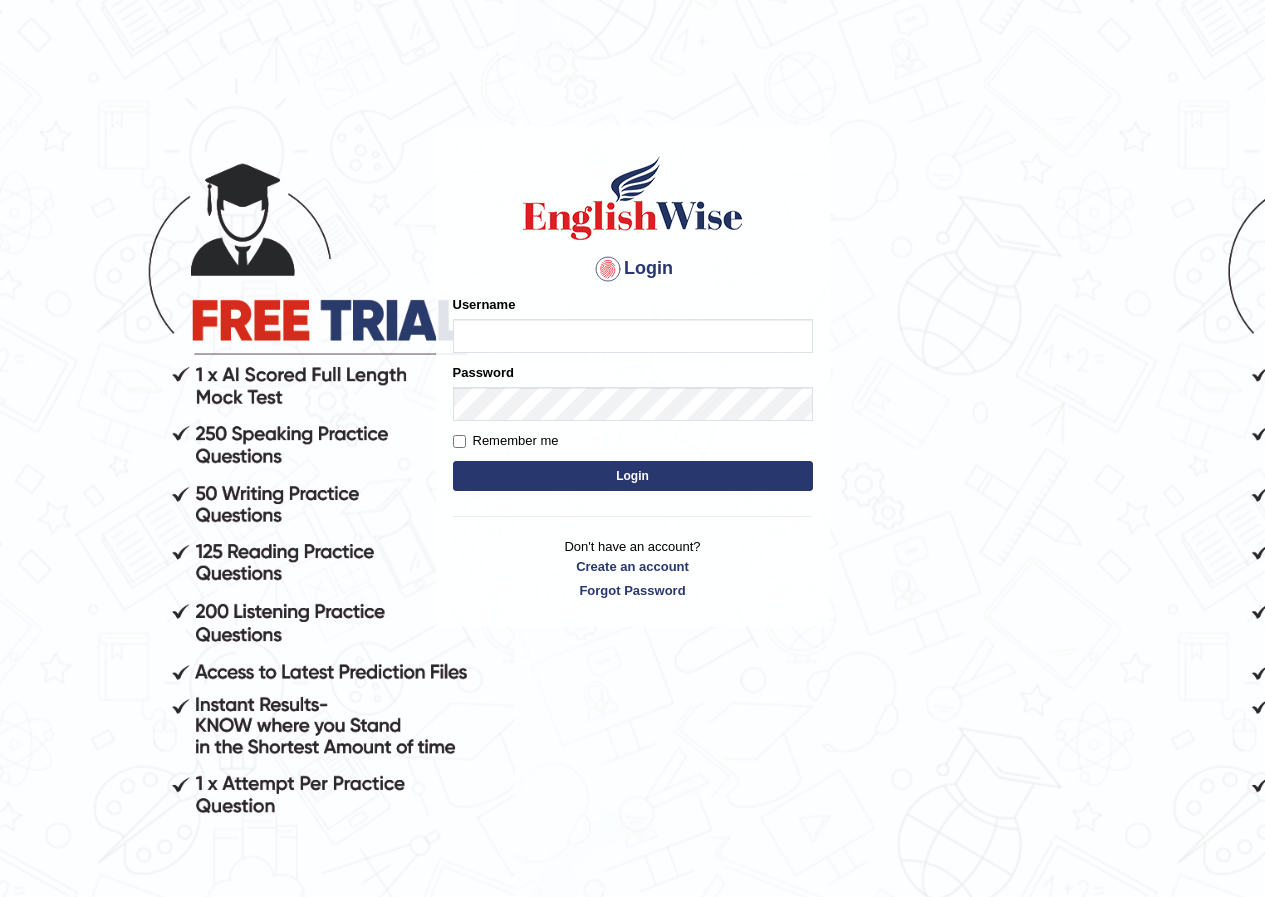 scroll, scrollTop: 0, scrollLeft: 0, axis: both 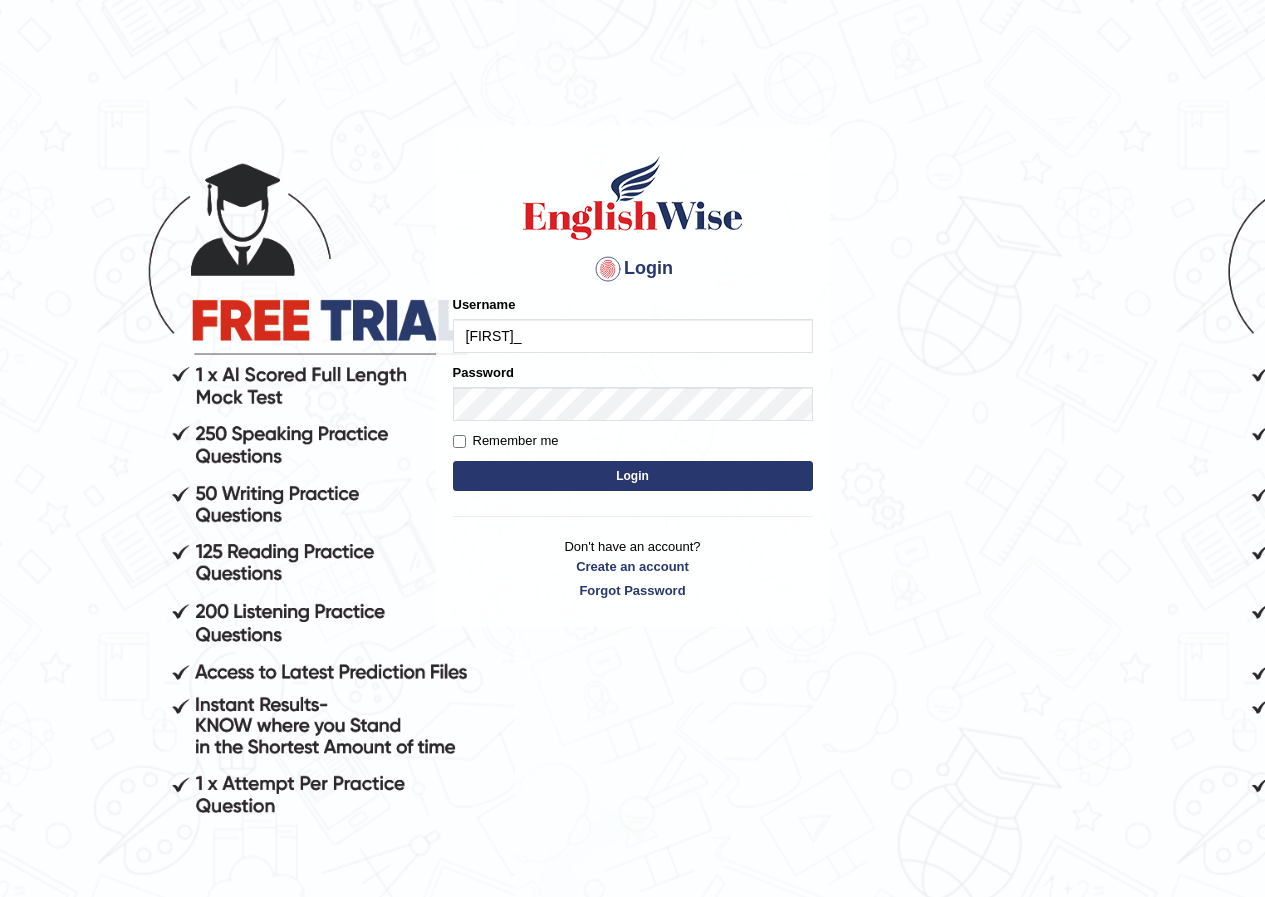 type on "sanjiv_paramatta" 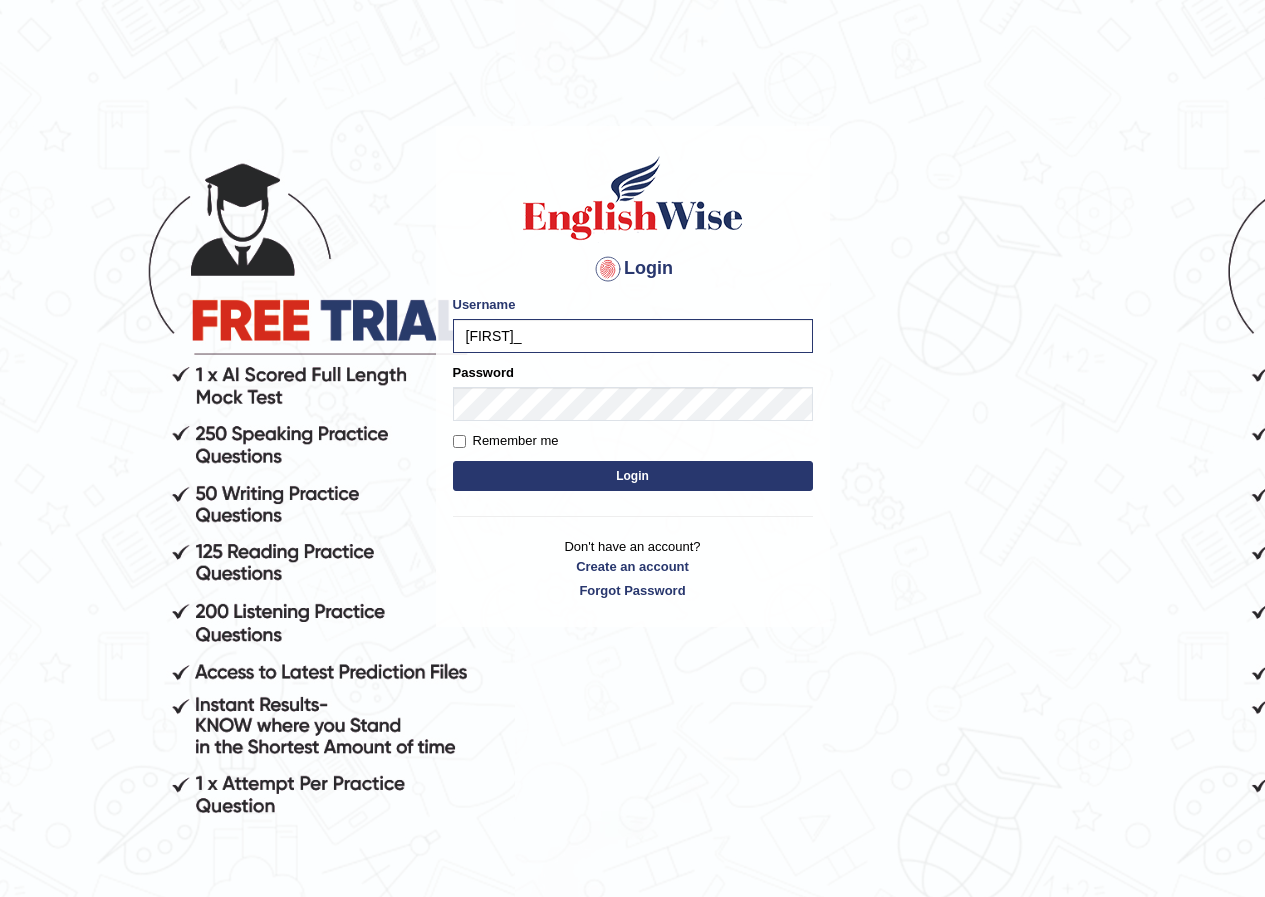 click on "Remember me" at bounding box center (506, 441) 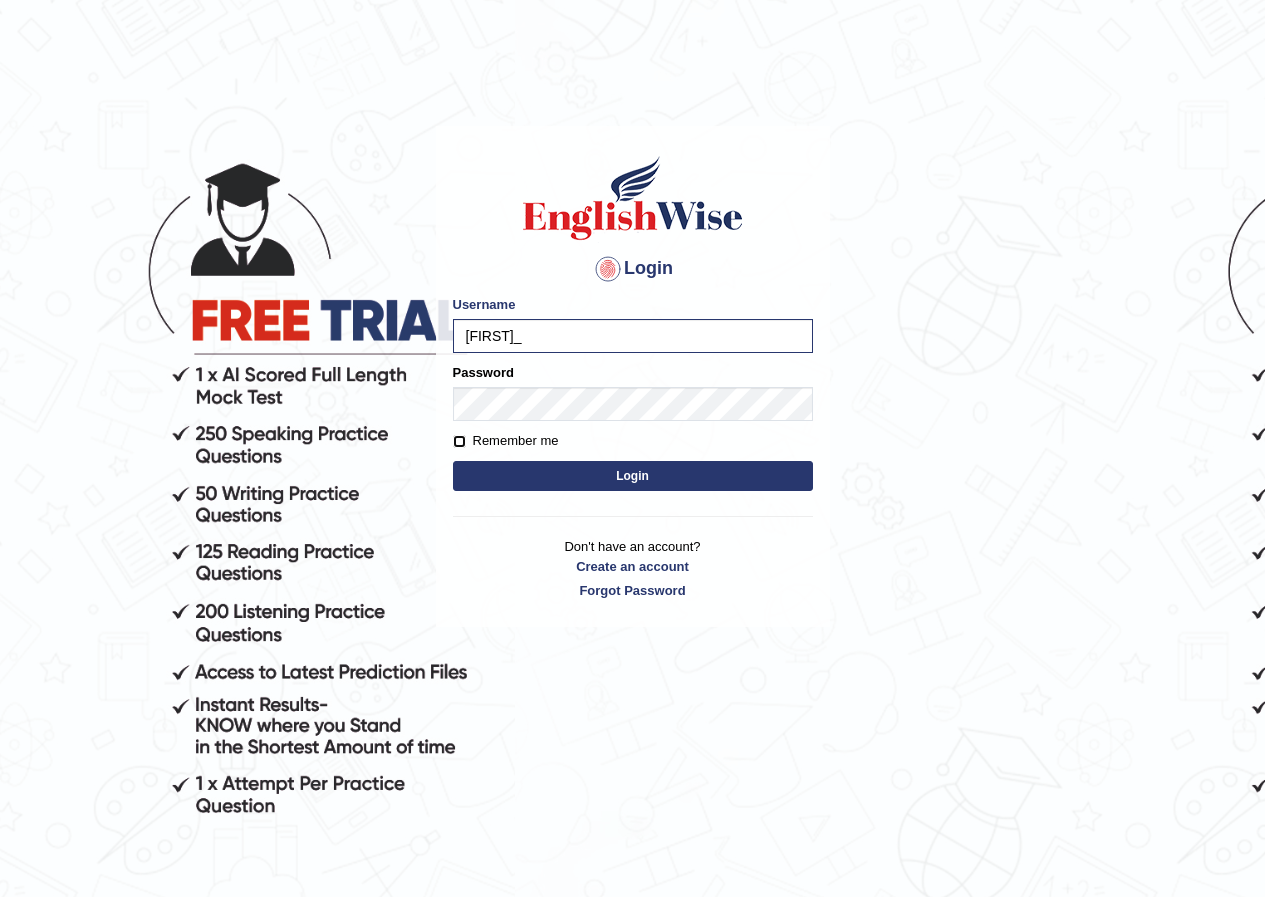 click on "Remember me" at bounding box center (459, 441) 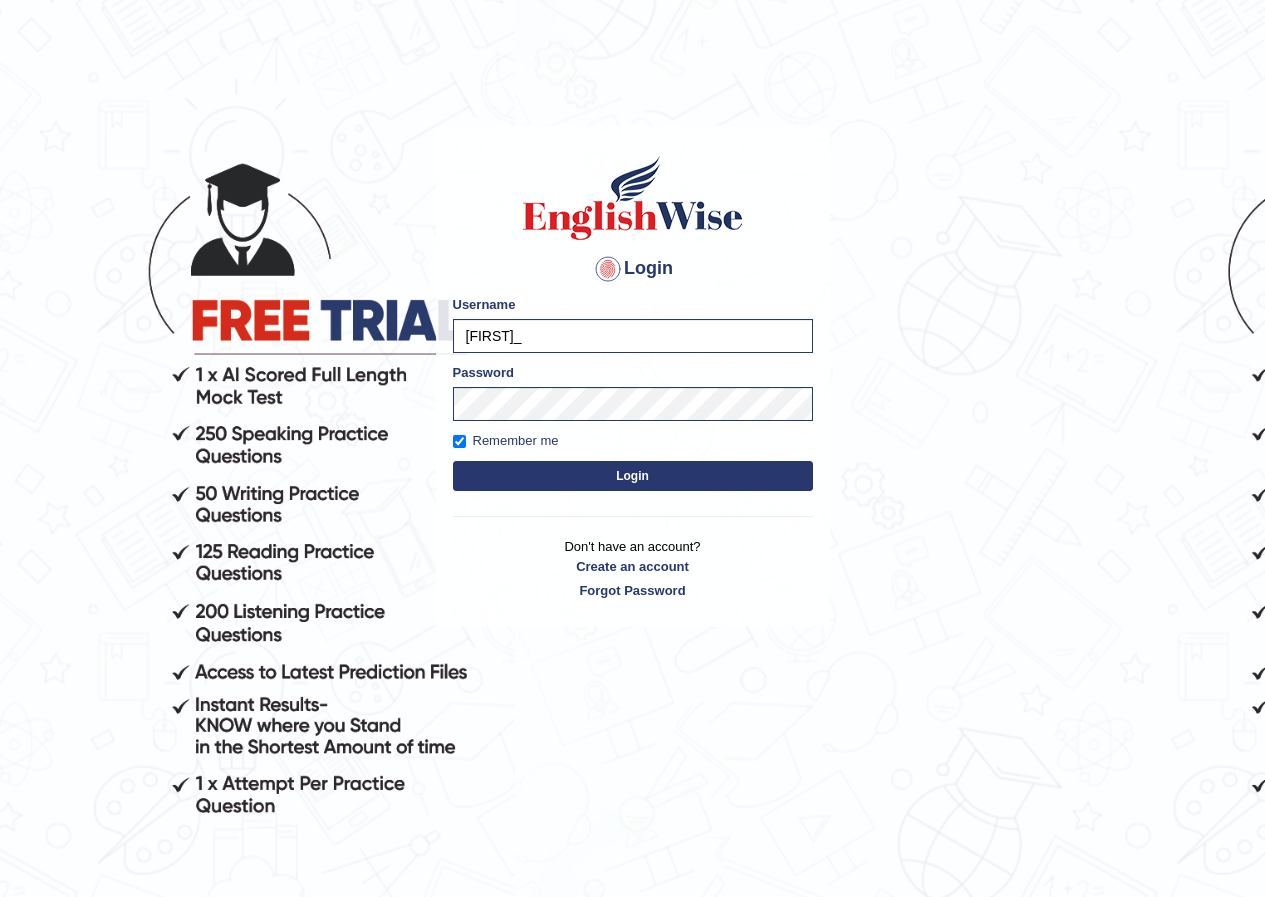 click on "Login" at bounding box center [633, 476] 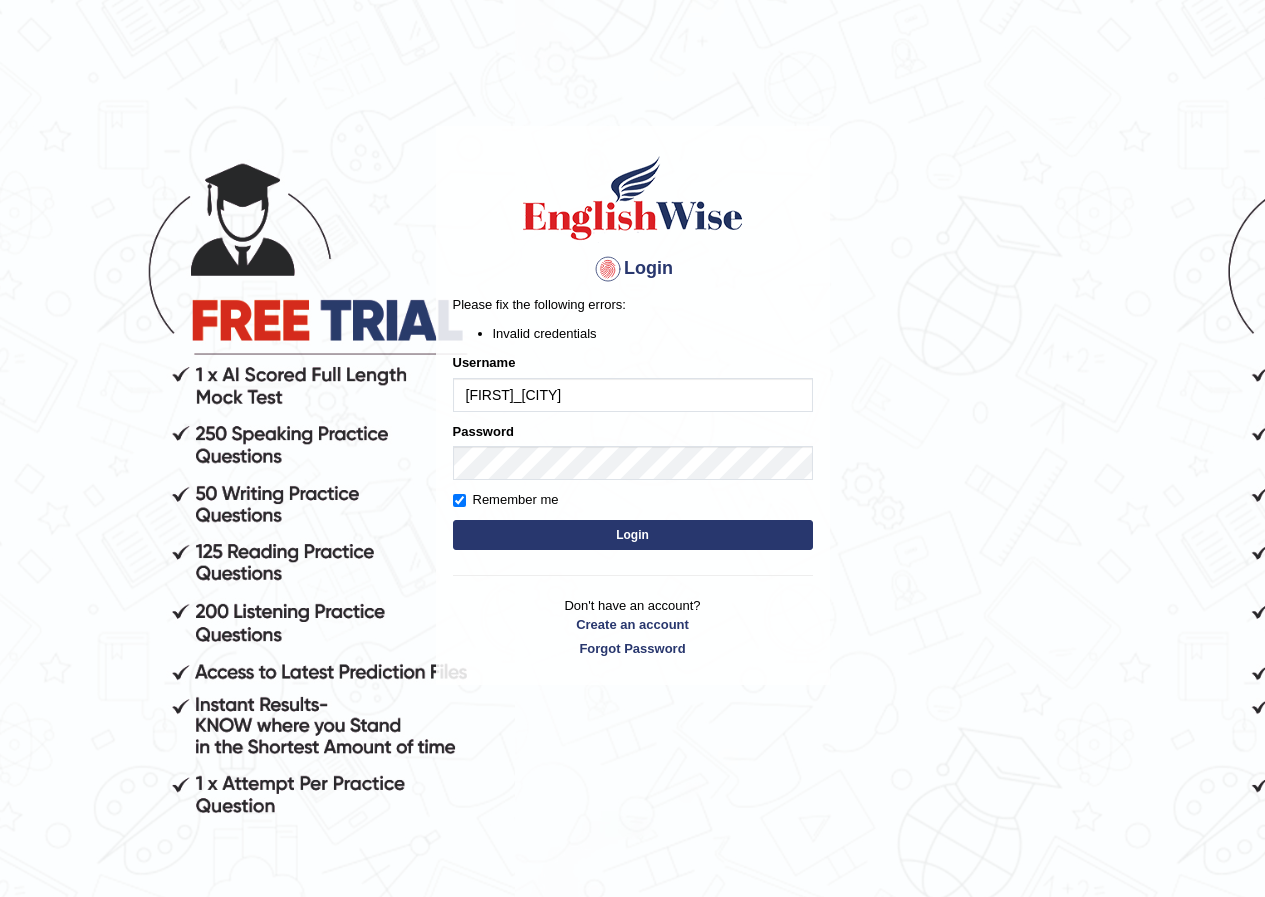 scroll, scrollTop: 0, scrollLeft: 0, axis: both 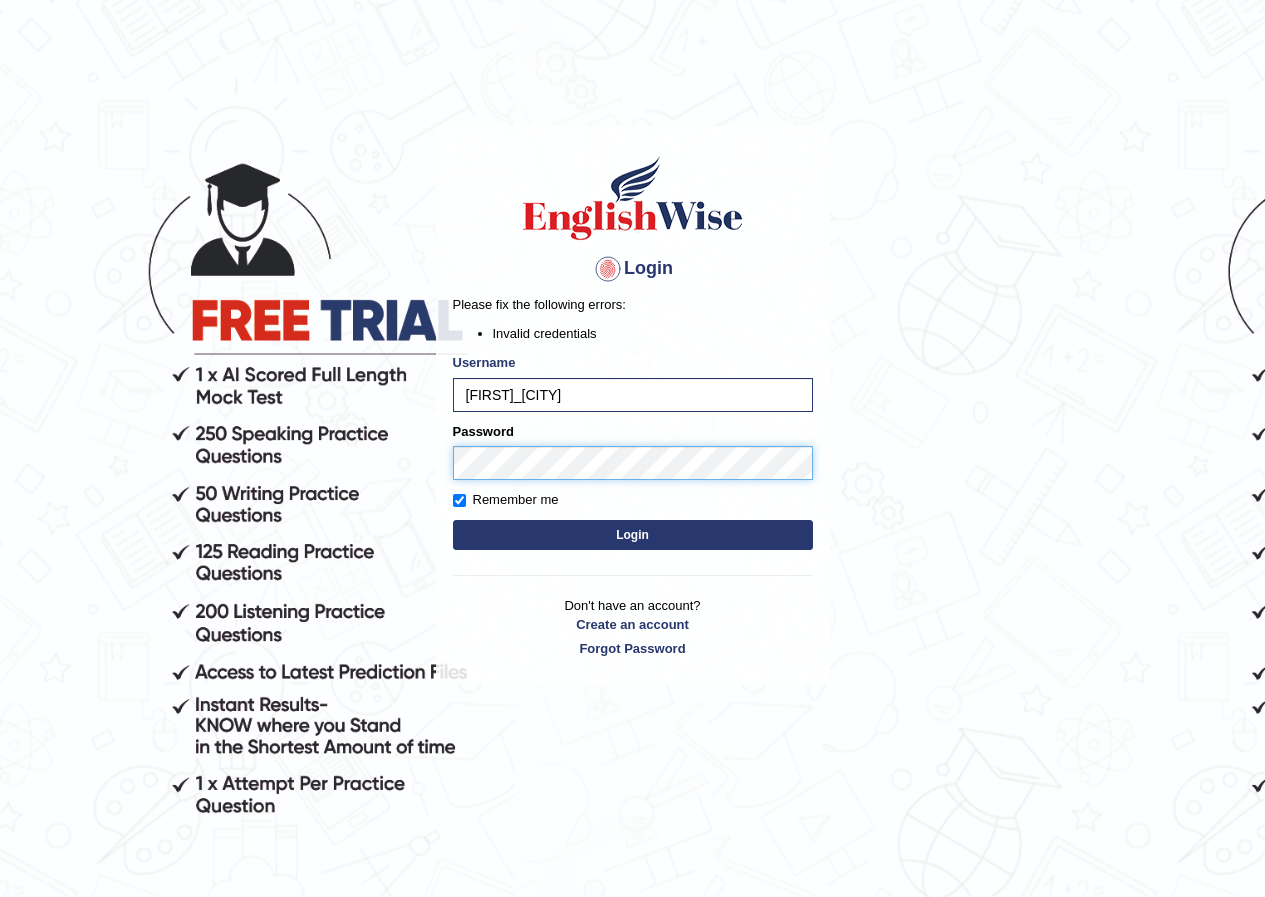 click on "Login" at bounding box center (633, 535) 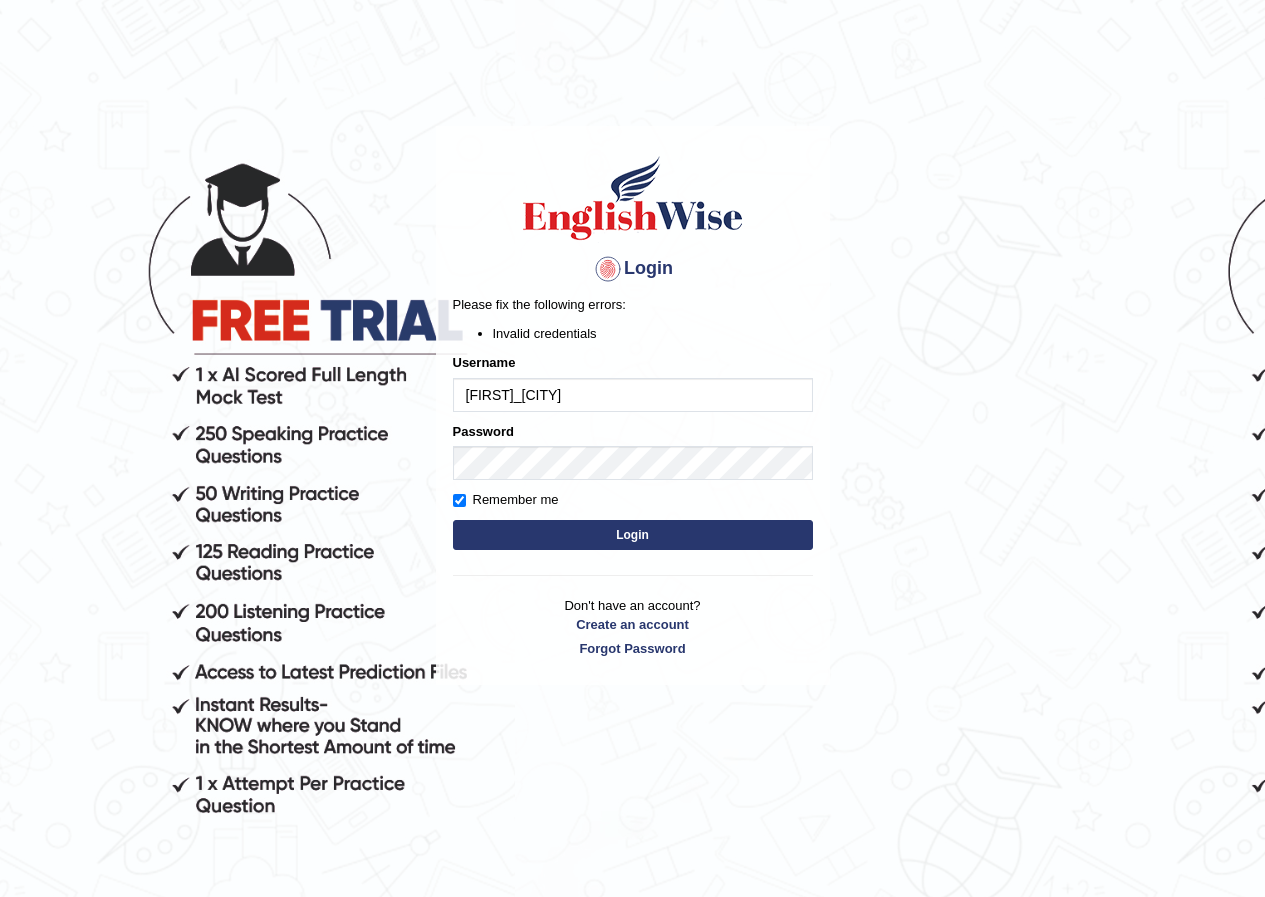 scroll, scrollTop: 0, scrollLeft: 0, axis: both 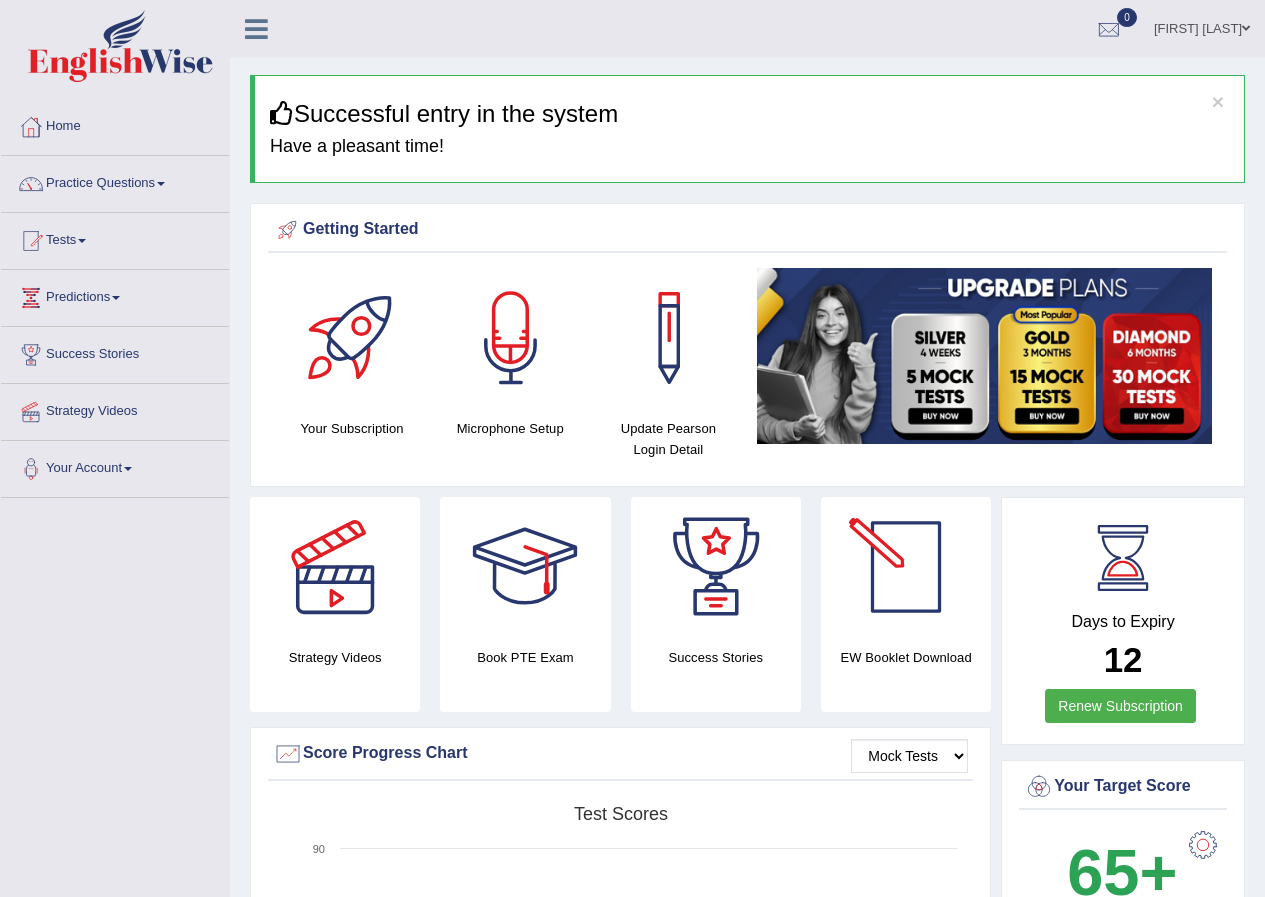 click on "Strategy Videos
Book PTE Exam
Success Stories
EW Booklet Download" at bounding box center [620, 612] 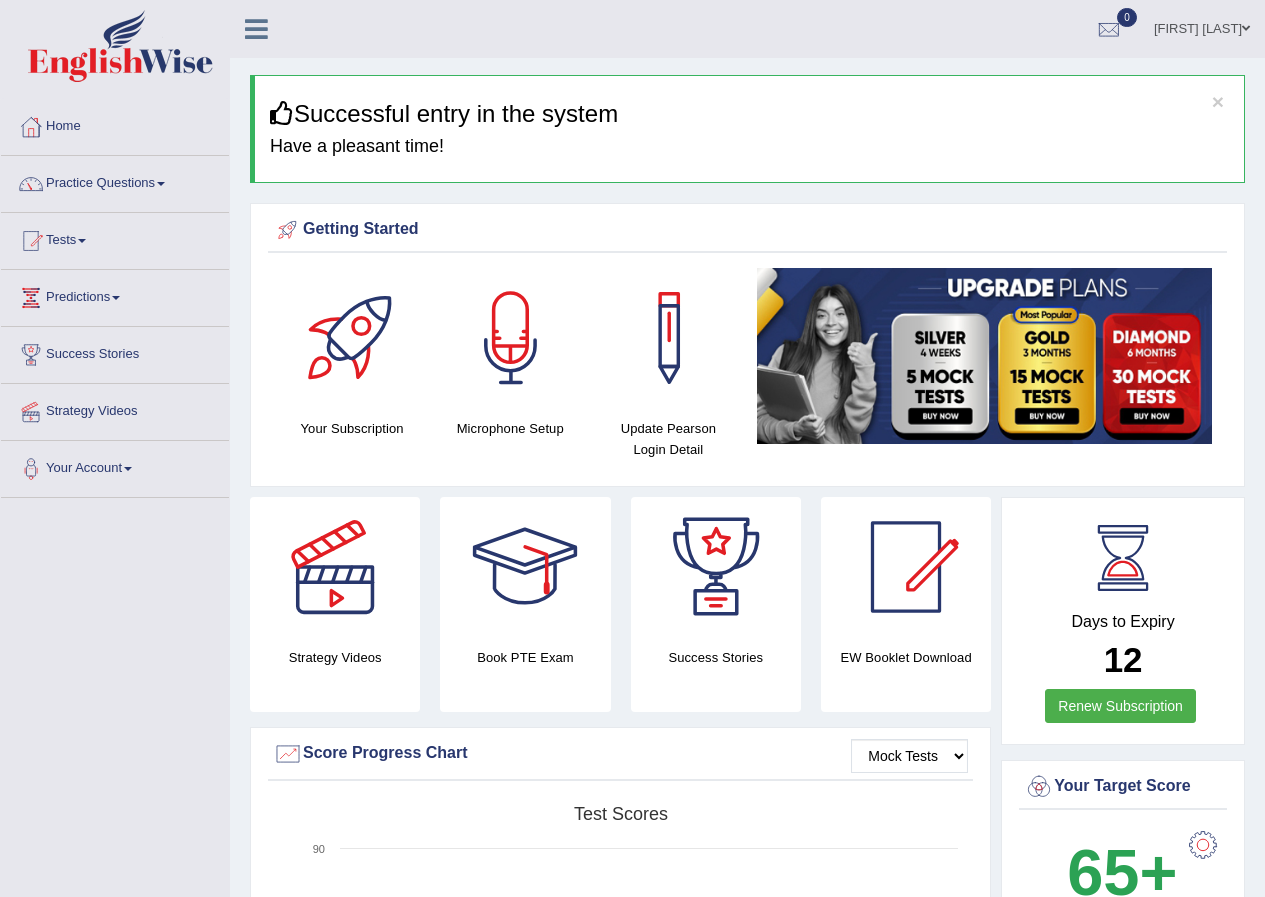 click on "Days to Expiry
12
Renew Subscription" at bounding box center (1123, 623) 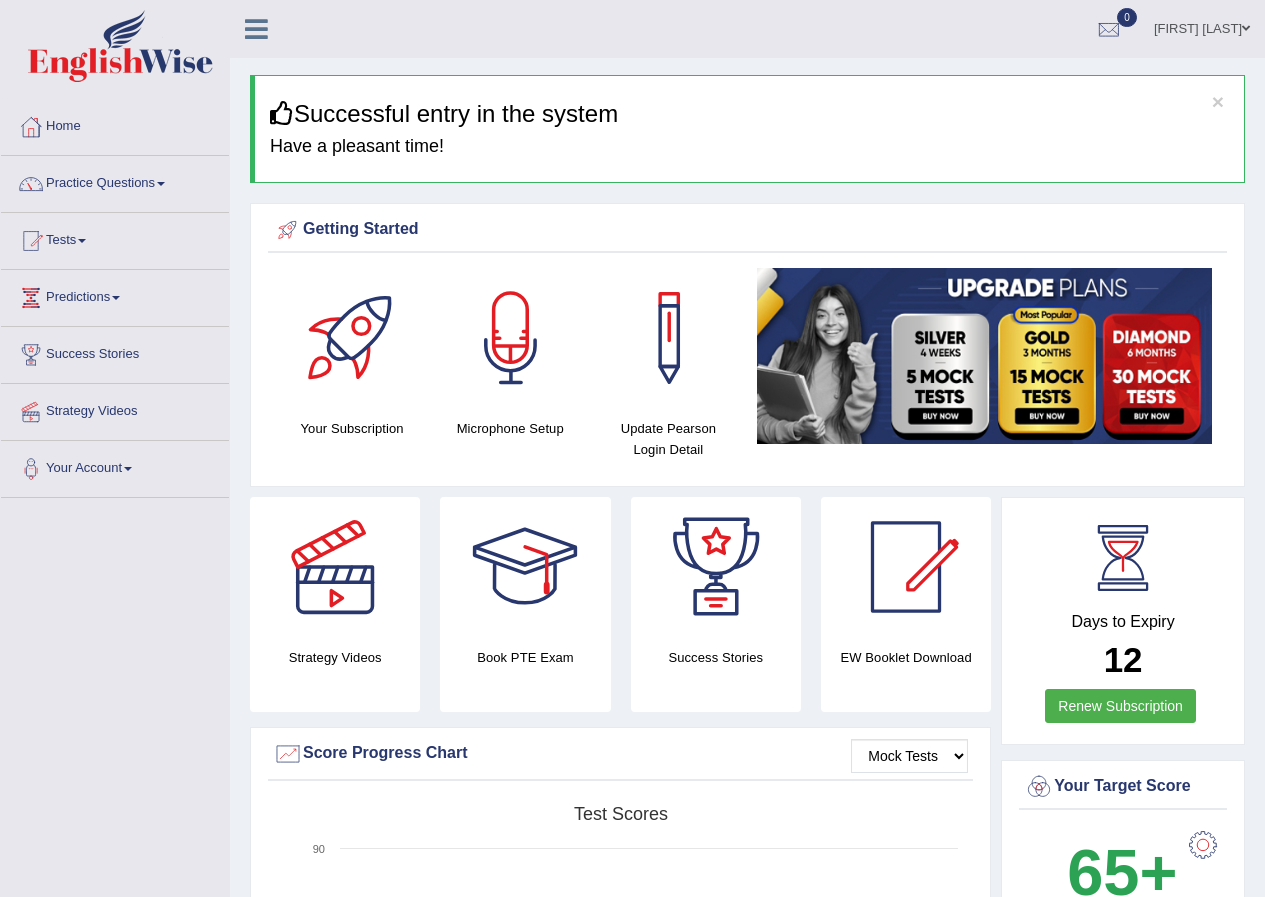 click at bounding box center [1123, 558] 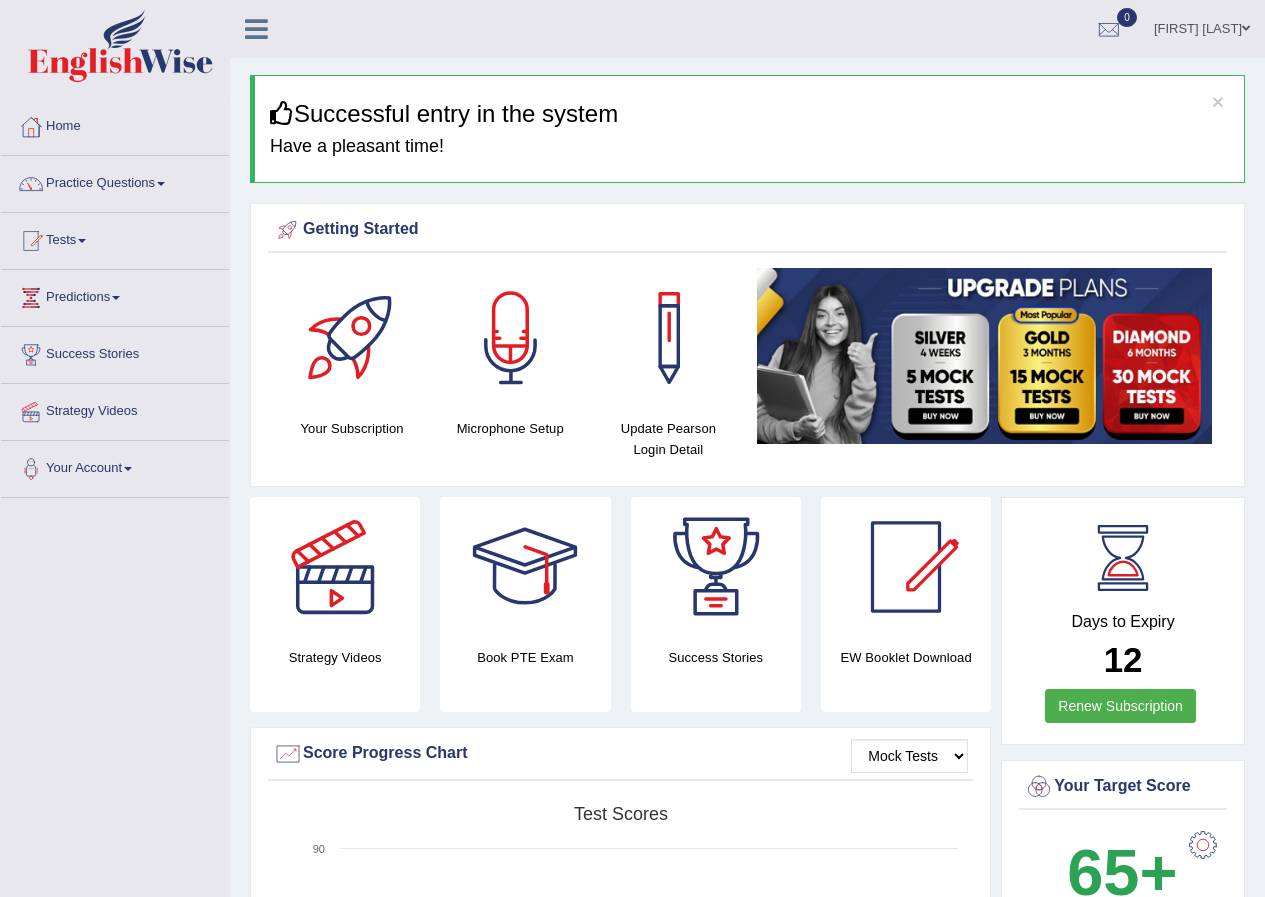 click at bounding box center [1123, 558] 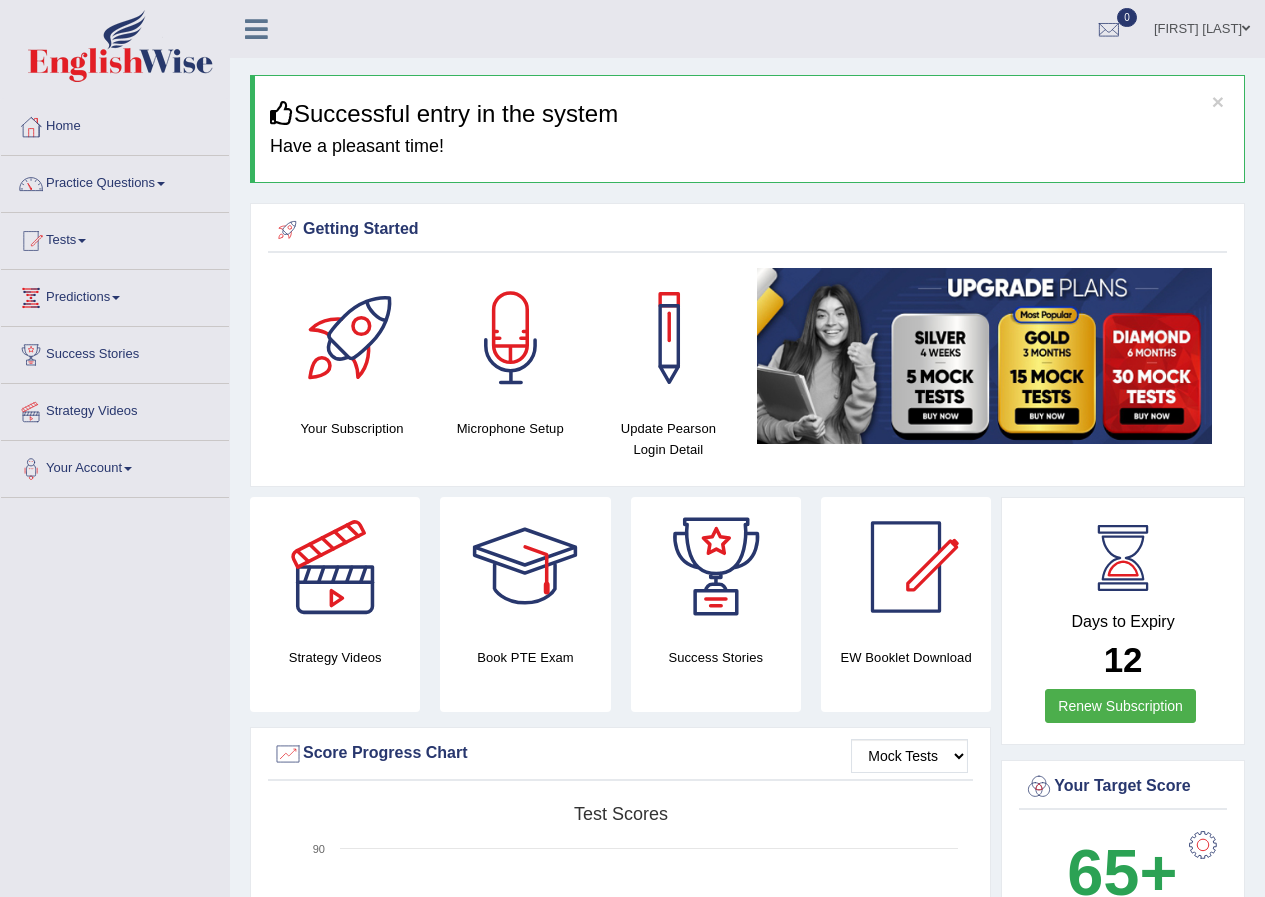click on "Successful entry in the system" at bounding box center (749, 114) 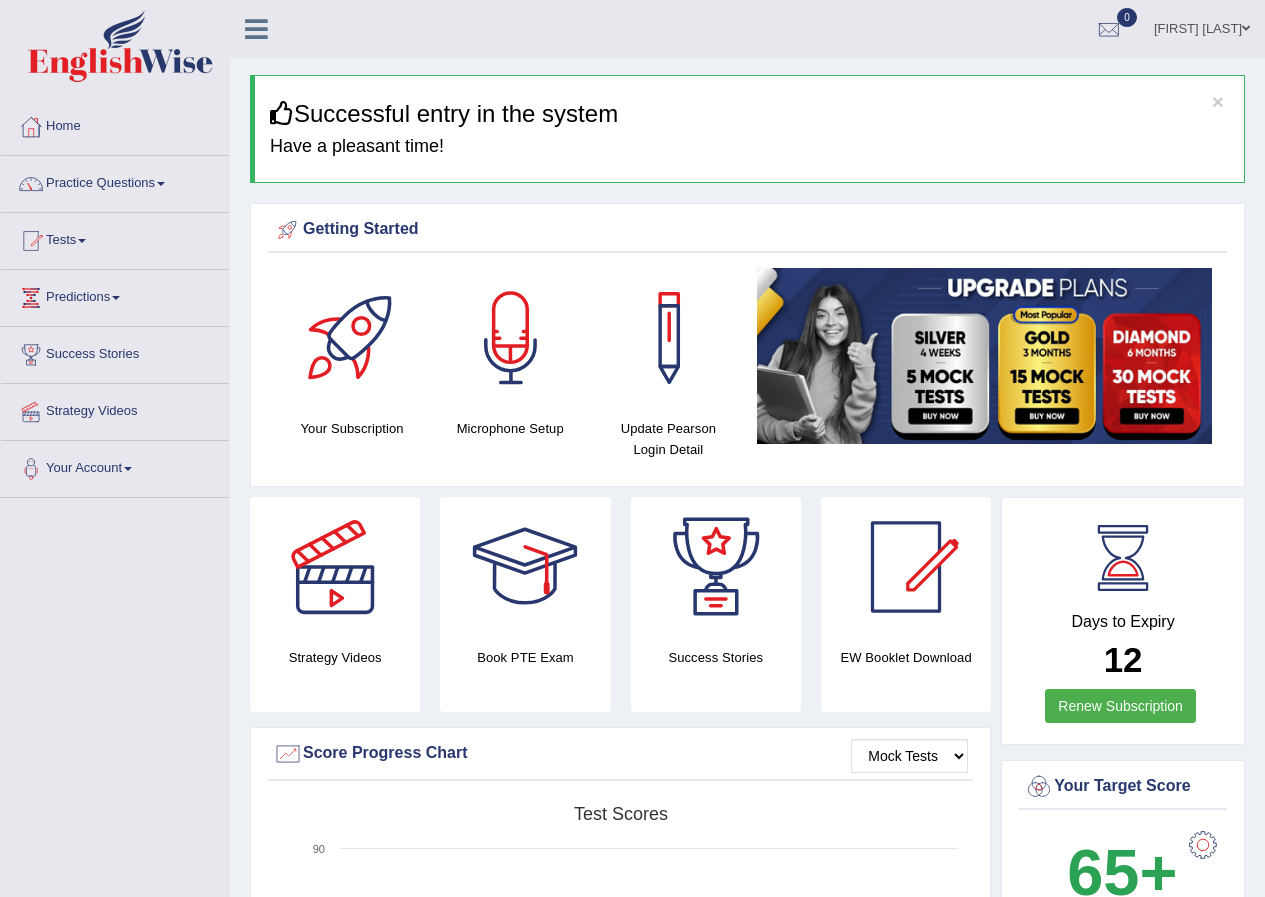 click on "Successful entry in the system" at bounding box center (749, 114) 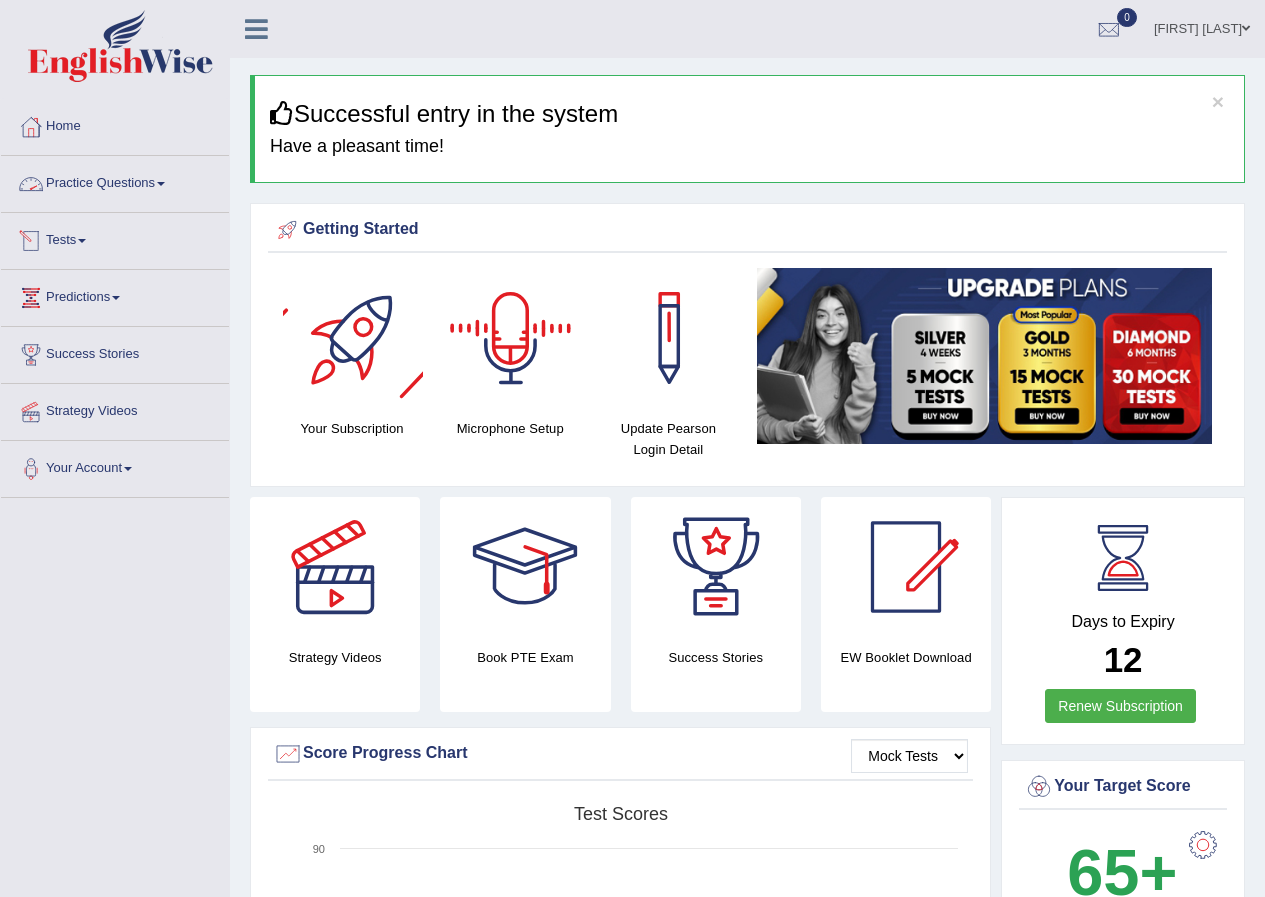 click on "Practice Questions" at bounding box center [115, 181] 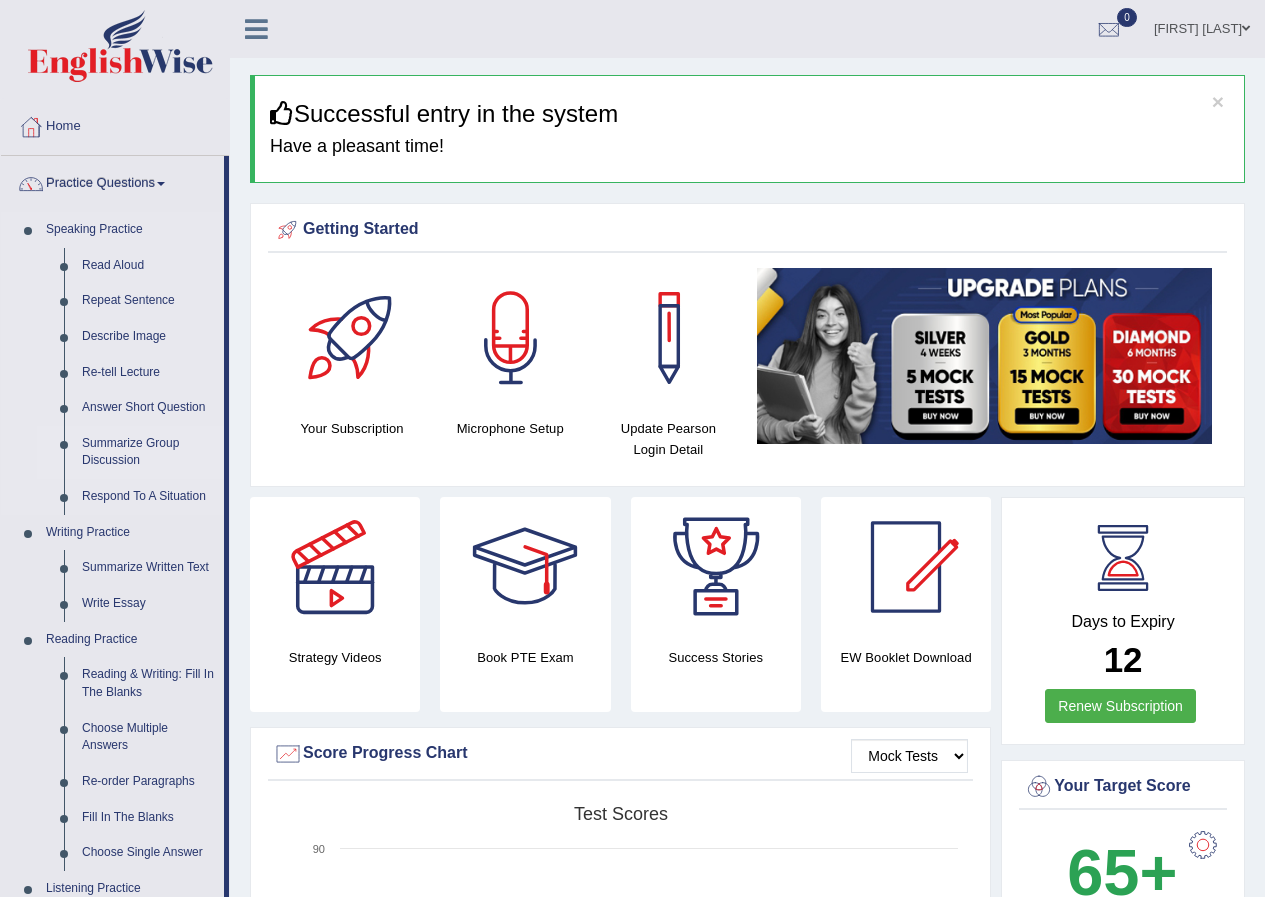 scroll, scrollTop: 200, scrollLeft: 0, axis: vertical 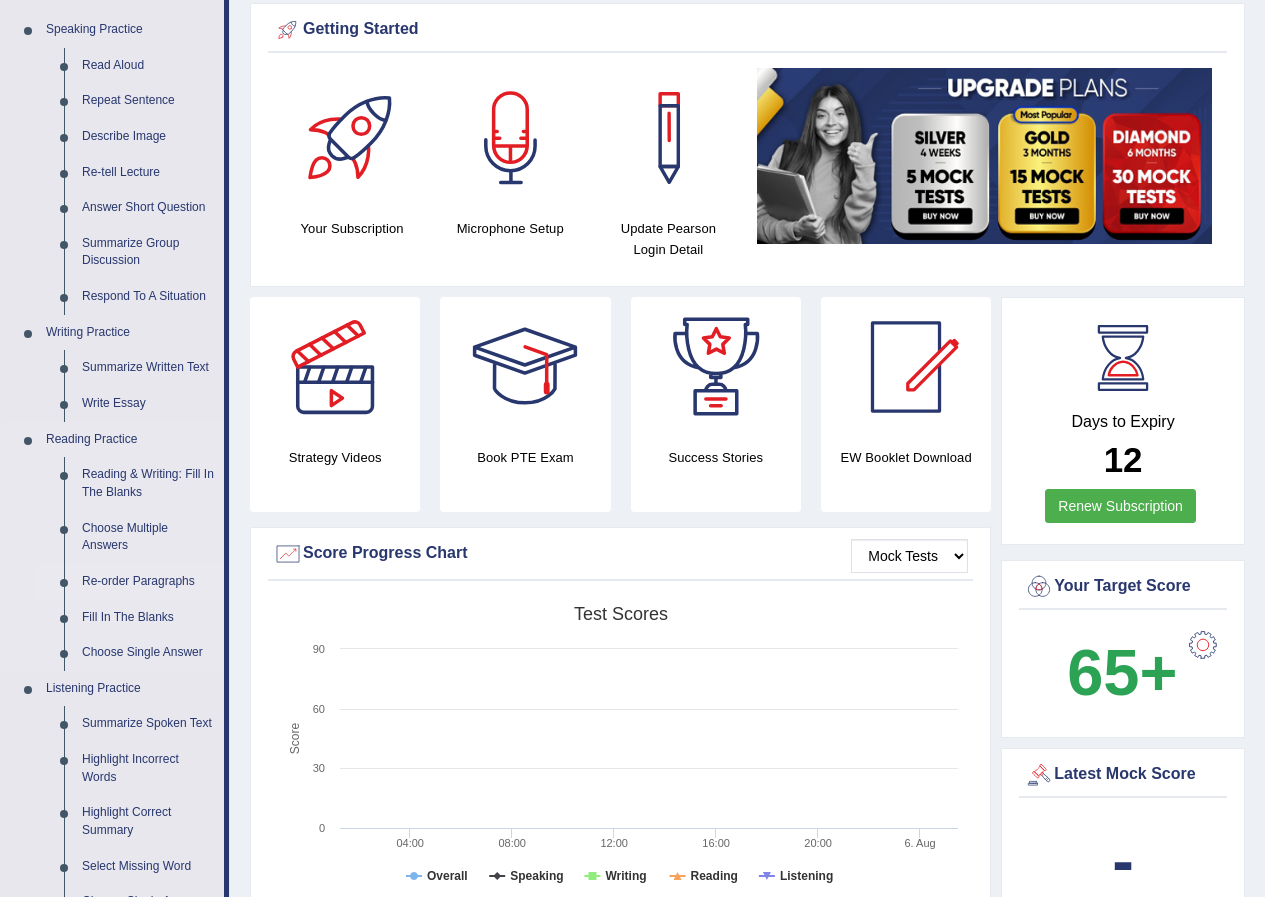 click on "Re-order Paragraphs" at bounding box center [148, 582] 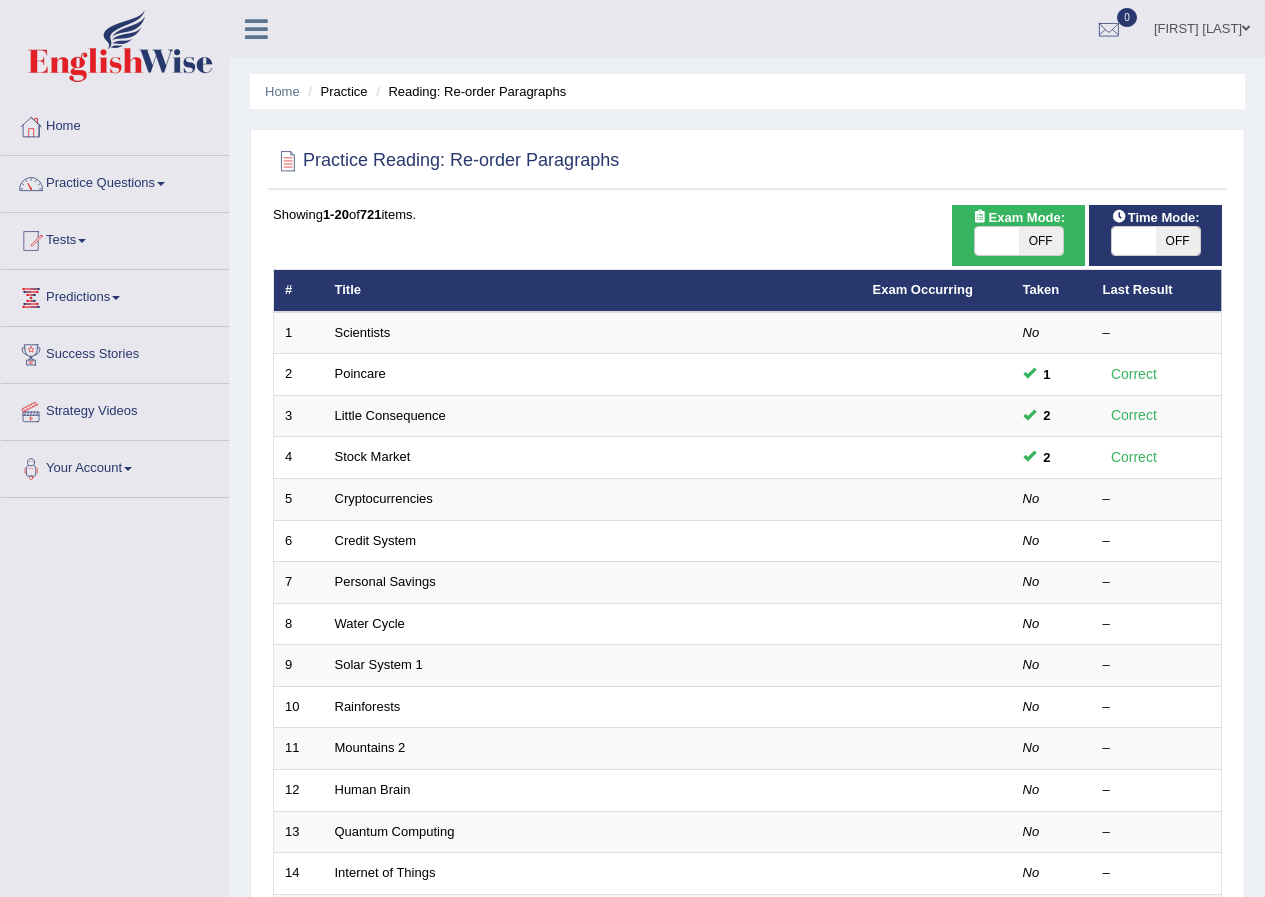 scroll, scrollTop: 0, scrollLeft: 0, axis: both 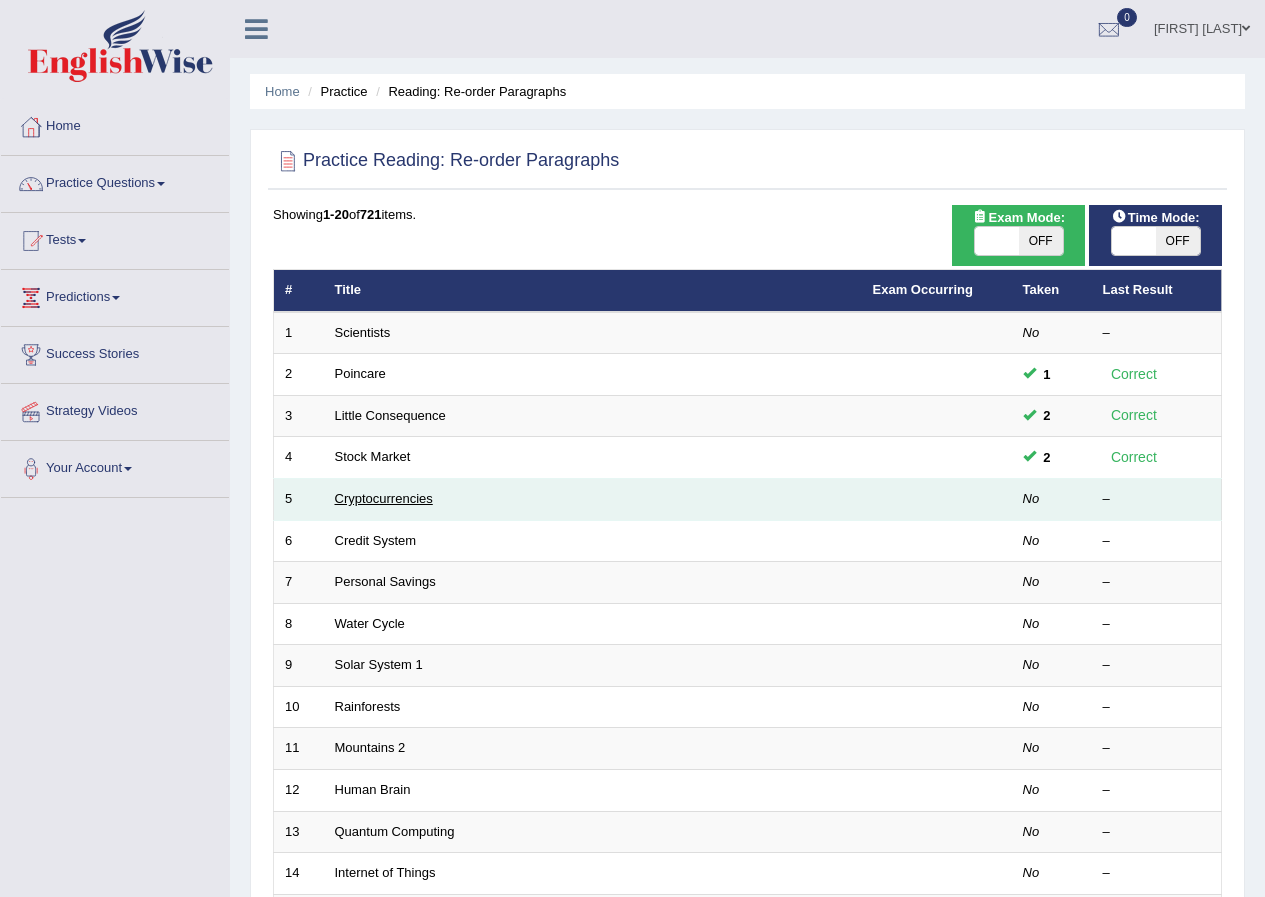 click on "Cryptocurrencies" at bounding box center (384, 498) 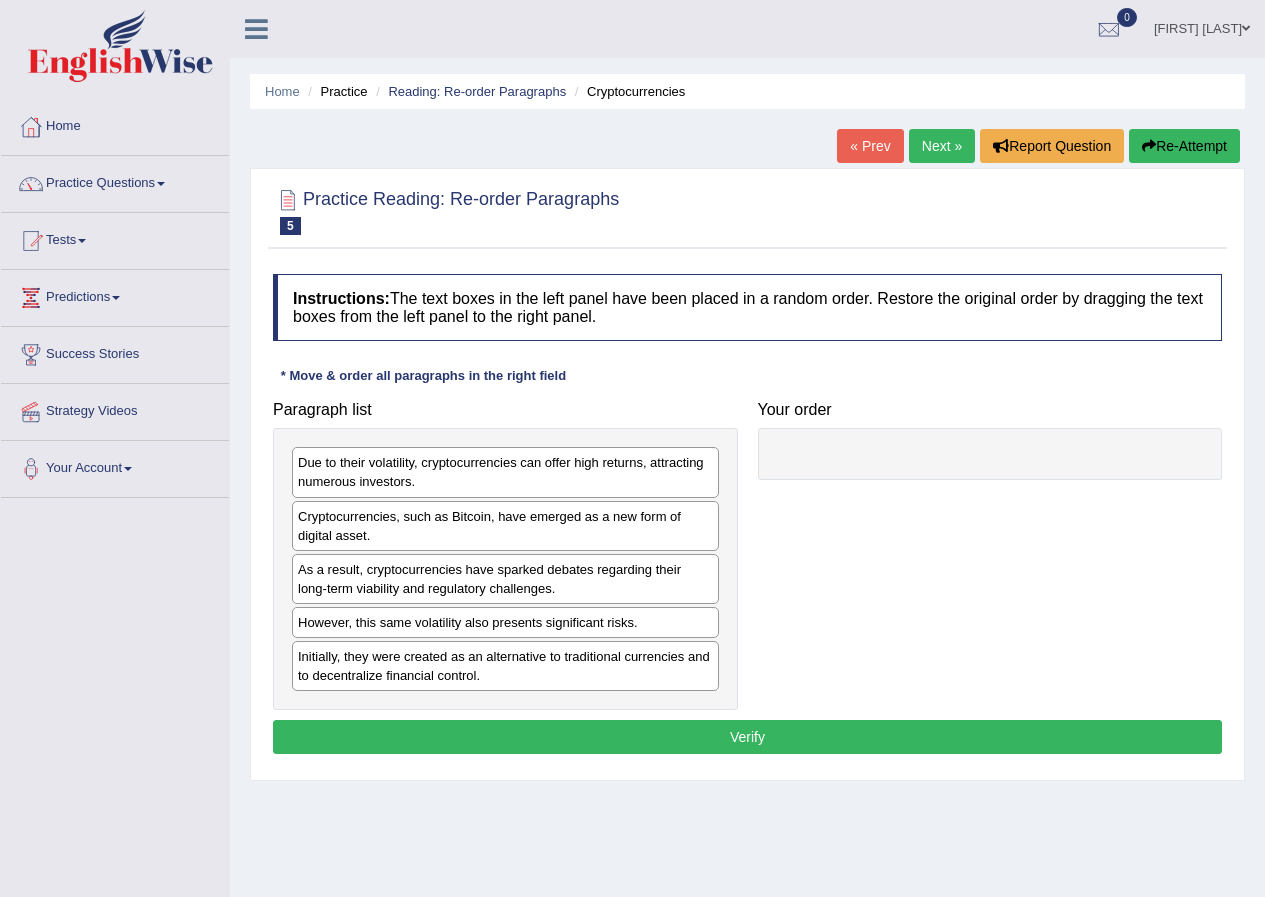 scroll, scrollTop: 0, scrollLeft: 0, axis: both 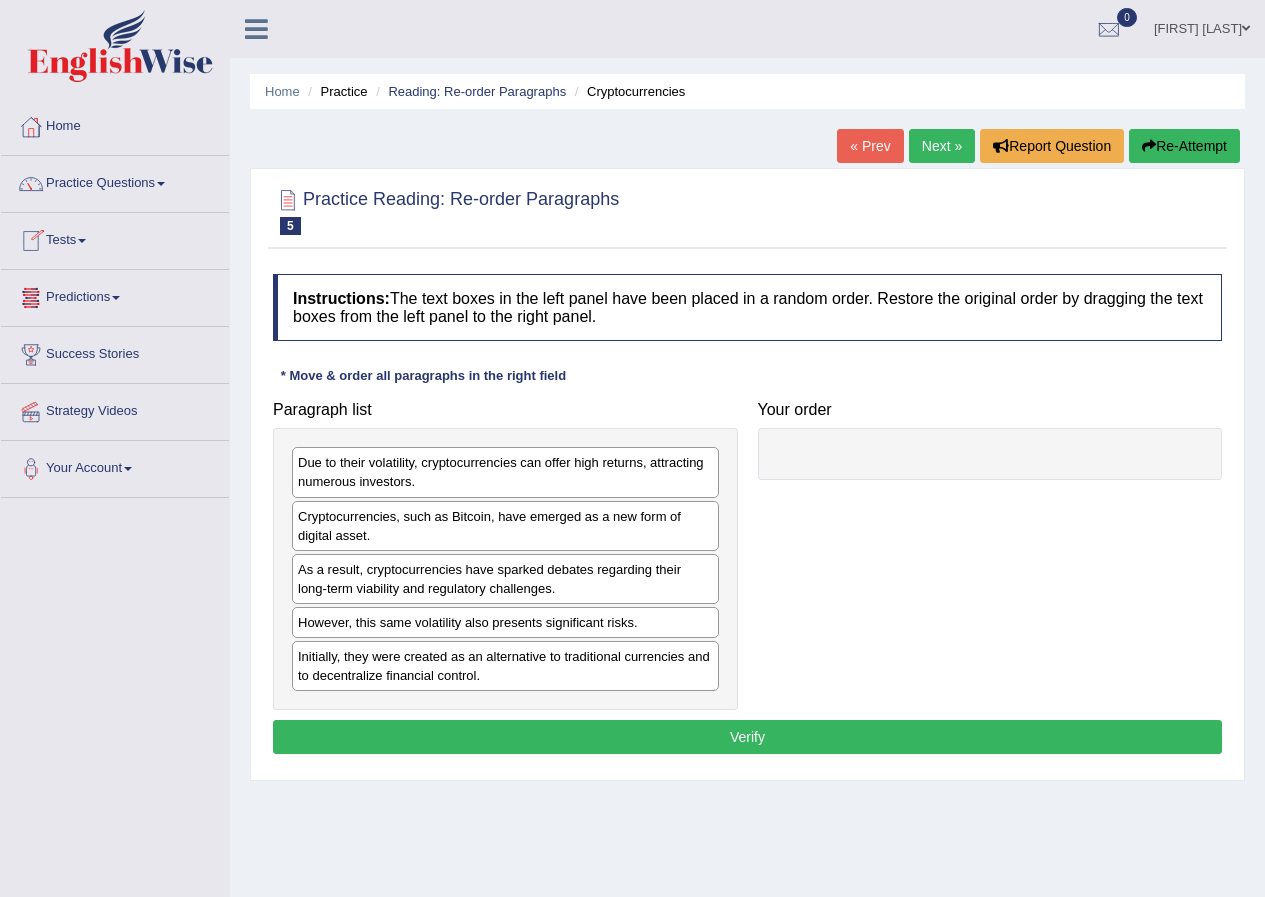 click on "Practice" at bounding box center [335, 91] 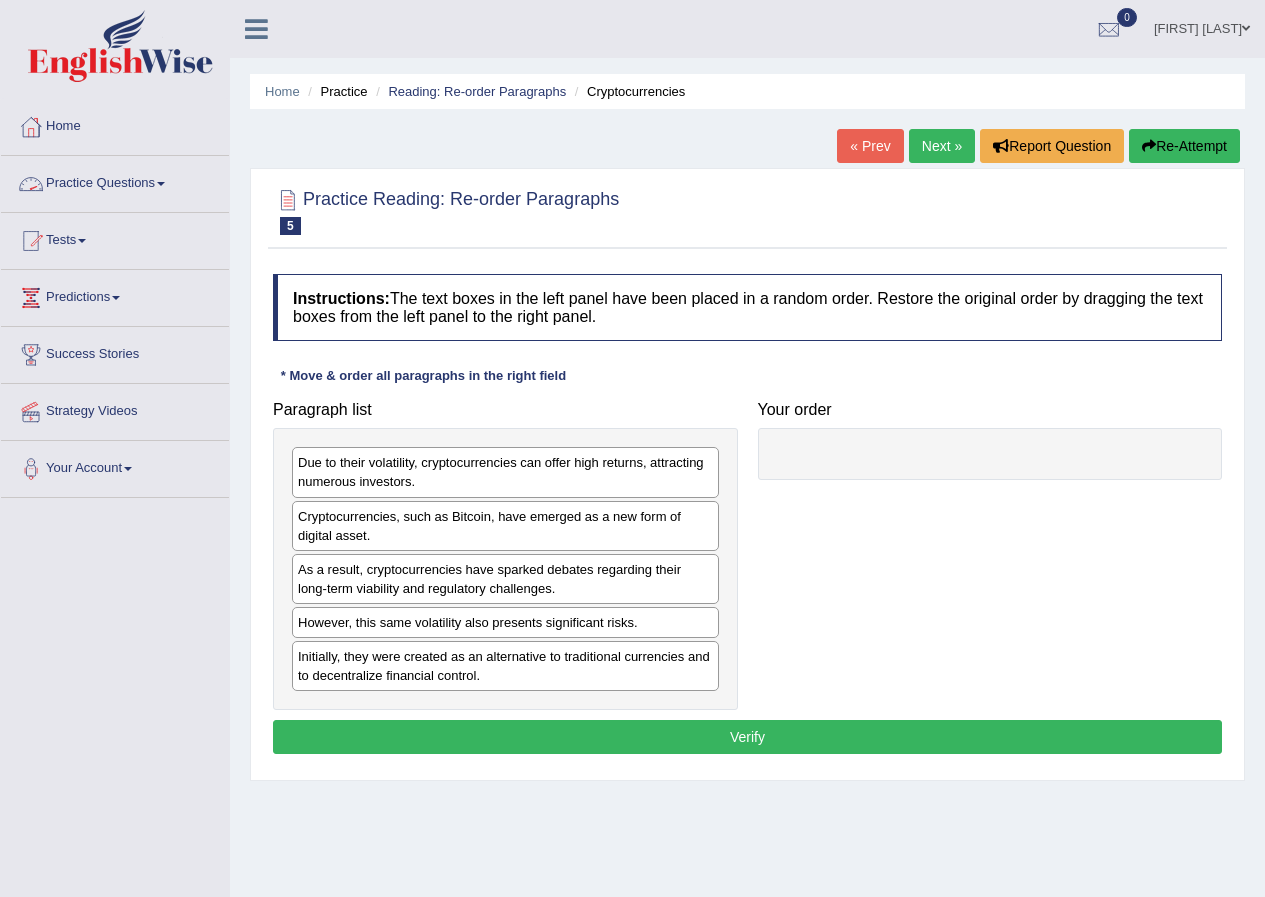 click on "Practice Questions" at bounding box center (115, 181) 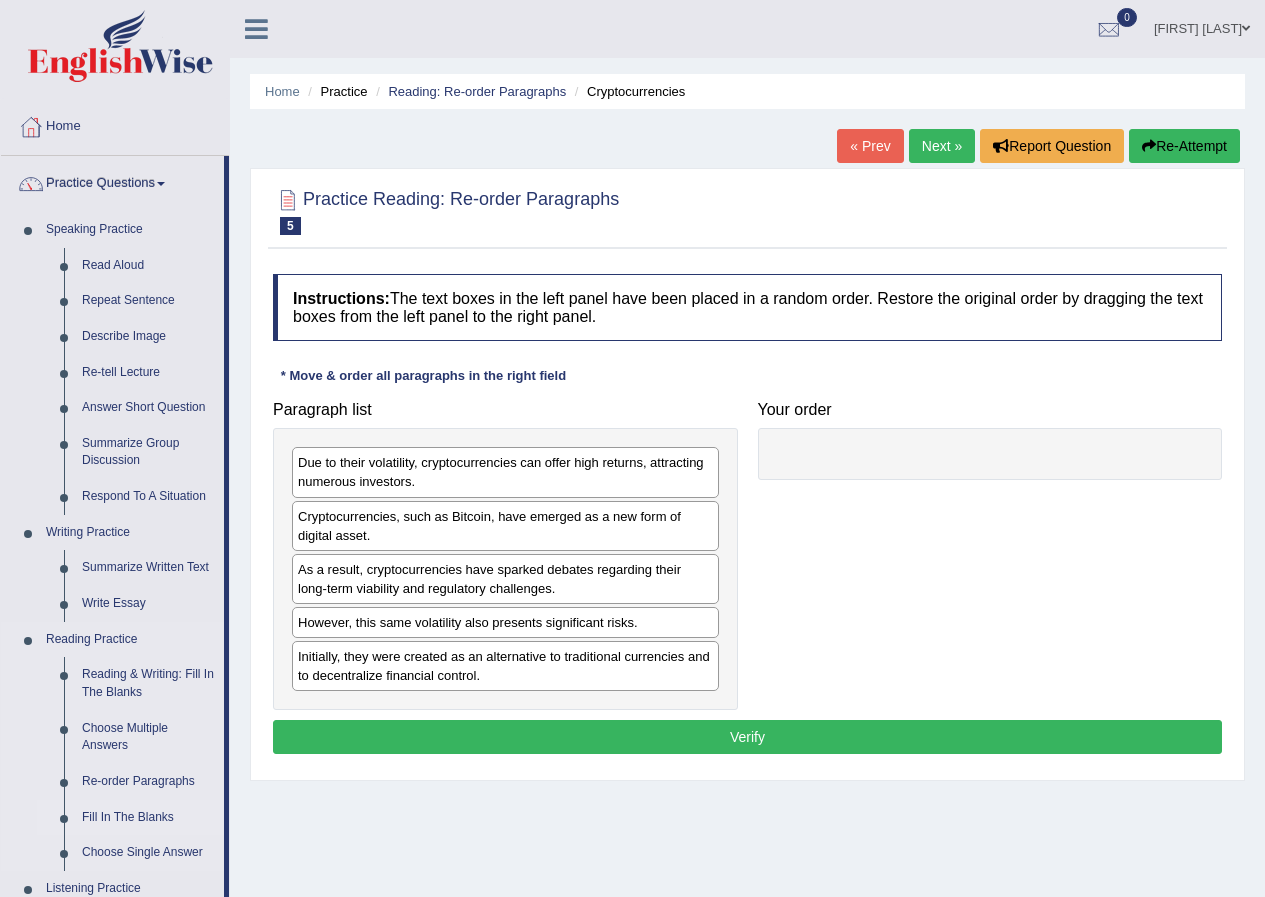 click on "Fill In The Blanks" at bounding box center (148, 818) 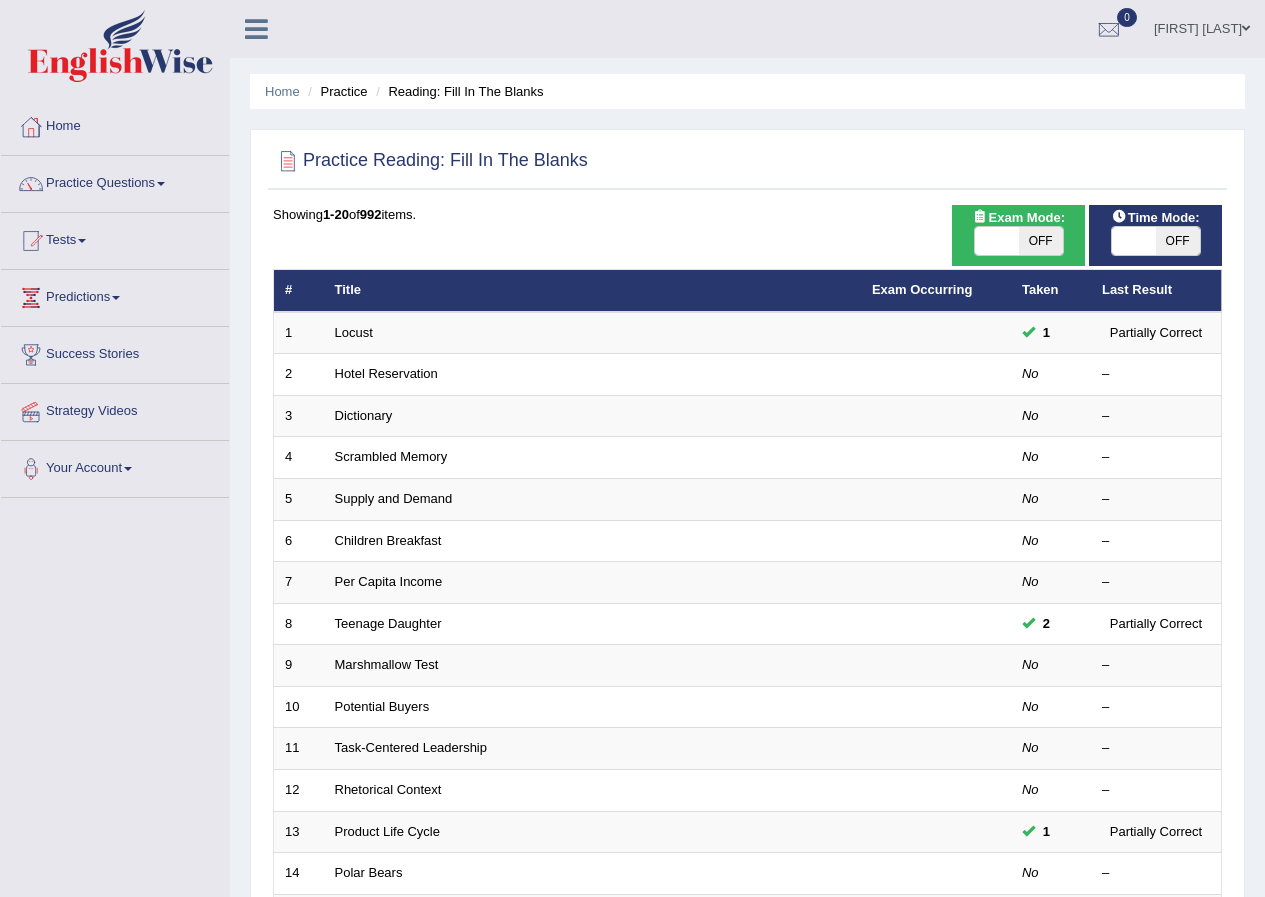 scroll, scrollTop: 0, scrollLeft: 0, axis: both 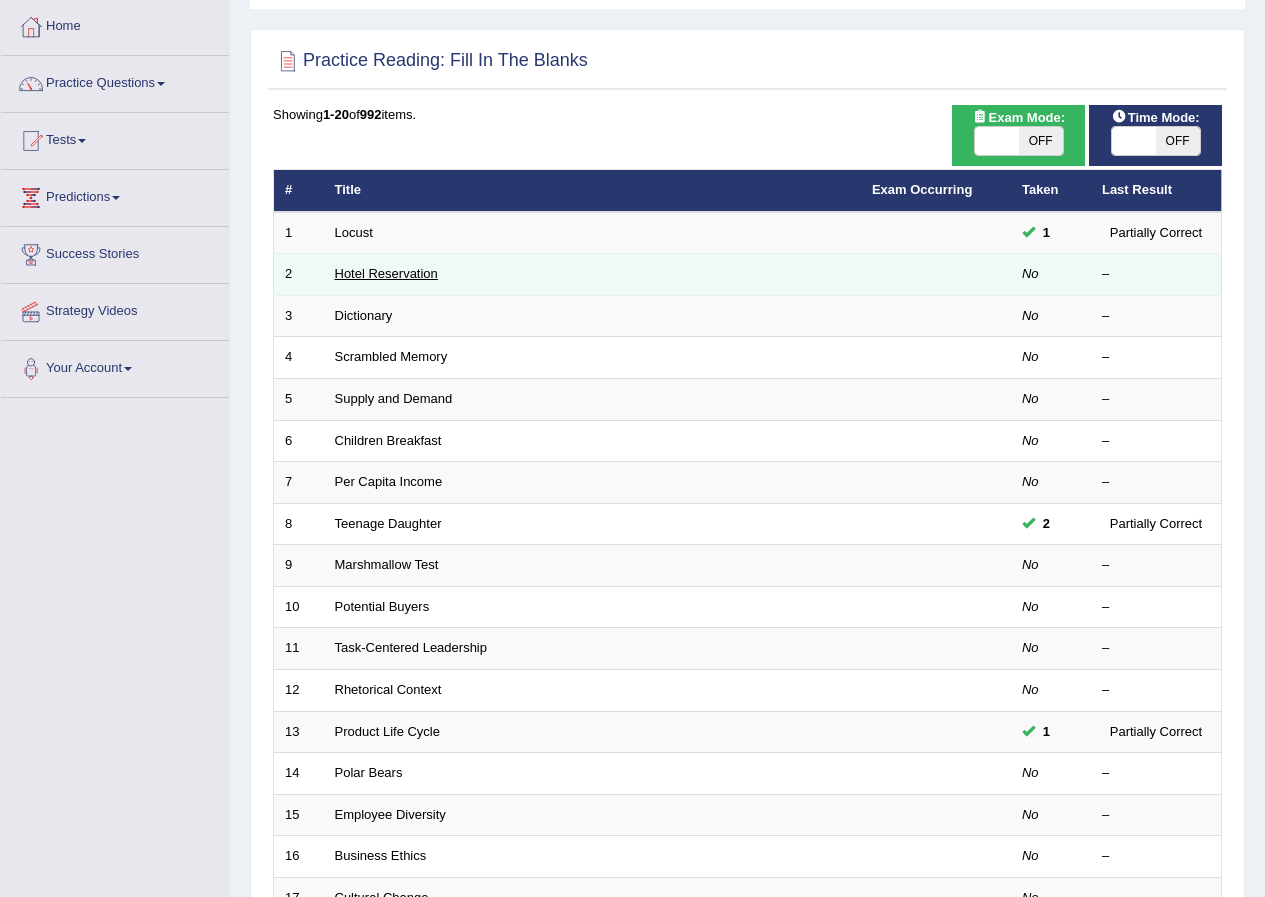 click on "Hotel Reservation" at bounding box center [386, 273] 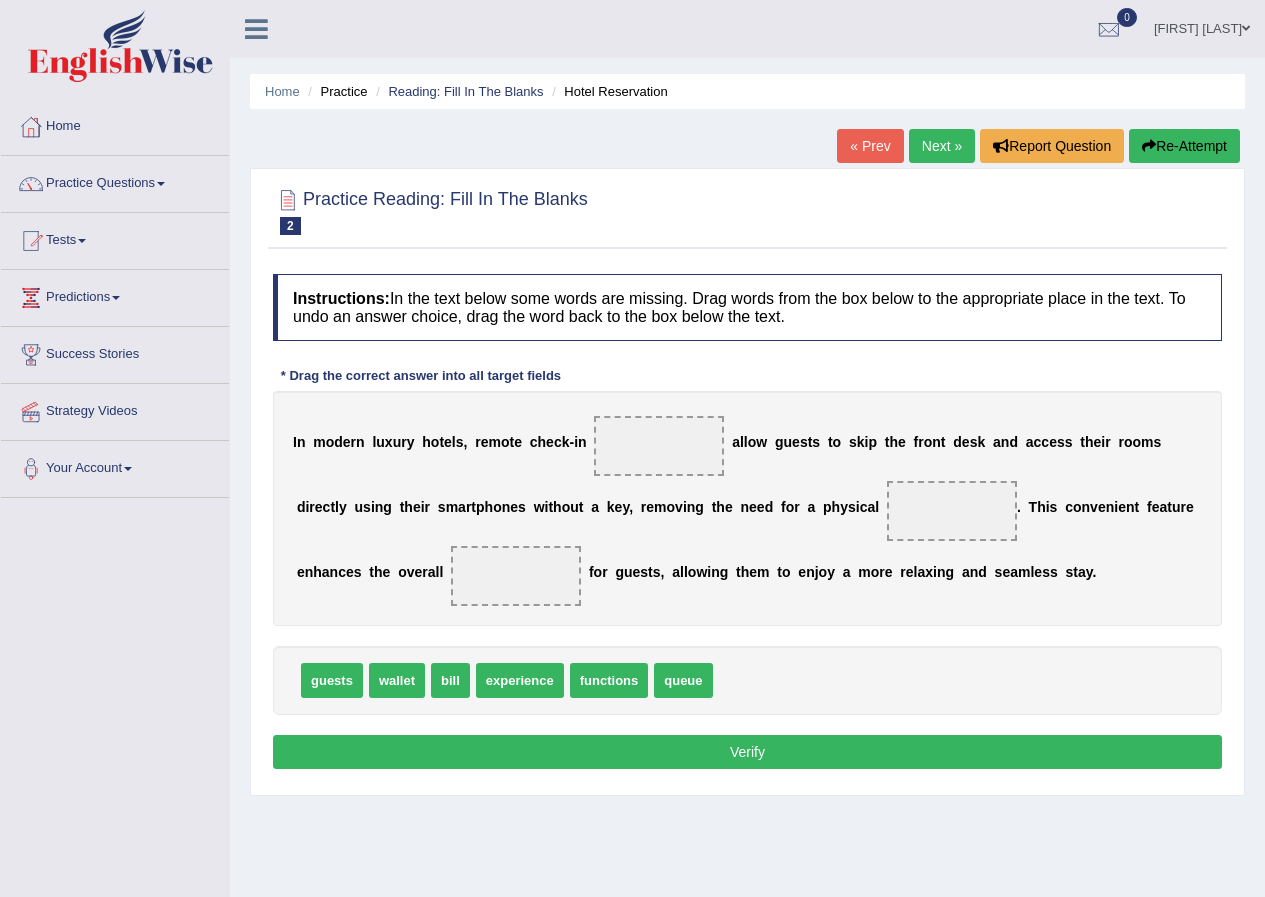 scroll, scrollTop: 0, scrollLeft: 0, axis: both 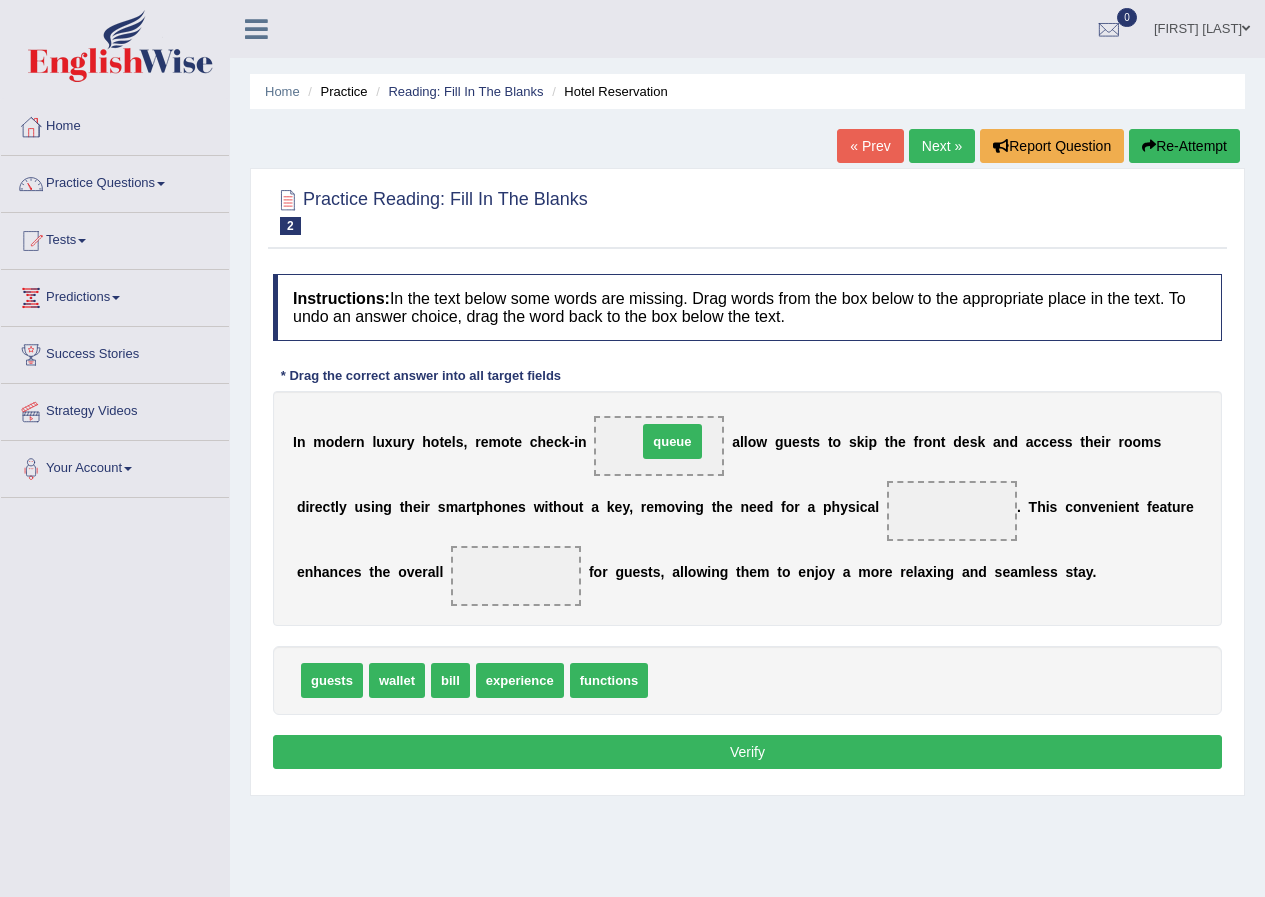 drag, startPoint x: 674, startPoint y: 682, endPoint x: 663, endPoint y: 443, distance: 239.253 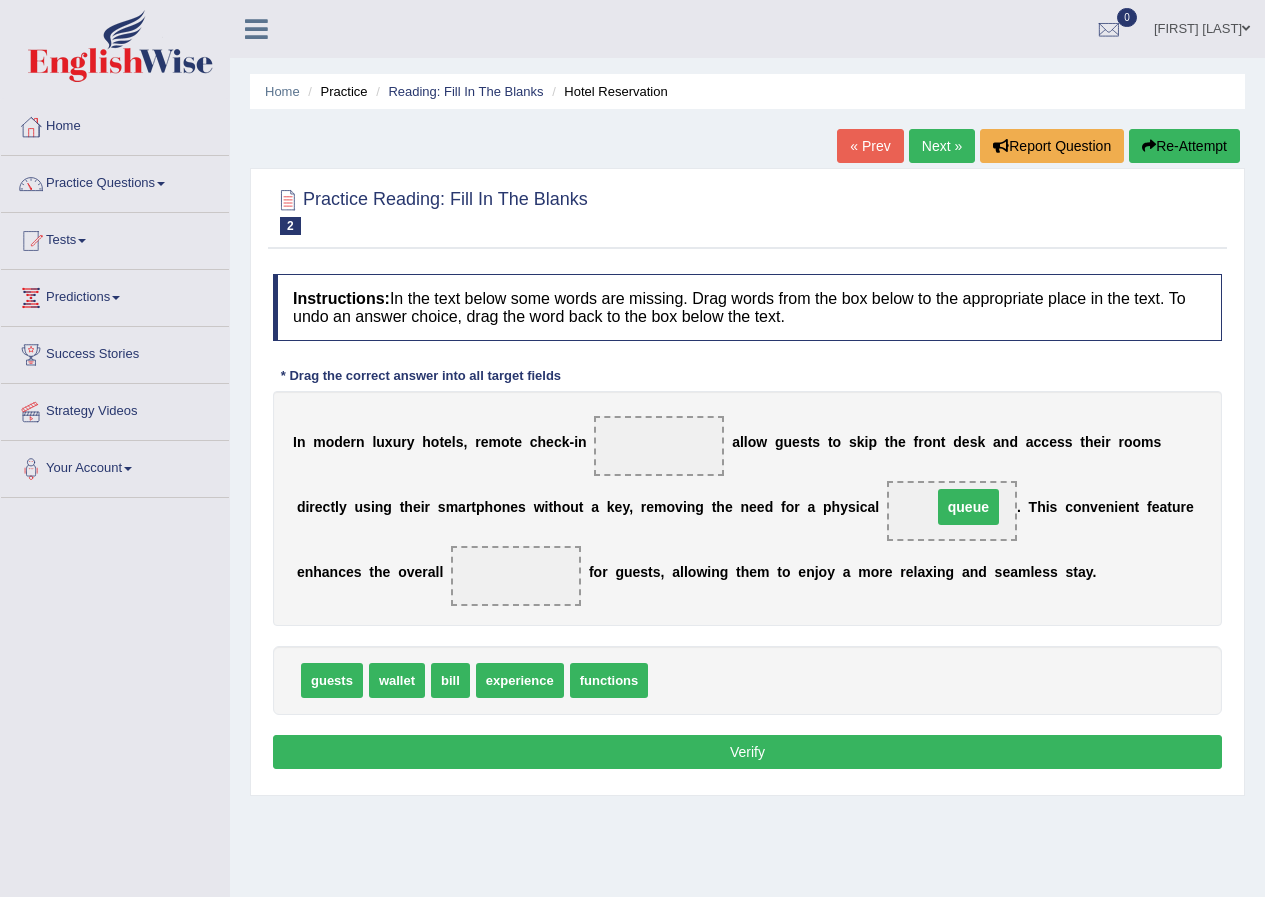 drag, startPoint x: 674, startPoint y: 439, endPoint x: 983, endPoint y: 500, distance: 314.9635 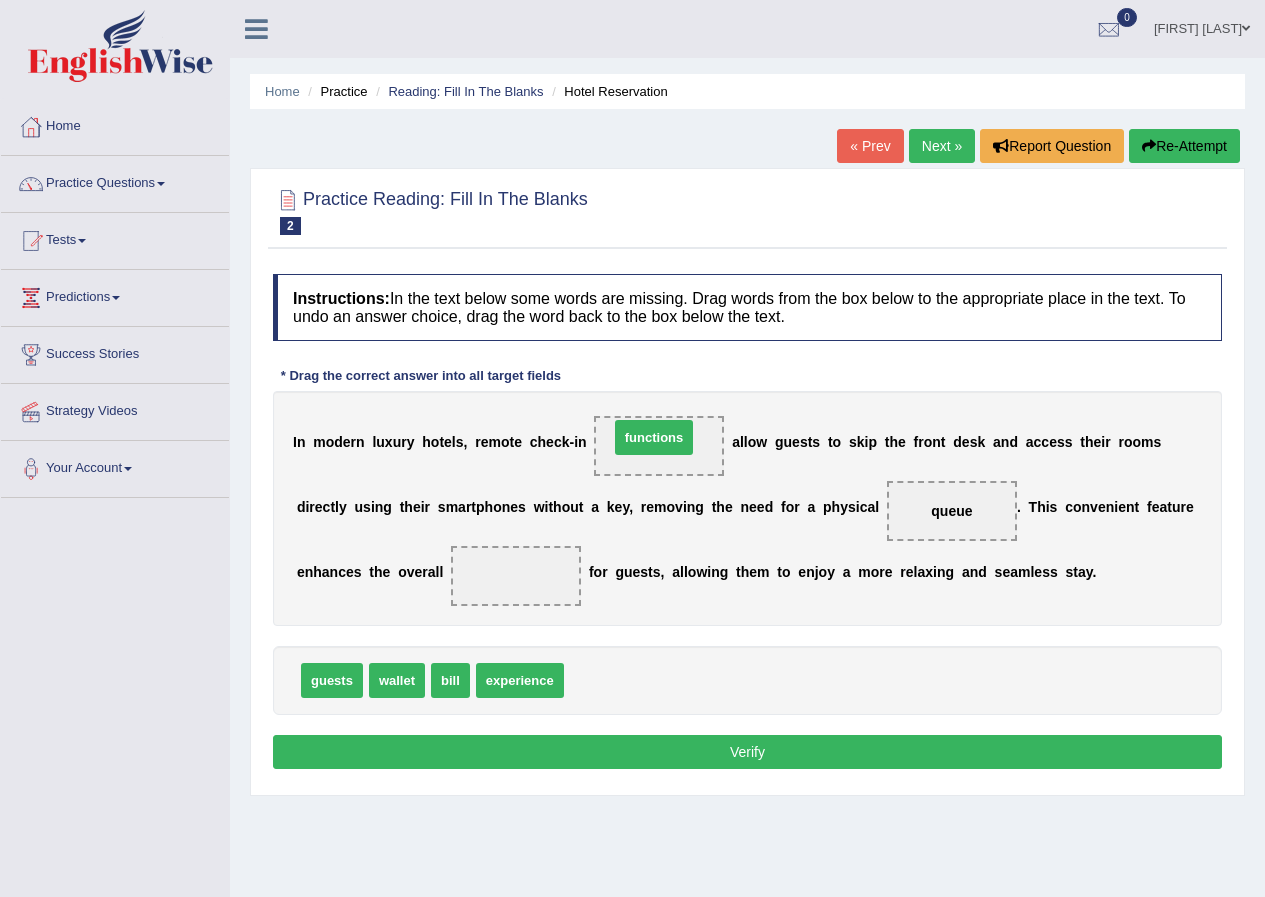 drag, startPoint x: 597, startPoint y: 685, endPoint x: 642, endPoint y: 442, distance: 247.13155 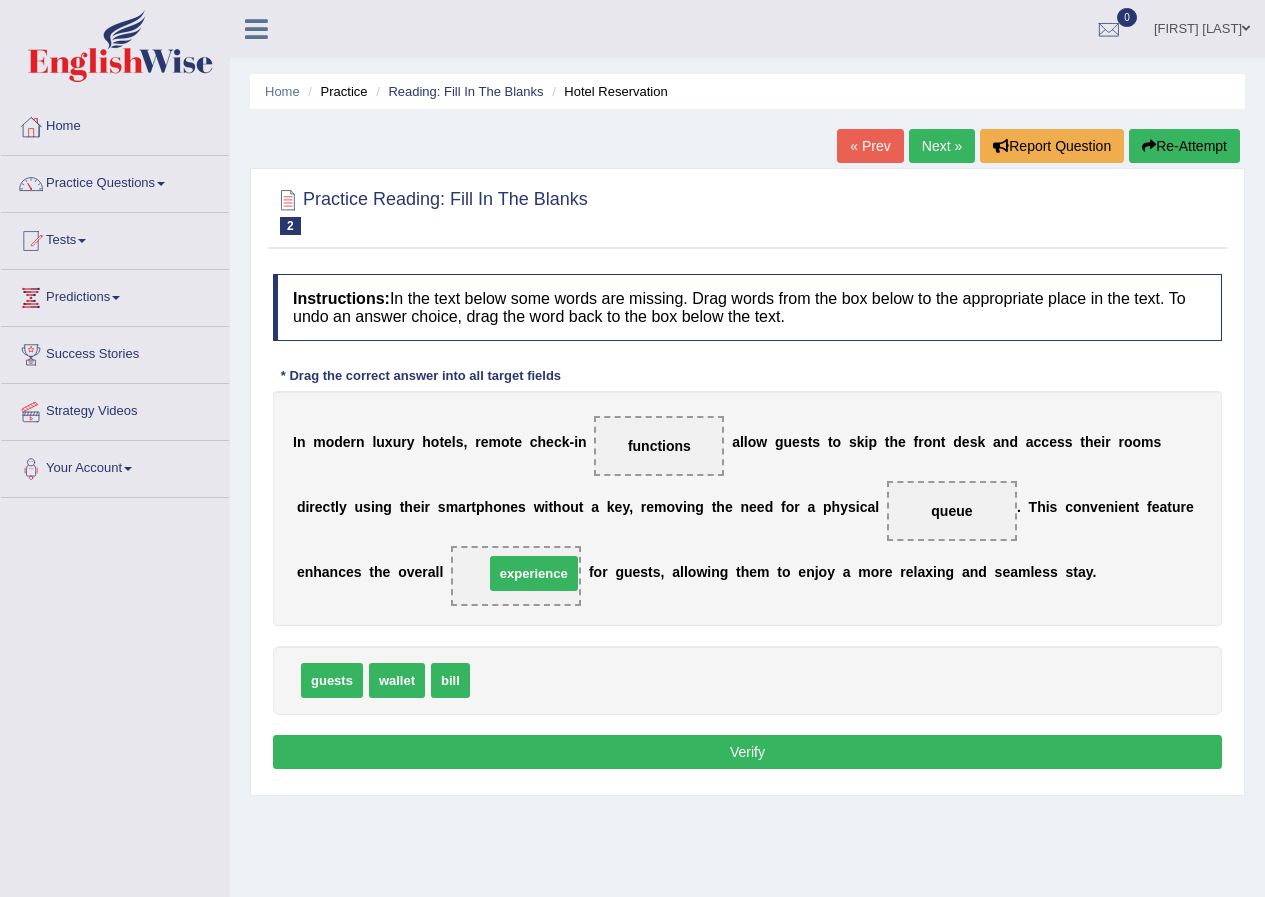 drag, startPoint x: 496, startPoint y: 680, endPoint x: 510, endPoint y: 573, distance: 107.912 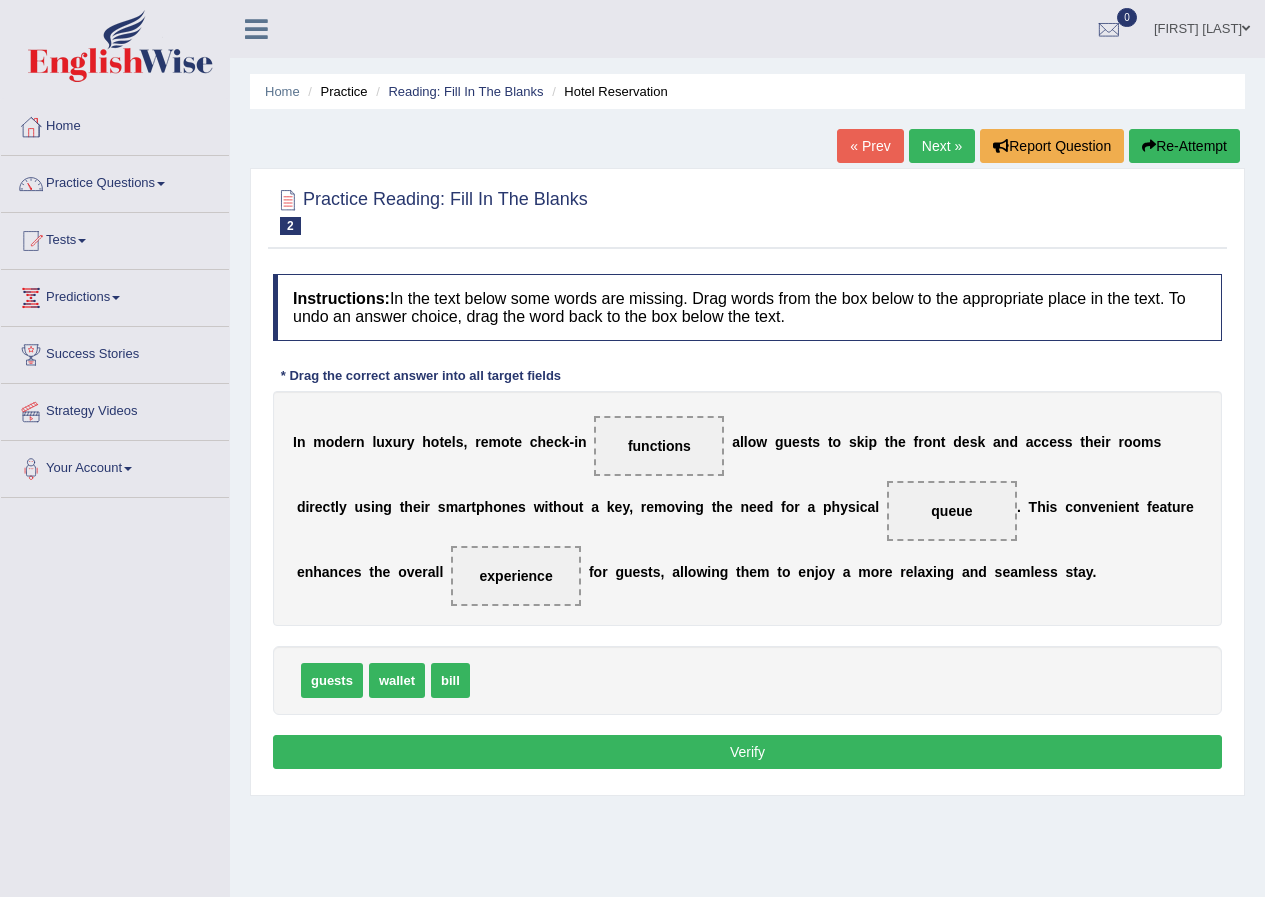 click on "Verify" at bounding box center (747, 752) 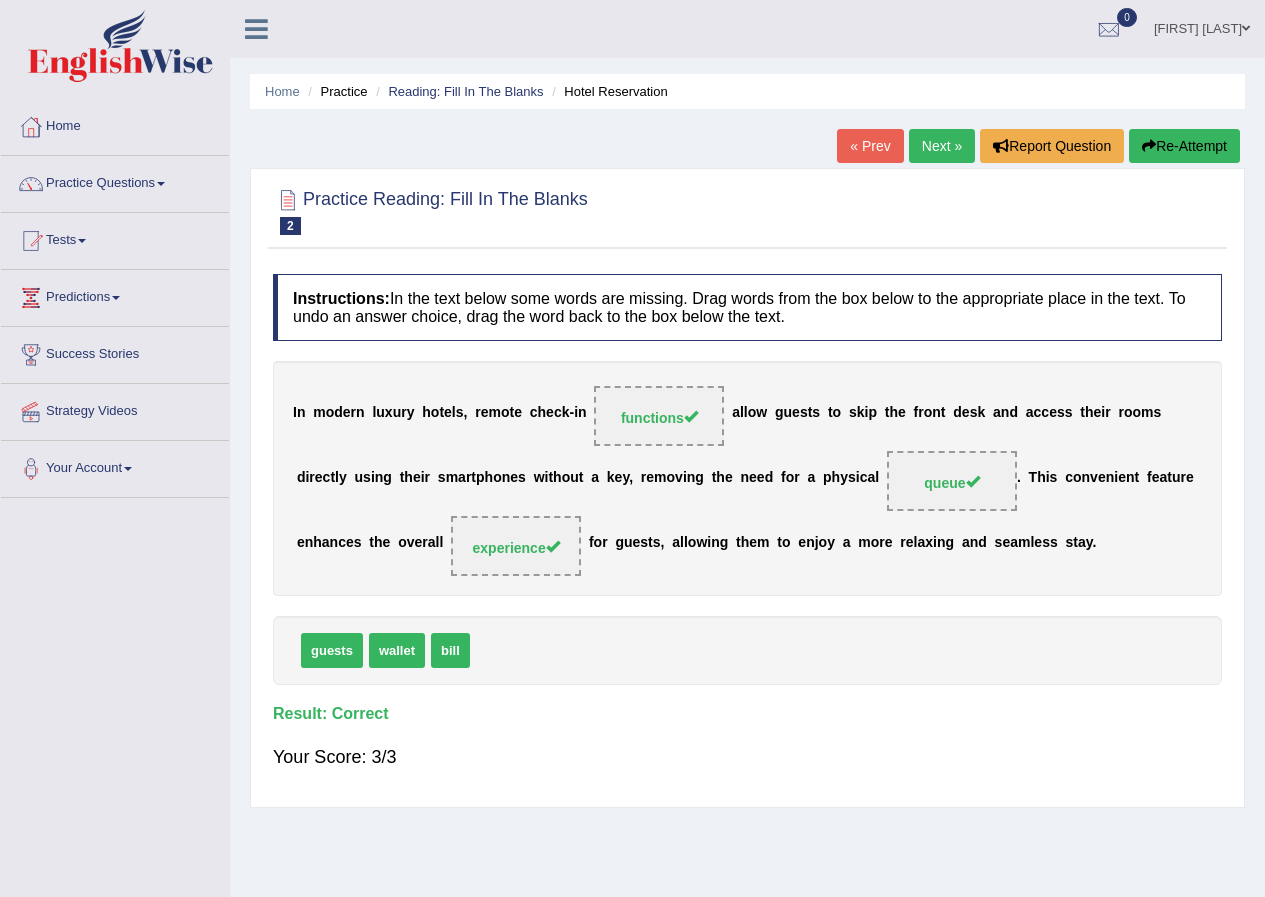 click on "Next »" at bounding box center [942, 146] 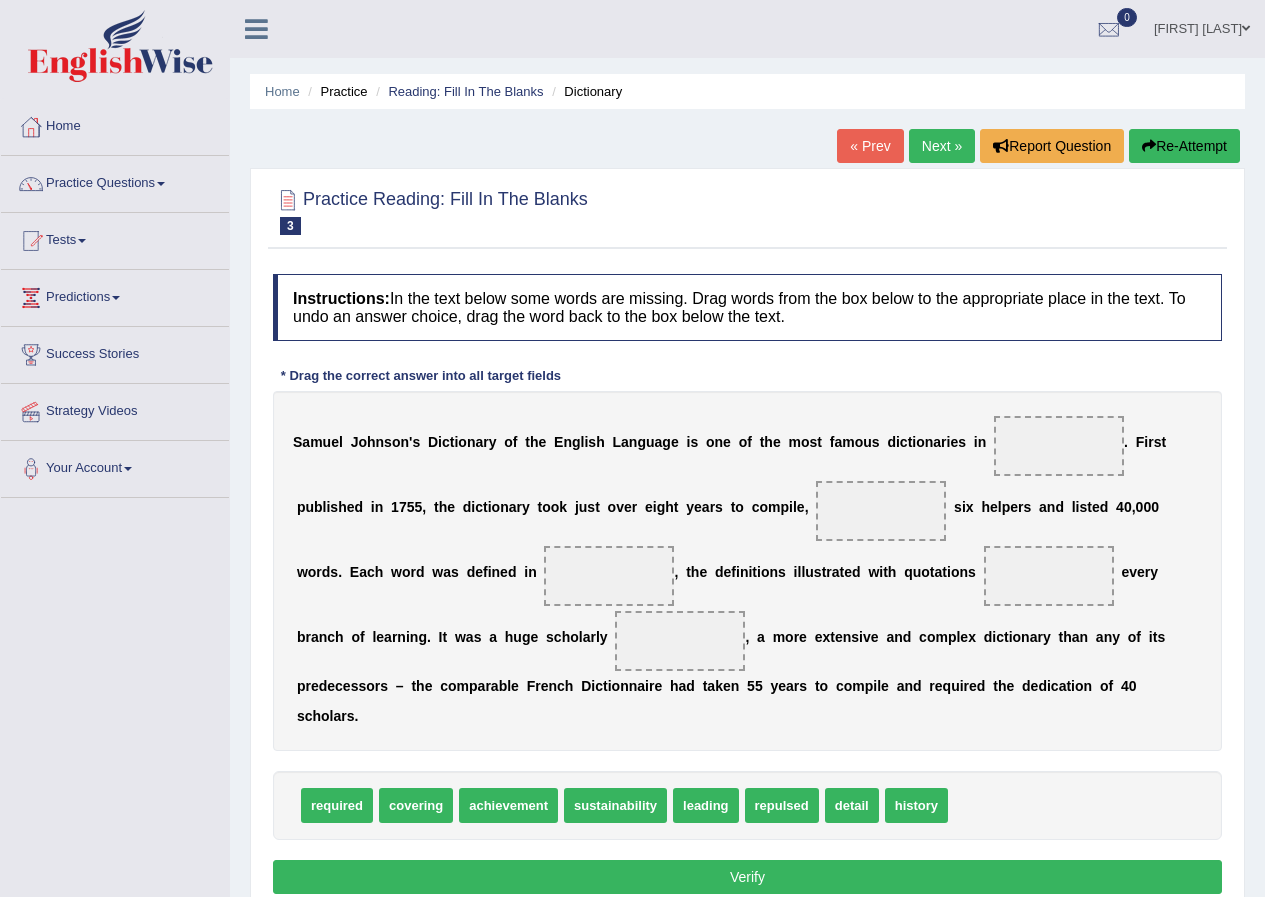 scroll, scrollTop: 0, scrollLeft: 0, axis: both 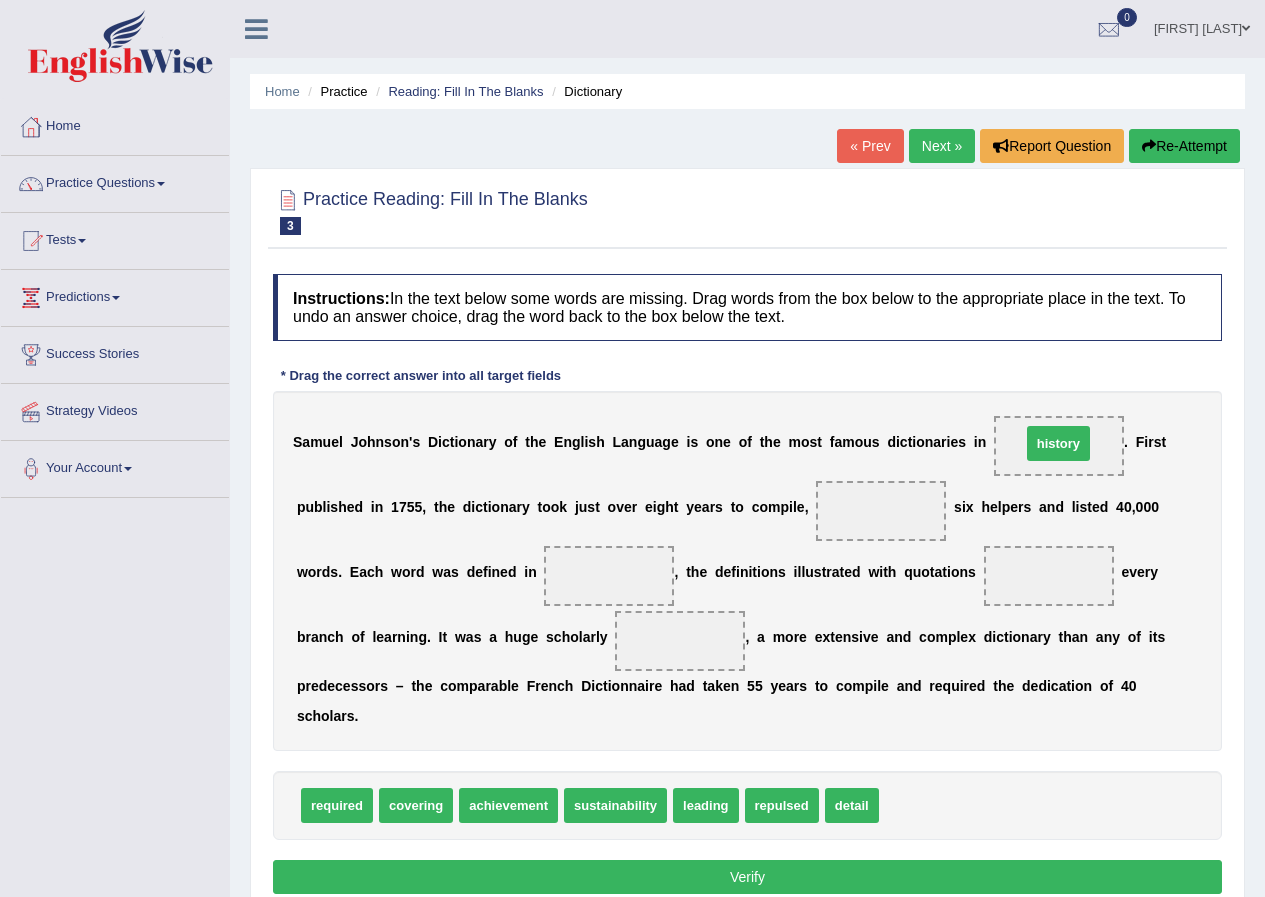 drag, startPoint x: 928, startPoint y: 813, endPoint x: 1070, endPoint y: 451, distance: 388.85474 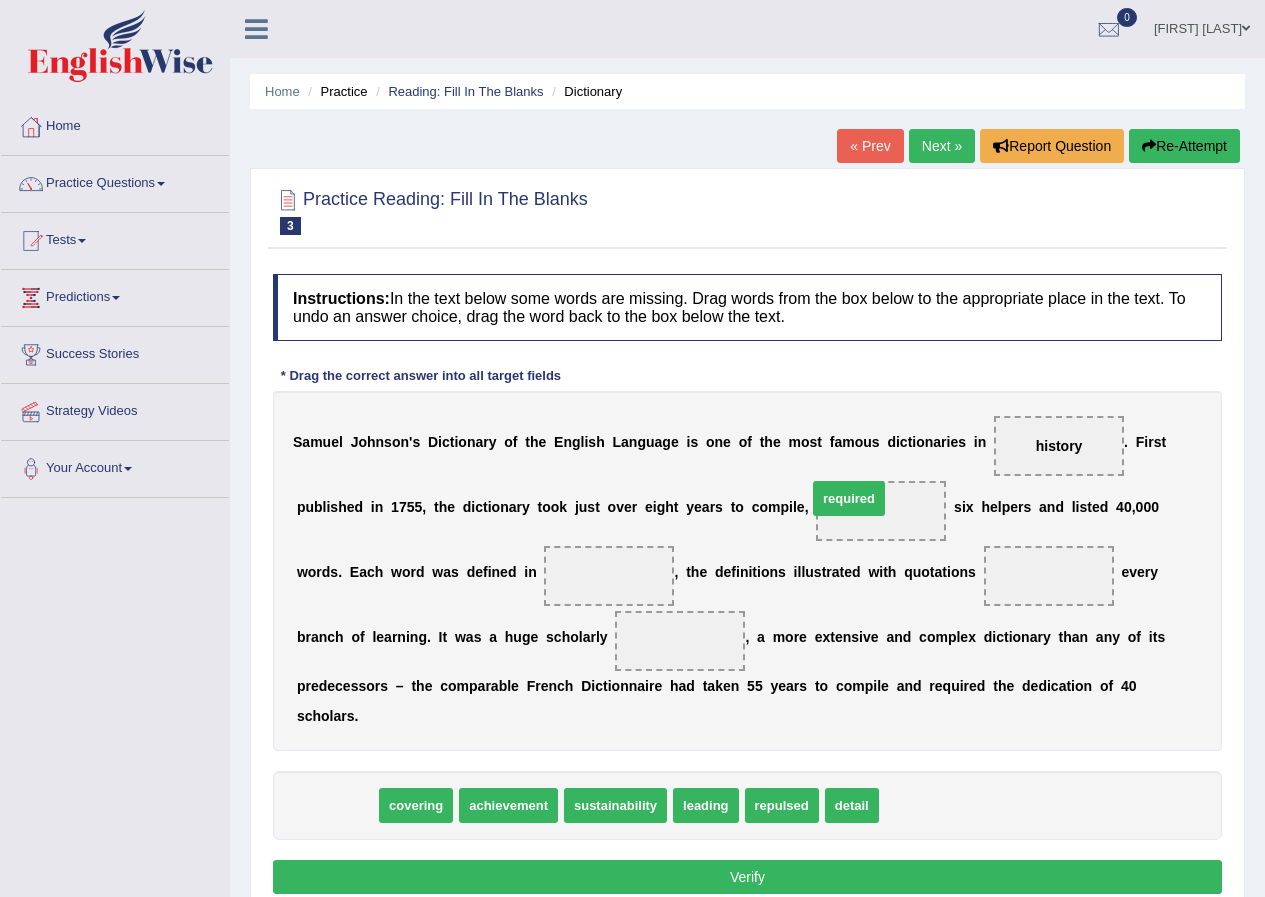 drag, startPoint x: 351, startPoint y: 813, endPoint x: 887, endPoint y: 514, distance: 613.7565 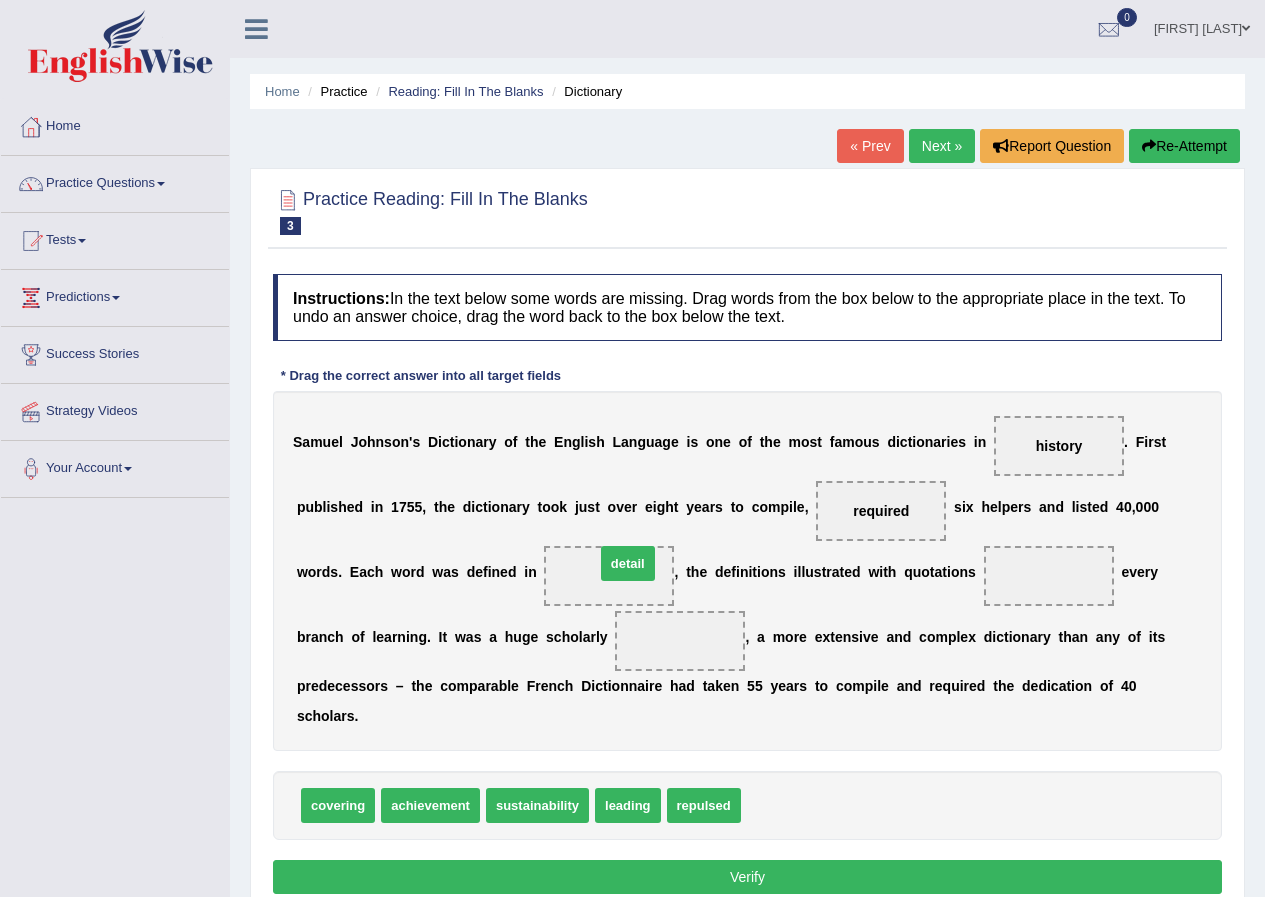 drag, startPoint x: 773, startPoint y: 814, endPoint x: 619, endPoint y: 575, distance: 284.31848 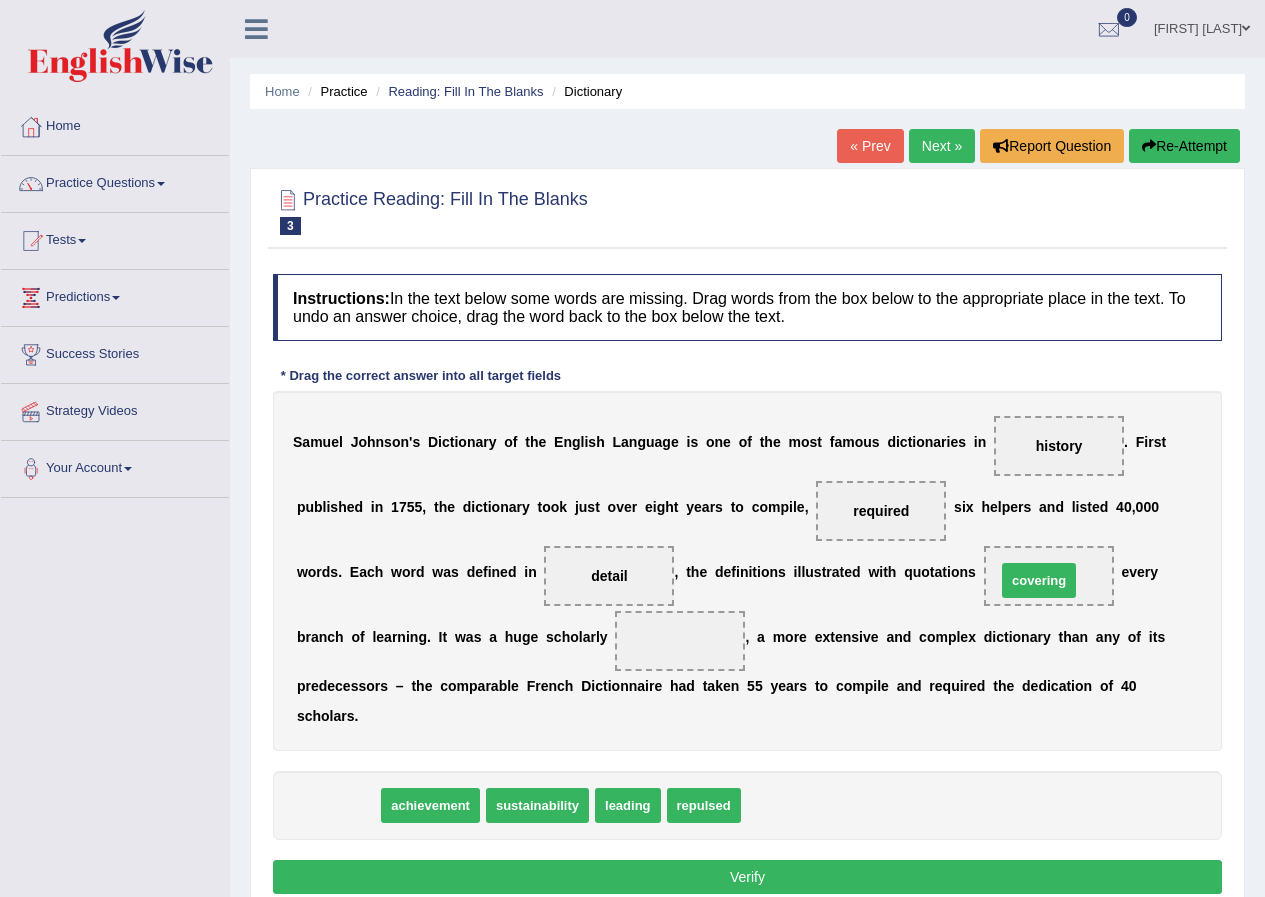 drag, startPoint x: 340, startPoint y: 810, endPoint x: 1041, endPoint y: 585, distance: 736.2241 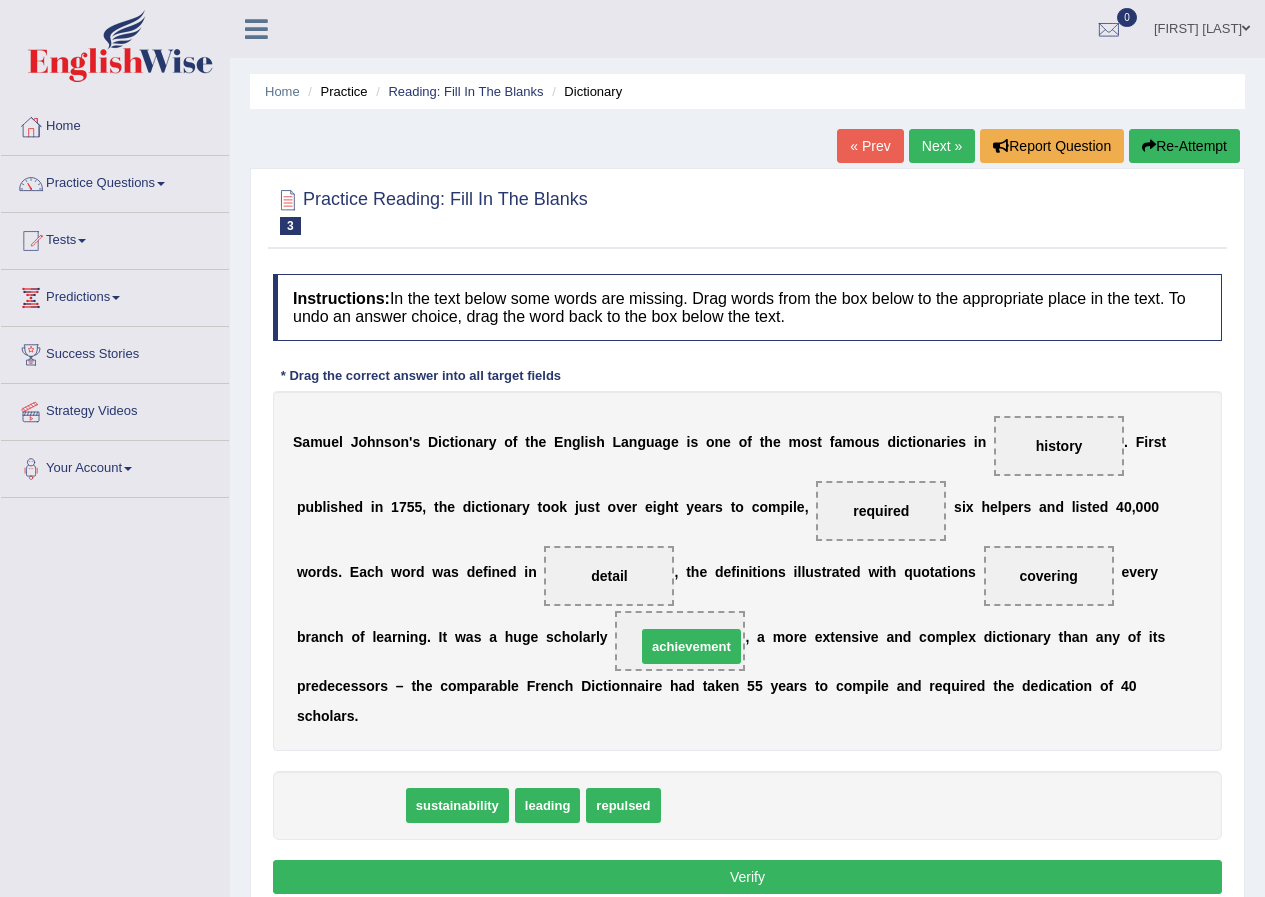 drag, startPoint x: 368, startPoint y: 811, endPoint x: 709, endPoint y: 652, distance: 376.24725 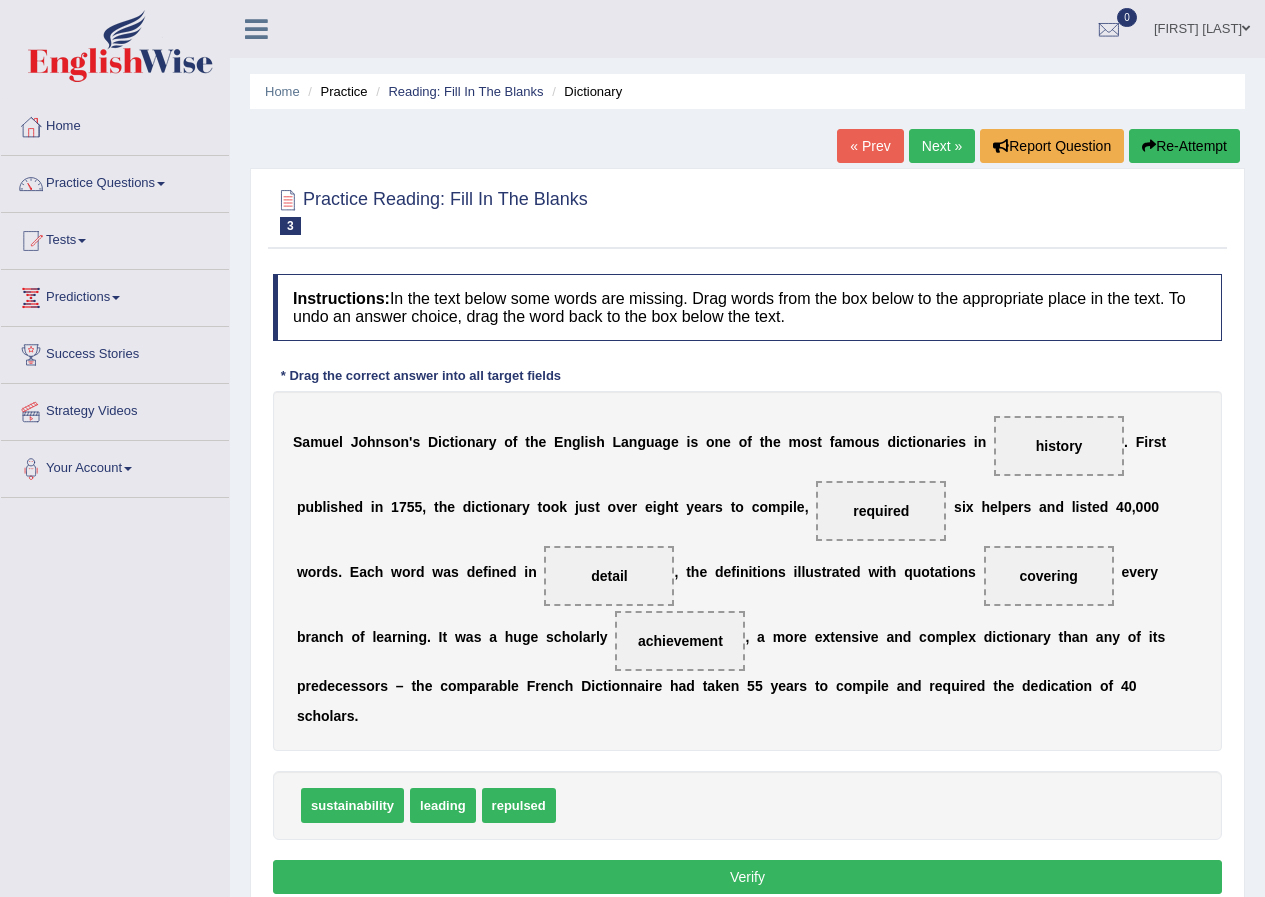 drag, startPoint x: 759, startPoint y: 888, endPoint x: 757, endPoint y: 865, distance: 23.086792 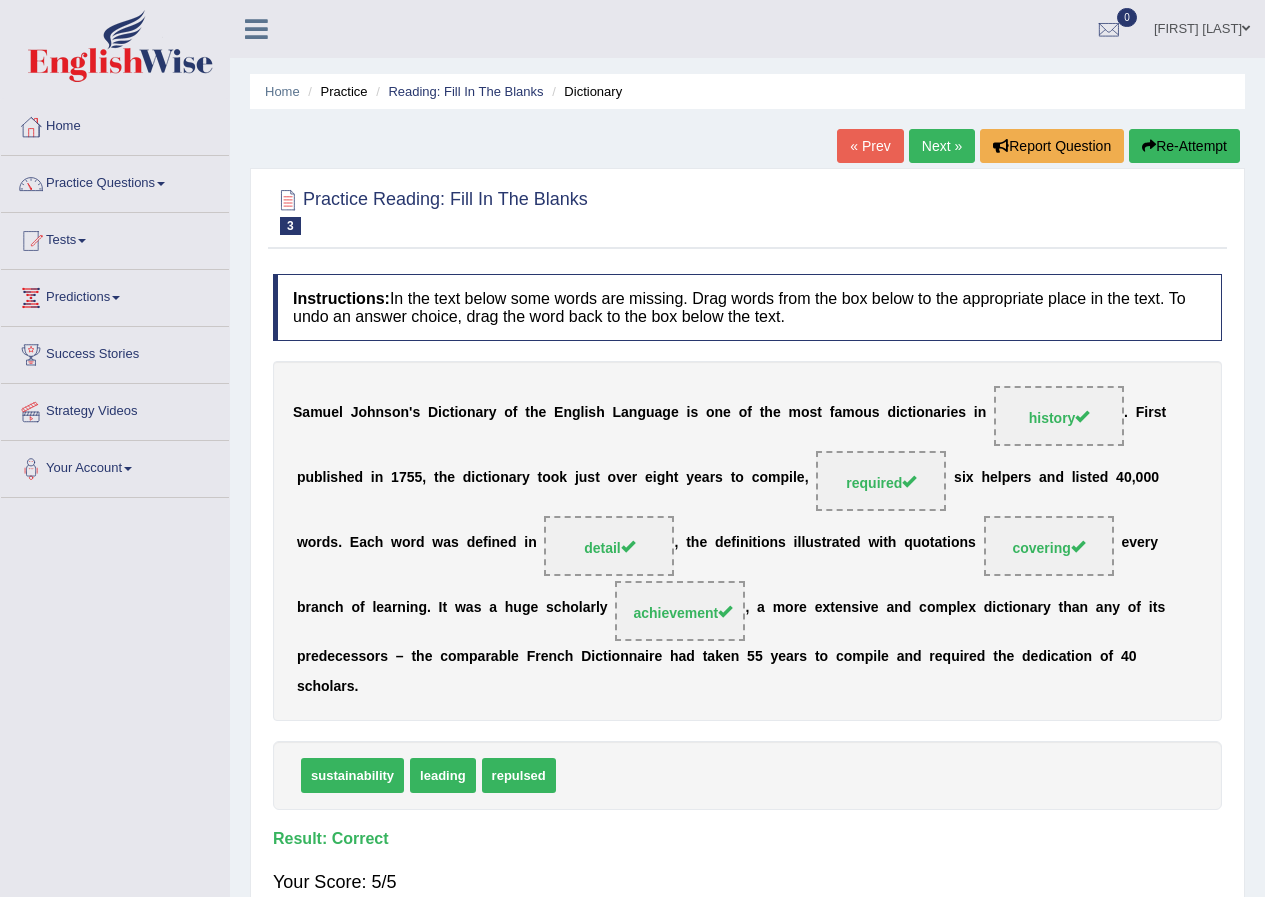 click on "Next »" at bounding box center [942, 146] 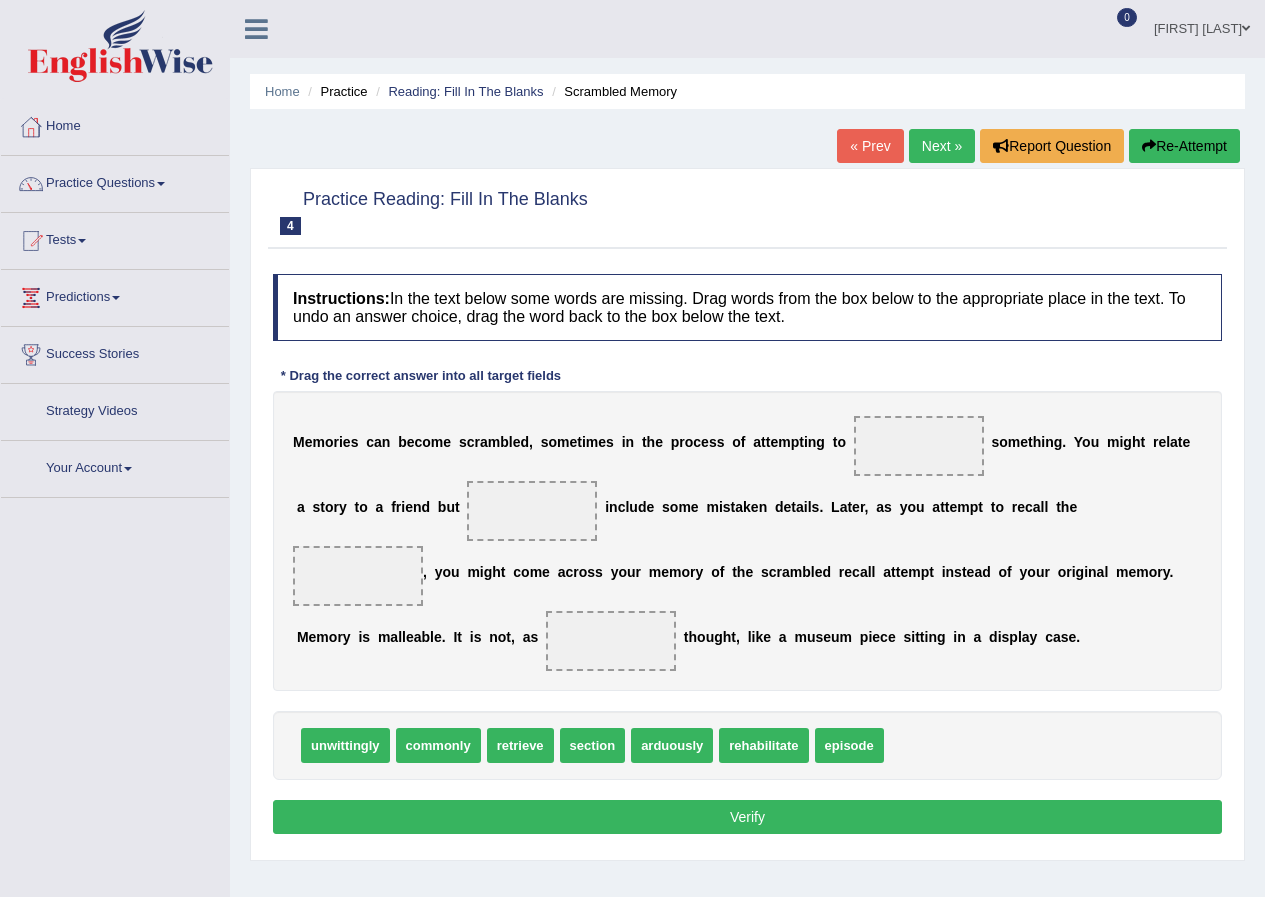 scroll, scrollTop: 0, scrollLeft: 0, axis: both 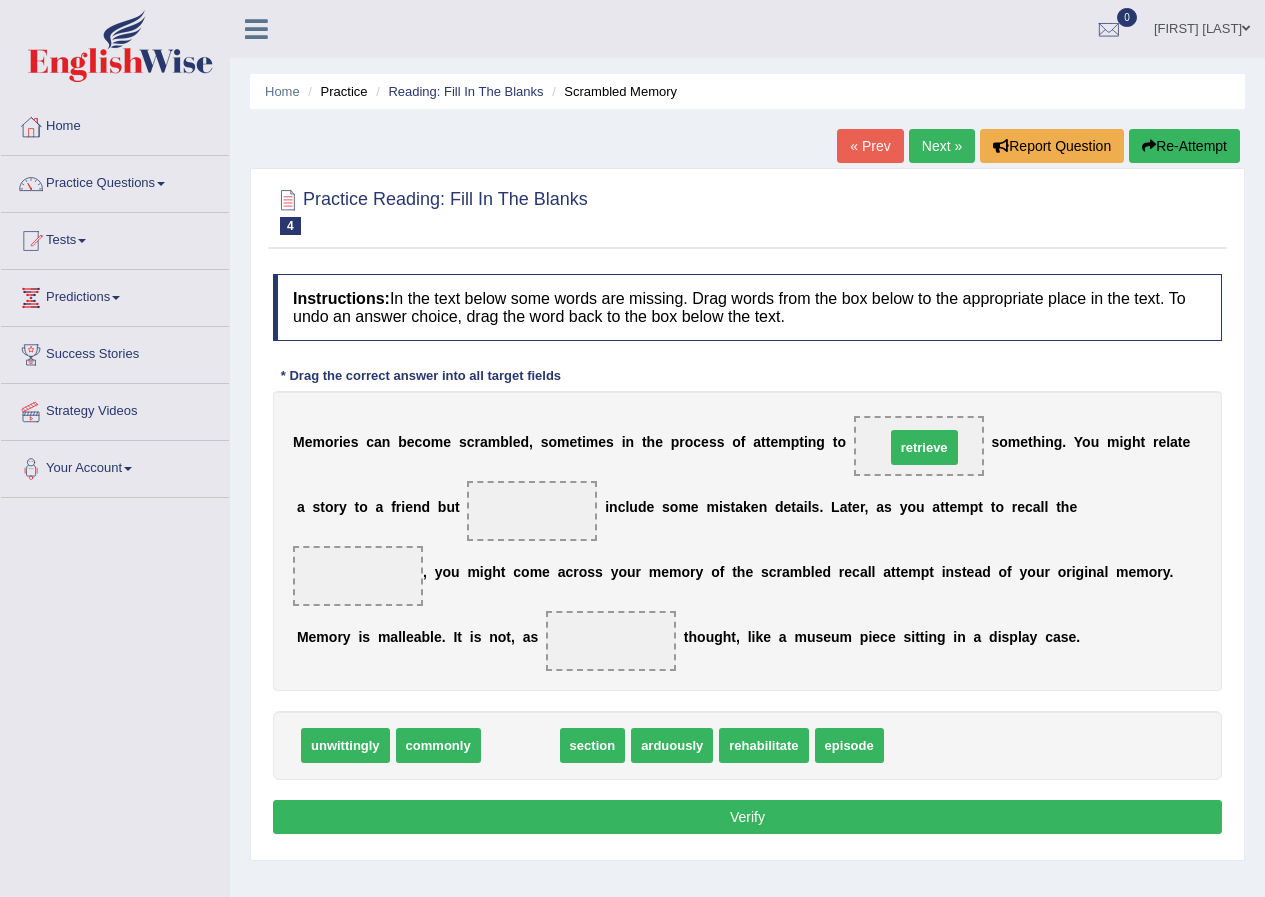 drag, startPoint x: 527, startPoint y: 744, endPoint x: 931, endPoint y: 446, distance: 502.01593 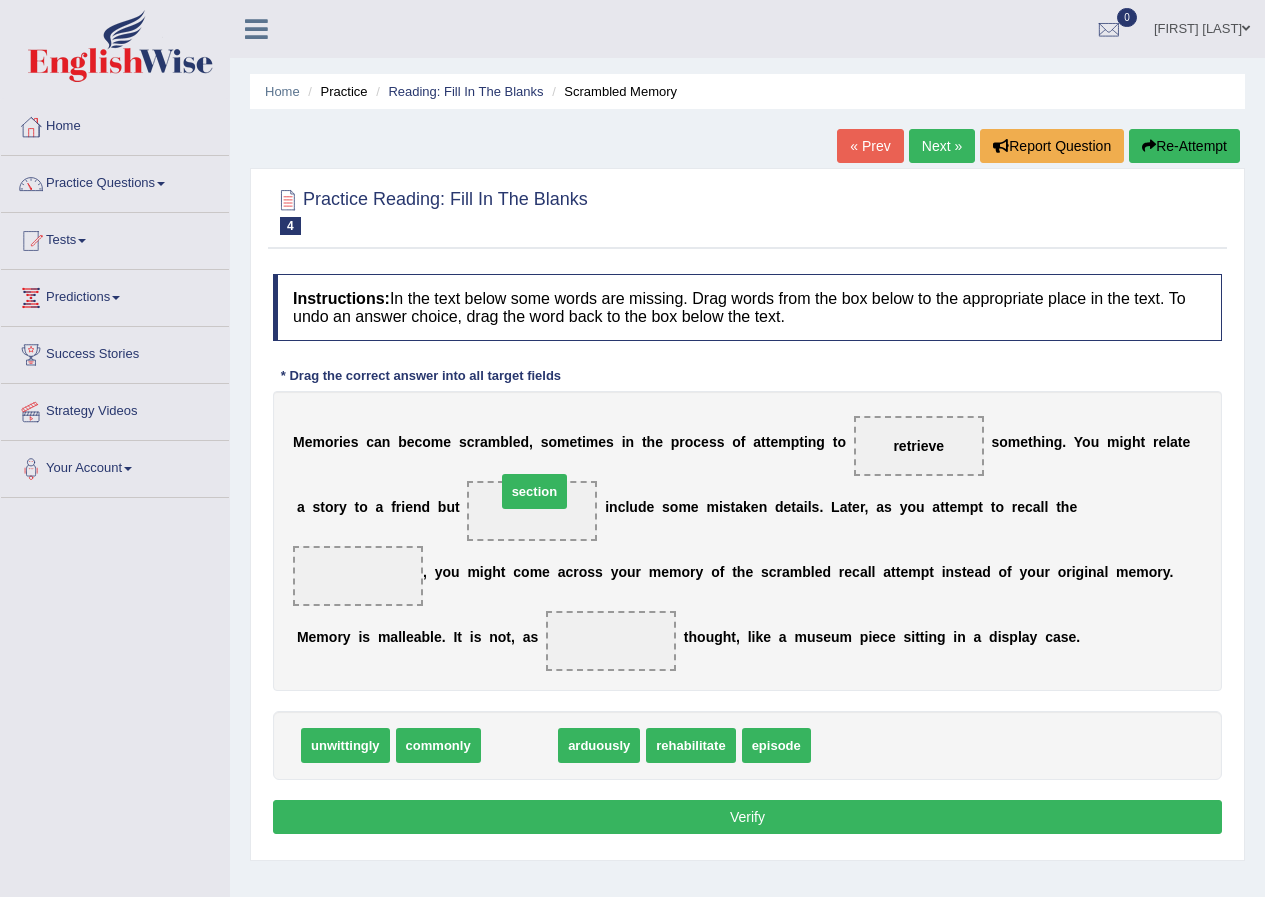 drag, startPoint x: 508, startPoint y: 748, endPoint x: 523, endPoint y: 494, distance: 254.44254 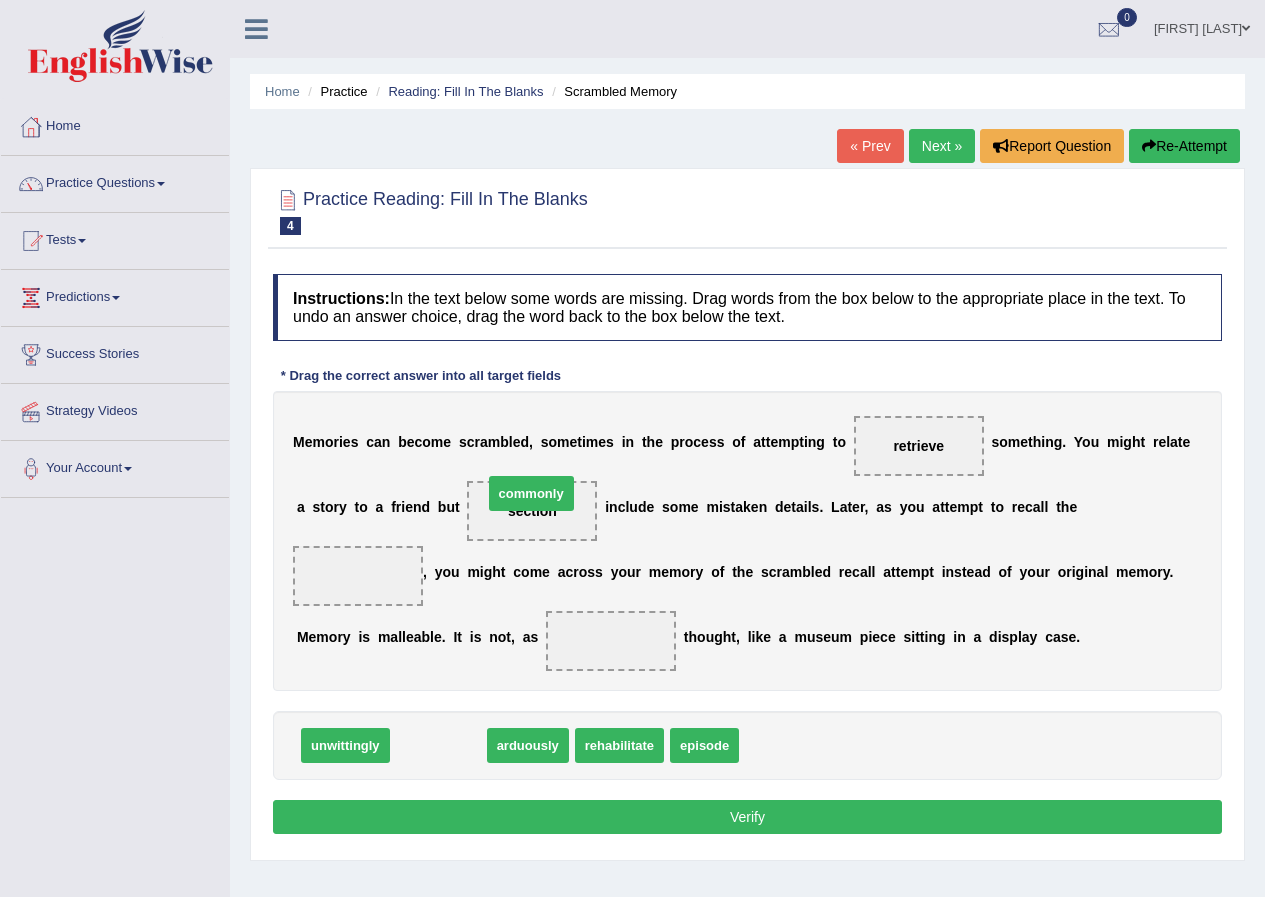 drag, startPoint x: 425, startPoint y: 755, endPoint x: 518, endPoint y: 503, distance: 268.6131 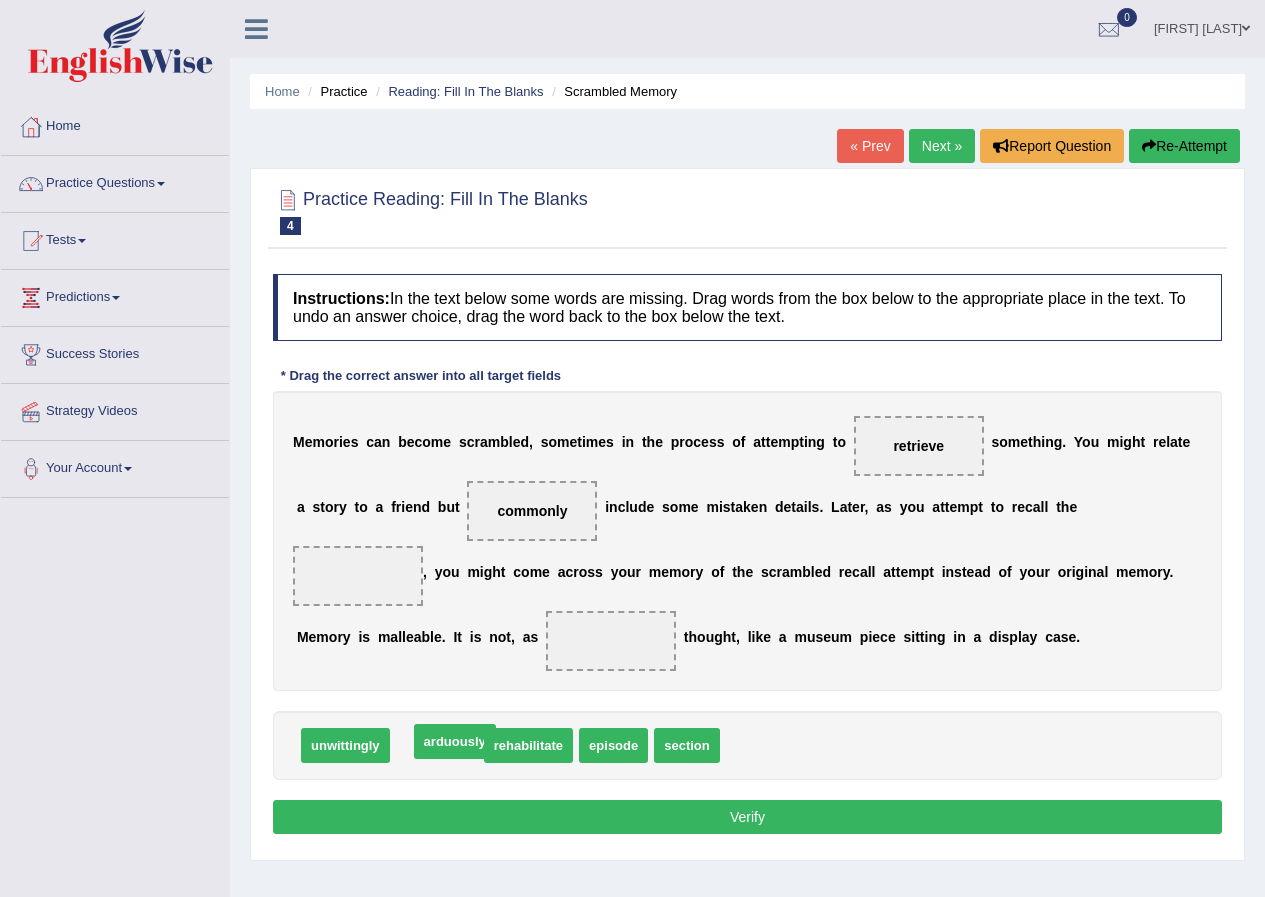 drag, startPoint x: 434, startPoint y: 756, endPoint x: 452, endPoint y: 752, distance: 18.439089 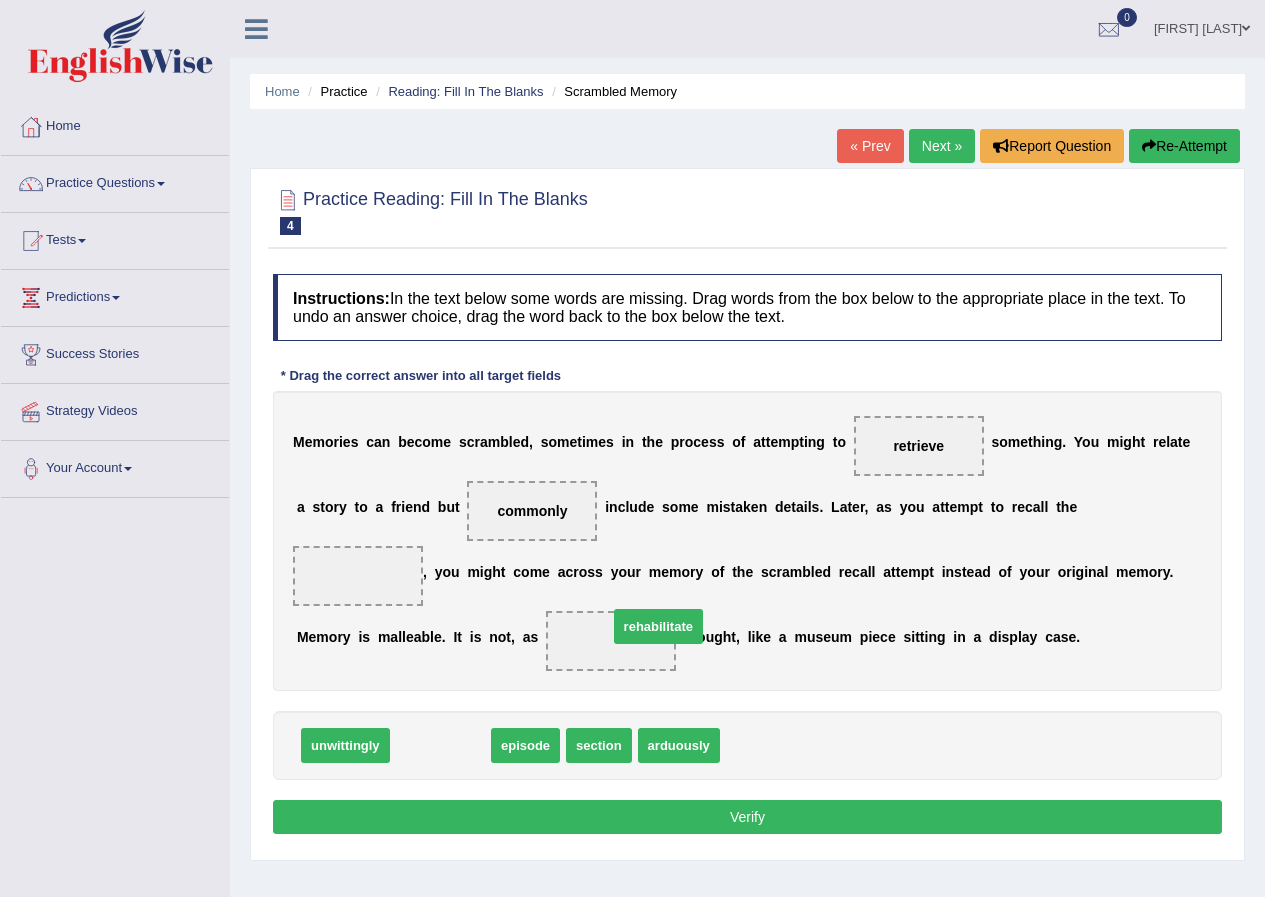 drag, startPoint x: 417, startPoint y: 754, endPoint x: 625, endPoint y: 657, distance: 229.506 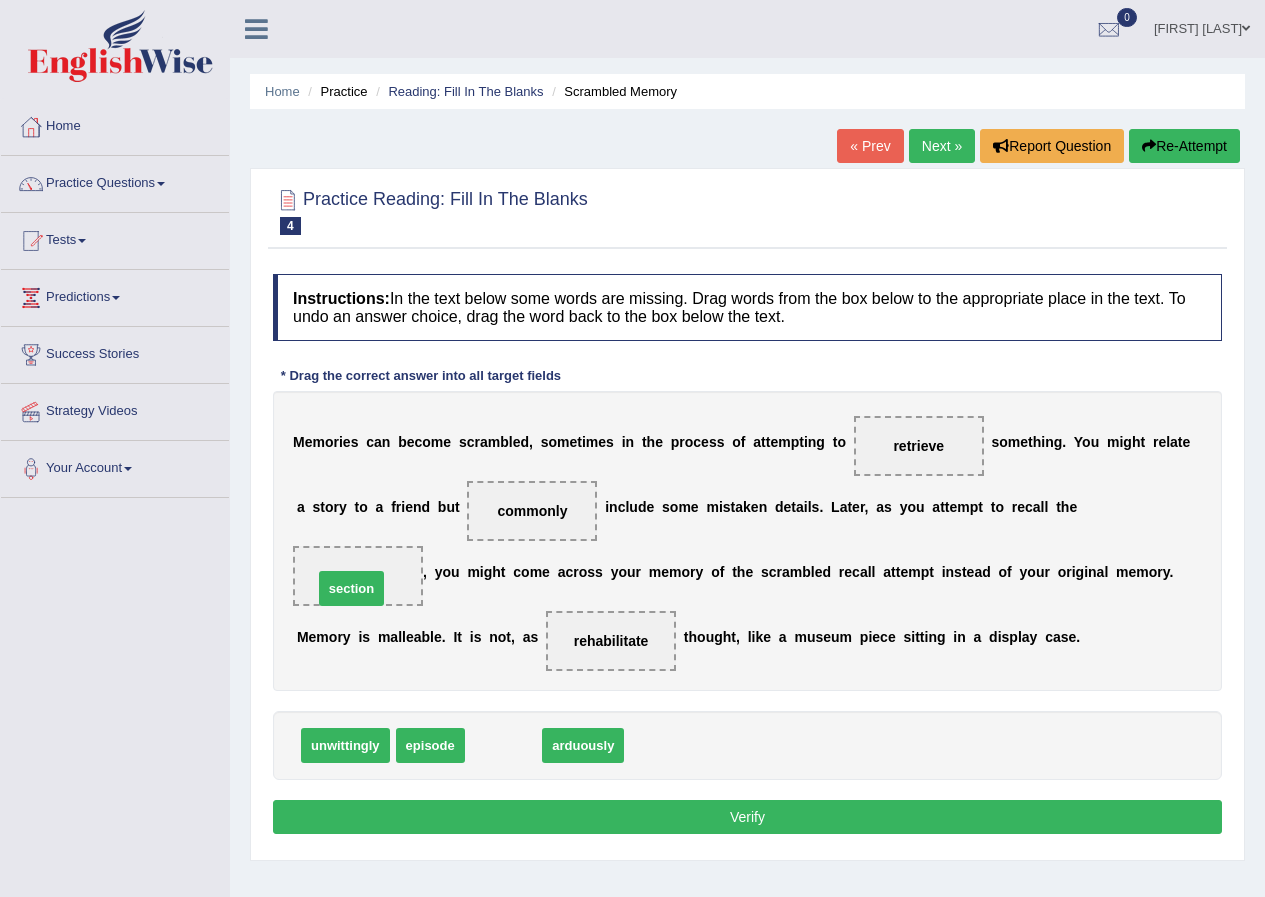 drag, startPoint x: 513, startPoint y: 748, endPoint x: 361, endPoint y: 591, distance: 218.5246 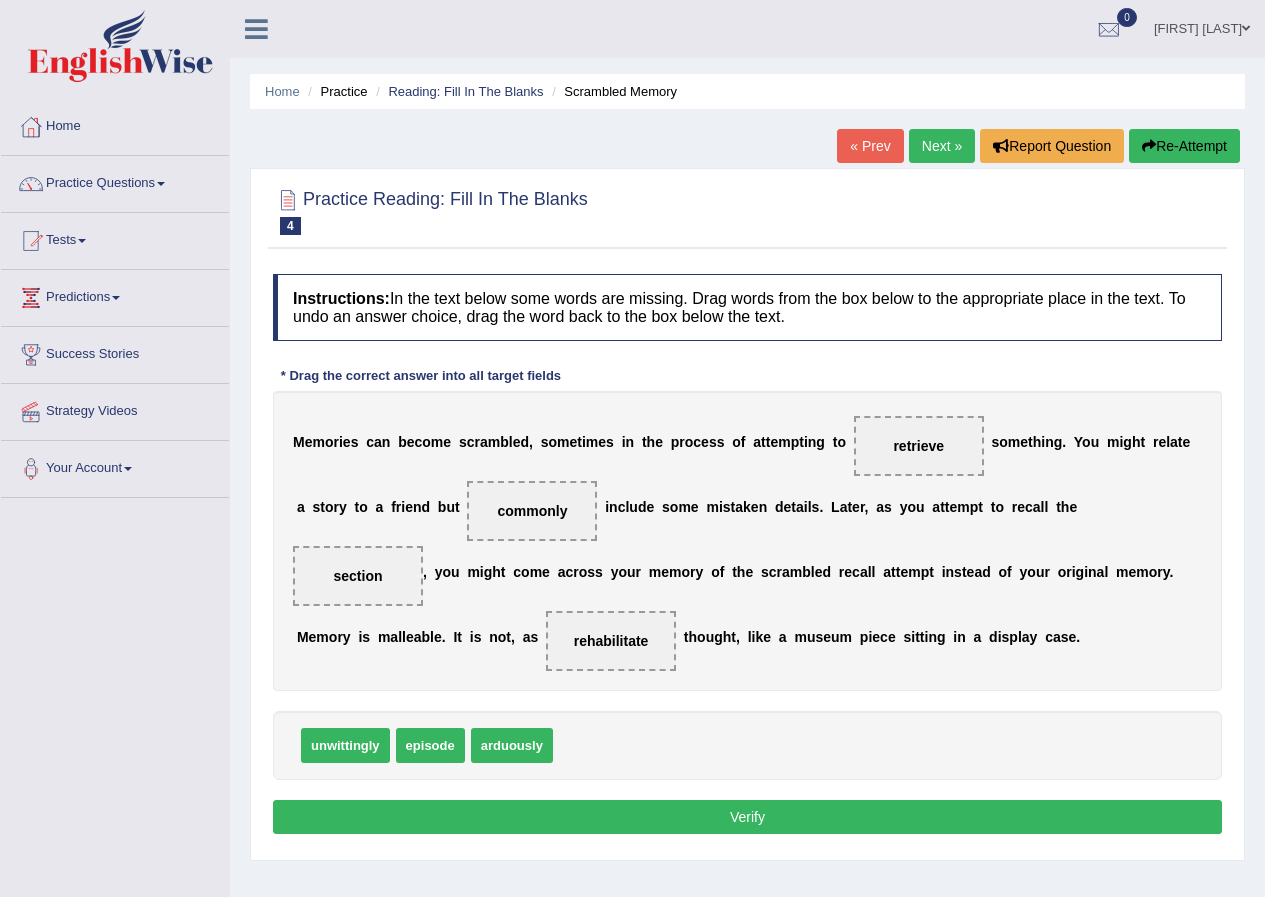 click on "Verify" at bounding box center (747, 817) 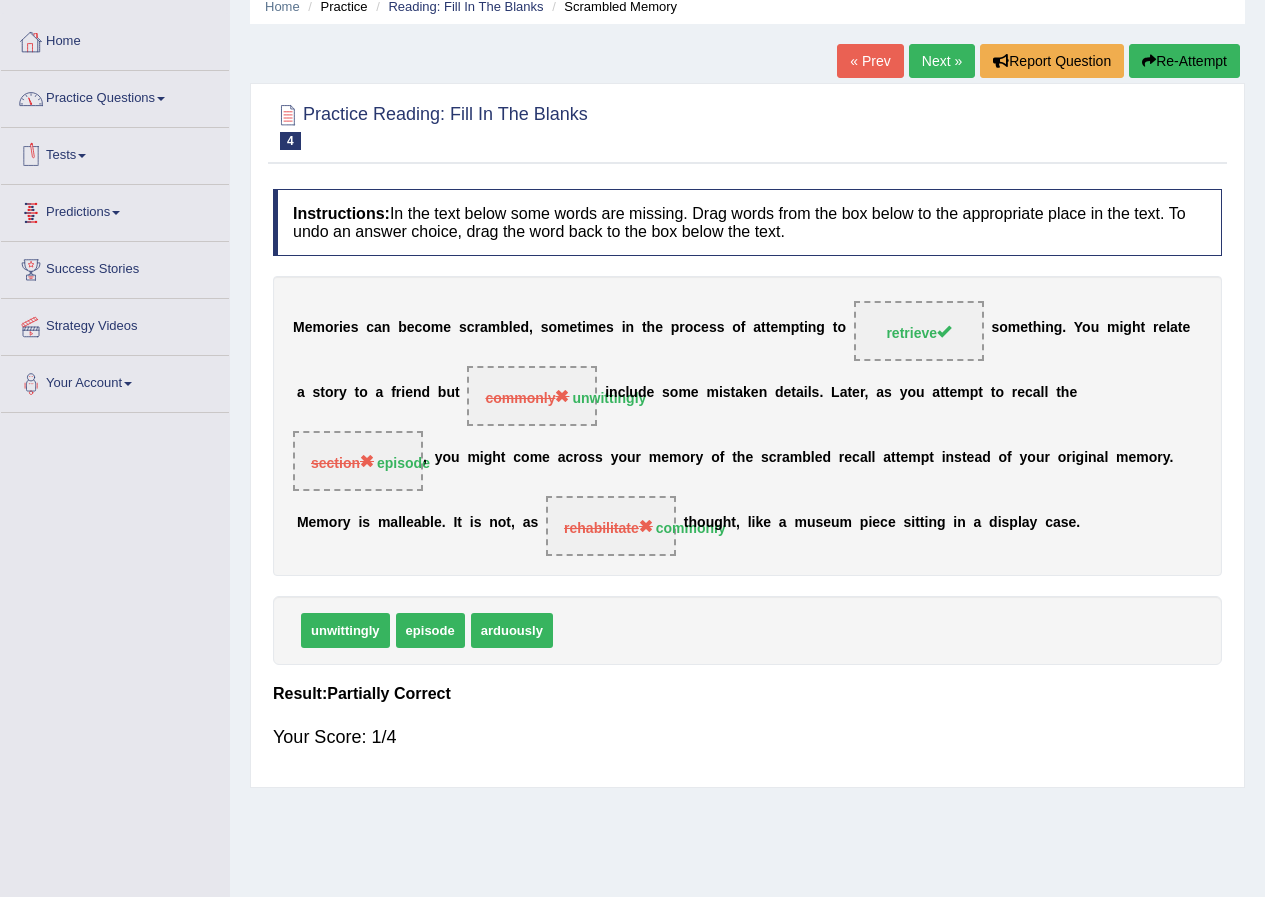 scroll, scrollTop: 0, scrollLeft: 0, axis: both 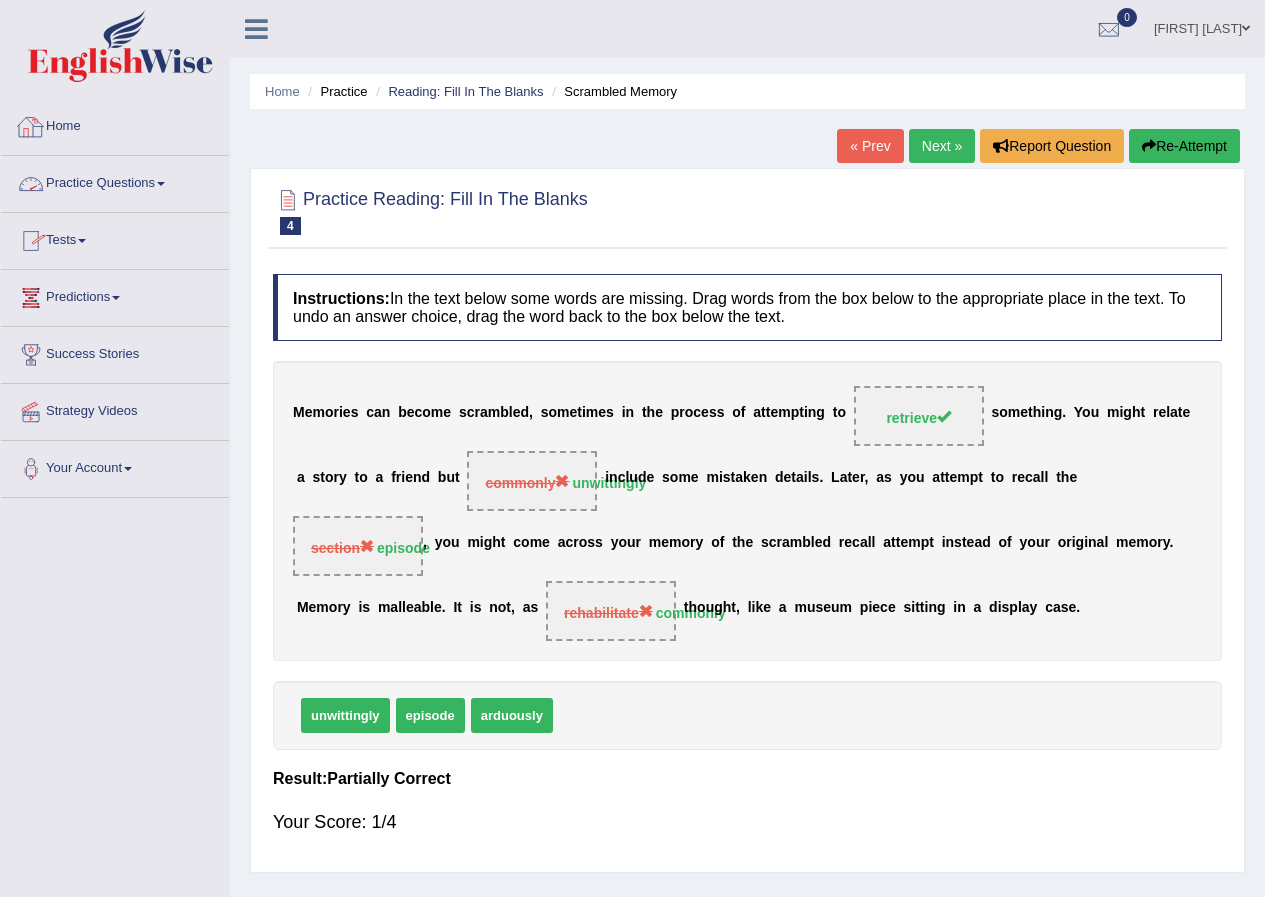 click on "Practice Questions" at bounding box center [115, 181] 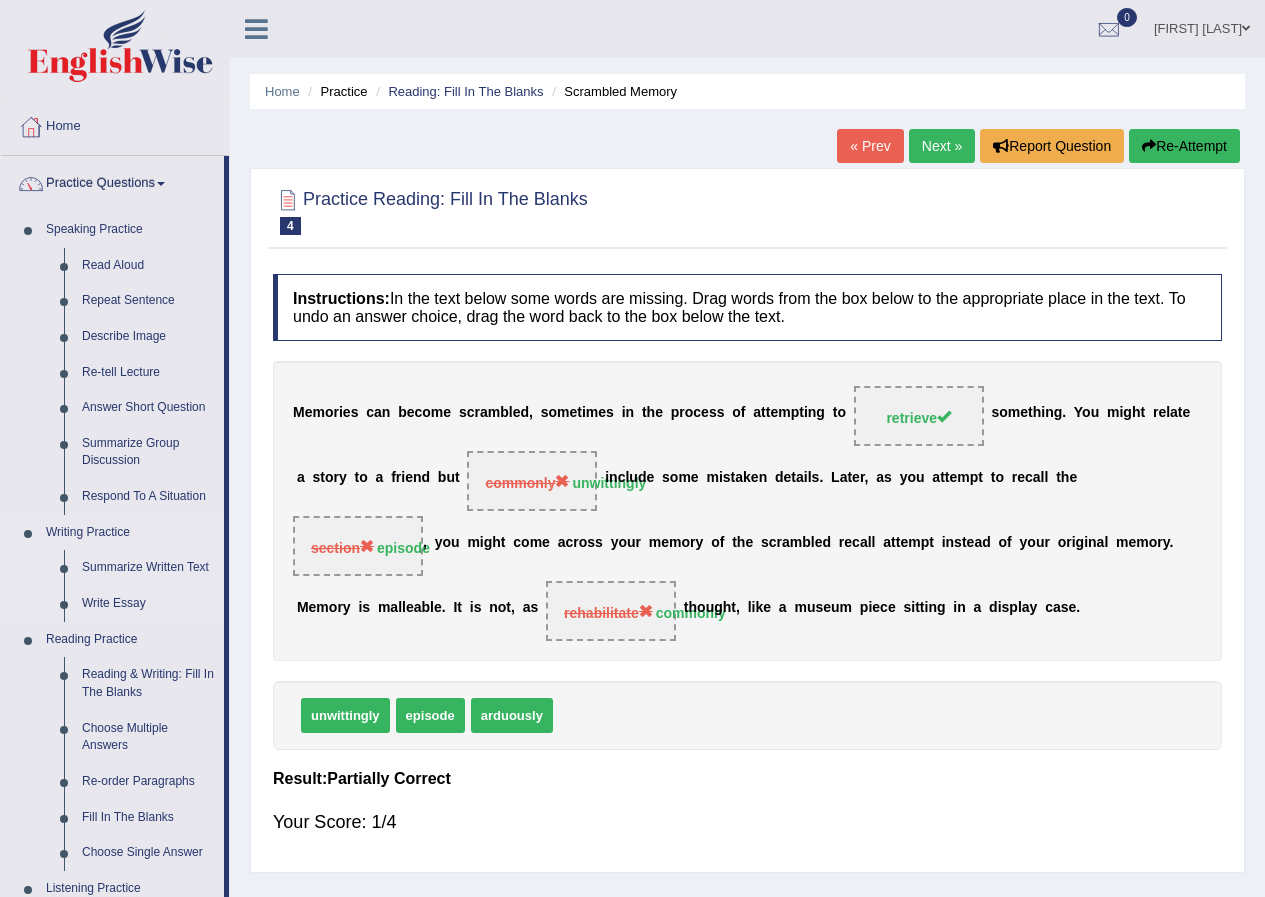 scroll, scrollTop: 100, scrollLeft: 0, axis: vertical 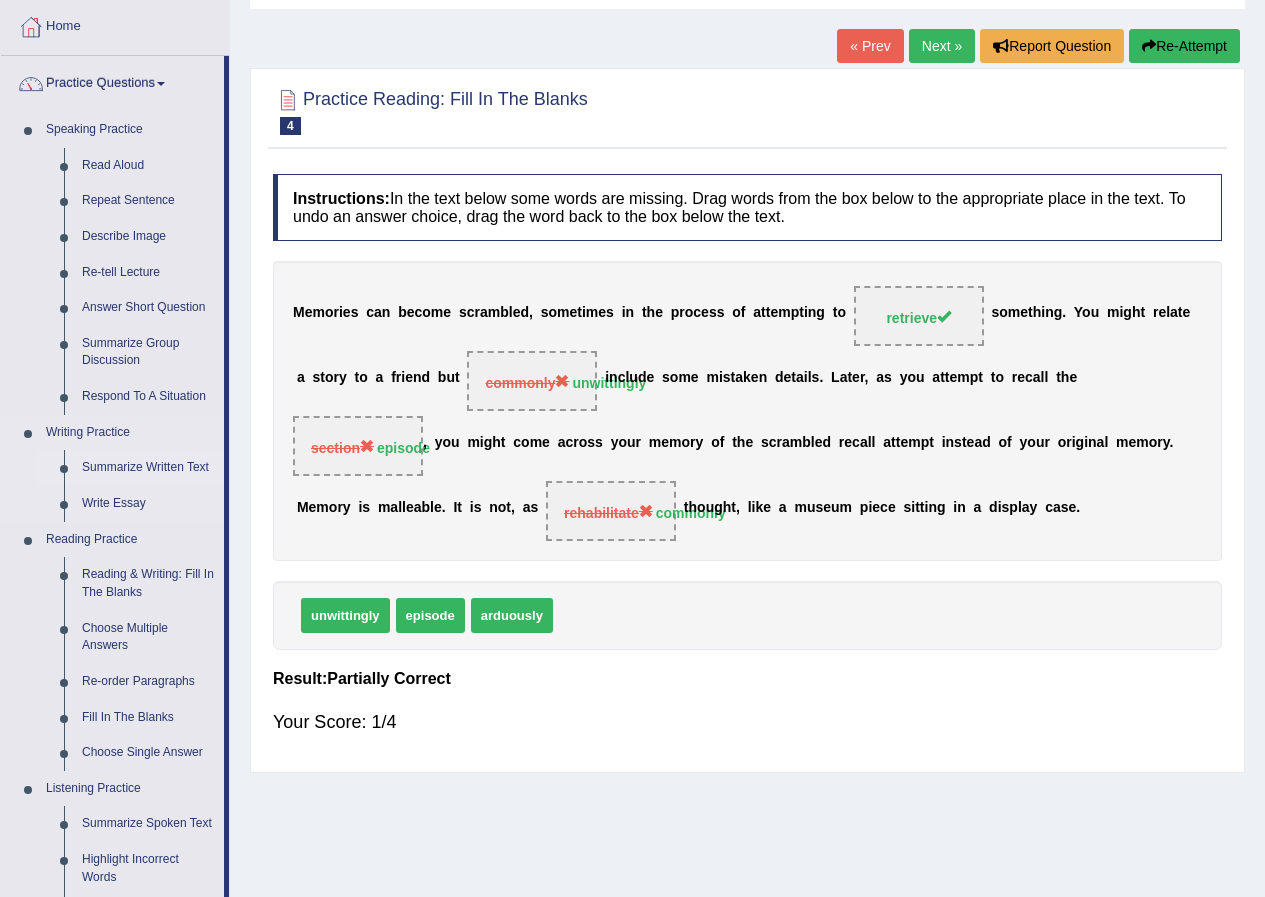 click on "Summarize Written Text" at bounding box center [148, 468] 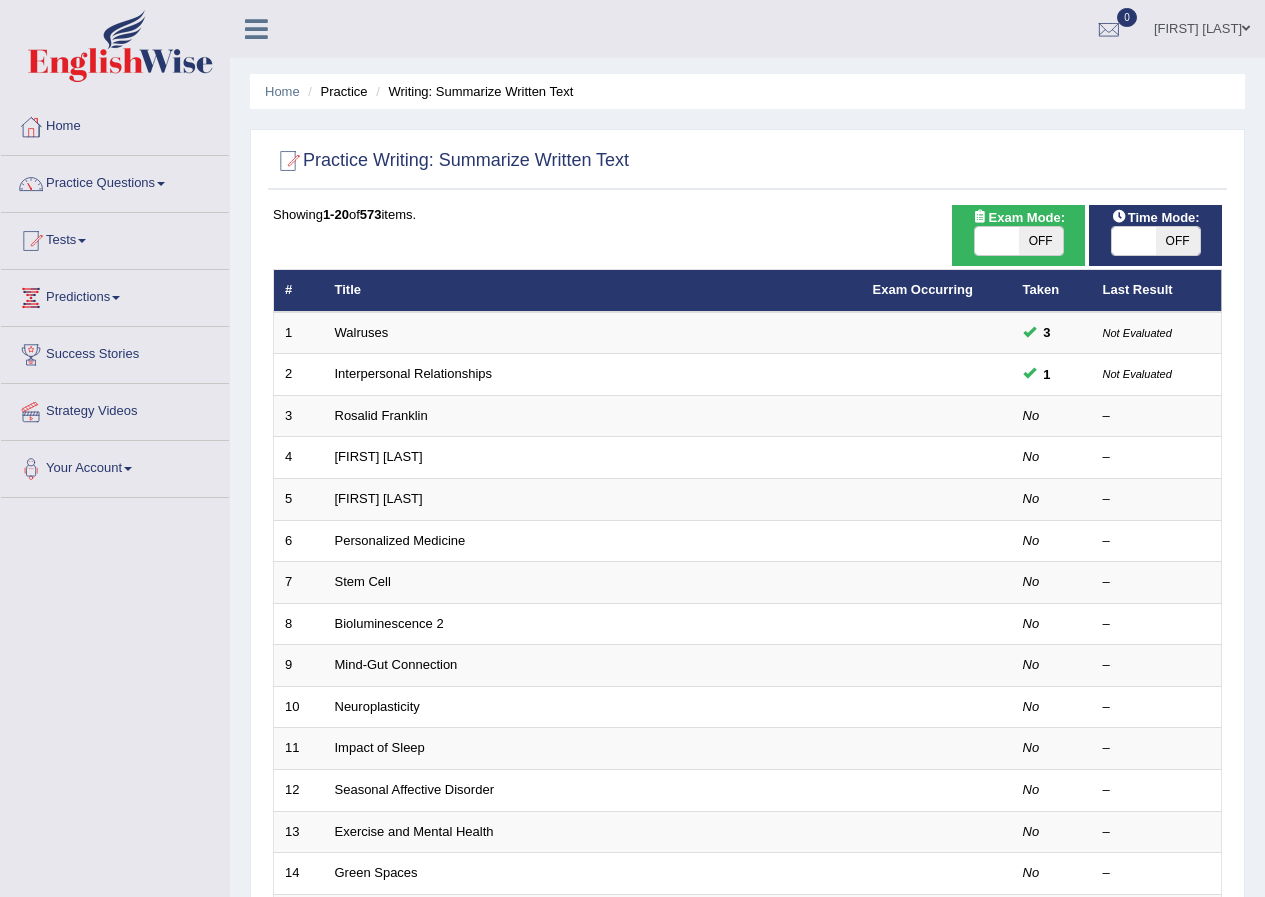 click on "Walruses" at bounding box center [362, 332] 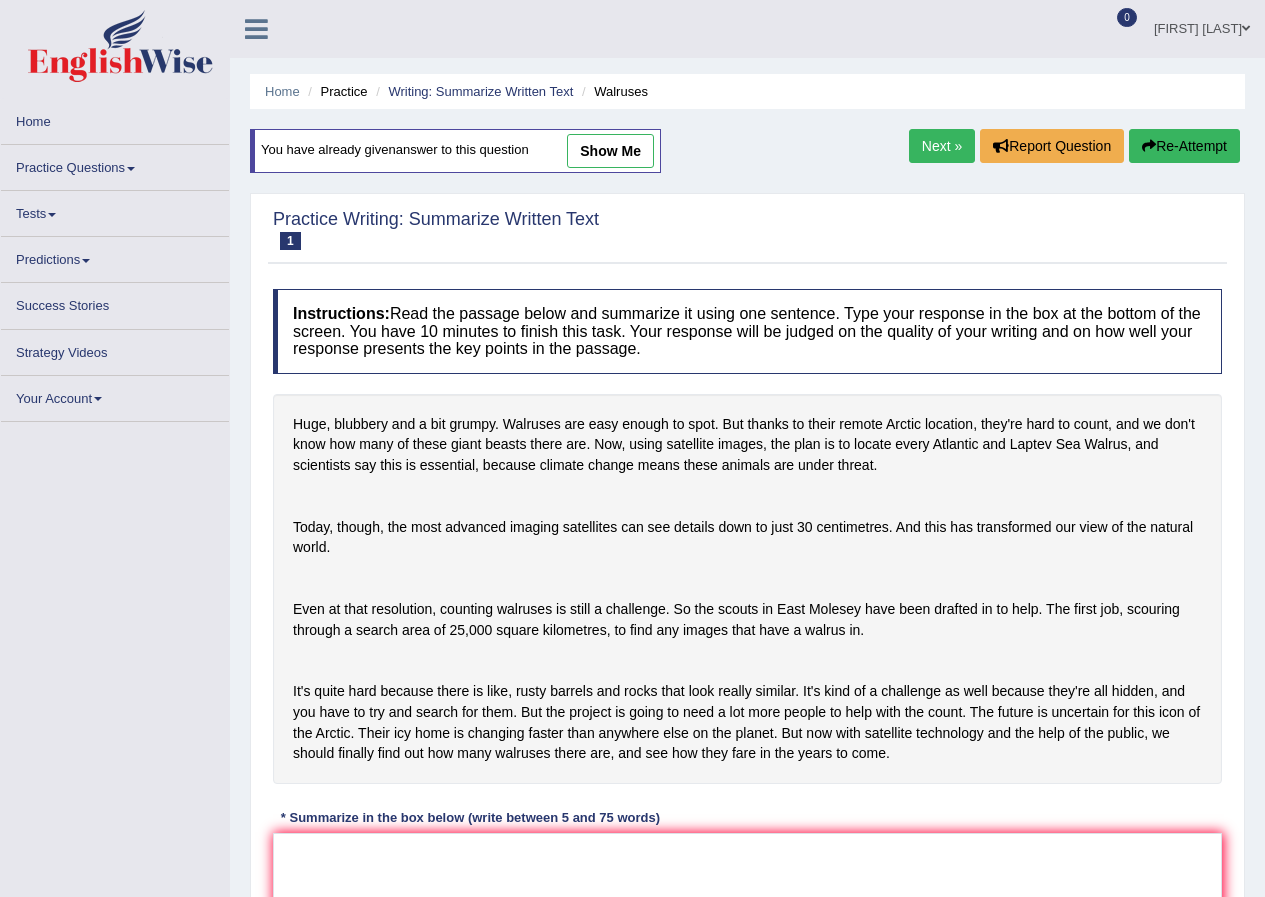 scroll, scrollTop: 0, scrollLeft: 0, axis: both 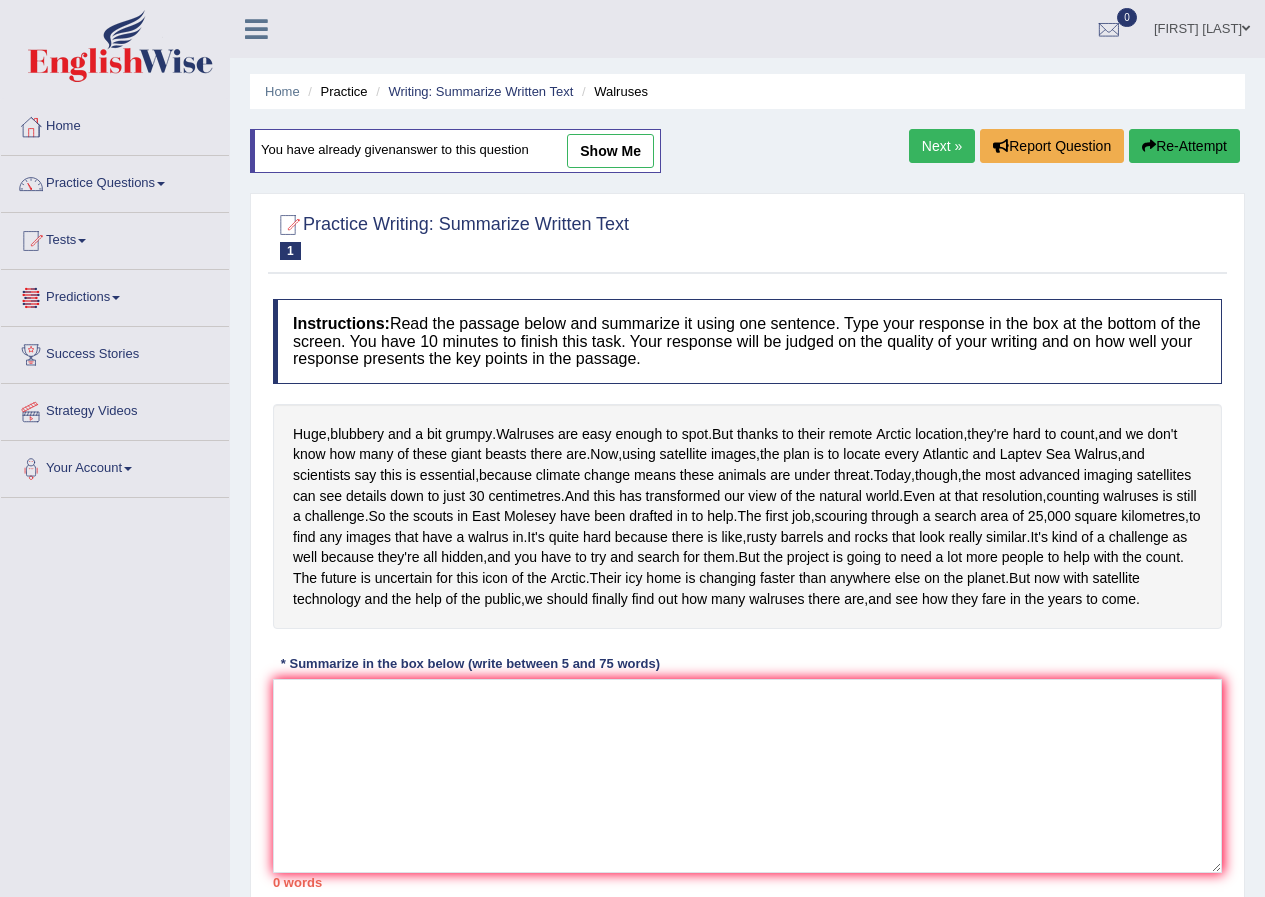 click on "Re-Attempt" at bounding box center (1184, 146) 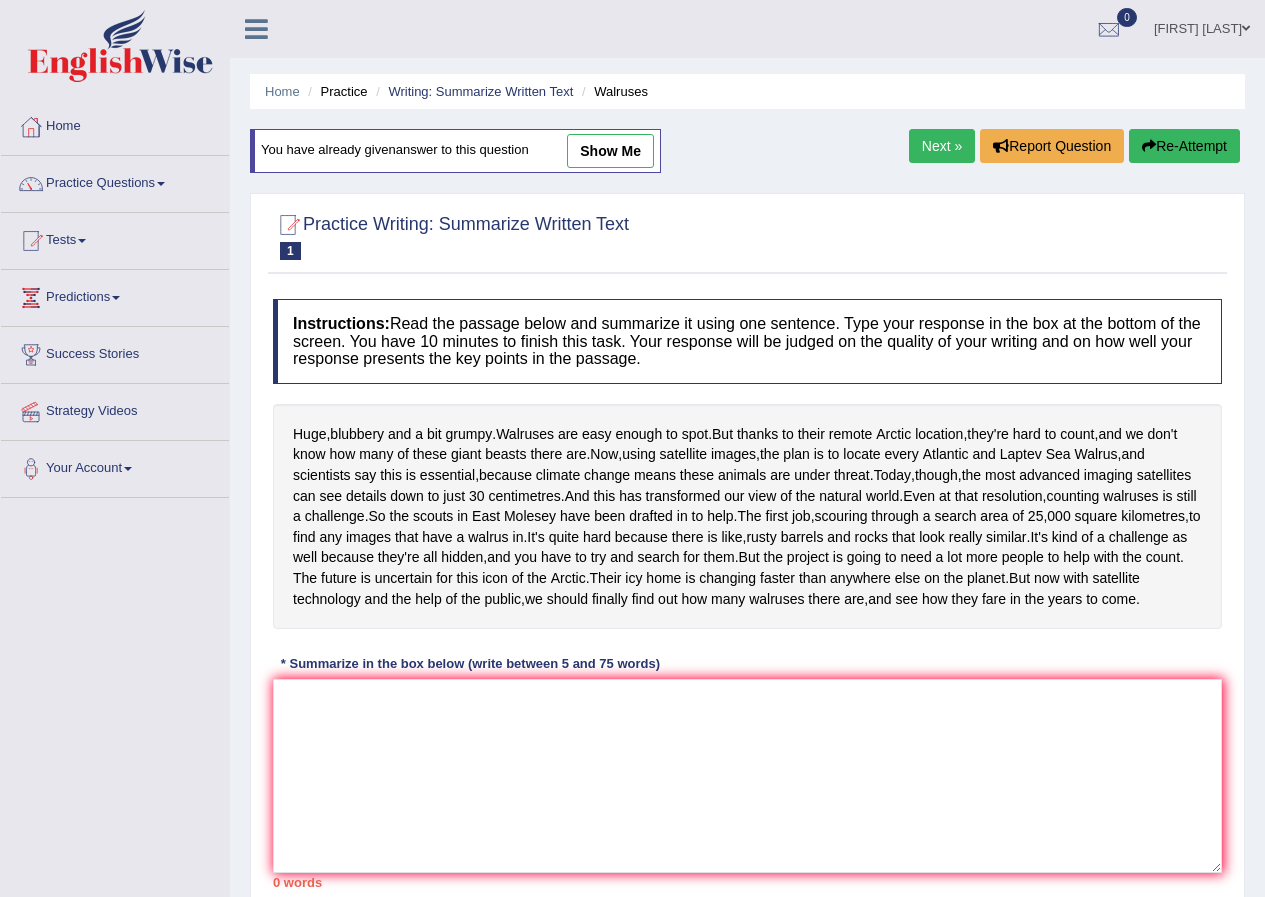 scroll, scrollTop: 0, scrollLeft: 0, axis: both 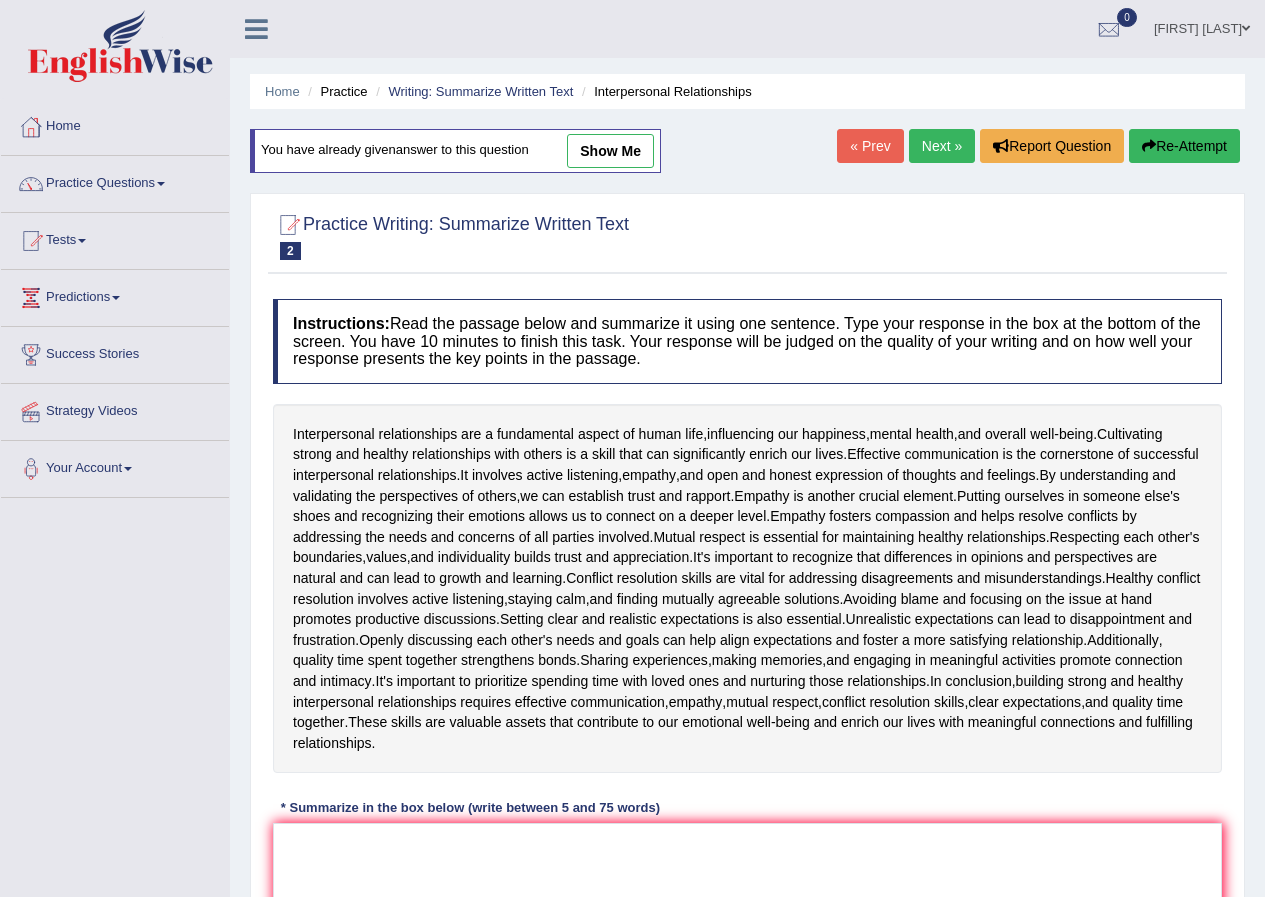 click on "show me" at bounding box center [610, 151] 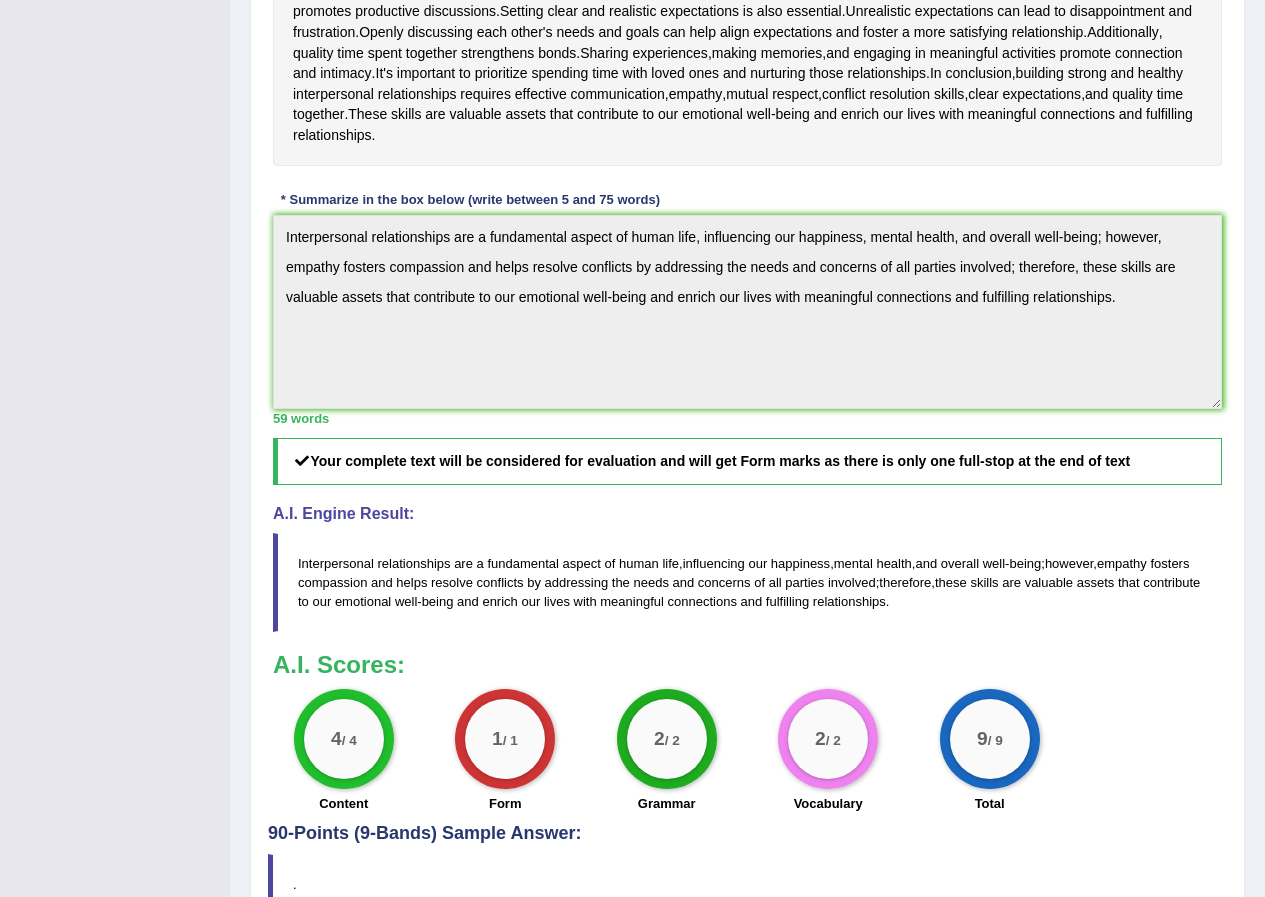 scroll, scrollTop: 600, scrollLeft: 0, axis: vertical 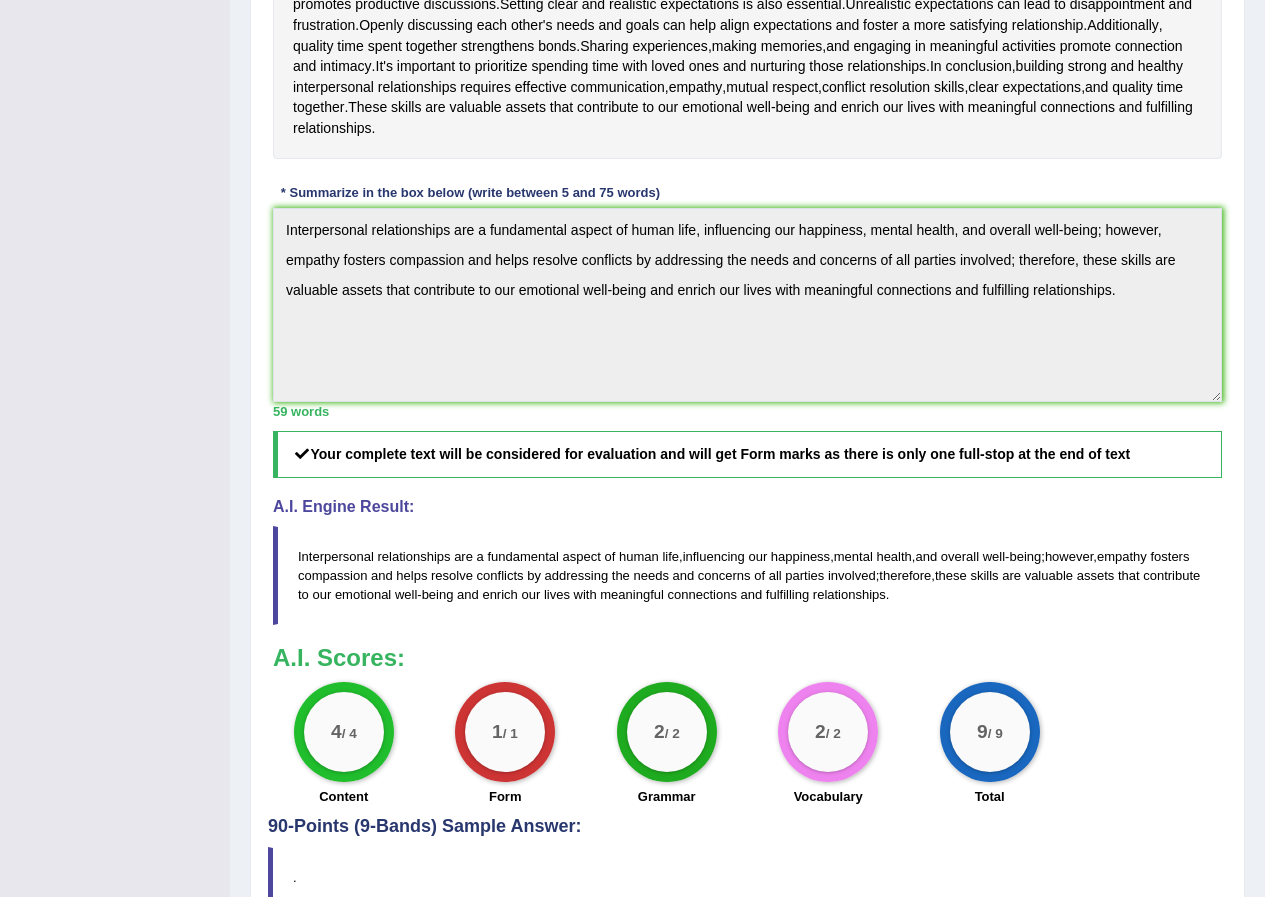 drag, startPoint x: 293, startPoint y: 557, endPoint x: 599, endPoint y: 594, distance: 308.22882 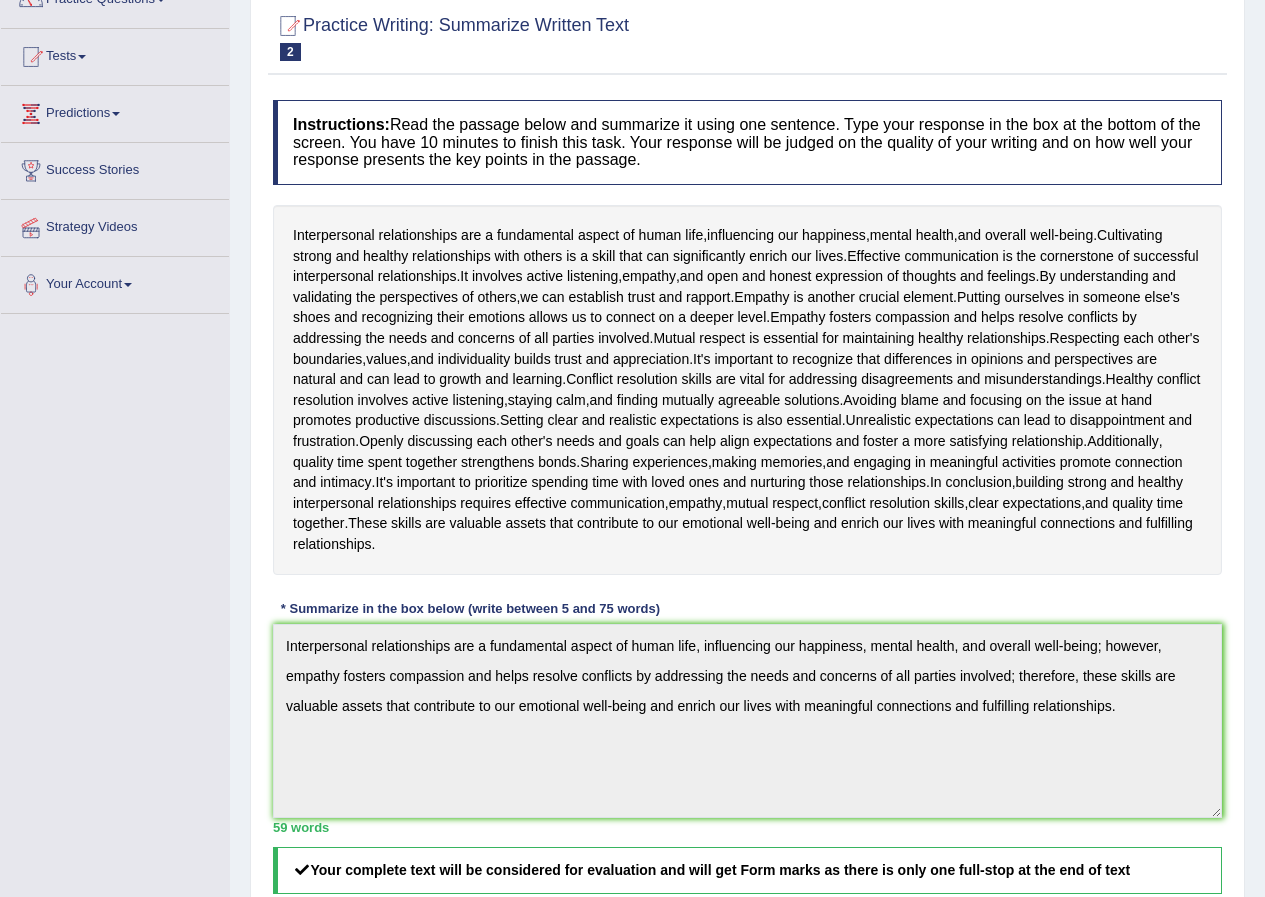 scroll, scrollTop: 0, scrollLeft: 0, axis: both 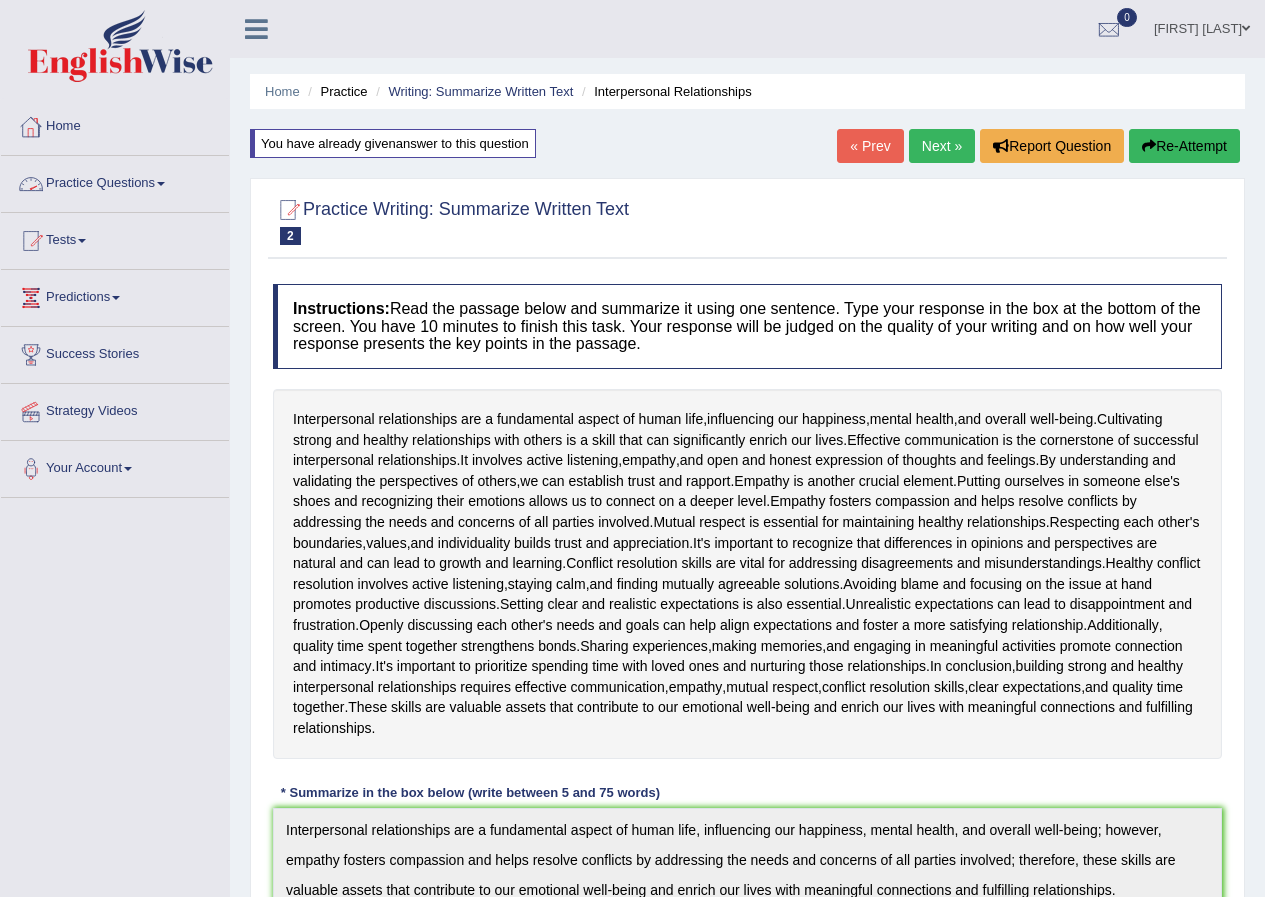 click on "Practice Questions" at bounding box center [115, 181] 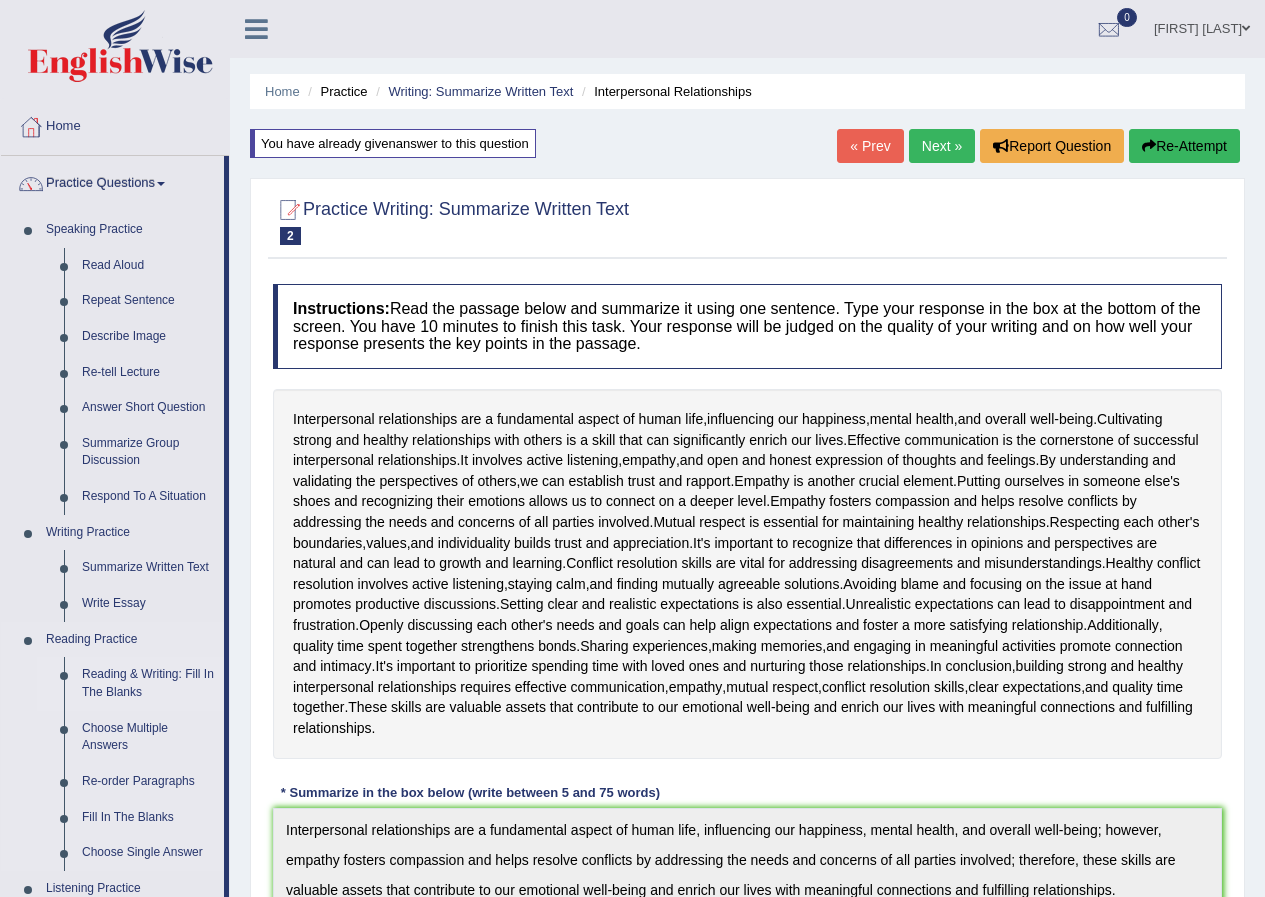 click on "Reading & Writing: Fill In The Blanks" at bounding box center (148, 683) 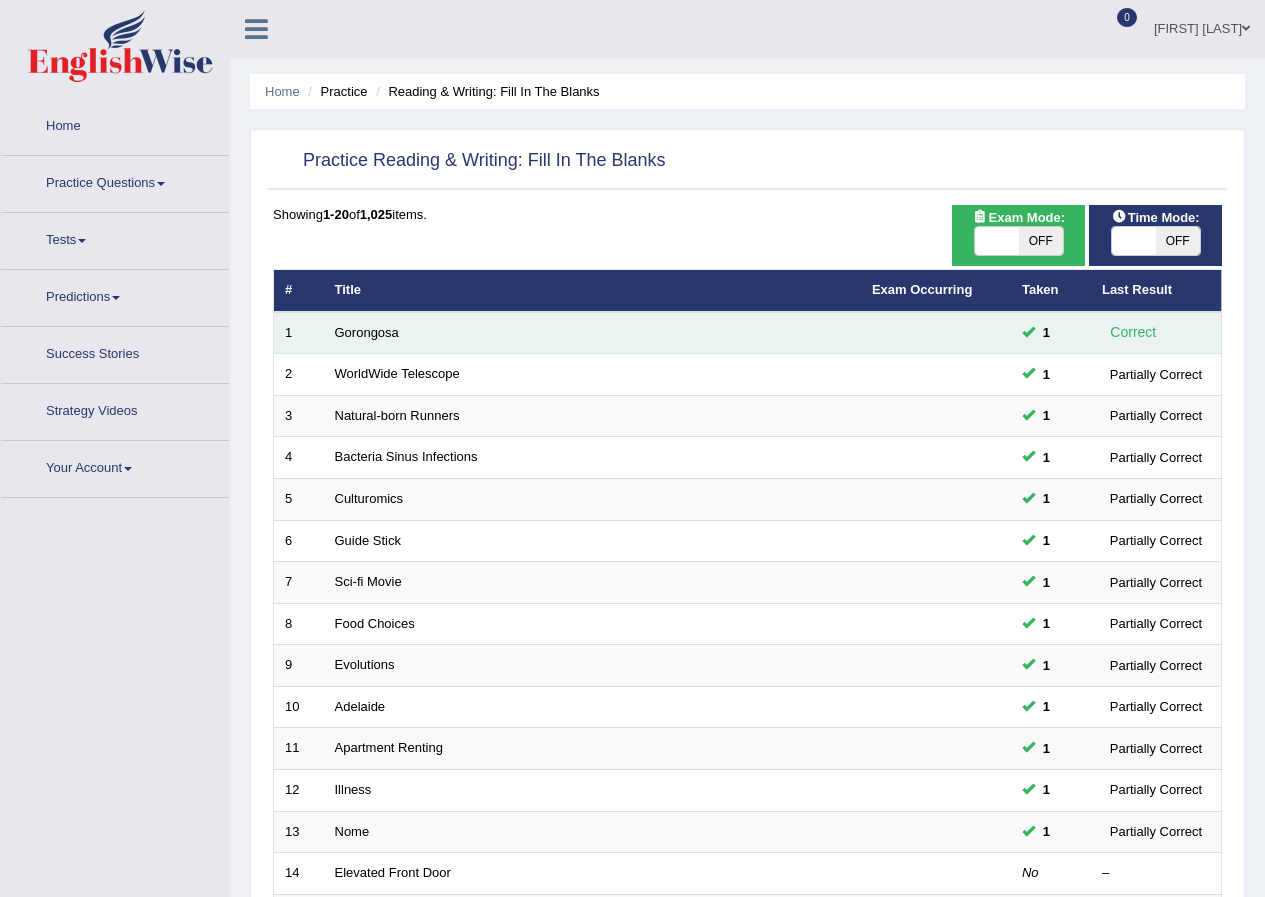 scroll, scrollTop: 0, scrollLeft: 0, axis: both 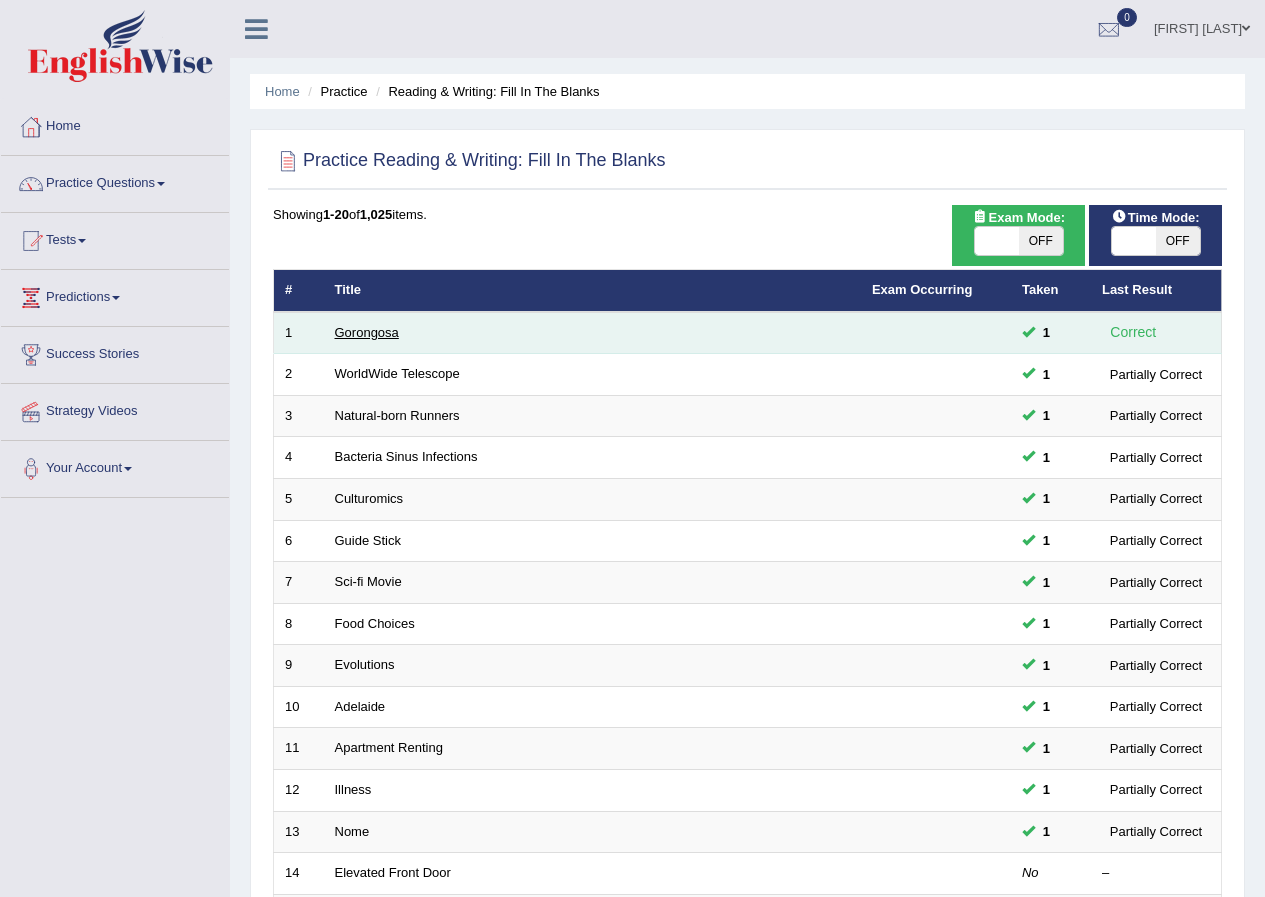 click on "Gorongosa" at bounding box center (367, 332) 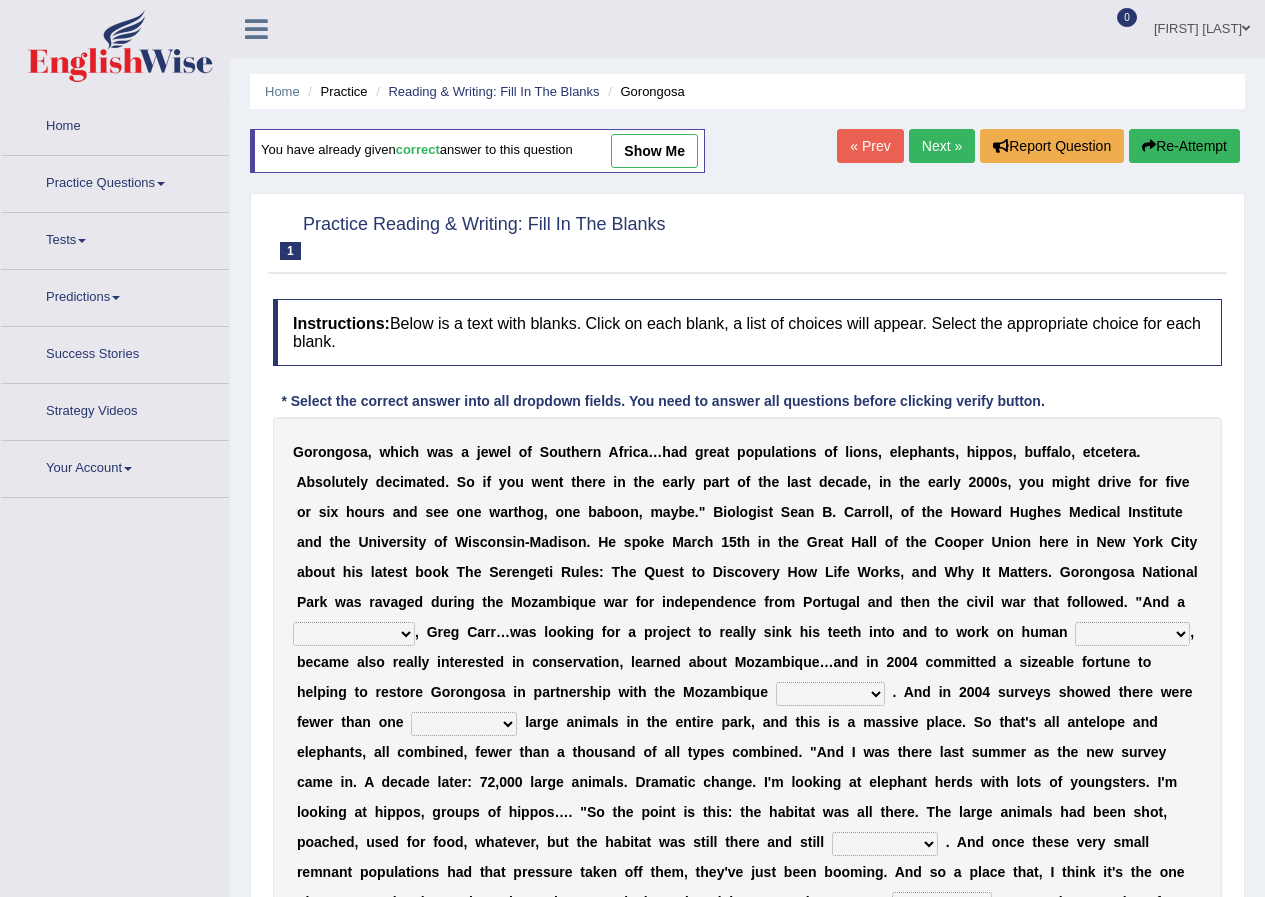 scroll, scrollTop: 0, scrollLeft: 0, axis: both 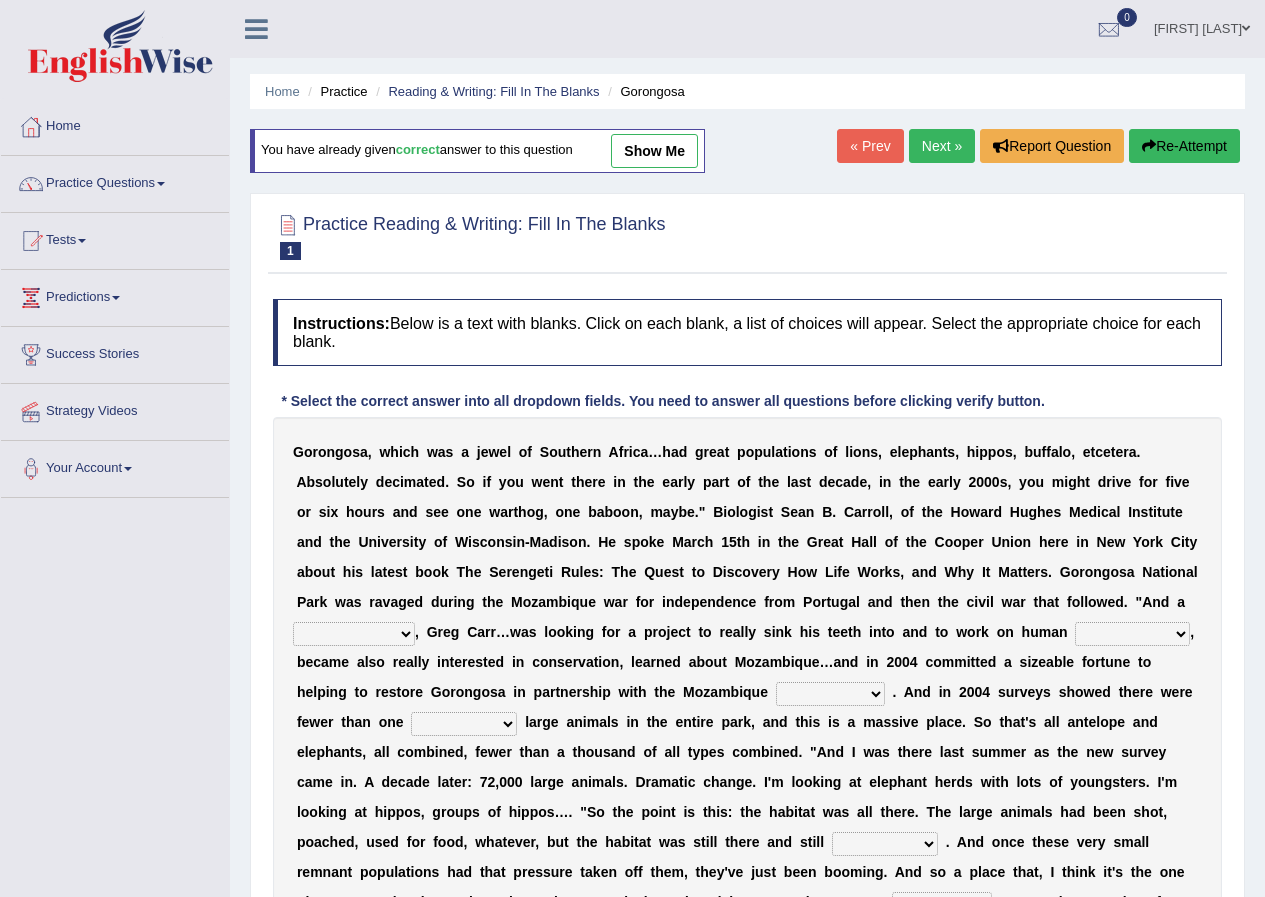click on "Next »" at bounding box center (942, 146) 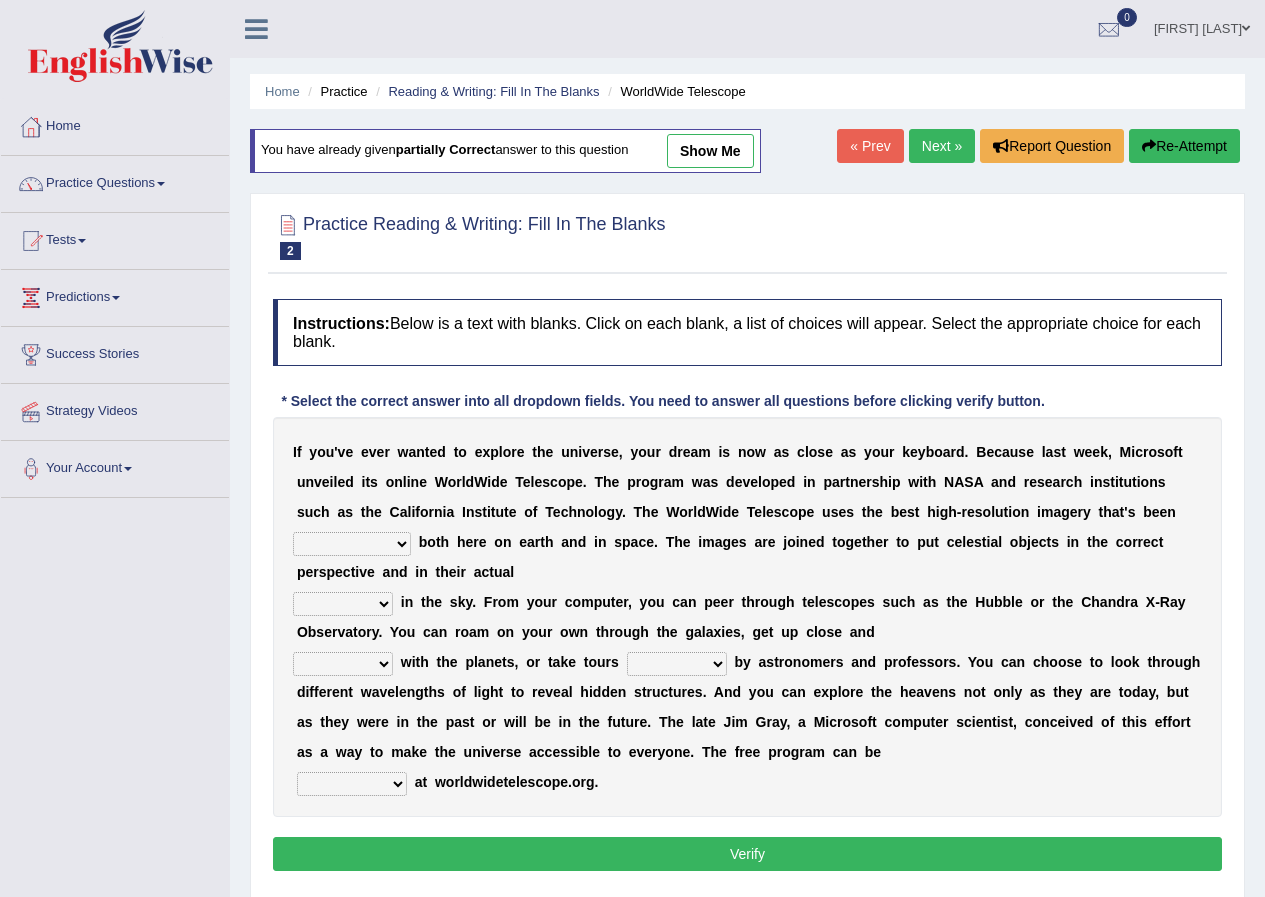 scroll, scrollTop: 0, scrollLeft: 0, axis: both 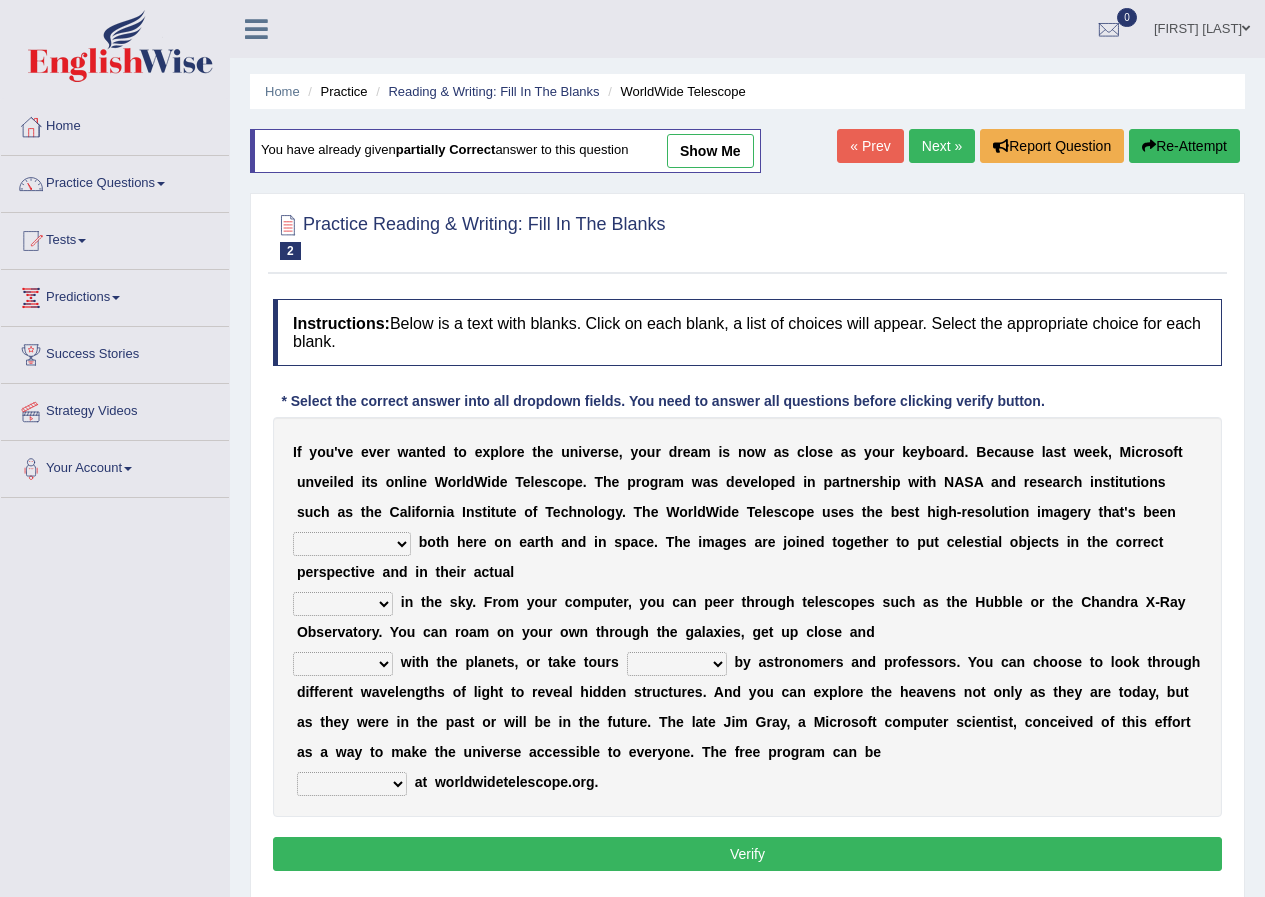 click on "degraded ascended remonstrated generated" at bounding box center [352, 544] 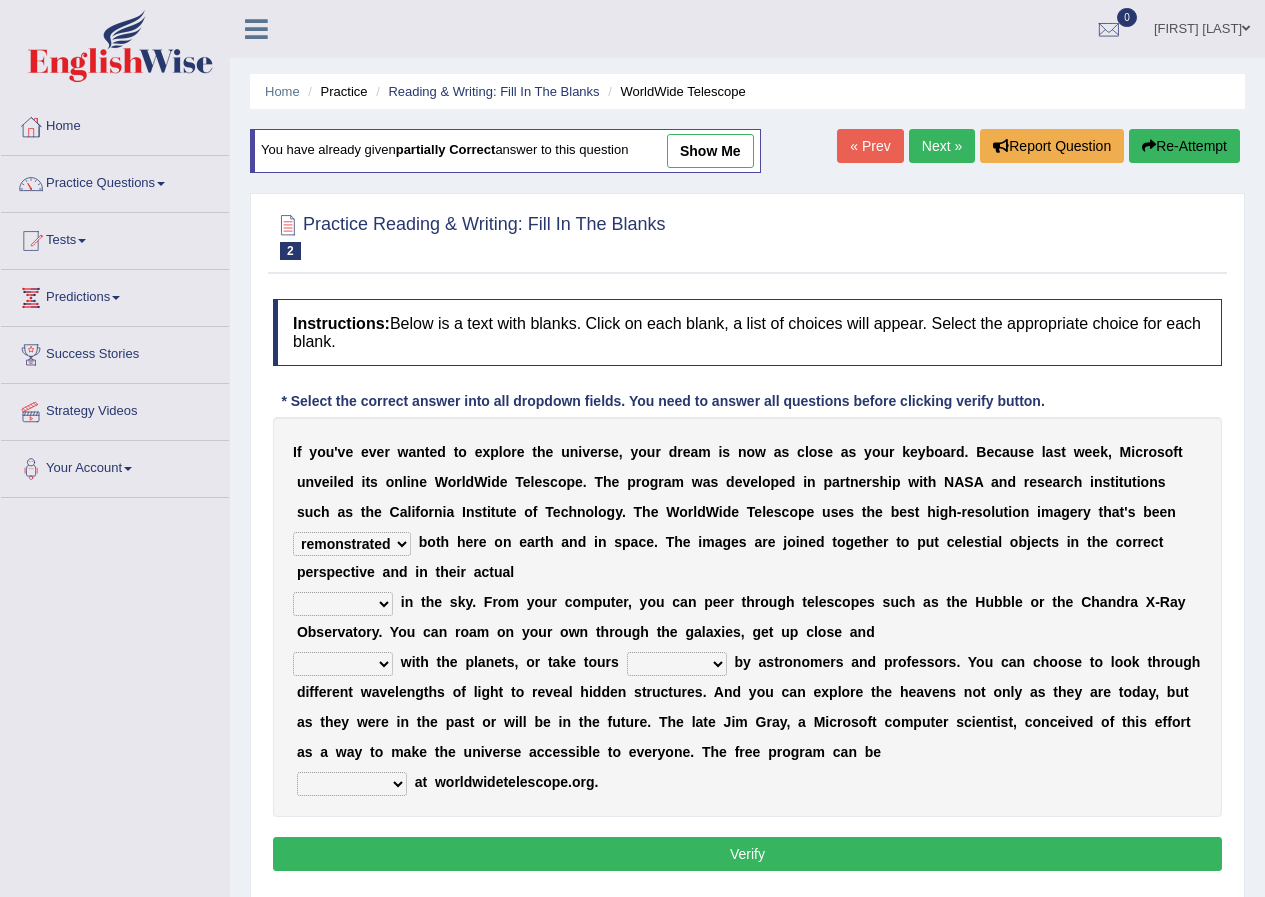 click on "degraded ascended remonstrated generated" at bounding box center [352, 544] 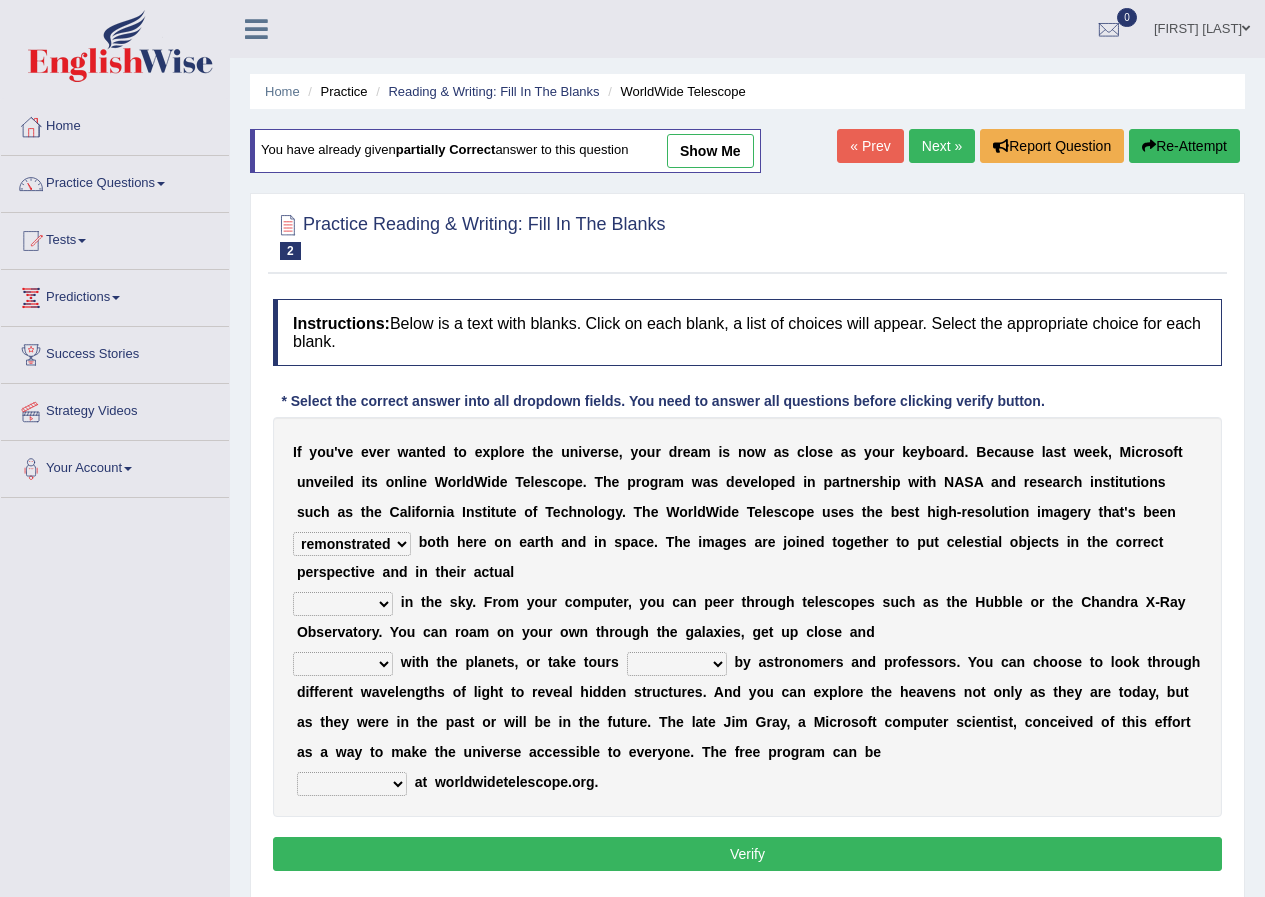 click on "degraded ascended remonstrated generated" at bounding box center (352, 544) 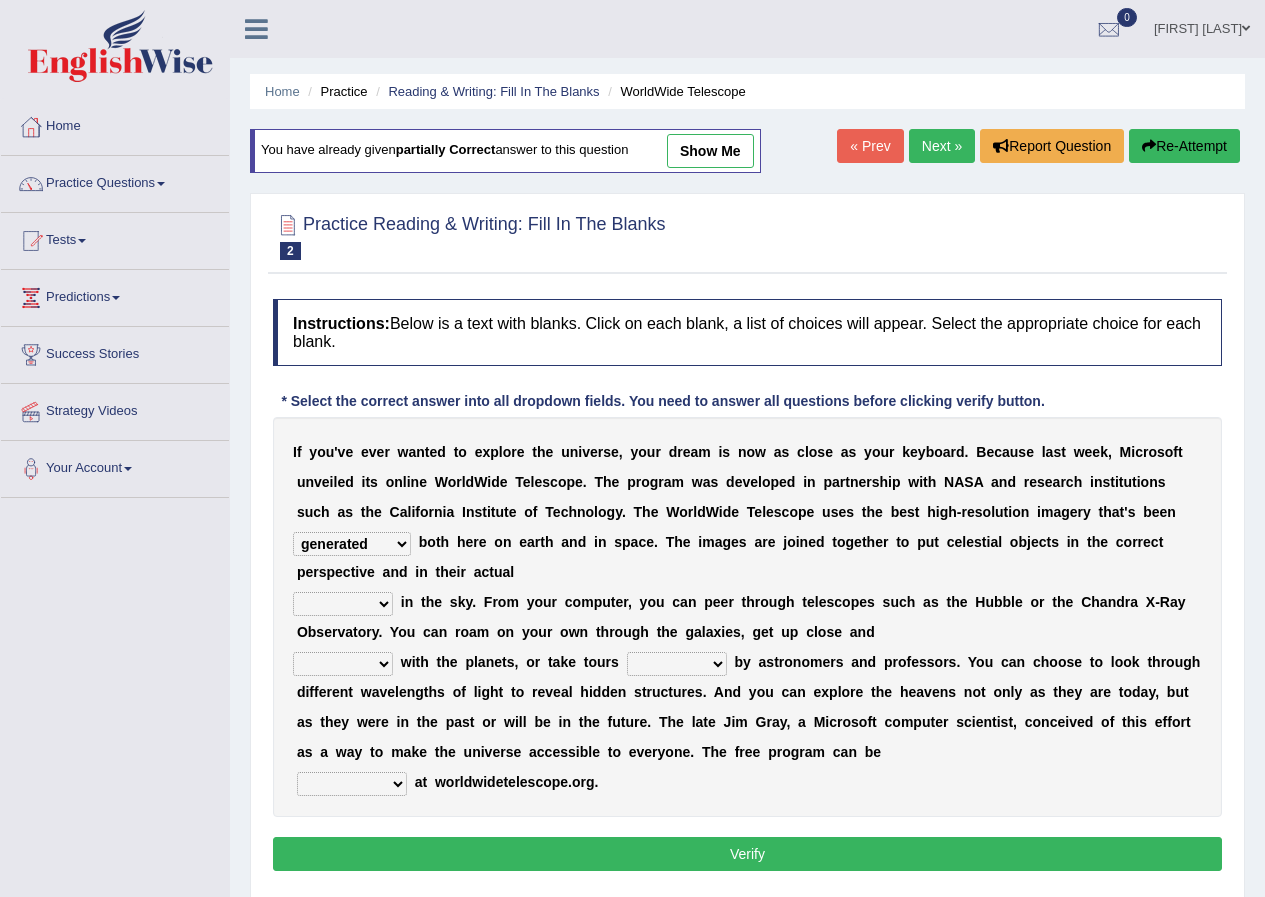 click on "aspects parts conditions positions" at bounding box center [343, 604] 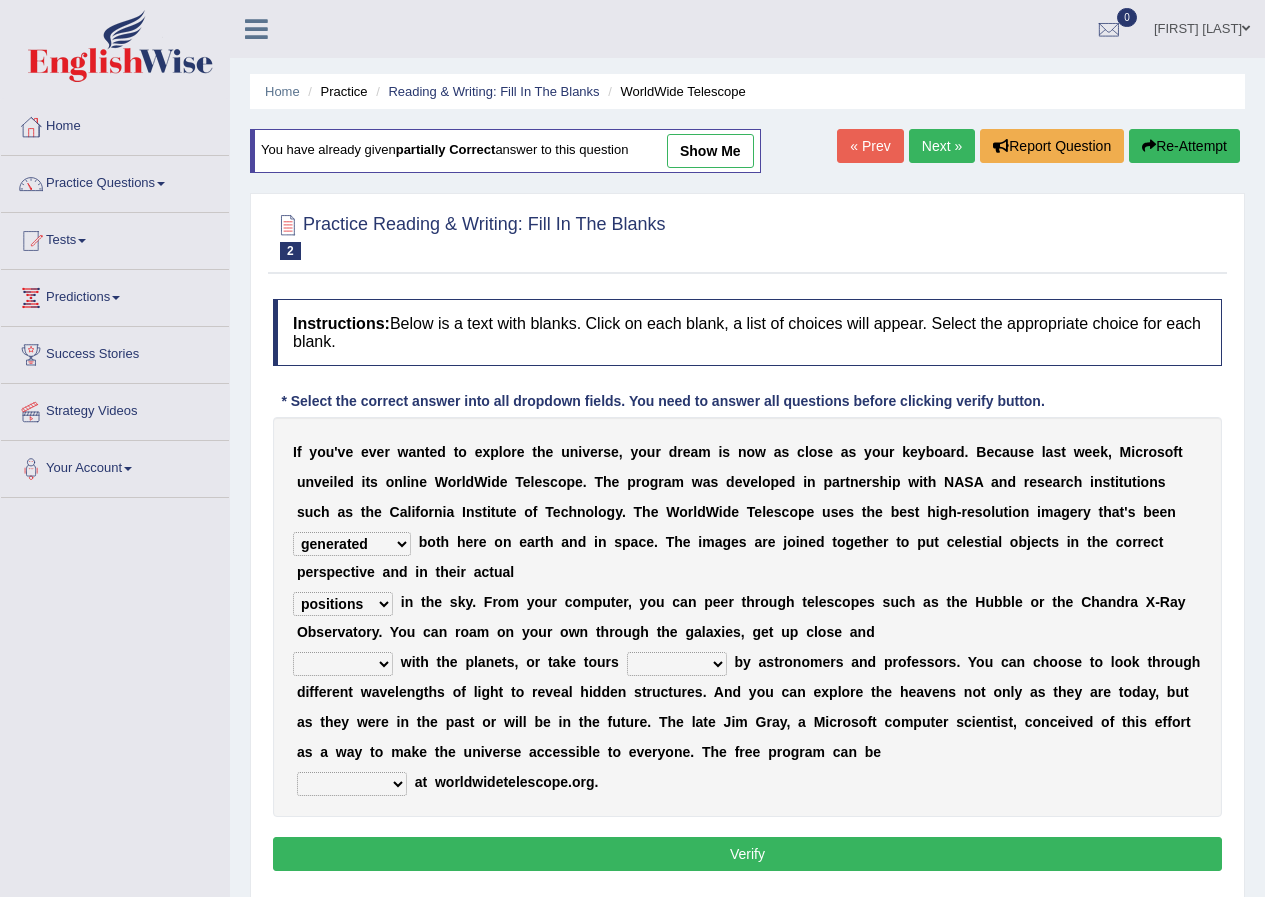 click on "aspects parts conditions positions" at bounding box center [343, 604] 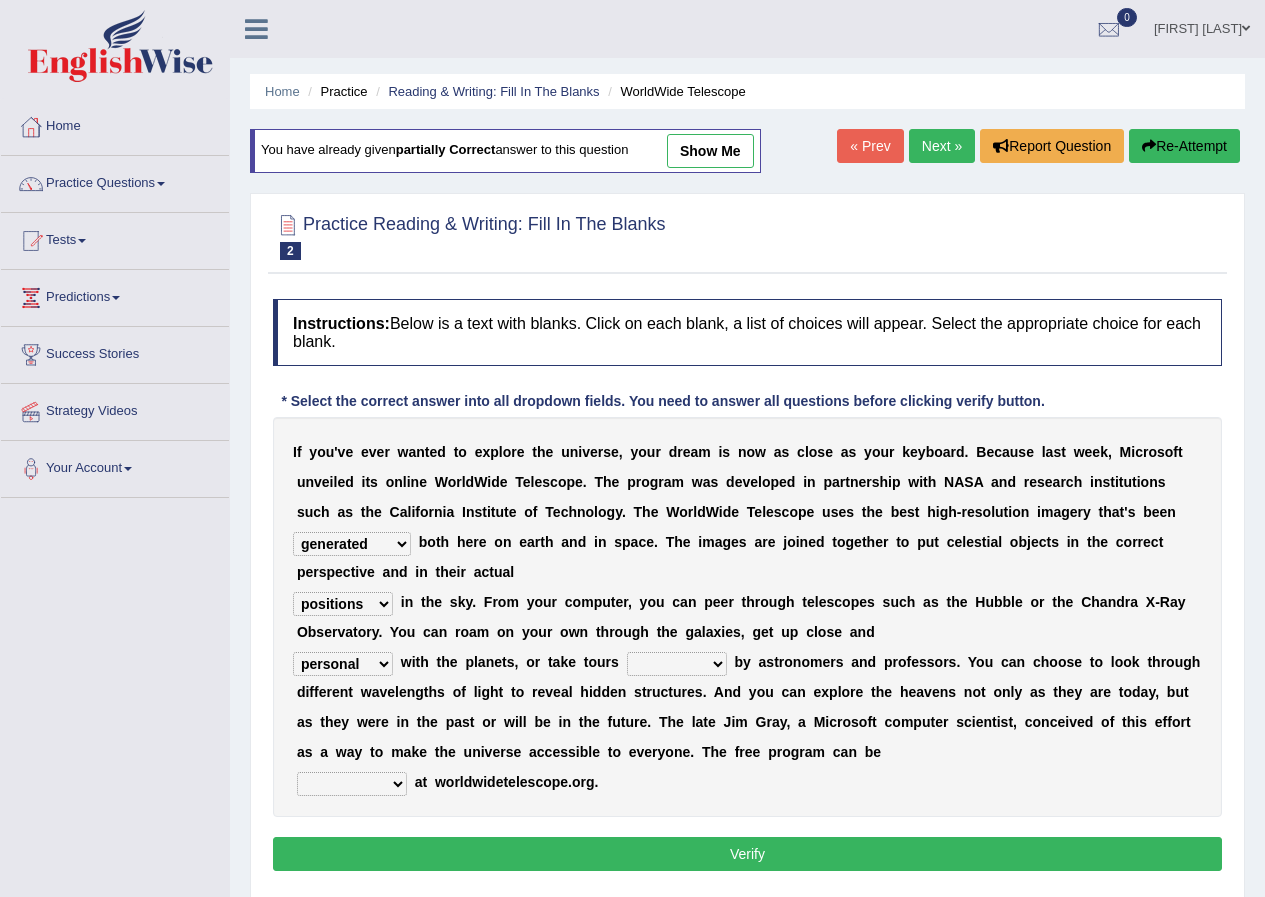 click on "guide guided guiding to guide" at bounding box center (677, 664) 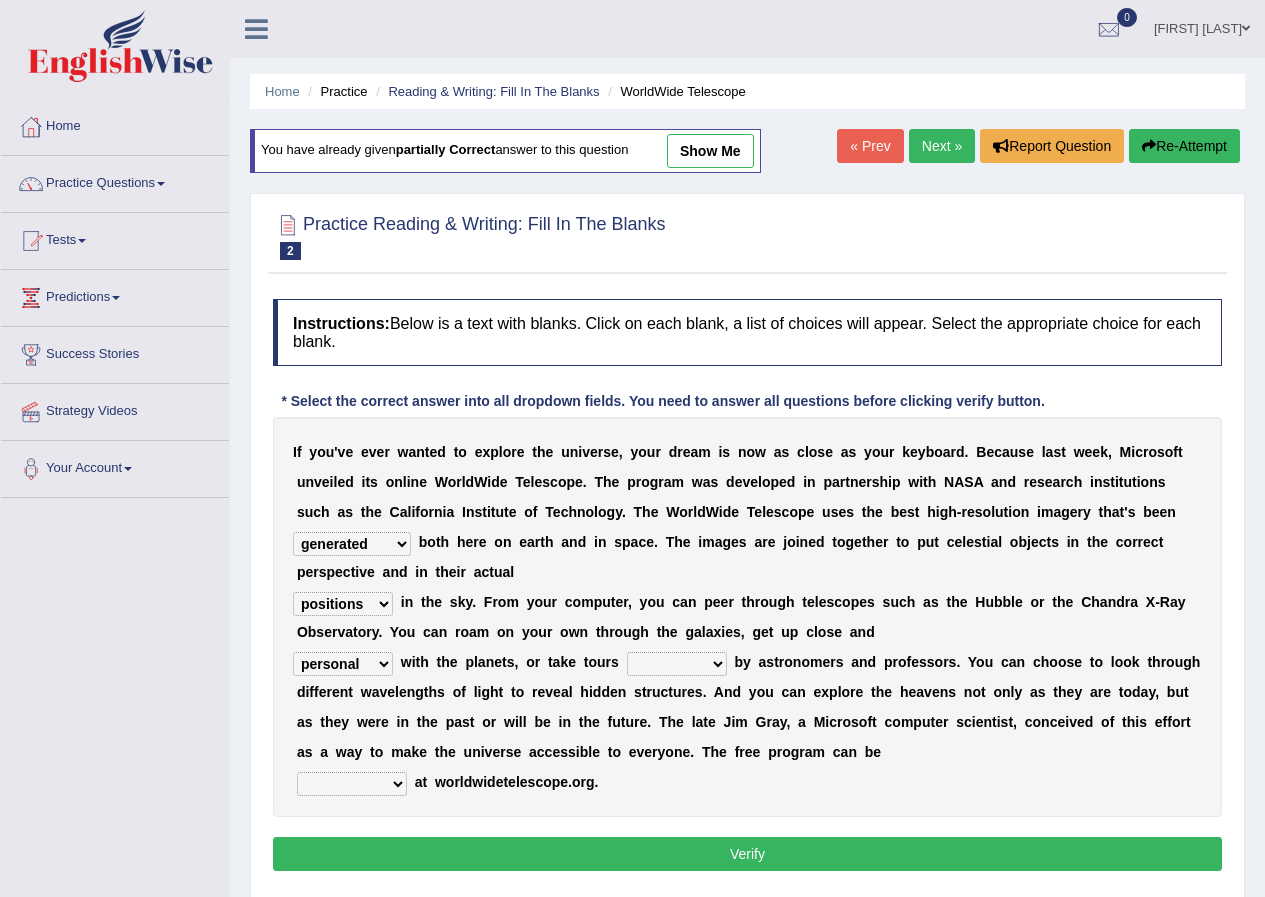 click on "personal individual apart polite" at bounding box center [343, 664] 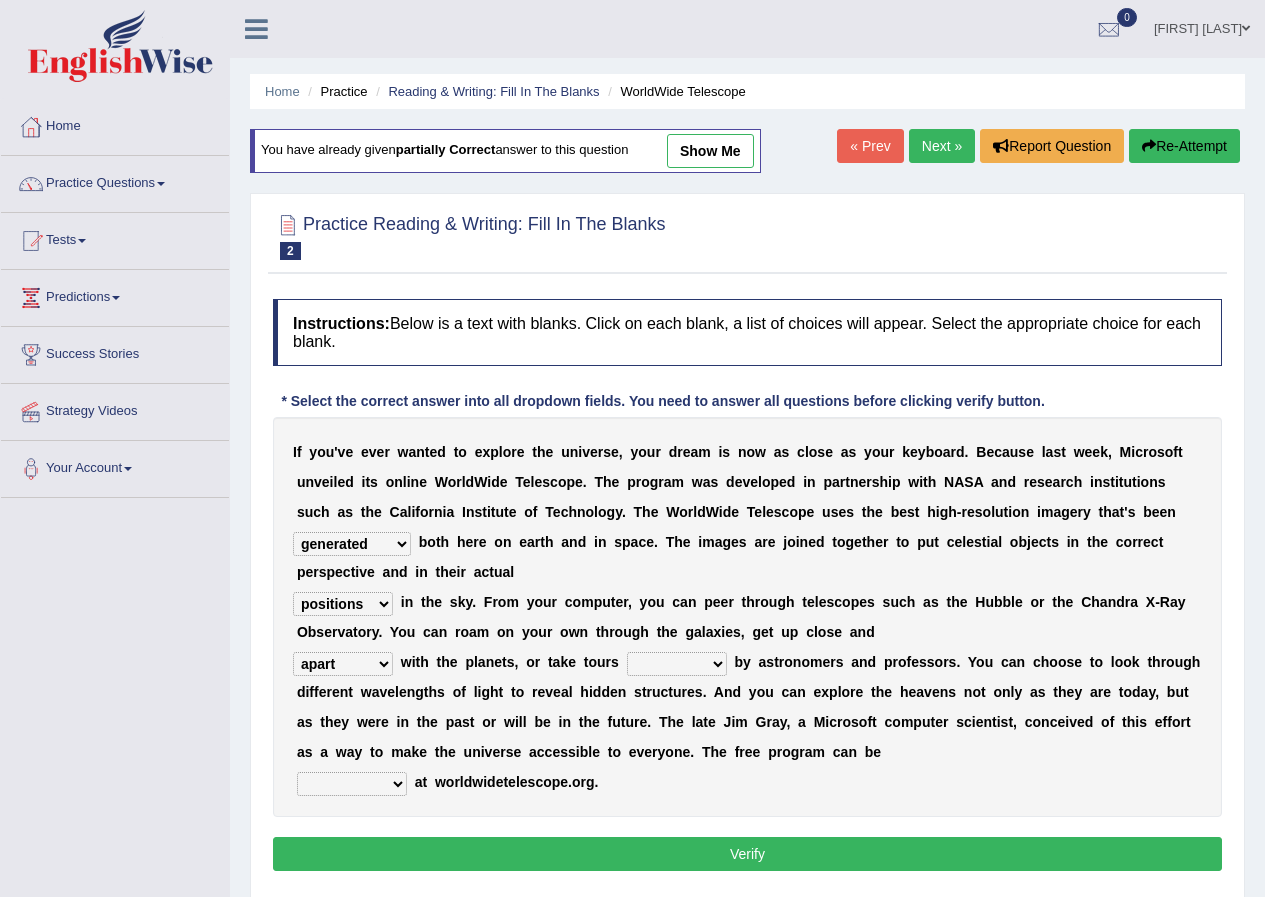 click on "upheld downloaded loaded posted" at bounding box center (352, 784) 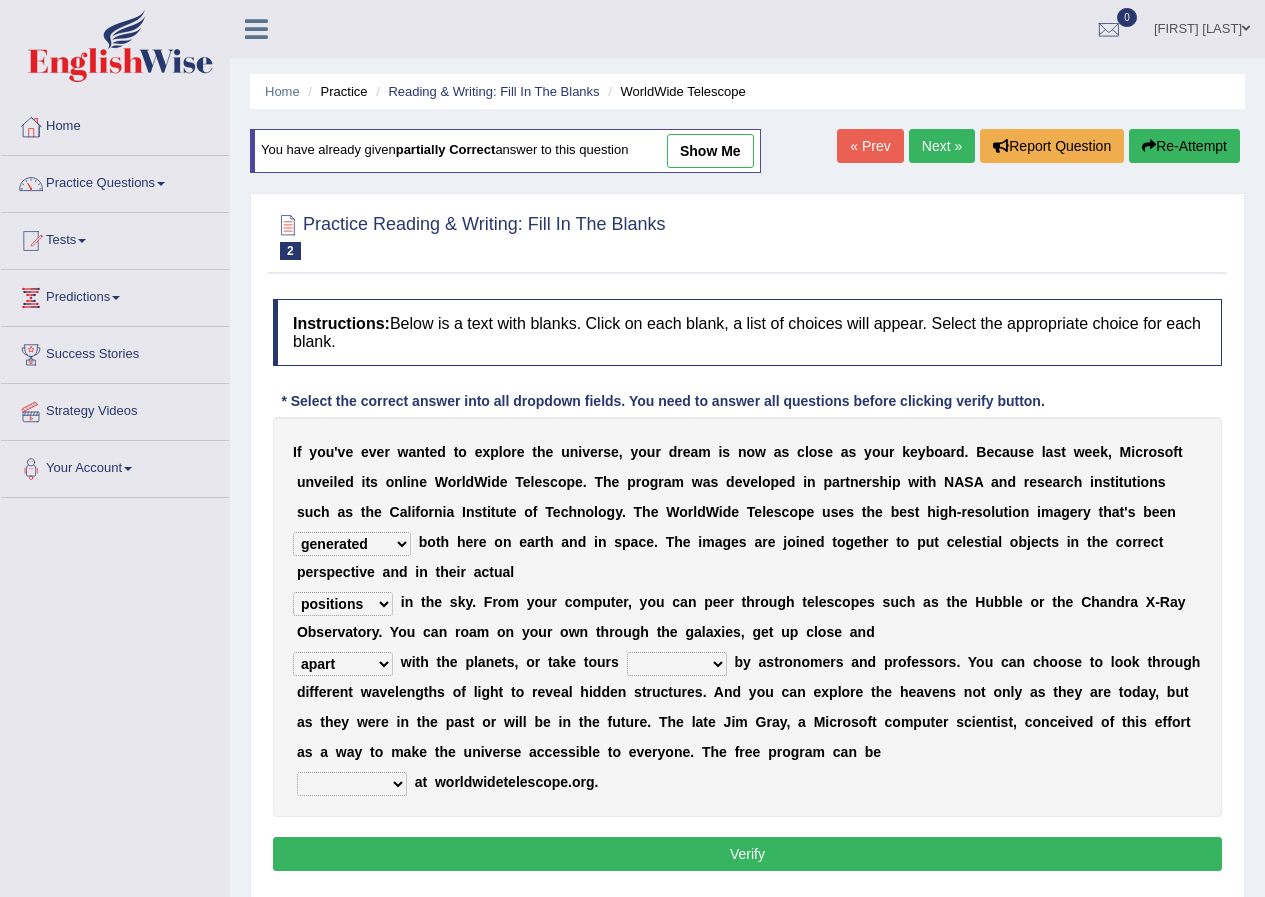 click on "Toggle navigation
Home
Practice Questions   Speaking Practice Read Aloud
Repeat Sentence
Describe Image
Re-tell Lecture
Answer Short Question
Summarize Group Discussion
Respond To A Situation
Writing Practice  Summarize Written Text
Write Essay
Reading Practice  Reading & Writing: Fill In The Blanks
Choose Multiple Answers
Re-order Paragraphs
Fill In The Blanks
Choose Single Answer
Listening Practice  Summarize Spoken Text
Highlight Incorrect Words
Highlight Correct Summary
Select Missing Word
Choose Single Answer
Choose Multiple Answers
Fill In The Blanks
Write From Dictation
Pronunciation
Tests  Take Practice Sectional Test
Take Mock Test" at bounding box center [632, 520] 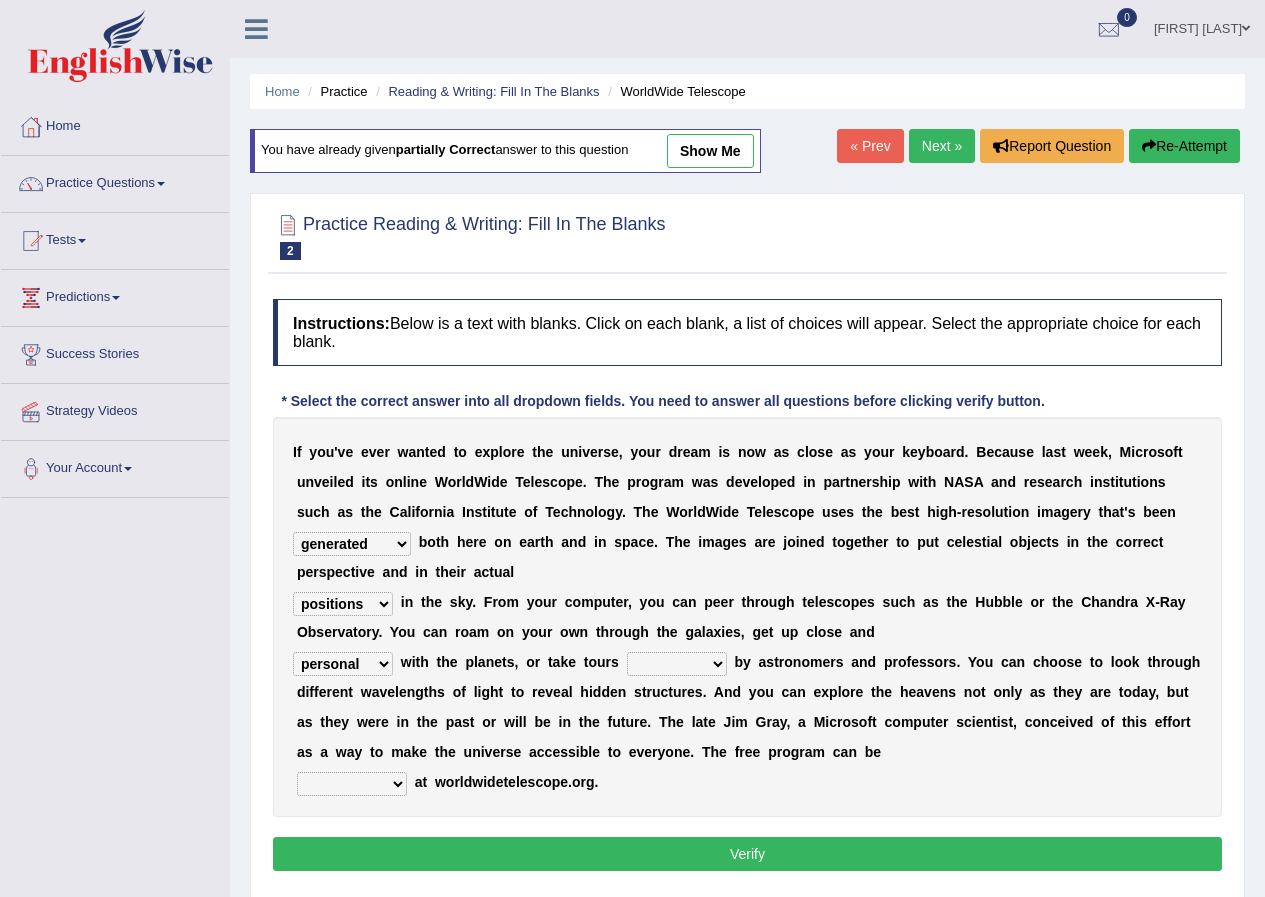 click on "personal individual apart polite" at bounding box center (343, 664) 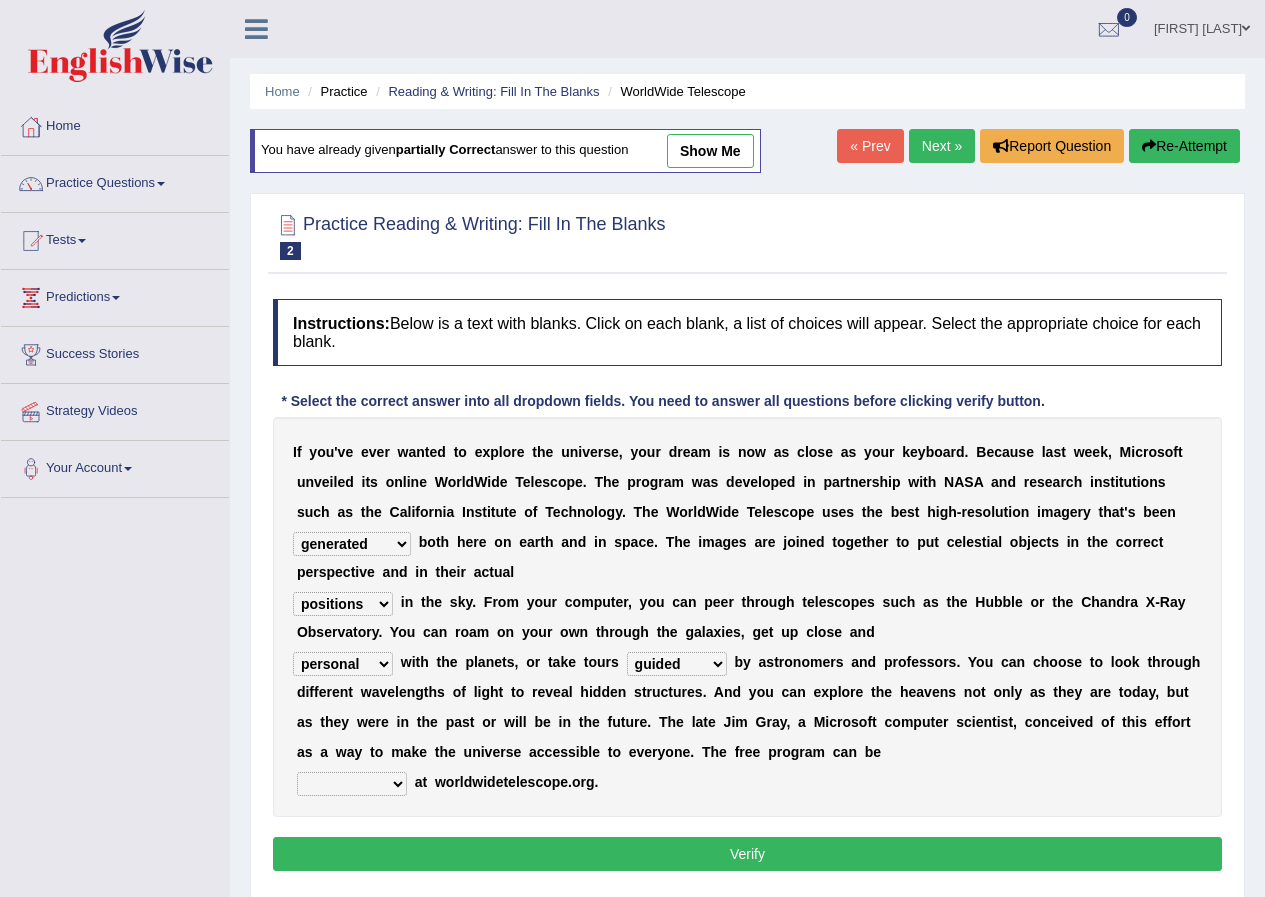 click on "guide guided guiding to guide" at bounding box center (677, 664) 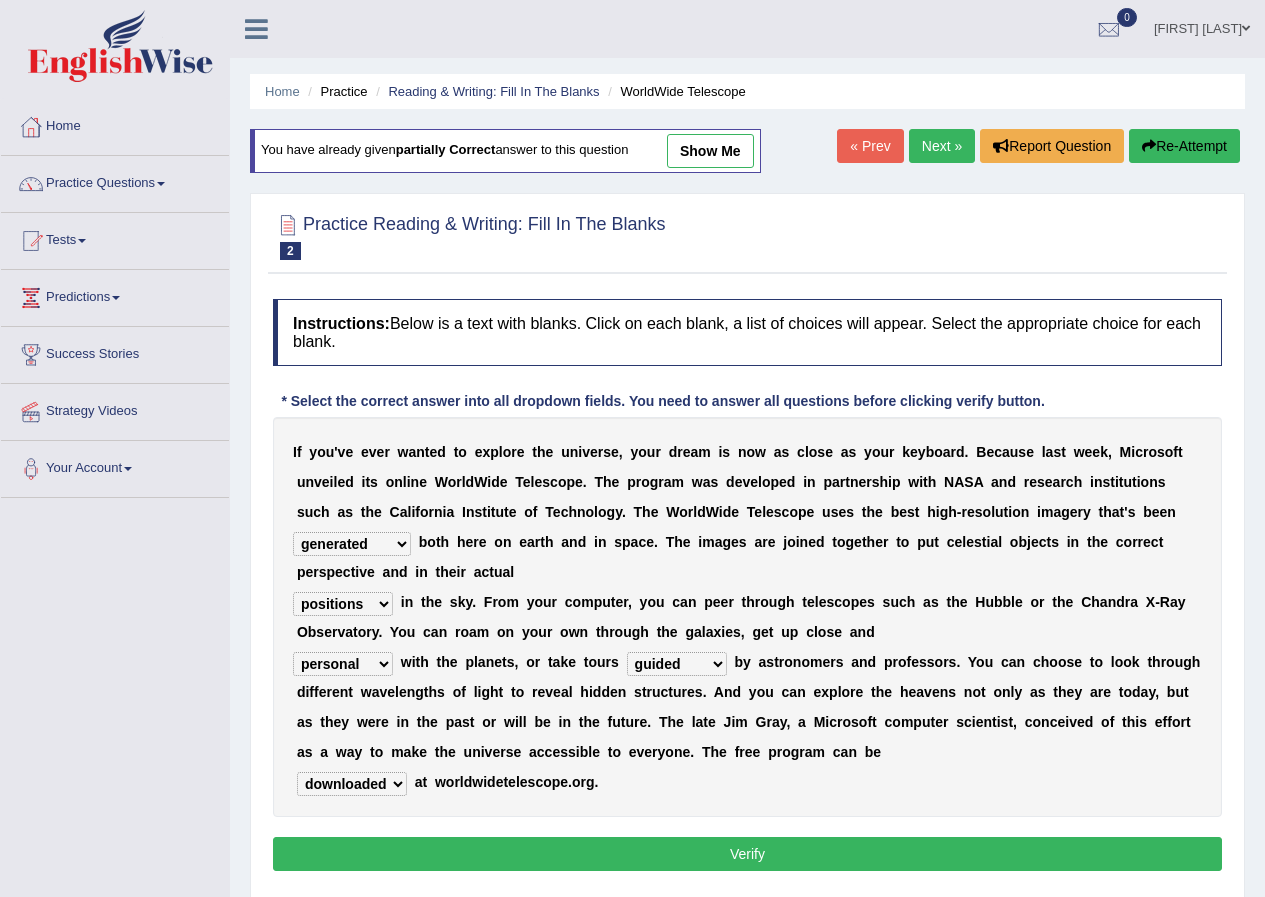 click on "Next »" at bounding box center (942, 146) 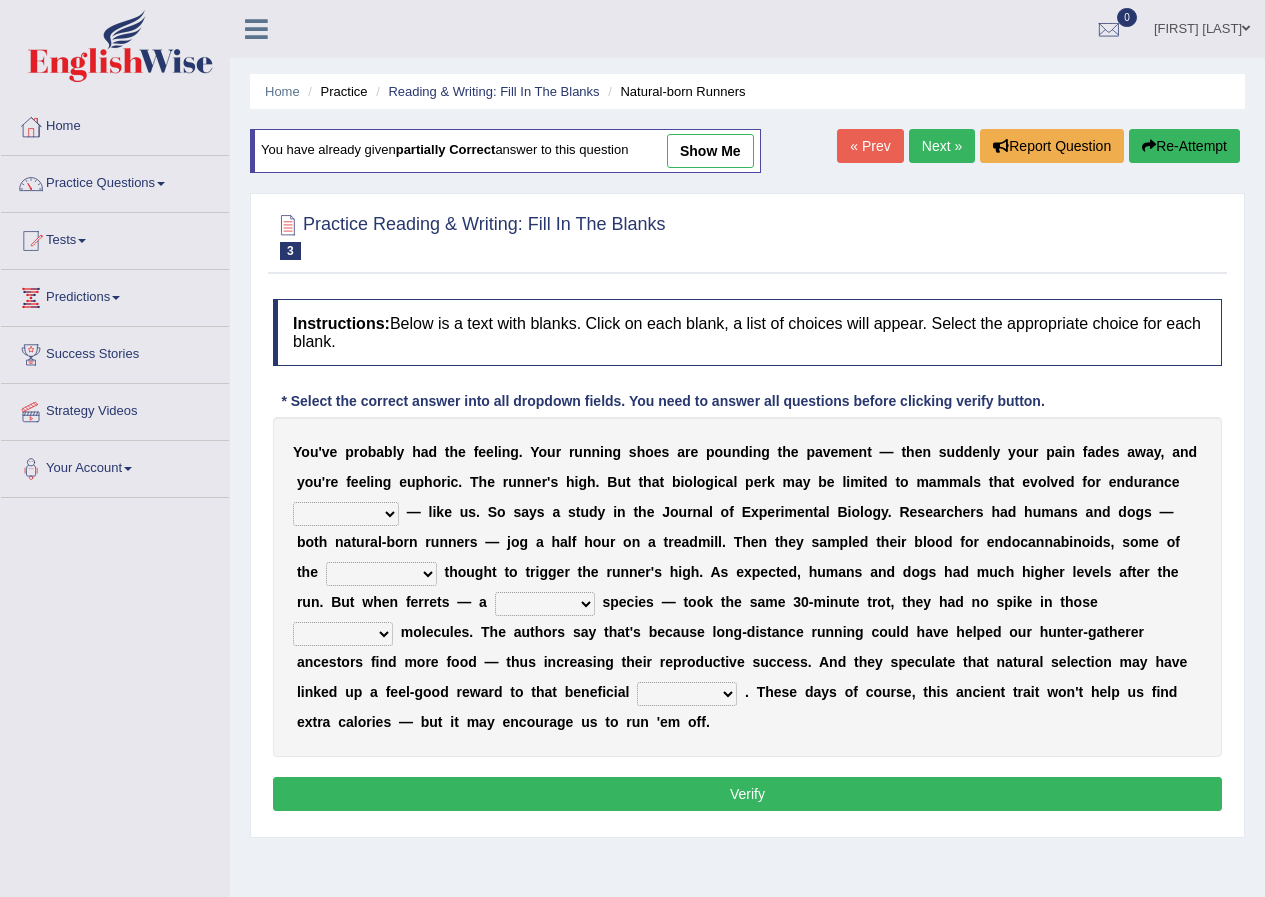 scroll, scrollTop: 0, scrollLeft: 0, axis: both 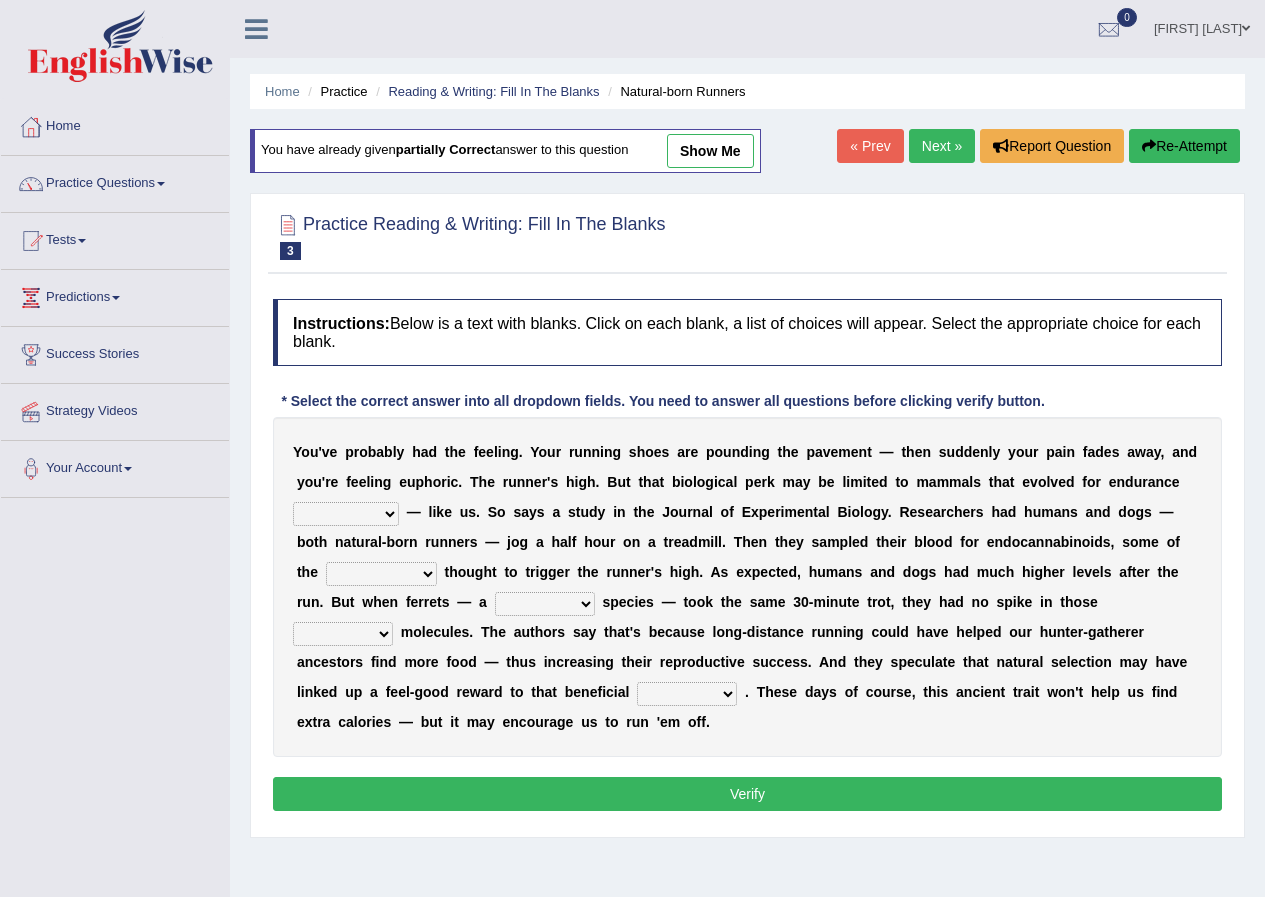 click on "dykes personalize classifies exercise" at bounding box center (346, 514) 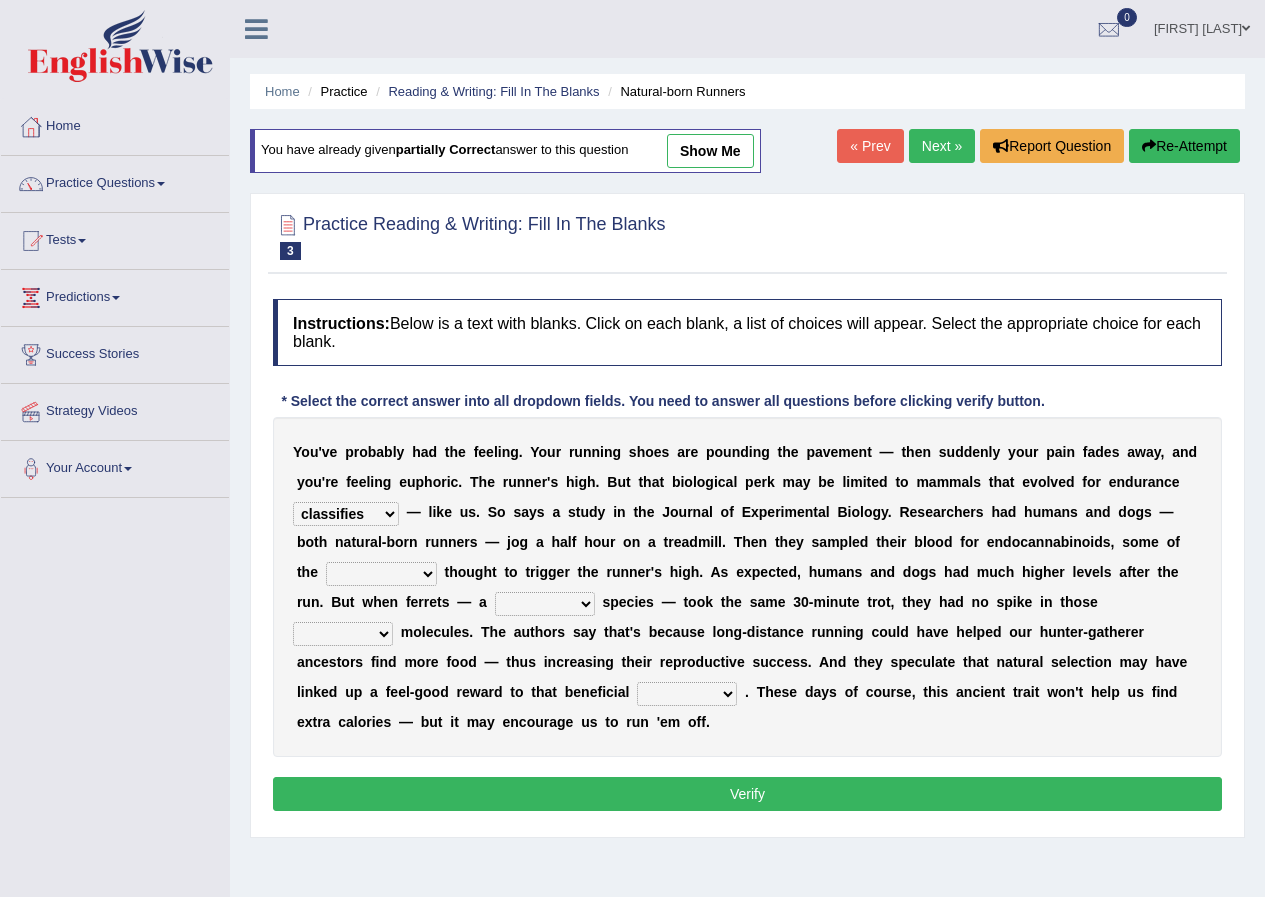 click on "almshouse turnarounds compounds foxhounds" at bounding box center [381, 574] 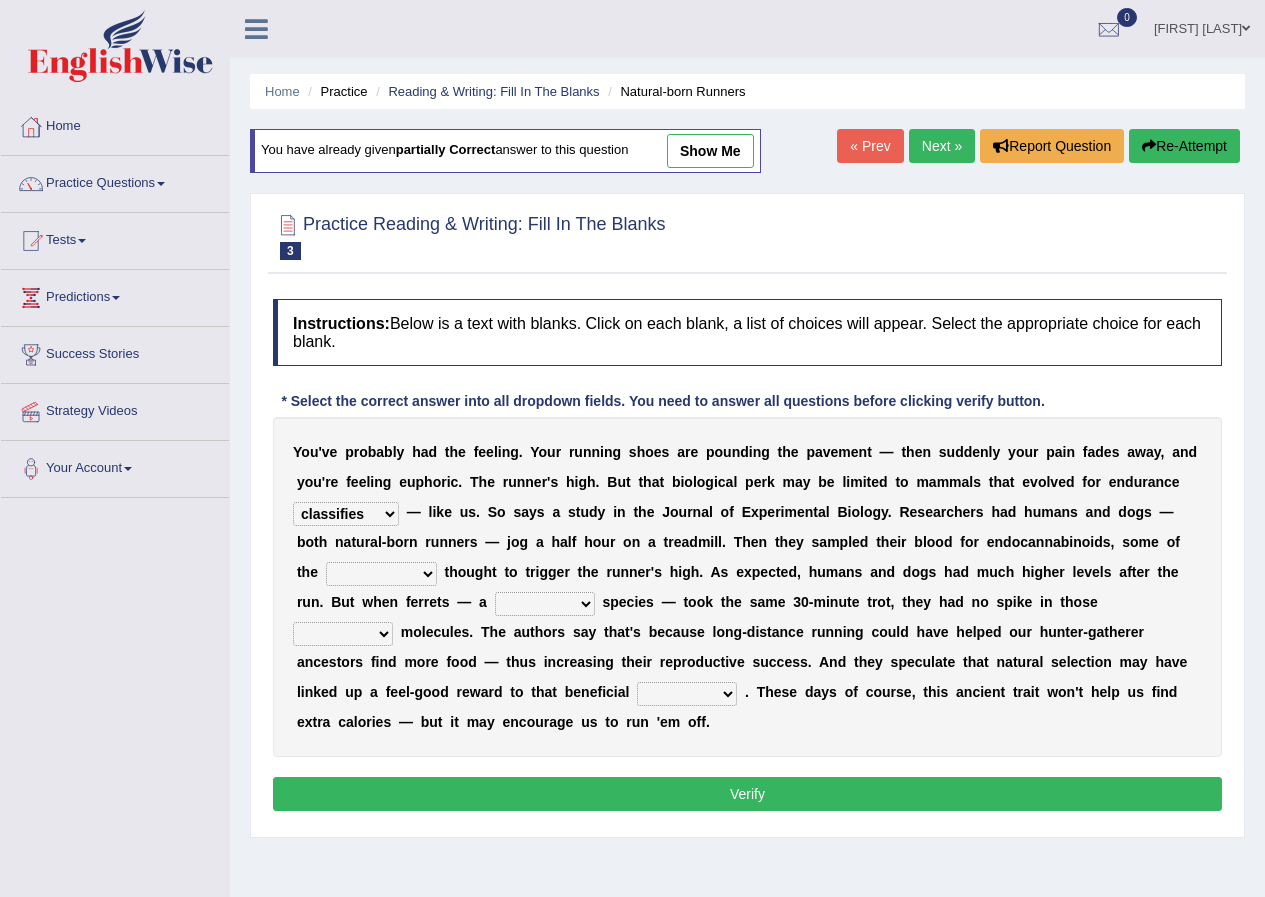 select on "compounds" 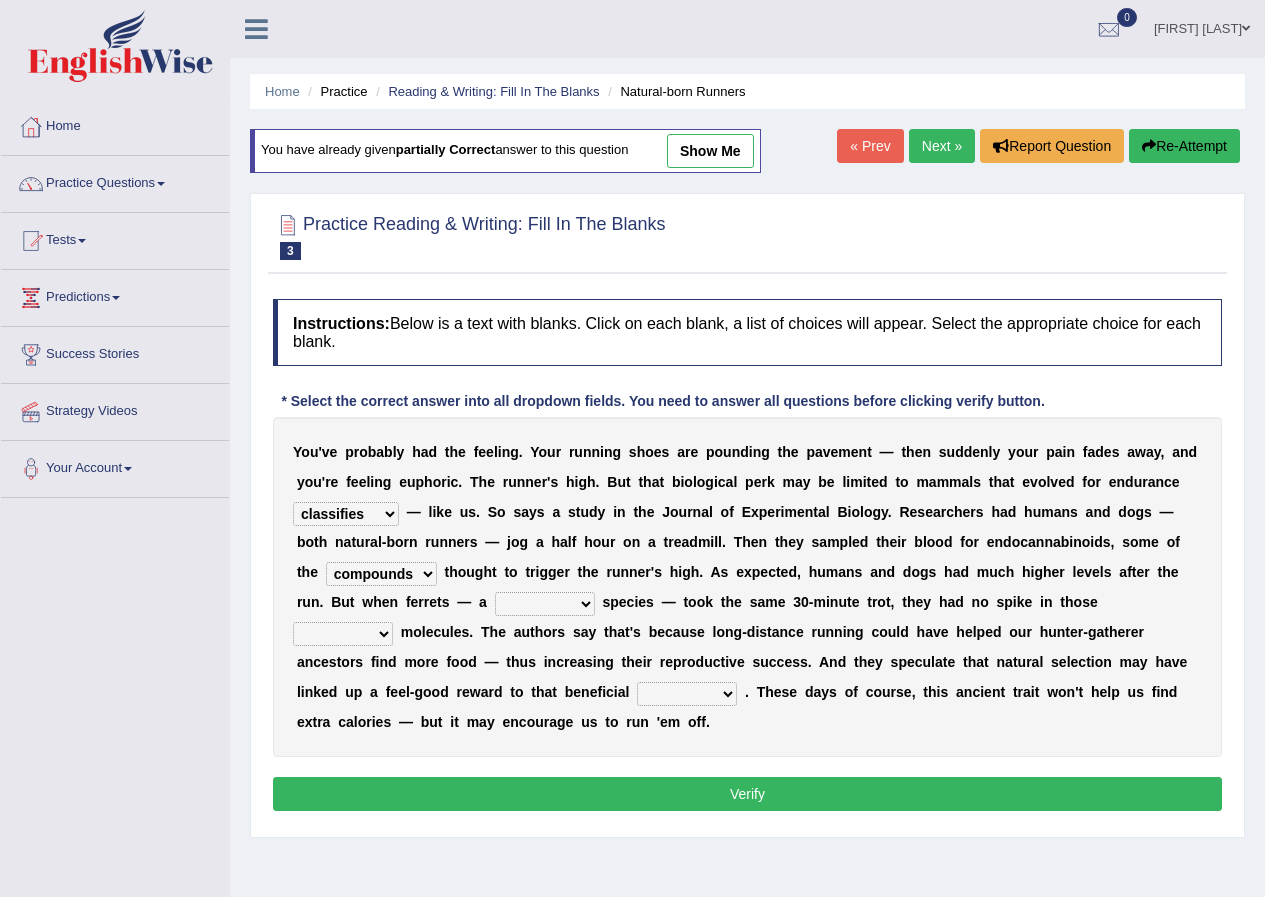 click on "excellency merely faerie sedentary" at bounding box center (545, 604) 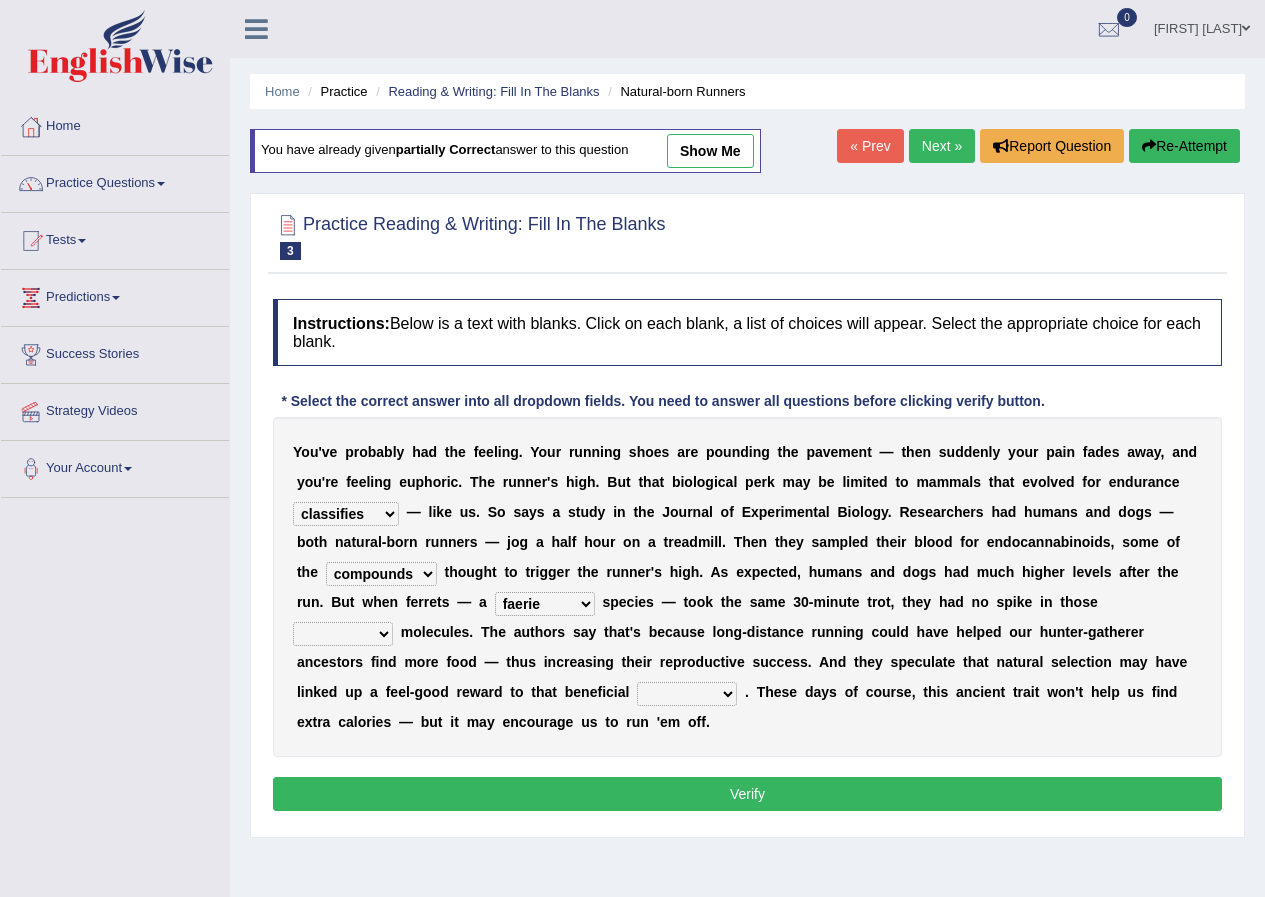 click on "groaned feel-good inchoate loaned" at bounding box center [343, 634] 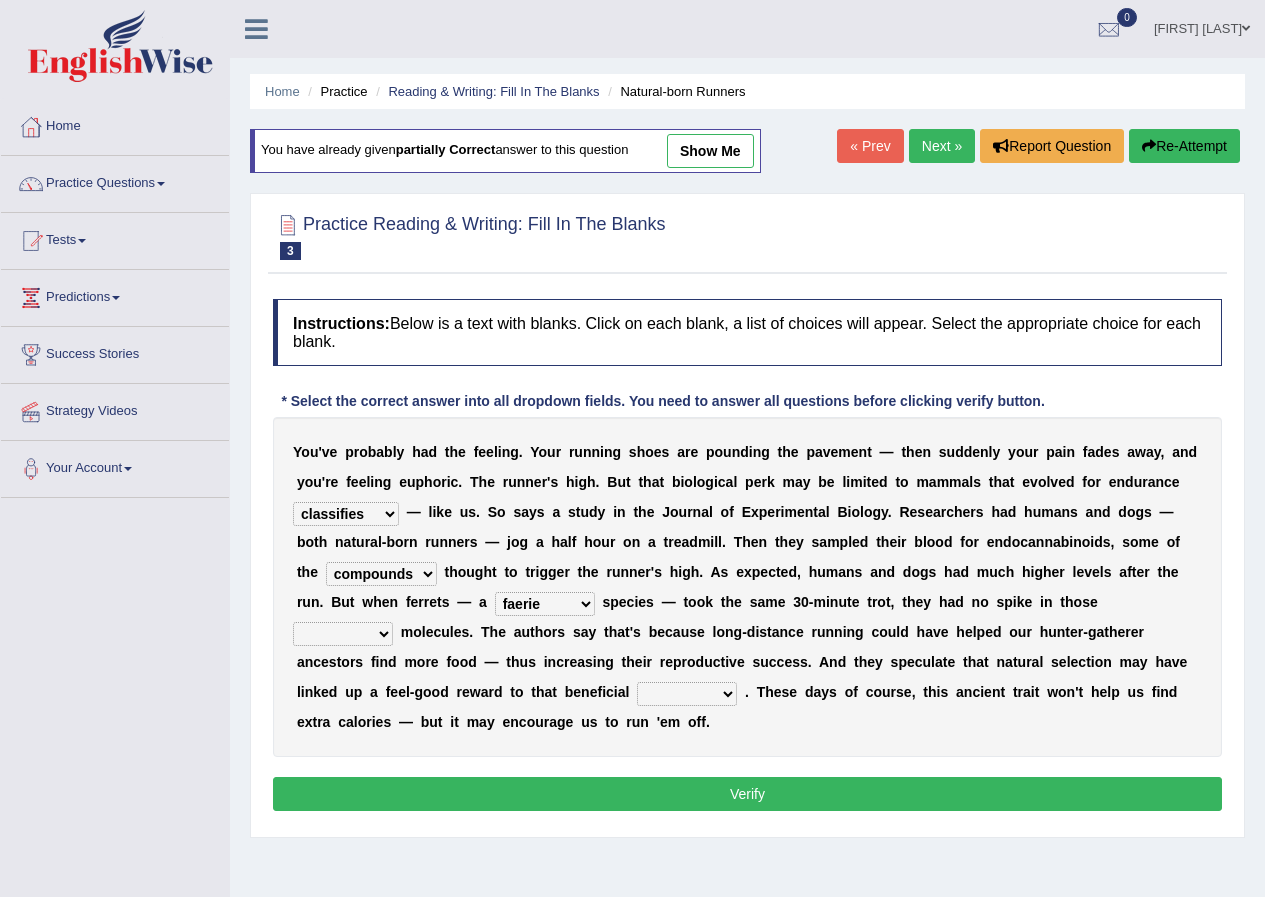 click on "Y o u ' v e    p r o b a b l y    h a d    t h e    f e e l i n g .    Y o u r    r u n n i n g    s h o e s    a r e    p o u n d i n g    t h e    p a v e m e n t    —    t h e n    s u d d e n l y    y o u r    p a i n    f a d e s    a w a y ,    a n d    y o u ' r e    f e e l i n g    e u p h o r i c .    T h e    r u n n e r ' s    h i g h .    B u t    t h a t    b i o l o g i c a l    p e r k    m a y    b e    l i m i t e d    t o    m a m m a l s    t h a t    e v o l v e d    f o r    e n d u r a n c e    dykes personalize classifies exercise    —    l i k e    u s .    S o    s a y s    a    s t u d y    i n    t h e    J o u r n a l    o f    E x p e r i m e n t a l    B i o l o g y .    R e s e a r c h e r s    h a d    h u m a n s    a n d    d o g s    —    b o t h    n a t u r a l - b o r n    r u n n e r s    —    j o g    a    h a l f    h o u r    o n    a    t r e a d m i l l .    T h e n    t h e y    s a m" at bounding box center [747, 587] 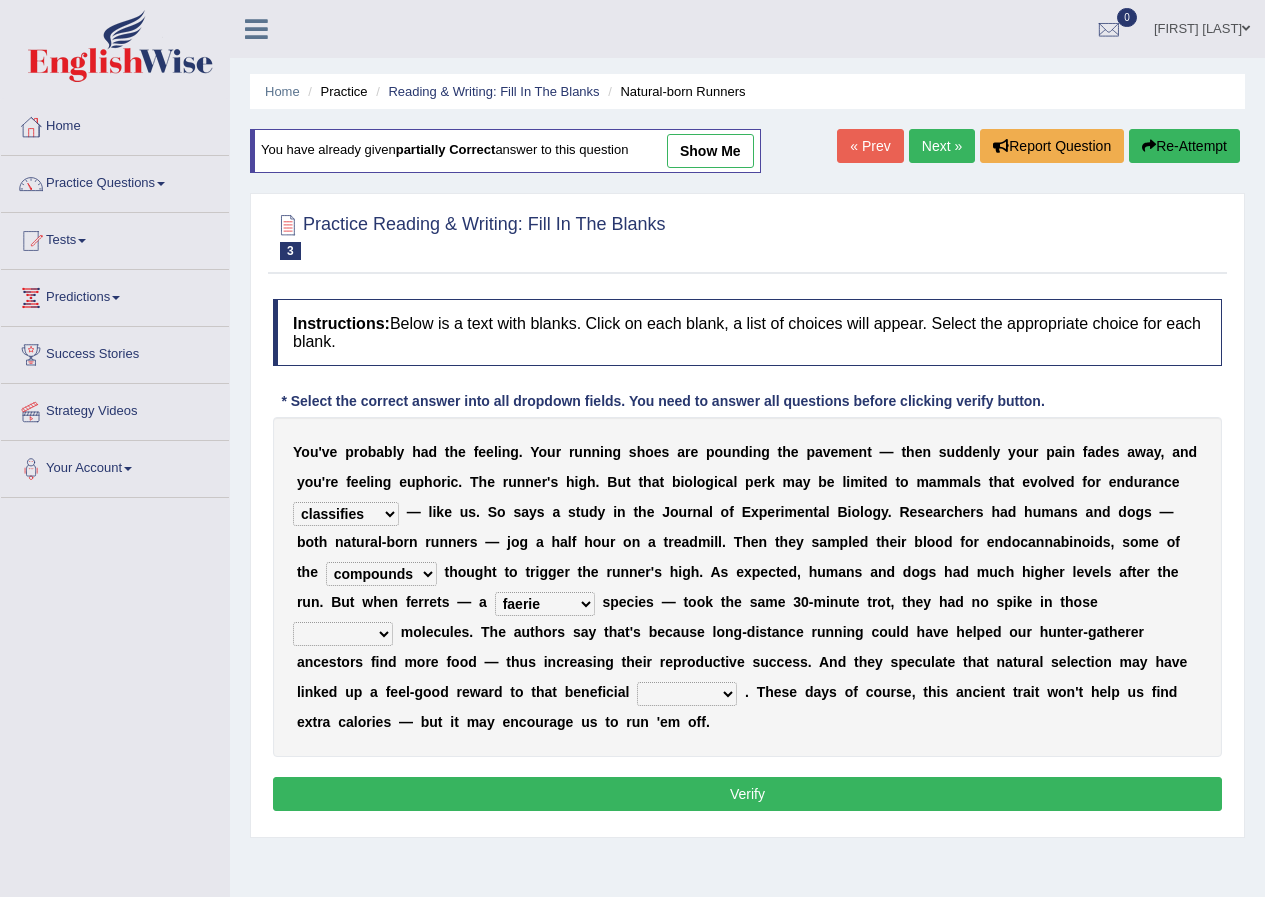 click on "wager exchanger behavior regulator" at bounding box center [687, 694] 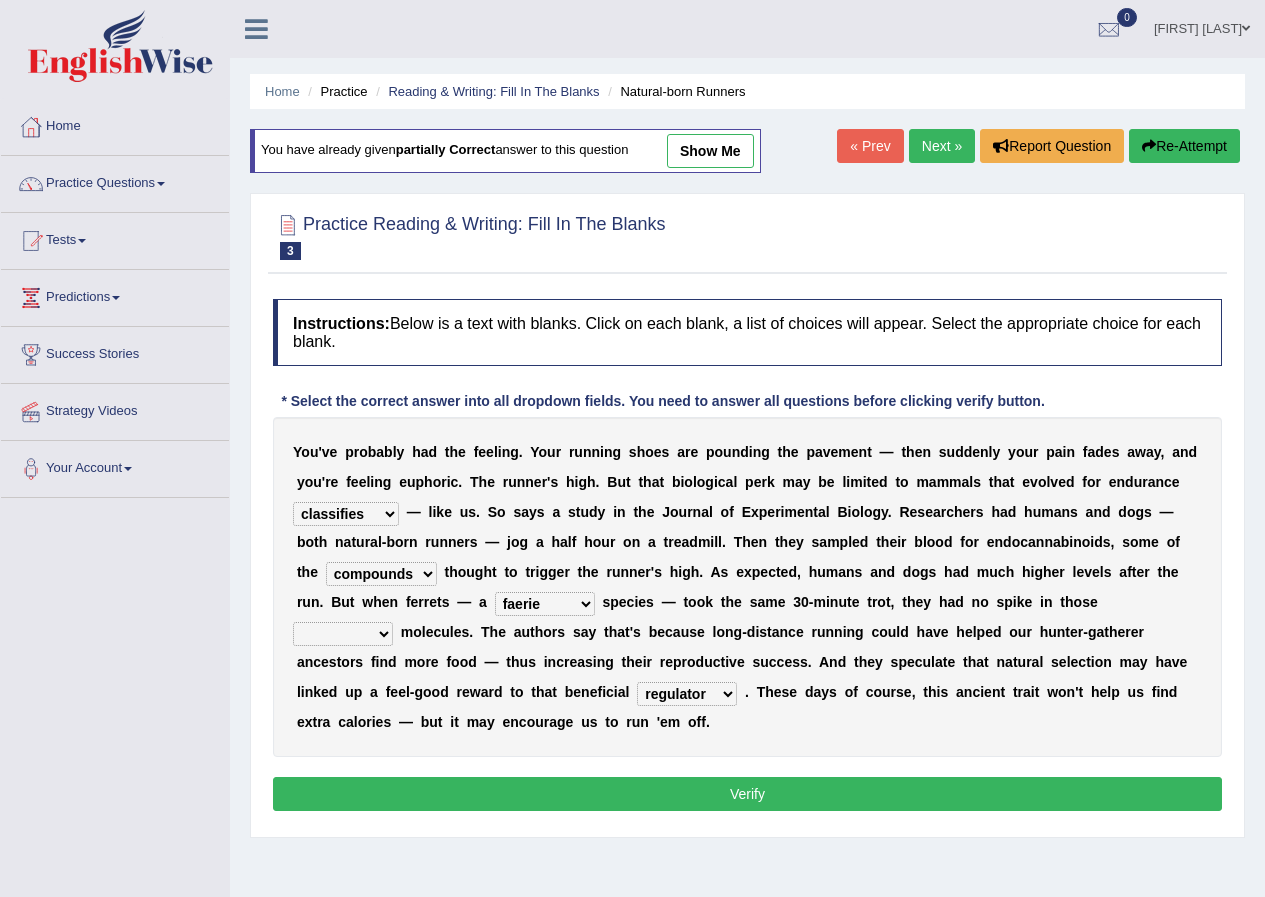 click on "wager exchanger behavior regulator" at bounding box center (687, 694) 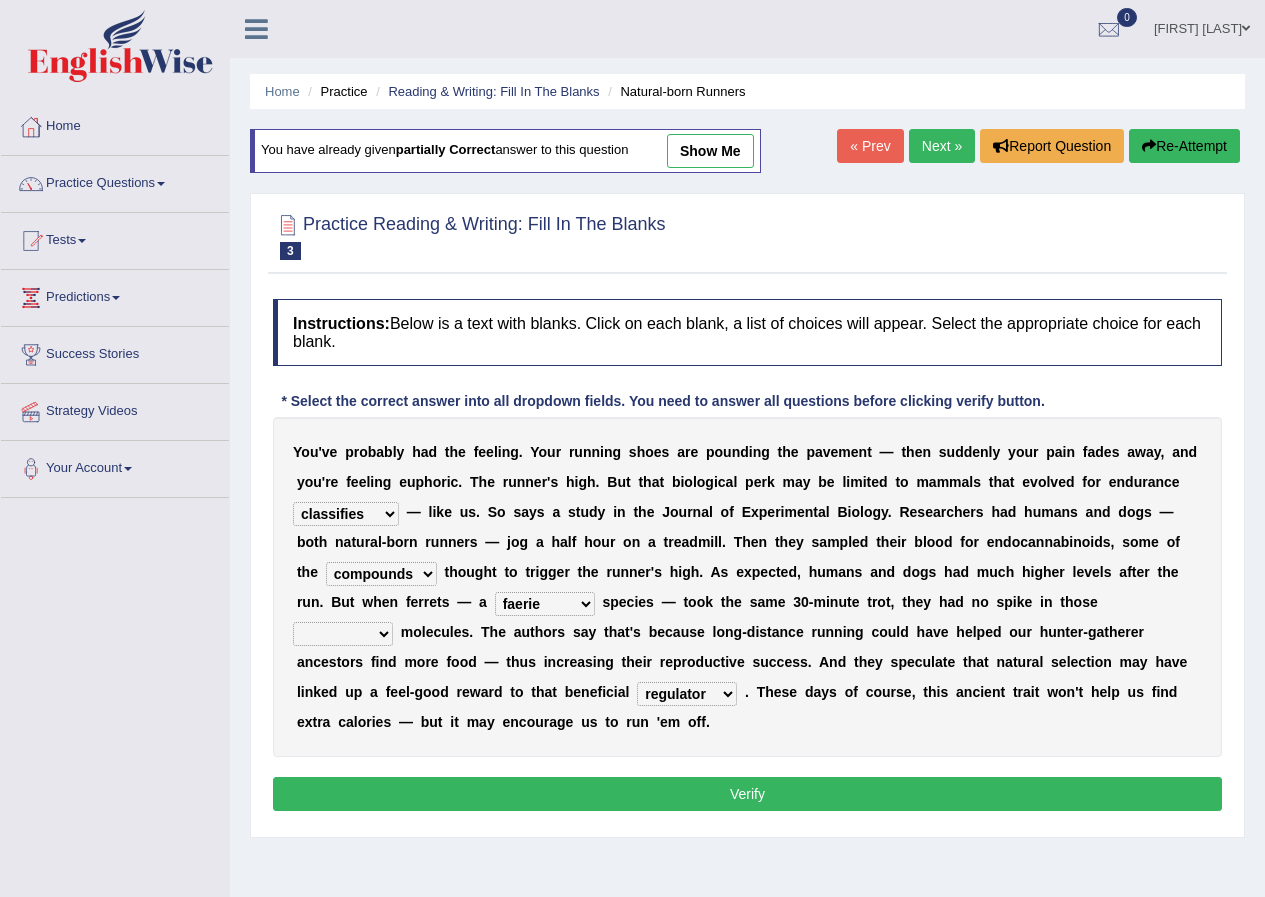 click on "groaned feel-good inchoate loaned" at bounding box center (343, 634) 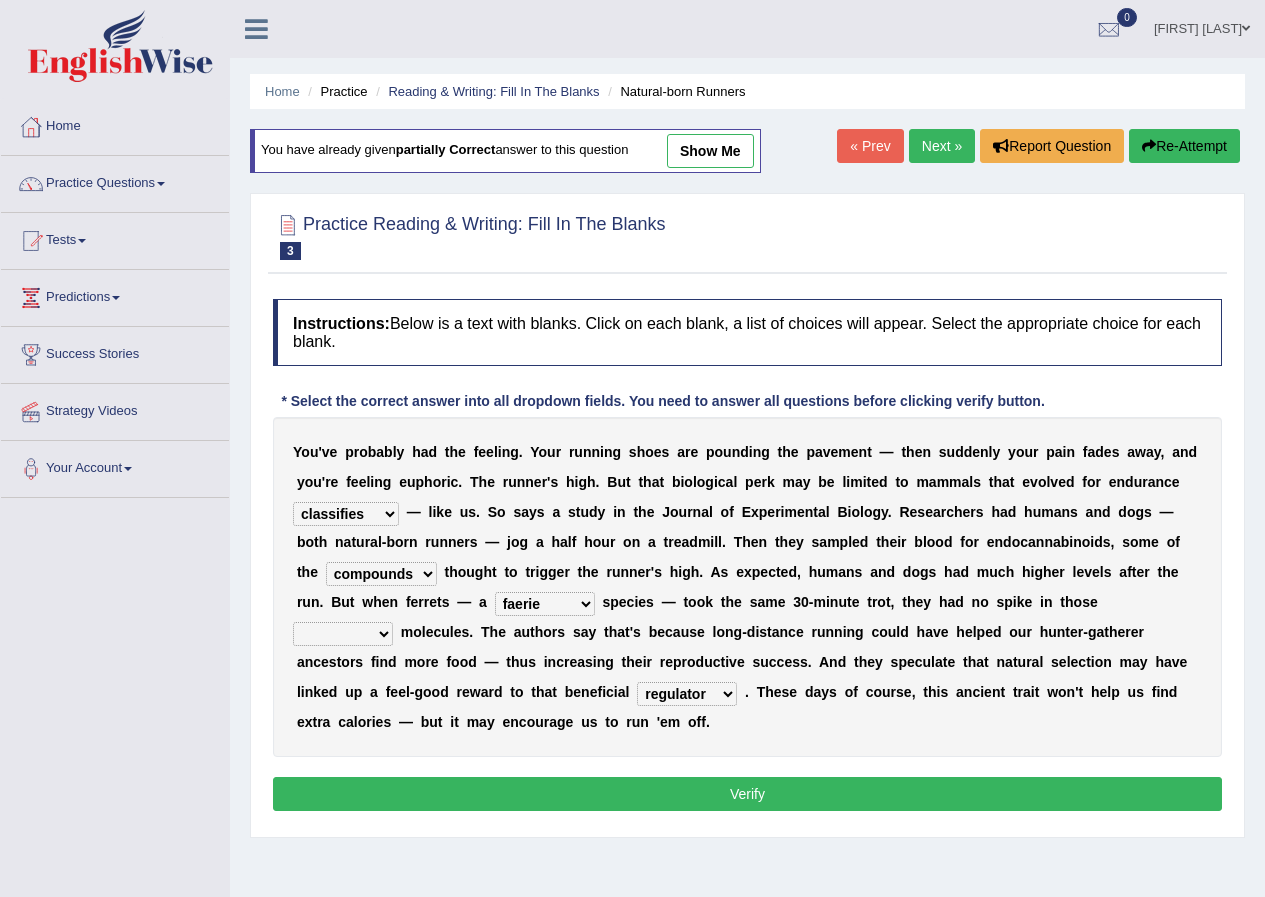 select on "groaned" 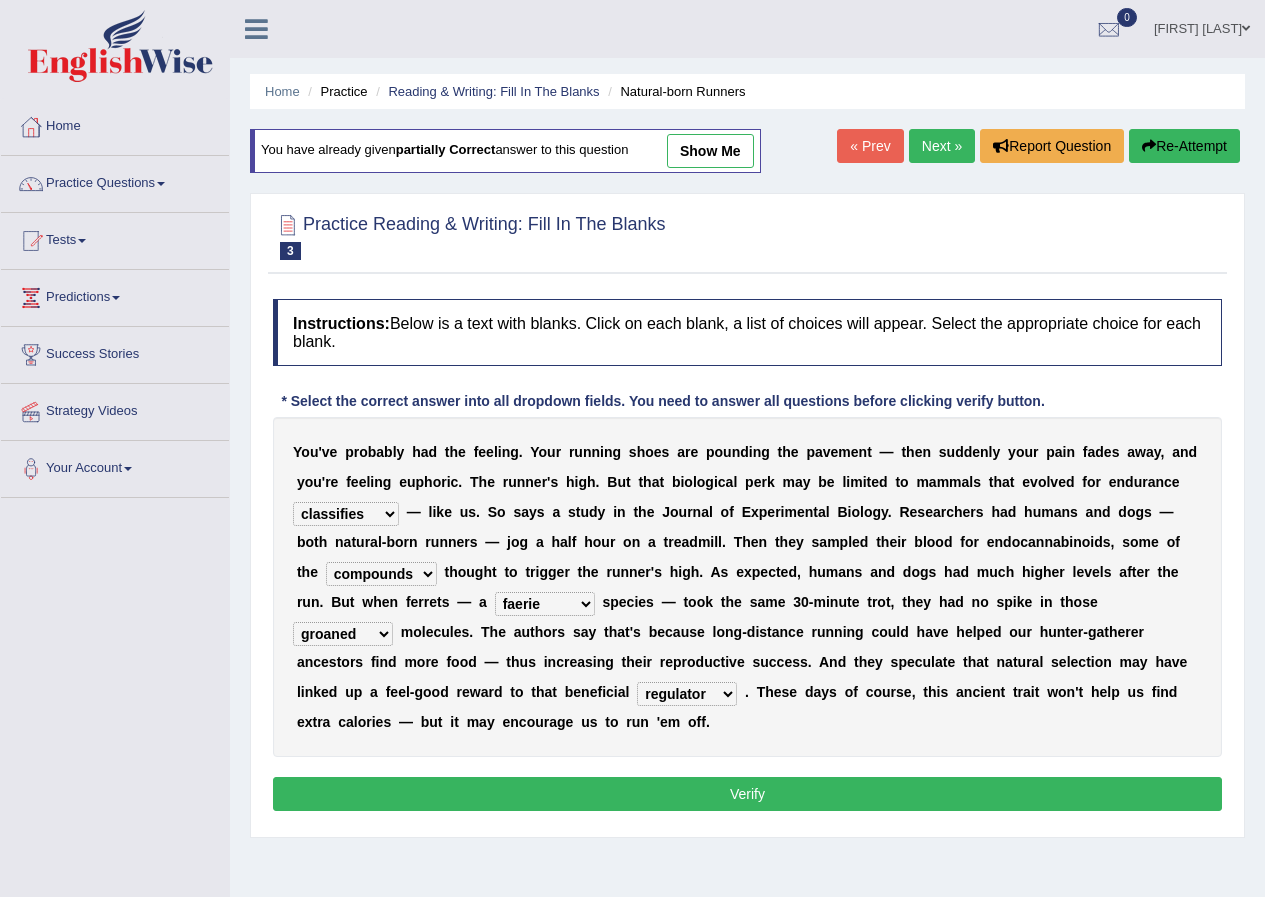 click on "Verify" at bounding box center [747, 794] 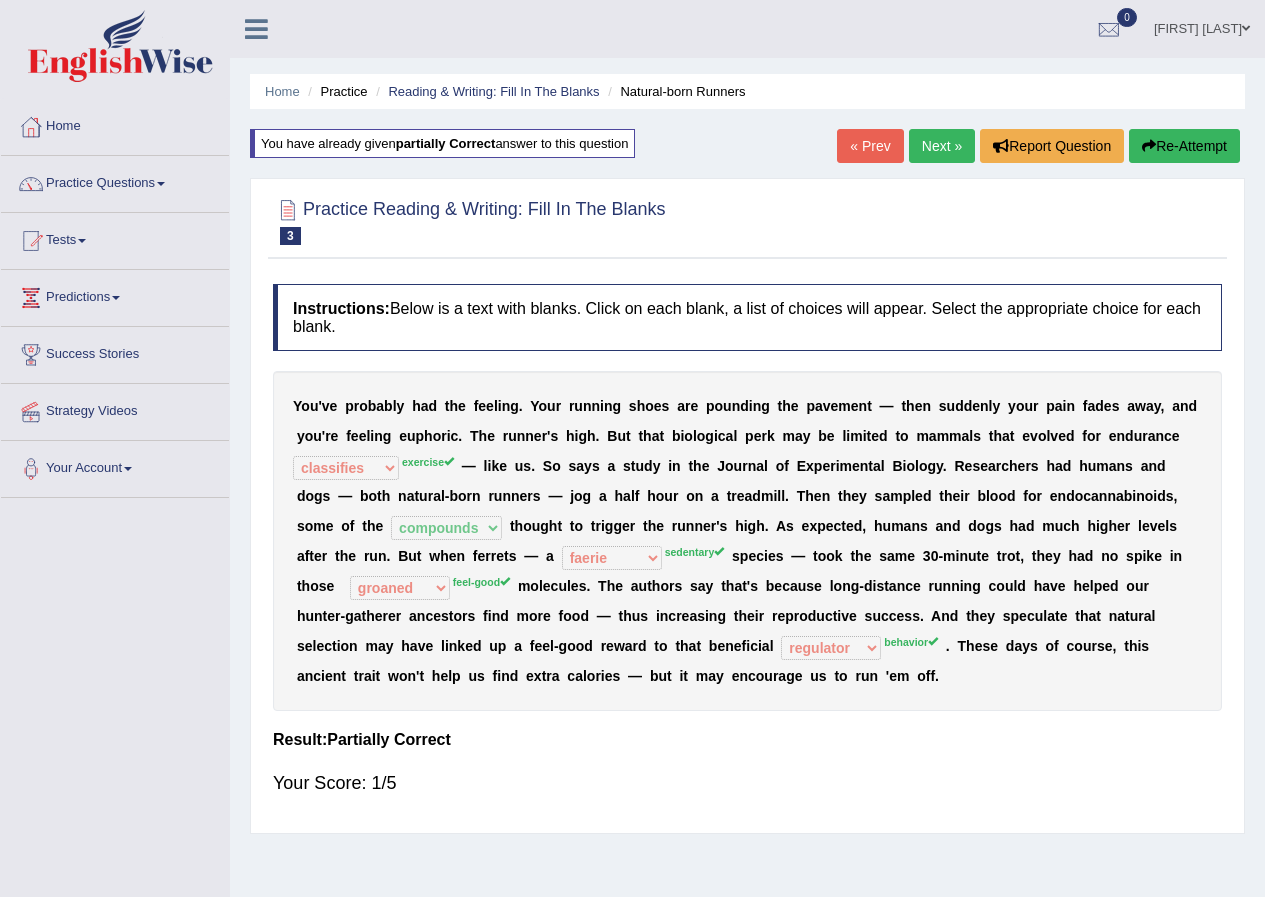 click on "Next »" at bounding box center (942, 146) 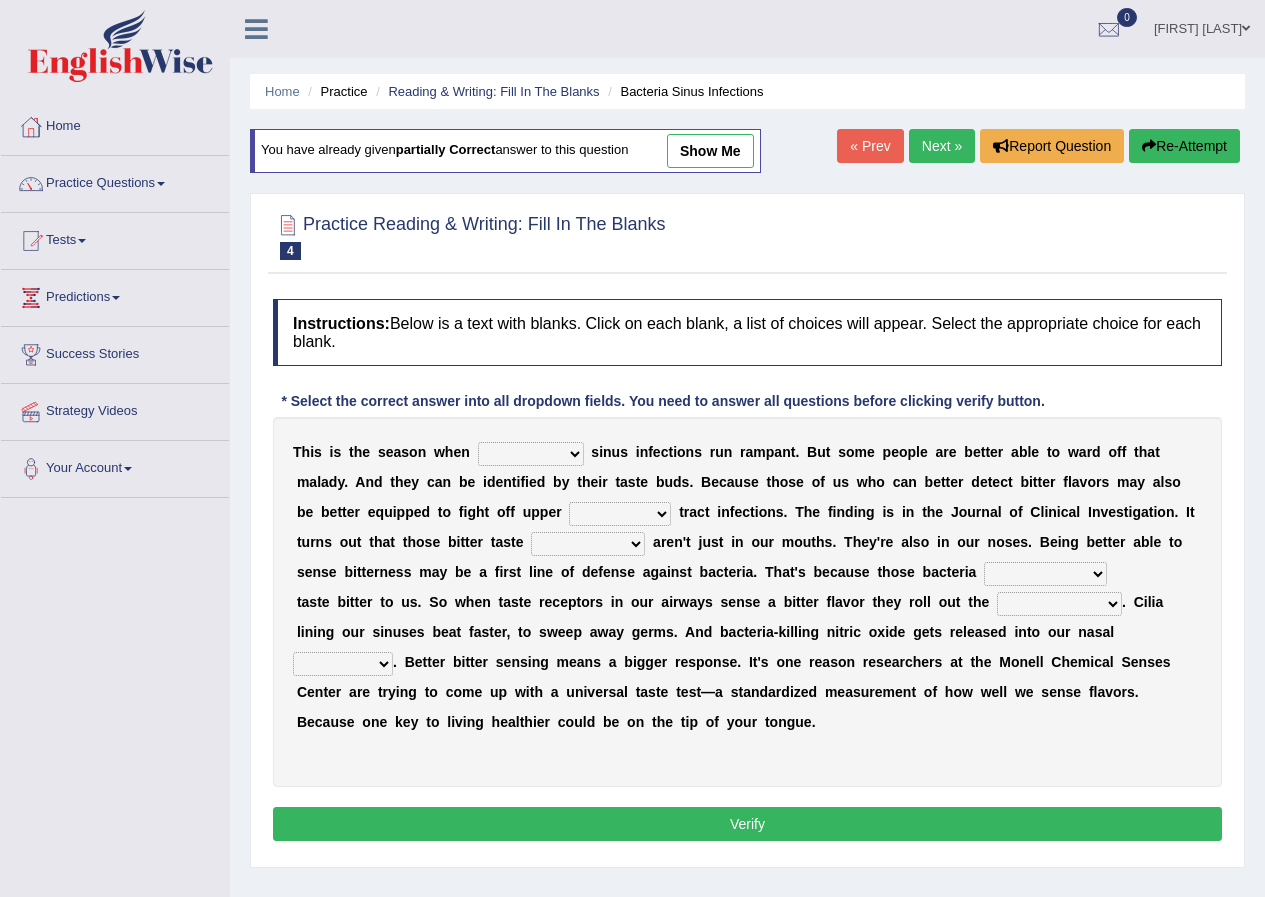 scroll, scrollTop: 0, scrollLeft: 0, axis: both 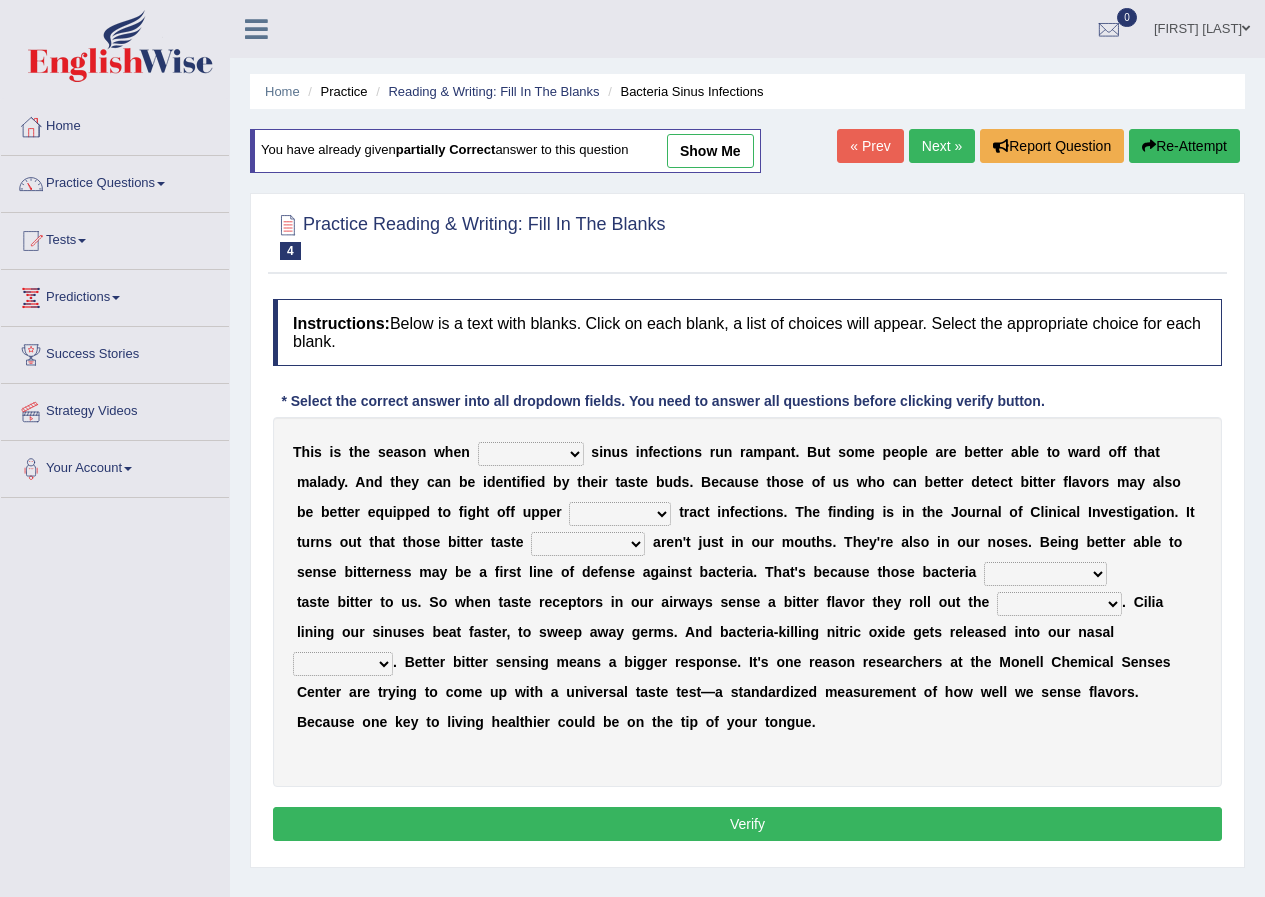 click on "conventicle atheist bacterial prissier" at bounding box center (531, 454) 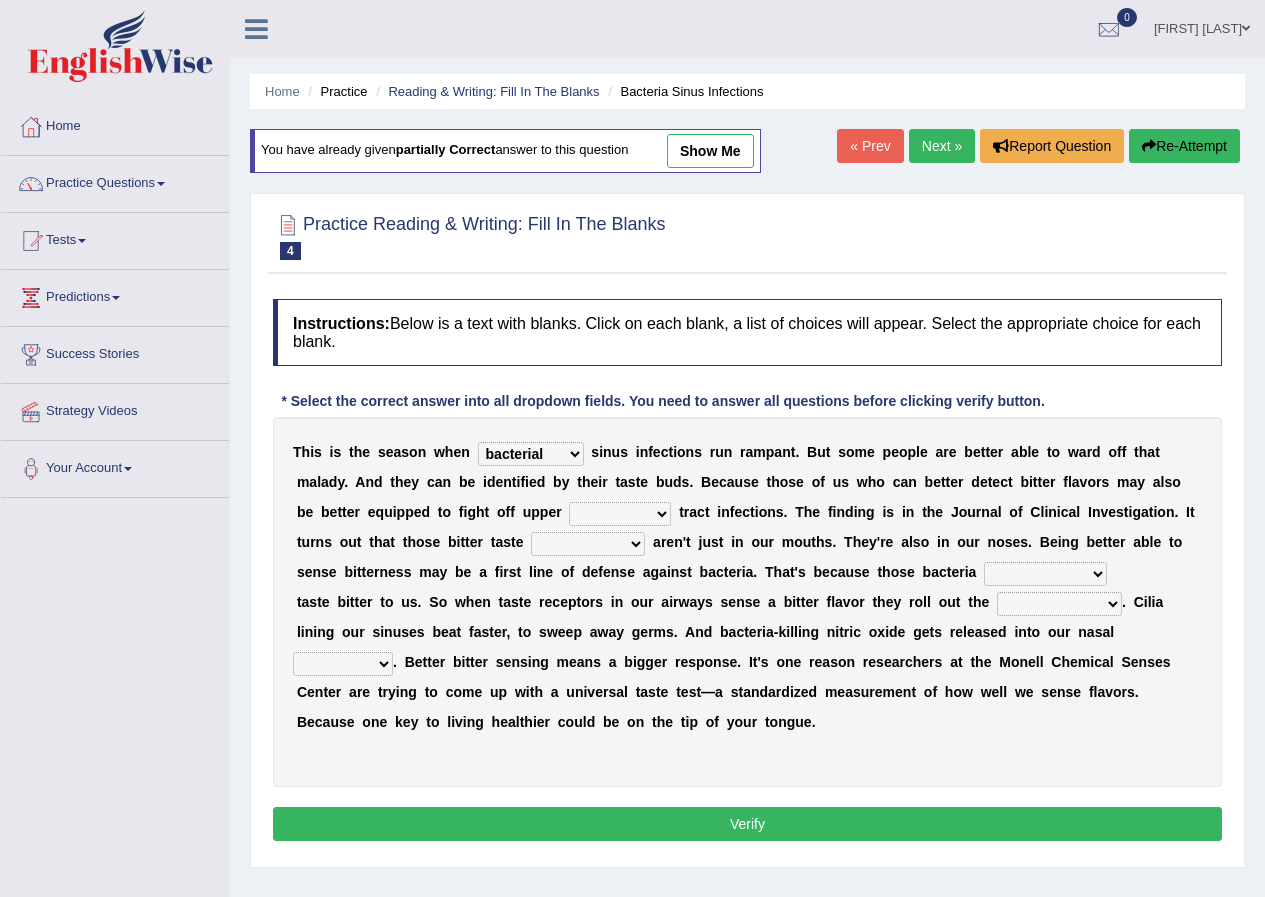 click on "faulty respiratory togae gawky" at bounding box center (620, 514) 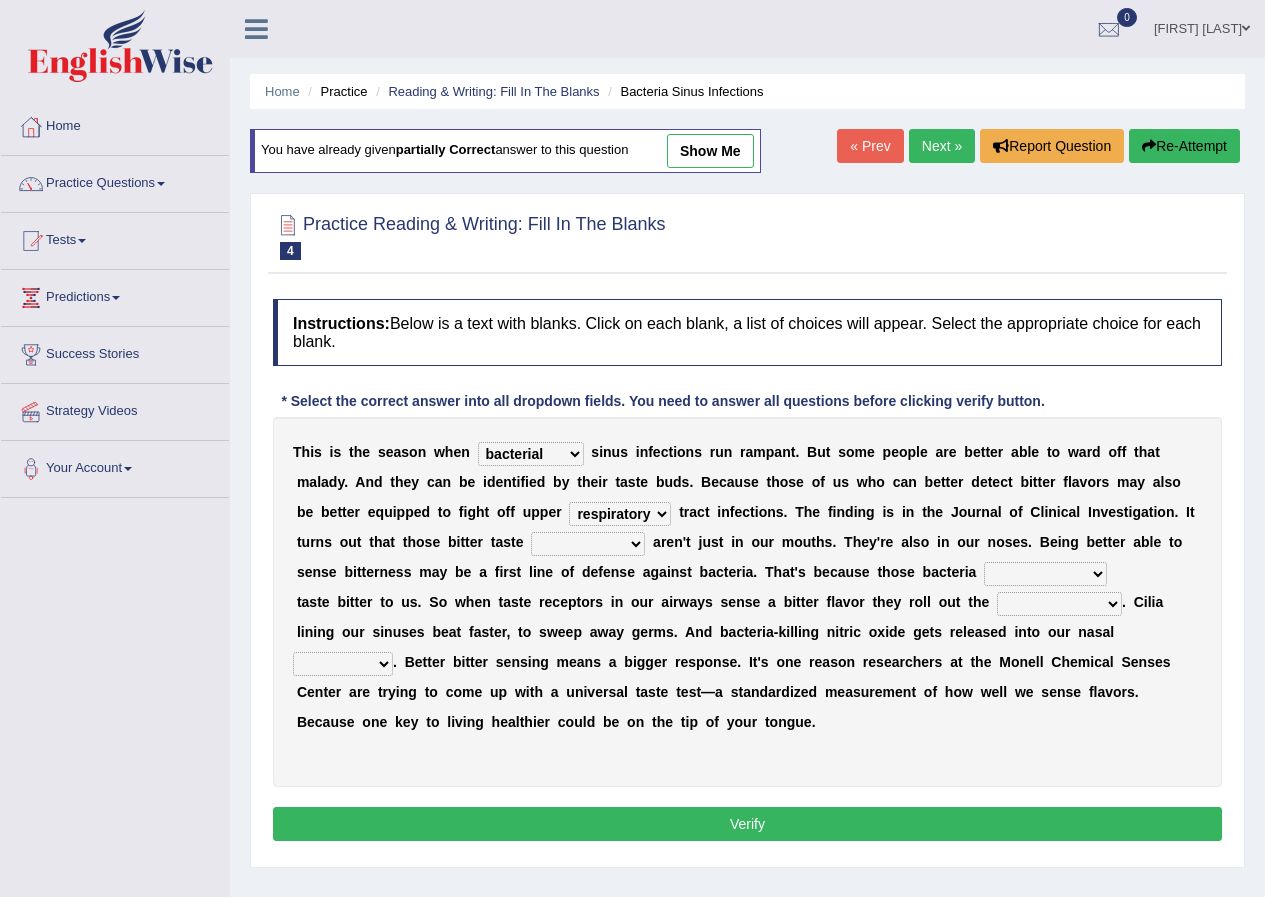 click on "depressions dinners submissions receptors" at bounding box center [588, 544] 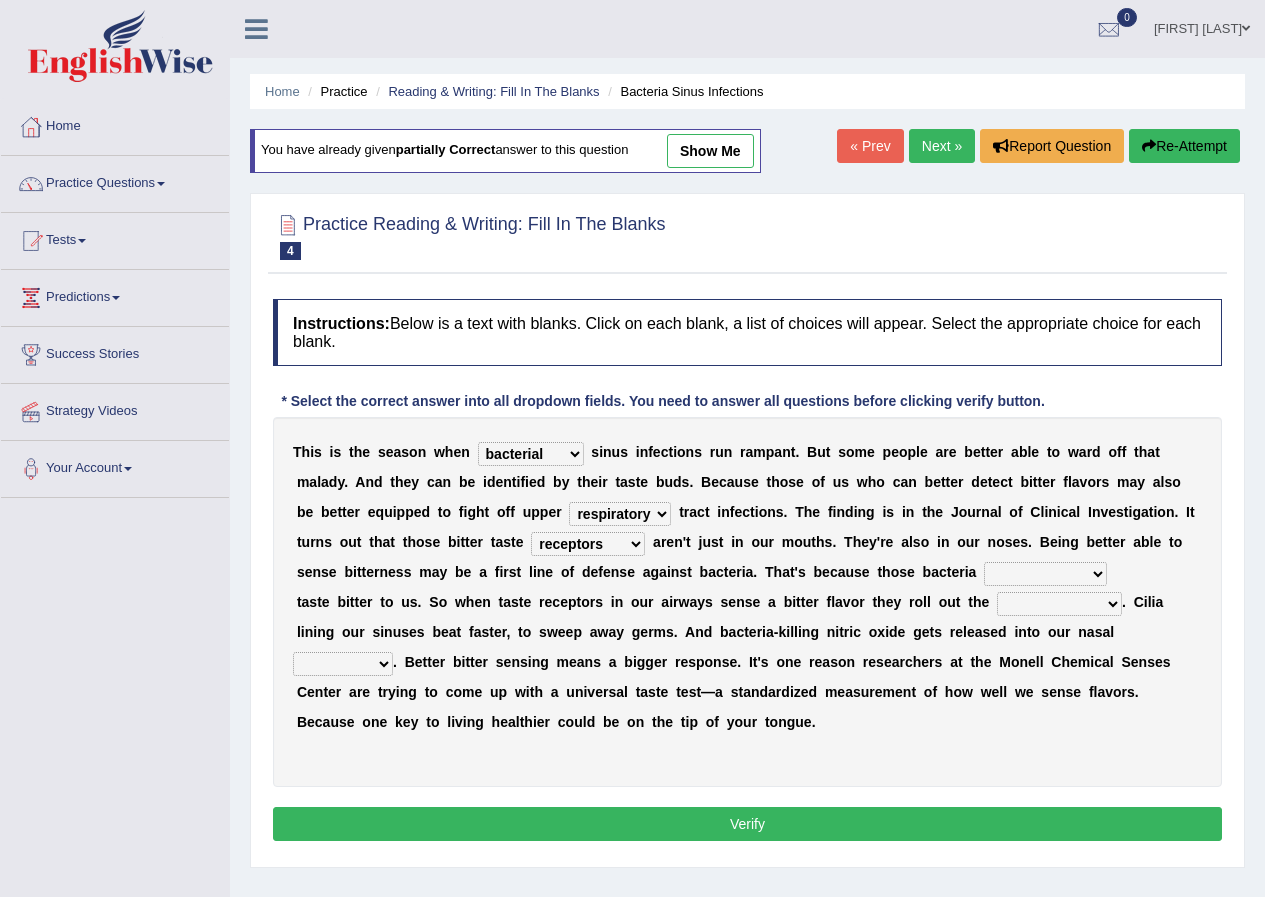 click on "depressions dinners submissions receptors" at bounding box center (588, 544) 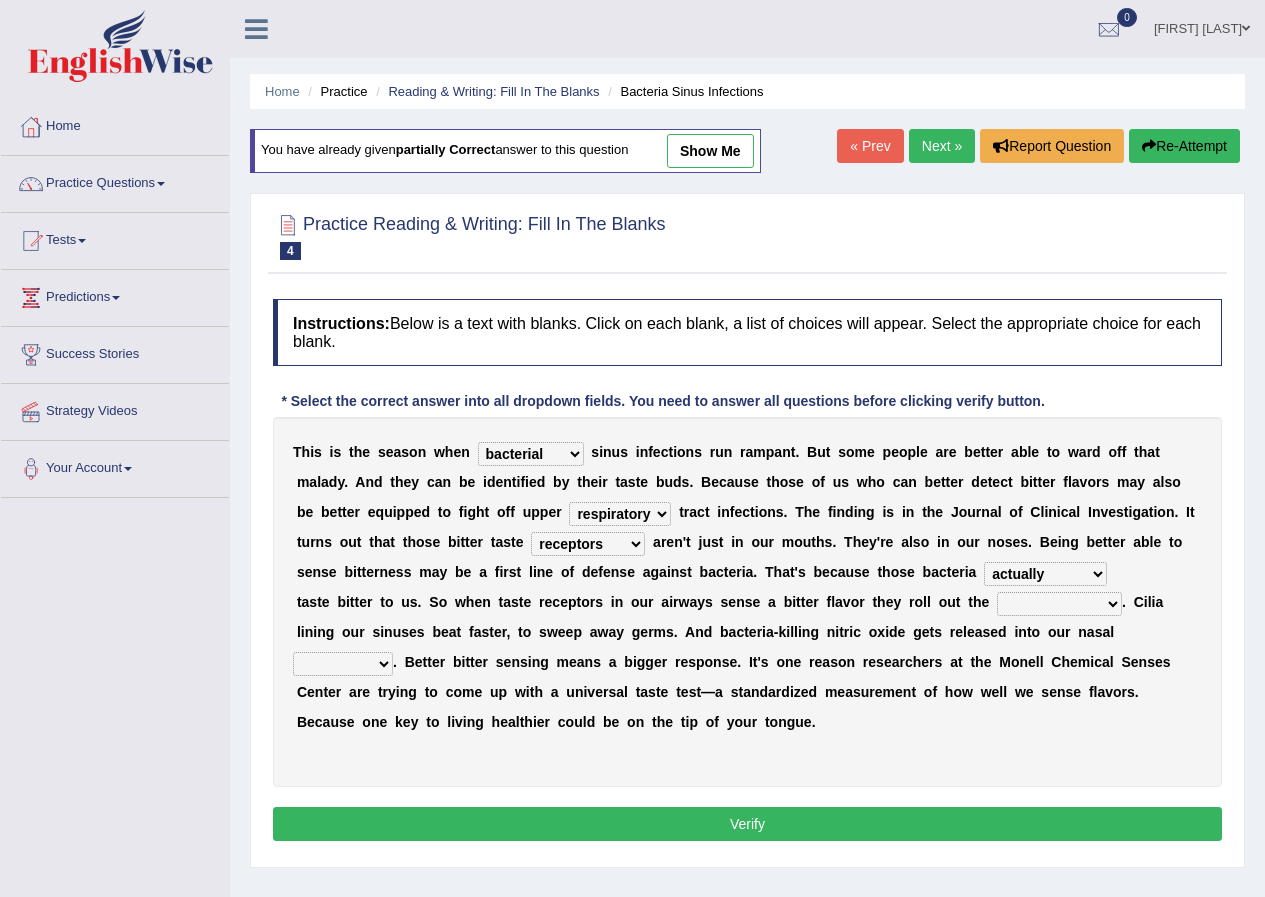 click on "purposelessly actually diagonally providently" at bounding box center (1045, 574) 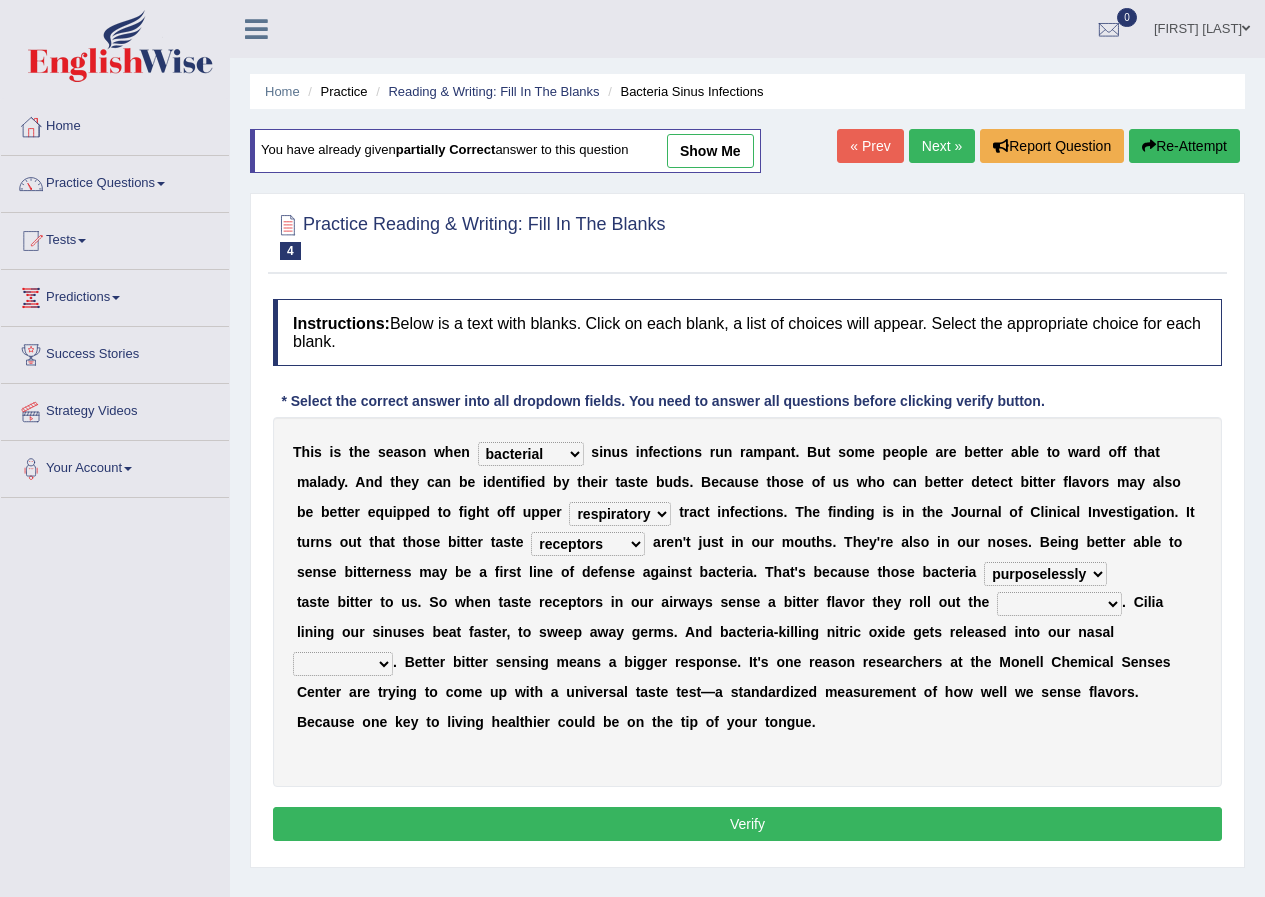 click on "purposelessly actually diagonally providently" at bounding box center [1045, 574] 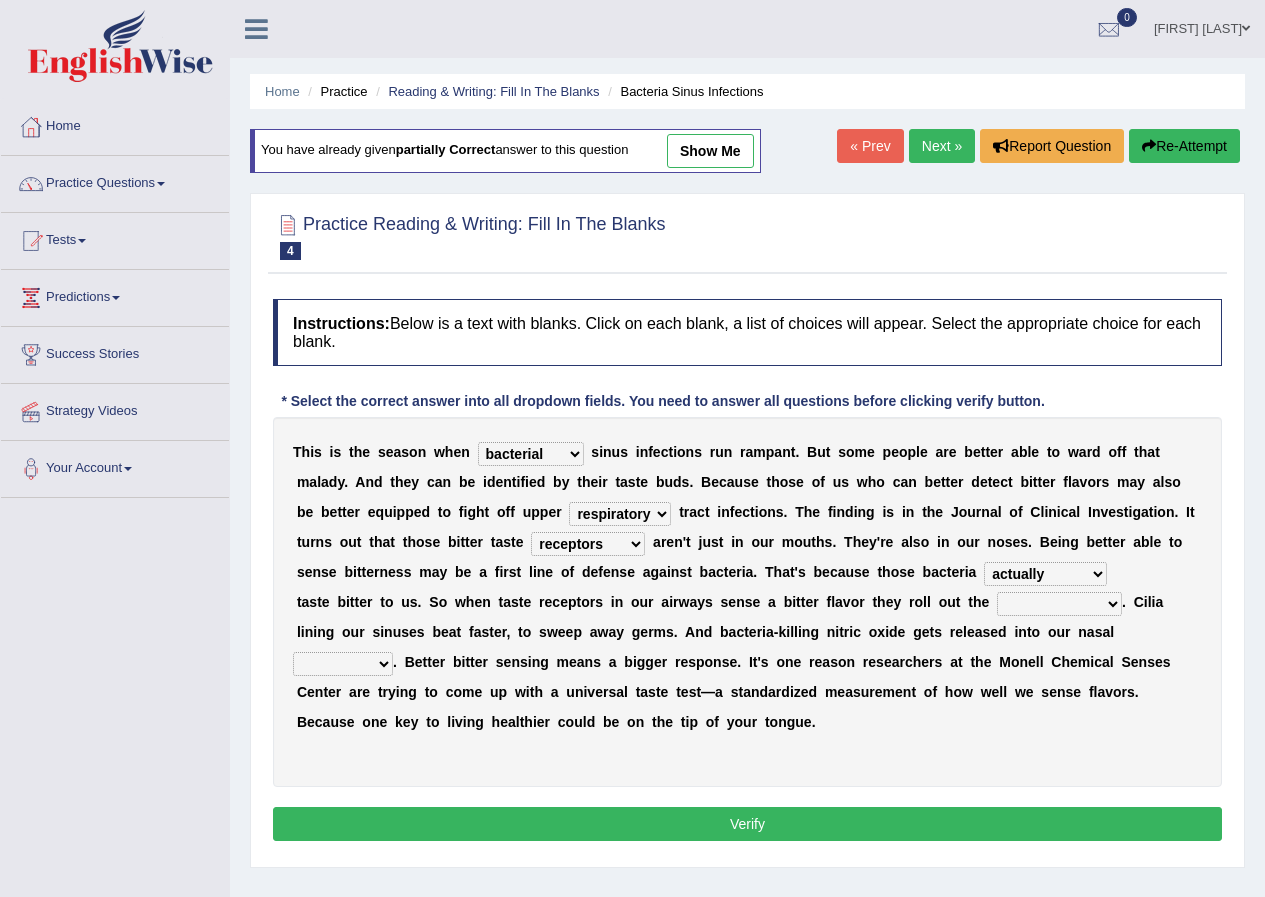 click on "defenses contradictions chestnuts pelvis" at bounding box center (1059, 604) 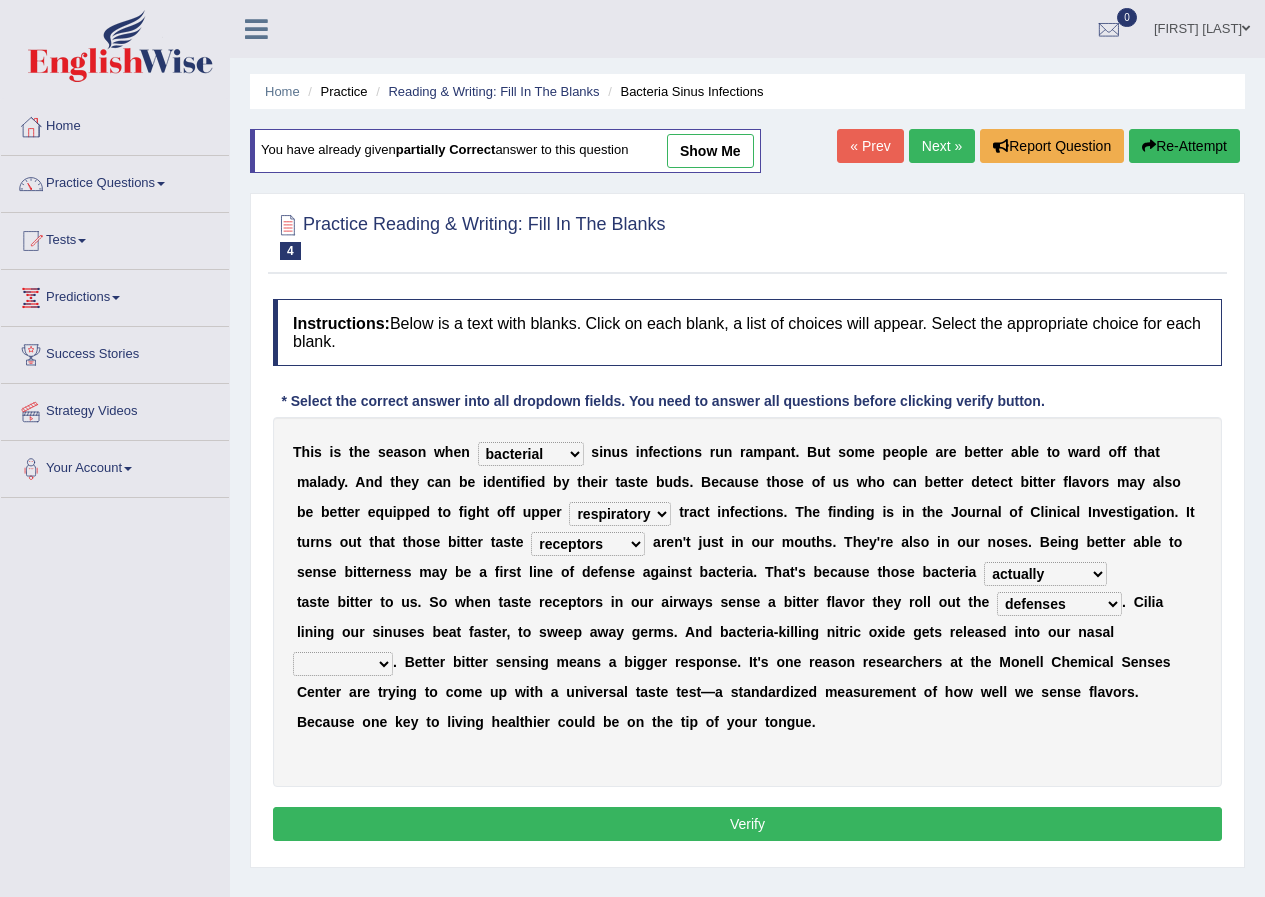 click on "causalities localities infirmities cavities" at bounding box center (343, 664) 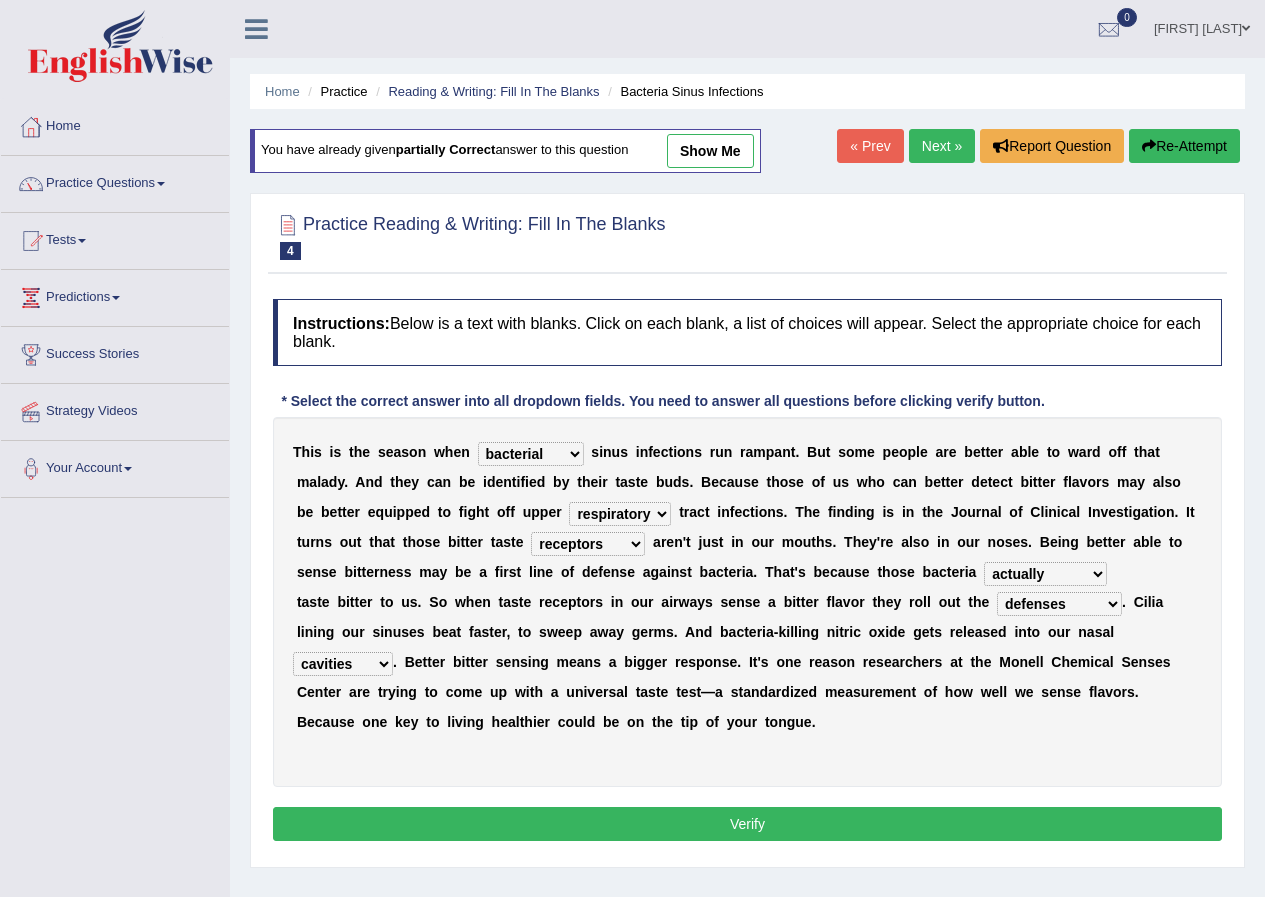 click on "Verify" at bounding box center [747, 824] 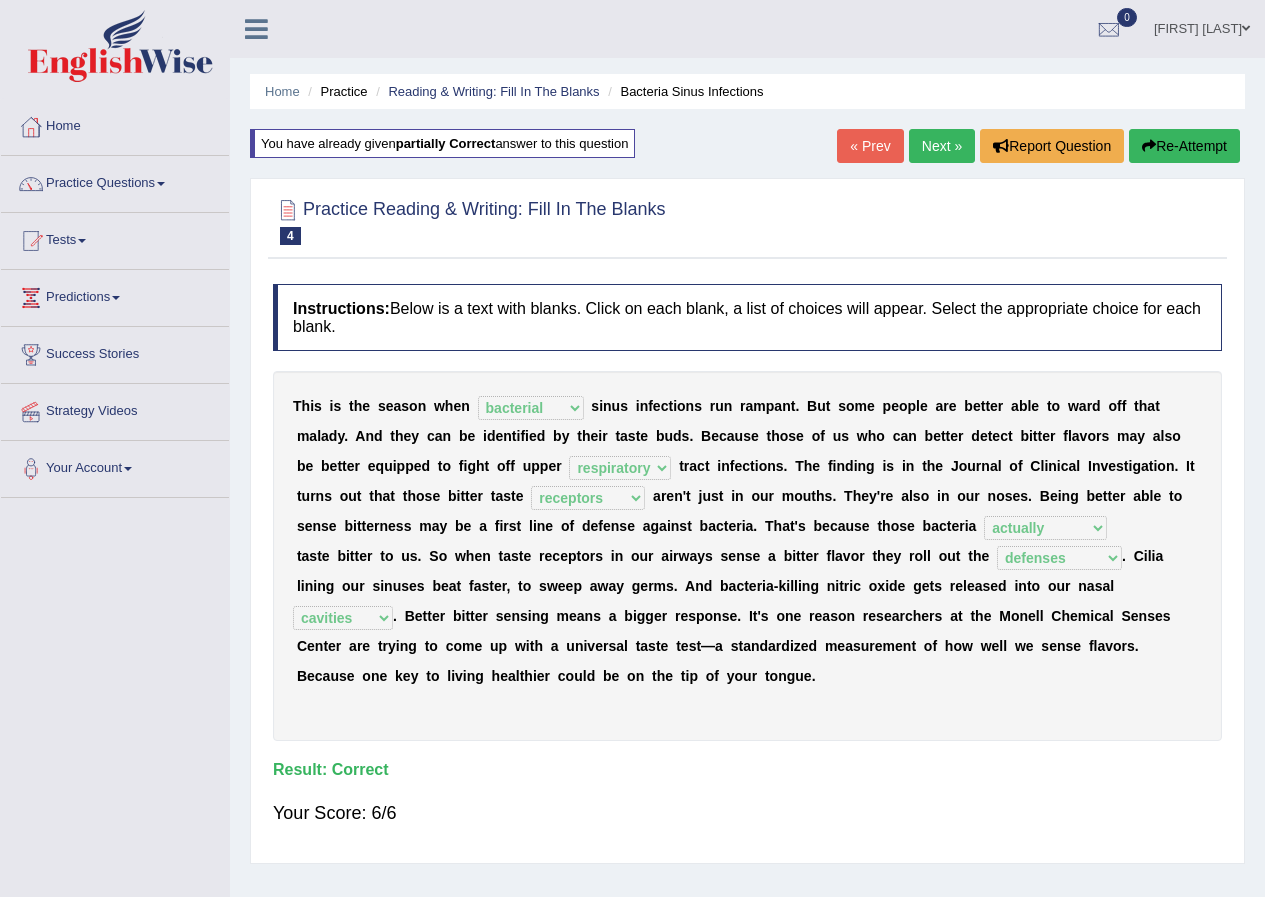 click on "Next »" at bounding box center (942, 146) 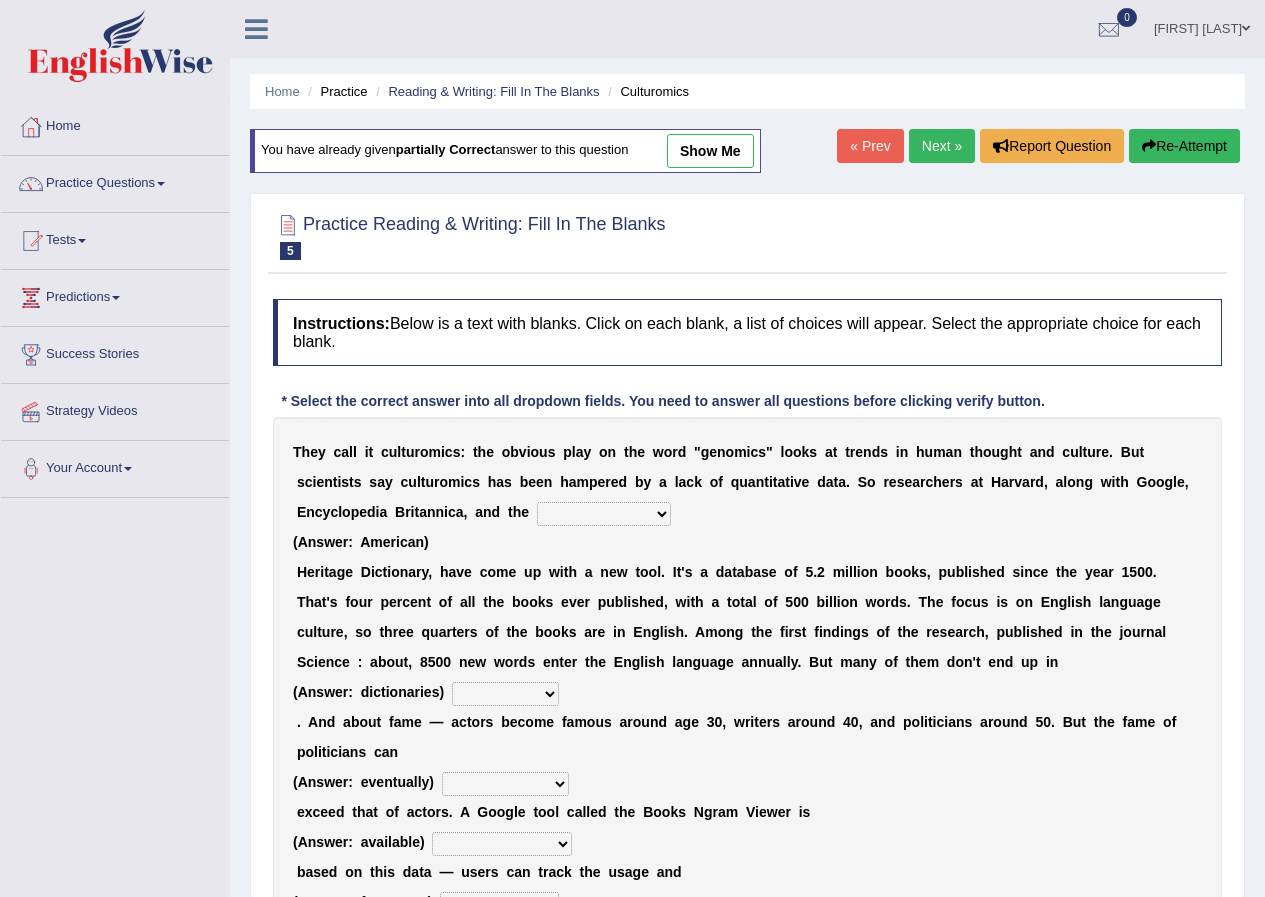 scroll, scrollTop: 0, scrollLeft: 0, axis: both 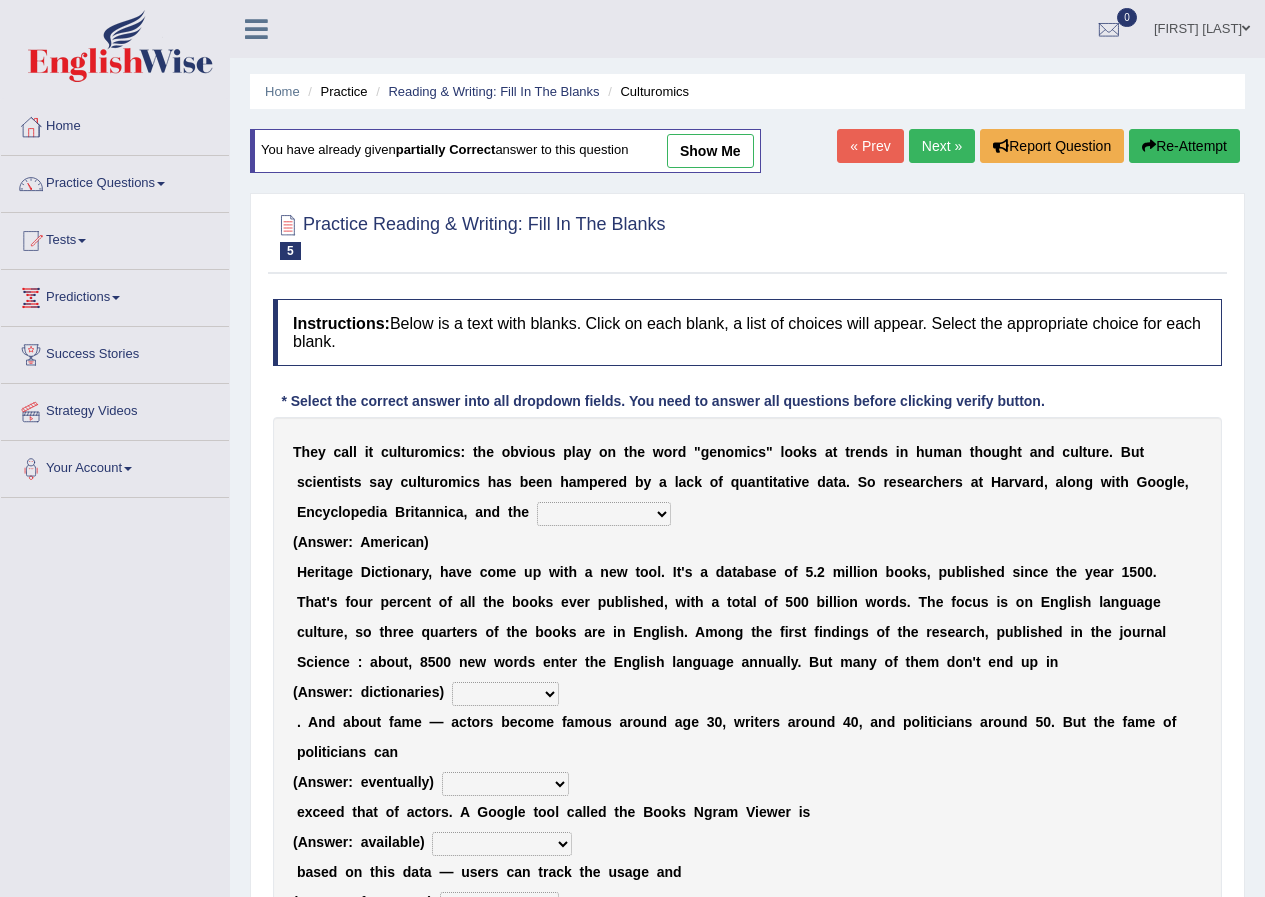 click on "T h e y    c a l l    i t    c u l t u r o m i c s :    t h e    o b v i o u s    p l a y    o n    t h e    w o r d    " g e n o m i c s "    l o o k s    a t    t r e n d s    i n    h u m a n    t h o u g h t    a n d    c u l t u r e .    B u t    s c i e n t i s t s    s a y    c u l t u r o m i c s    h a s    b e e n    h a m p e r e d    b y    a    l a c k    o f    q u a n t i t a t i v e    d a t a .    S o    r e s e a r c h e r s    a t    [ORGANIZATION],    a l o n g    w i t h    [ORGANIZATION],    E n c y c l o p e d i a    [ORGANIZATION],    a n d    t h e    [BRAND] [BRAND] [BRAND] [BRAND] ( A n s w e r :    [NATIONALITY])    [BRAND]    D i c t i o n a r y ,    h a v e    c o m e    u p    w i t h    a    n e w    t o o l .    I t ' s    a    d a t a b a s e    o f    5 . 2    m i l l i o n    b o o k s ,    p u b l i s h e d    s i n c e    t h e    y e a r    1 5 0 0 .    T h a t ' s    f o u r" at bounding box center [747, 707] 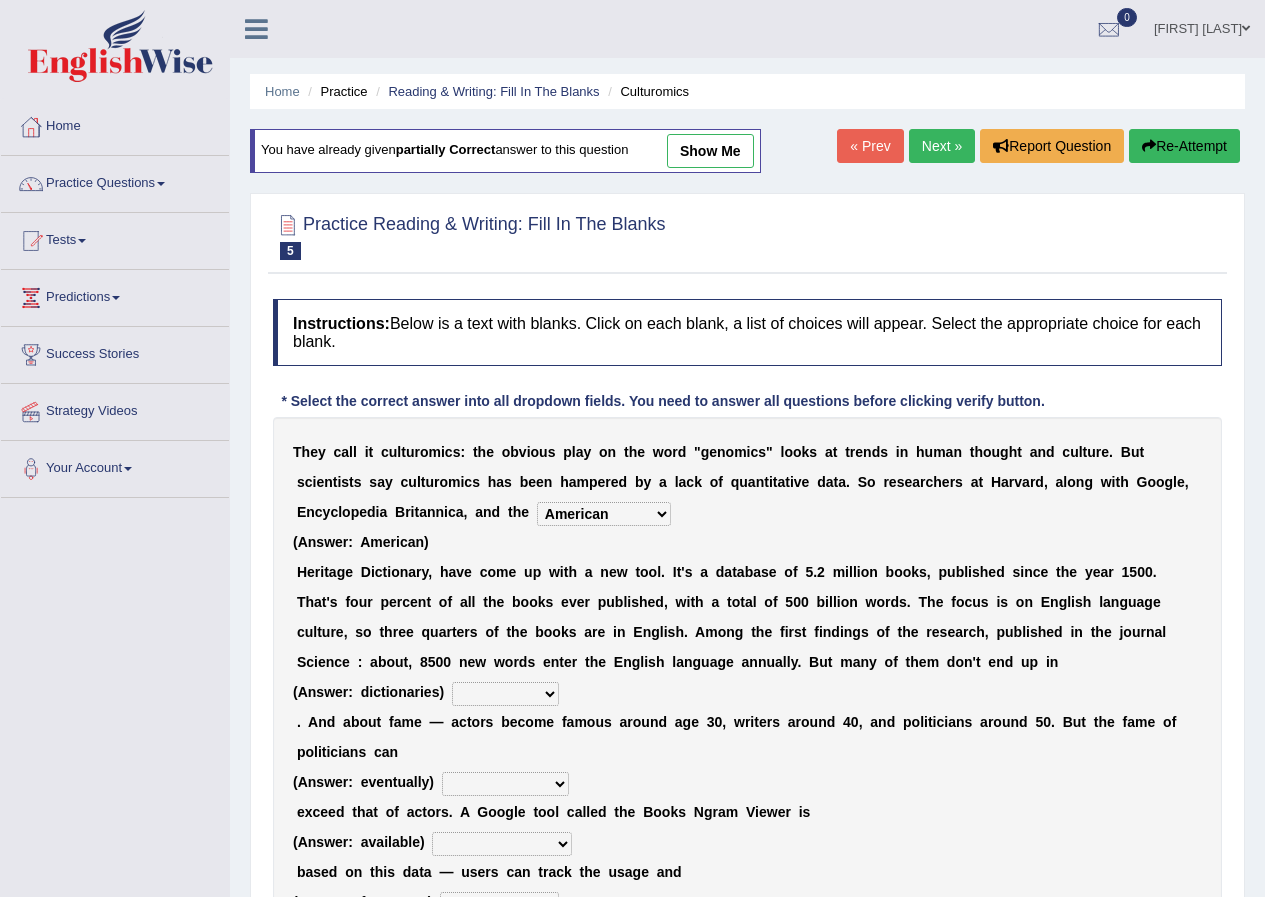 click on "Mettlesome Silicon Acetaminophen American" at bounding box center [604, 514] 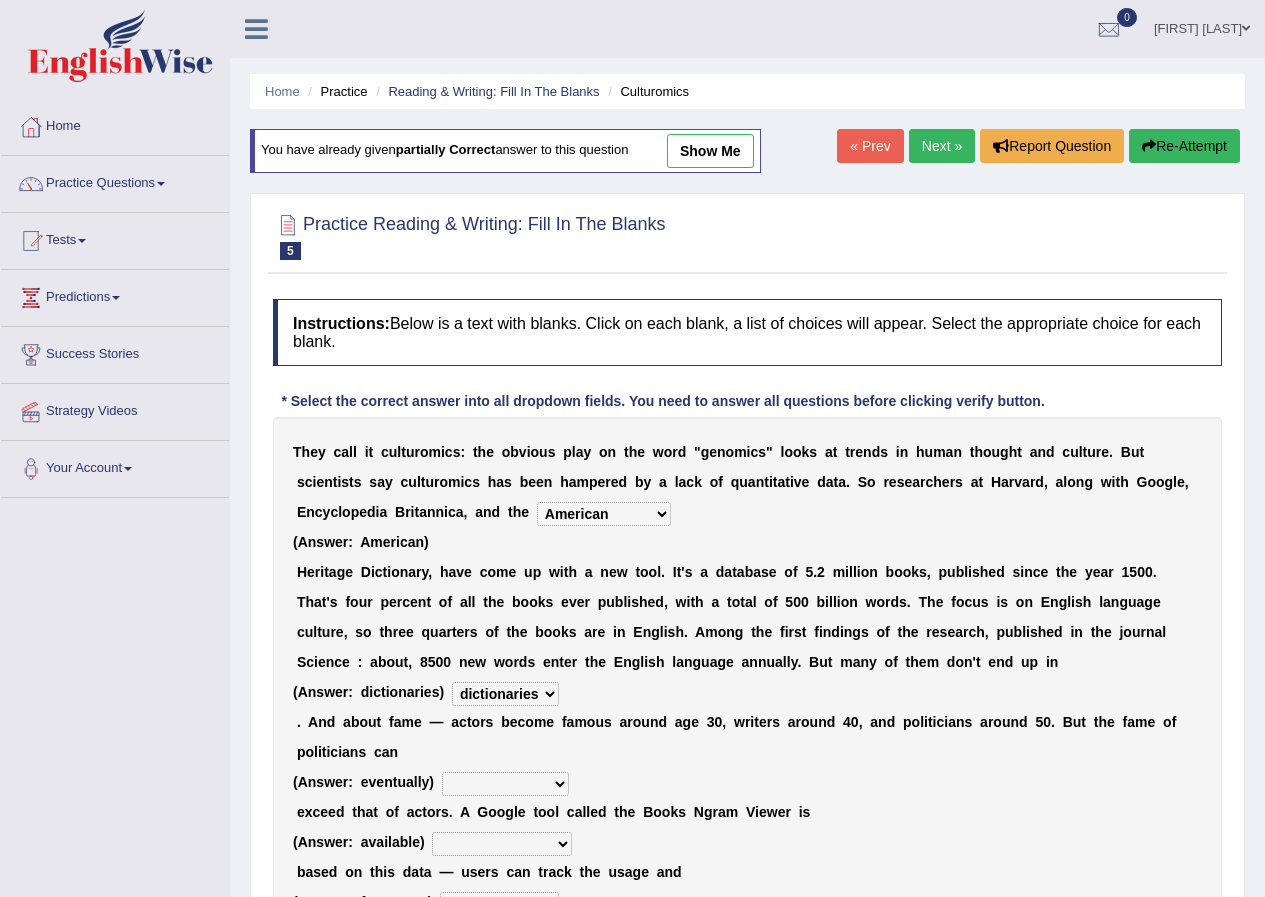 click on "veterinaries fairies dictionaries smithies" at bounding box center [505, 694] 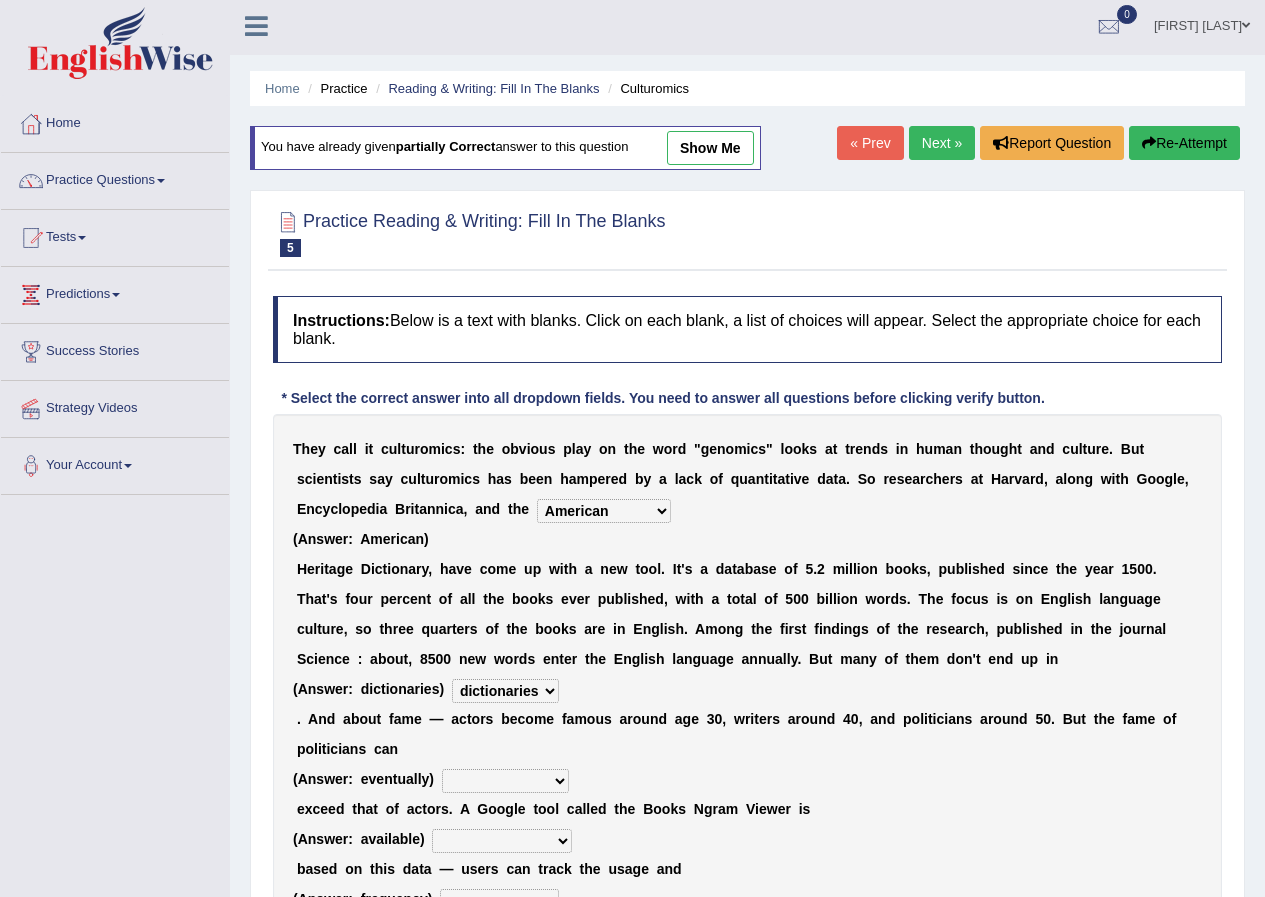 scroll, scrollTop: 0, scrollLeft: 0, axis: both 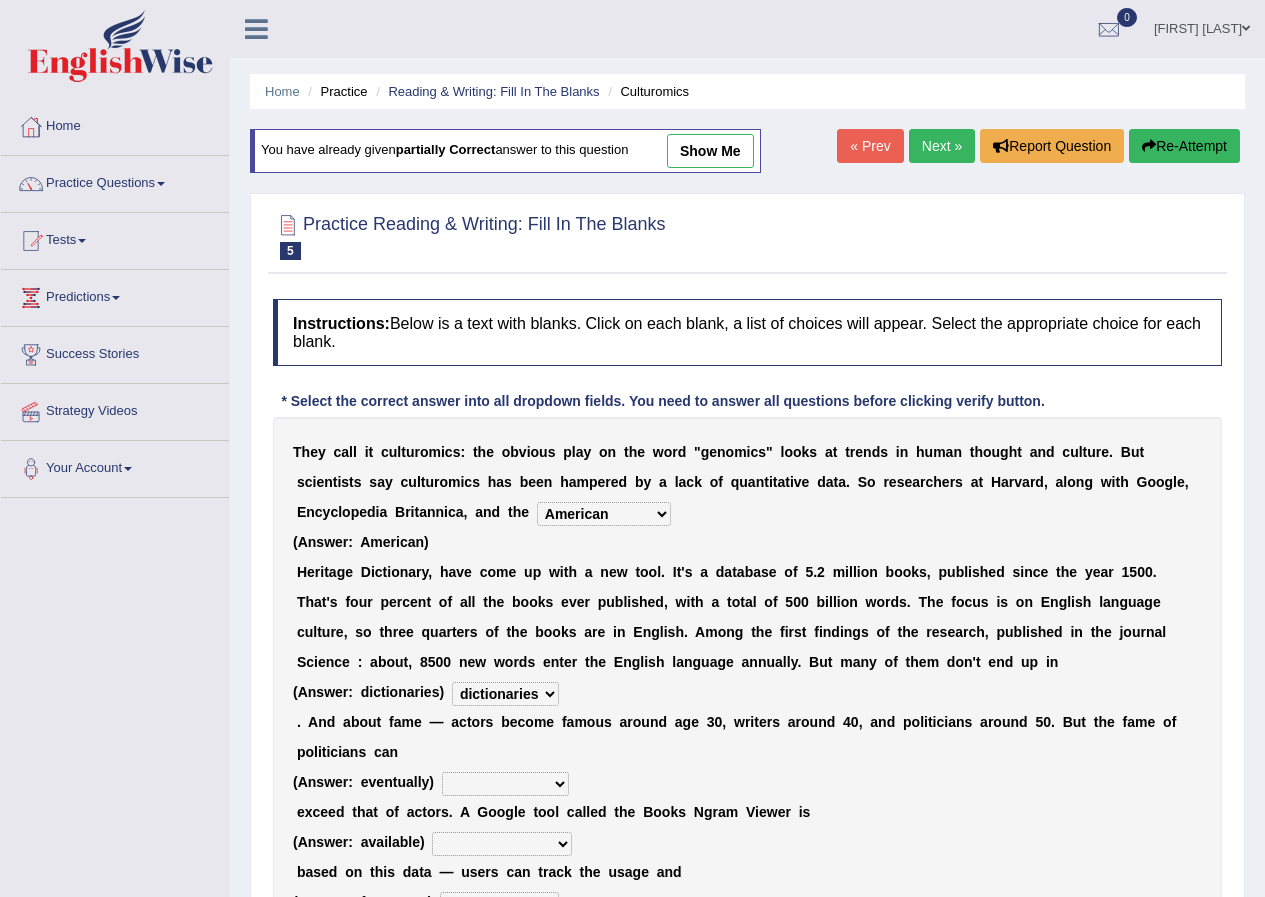 click on "Next »" at bounding box center (942, 146) 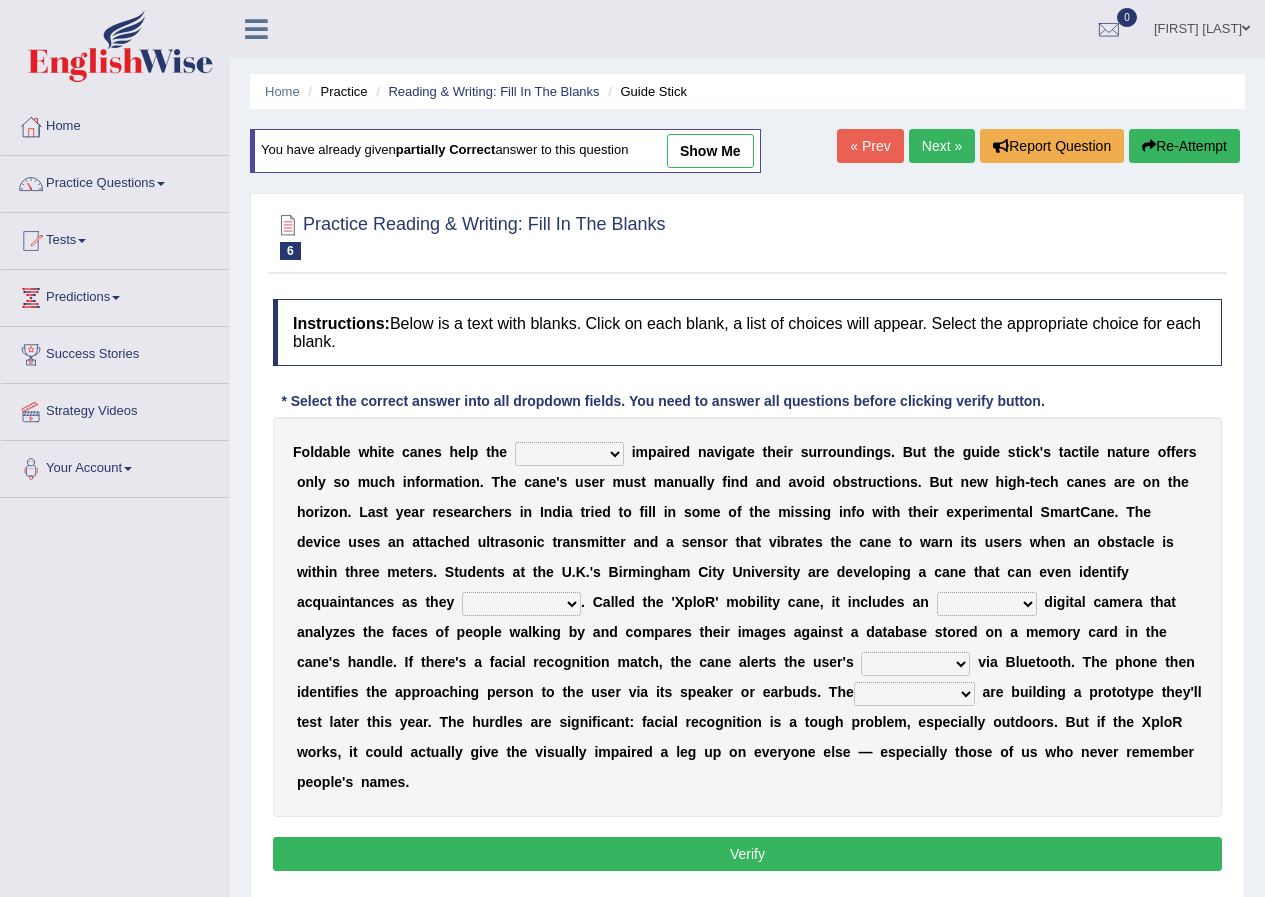 scroll, scrollTop: 0, scrollLeft: 0, axis: both 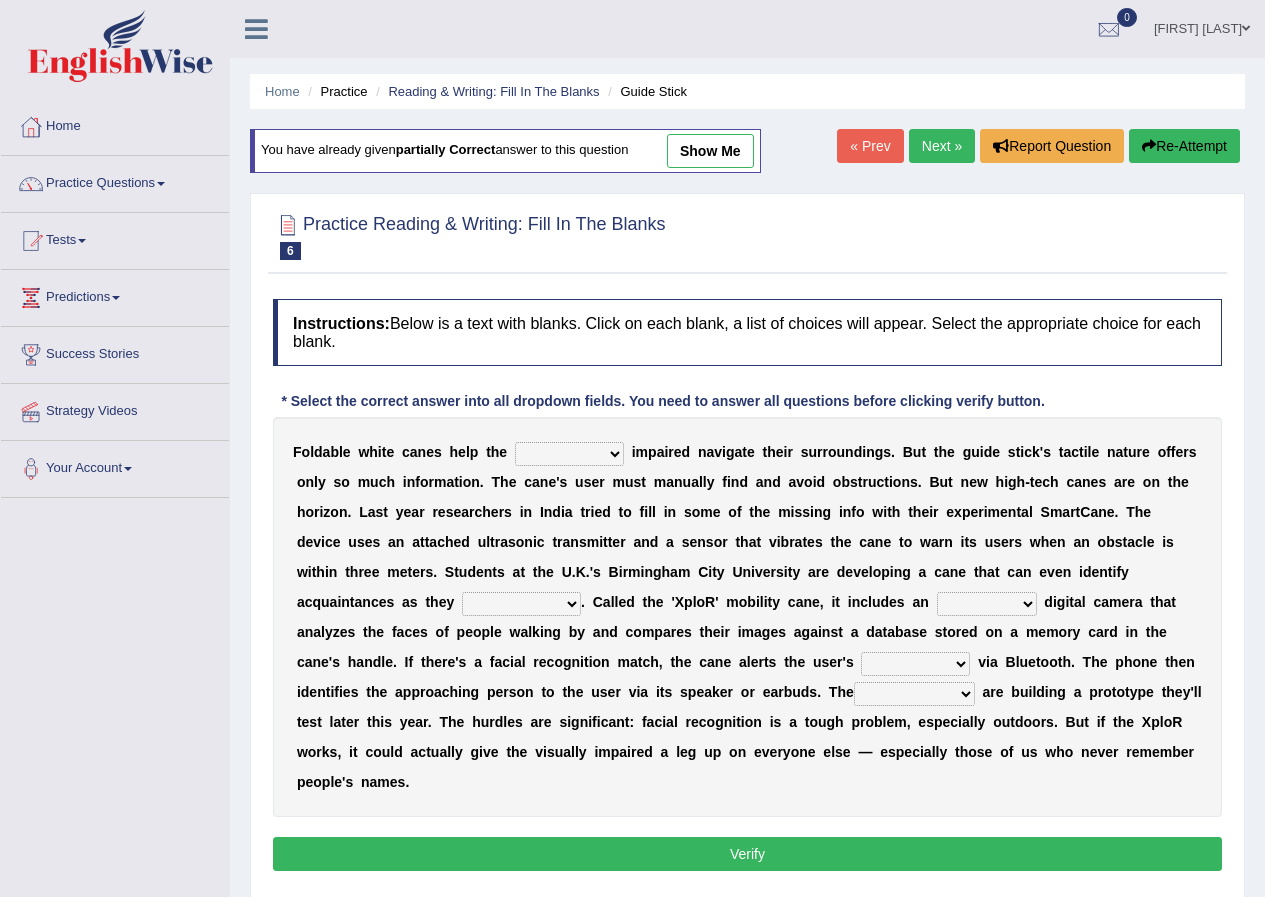 click on "felicity insensitivity visually malleability" at bounding box center (569, 454) 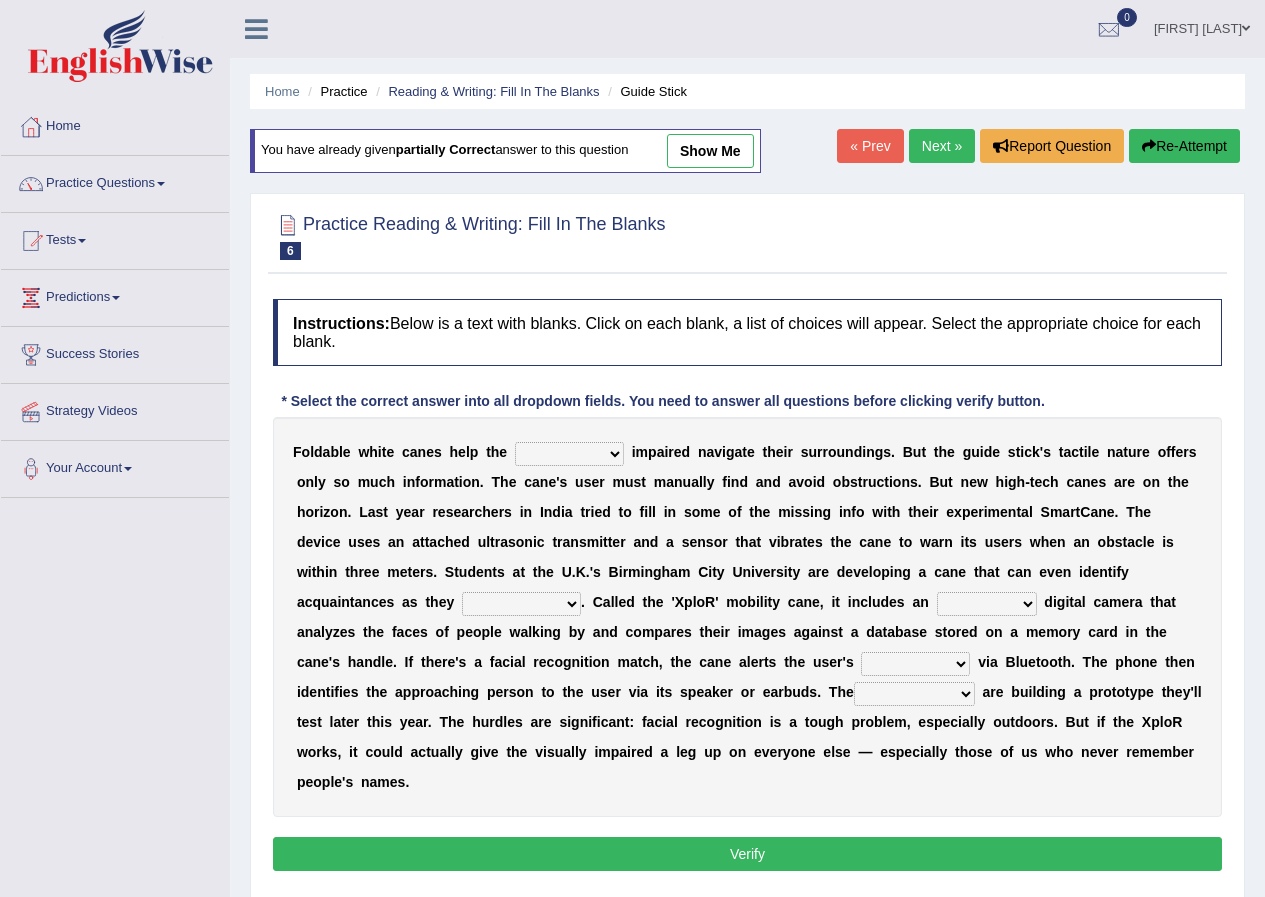 click on "F o l d a b l e    w h i t e    c a n e s    h e l p    t h e    felicity insensitivity visually malleability    i m p a i r e d    n a v i g a t e    t h e i r    s u r r o u n d i n g s .    B u t    t h e    g u i d e    s t i c k ' s    t a c t i l e    n a t u r e    o f f e r s    o n l y    s o    m u c h    i n f o r m a t i o n .    T h e    c a n e ' s    u s e r    m u s t    m a n u a l l y    f i n d    a n d    a v o i d    o b s t r u c t i o n s .    B u t    n e w    h i g h - t e c h    c a n e s    a r e    o n    t h e    h o r i z o n .    L a s t    y e a r    r e s e a r c h e r s    i n    I n d i a    t r i e d    t o    f i l l    i n    s o m e    o f    t h e    m i s s i n g    i n f o    w i t h    t h e i r    e x p e r i m e n t a l    S m a r t C a n e .    T h e    d e v i c e    u s e s    a n    a t t a c h e d    u l t r a s o n i c    t r a n s m i t t e r    a n d    a    s e n s o r    t h a t    v i b r" at bounding box center (747, 617) 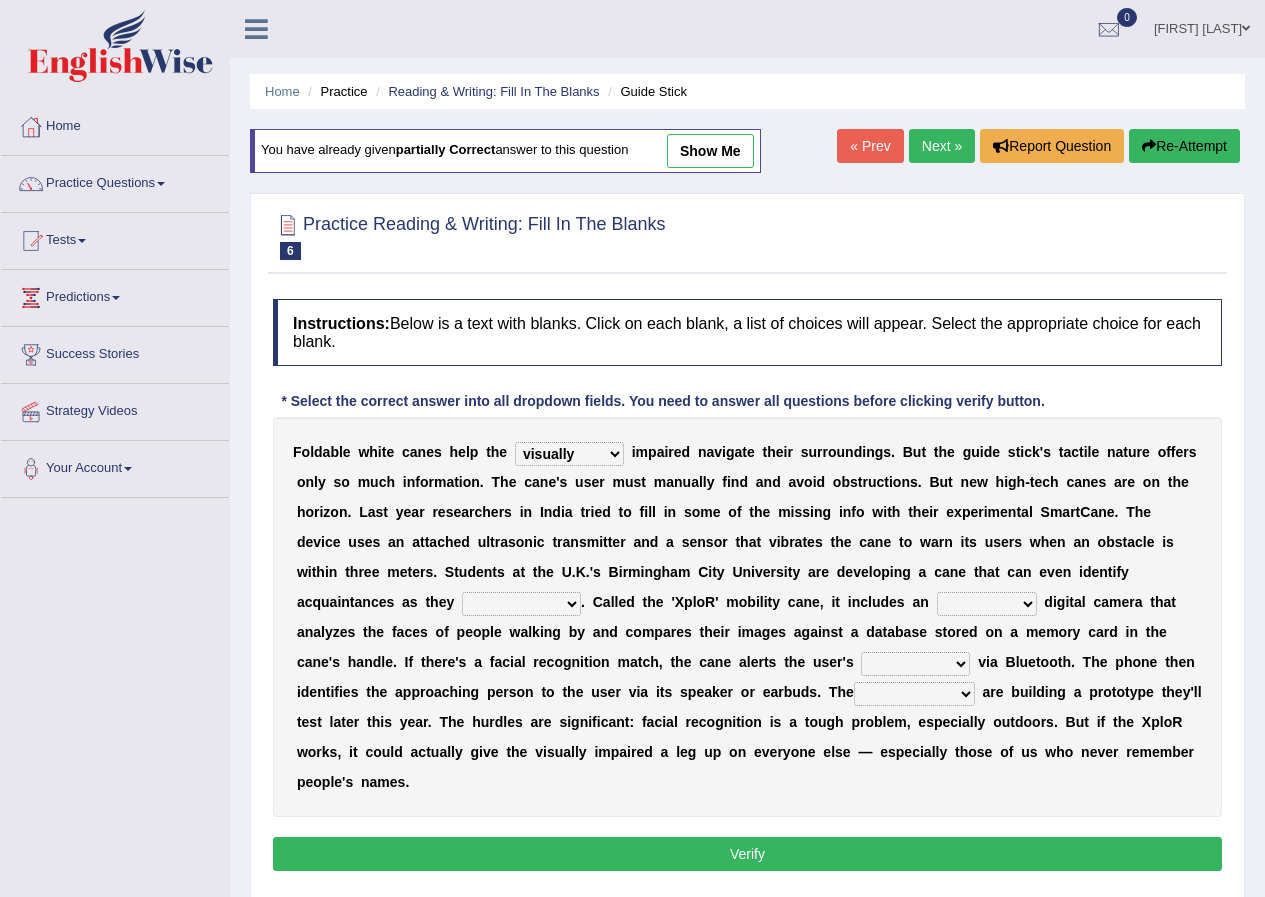 click on "likelihood throat northernmost approach" at bounding box center (521, 604) 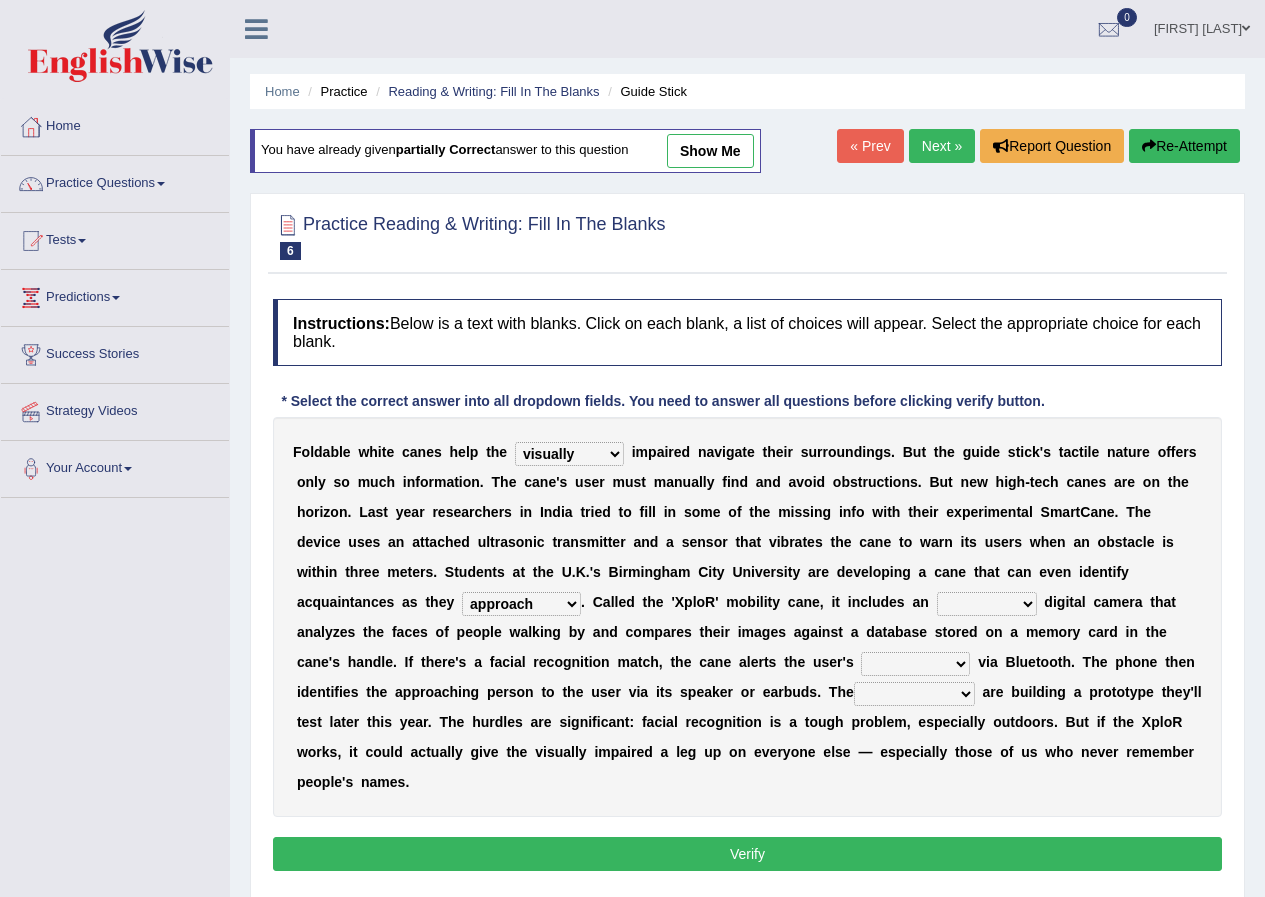 click on "likelihood throat northernmost approach" at bounding box center [521, 604] 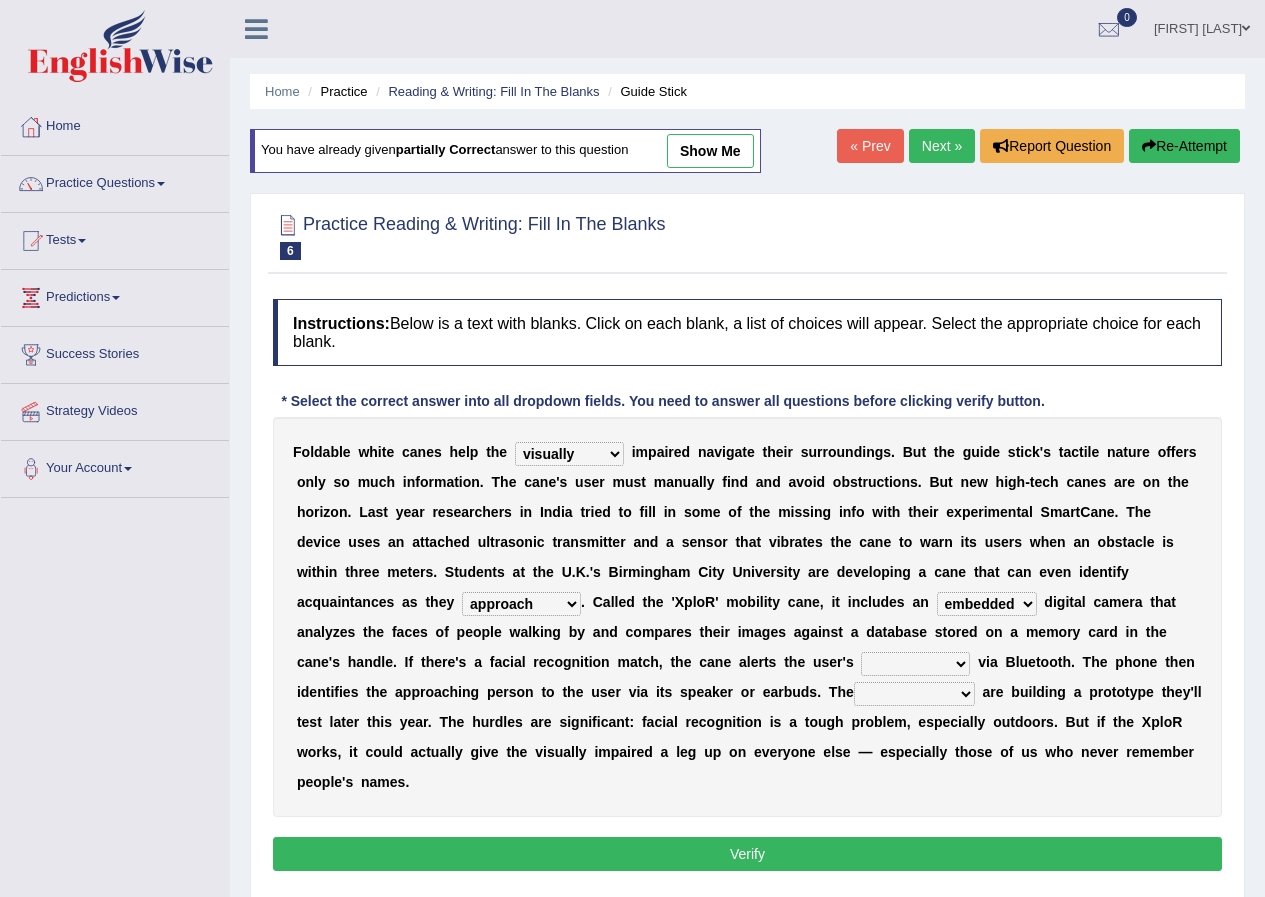 click on "waterborne alone smartphone postpone" at bounding box center [915, 664] 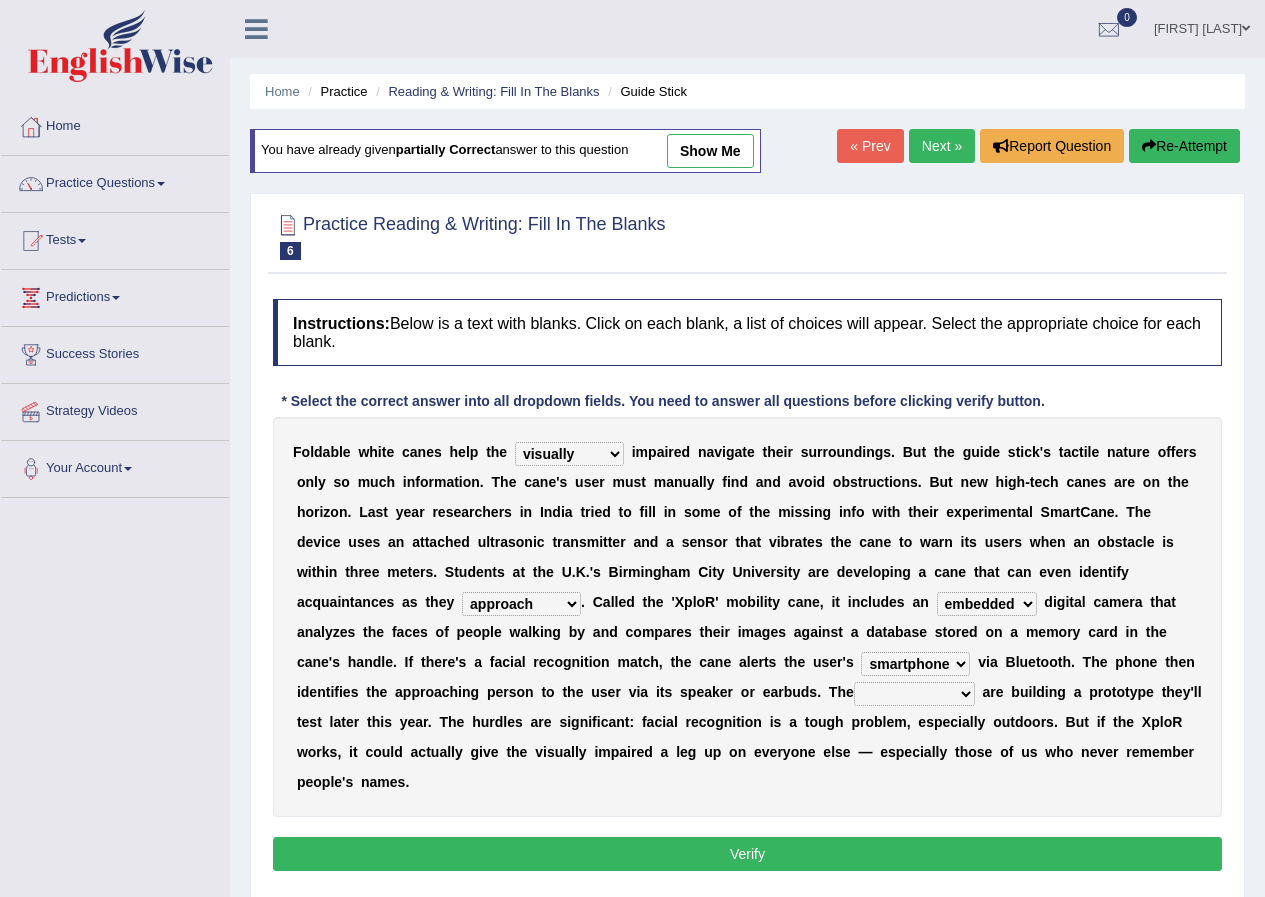 click on "jurisprudence bootless students jukebox" at bounding box center [914, 694] 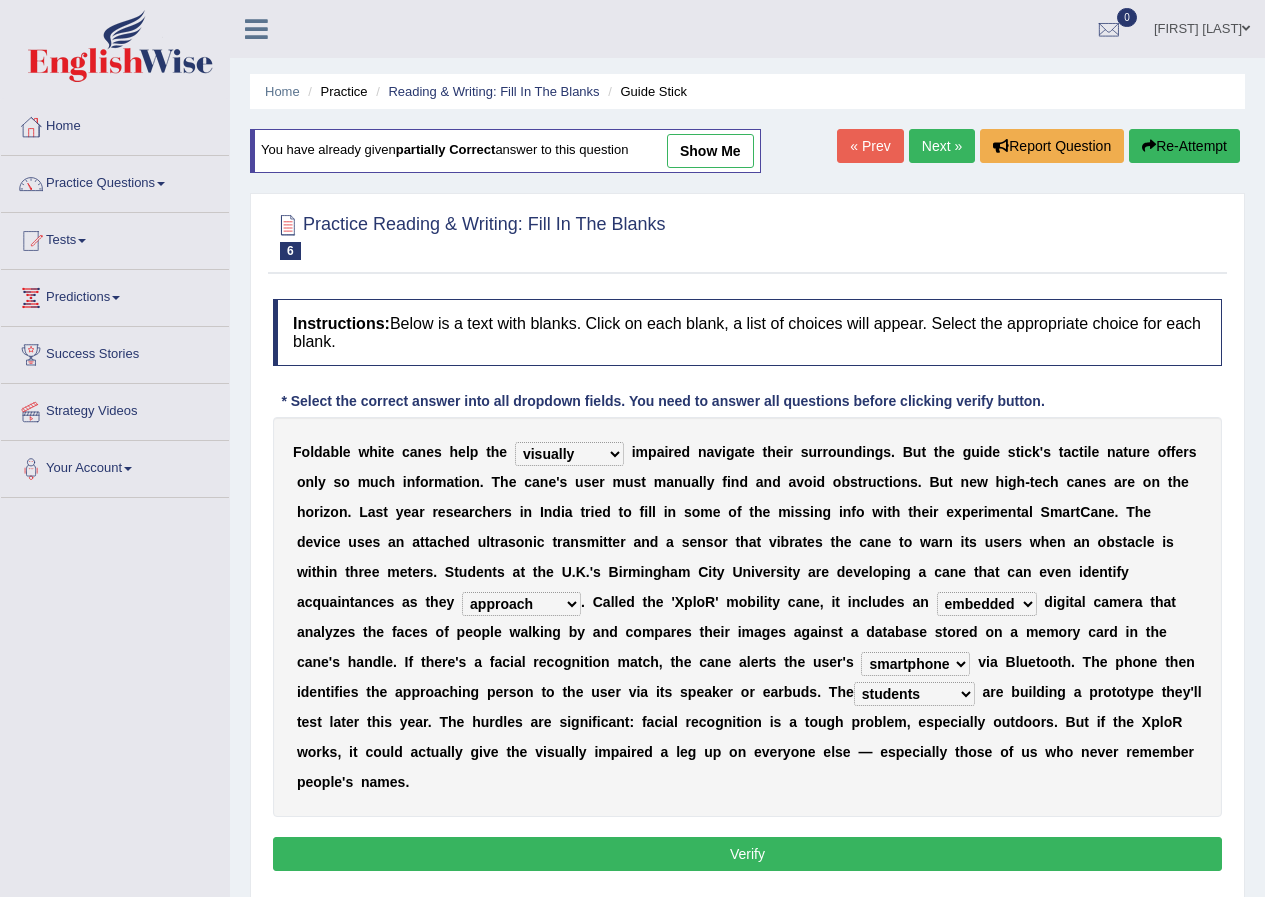 click on "Verify" at bounding box center (747, 854) 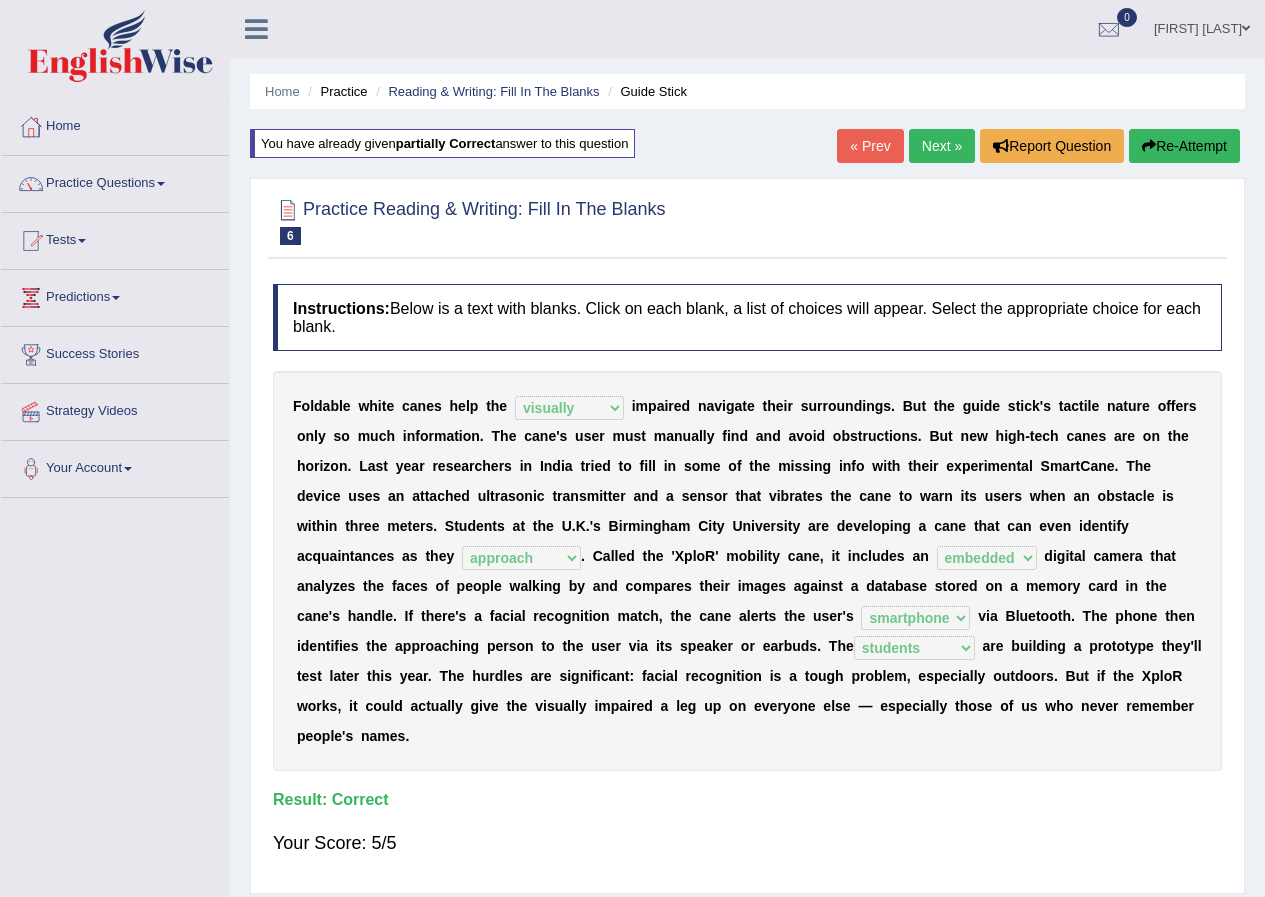 click on "Next »" at bounding box center [942, 146] 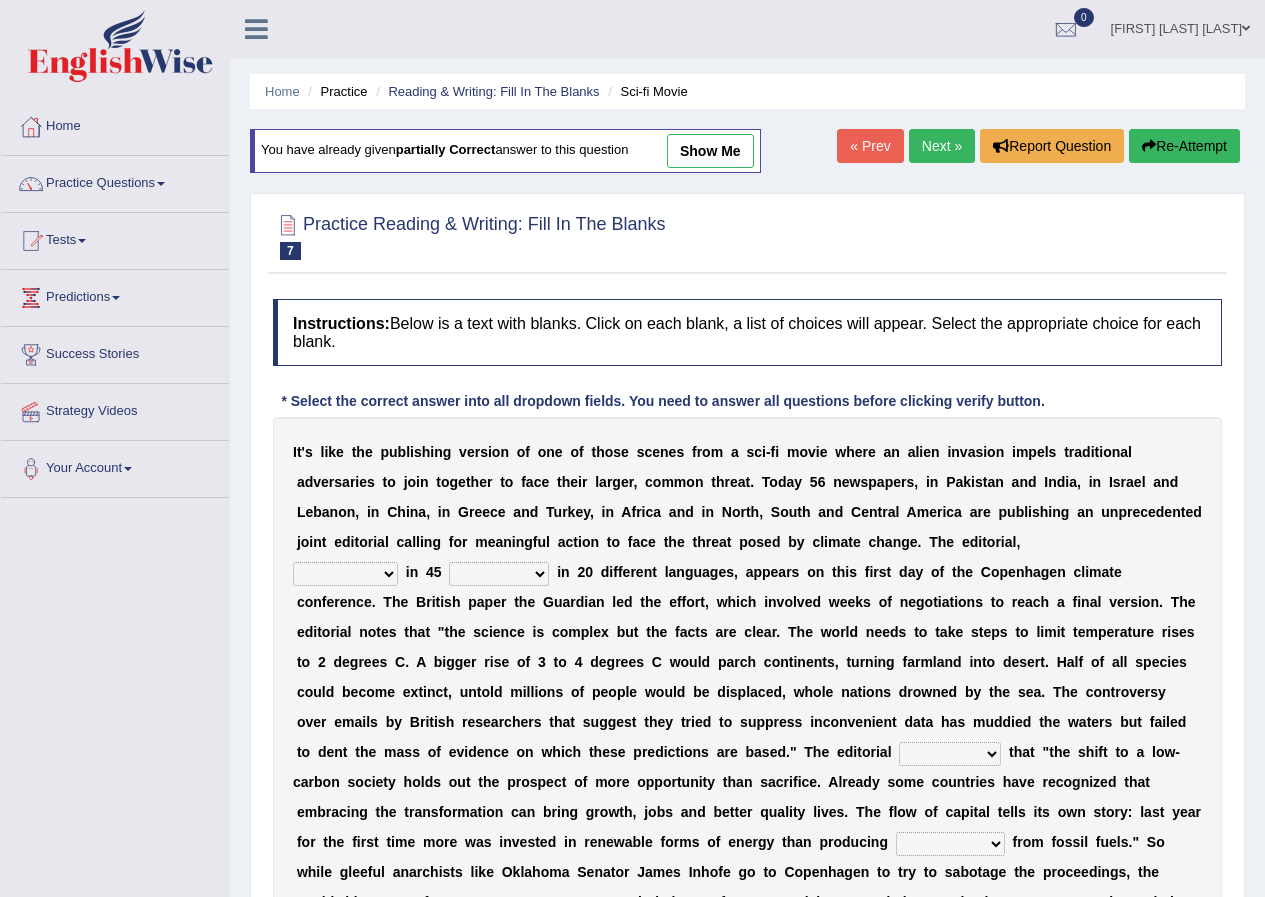 scroll, scrollTop: 0, scrollLeft: 0, axis: both 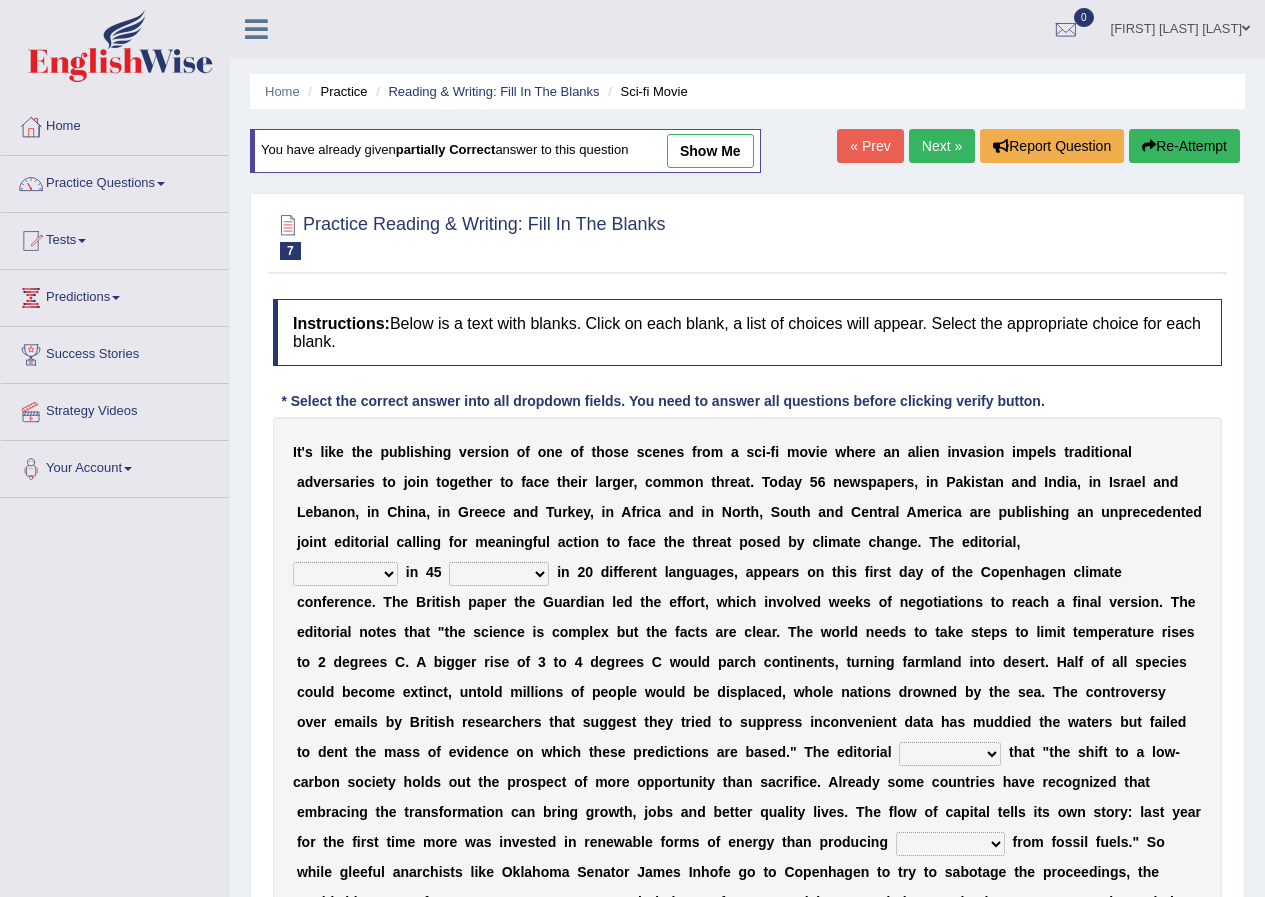 click on "published publicized burnished transmitted" at bounding box center [345, 574] 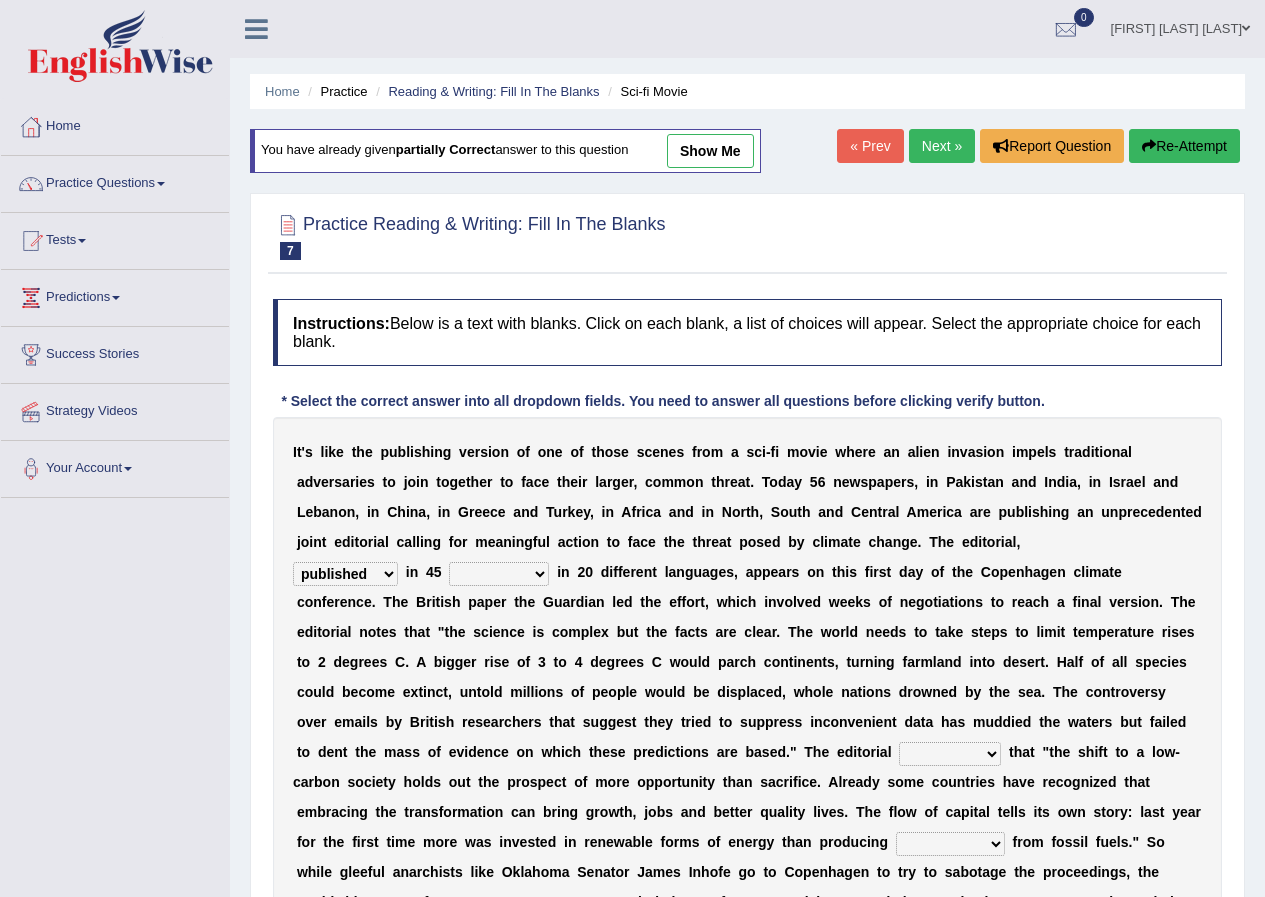 click on "published publicized burnished transmitted" at bounding box center [345, 574] 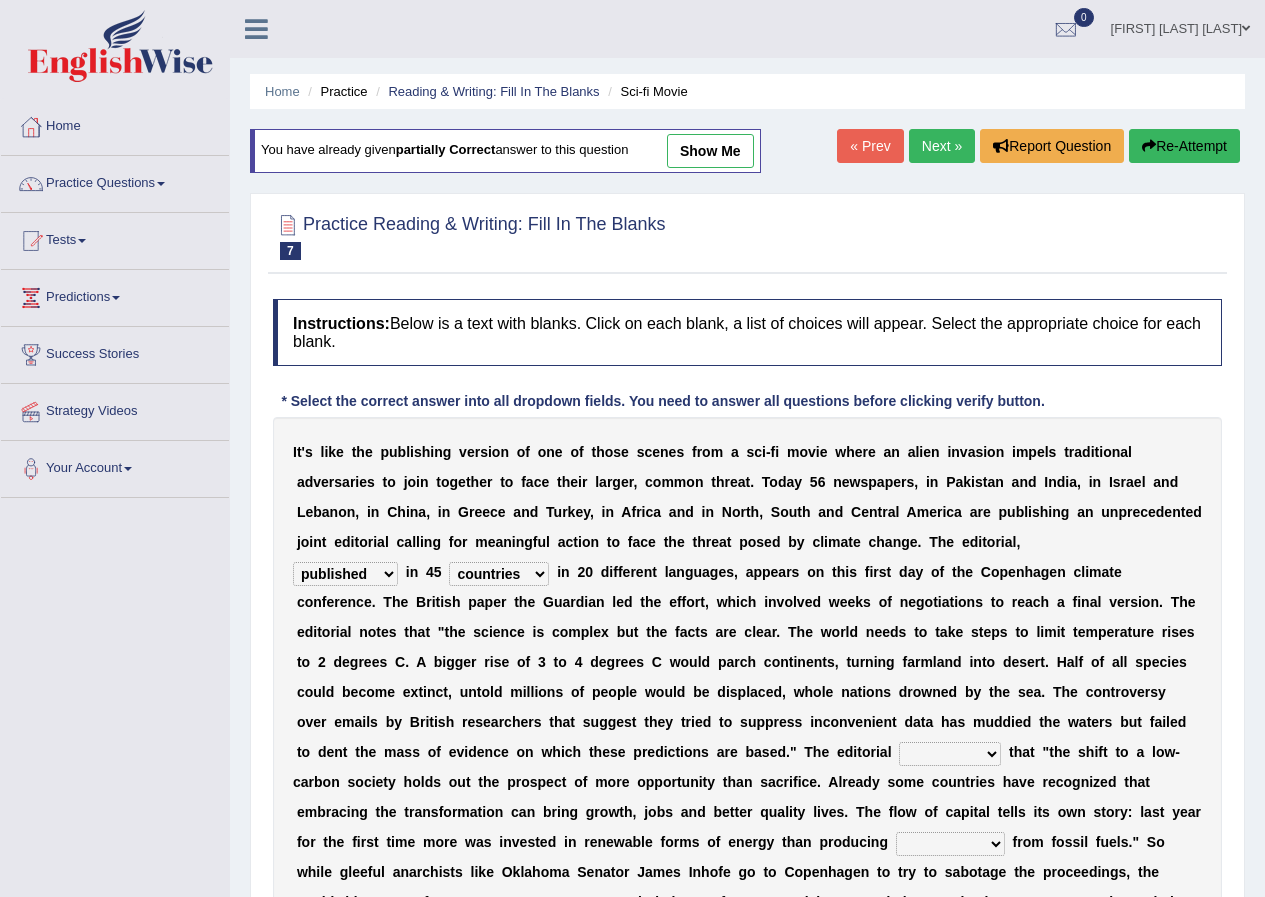 click on "clans countries continents terraces" at bounding box center [499, 574] 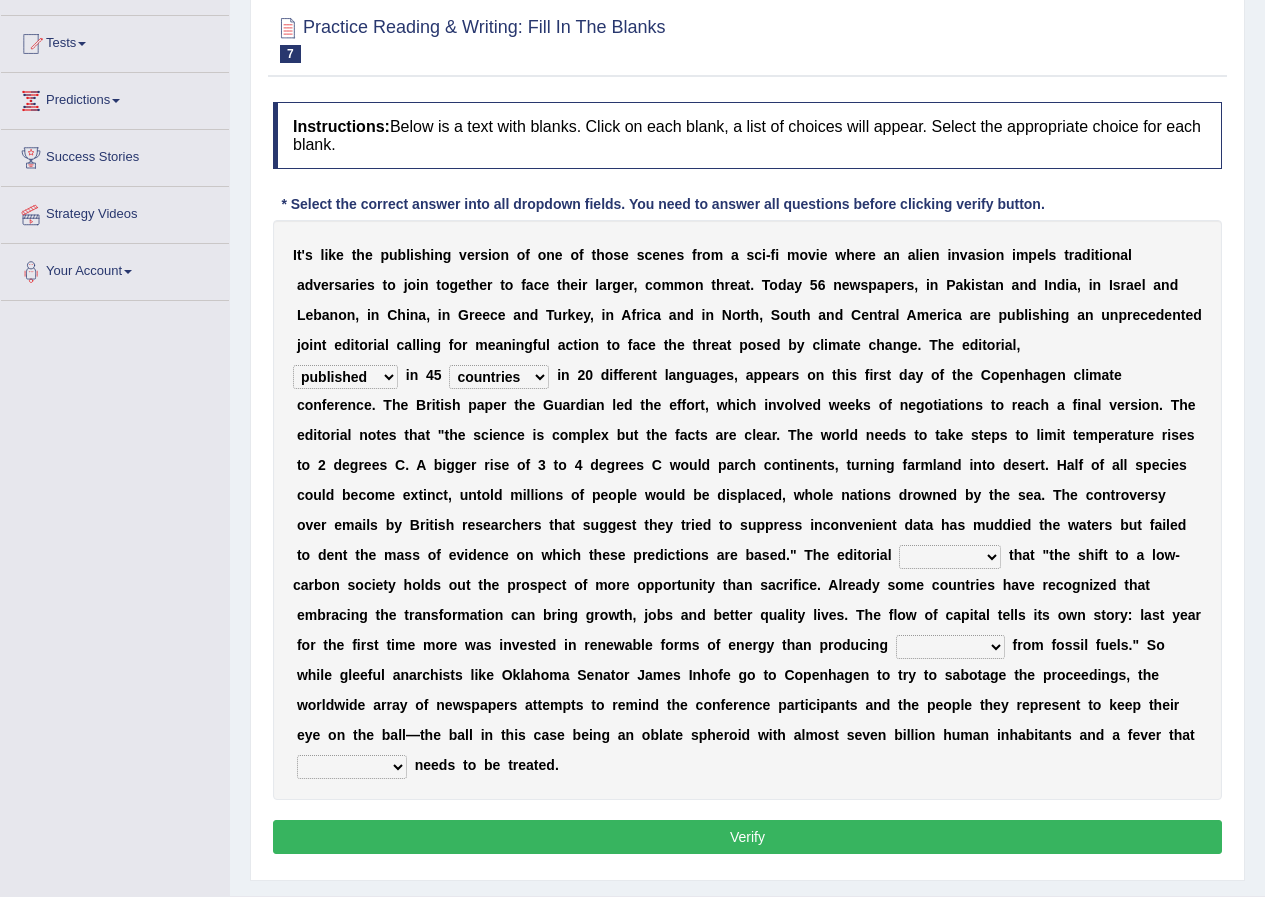 scroll, scrollTop: 200, scrollLeft: 0, axis: vertical 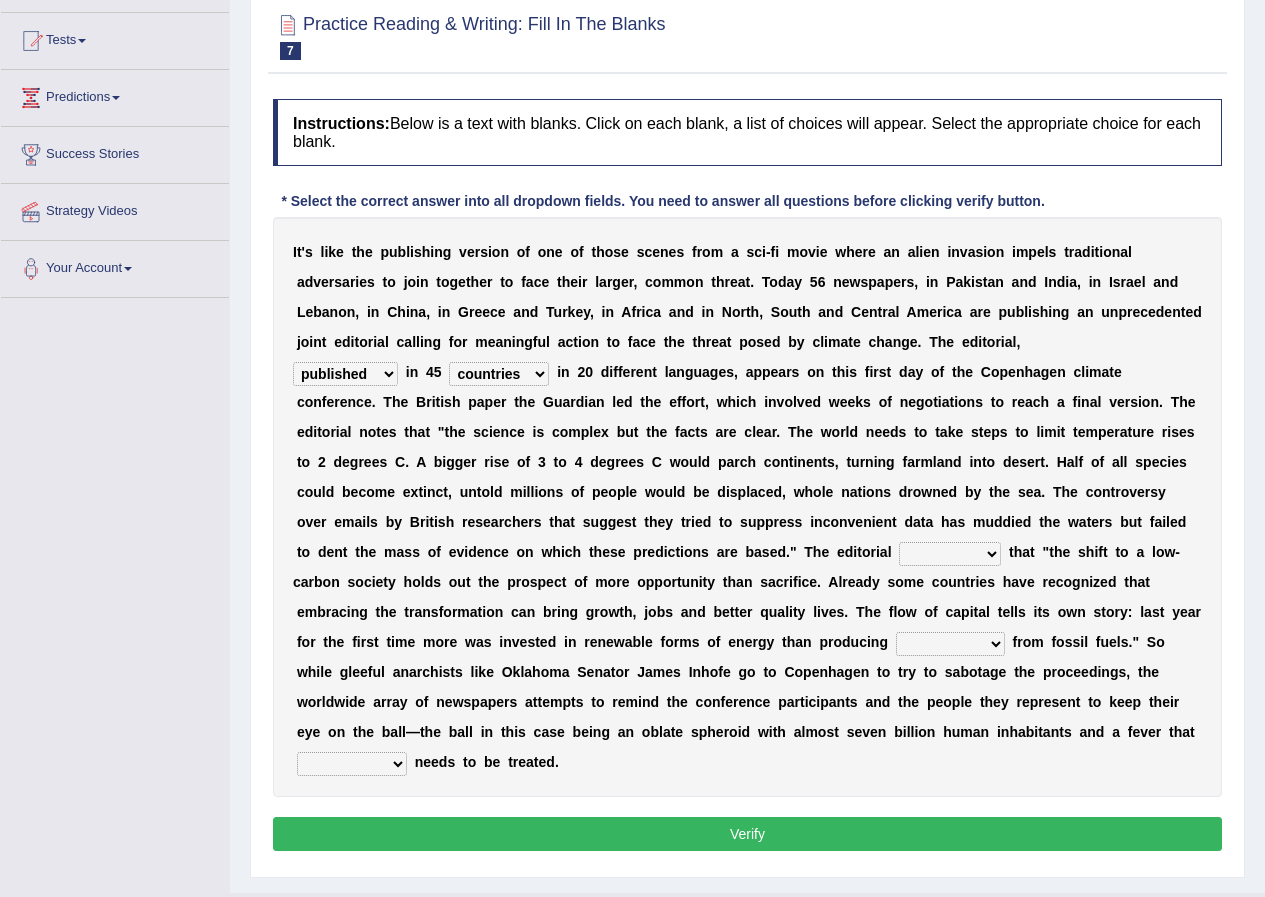 click on "modified protested recognized declined" at bounding box center (950, 554) 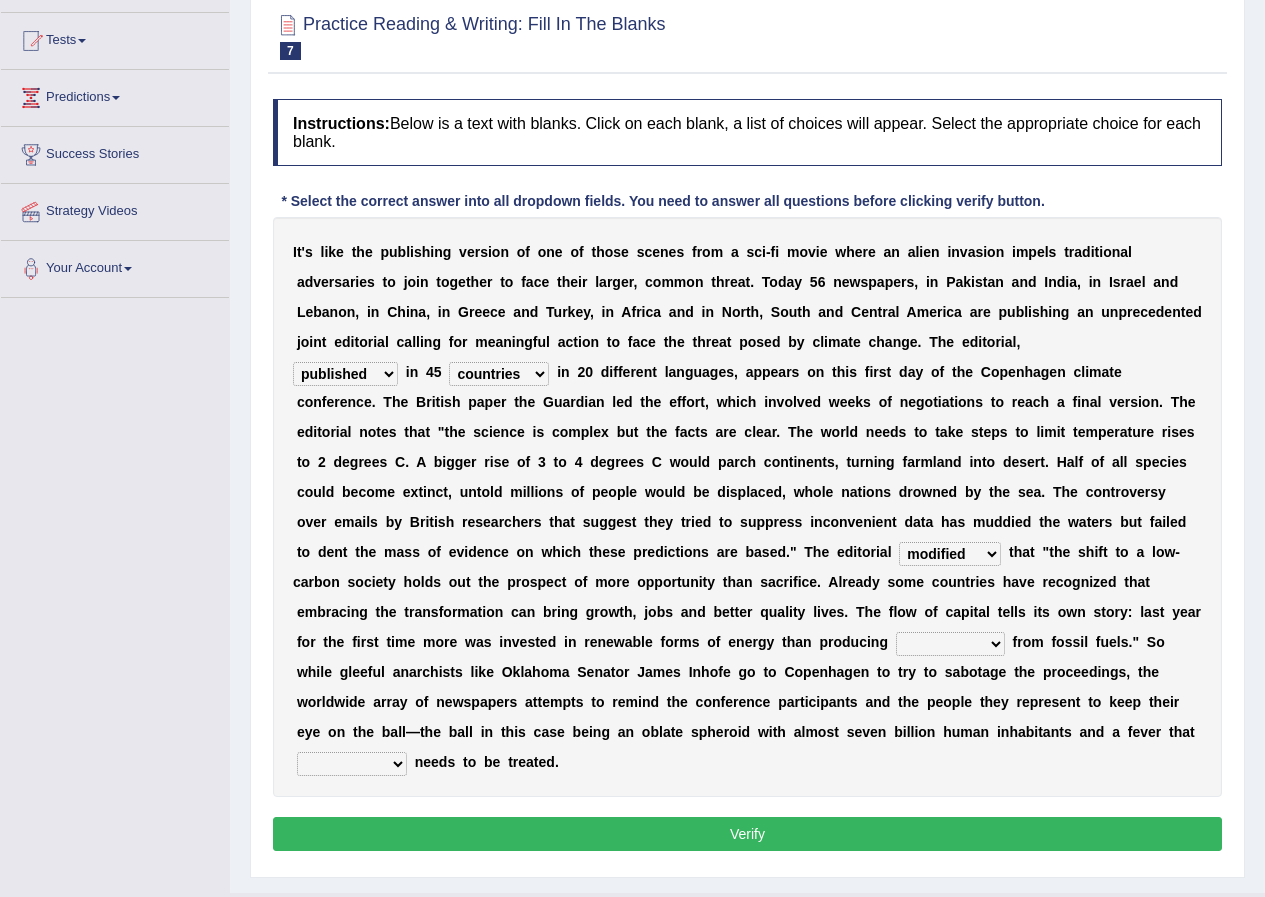 click on "I t ' s    l i k e    t h e    p u b l i s h i n g    v e r s i o n    o f    o n e    o f    t h o s e    s c e n e s    f r o m    a    s c i - f i    m o v i e    w h e r e    a n    a l i e n    i n v a s i o n    i m p e l s    t r a d i t i o n a l    a d v e r s a r i e s    t o    j o i n    t o g e t h e r    t o    f a c e    t h e i r    l a r g e r ,    c o m m o n    t h r e a t .    T o d a y    5 6    n e w s p a p e r s ,    i n    P a k i s t a n    a n d    I n d i a ,    i n    I s r a e l    a n d    L e b a n o n ,    i n    C h i n a ,    i n    G r e e c e    a n d    T u r k e y ,    i n    A f r i c a    a n d    i n    N o r t h ,    S o u t h    a n d    C e n t r a l    A m e r i c a    a r e    p u b l i s h i n g    a n    u n p r e c e d e n t e d    j o i n t    e d i t o r i a l    c a l l i n g    f o r    m e a n i n g f u l    a c t i o n    t o    f a c e    t h e    t h r e a t    p o s e d    b y" at bounding box center (747, 507) 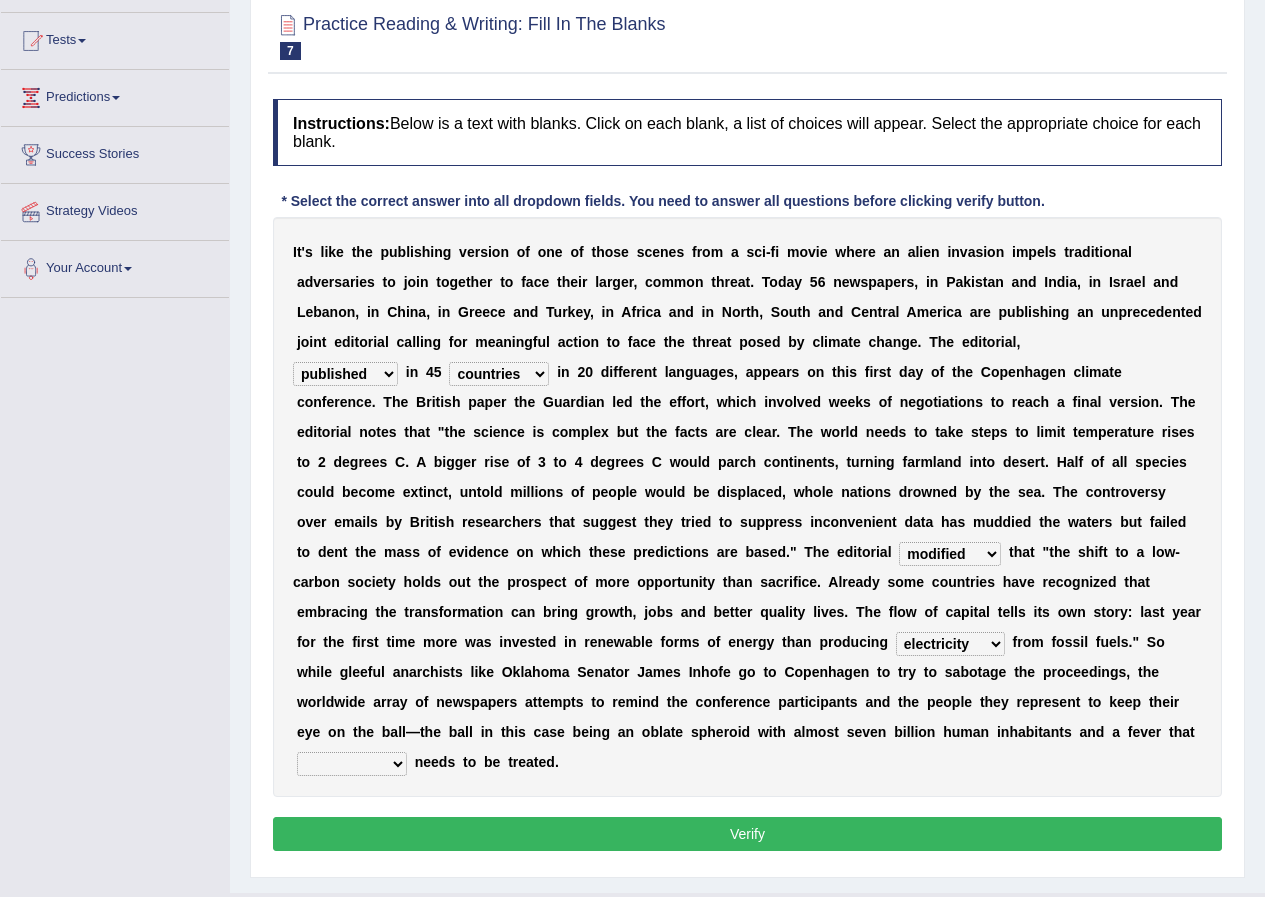 click on "I t ' s    l i k e    t h e    p u b l i s h i n g    v e r s i o n    o f    o n e    o f    t h o s e    s c e n e s    f r o m    a    s c i - f i    m o v i e    w h e r e    a n    a l i e n    i n v a s i o n    i m p e l s    t r a d i t i o n a l    a d v e r s a r i e s    t o    j o i n    t o g e t h e r    t o    f a c e    t h e i r    l a r g e r ,    c o m m o n    t h r e a t .    T o d a y    5 6    n e w s p a p e r s ,    i n    P a k i s t a n    a n d    I n d i a ,    i n    I s r a e l    a n d    L e b a n o n ,    i n    C h i n a ,    i n    G r e e c e    a n d    T u r k e y ,    i n    A f r i c a    a n d    i n    N o r t h ,    S o u t h    a n d    C e n t r a l    A m e r i c a    a r e    p u b l i s h i n g    a n    u n p r e c e d e n t e d    j o i n t    e d i t o r i a l    c a l l i n g    f o r    m e a n i n g f u l    a c t i o n    t o    f a c e    t h e    t h r e a t    p o s e d    b y" at bounding box center [747, 507] 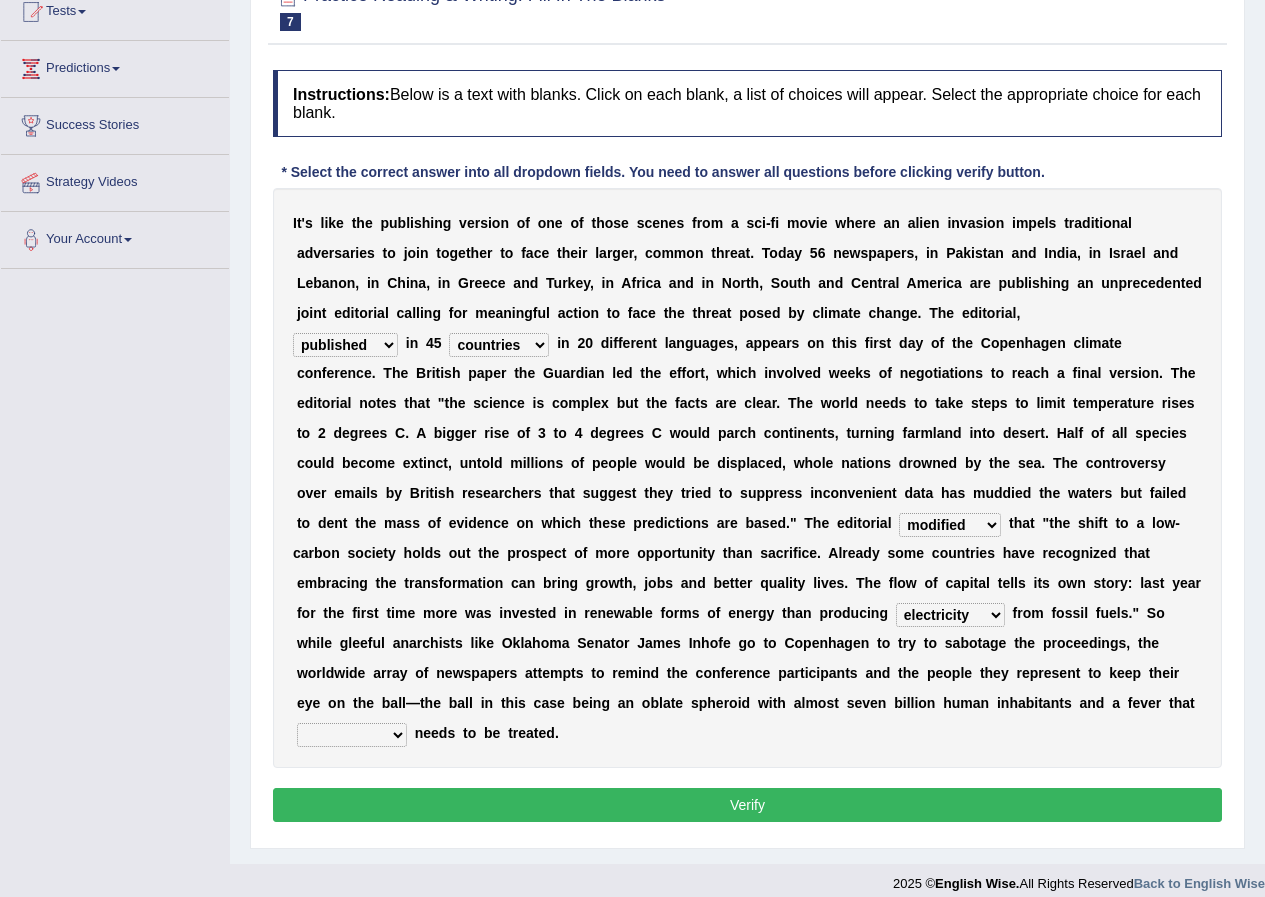 scroll, scrollTop: 246, scrollLeft: 0, axis: vertical 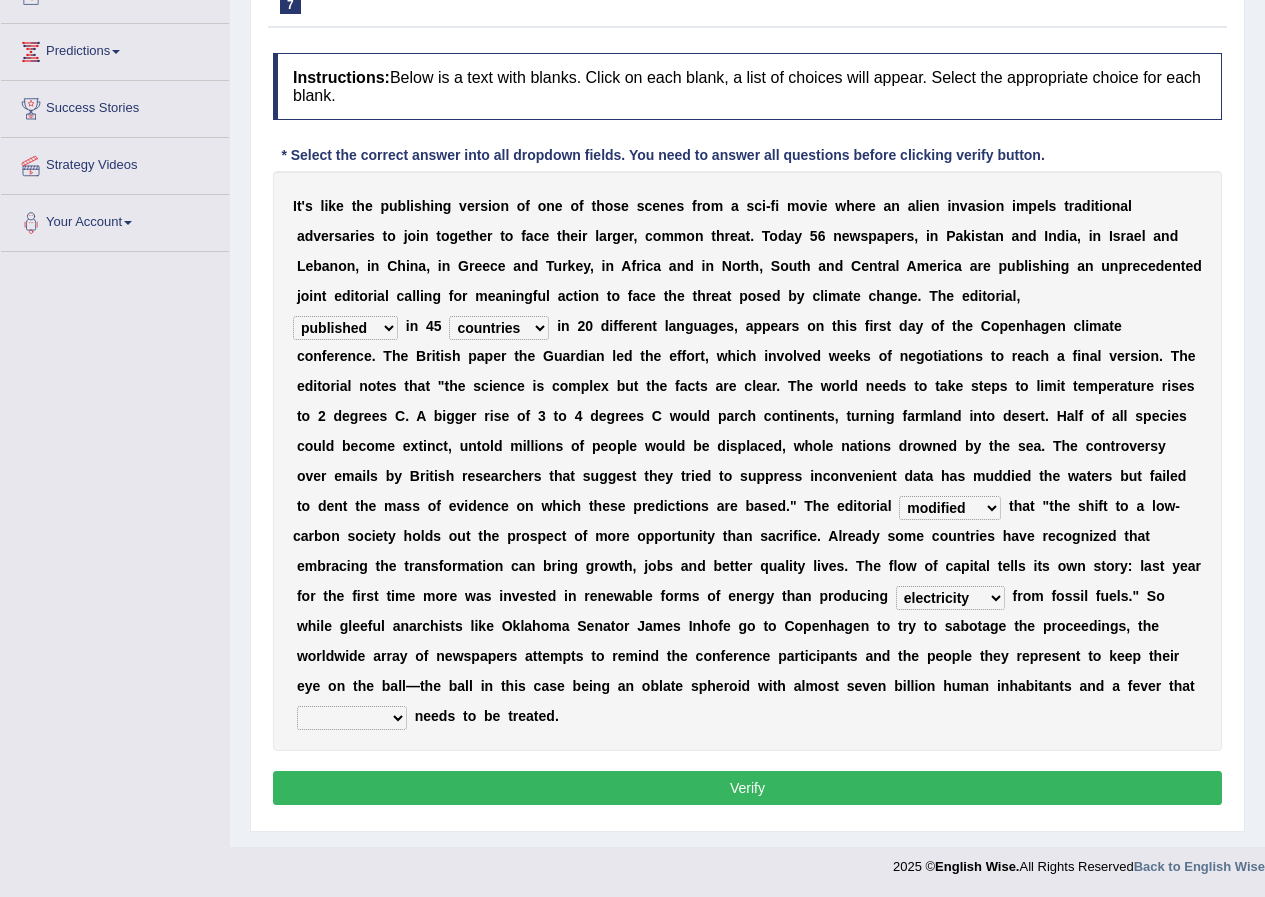 click on "solicitously desperately ephemerally peripherally" at bounding box center (352, 718) 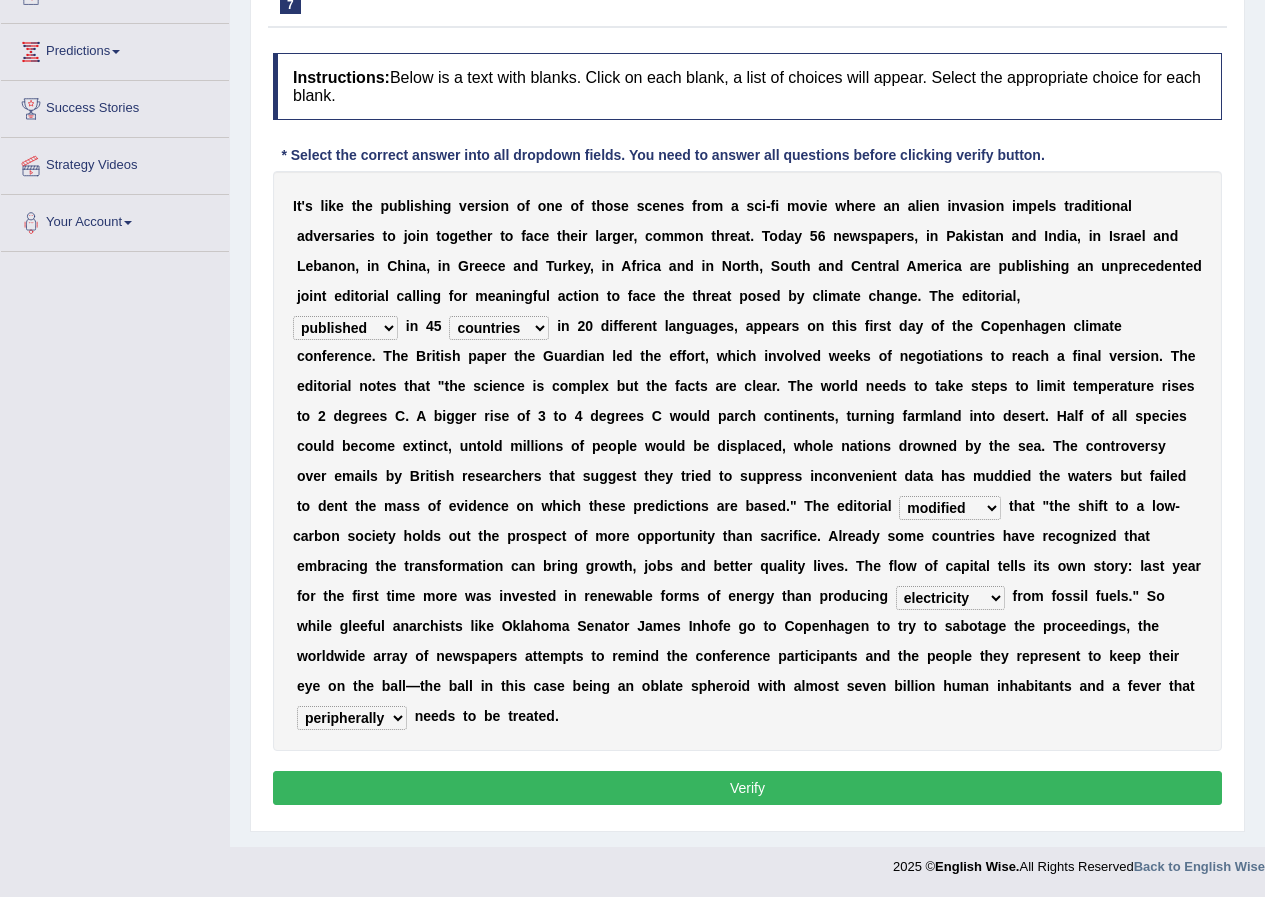 click on "Verify" at bounding box center [747, 788] 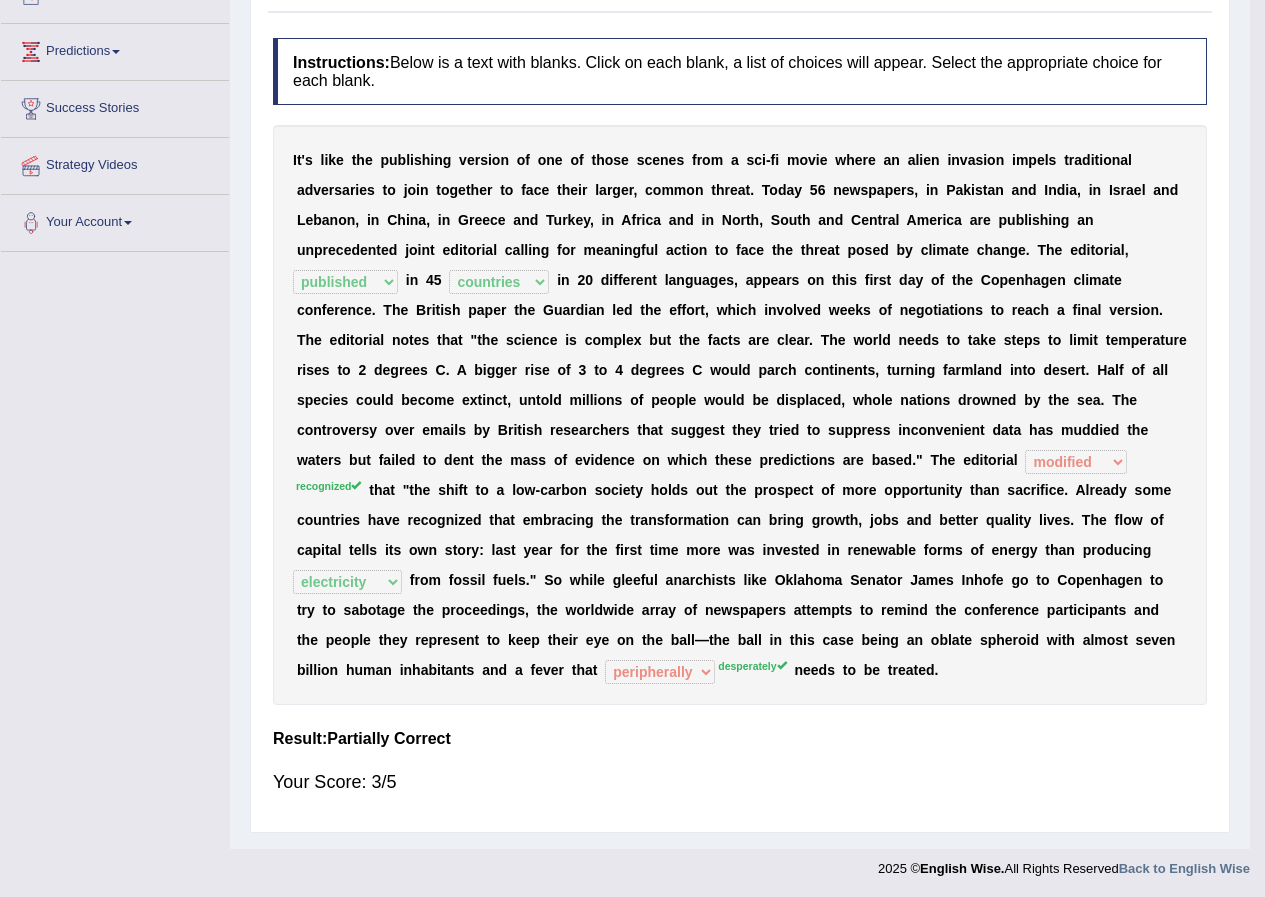 scroll, scrollTop: 167, scrollLeft: 0, axis: vertical 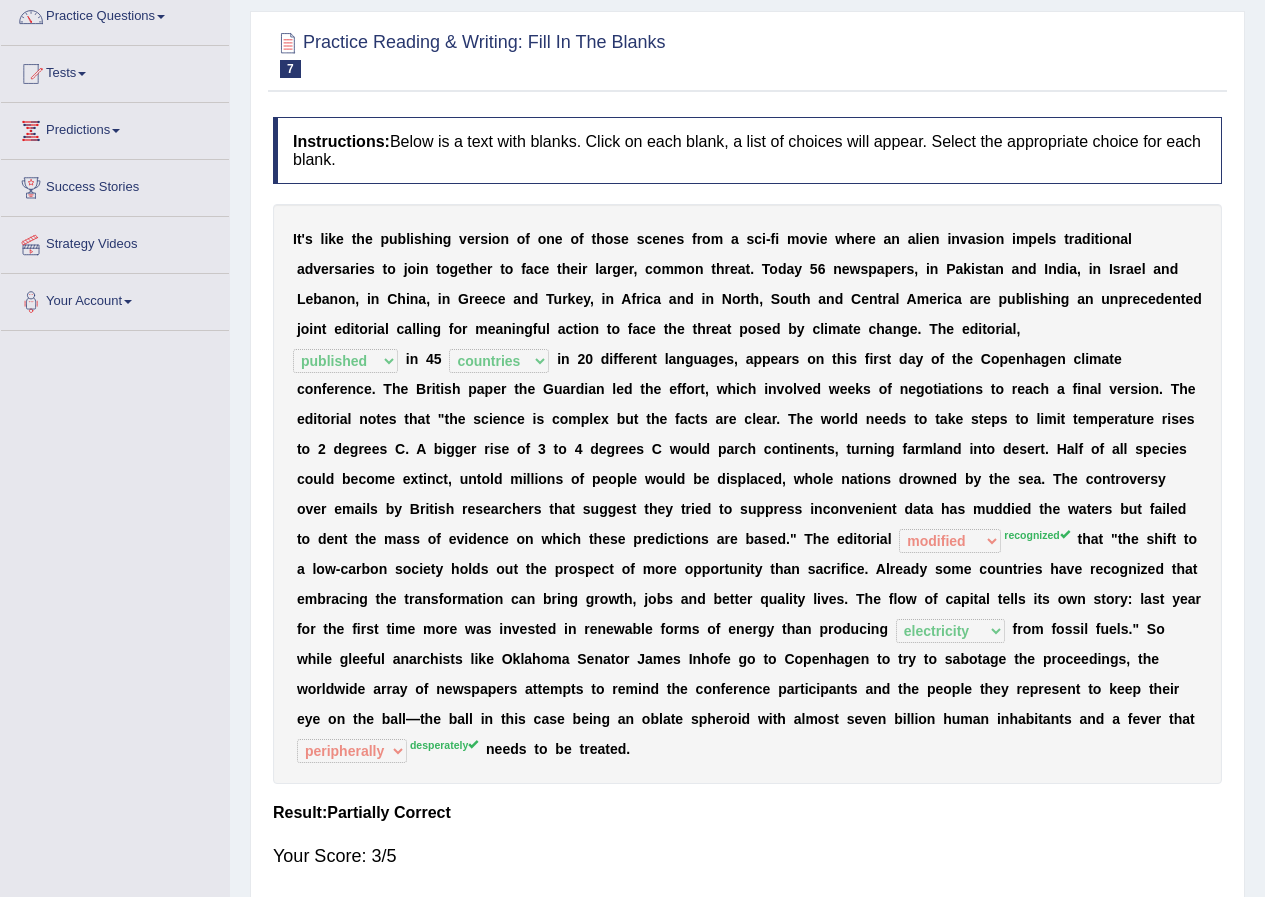 click on "desperately" at bounding box center [444, 745] 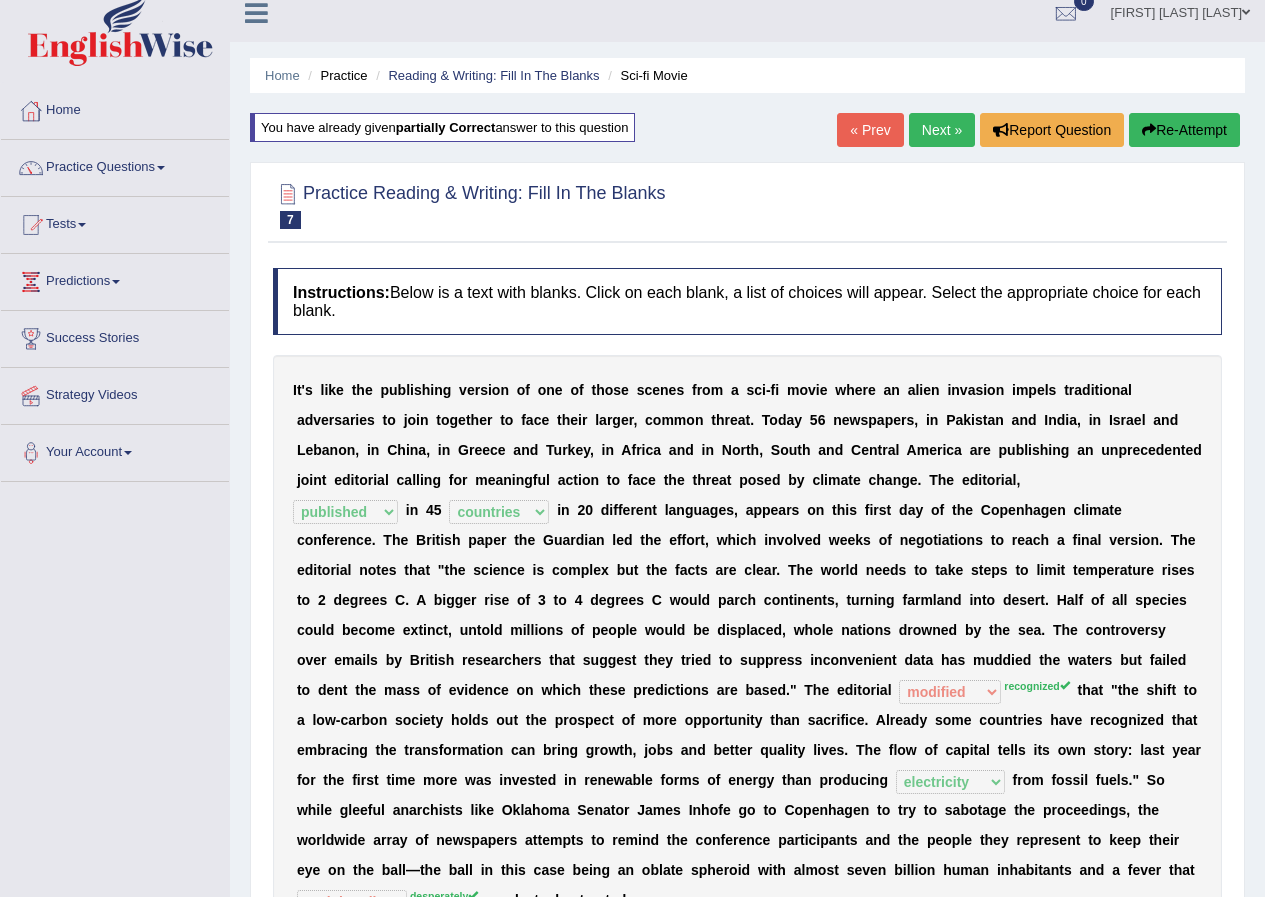 scroll, scrollTop: 0, scrollLeft: 0, axis: both 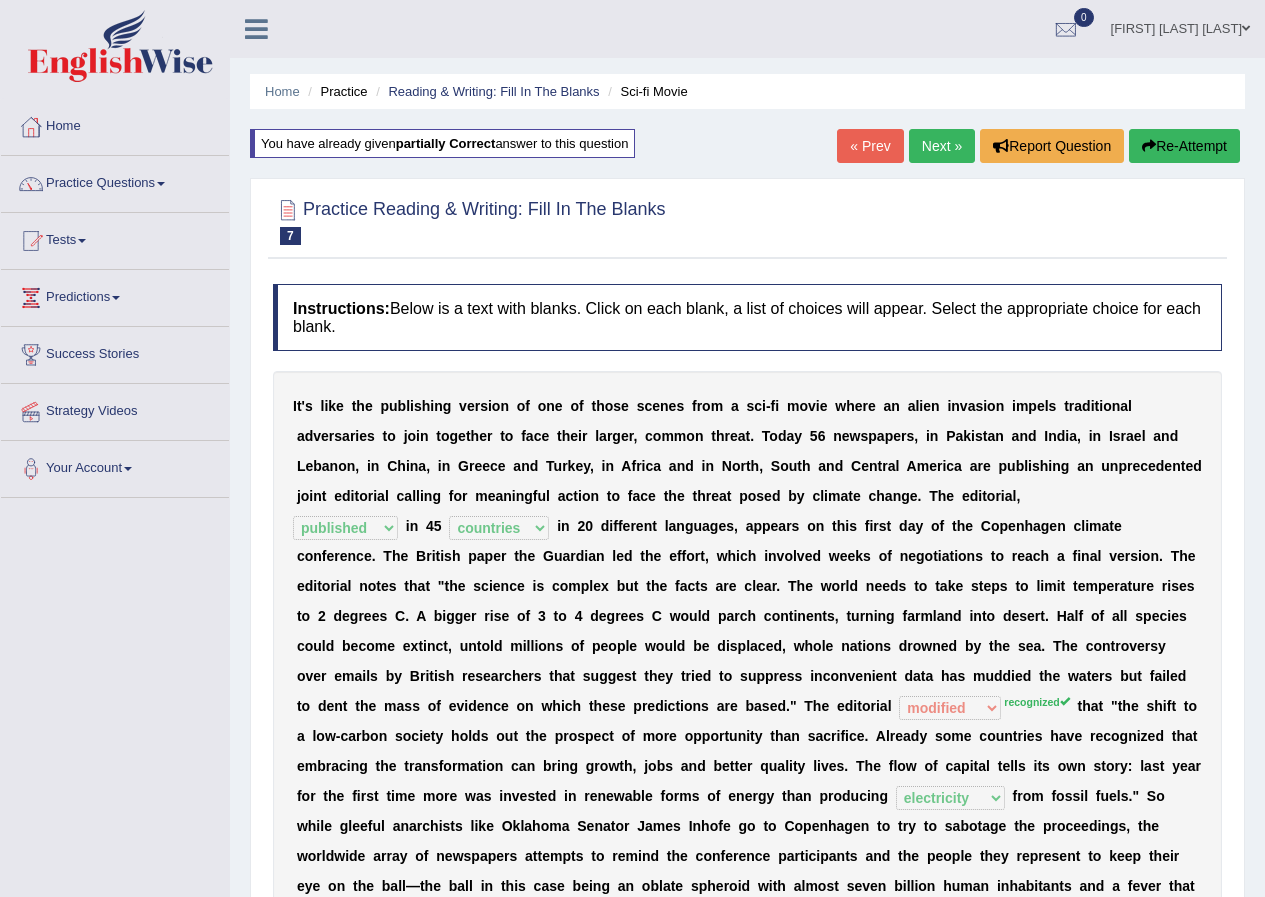 click on "Next »" at bounding box center (942, 146) 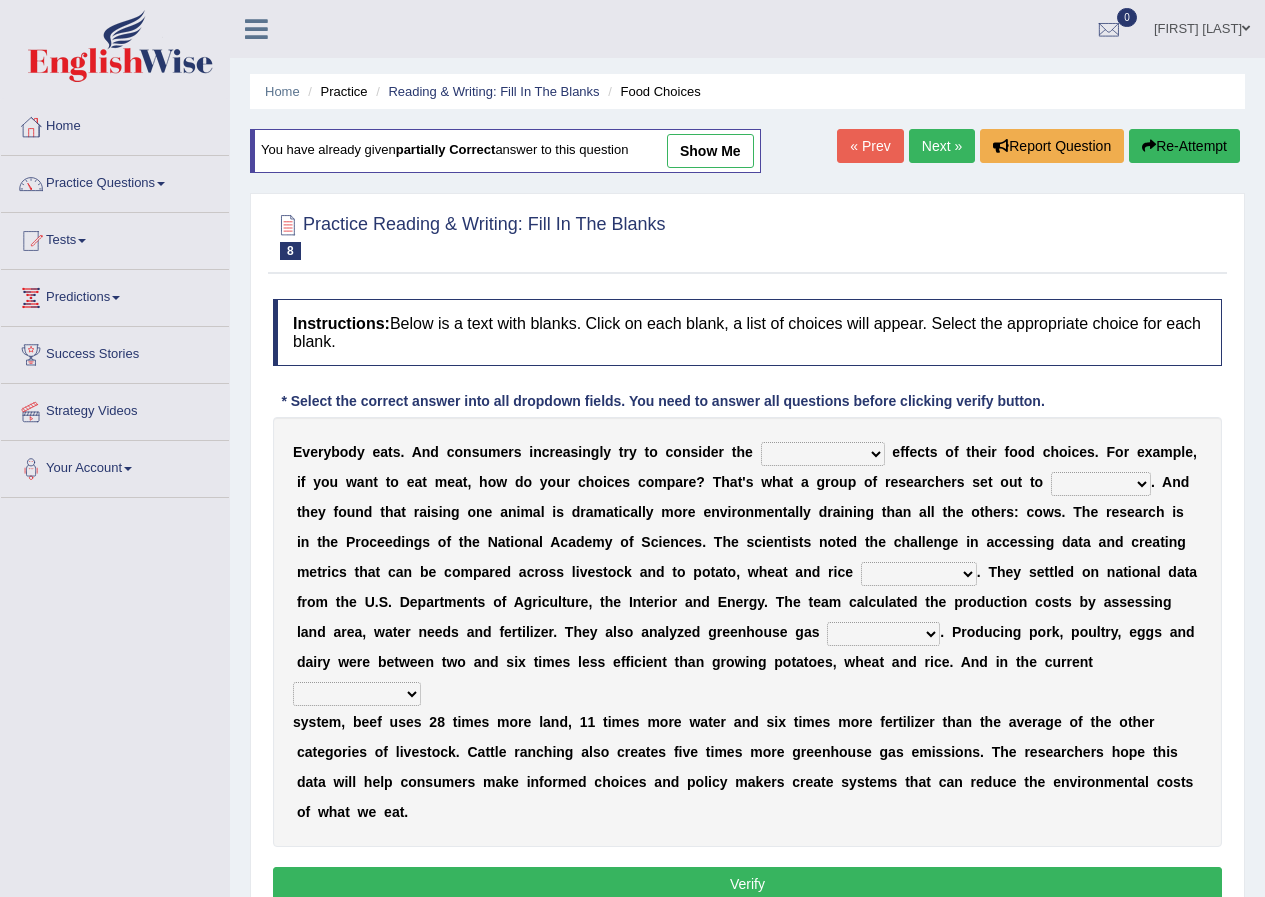 scroll, scrollTop: 0, scrollLeft: 0, axis: both 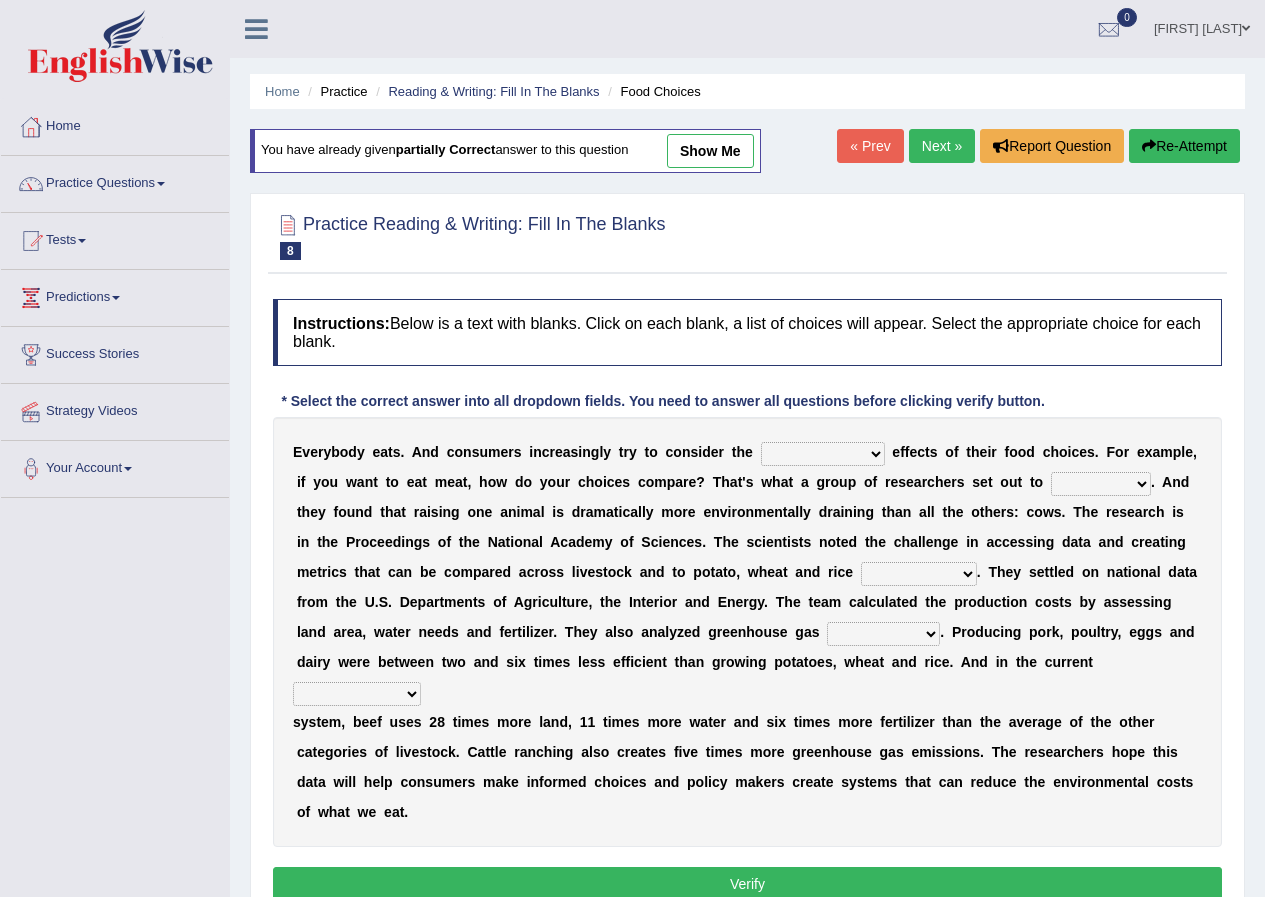 click on "spiritual economic environmental material" at bounding box center (823, 454) 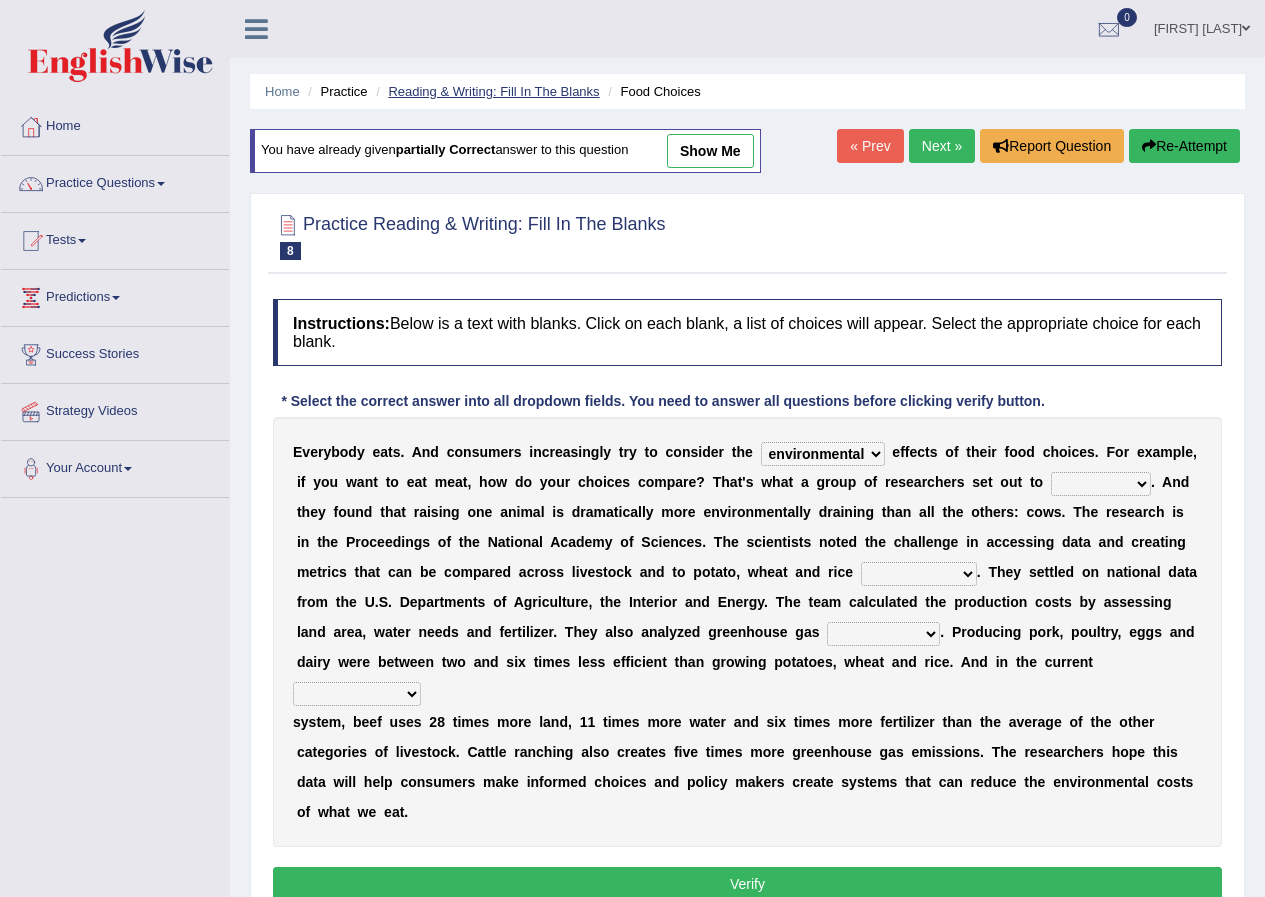 click on "Reading & Writing: Fill In The Blanks" at bounding box center (493, 91) 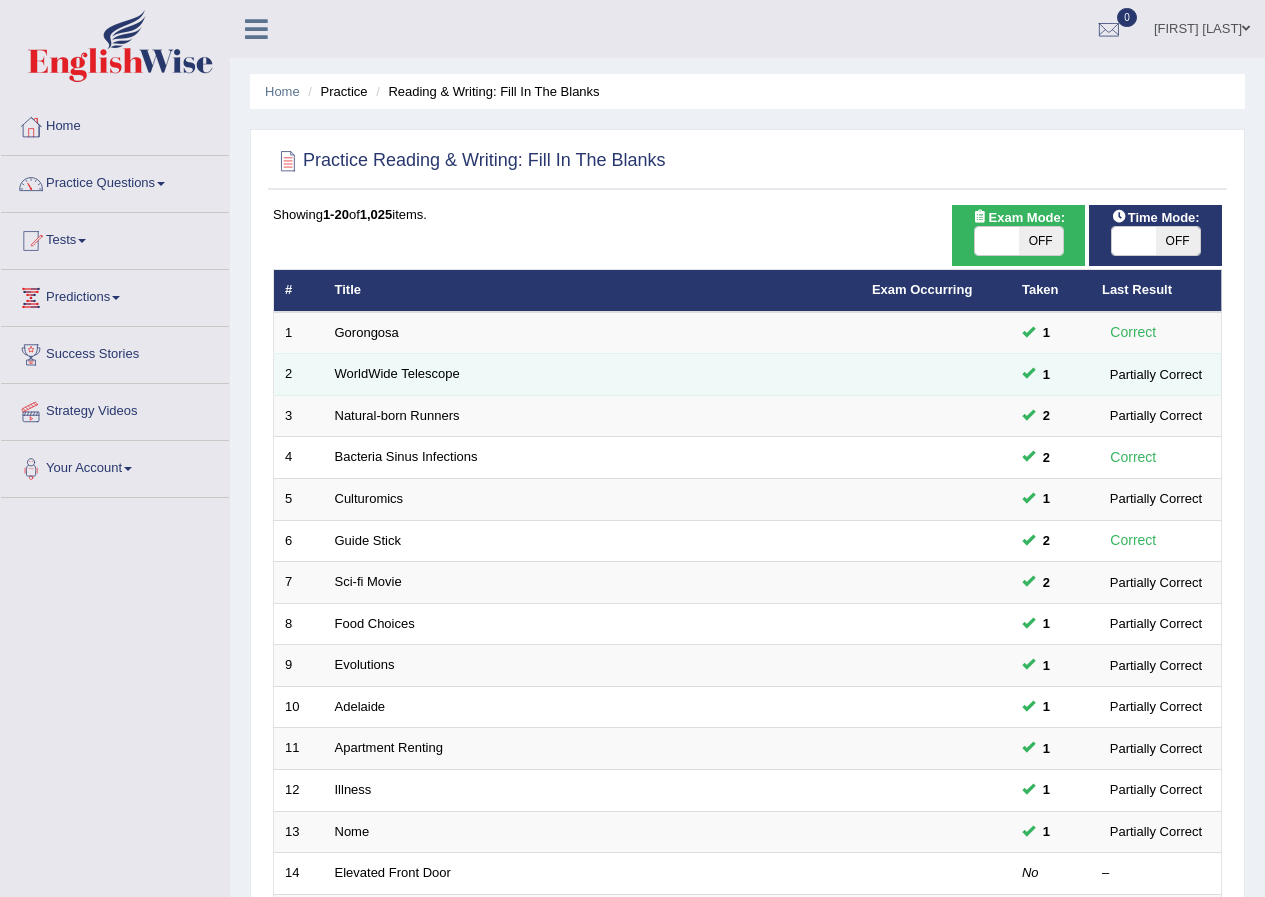 scroll, scrollTop: 0, scrollLeft: 0, axis: both 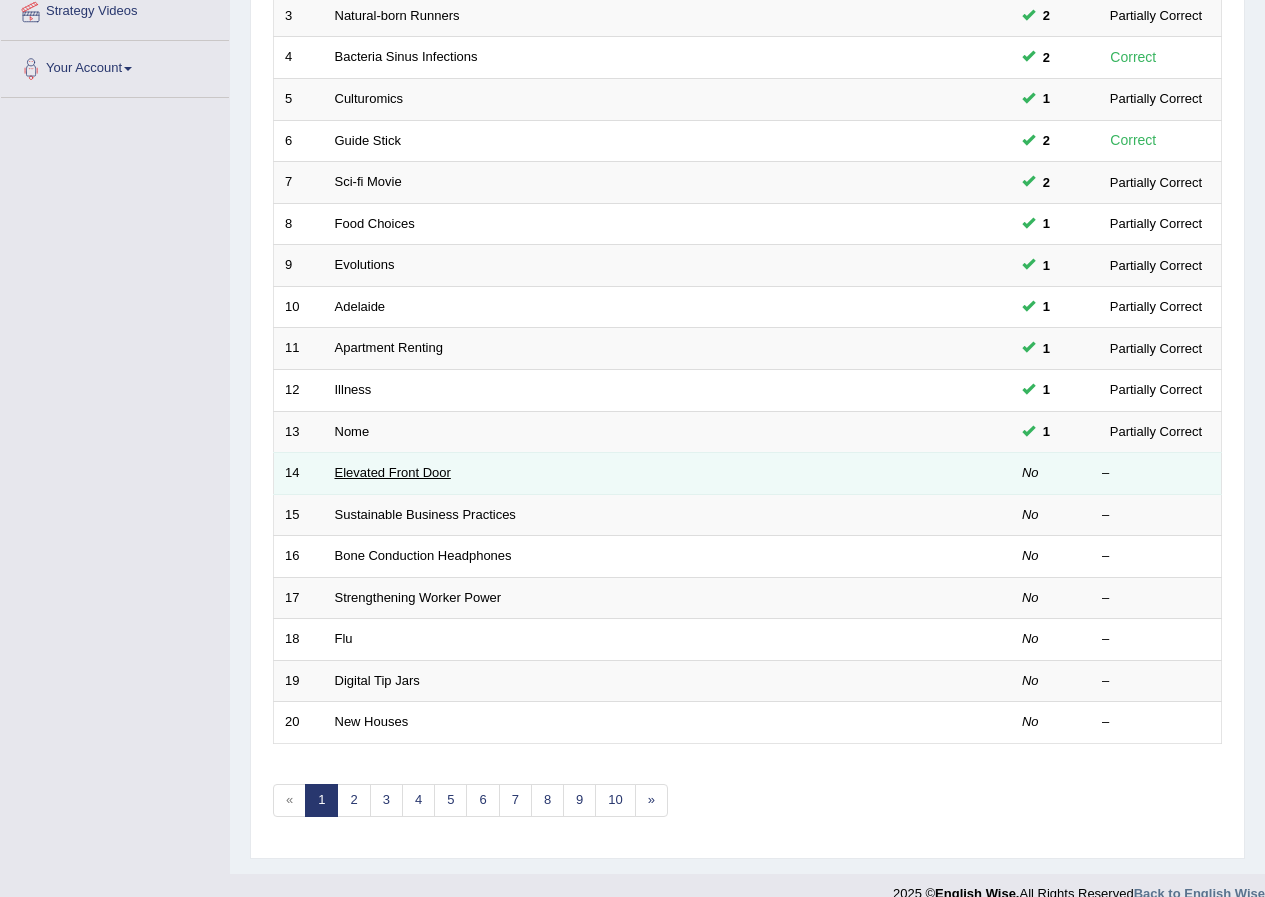 click on "Elevated Front Door" at bounding box center [393, 472] 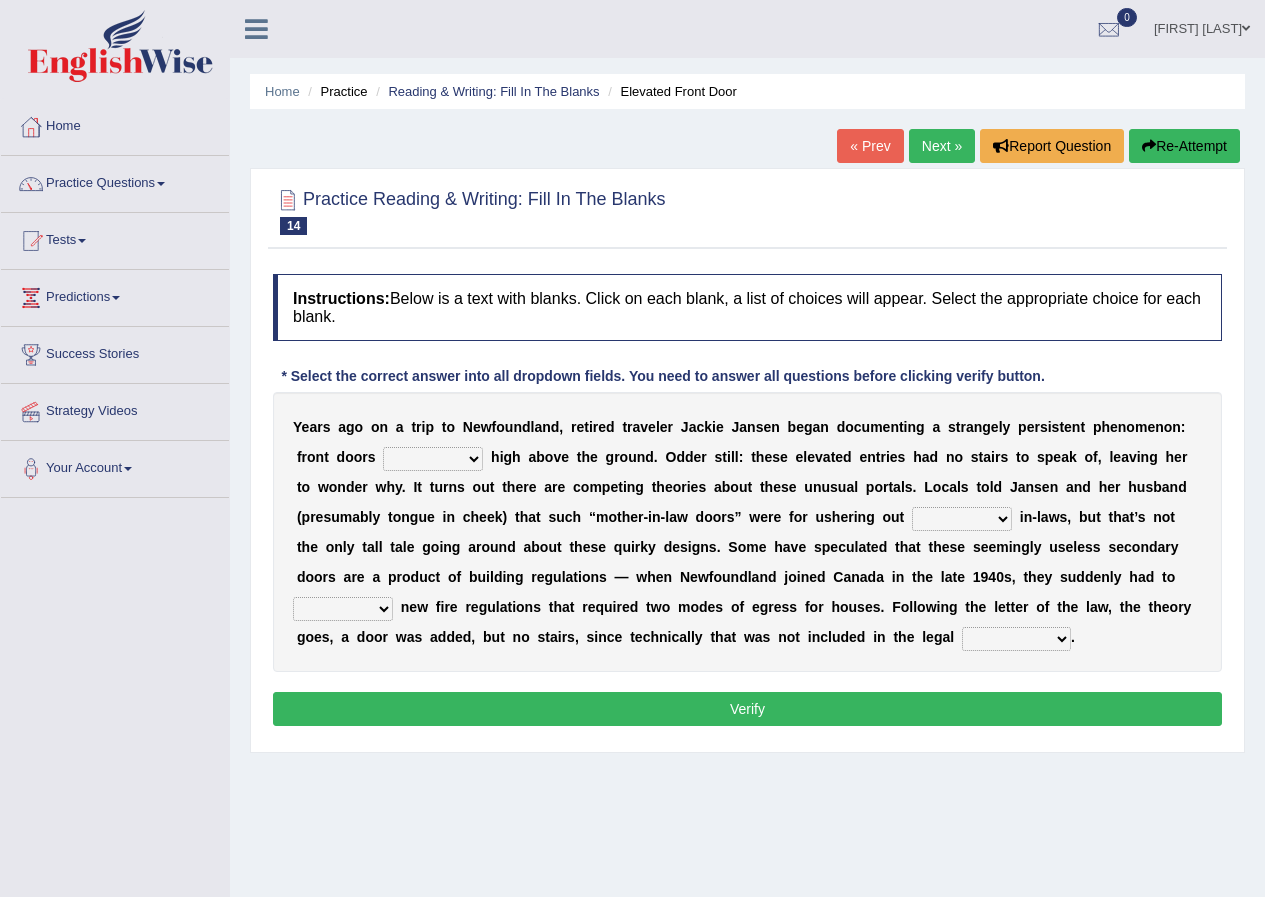 scroll, scrollTop: 0, scrollLeft: 0, axis: both 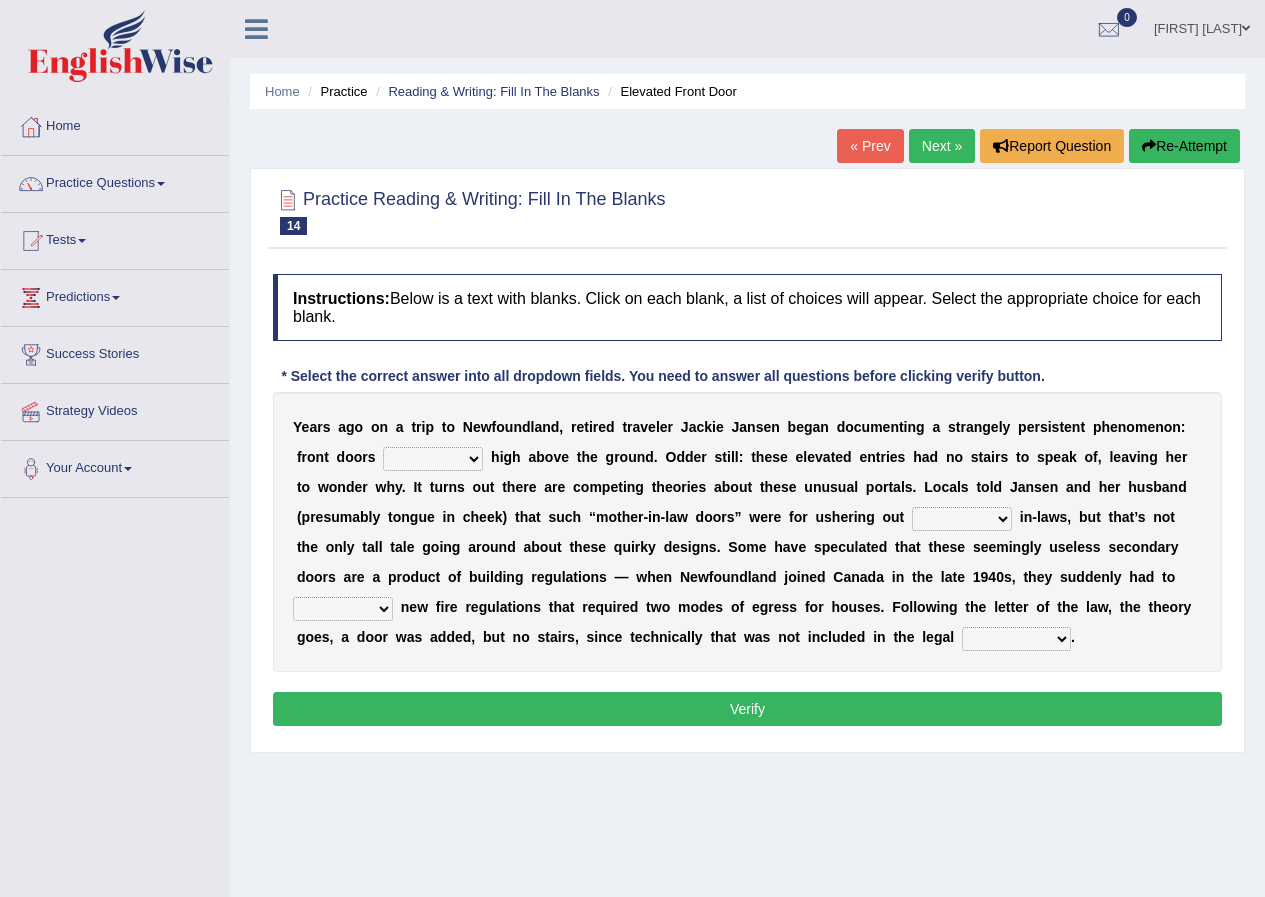 click on "raised visited painted lowered" at bounding box center [433, 459] 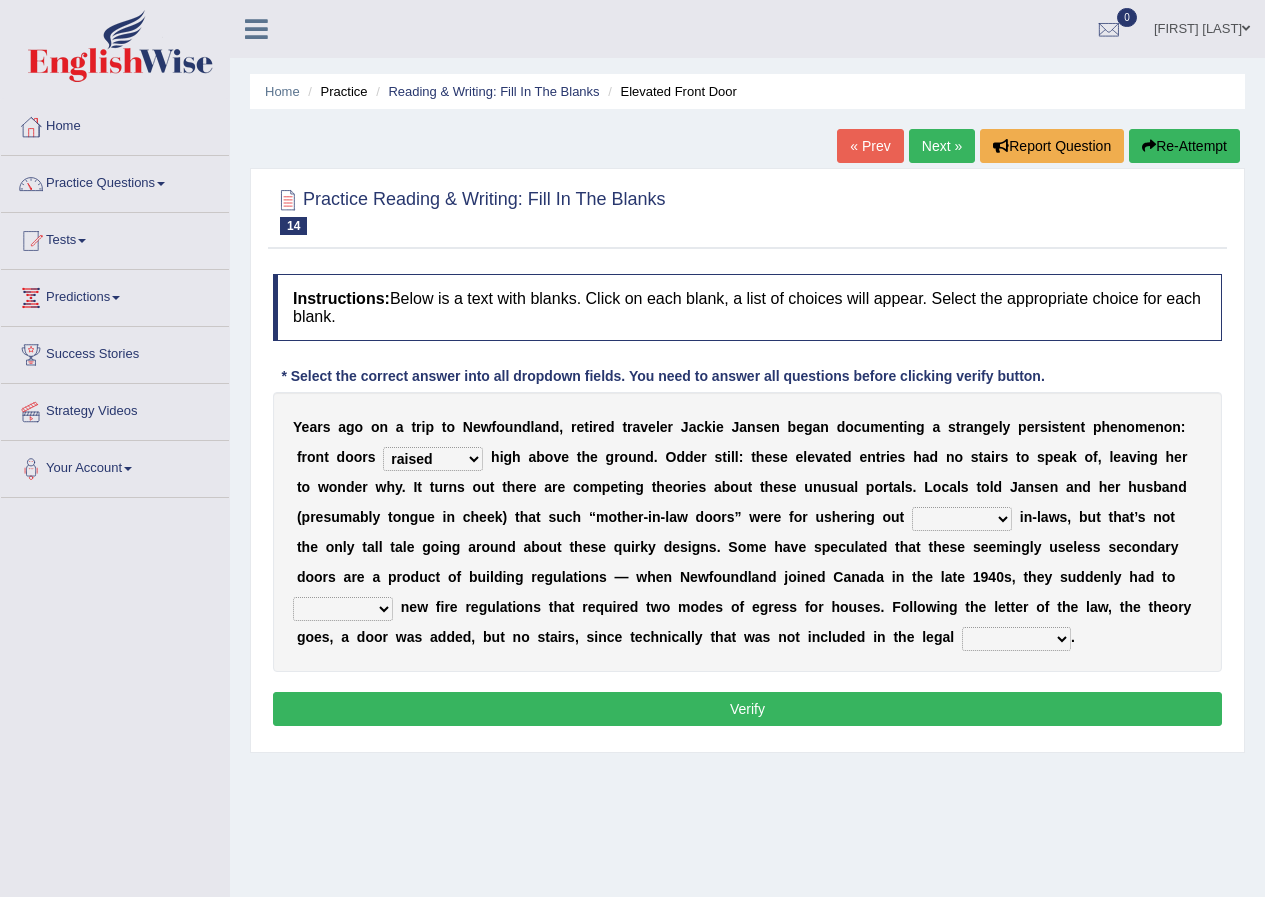 click on "raised visited painted lowered" at bounding box center [433, 459] 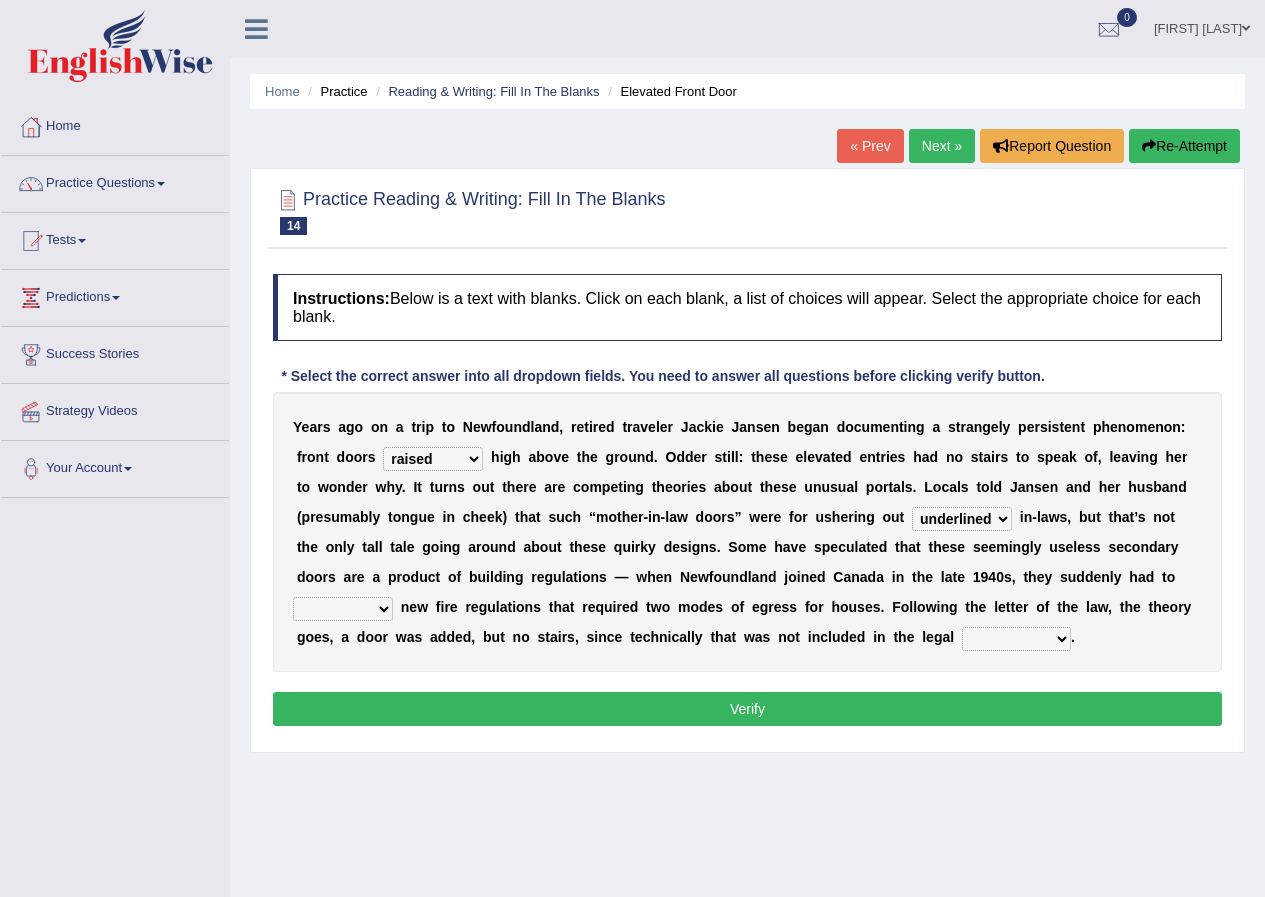 click on "illuminate appreciate match disobey" at bounding box center (343, 609) 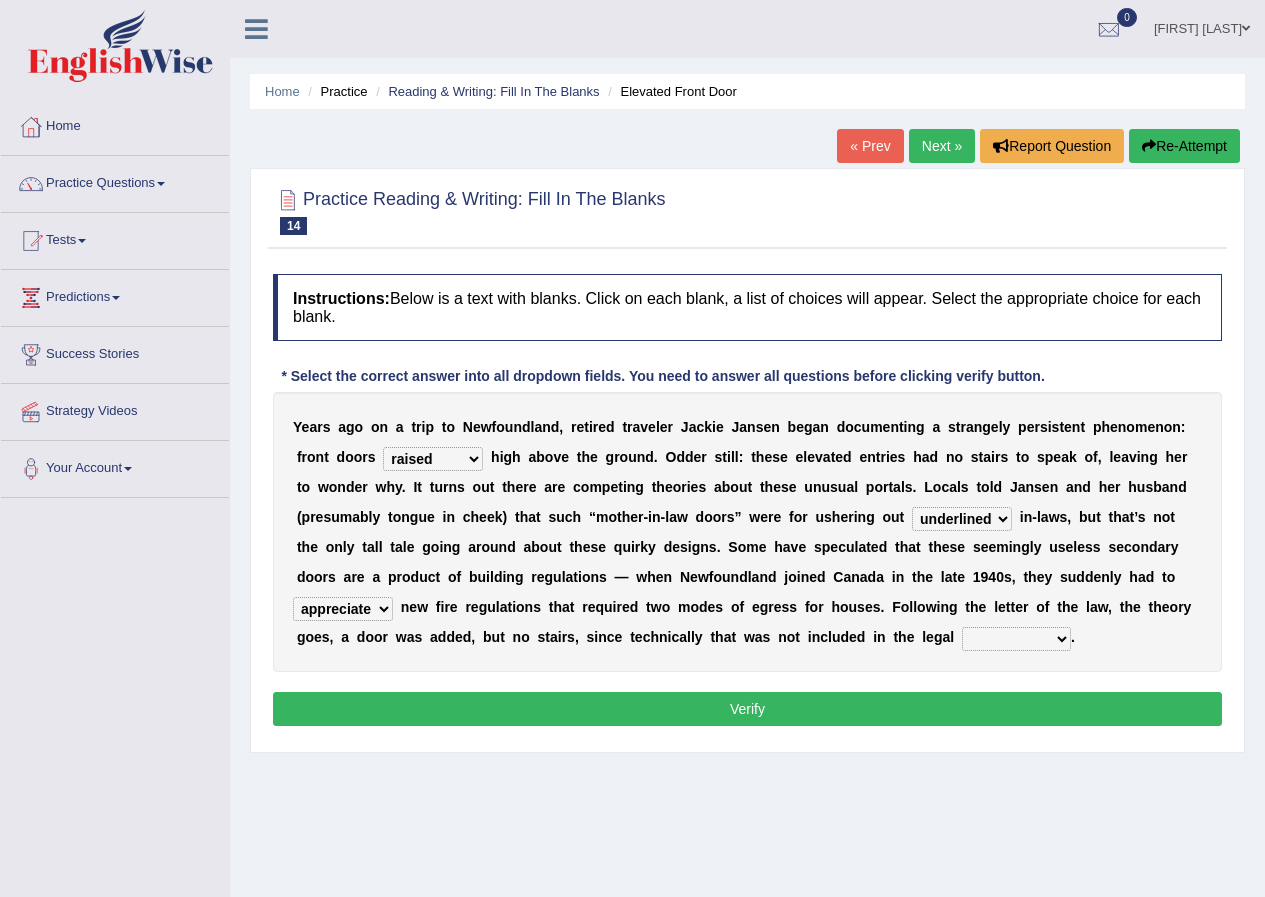 click on "religion paces manager requirement" at bounding box center [1016, 639] 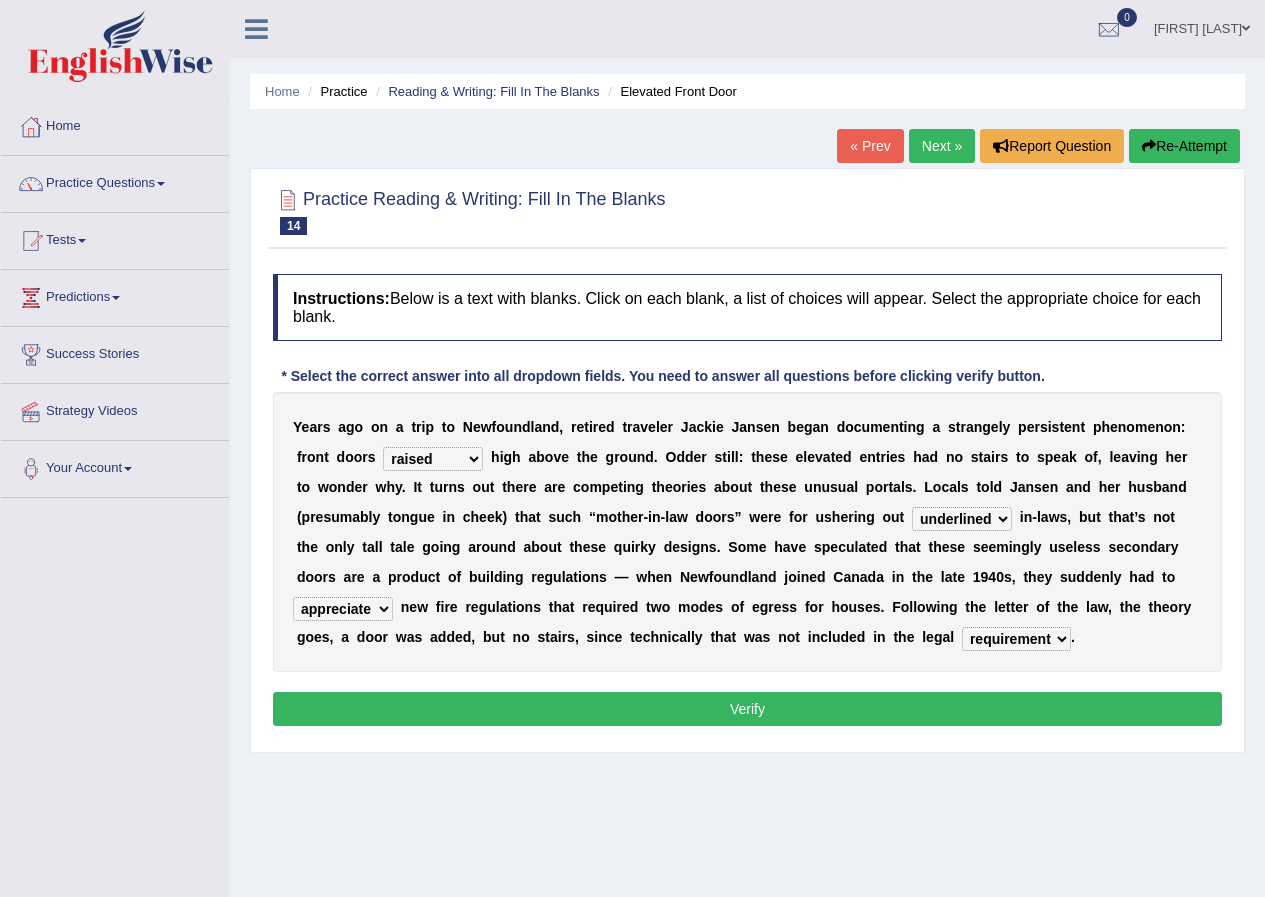 click on "Verify" at bounding box center (747, 709) 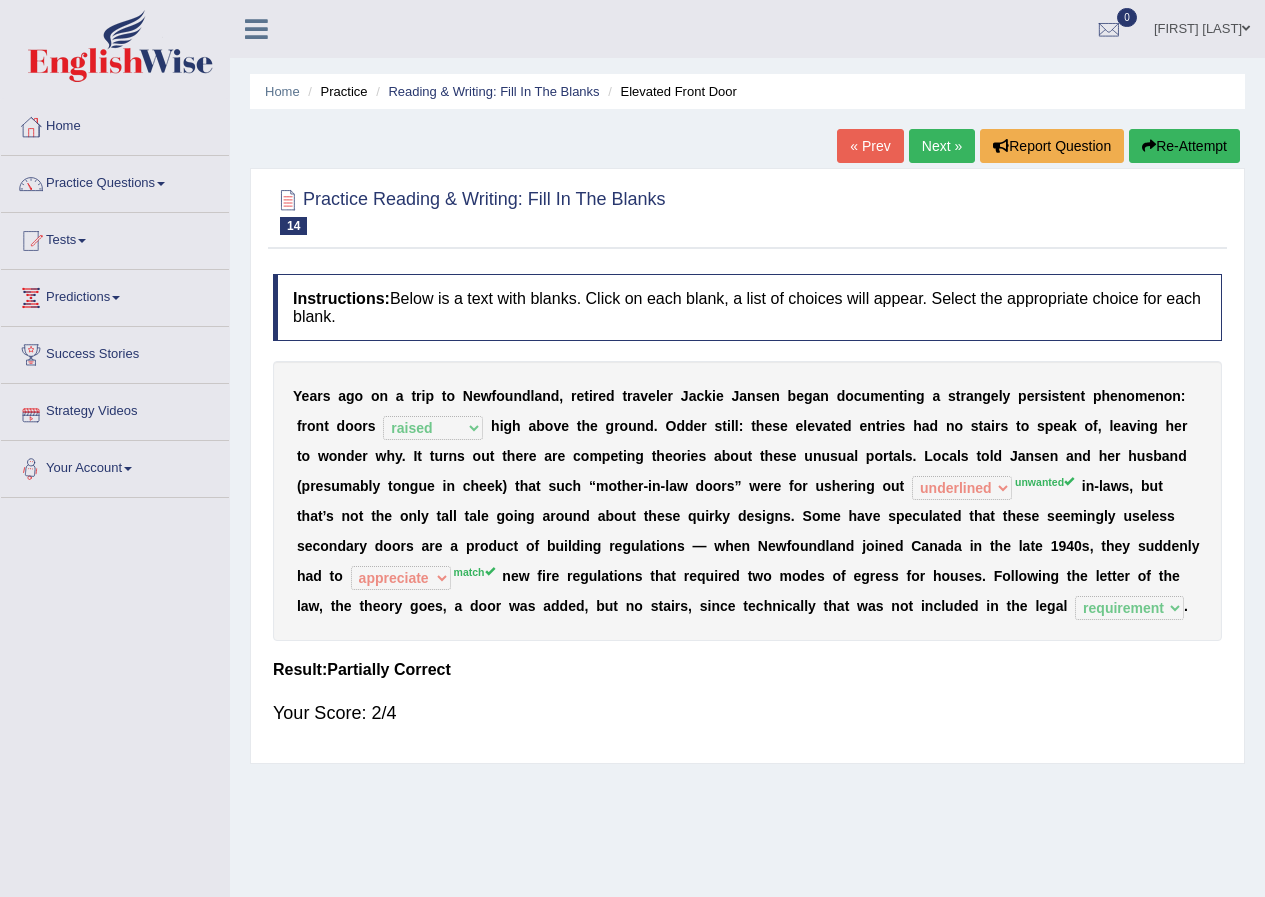 click on "Next »" at bounding box center (942, 146) 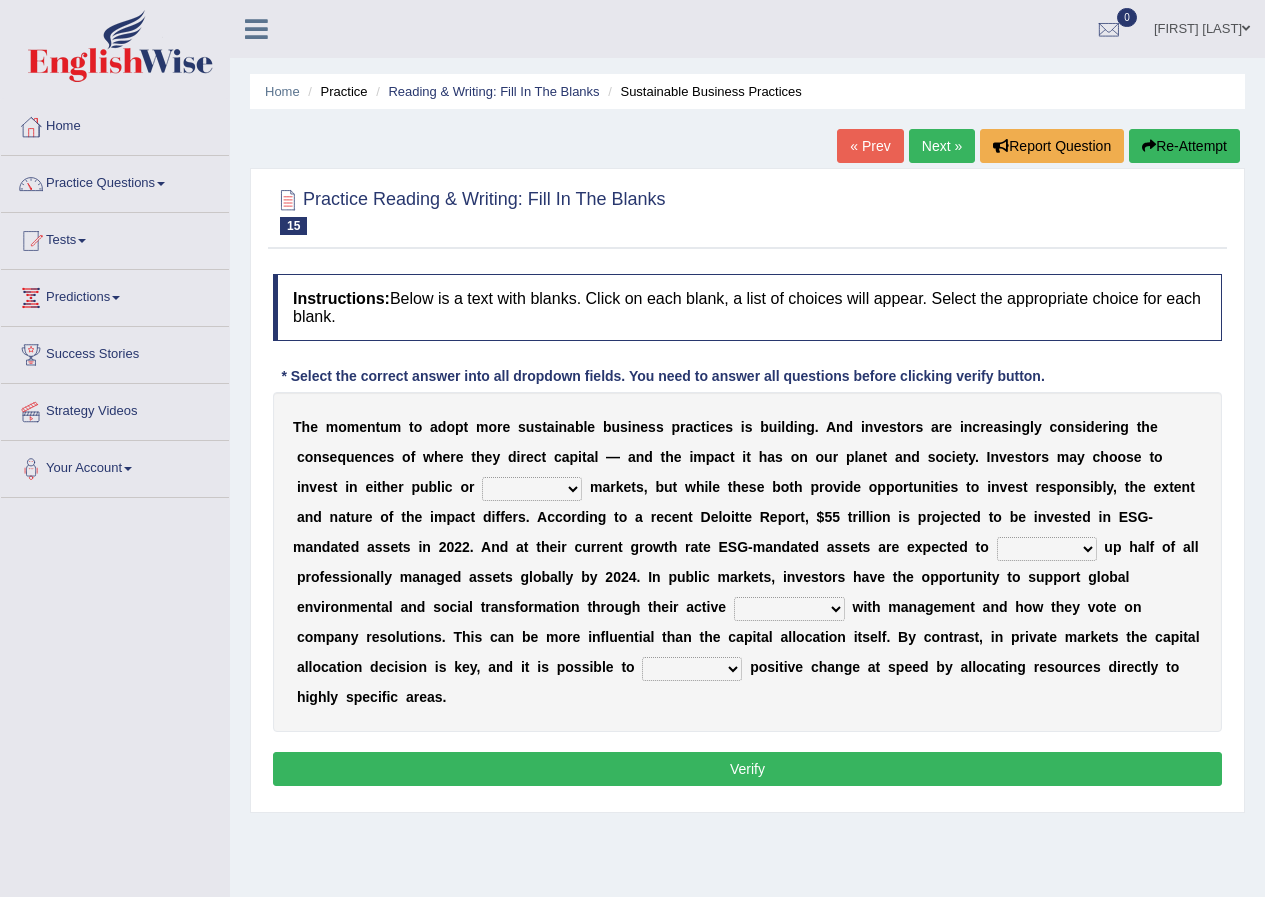 scroll, scrollTop: 0, scrollLeft: 0, axis: both 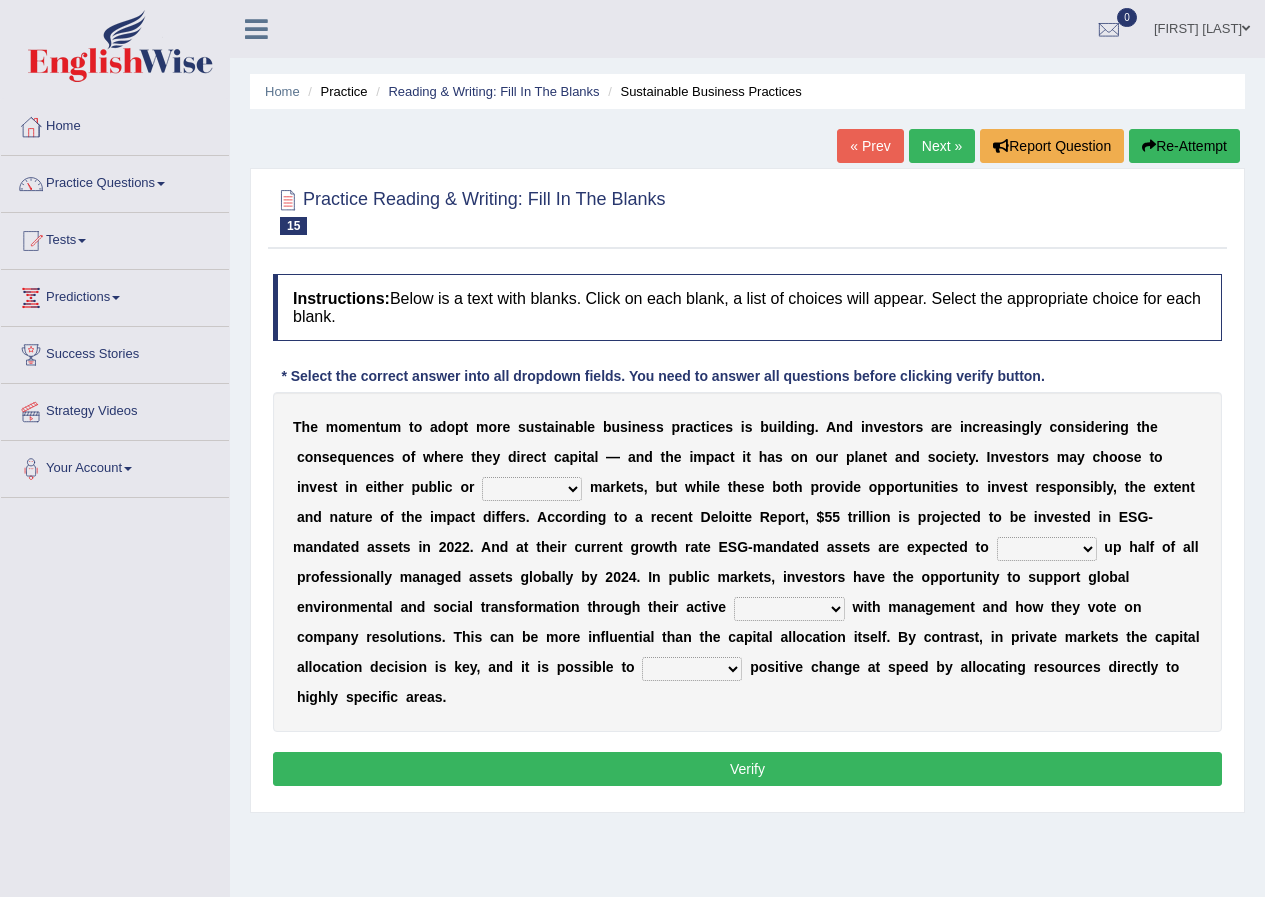 click on "financial material written private" at bounding box center [532, 489] 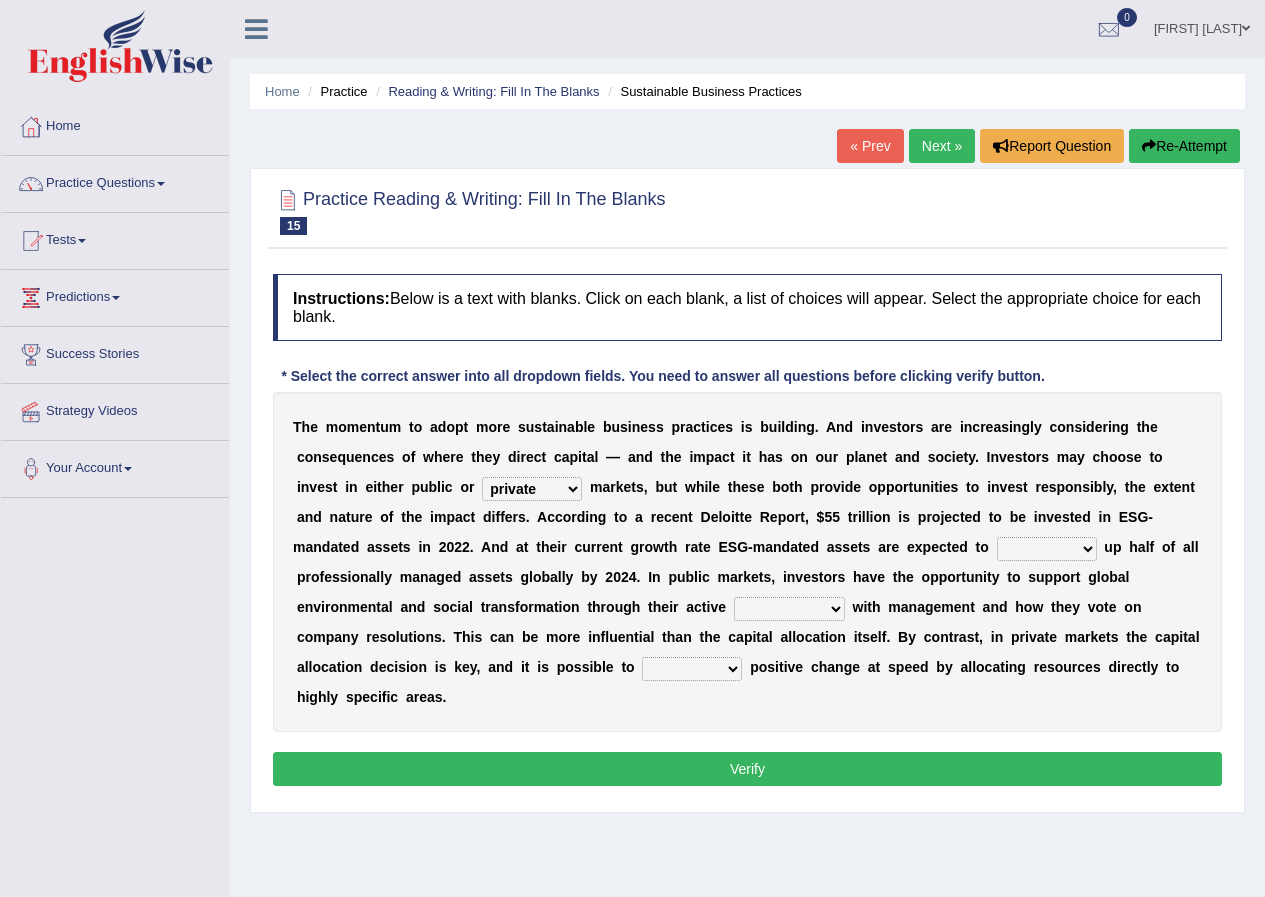 click on "financial material written private" at bounding box center (532, 489) 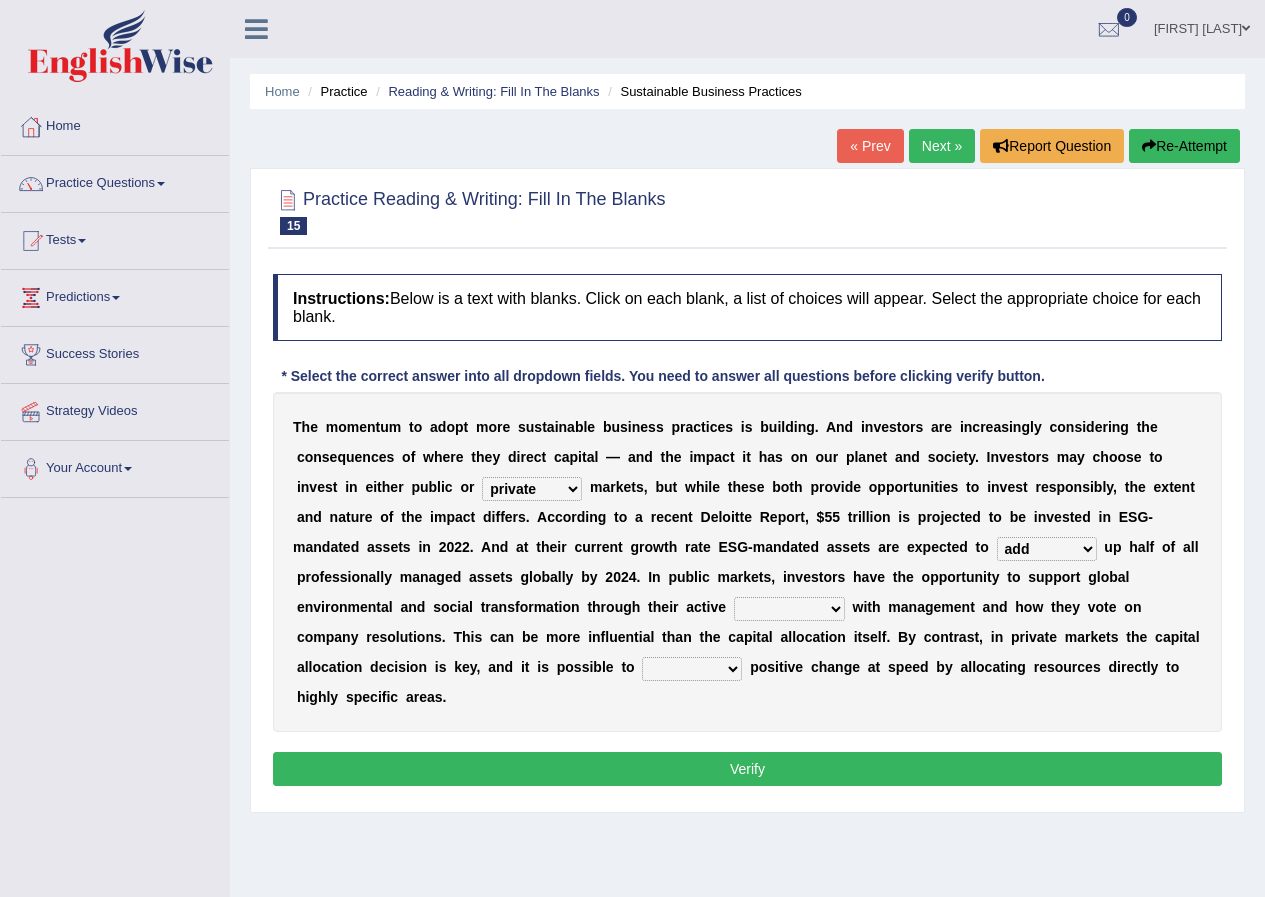 click on "engagement service squabble investment" at bounding box center (789, 609) 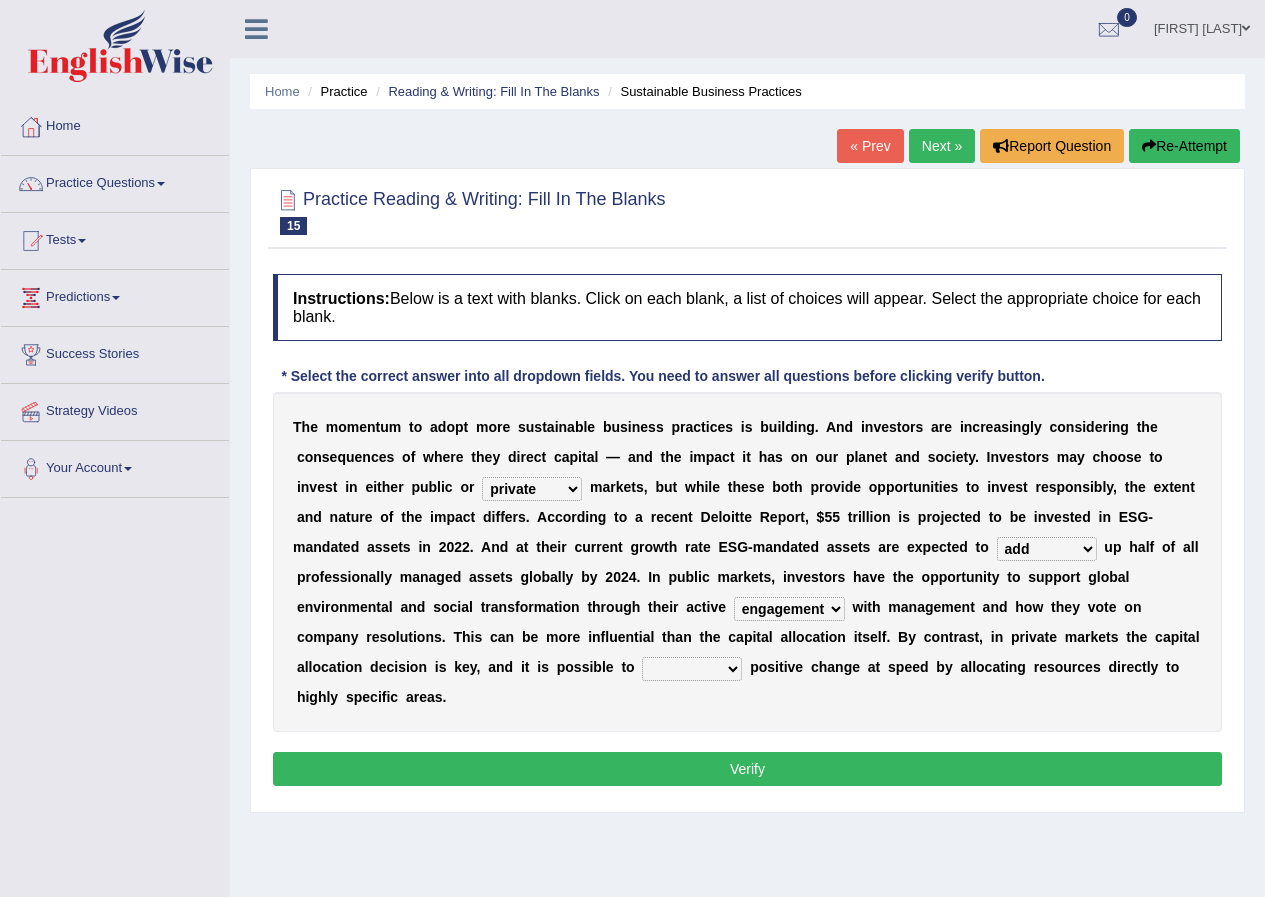 click on "prove collapse drive restore" at bounding box center [692, 669] 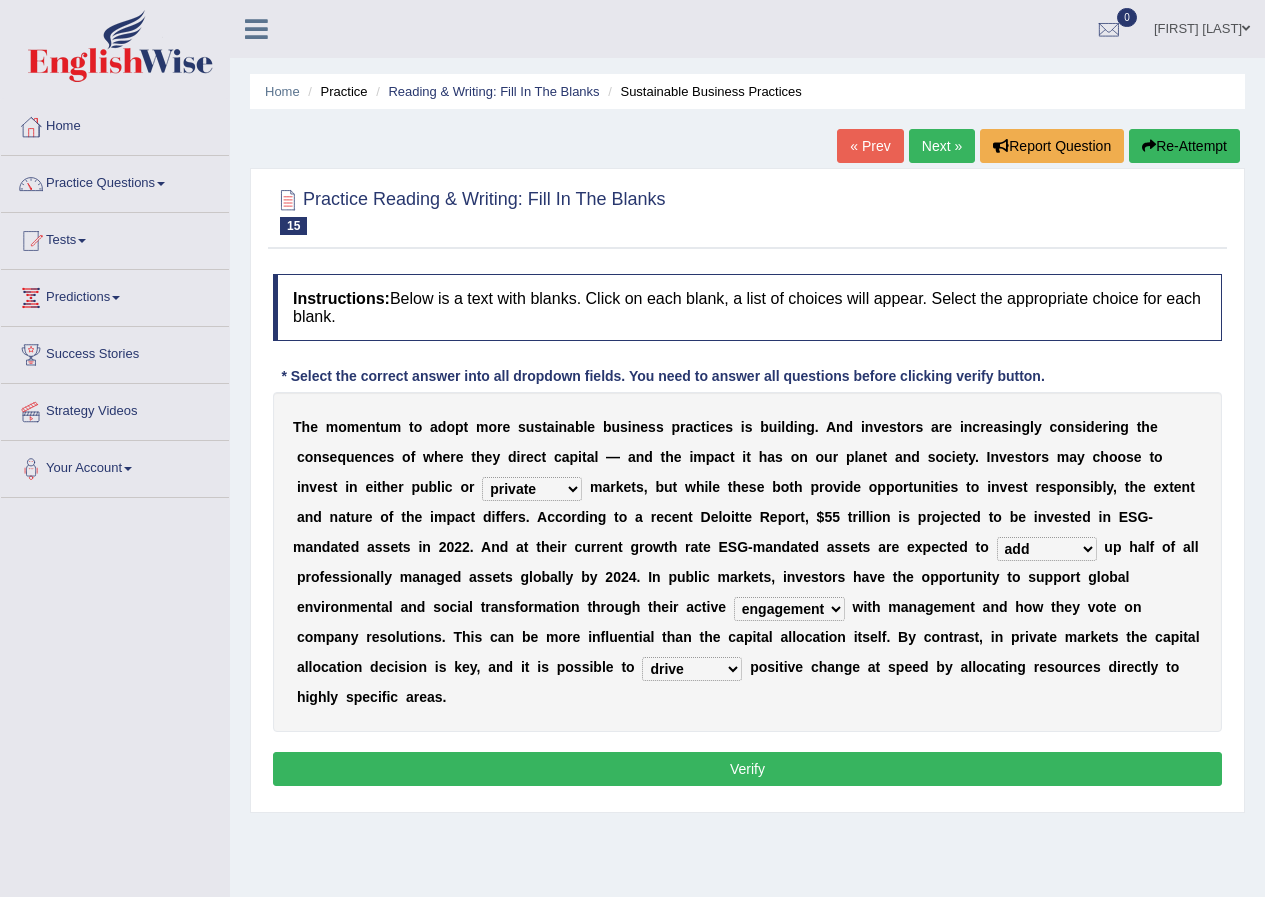 click on "prove collapse drive restore" at bounding box center [692, 669] 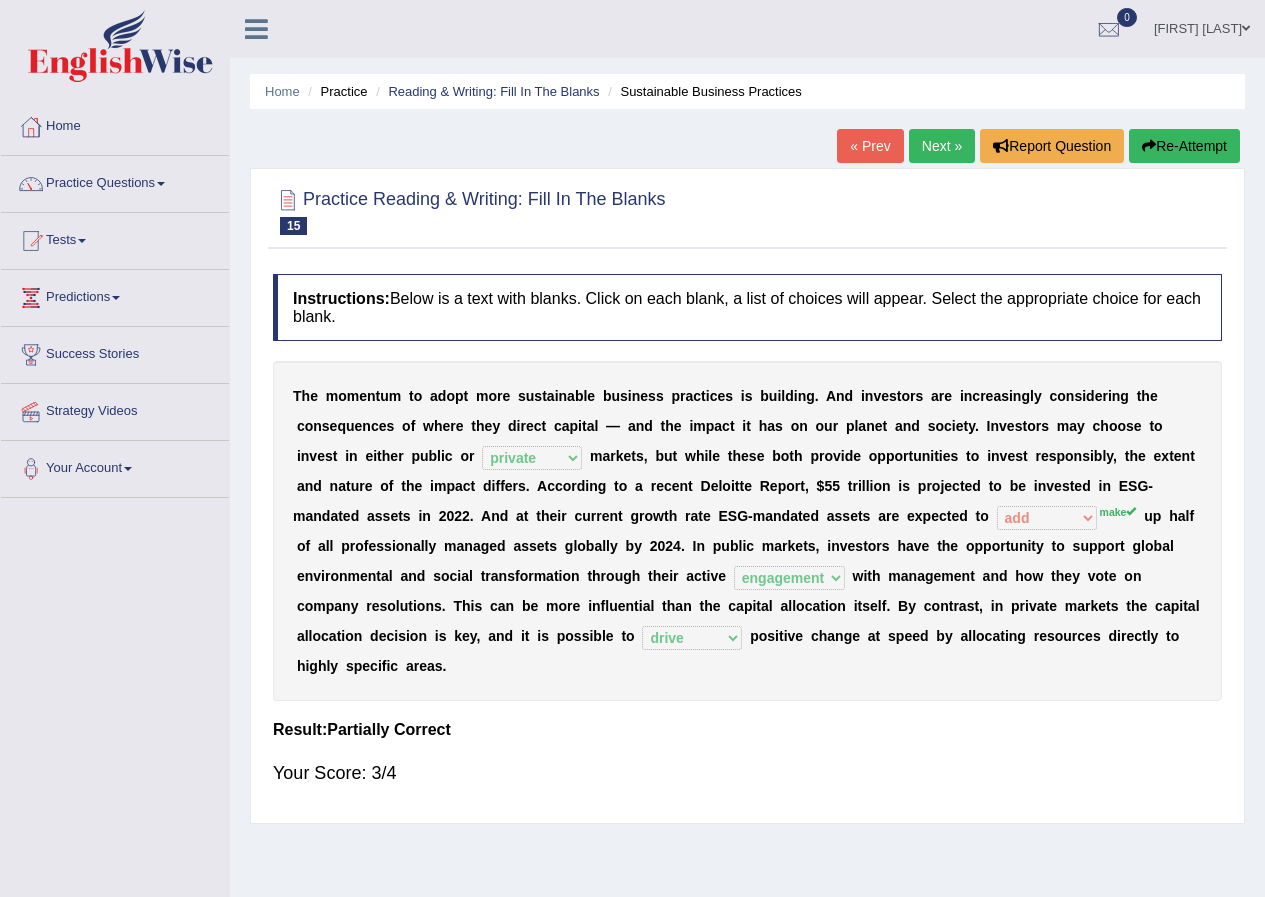 click on "Next »" at bounding box center (942, 146) 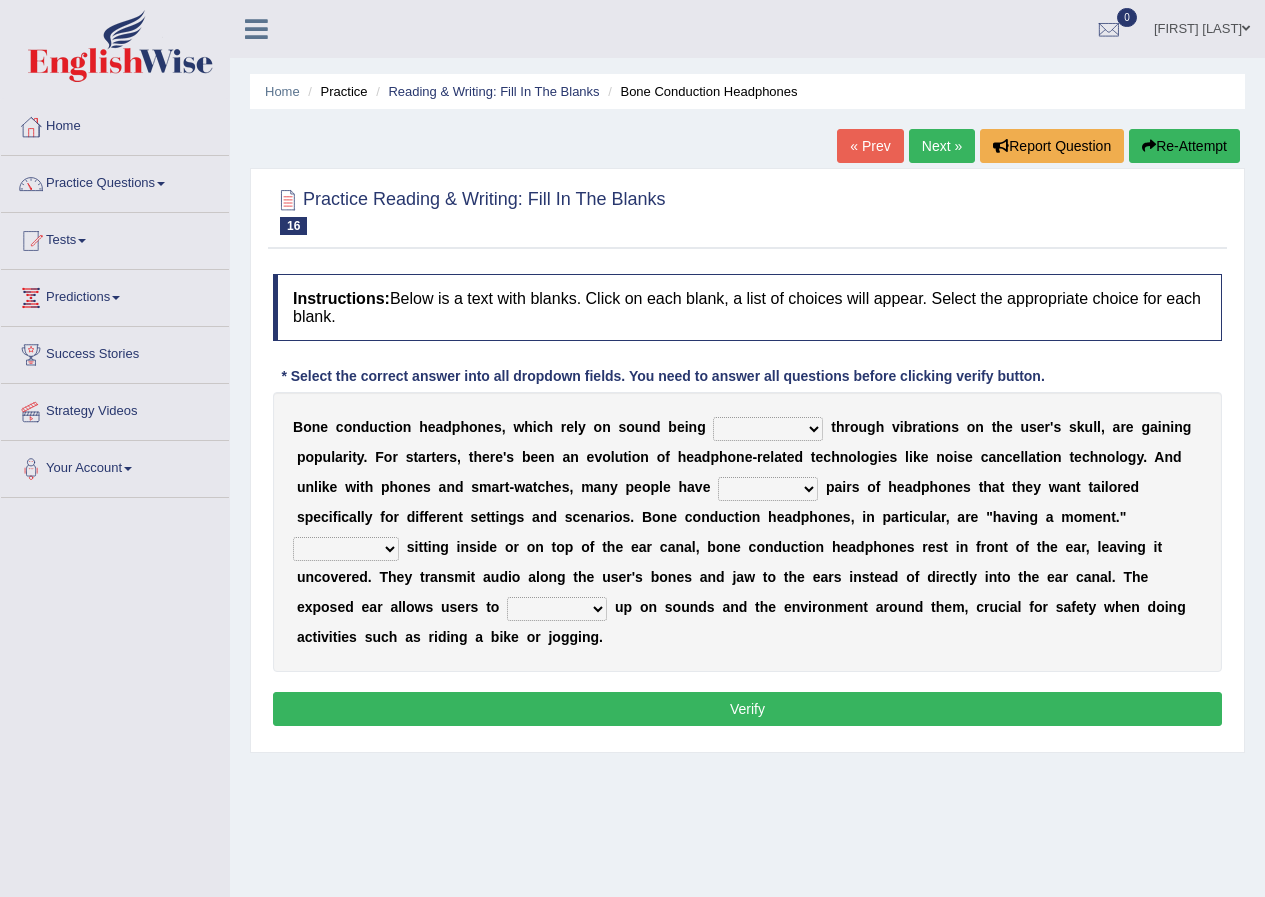 scroll, scrollTop: 0, scrollLeft: 0, axis: both 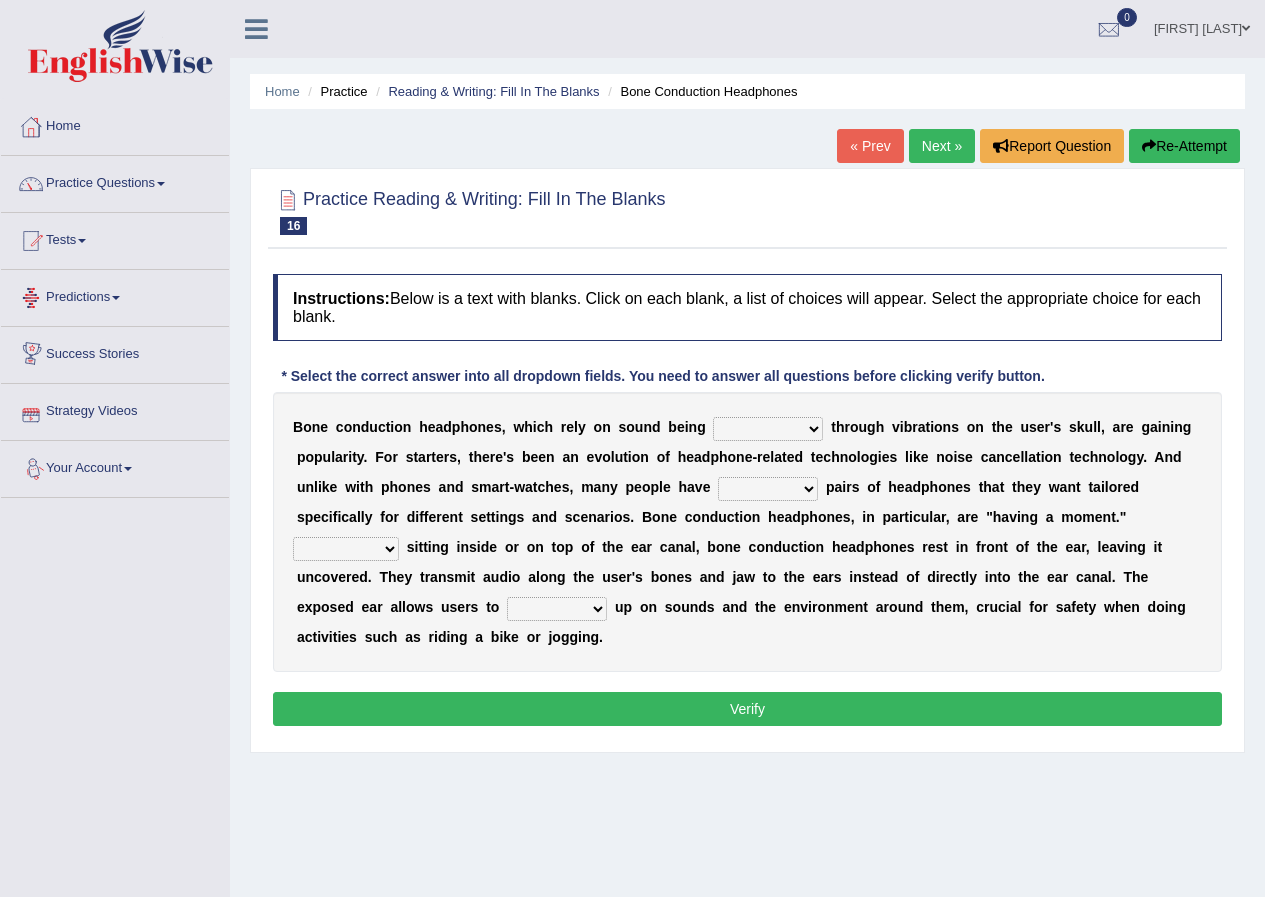 click on "formed counted transformed transmitted" at bounding box center [768, 429] 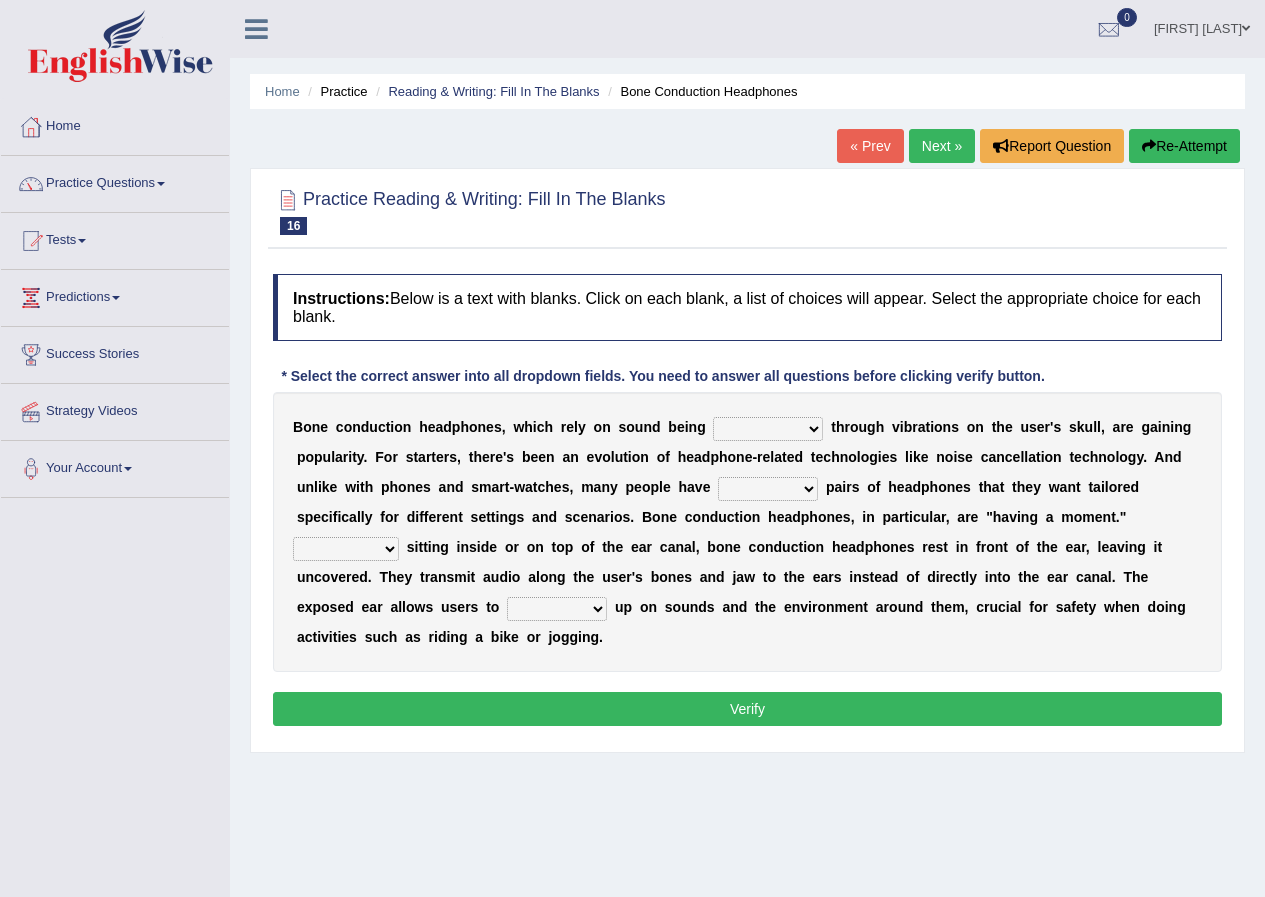 select on "transmitted" 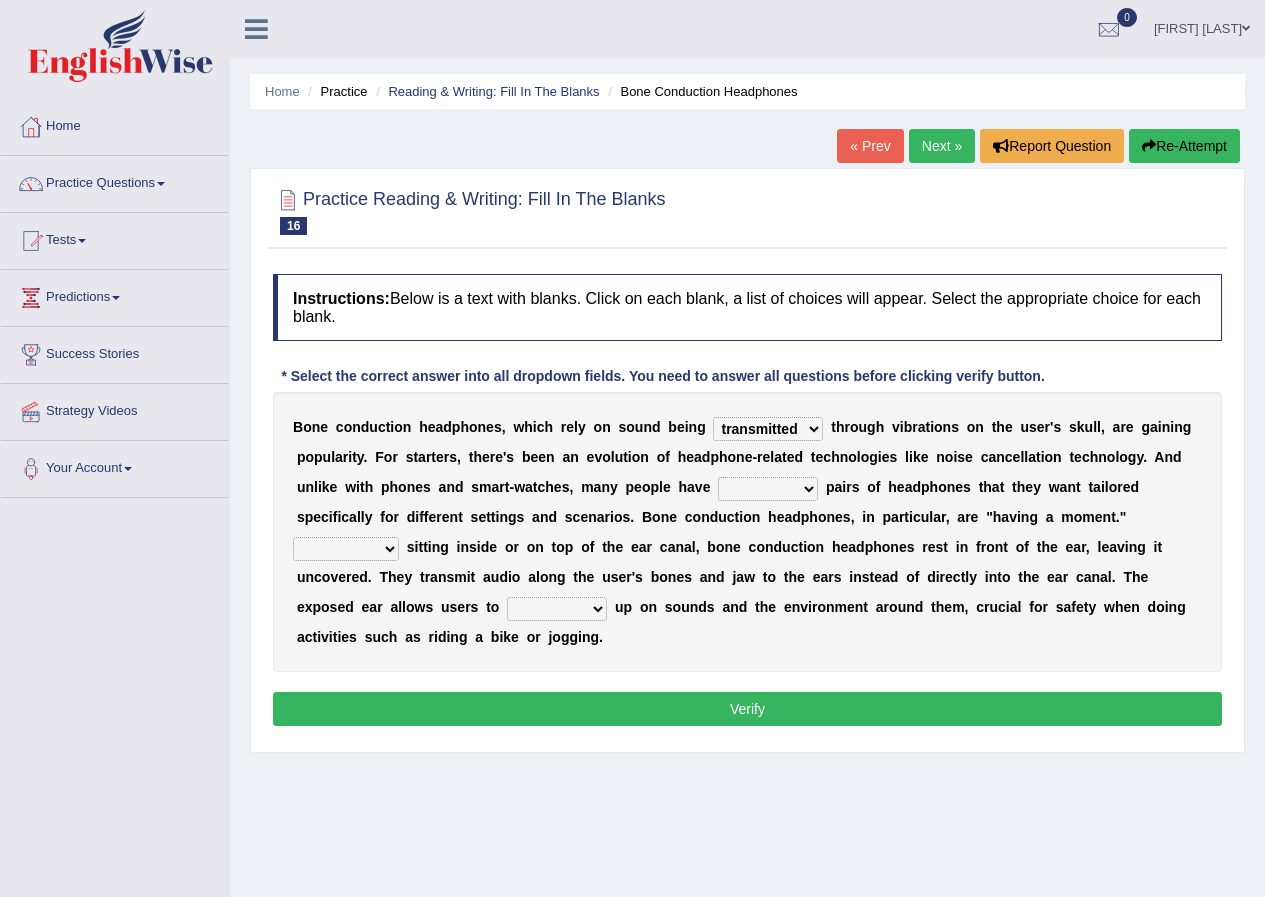 click on "formed counted transformed transmitted" at bounding box center (768, 429) 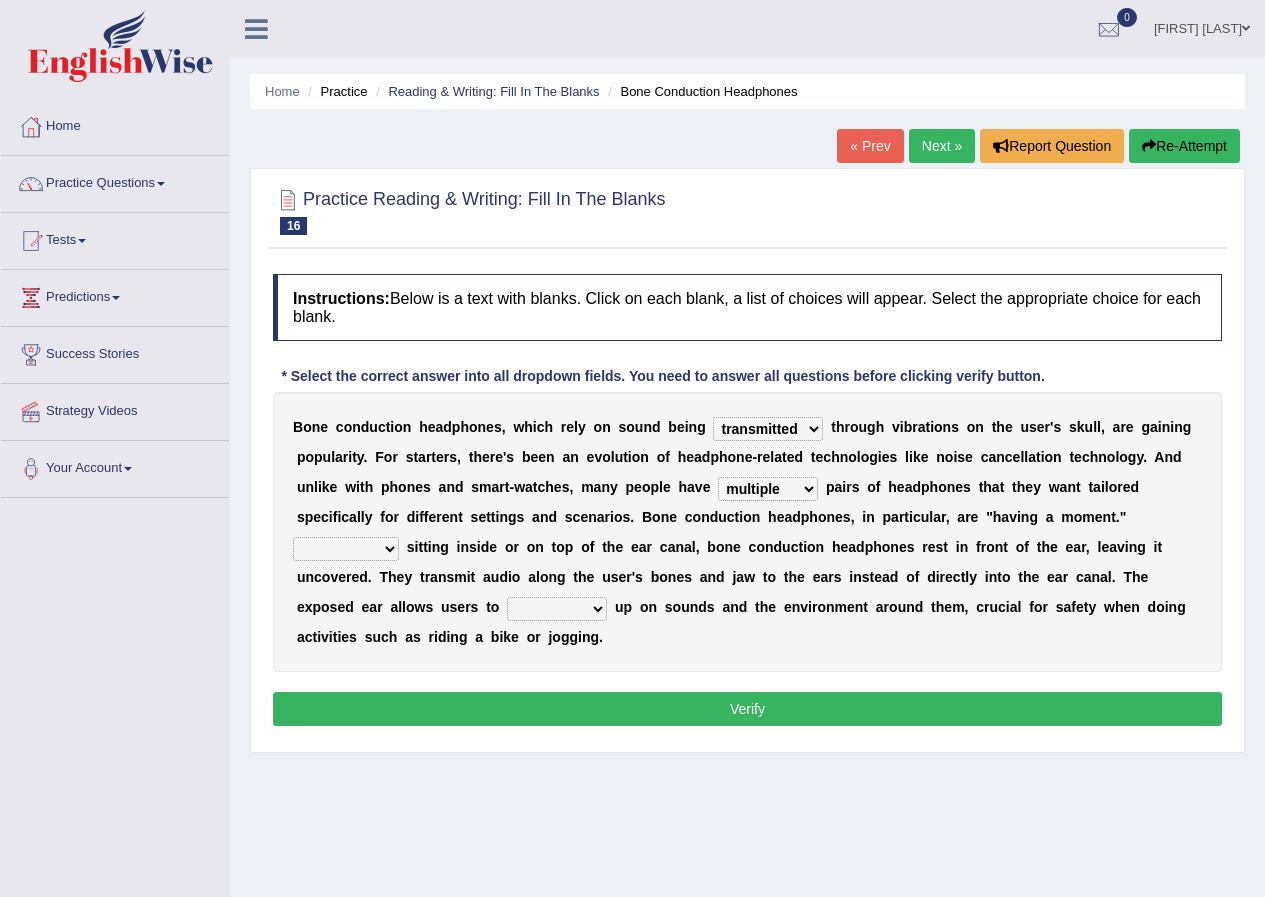 click on "composite multiple imperfect integral" at bounding box center (768, 489) 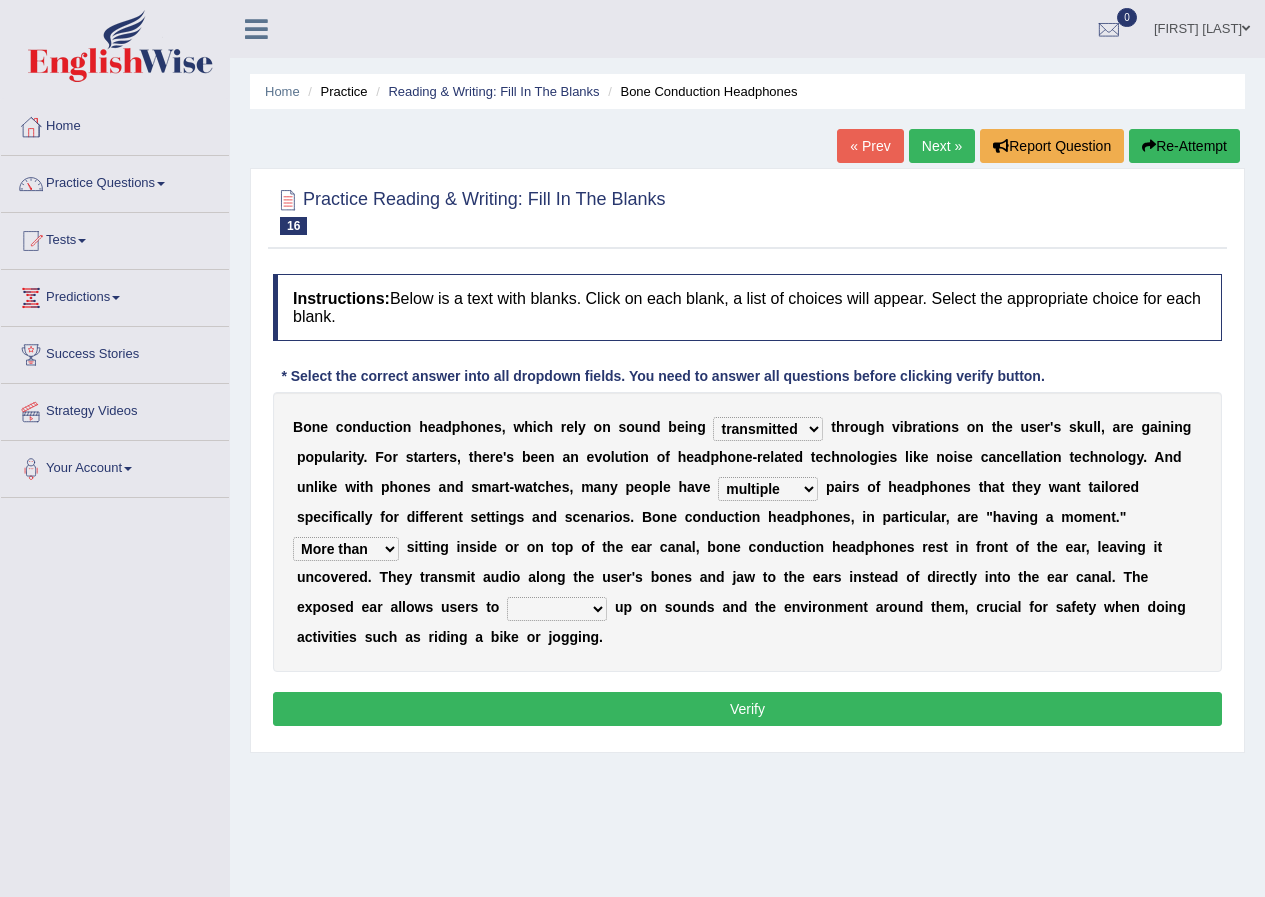 click on "More than Despite of Less than Rather than" at bounding box center (346, 549) 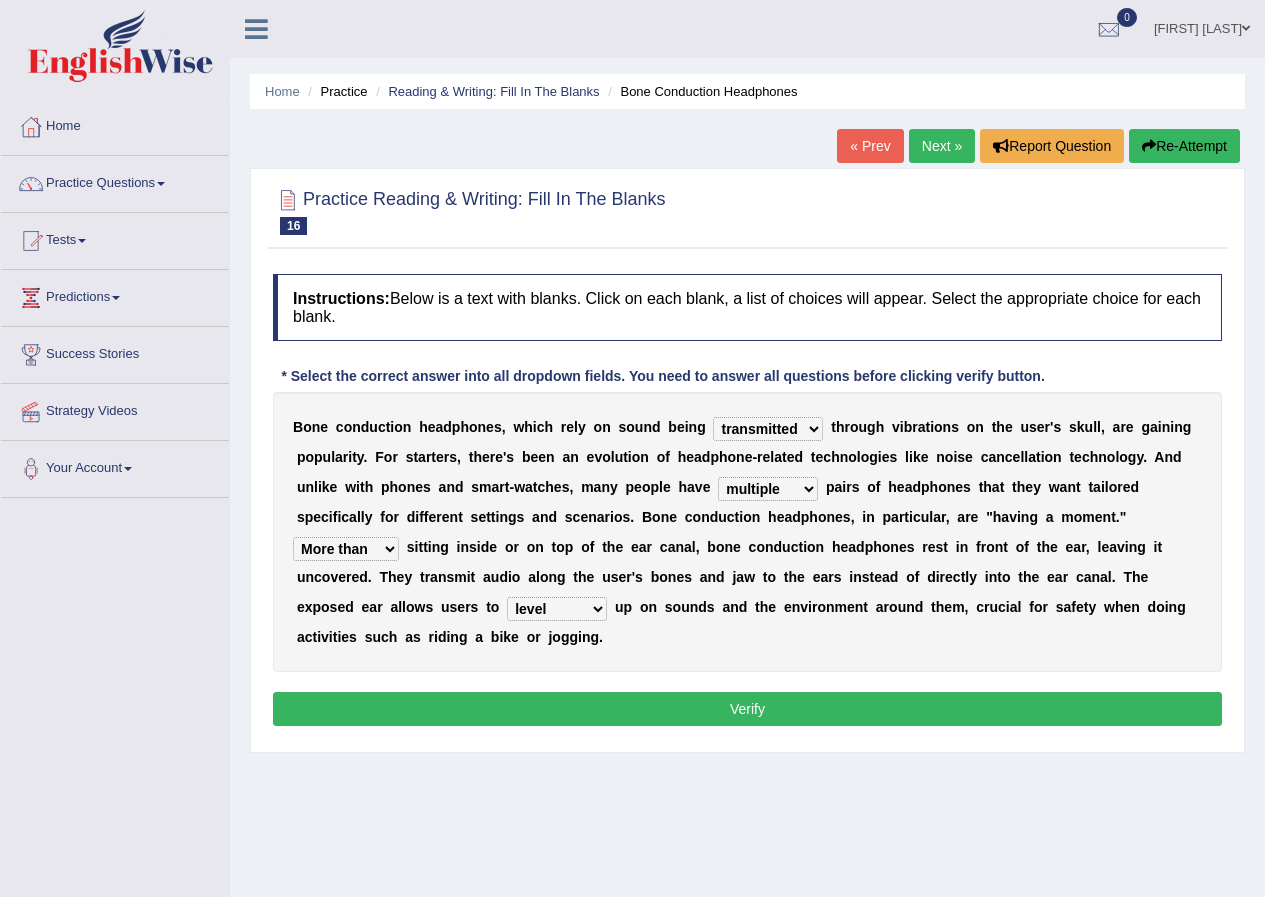 click on "Verify" at bounding box center [747, 709] 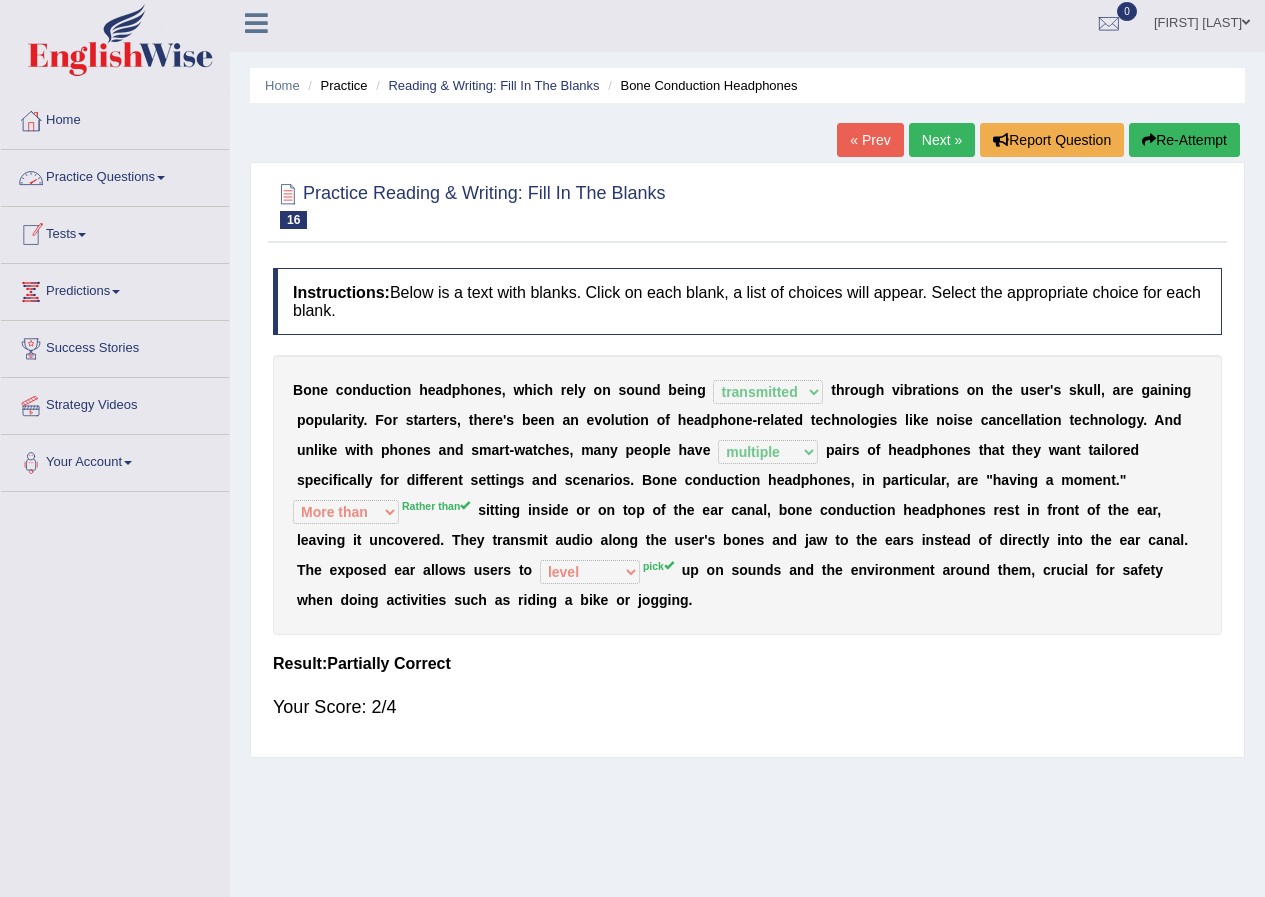 scroll, scrollTop: 0, scrollLeft: 0, axis: both 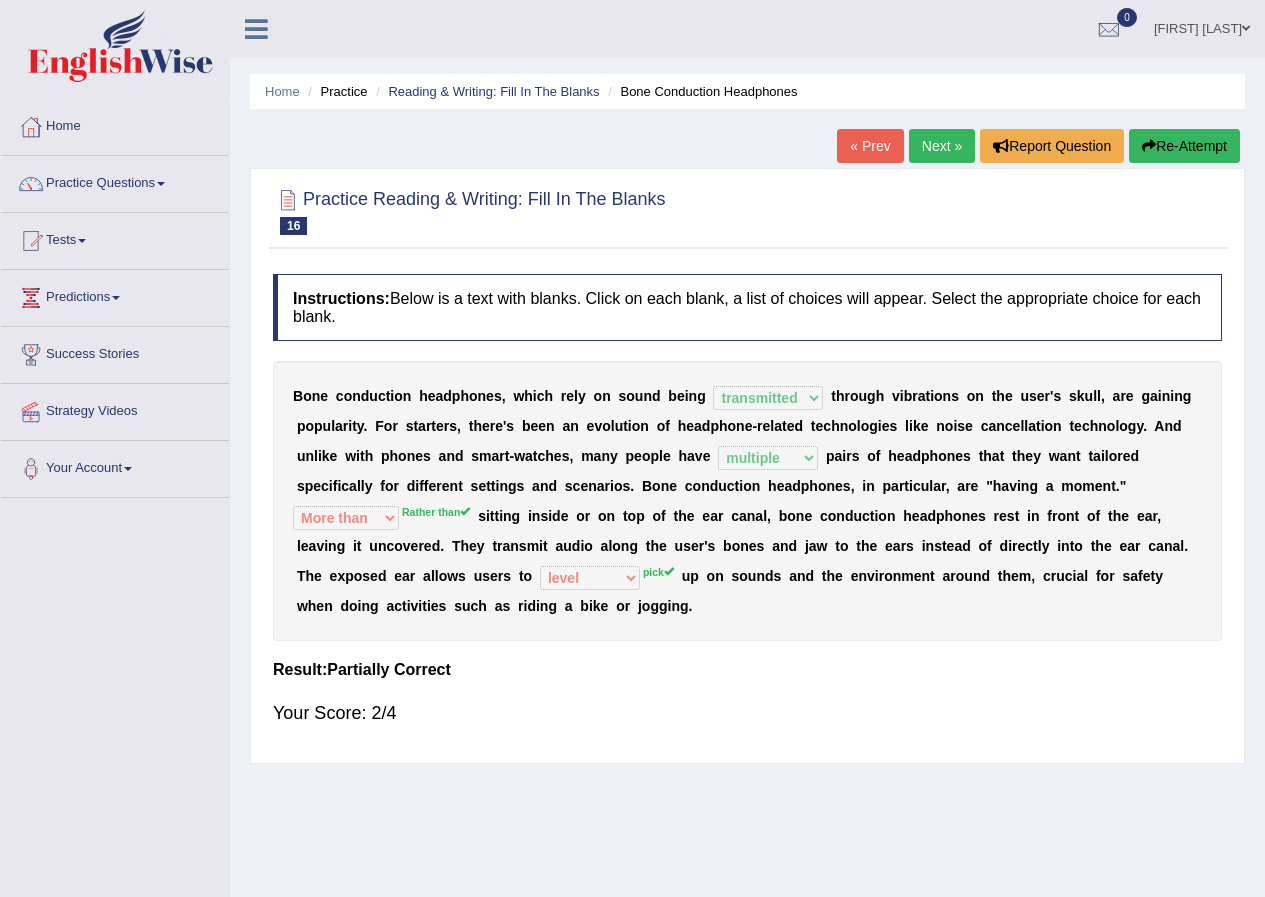click on "Next »" at bounding box center [942, 146] 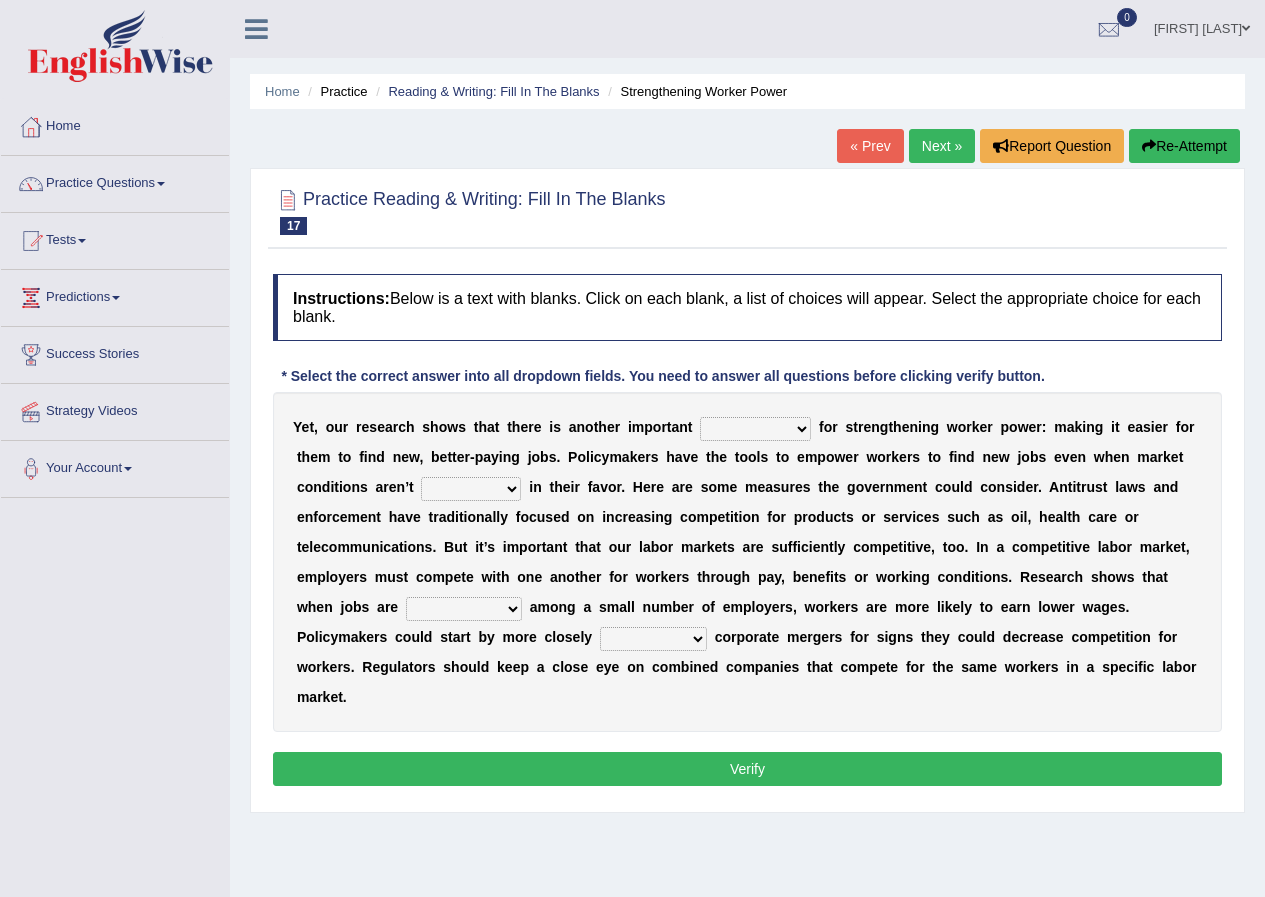 scroll, scrollTop: 0, scrollLeft: 0, axis: both 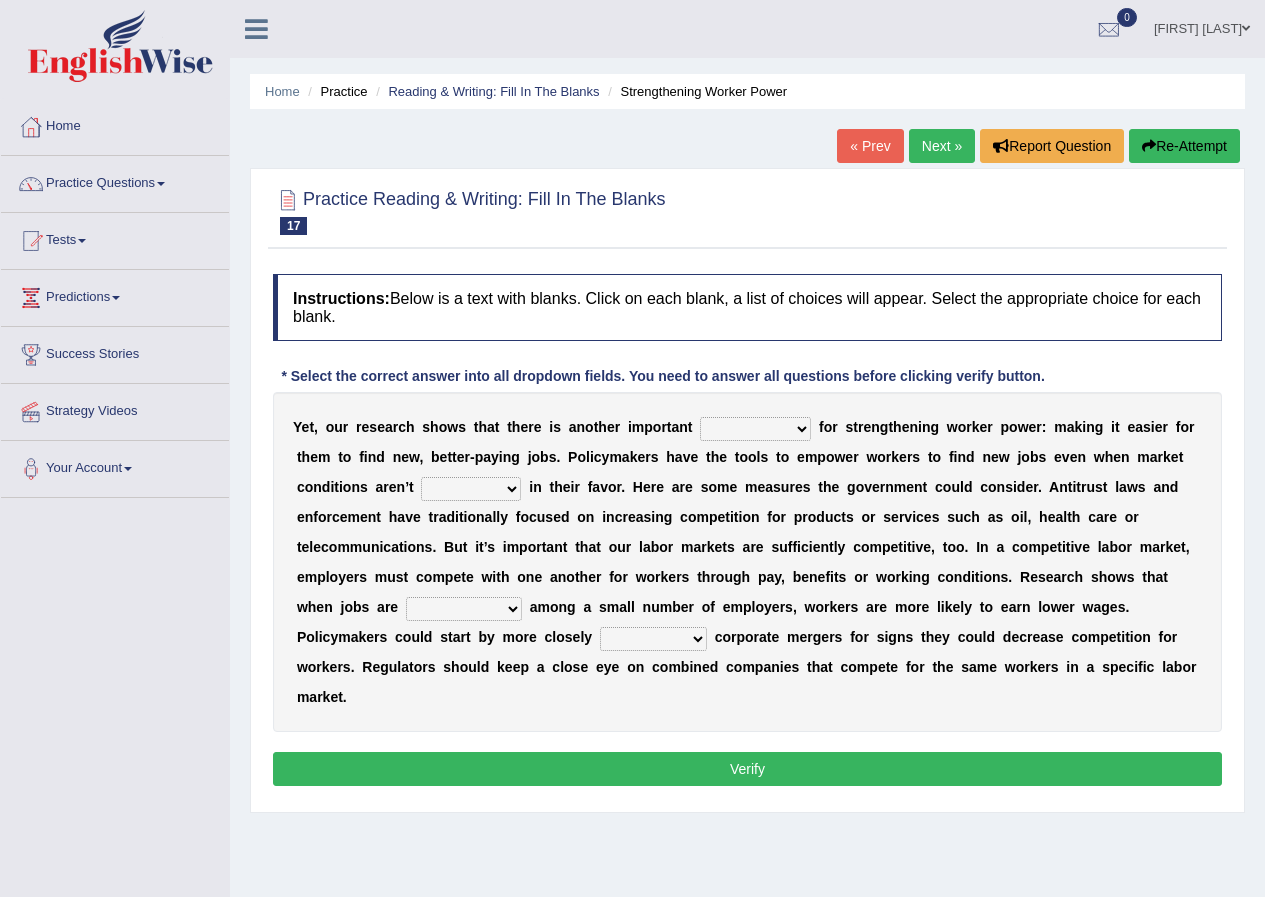 click on "Y e t ,    o u r    r e s e a r c h    s h o w s    t h a t    t h e r e    i s    a n o t h e r    i m p o r t a n t    avail engagement avenue annual    f o r    s t r e n g t h e n i n g    w o r k e r    p o w e r :    m a k i n g    i t    e a s i e r    f o r    t h e m    t o    f i n d    n e w ,    b e t t e r - p a y i n g    j o b s .    P o l i c y m a k e r s    h a v e    t h e    t o o l s    t o    e m p o w e r    w o r k e r s    t o    f i n d    n e w    j o b s    e v e n    w h e n    m a r k e t    c o n d i t i o n s    a r e n ’ t    profitable titchy temperate tilted    i n    t h e i r    f a v o r .    H e r e    a r e    s o m e    m e a s u r e s    t h e    g o v e r n m e n t    c o u l d    c o n s i d e r .    A n t i t r u s t    l a w s    a n d    e n f o r c e m e n t    h a v e    t r a d i t i o n a l l y    f o c u s e d    o n    i n c r e a s i n g    c o m p e t i t i o n    f o r    p r o d u c t s o" at bounding box center (747, 562) 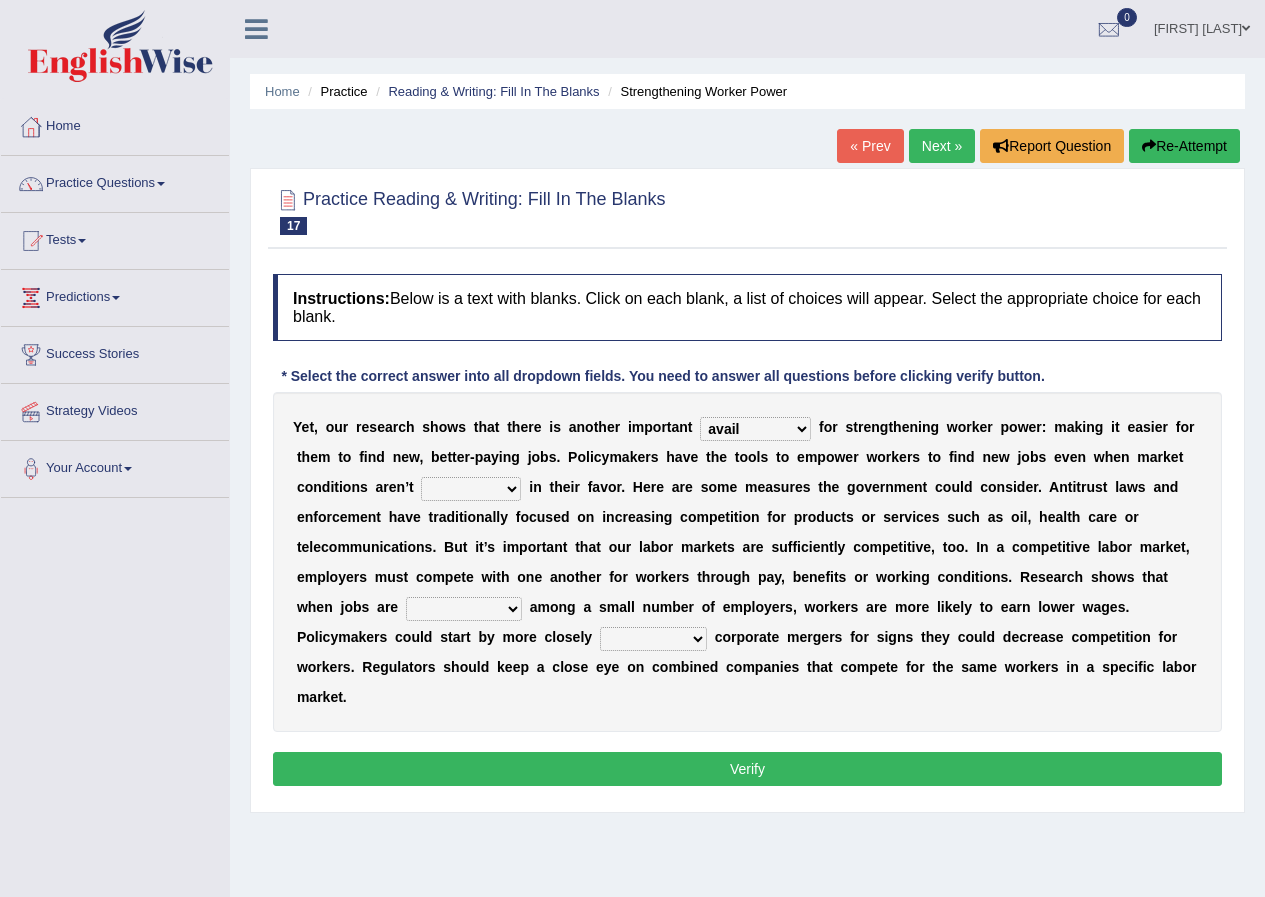click on "profitable titchy temperate tilted" at bounding box center [471, 489] 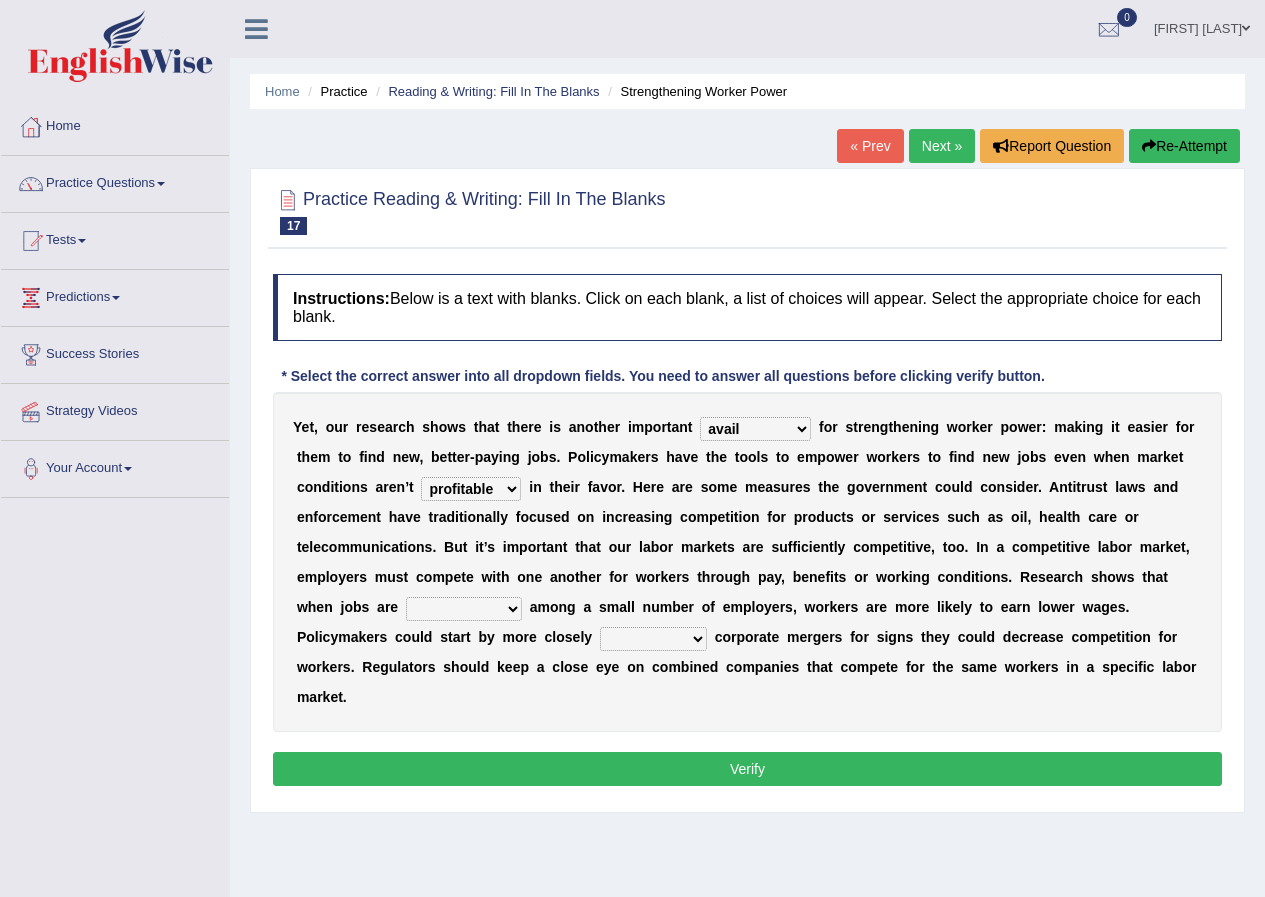 click on "constrained tremendous concentric concentrated" at bounding box center [464, 609] 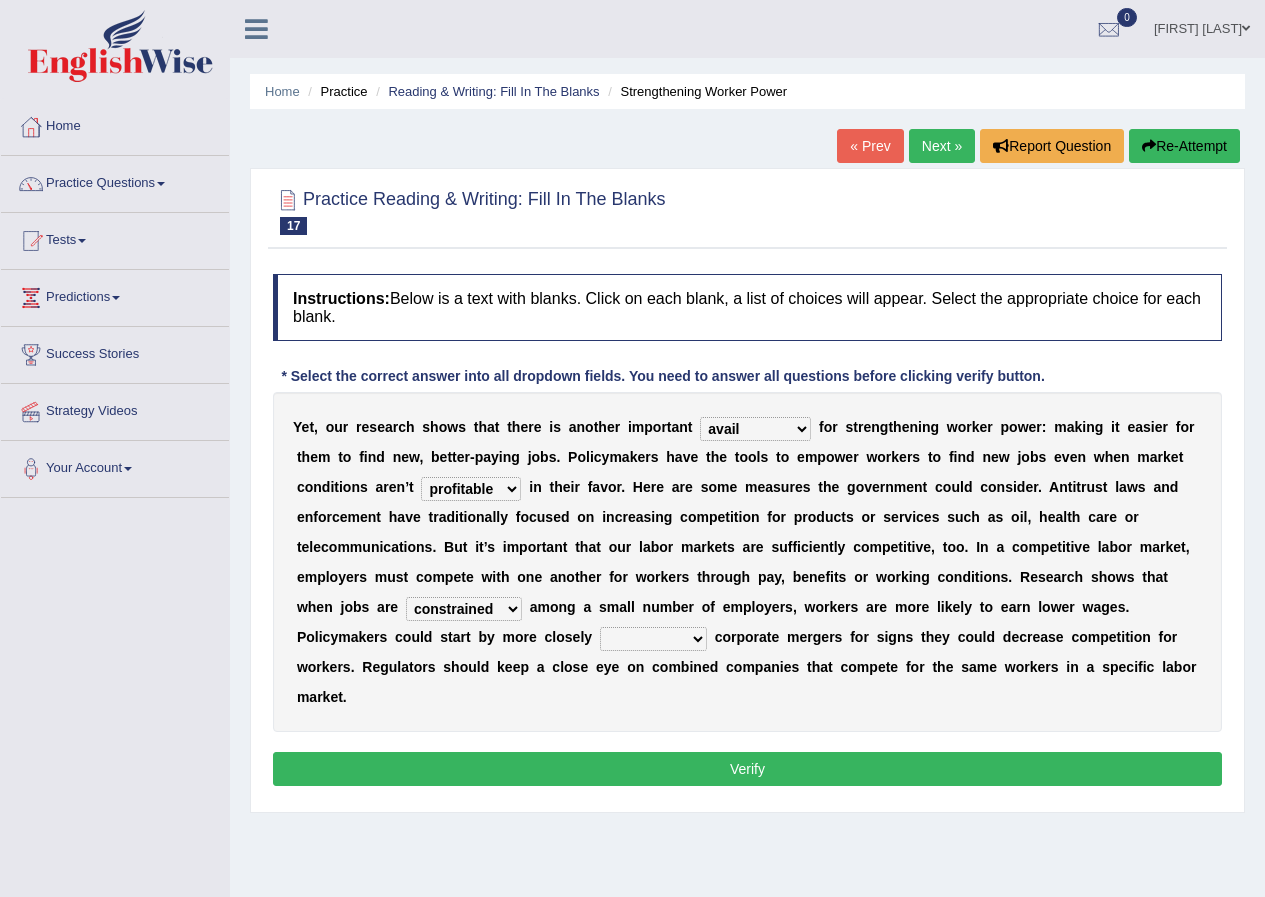 click on "scrutinizing originating scripting emulating" at bounding box center [653, 639] 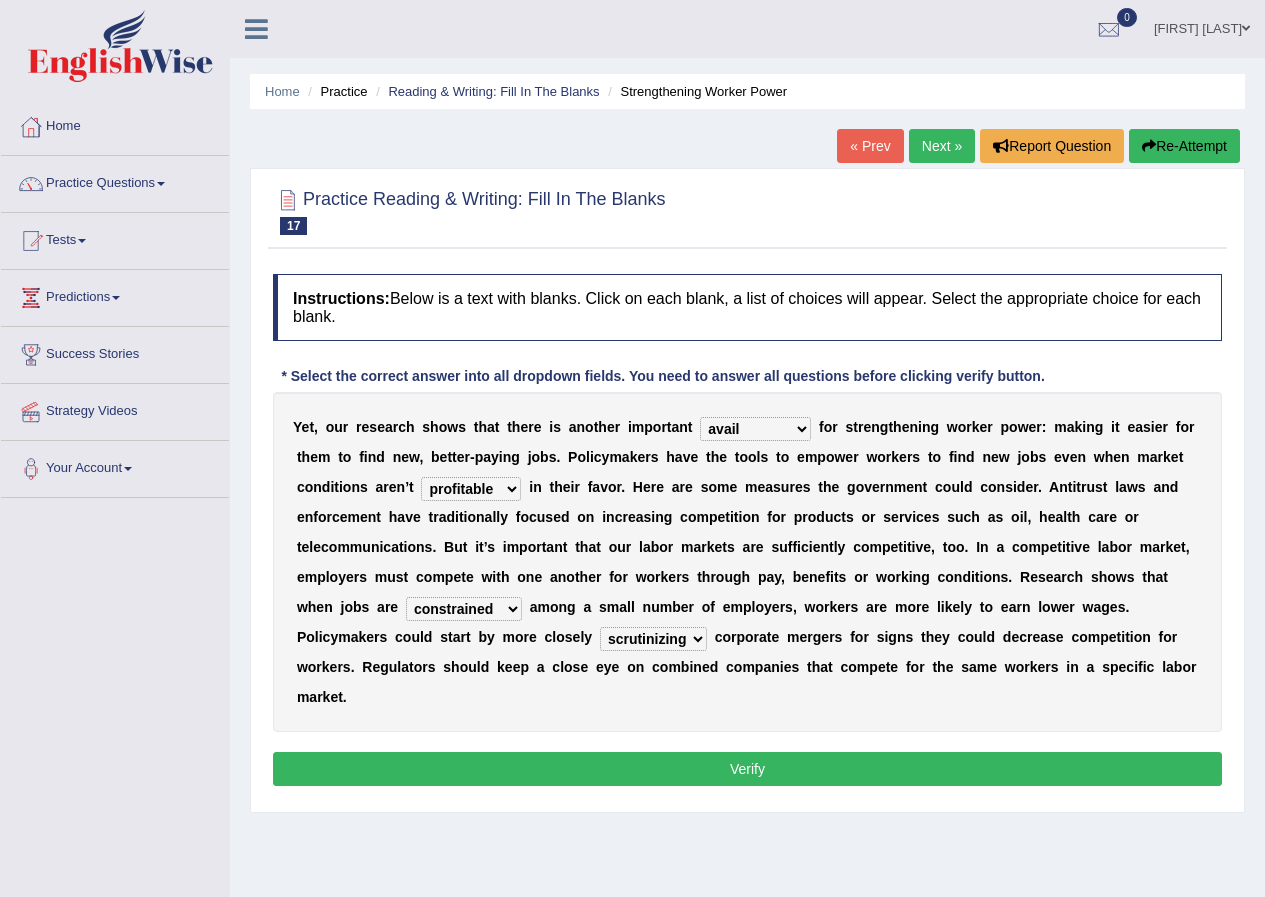 click on "Verify" at bounding box center (747, 769) 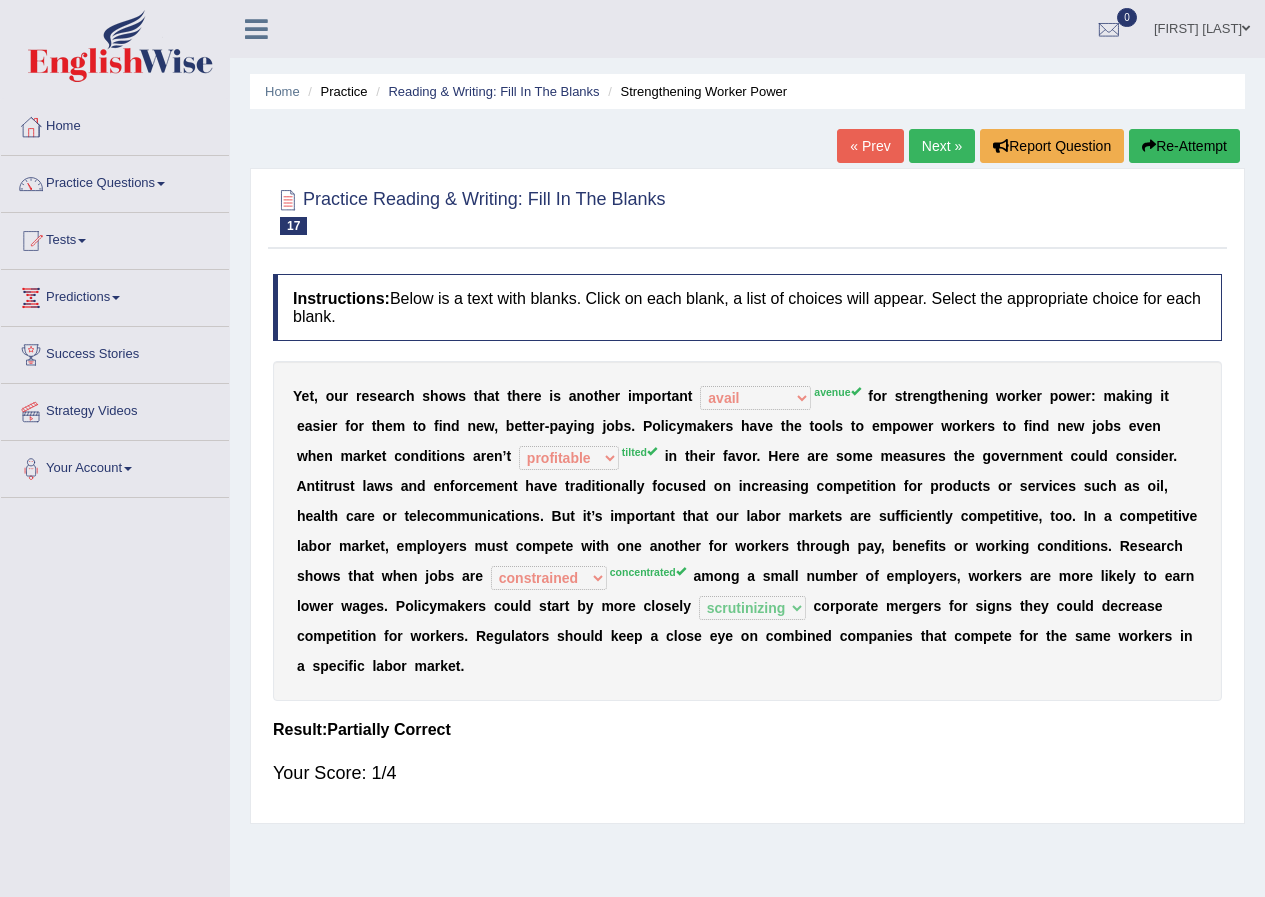 click on "Next »" at bounding box center [942, 146] 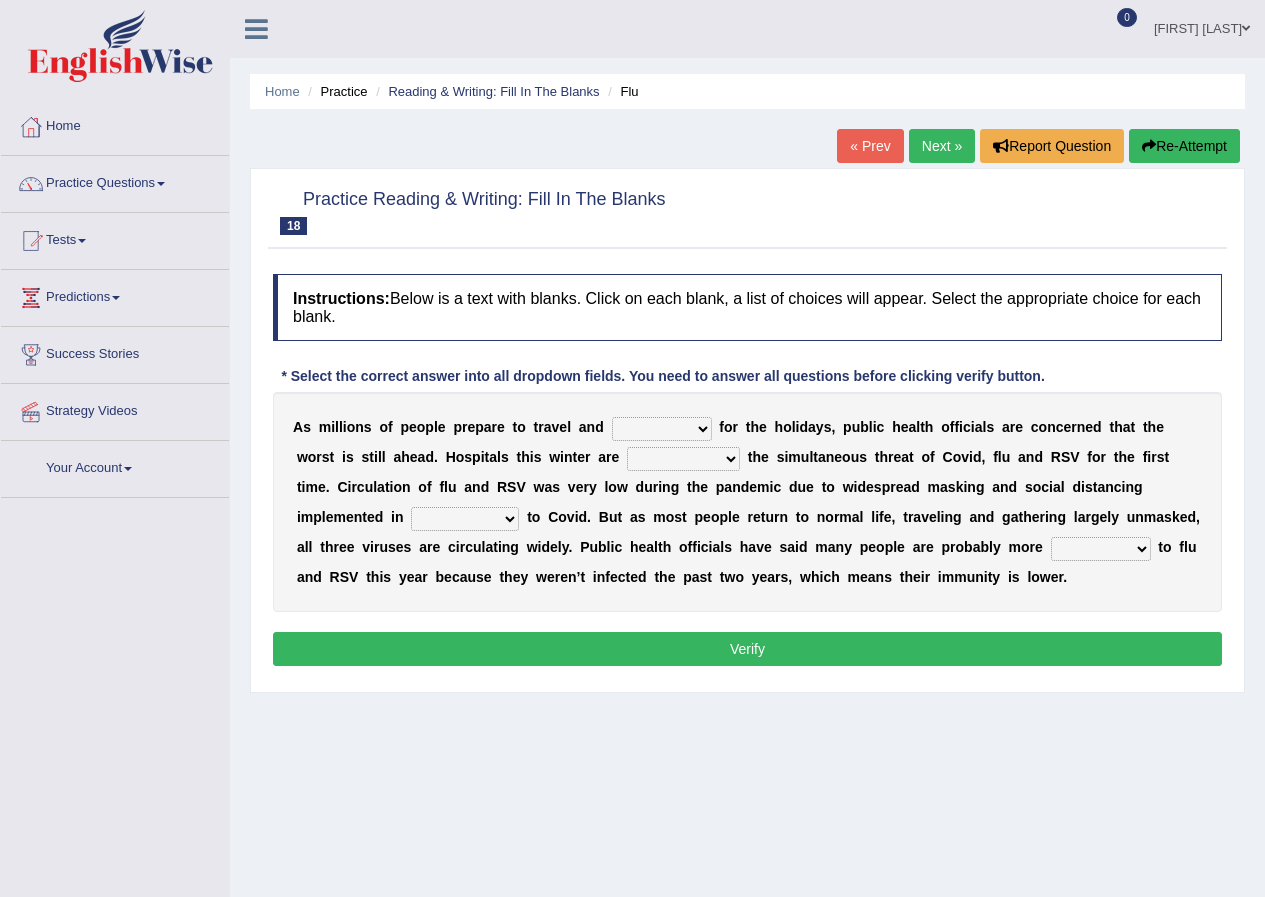scroll, scrollTop: 0, scrollLeft: 0, axis: both 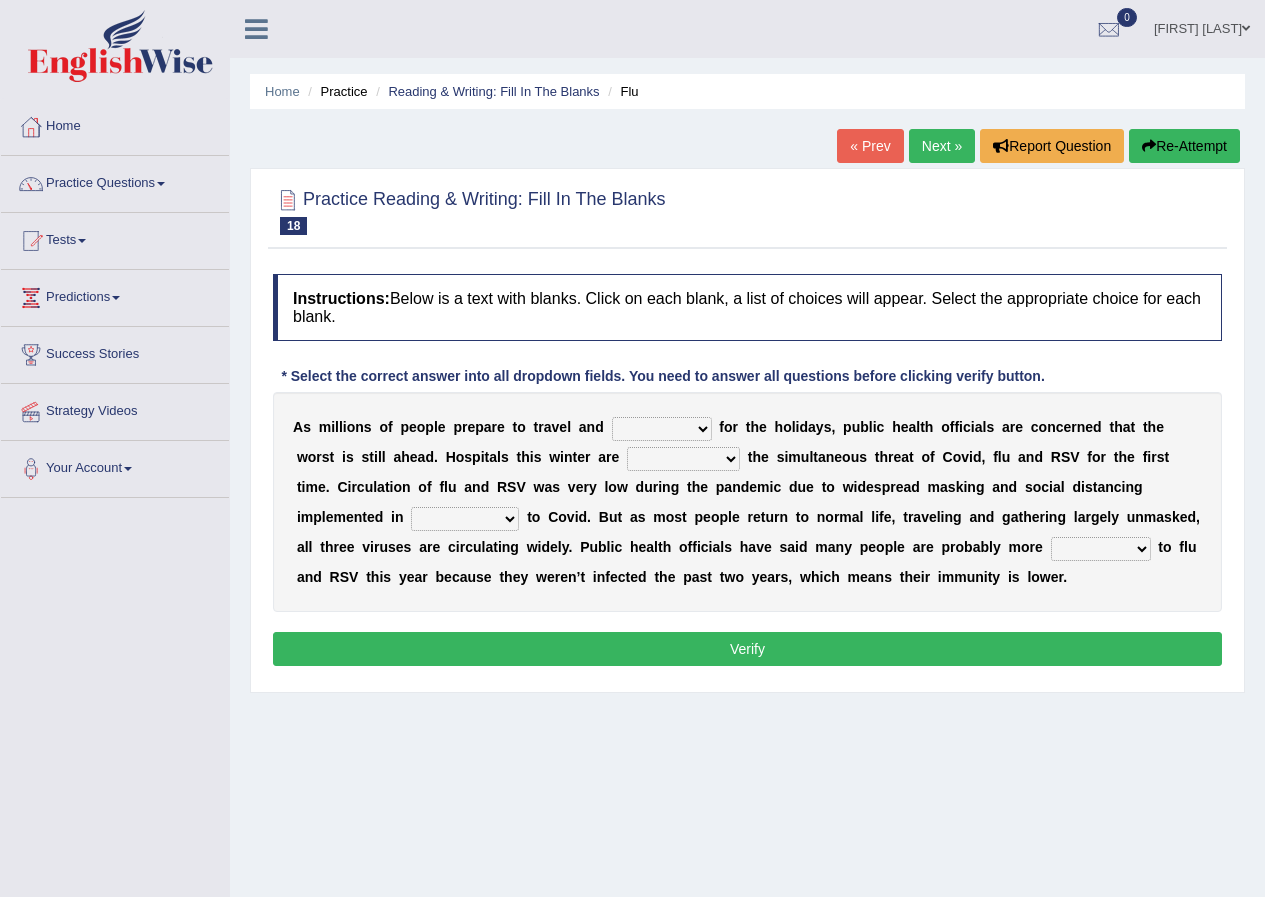 click on "gather hide slumber migrate" at bounding box center (662, 429) 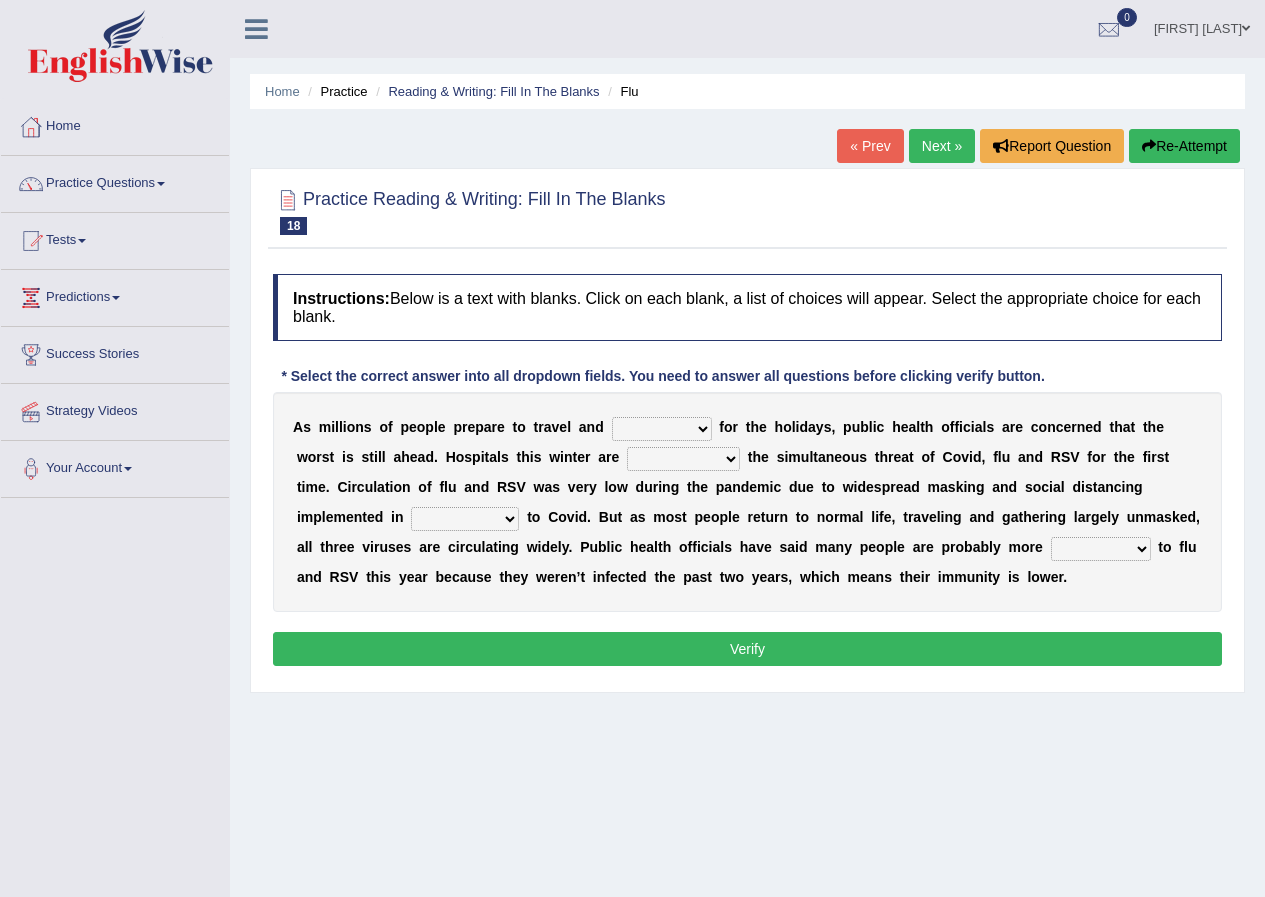 select on "gather" 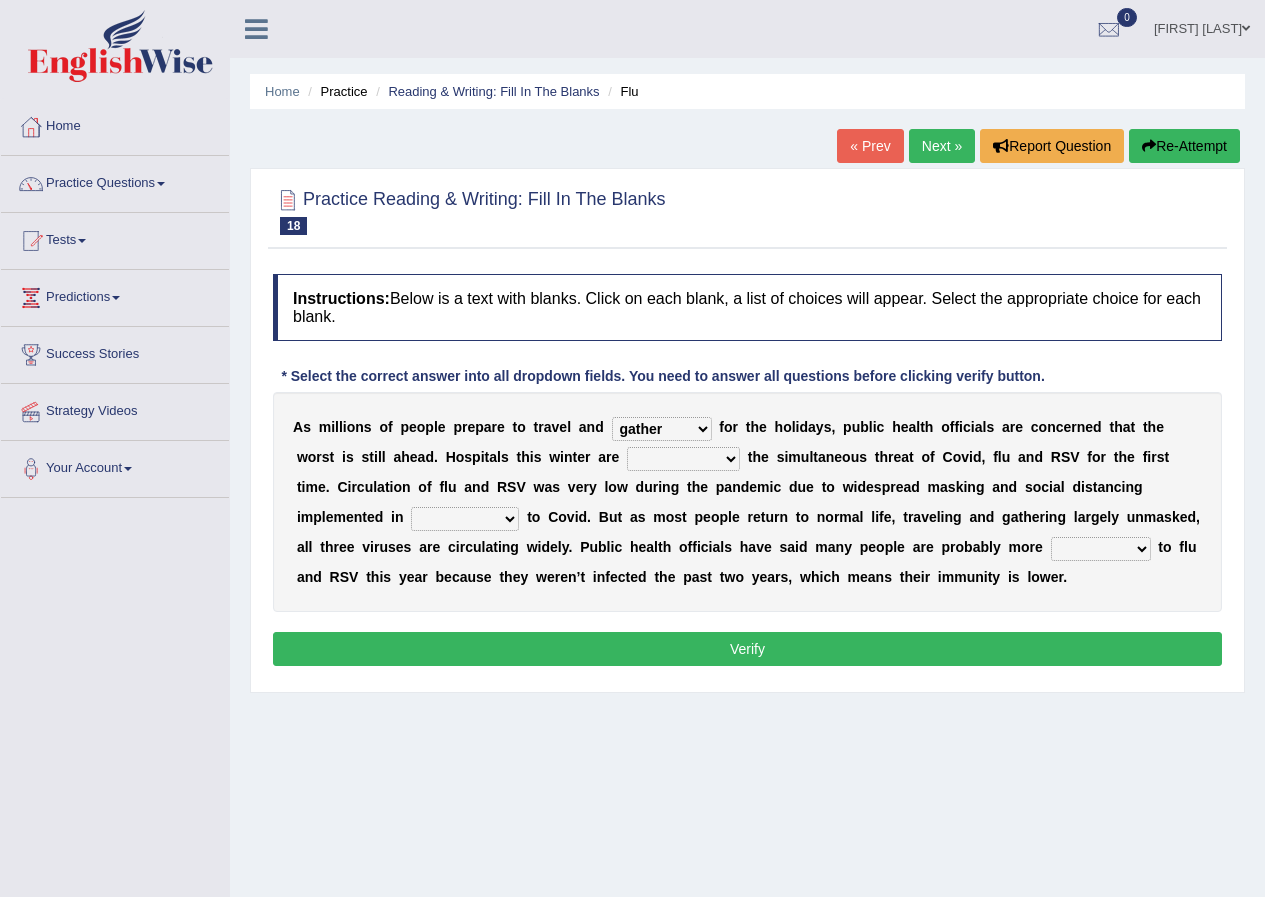 click on "gather hide slumber migrate" at bounding box center [662, 429] 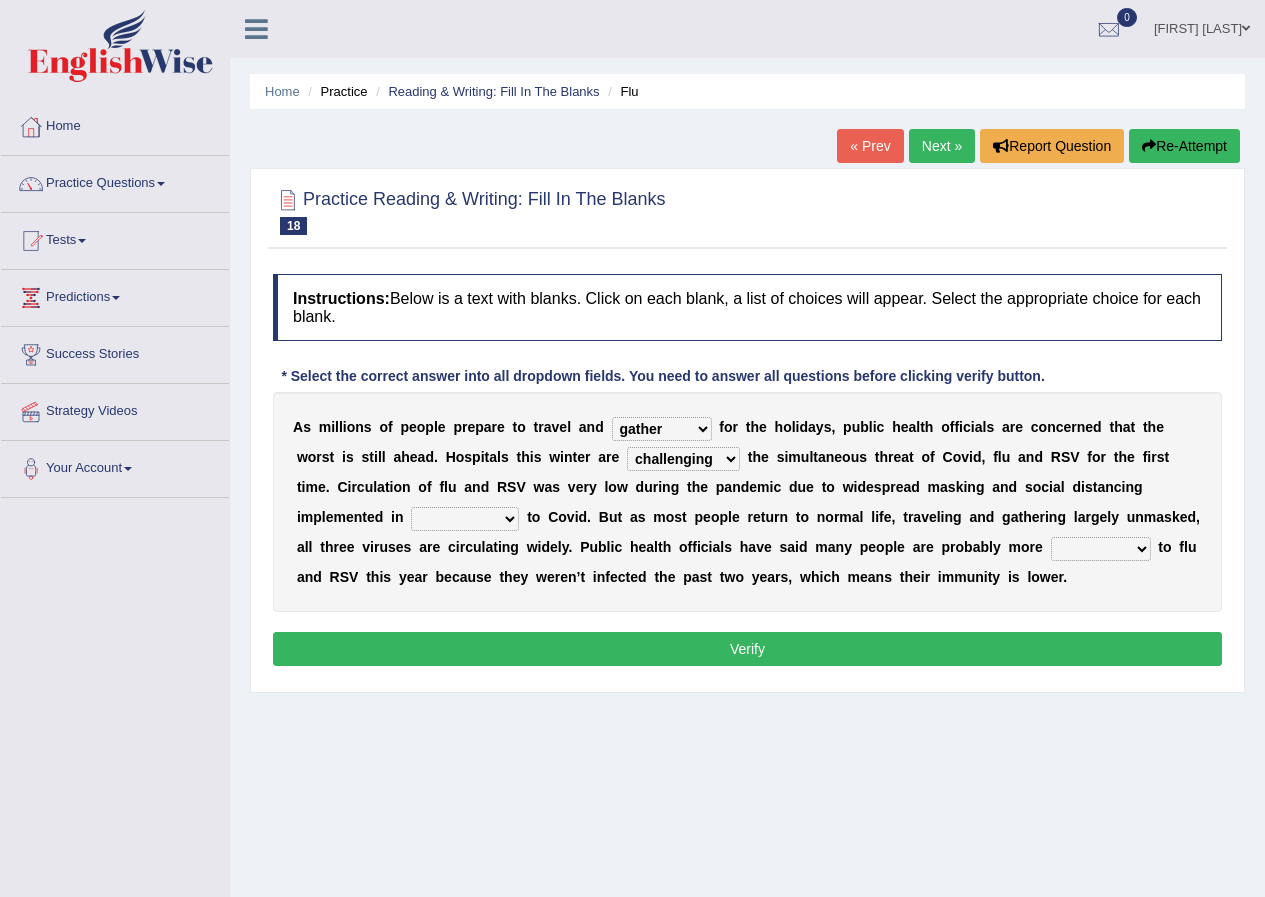 click on "comparison response place order" at bounding box center [465, 519] 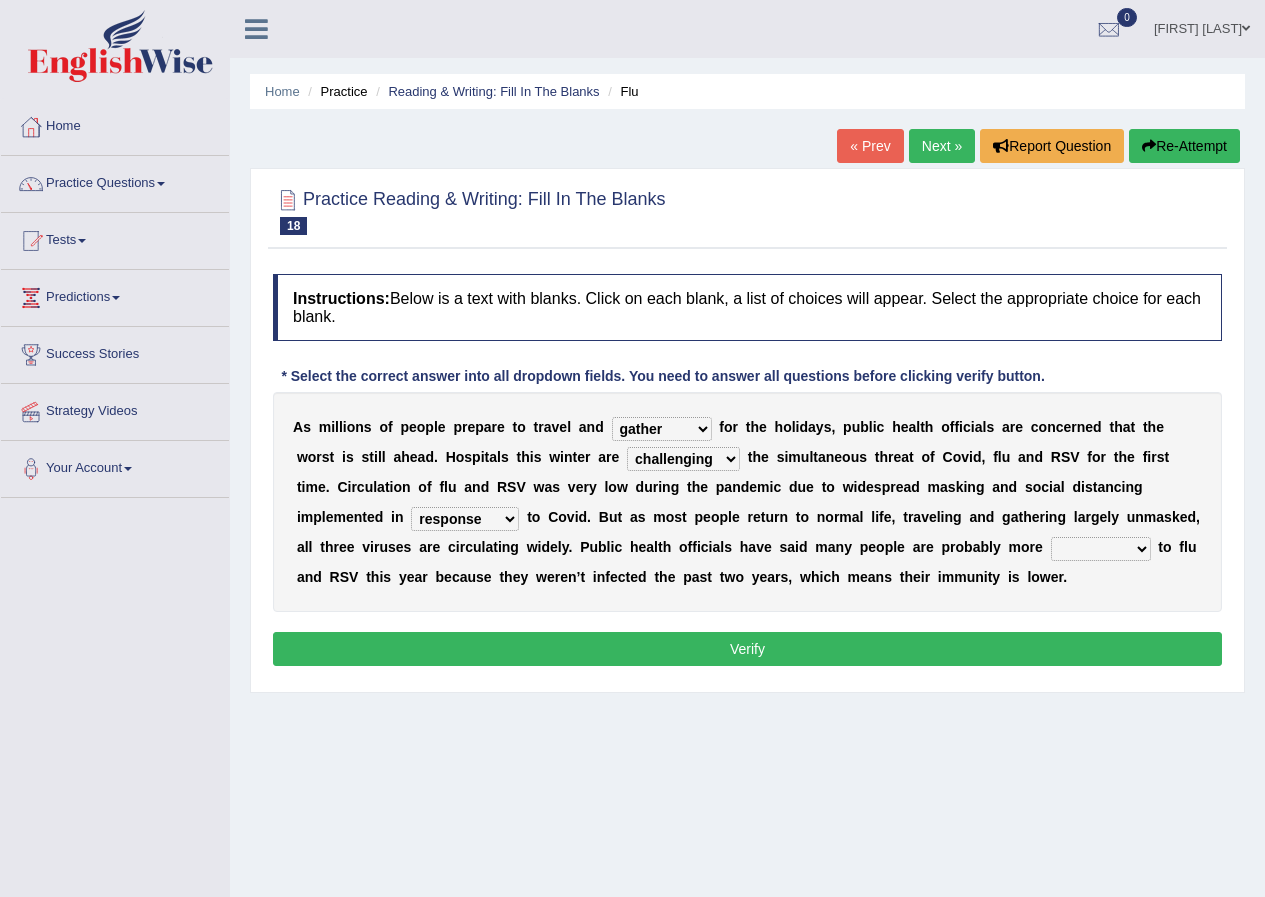 click on "attainable sensible vulnerable accessible" at bounding box center [1101, 549] 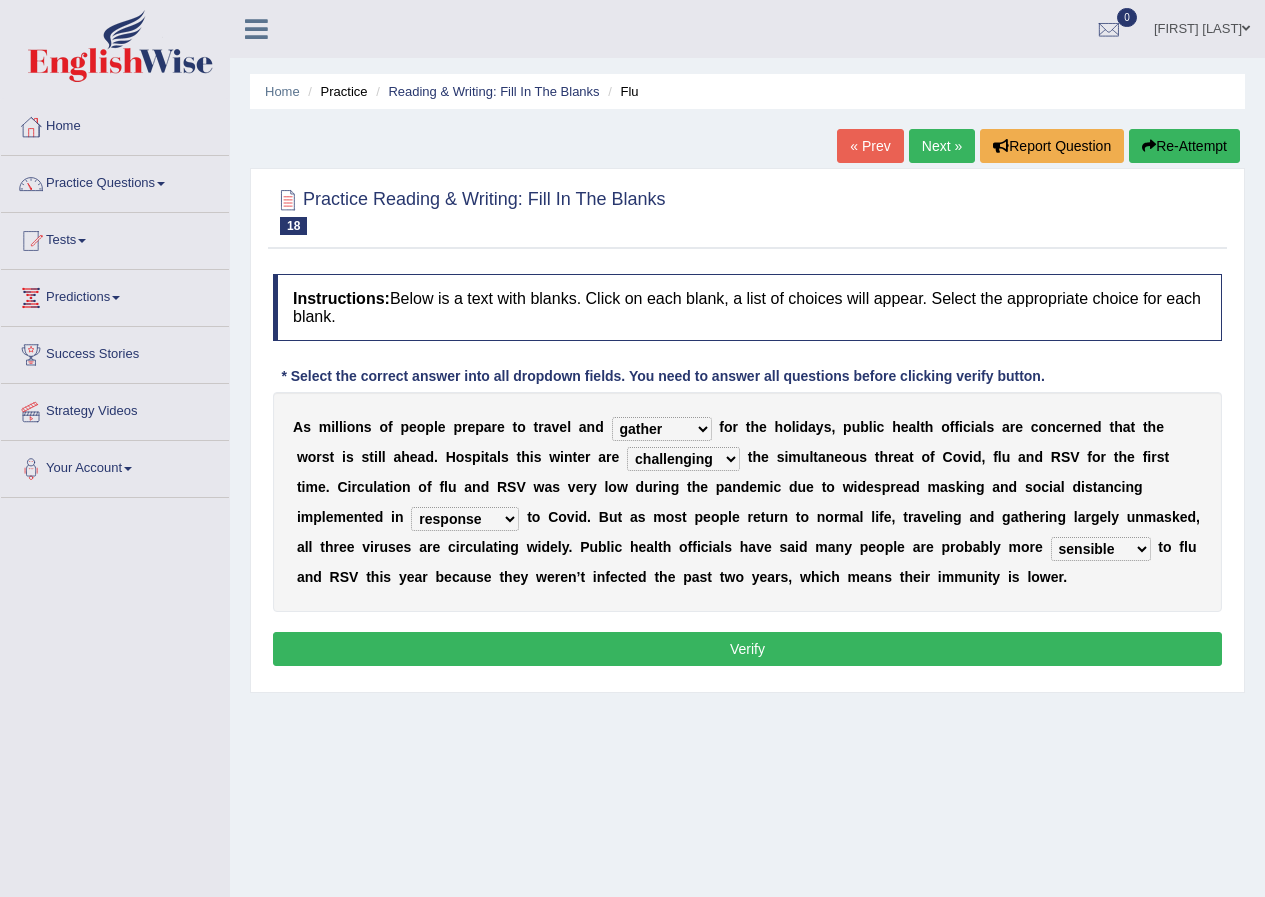 click on "attainable sensible vulnerable accessible" at bounding box center [1101, 549] 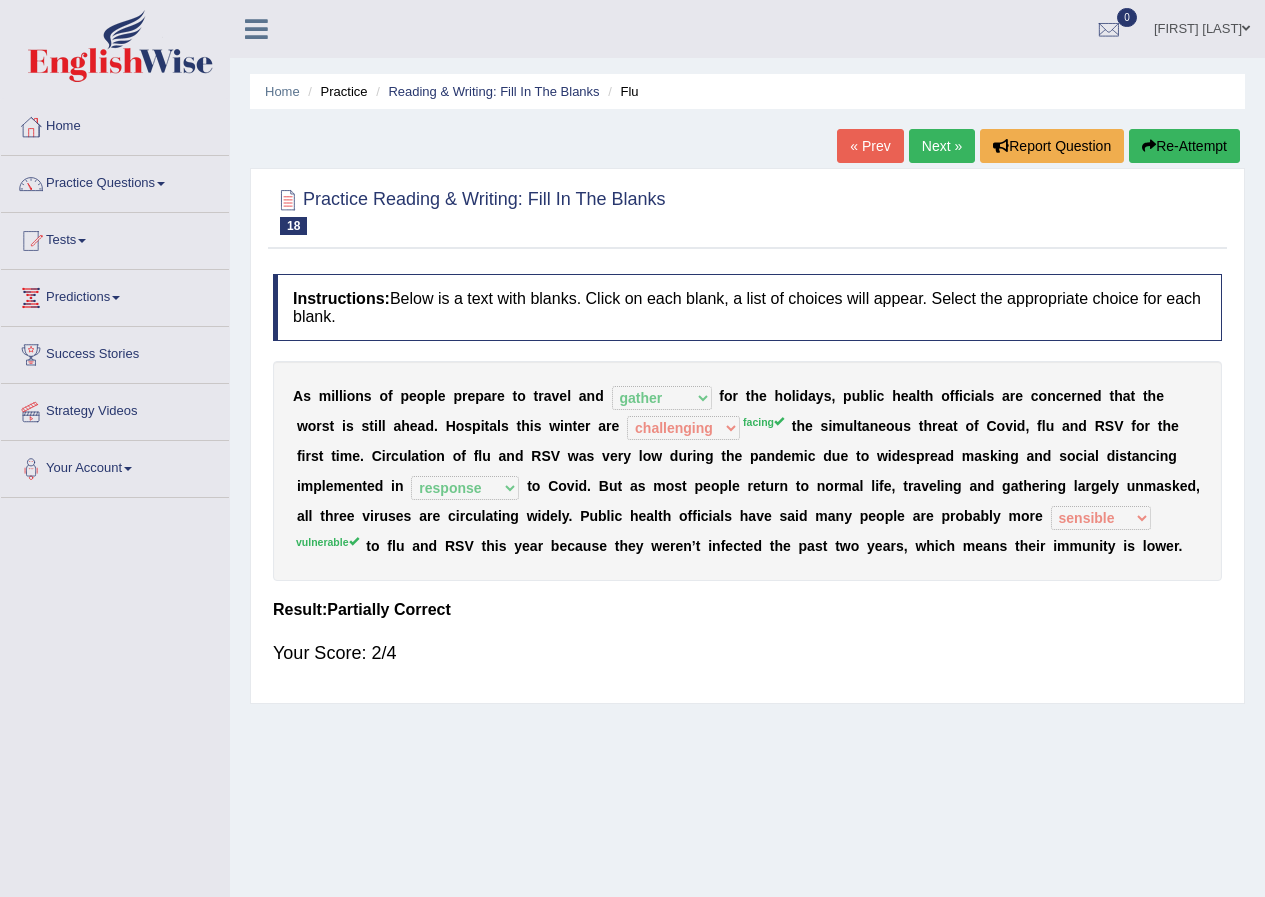 click on "Next »" at bounding box center (942, 146) 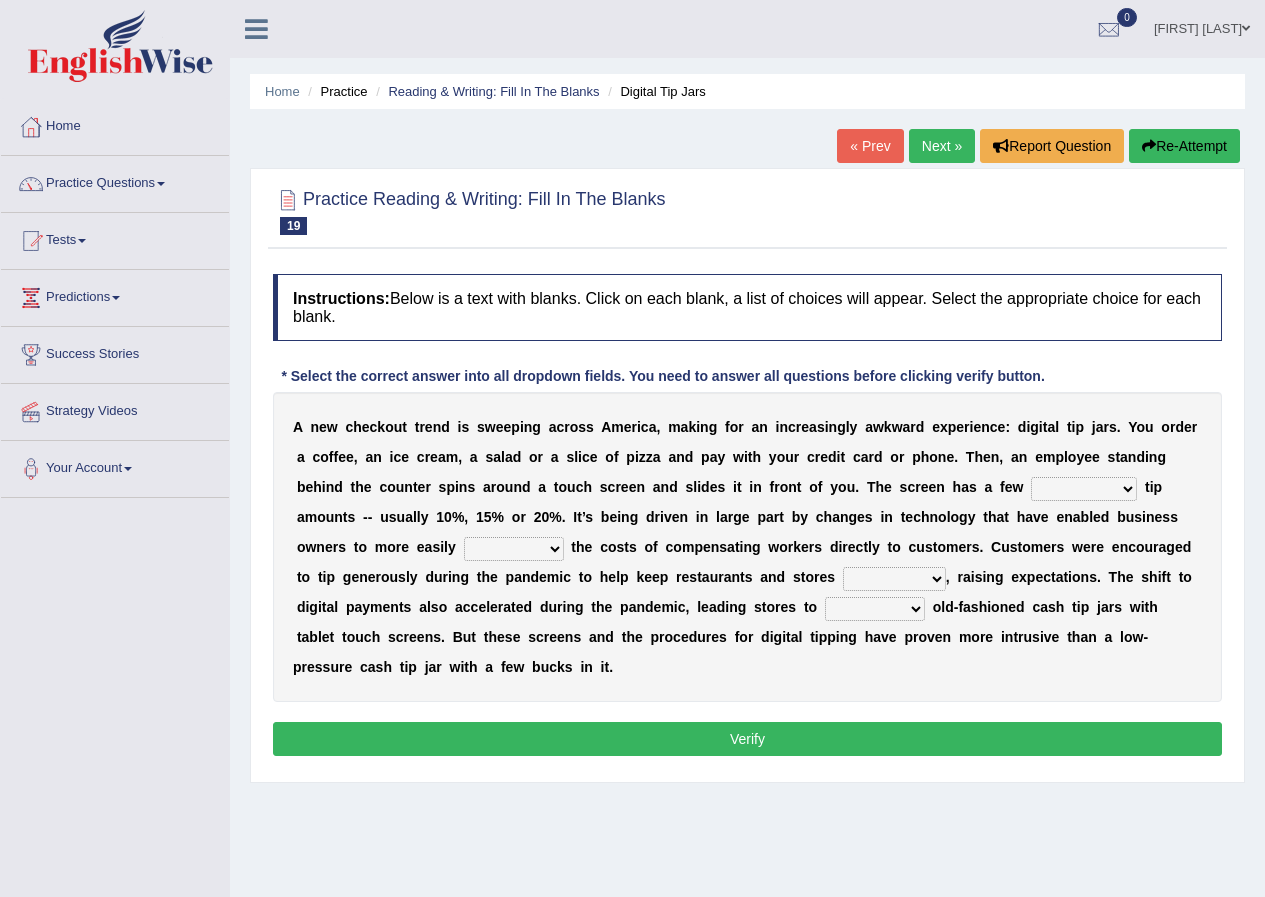 scroll, scrollTop: 0, scrollLeft: 0, axis: both 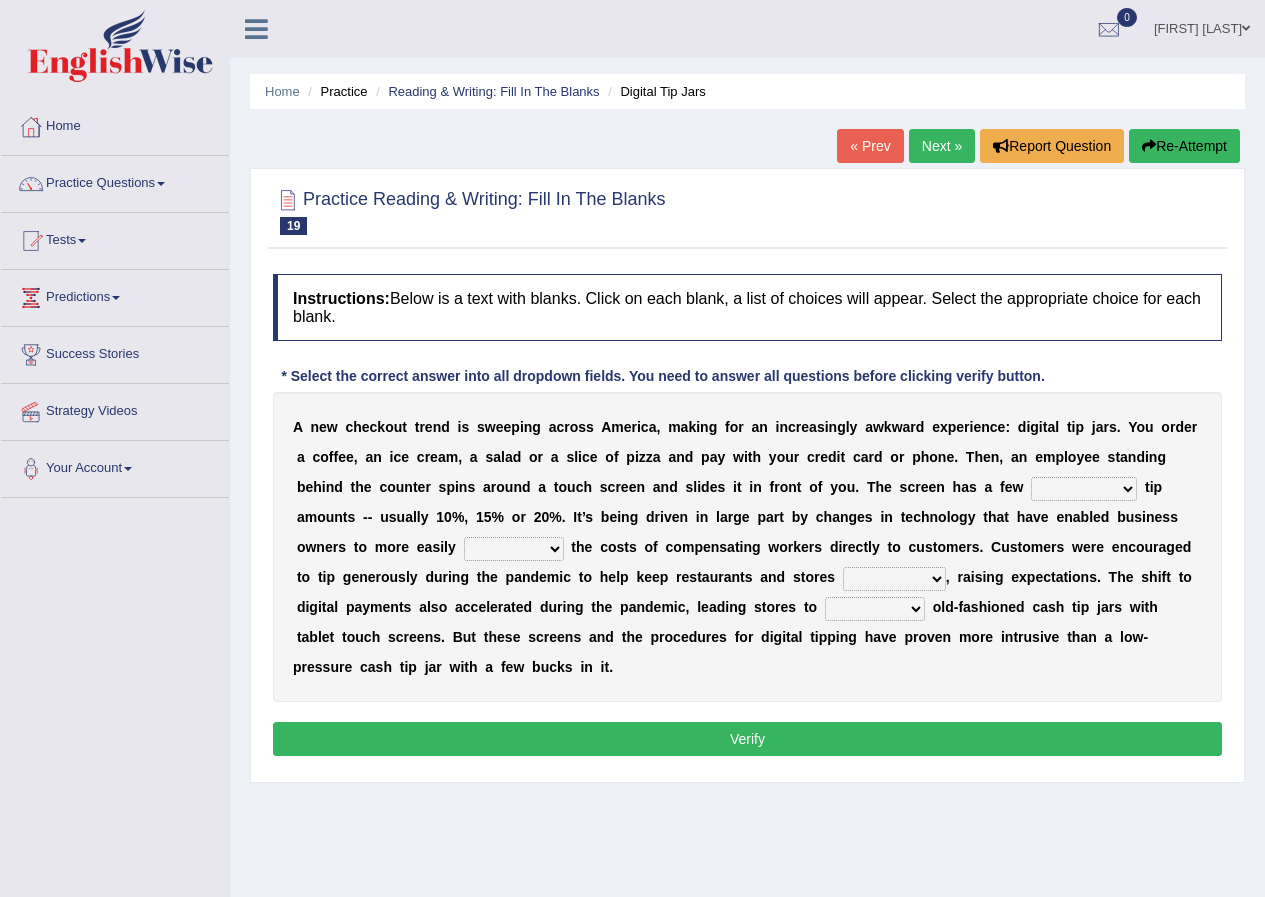 click on "suggested combined exceptional rigorous" at bounding box center (1084, 489) 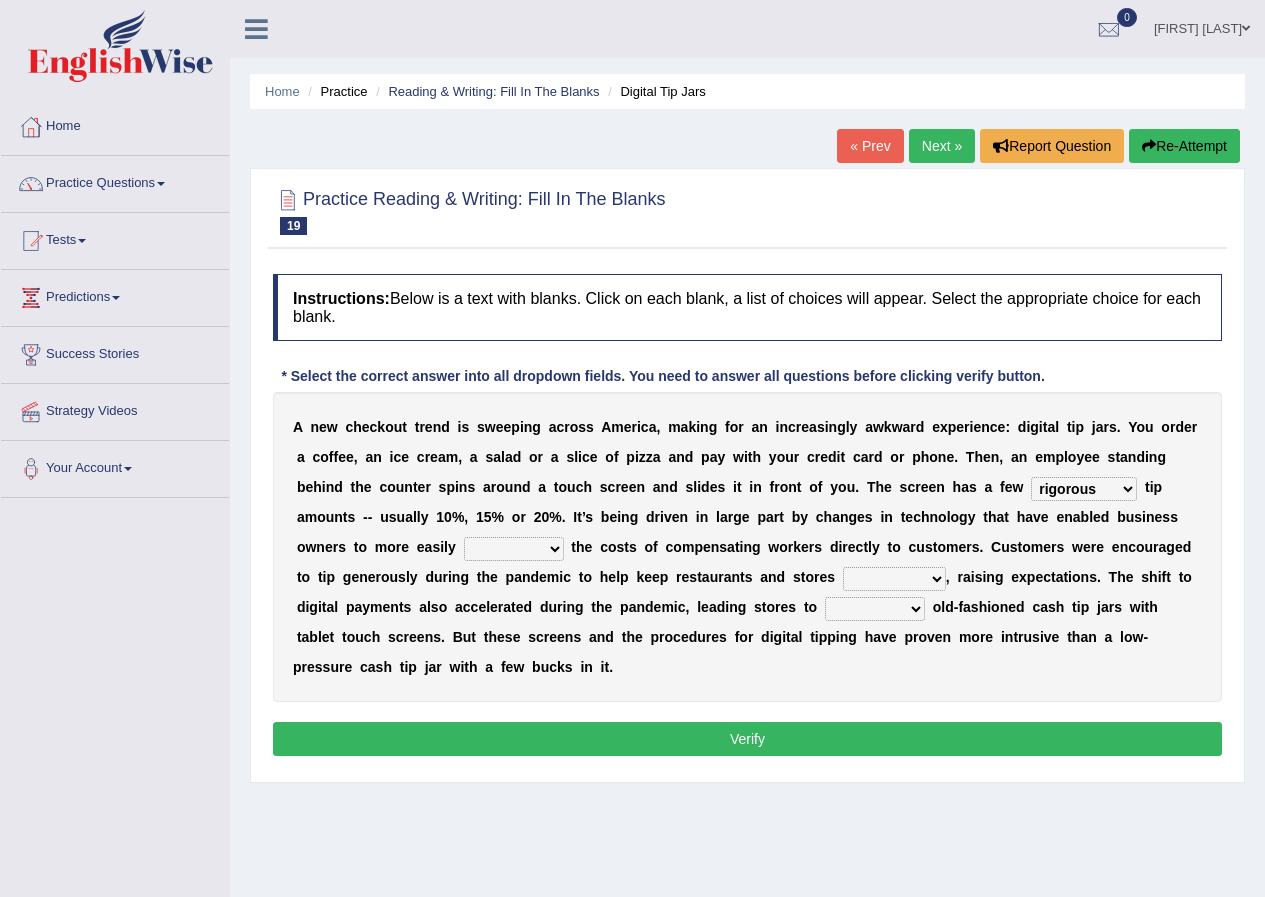 click on "suggested combined exceptional rigorous" at bounding box center (1084, 489) 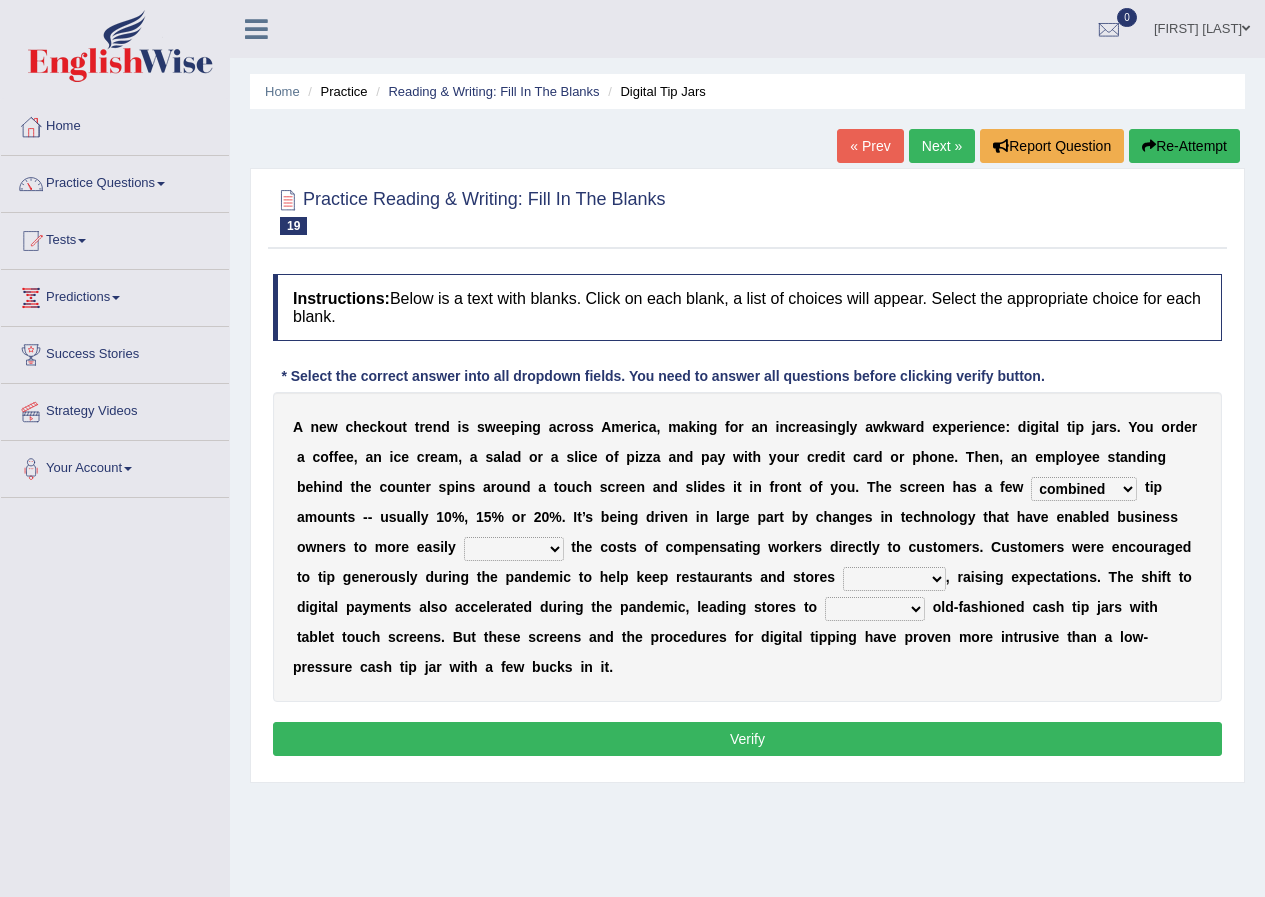 click on "abide covet diverge shift" at bounding box center (514, 549) 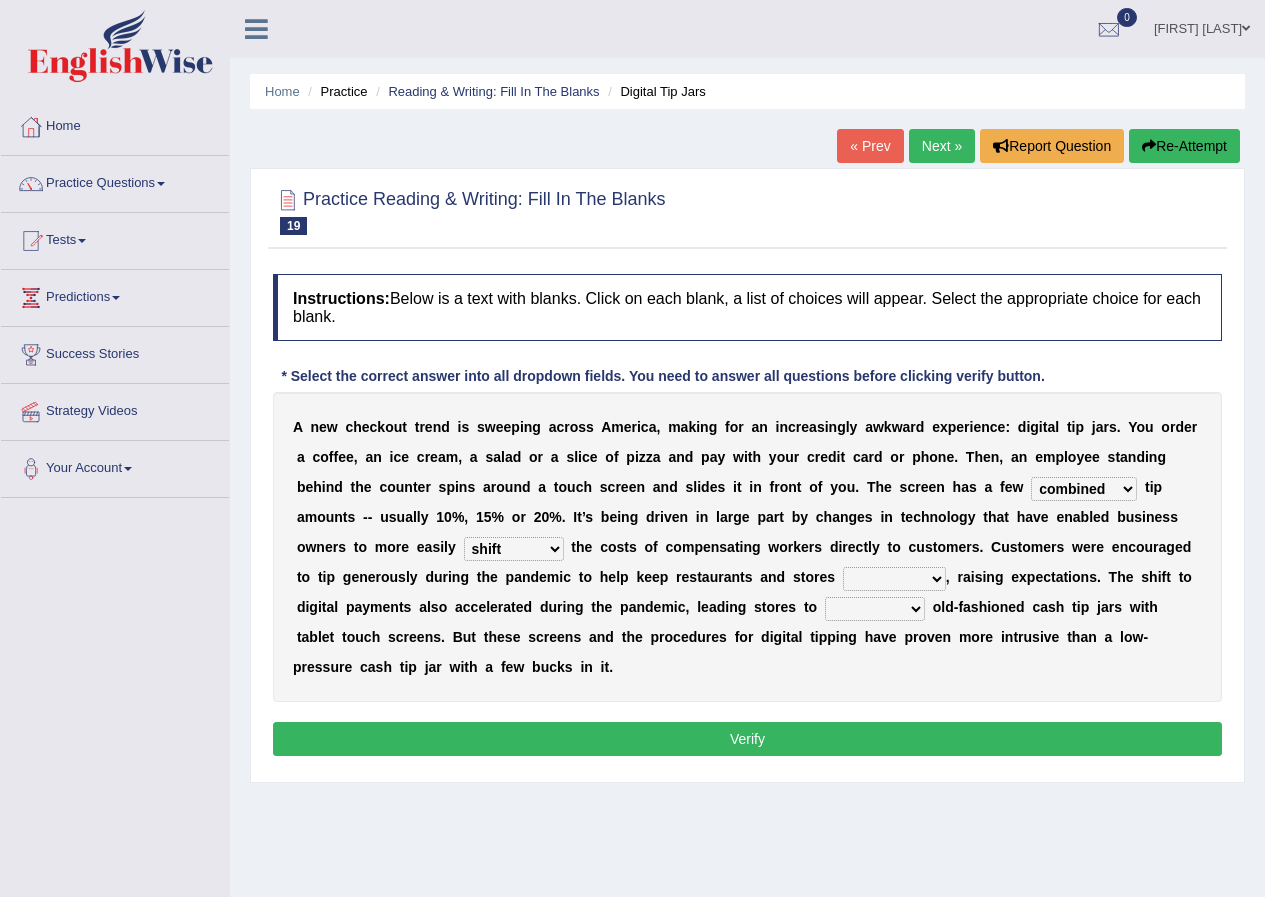 click on "abide covet diverge shift" at bounding box center [514, 549] 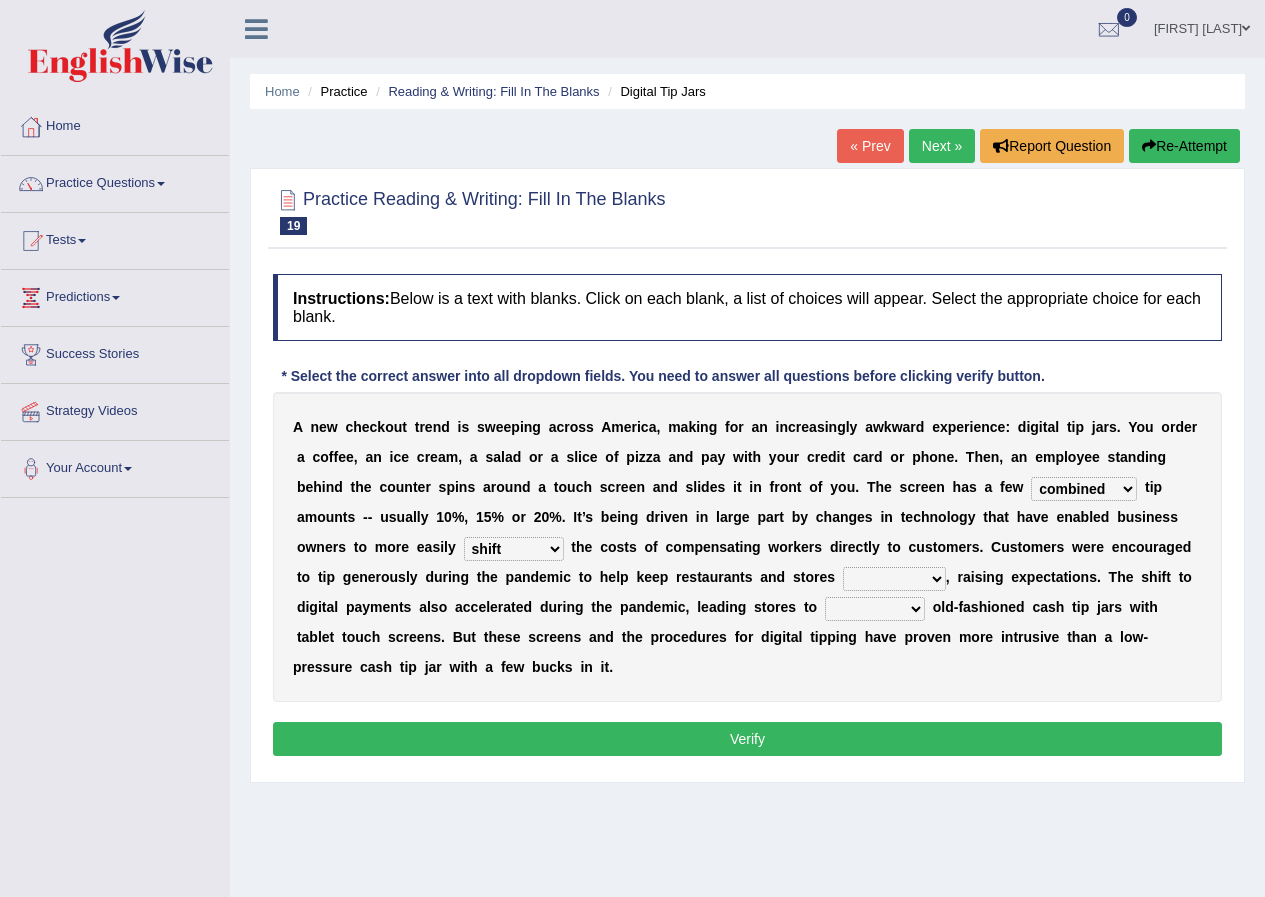 select on "overlapped" 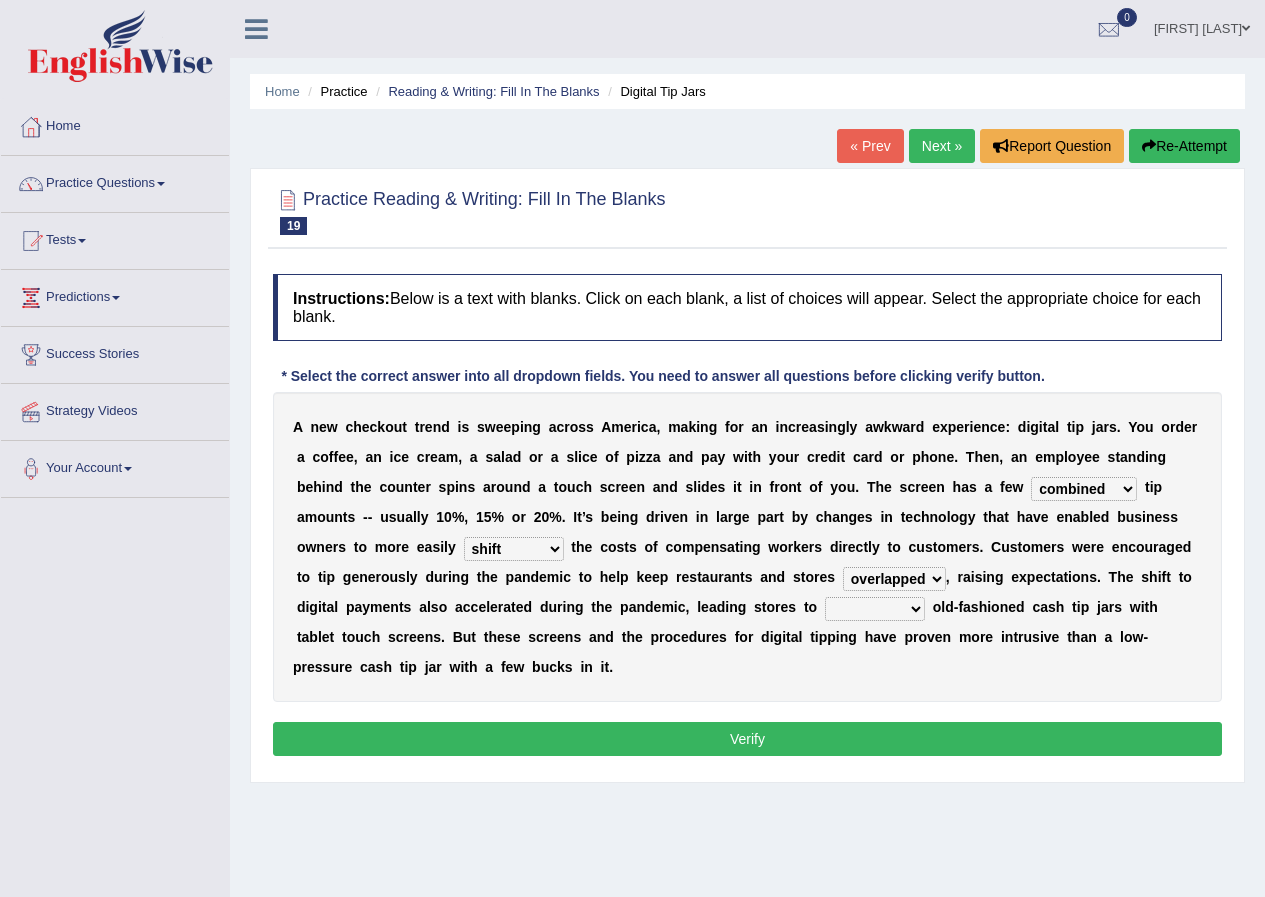 click on "afloat overlapped affable concise" at bounding box center [894, 579] 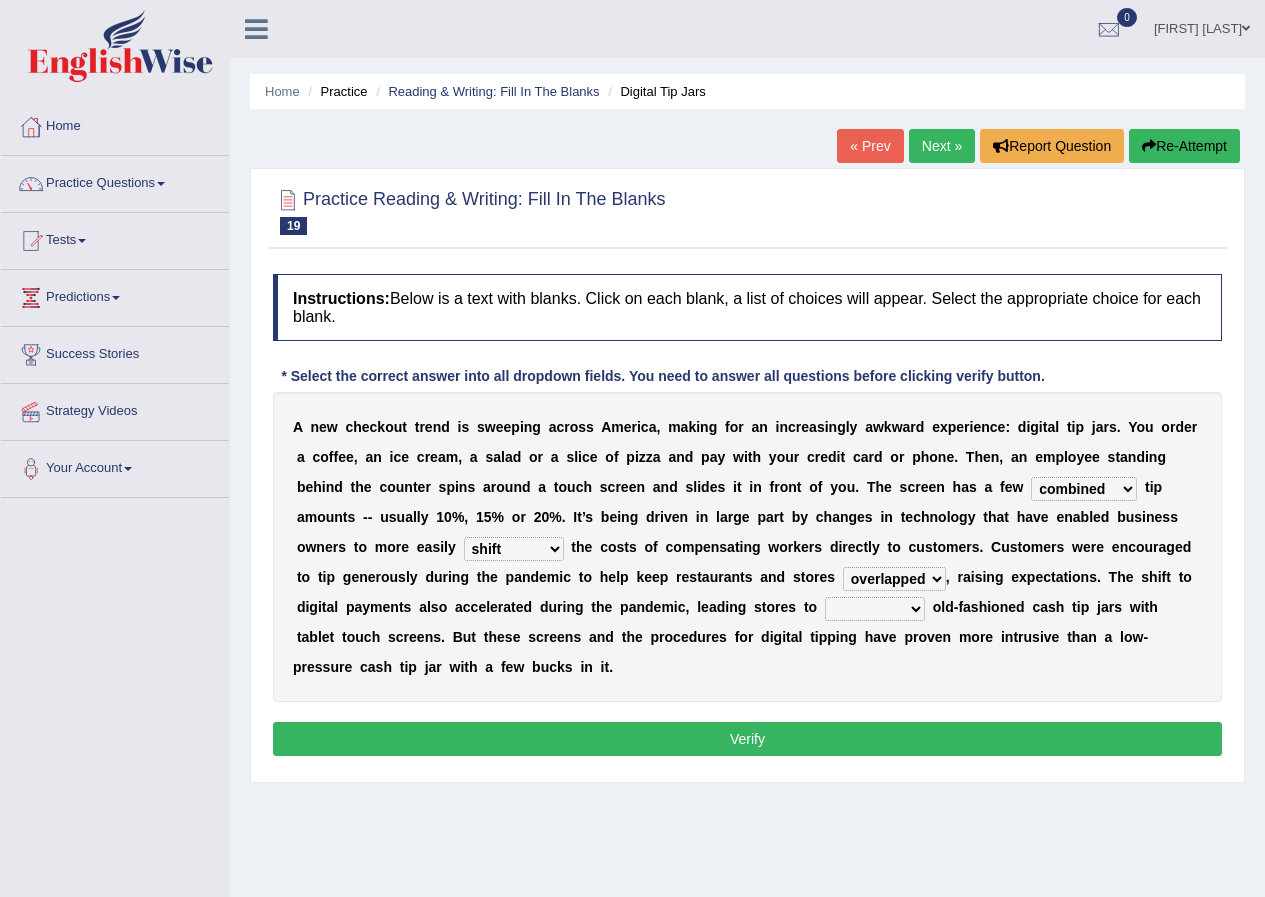 click on "replace exchange occupy retrieve" at bounding box center [875, 609] 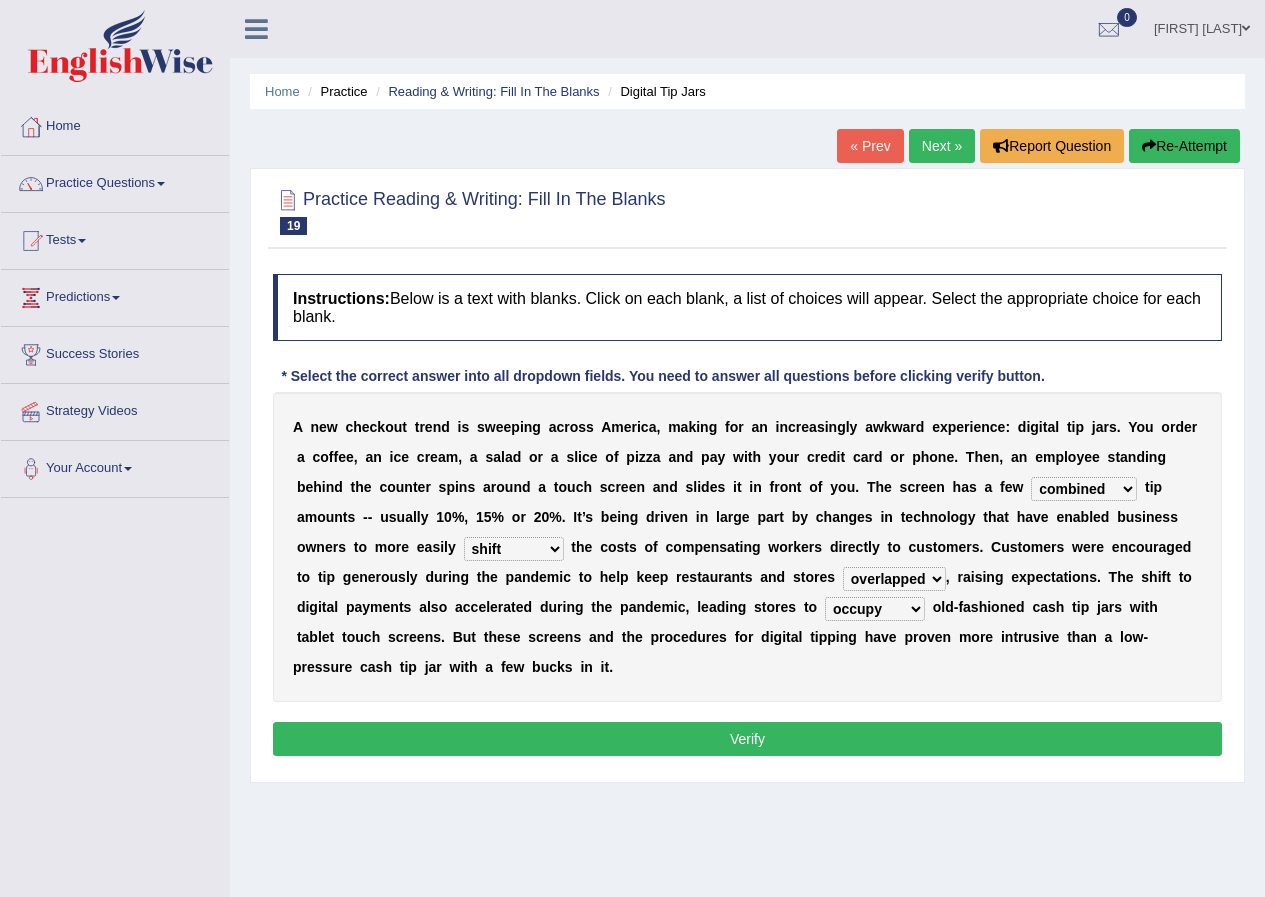 click on "replace exchange occupy retrieve" at bounding box center (875, 609) 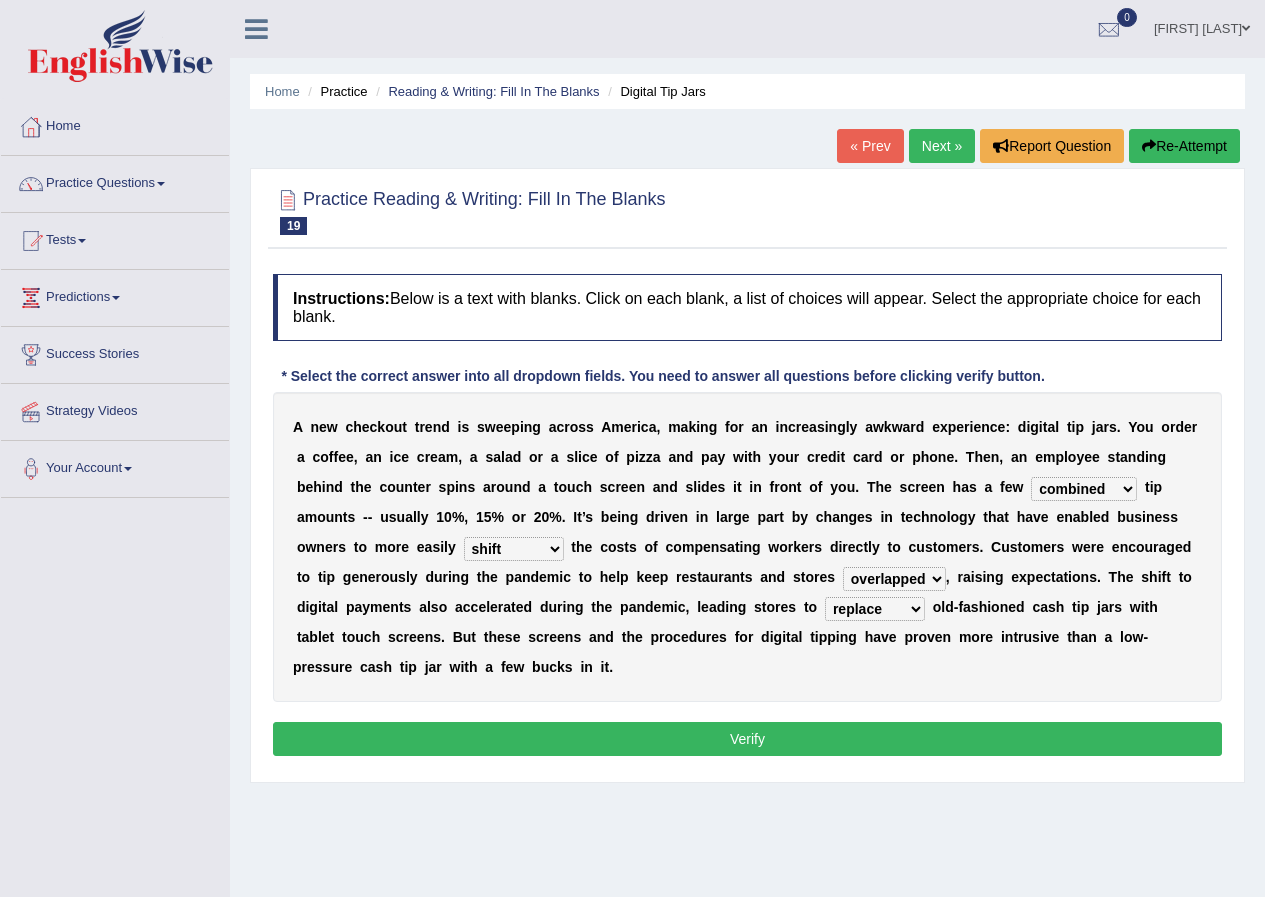 click on "replace exchange occupy retrieve" at bounding box center (875, 609) 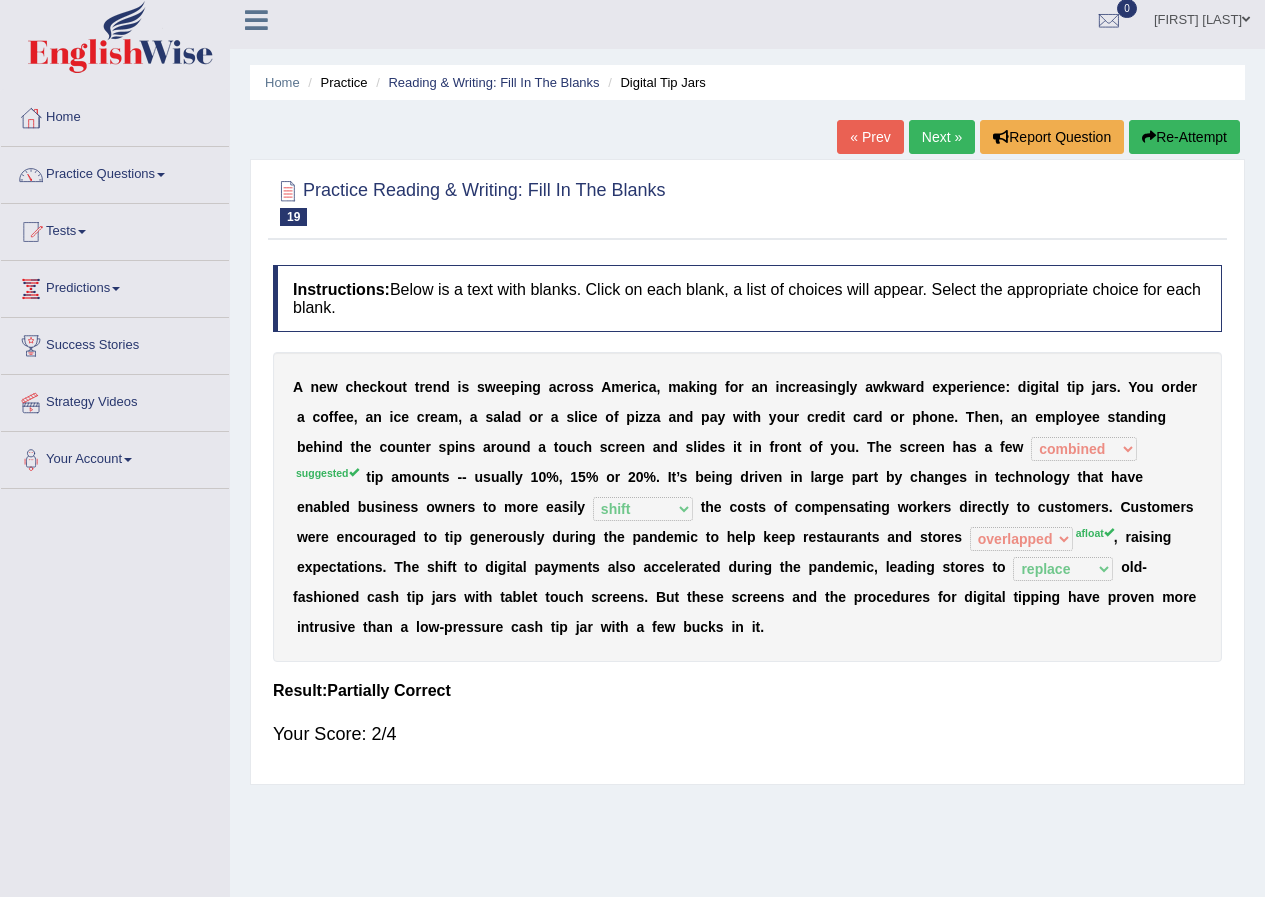 scroll, scrollTop: 0, scrollLeft: 0, axis: both 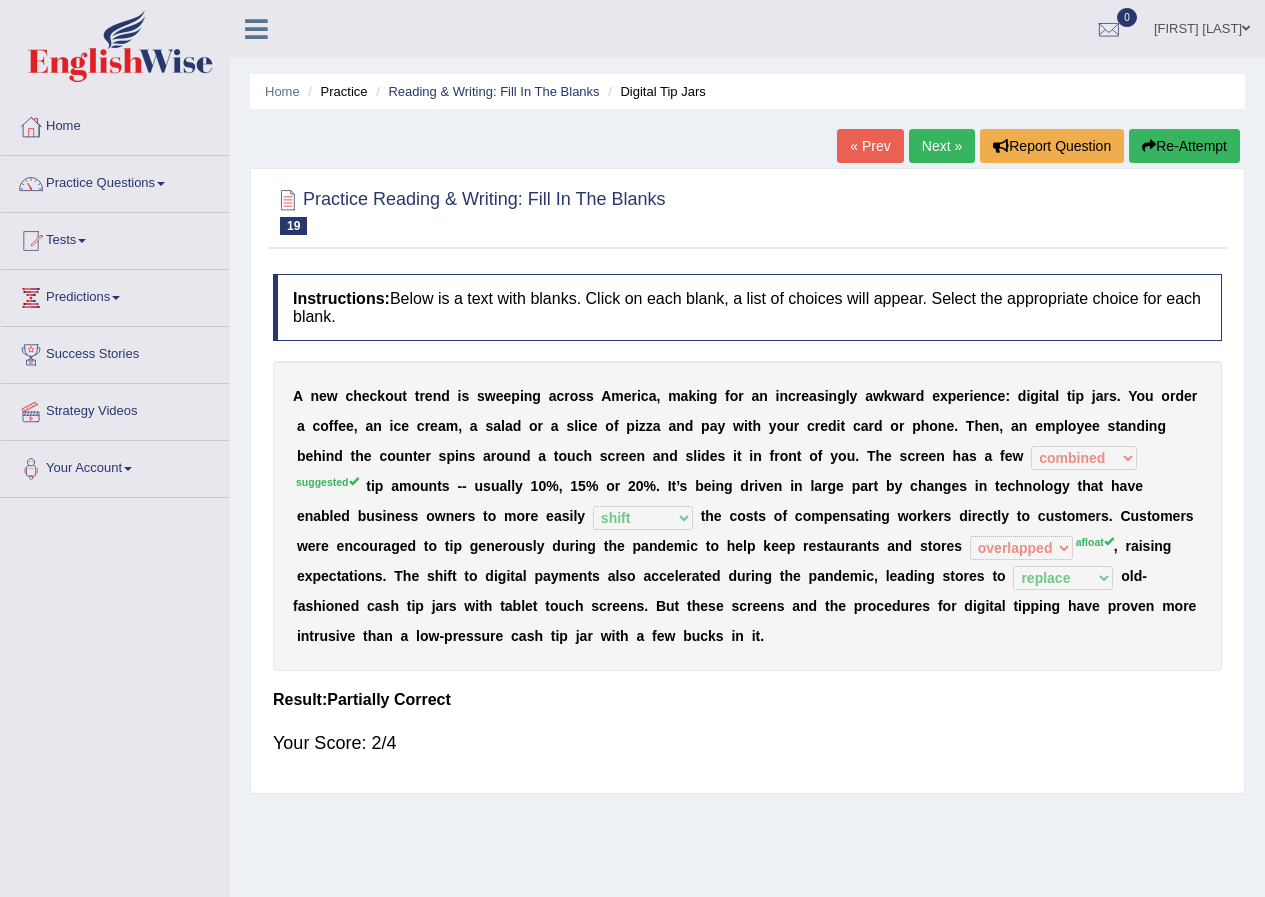 click on "Next »" at bounding box center [942, 146] 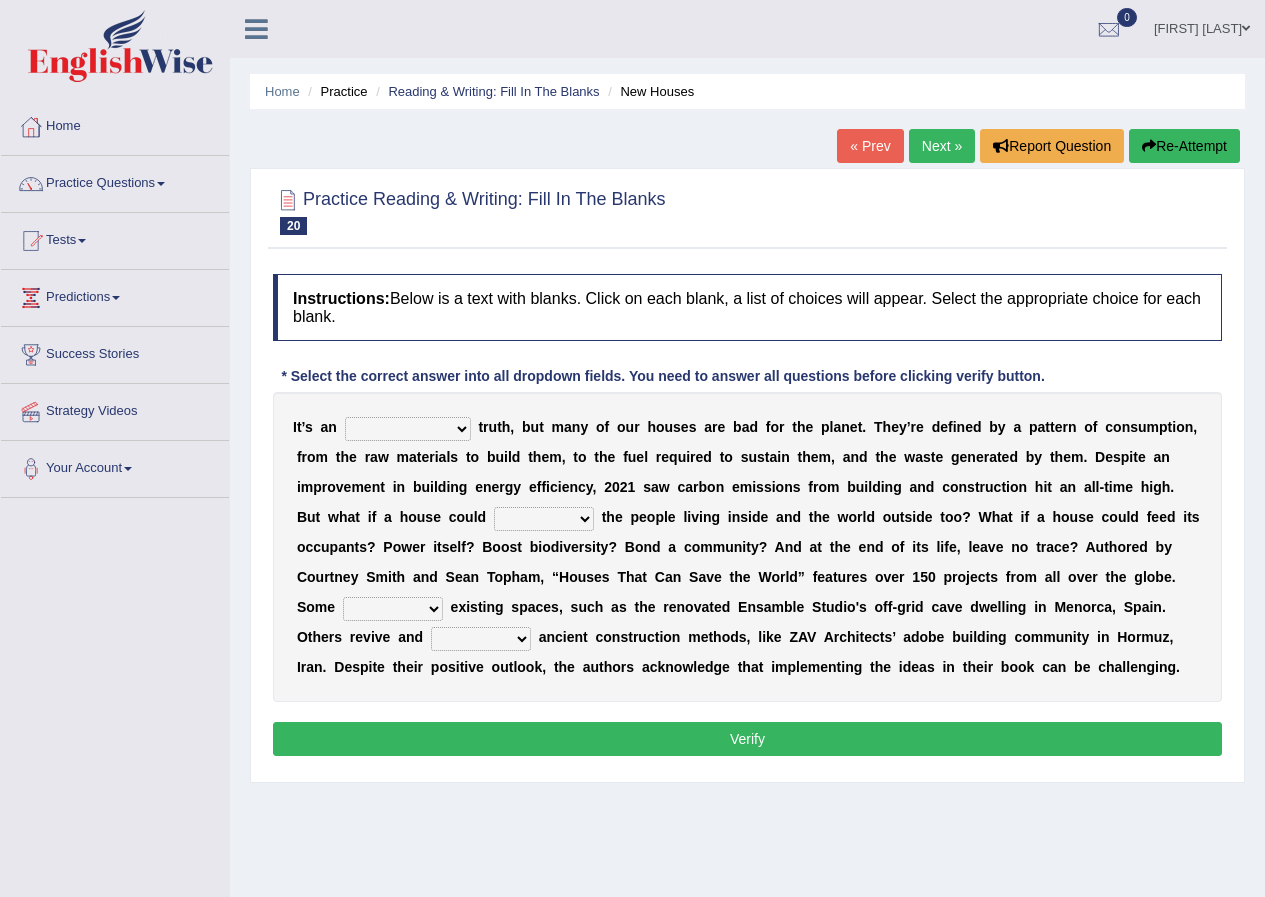 scroll, scrollTop: 0, scrollLeft: 0, axis: both 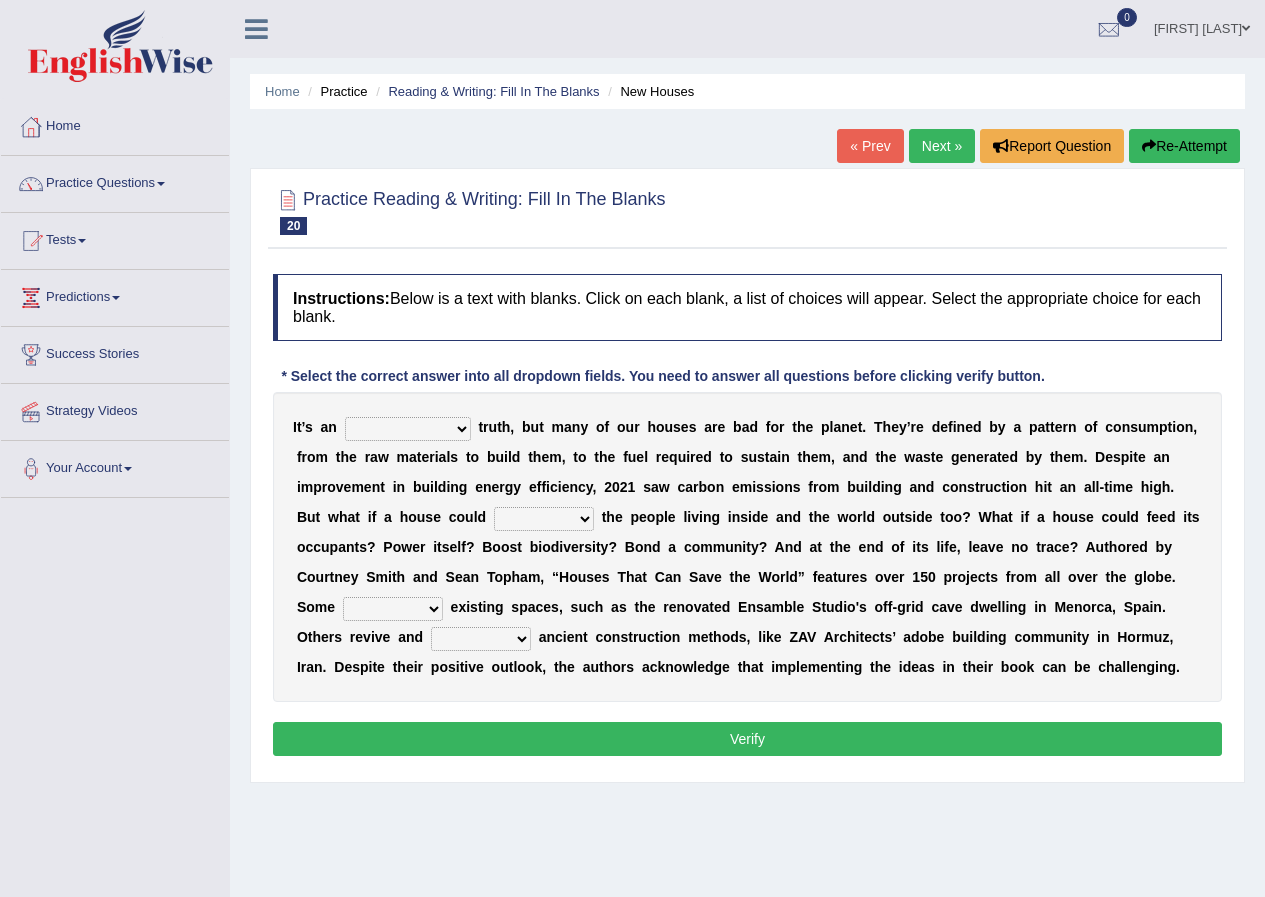 select on "uncapped" 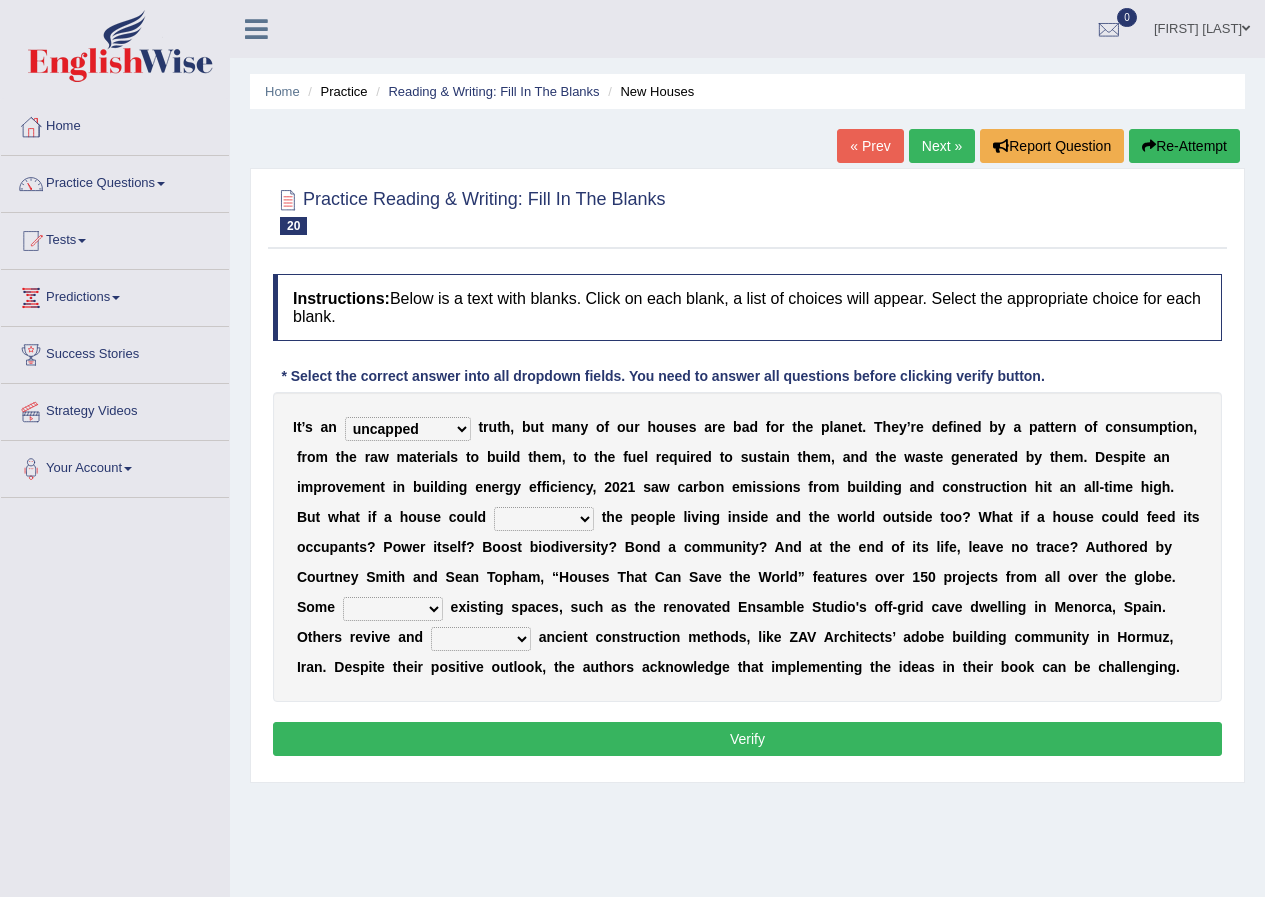 click on "unrivaled unstable uncomfortable uncapped" at bounding box center (408, 429) 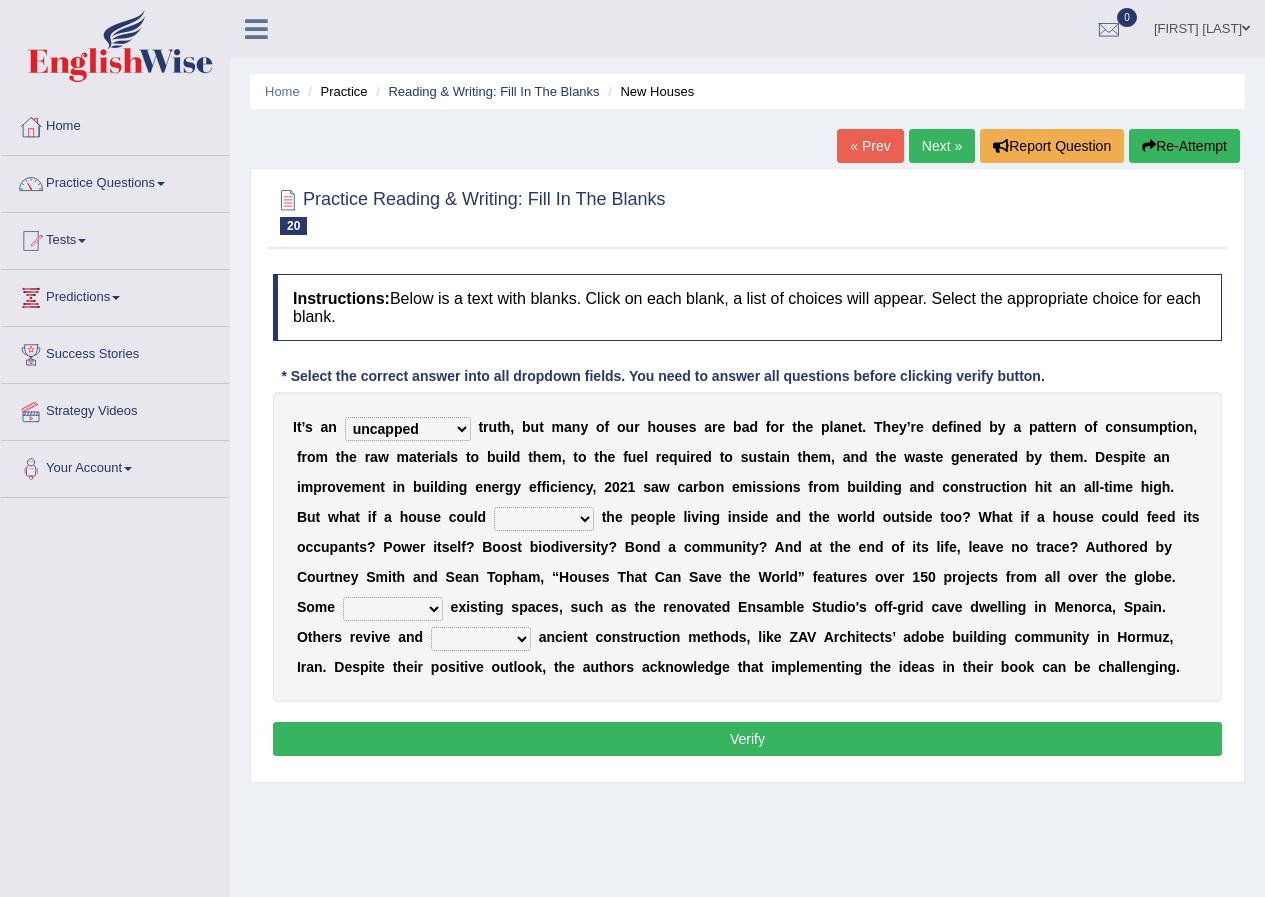 click on "survive mimic dominate nurture" at bounding box center [544, 519] 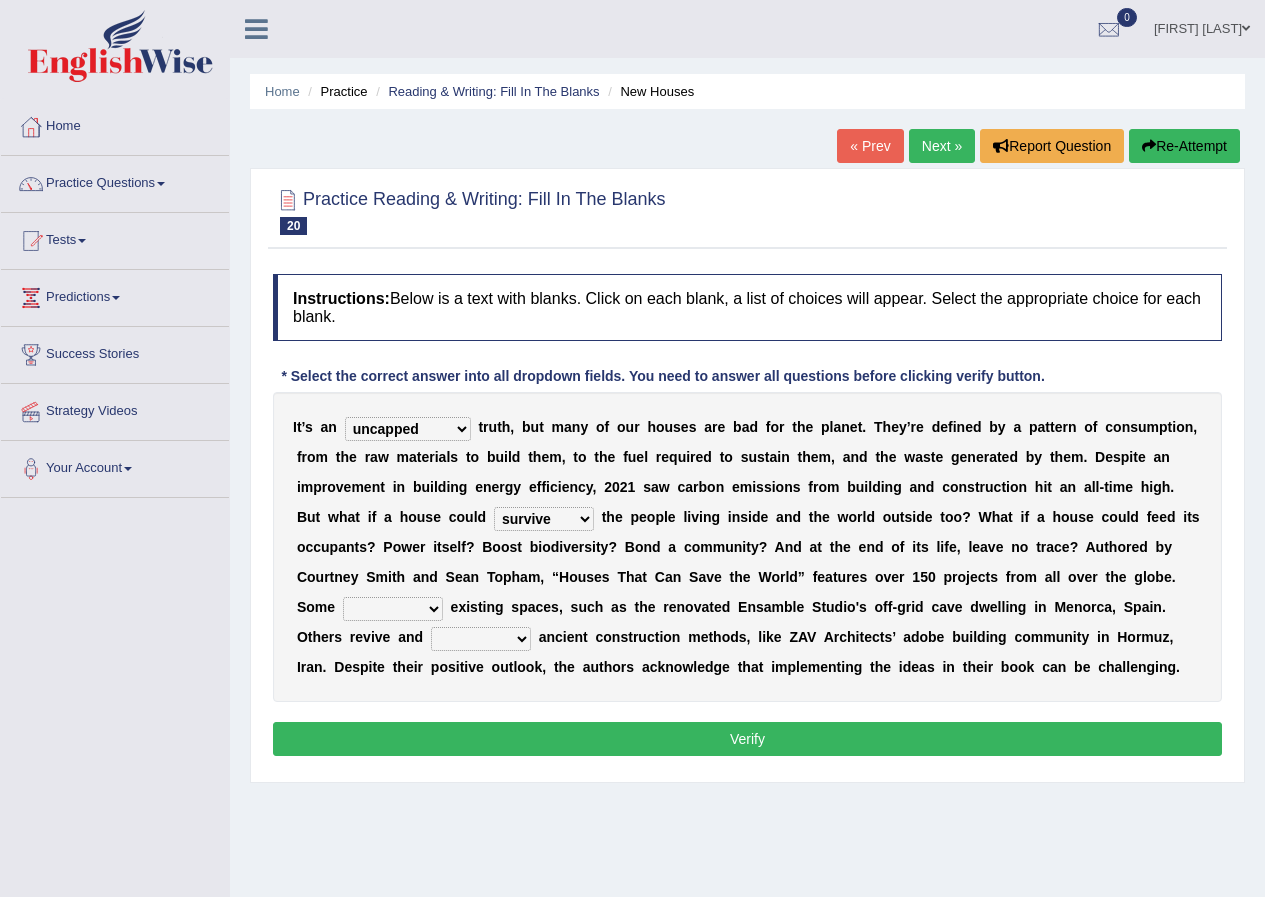 click on "survive mimic dominate nurture" at bounding box center [544, 519] 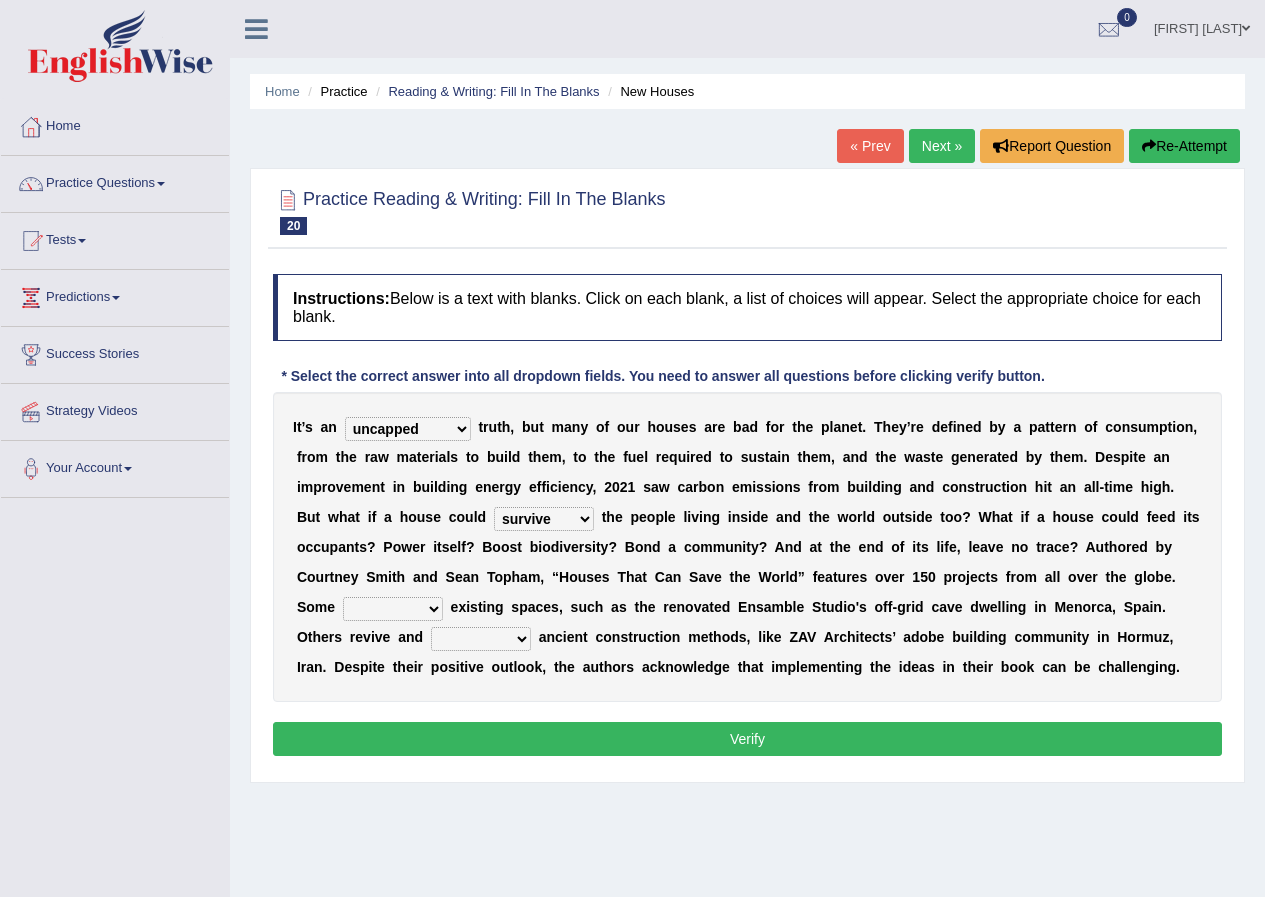 click on "delve automate repurpose reckon" at bounding box center [393, 609] 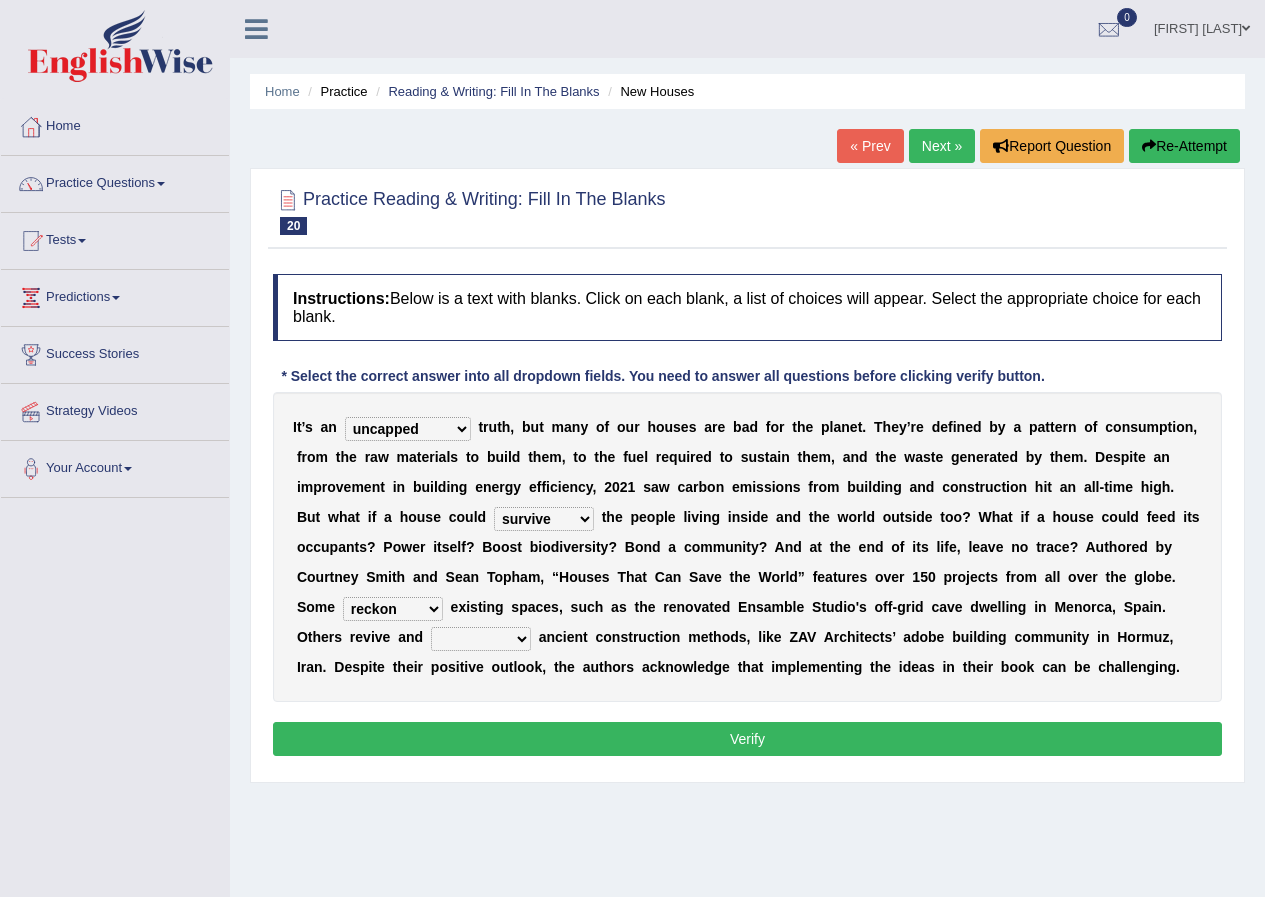 click on "delve automate repurpose reckon" at bounding box center [393, 609] 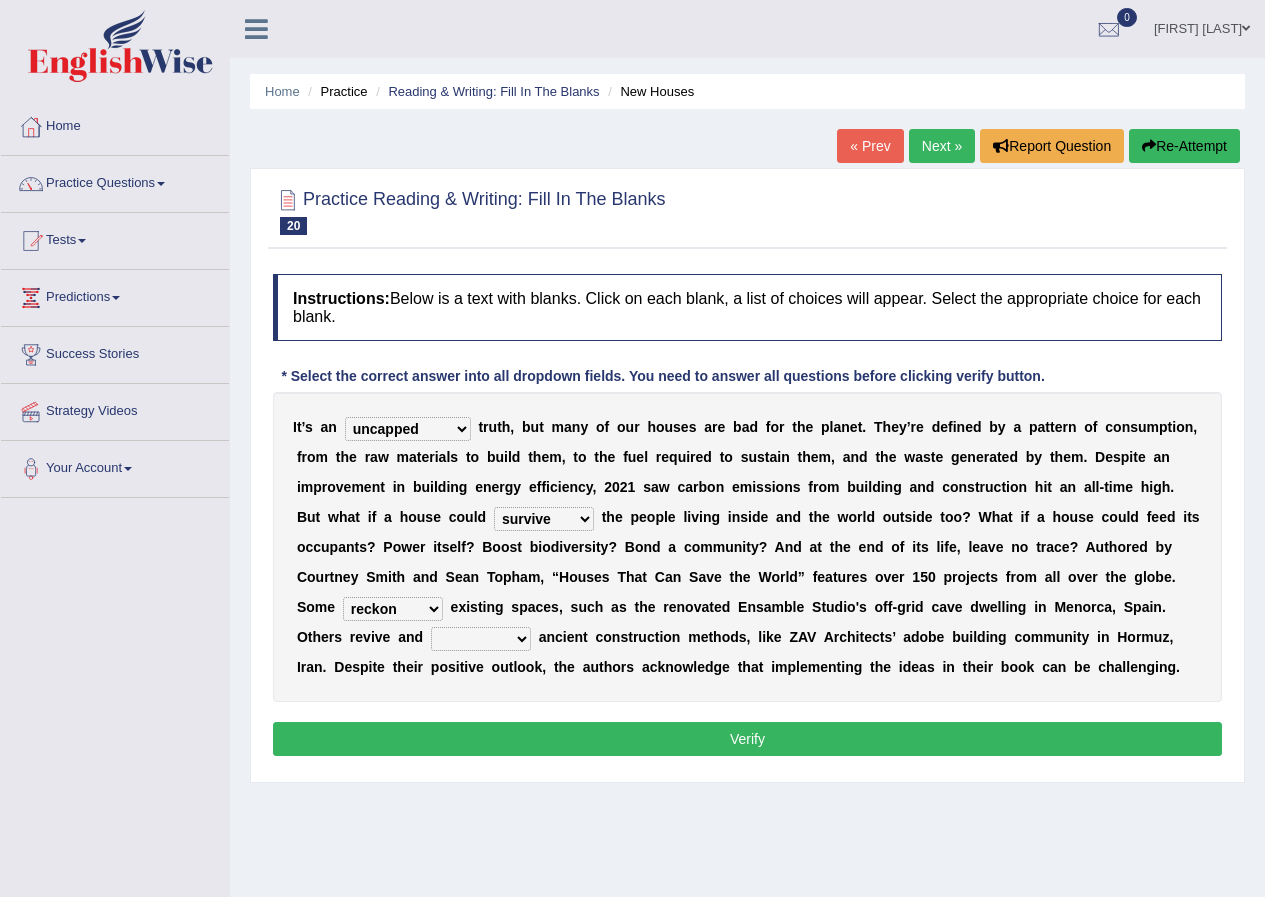 click on "produce relate update change" at bounding box center [481, 639] 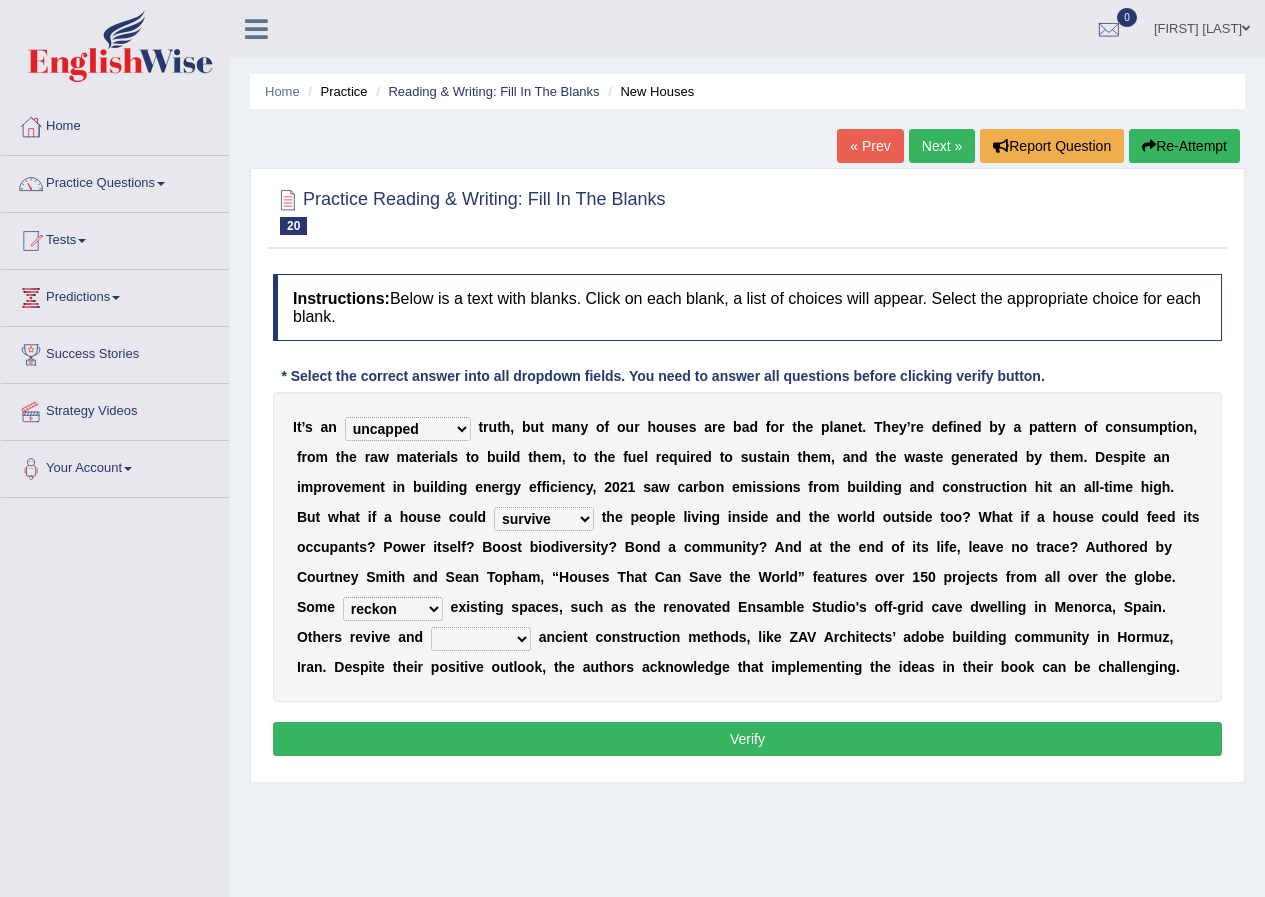select on "change" 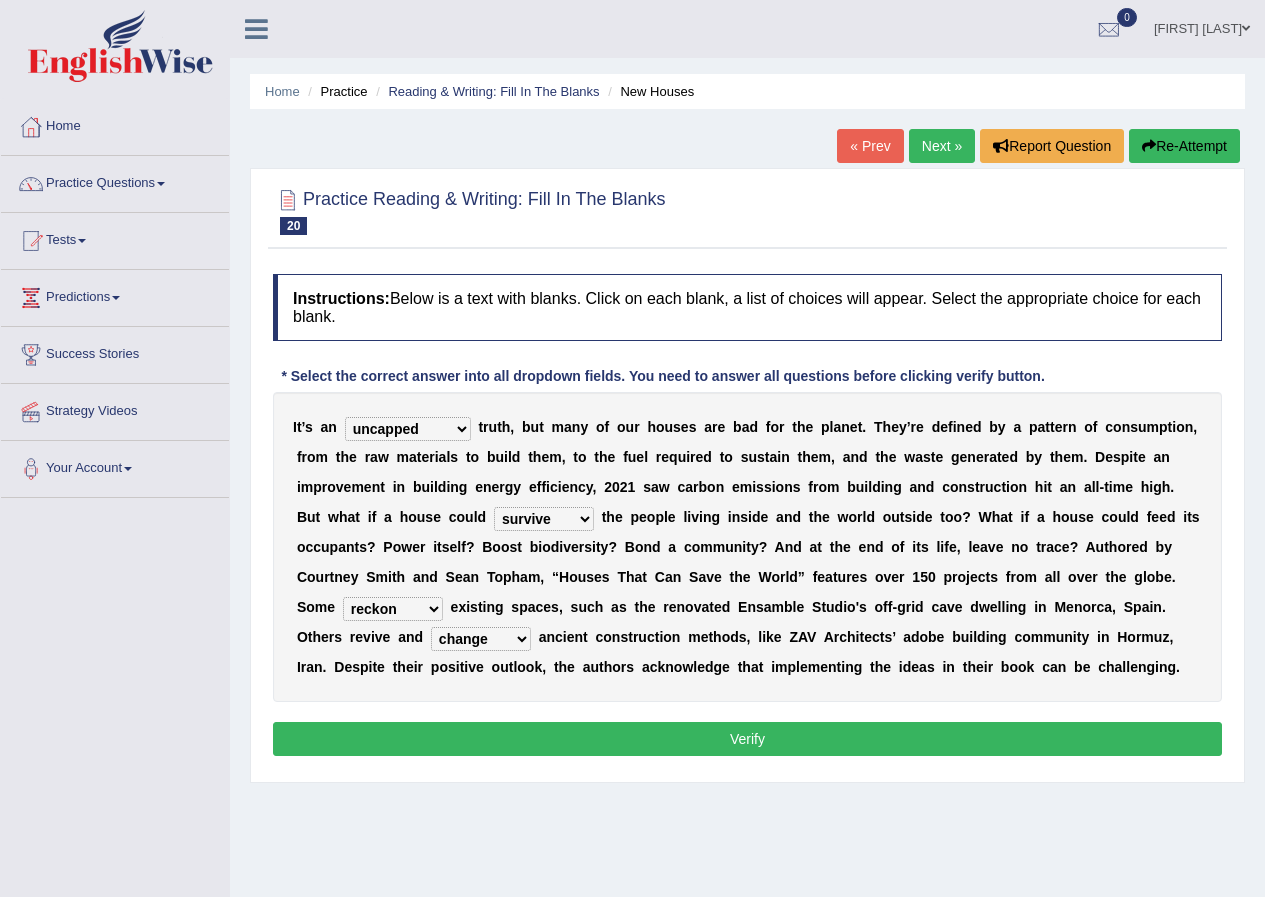 click on "Verify" at bounding box center [747, 739] 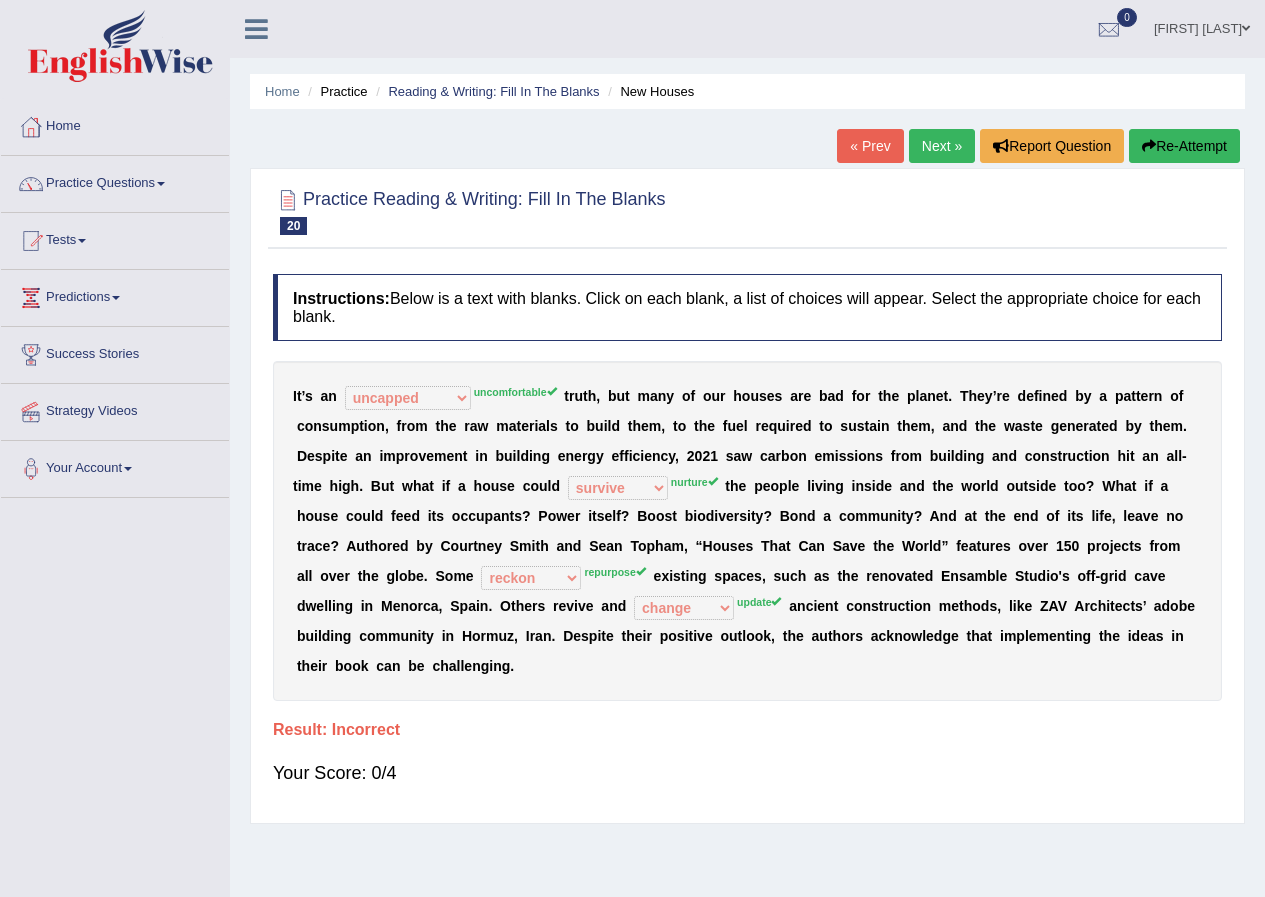 click on "Re-Attempt" at bounding box center [1184, 146] 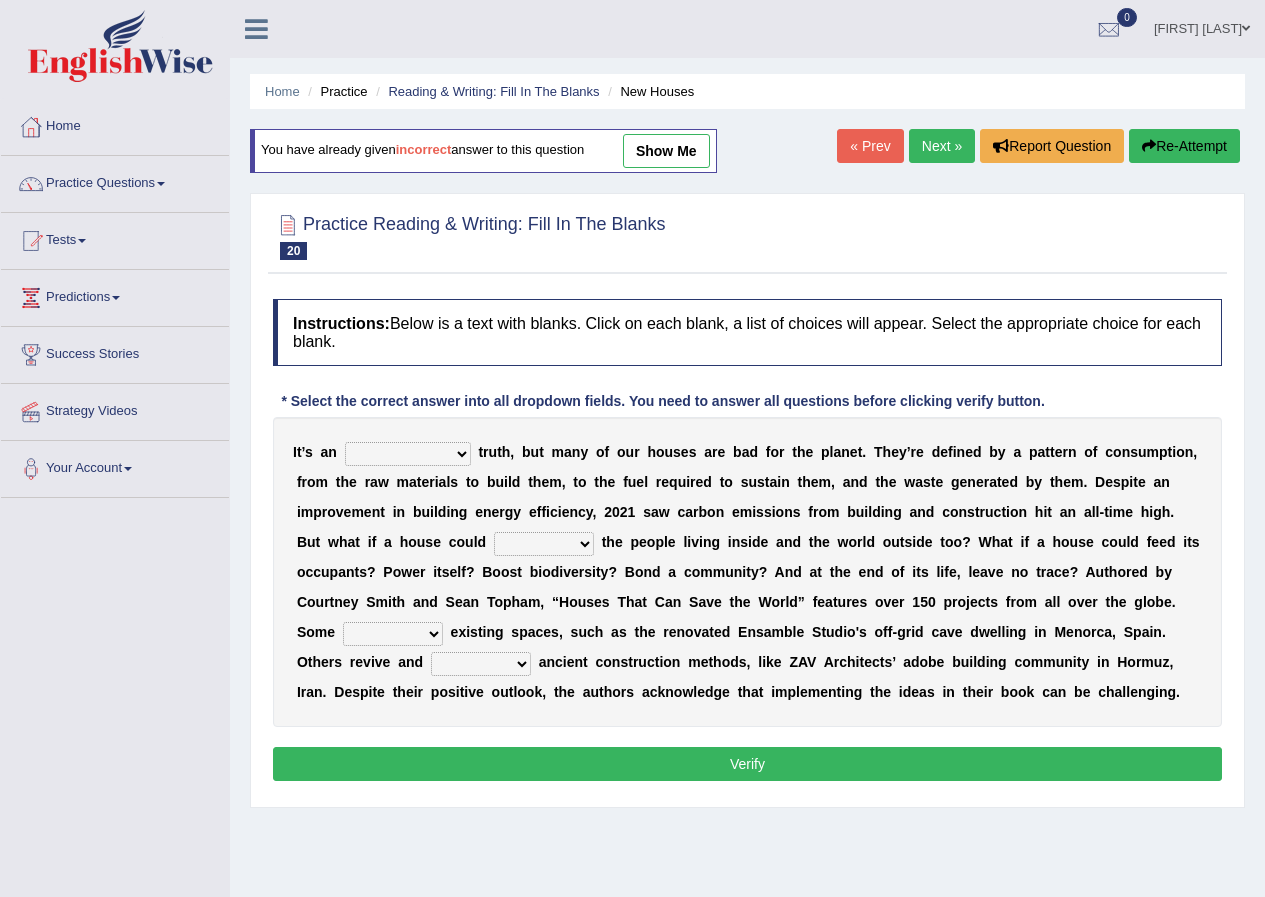scroll, scrollTop: 0, scrollLeft: 0, axis: both 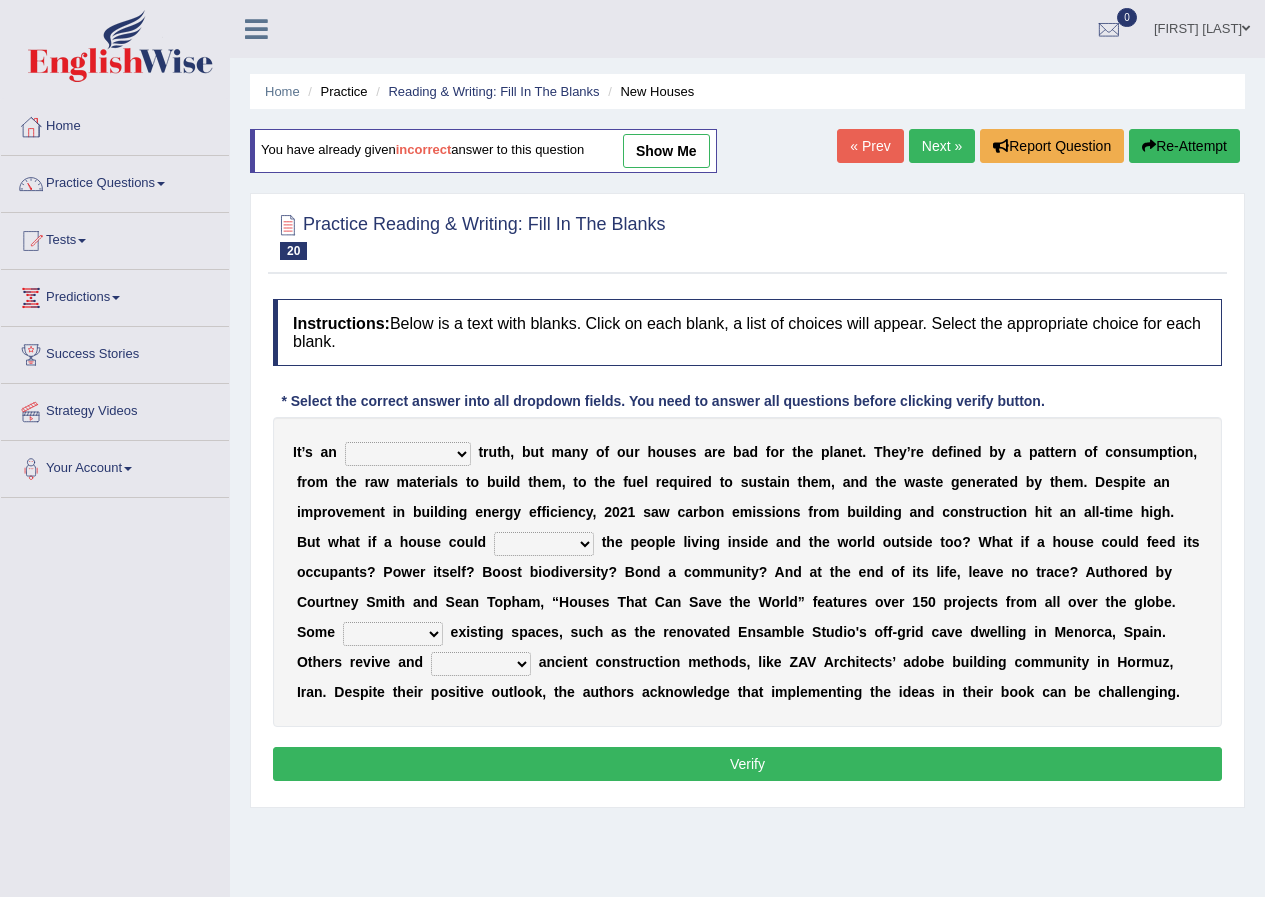 select on "uncomfortable" 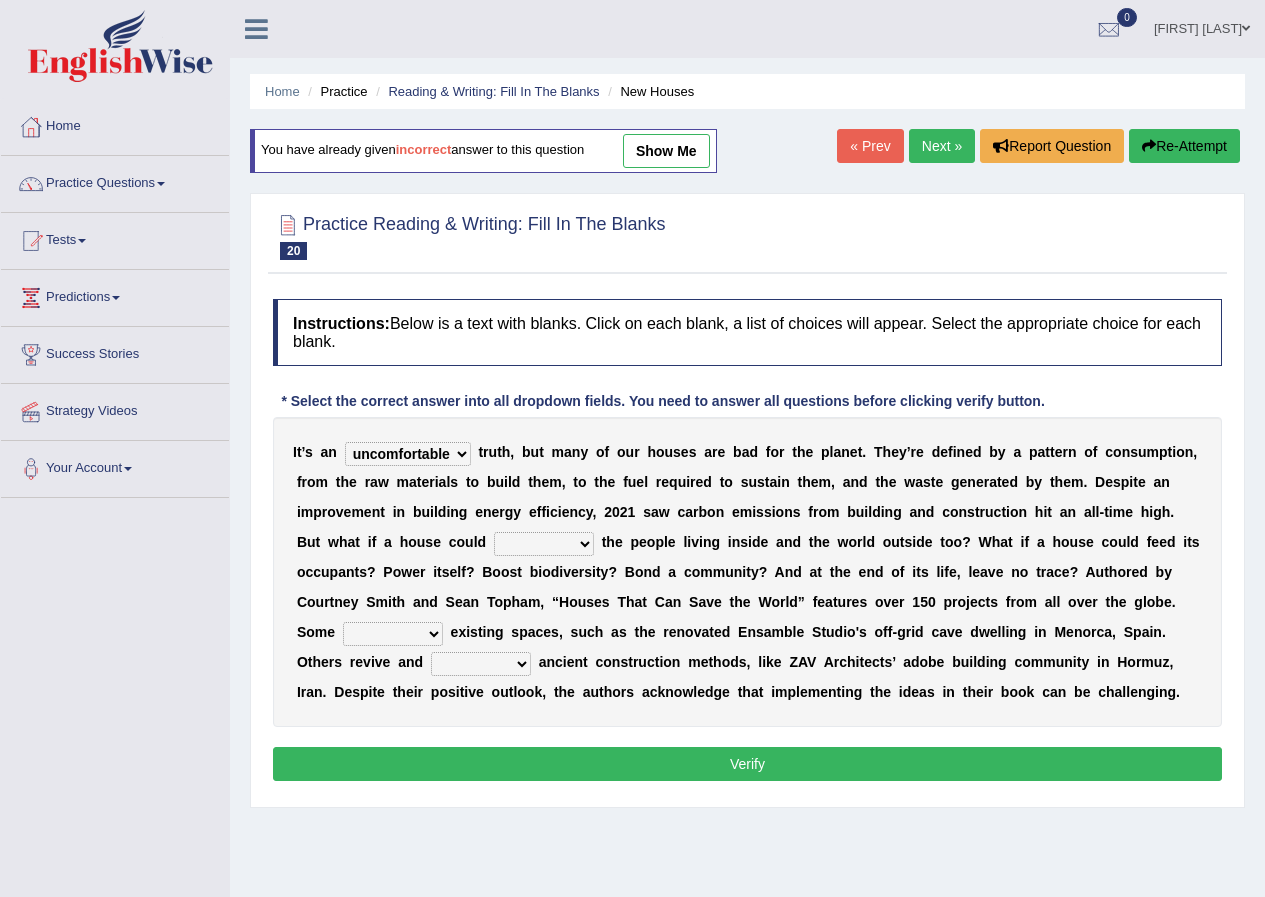 click on "survive mimic dominate nurture" at bounding box center [544, 544] 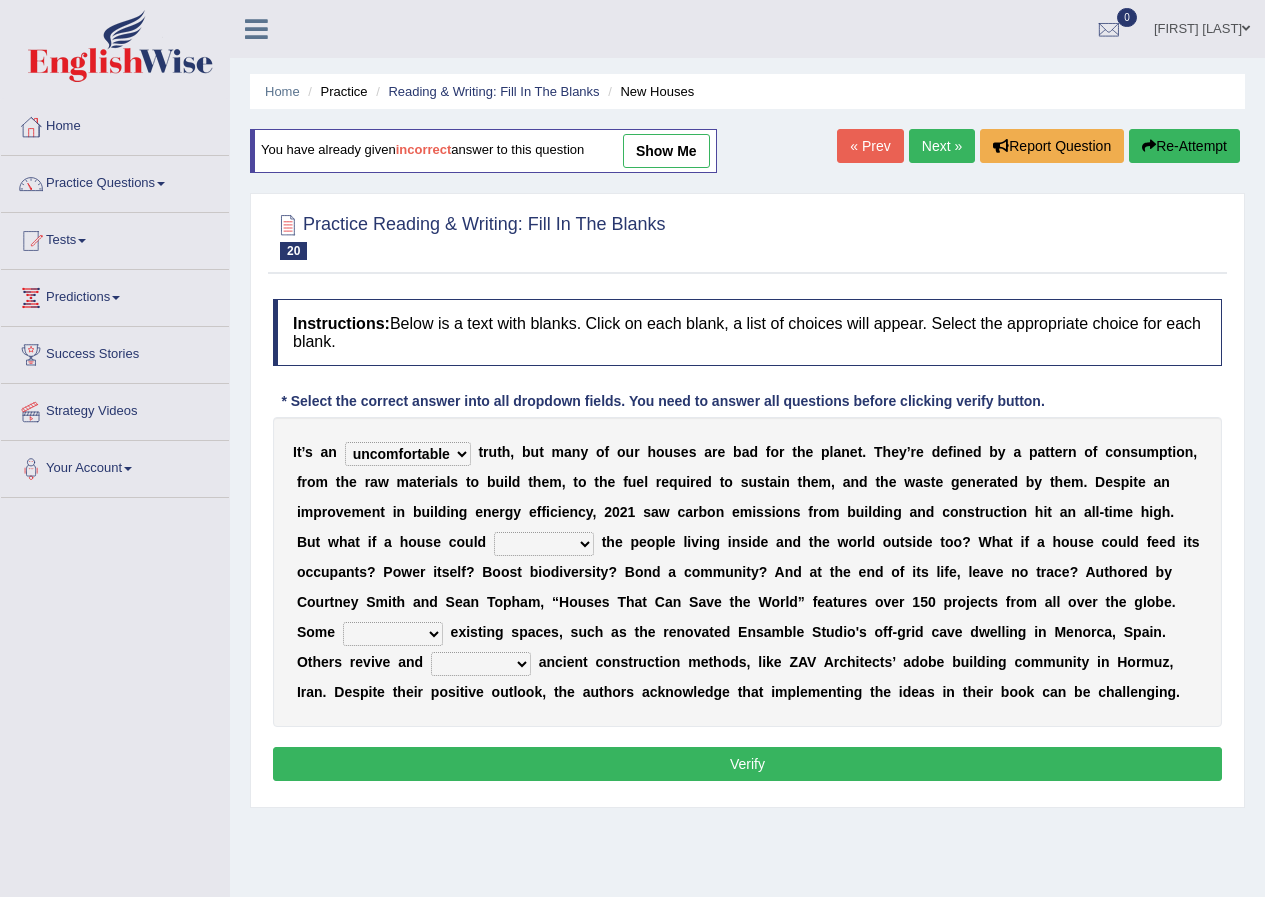 select on "nurture" 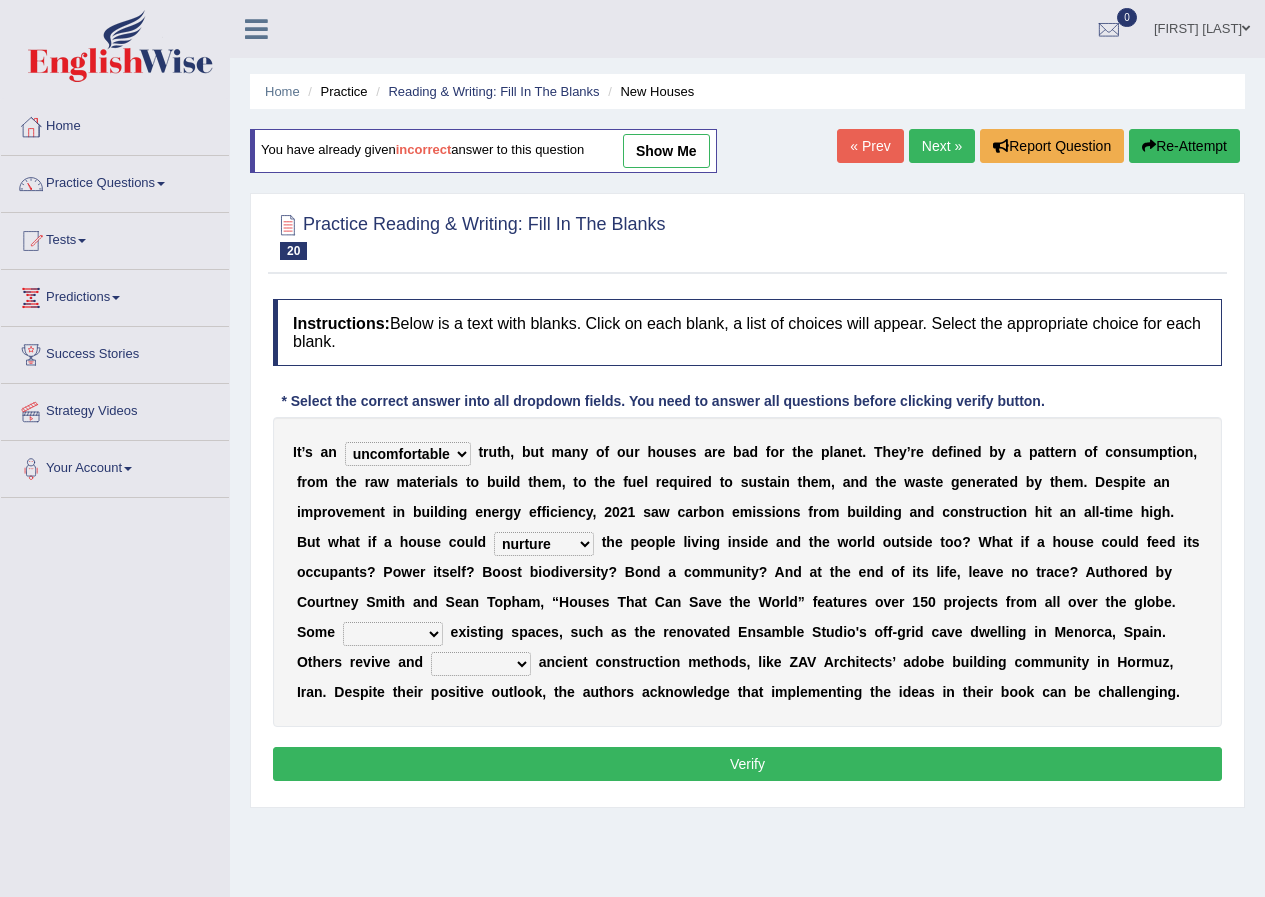 click on "delve automate repurpose reckon" at bounding box center [393, 634] 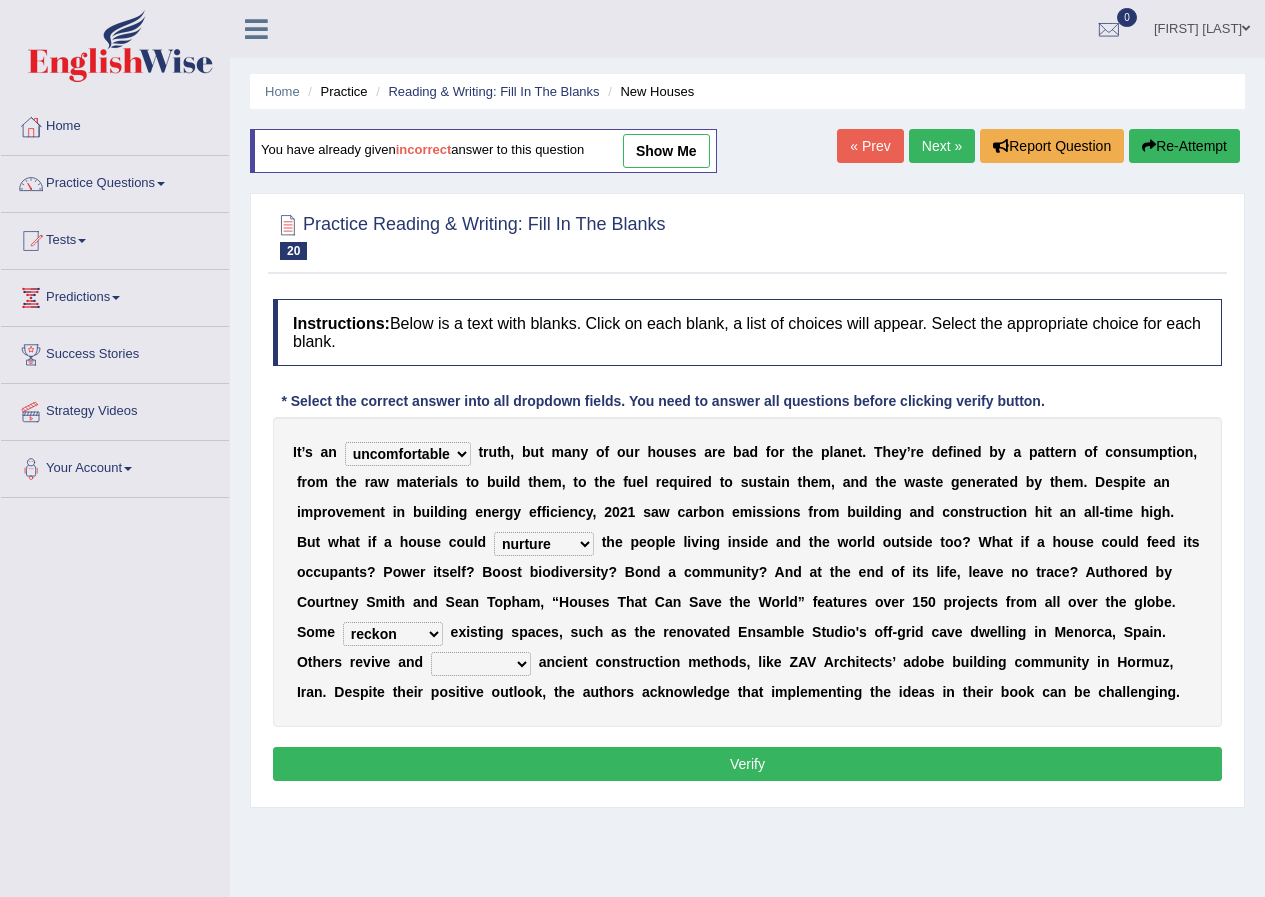 click on "delve automate repurpose reckon" at bounding box center (393, 634) 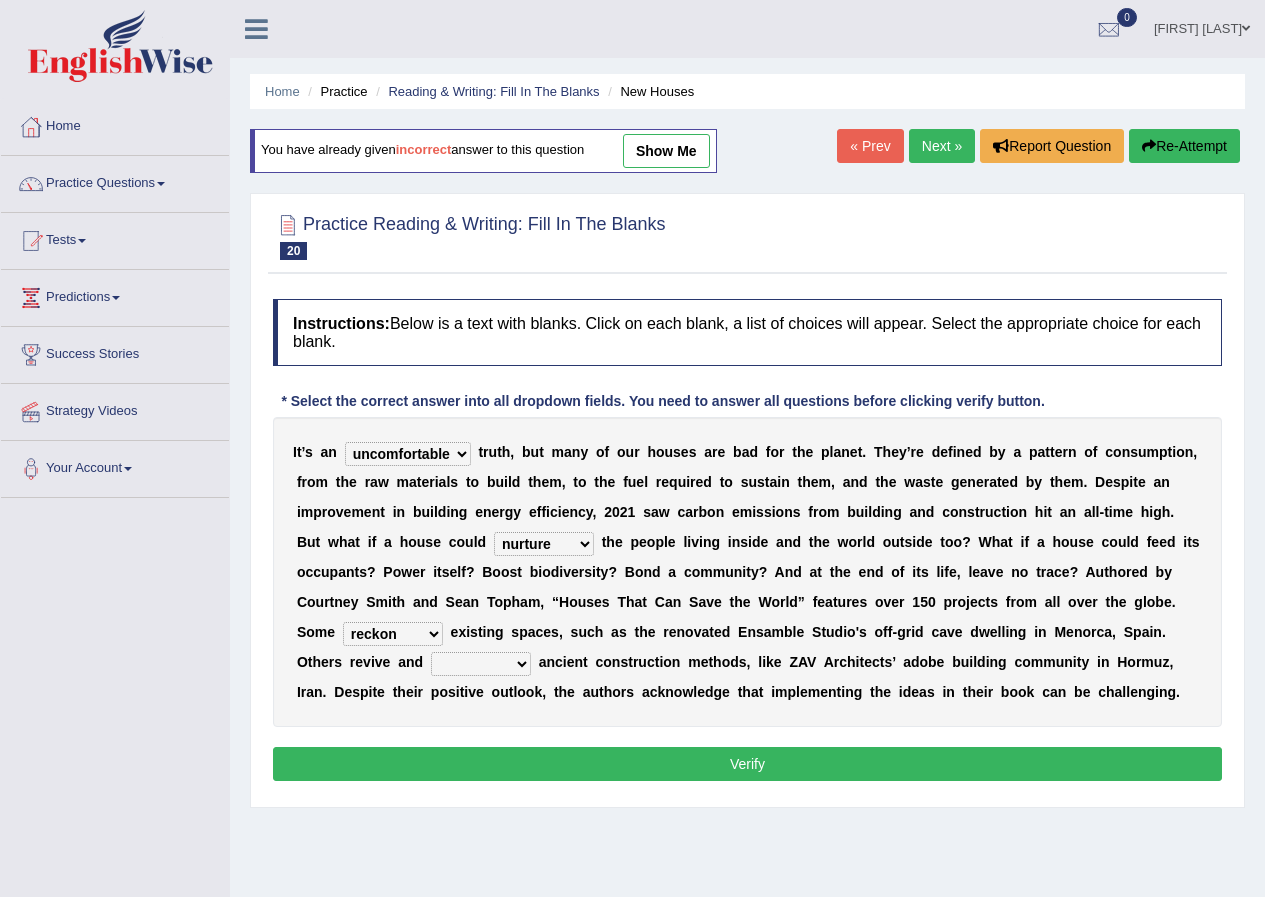 click on "delve automate repurpose reckon" at bounding box center [393, 634] 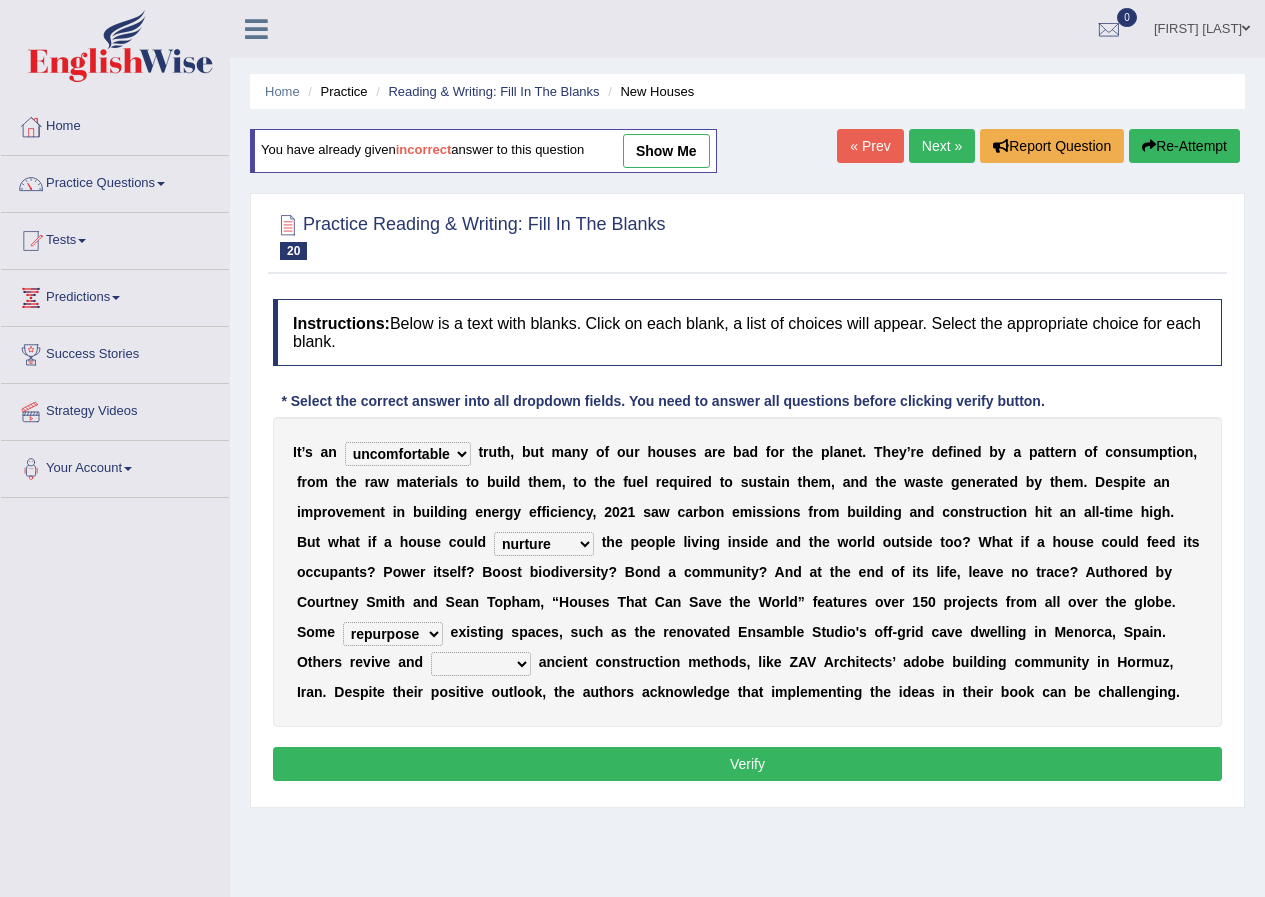 click on "produce relate update change" at bounding box center (481, 664) 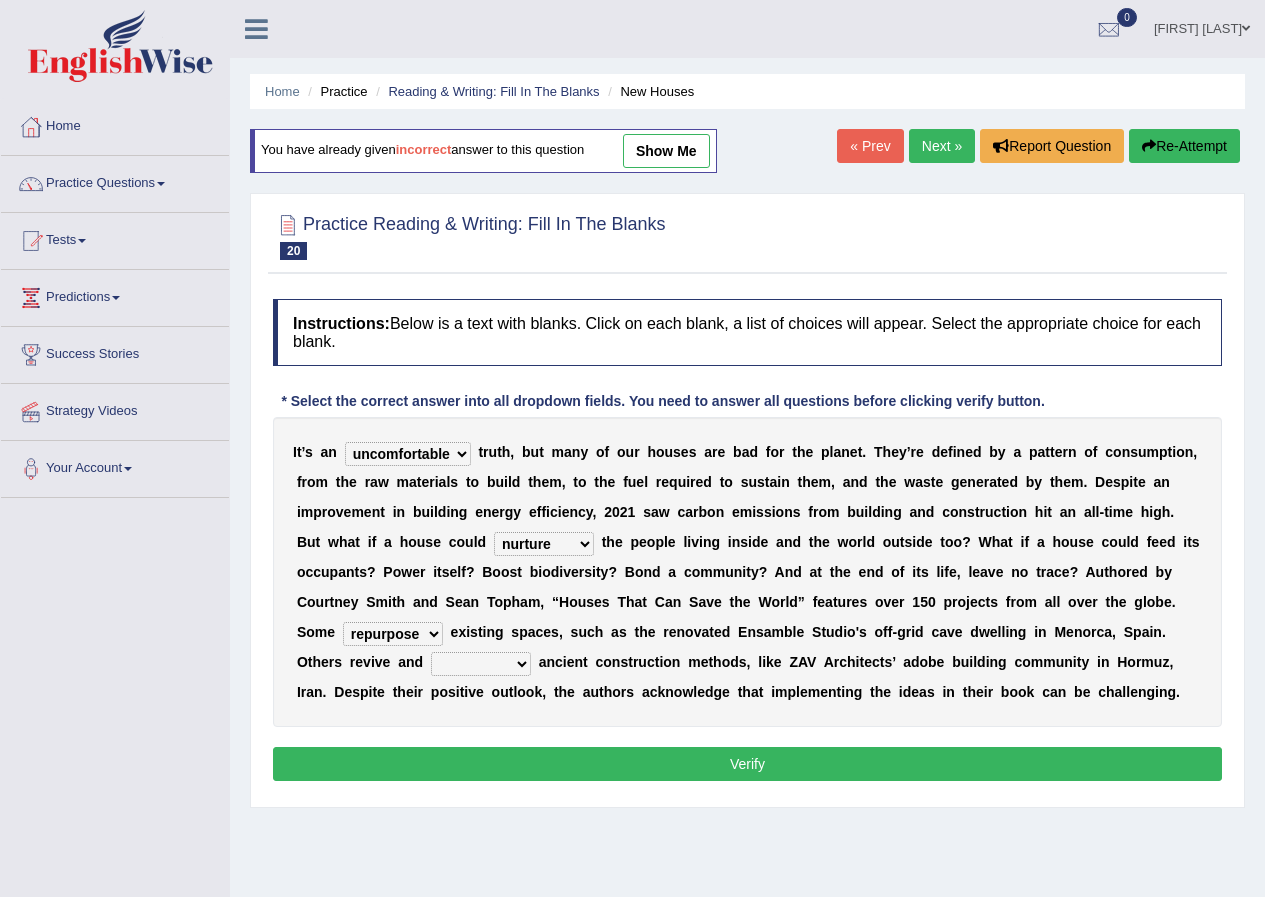 select on "update" 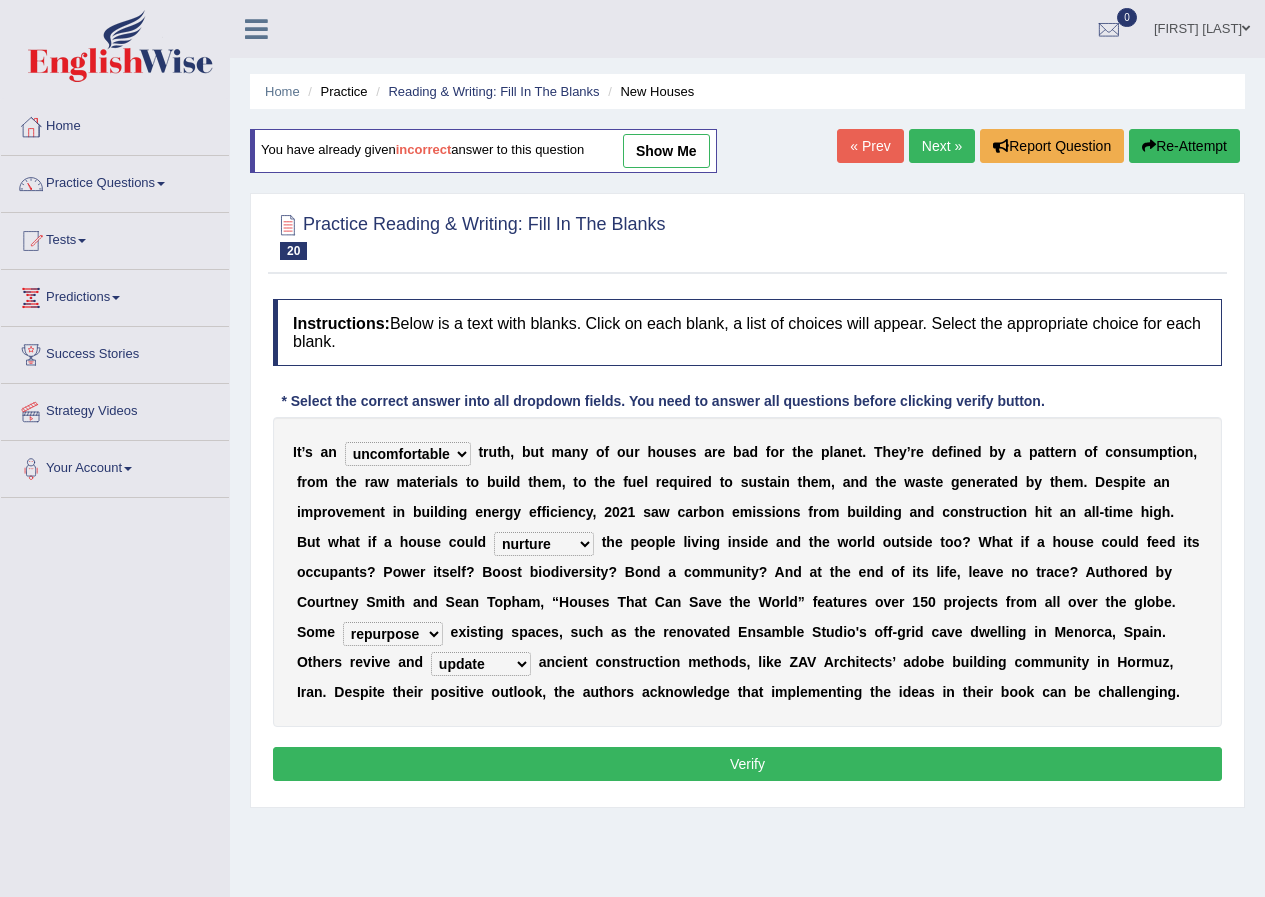 click on "produce relate update change" at bounding box center [481, 664] 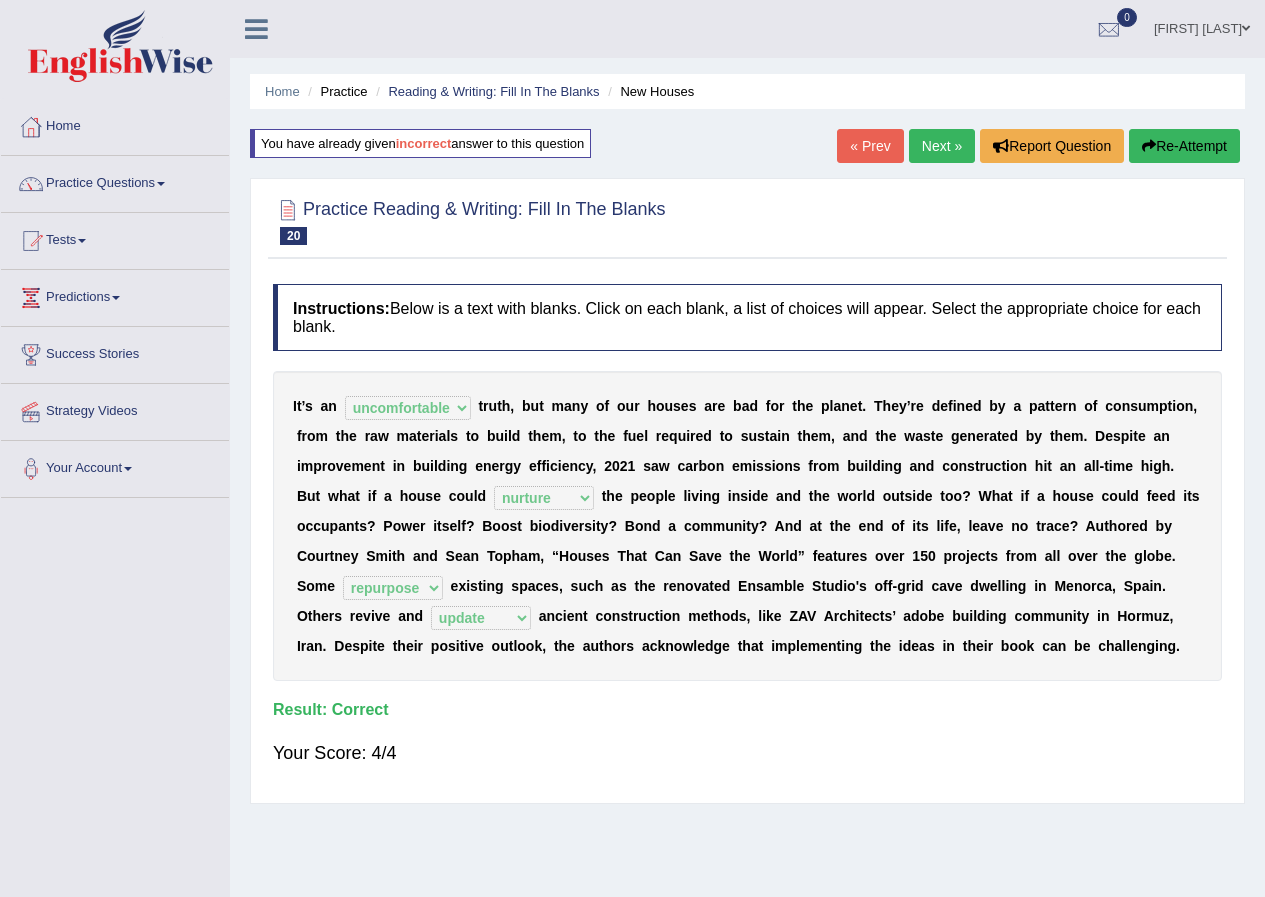 click on "Next »" at bounding box center [942, 146] 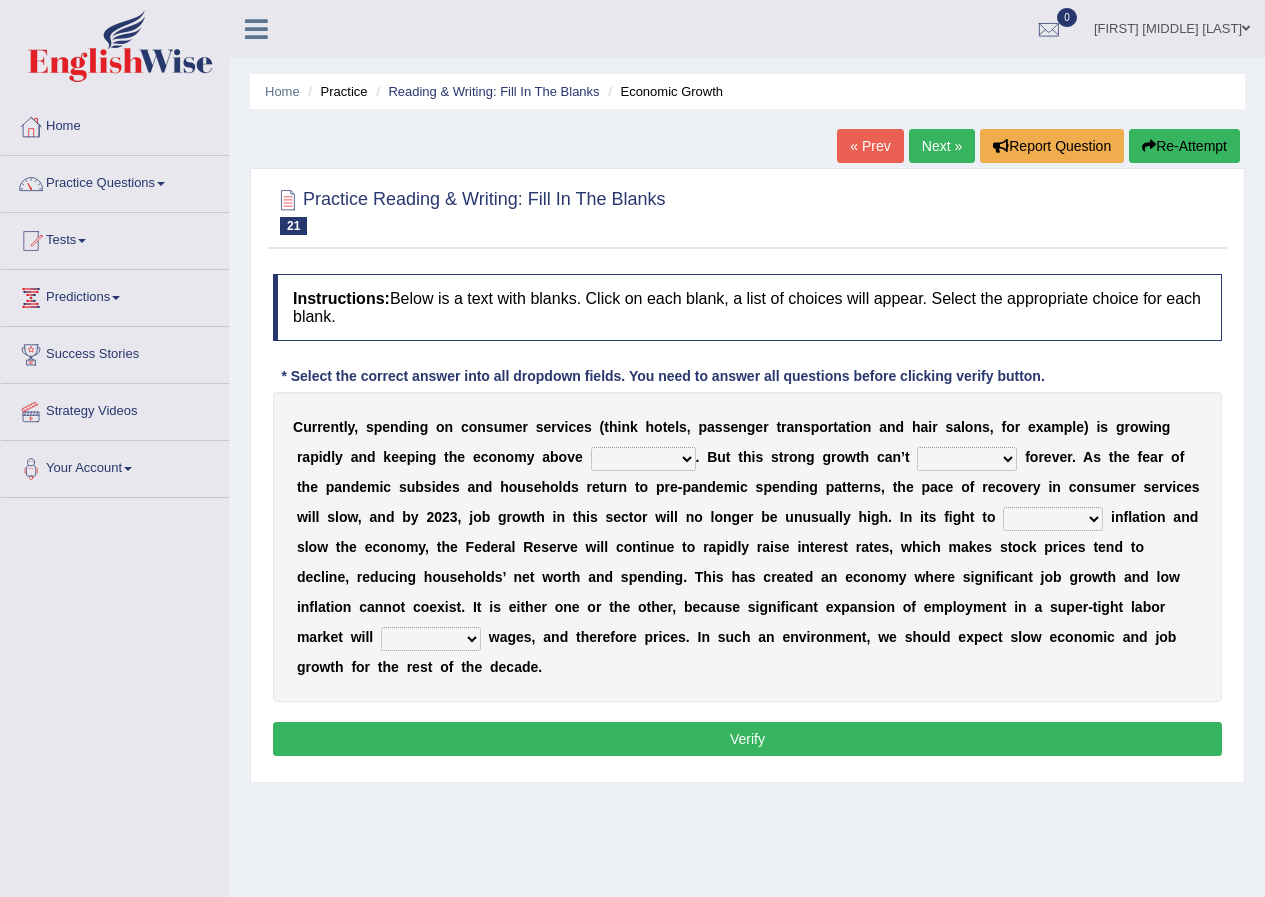 scroll, scrollTop: 0, scrollLeft: 0, axis: both 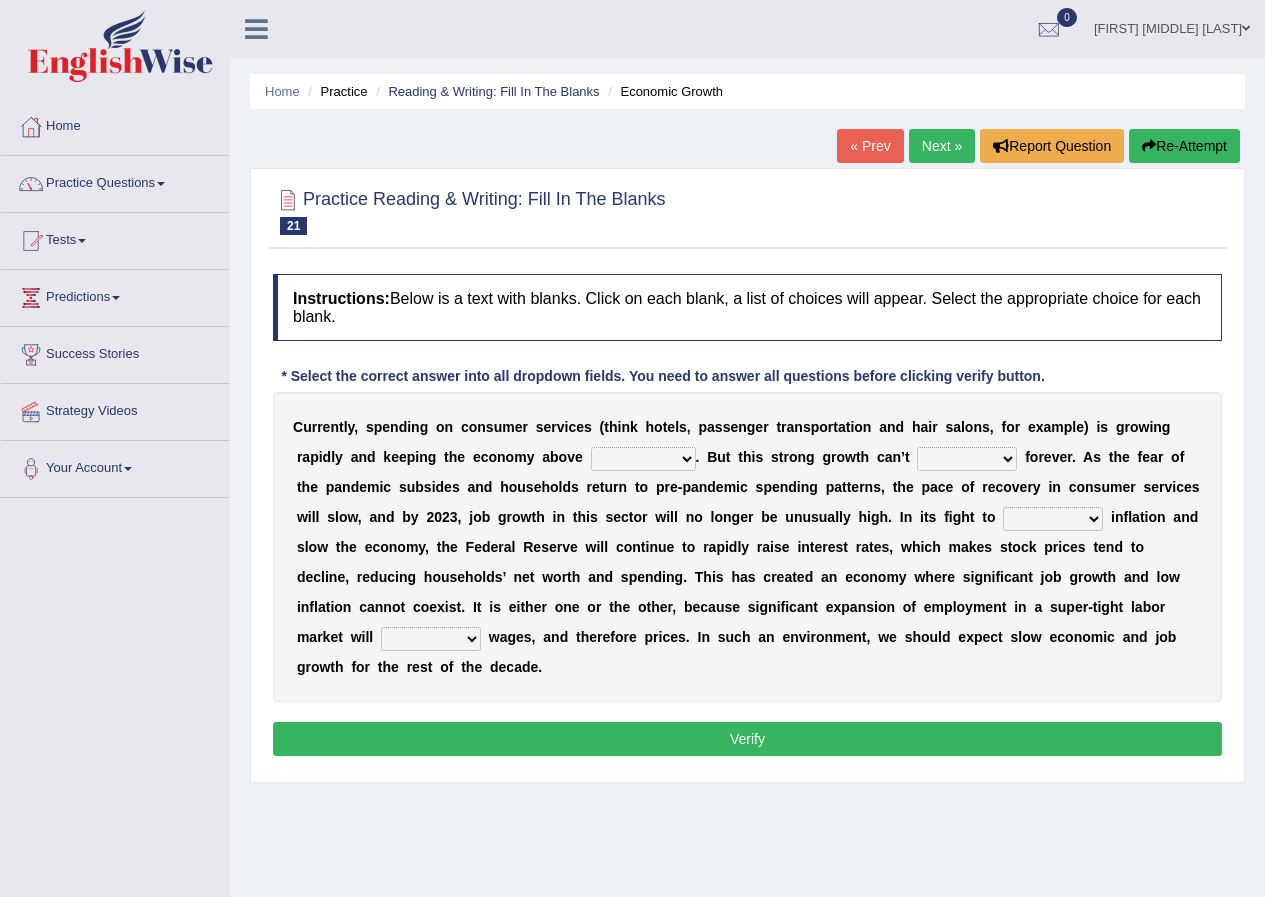 click on "board water all themselves" at bounding box center [643, 459] 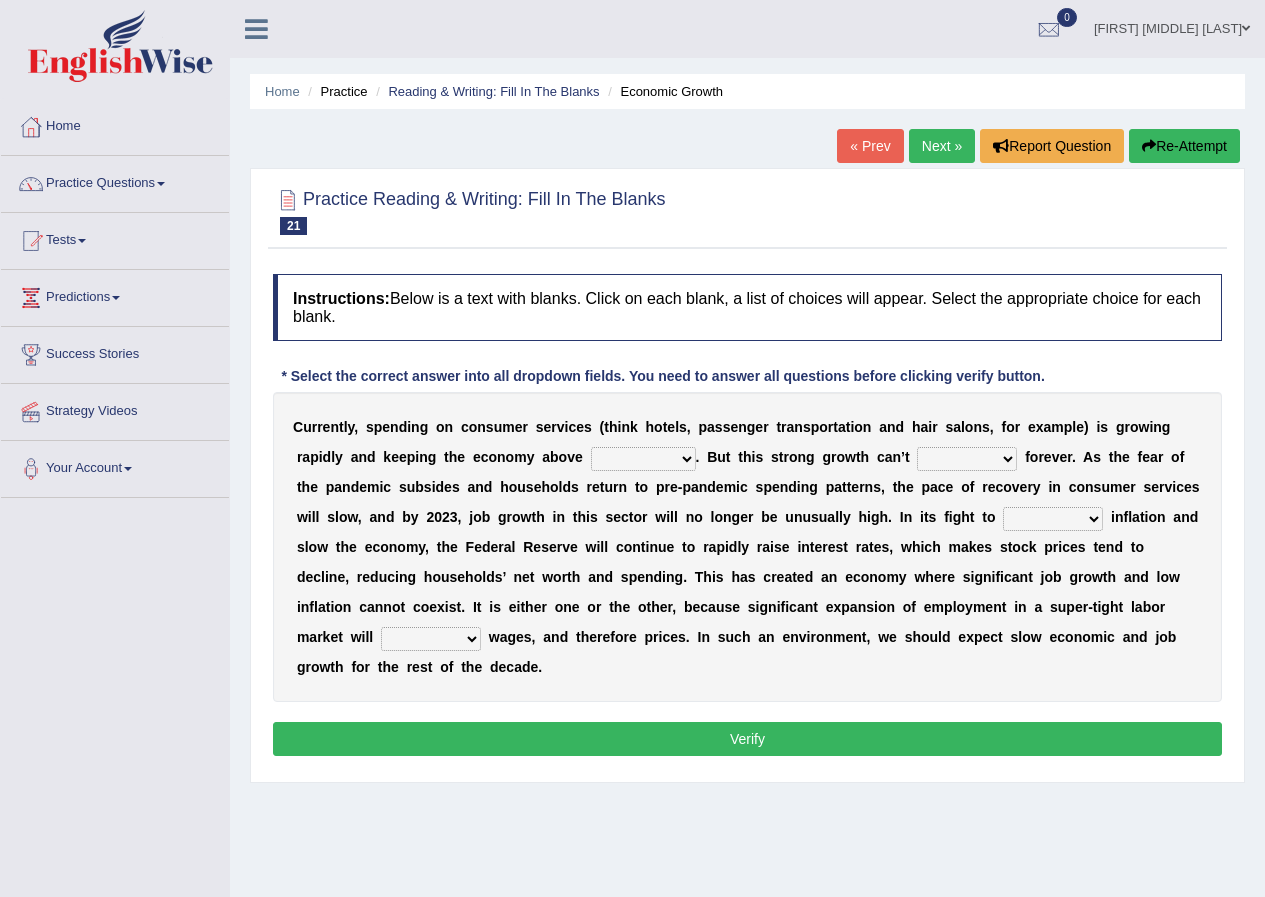 select on "board" 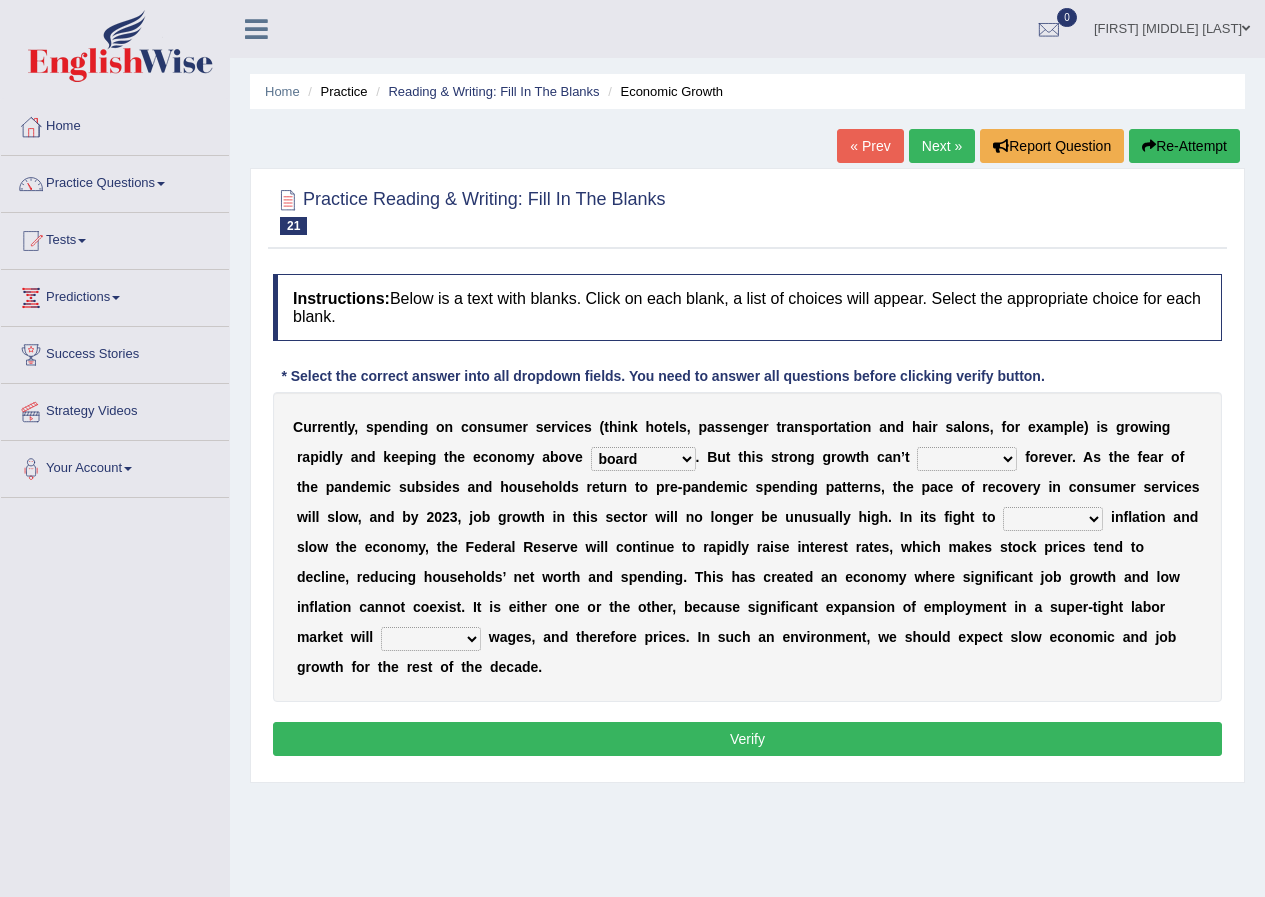 click on "board water all themselves" at bounding box center (643, 459) 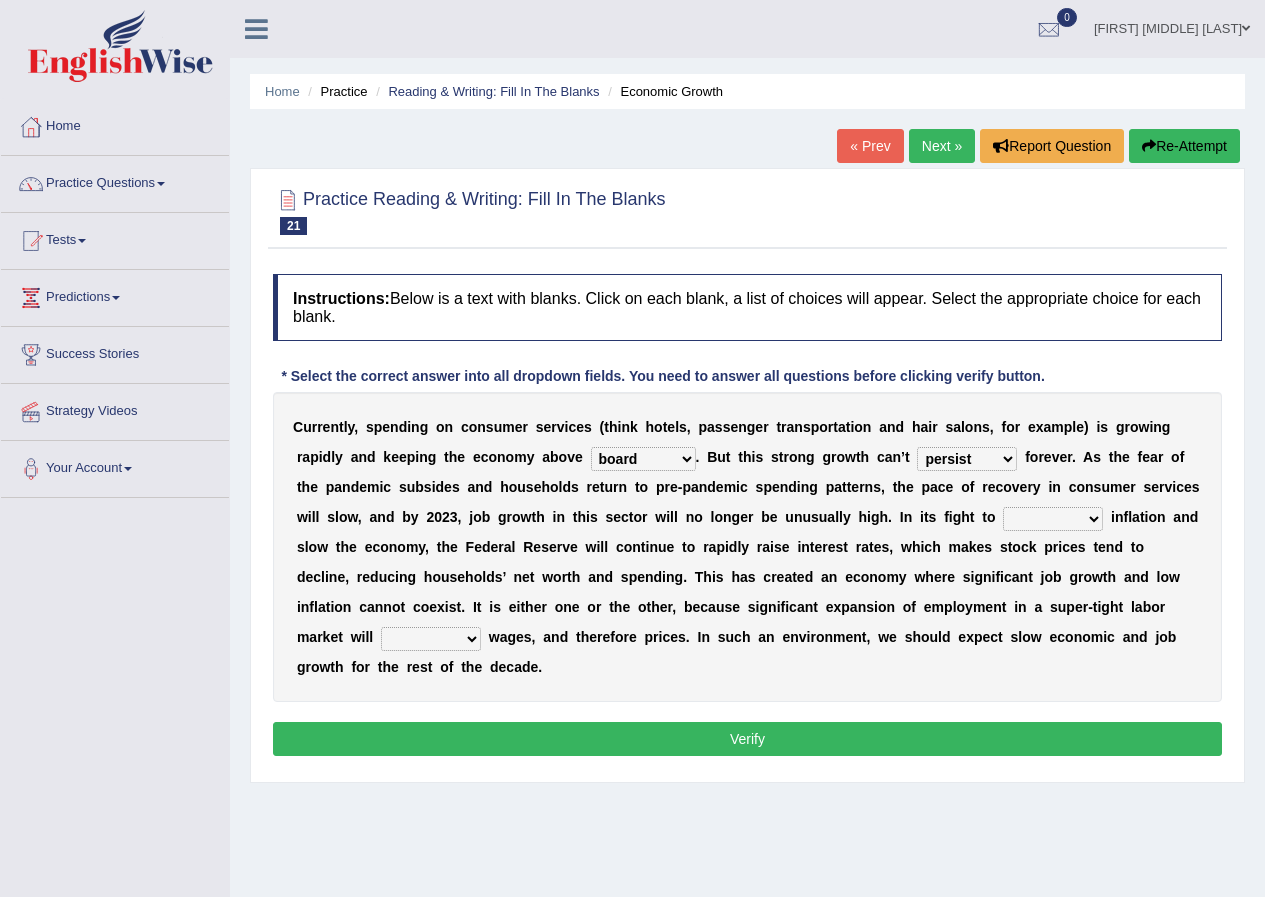 click on "inflow disarm tame distaste" at bounding box center (1053, 519) 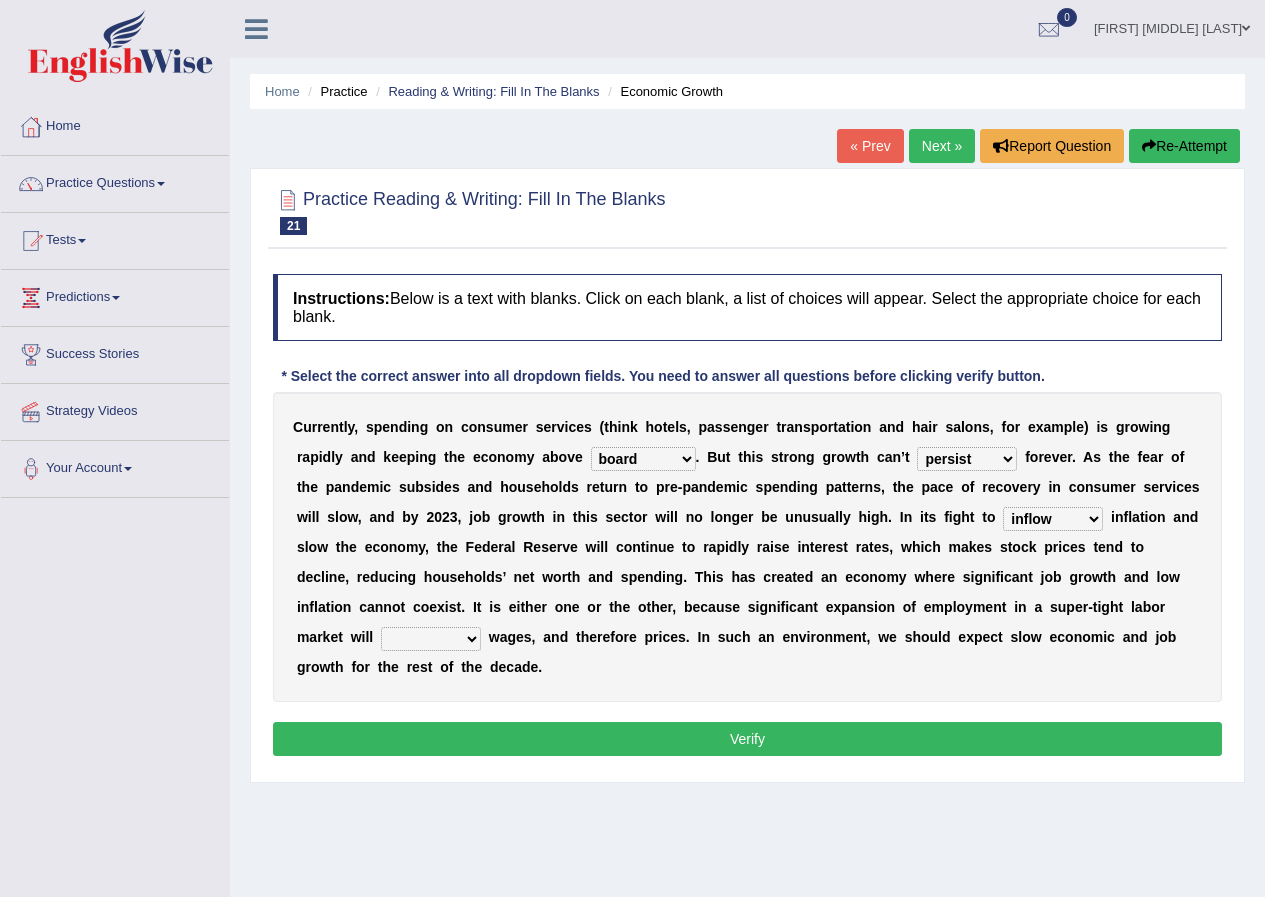 click on "inflow disarm tame distaste" at bounding box center [1053, 519] 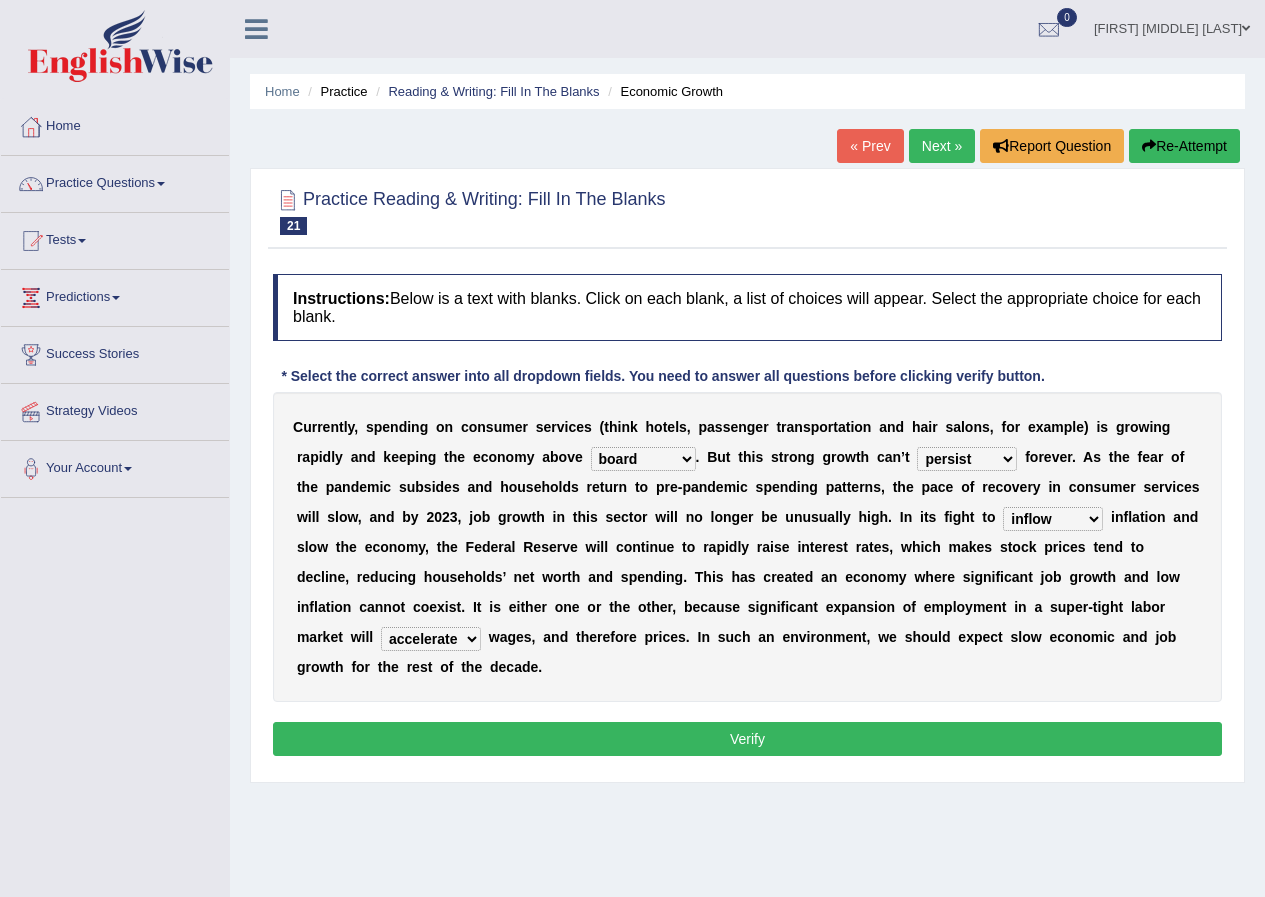click on "Verify" at bounding box center [747, 739] 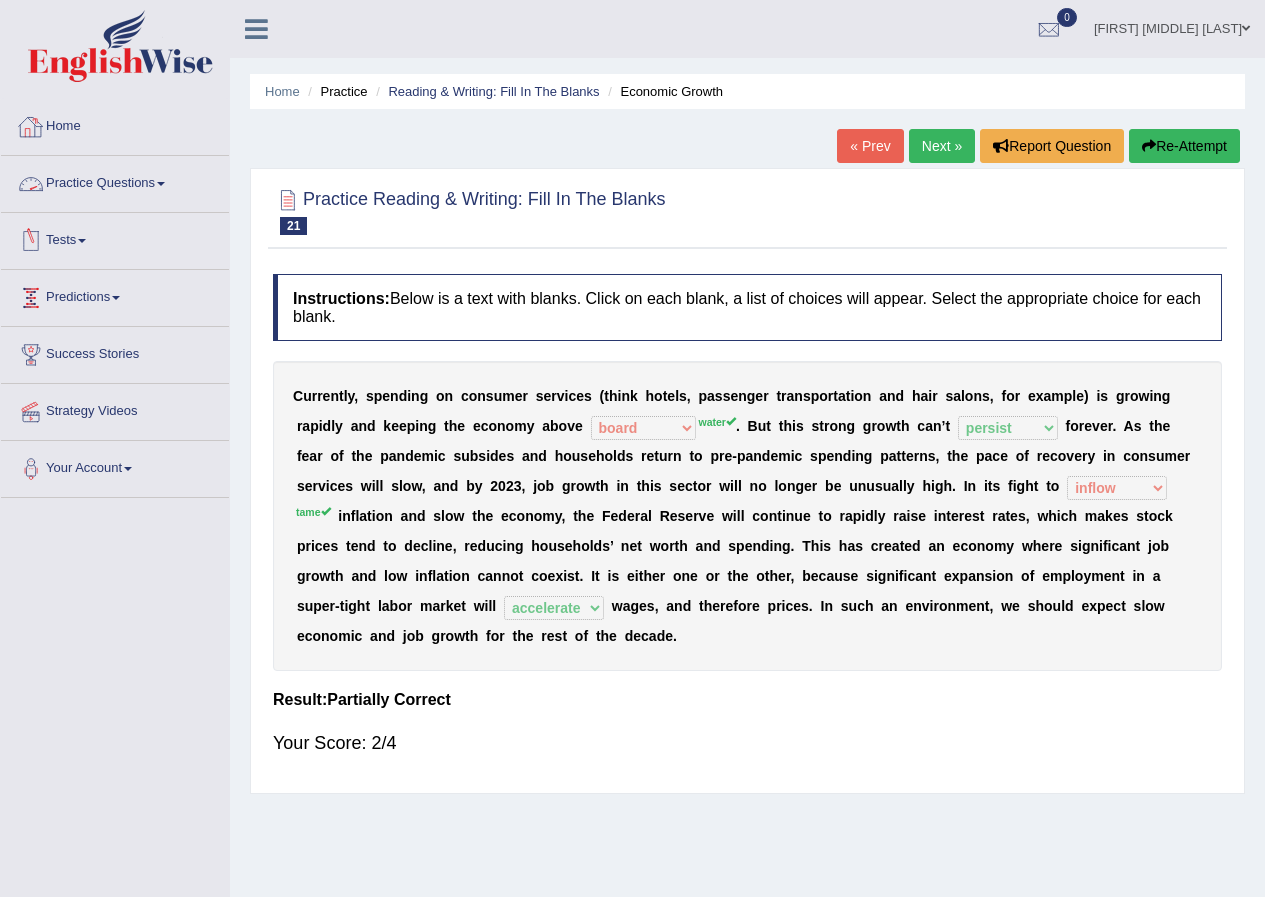 click on "Practice Questions" at bounding box center (115, 181) 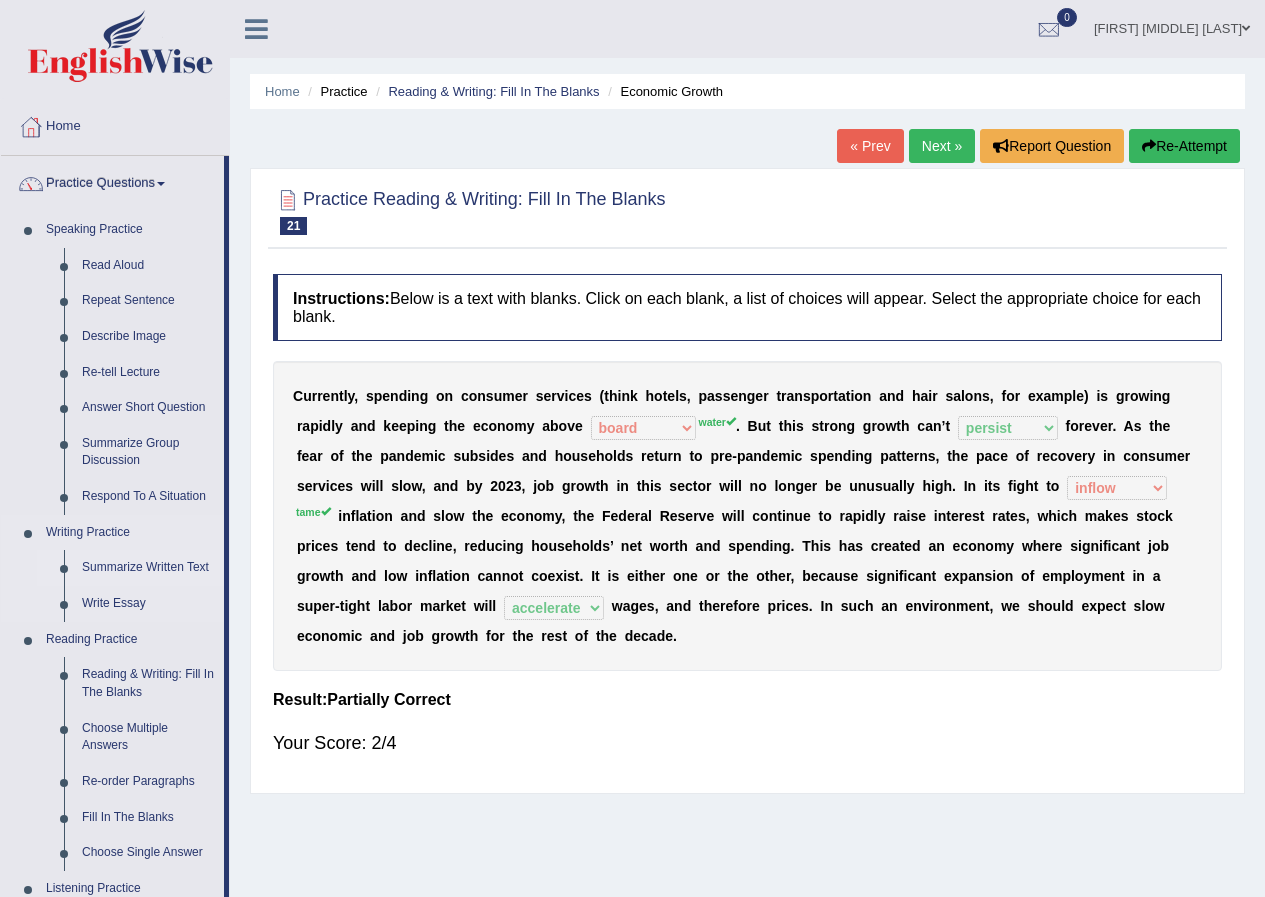 click on "Summarize Written Text" at bounding box center [148, 568] 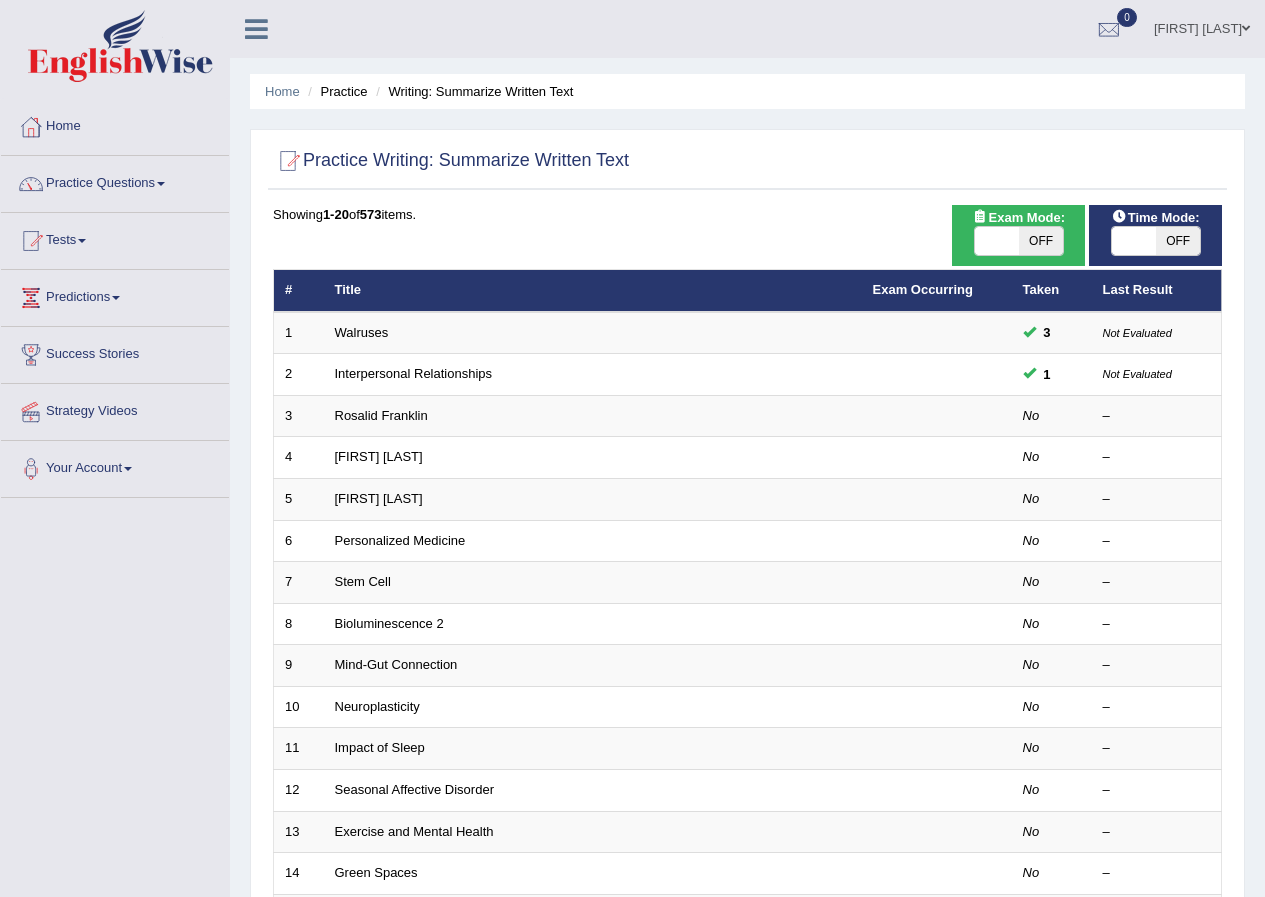 scroll, scrollTop: 0, scrollLeft: 0, axis: both 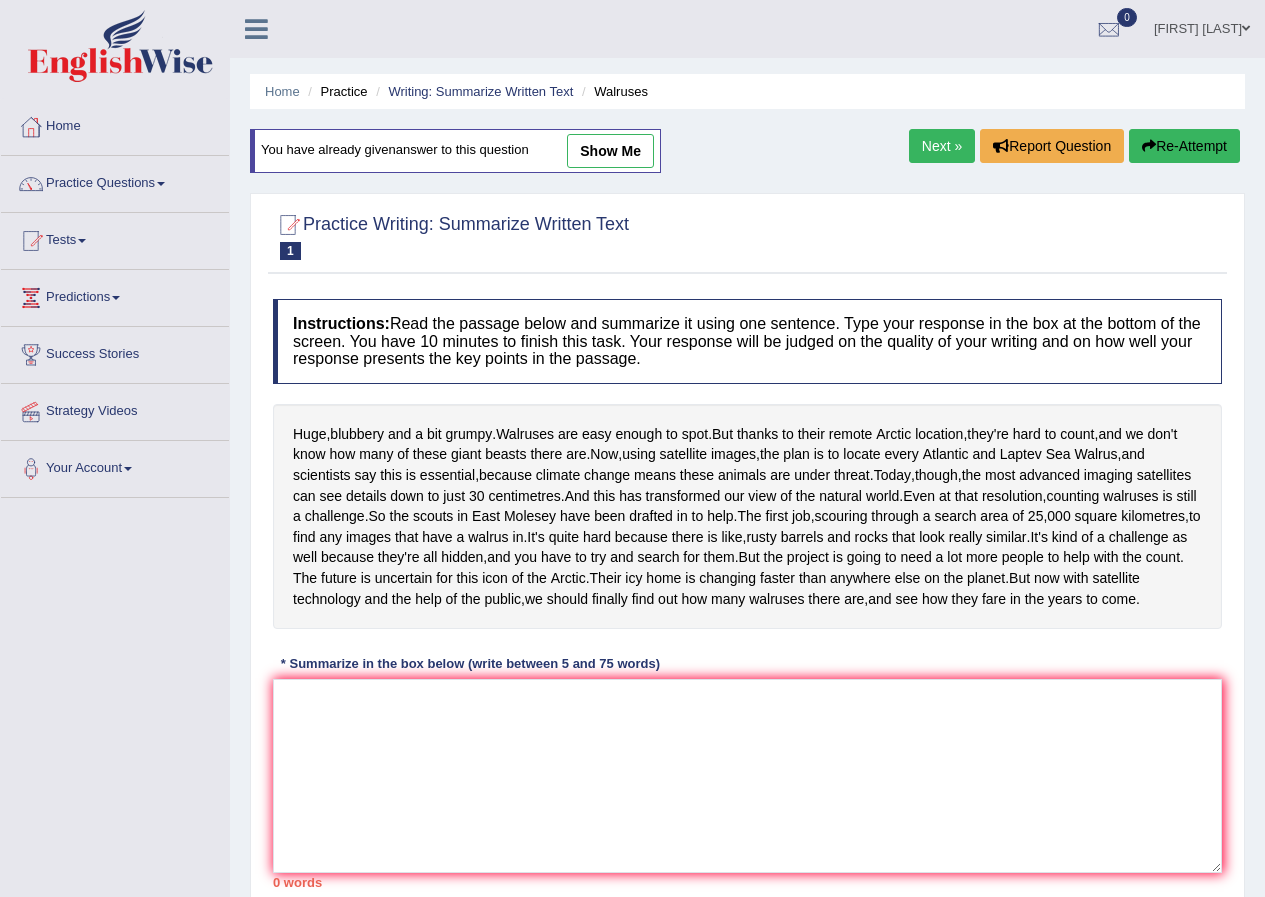 click on "Next »" at bounding box center (942, 146) 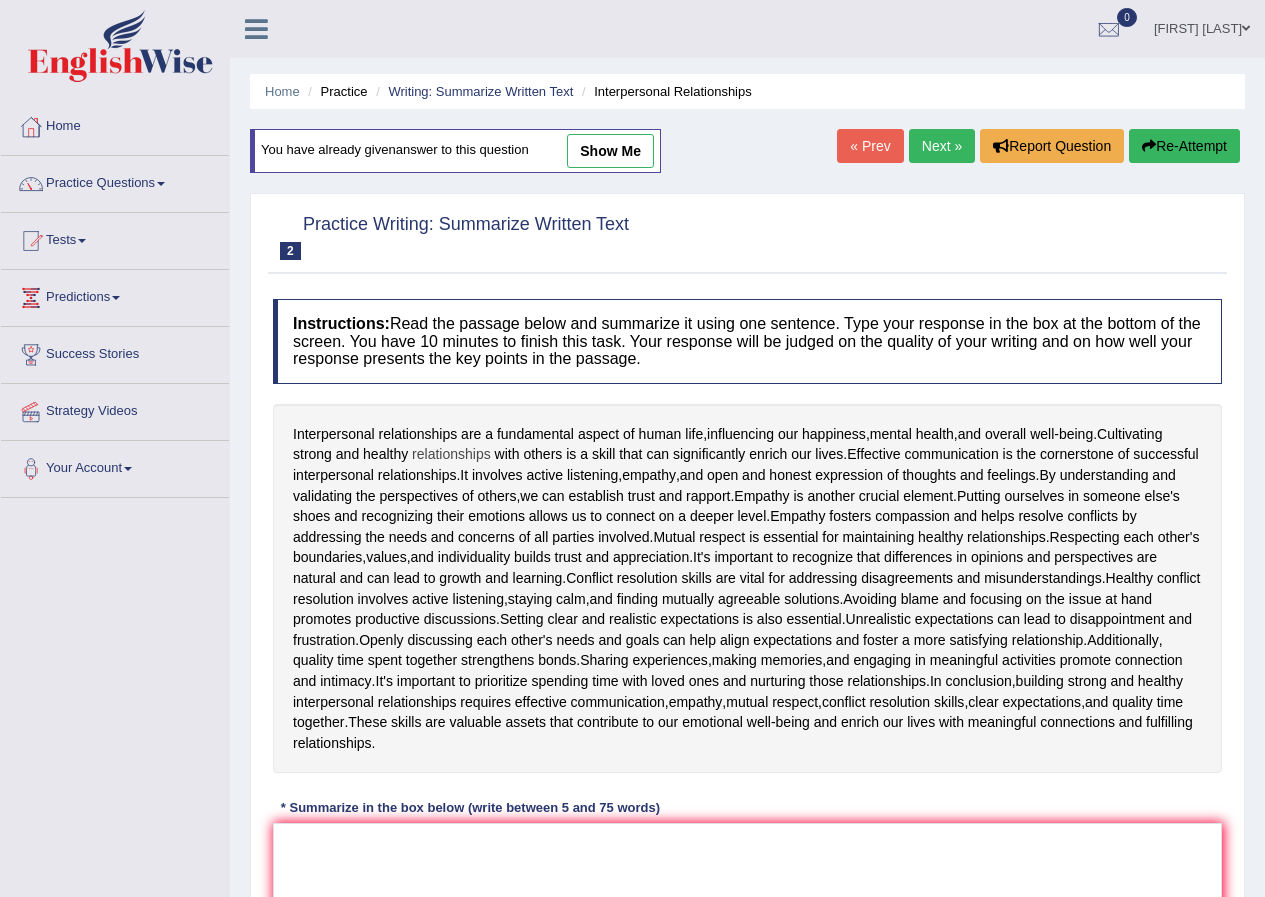 scroll, scrollTop: 0, scrollLeft: 0, axis: both 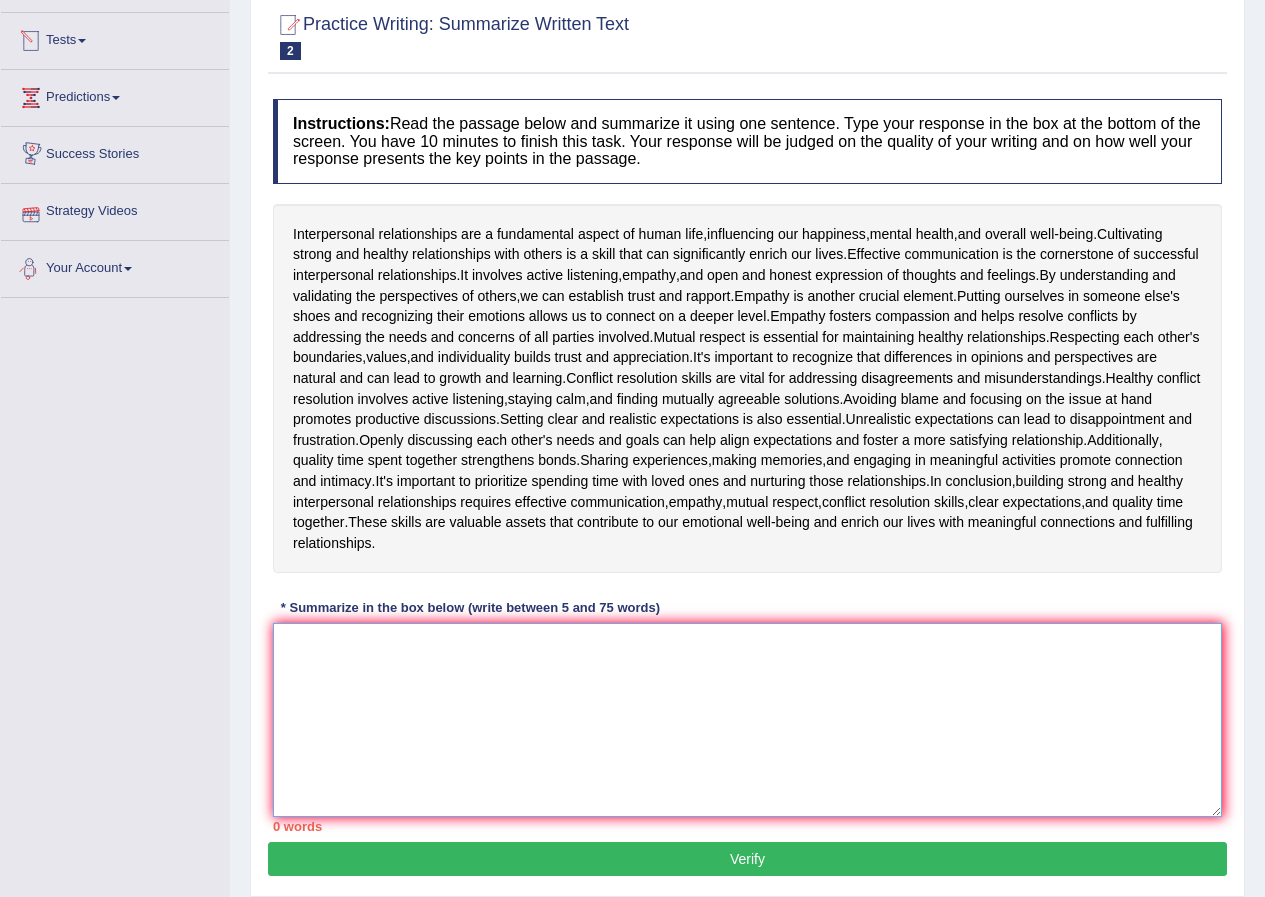 click at bounding box center (747, 720) 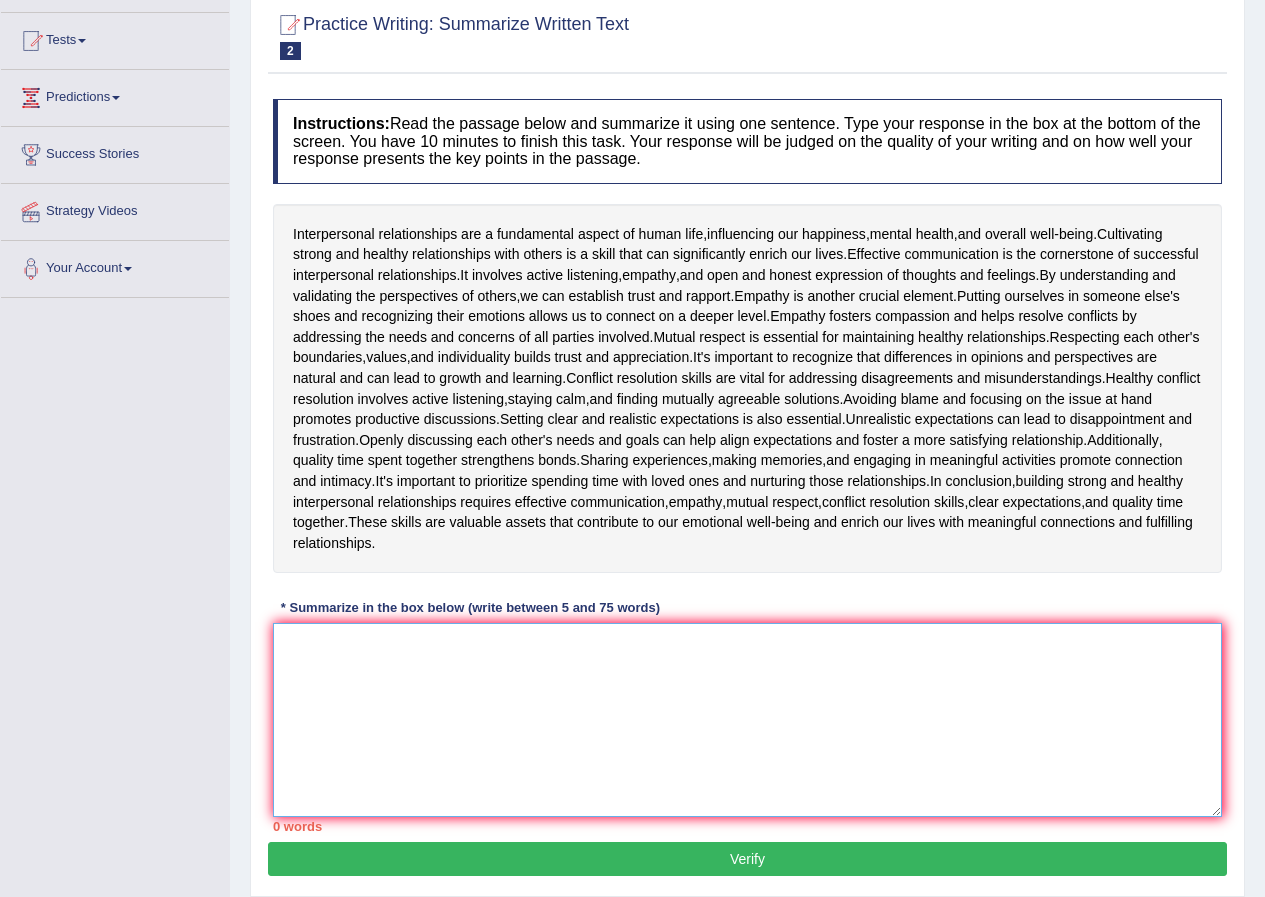 paste on ""Interpersonal relationships are a fundamental aspect of human life, influencing our happiness, mental health, and overall well-being; however, empathy fosters compassion and helps resolve conflicts by addressing the needs and concerns of all parties involved; therefore, these skills are valuable assets that contribute to our emotional well-being and enrich our lives with meaningful connections and fulfilling relationships."" 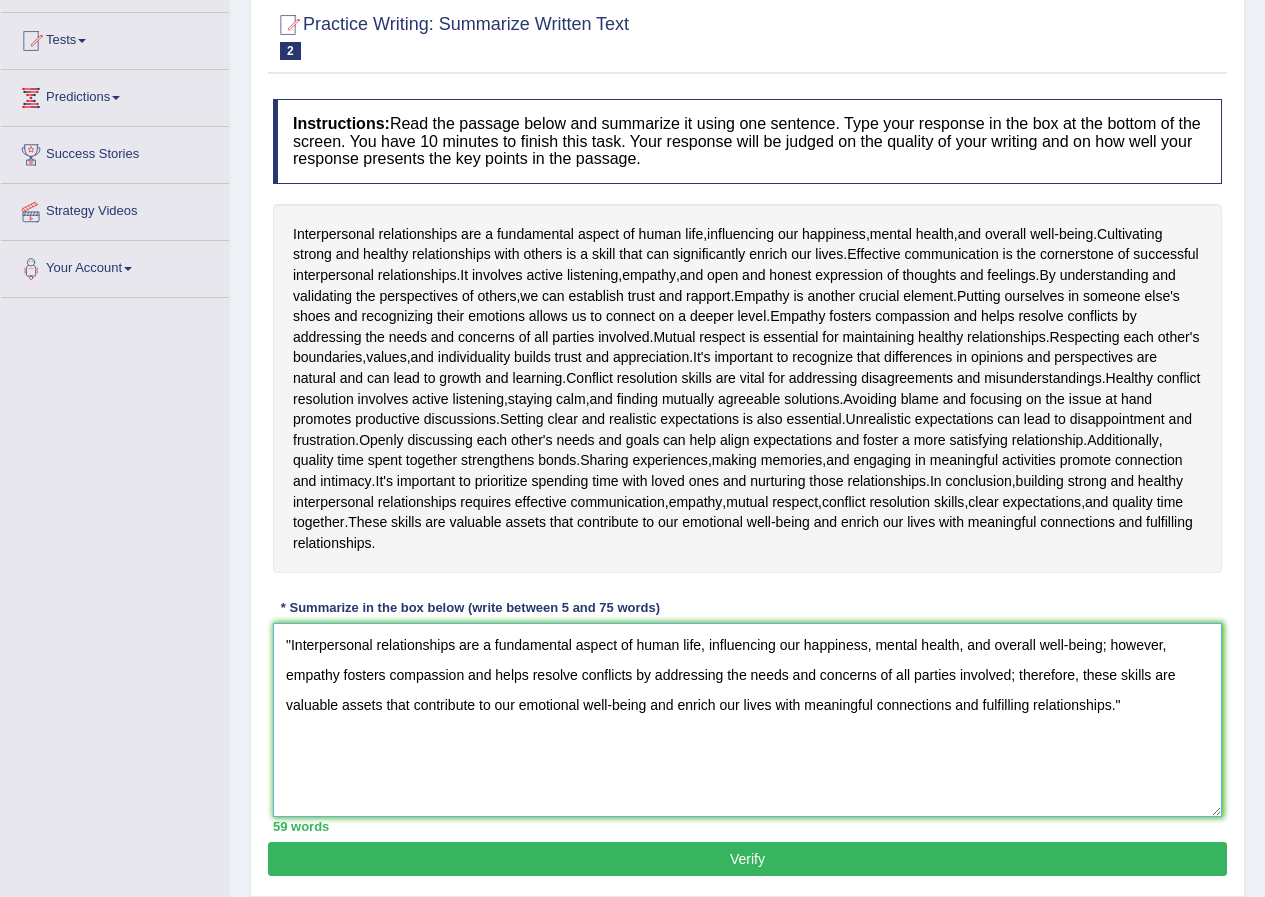 click on ""Interpersonal relationships are a fundamental aspect of human life, influencing our happiness, mental health, and overall well-being; however, empathy fosters compassion and helps resolve conflicts by addressing the needs and concerns of all parties involved; therefore, these skills are valuable assets that contribute to our emotional well-being and enrich our lives with meaningful connections and fulfilling relationships."" at bounding box center [747, 720] 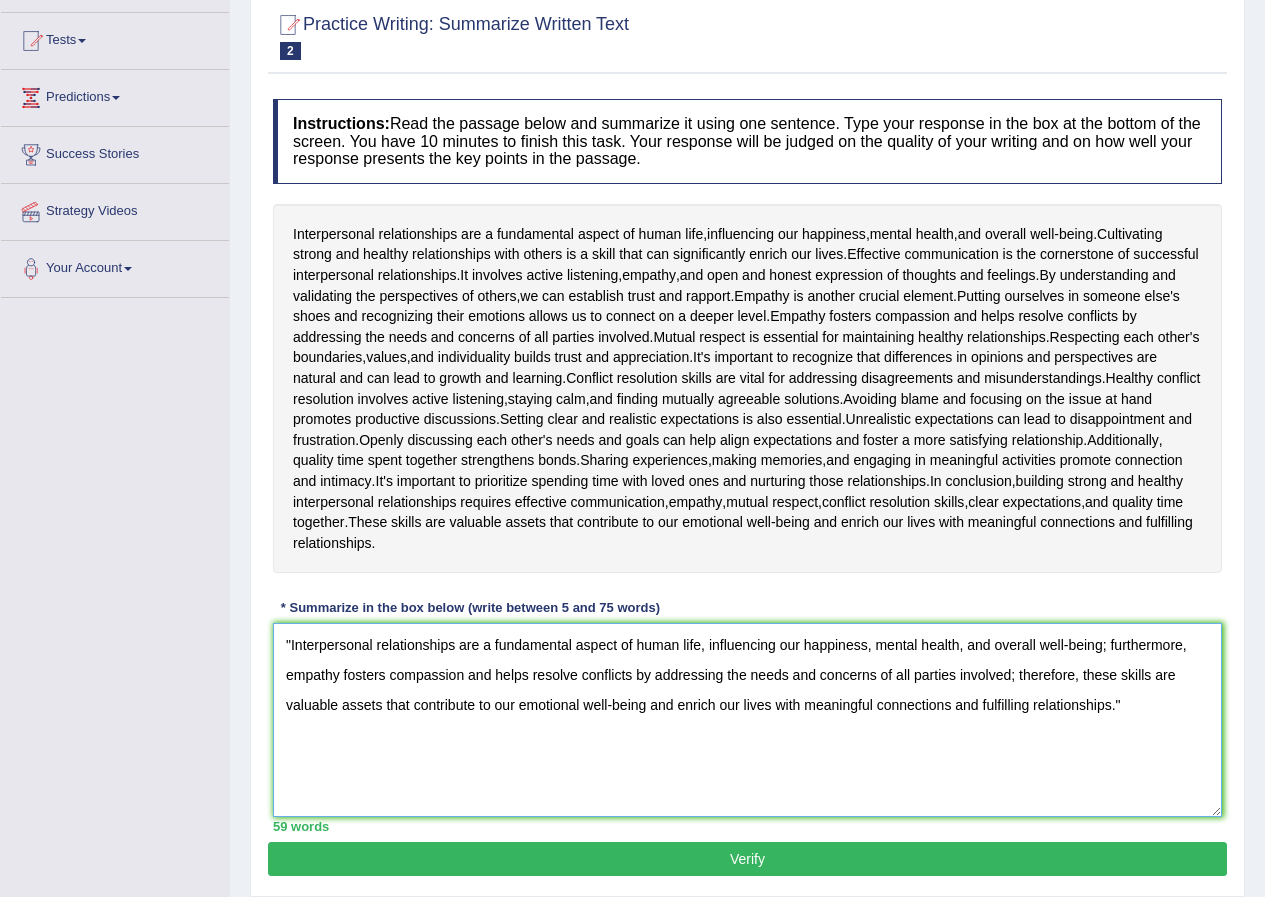 type on ""Interpersonal relationships are a fundamental aspect of human life, influencing our happiness, mental health, and overall well-being; furthermore, empathy fosters compassion and helps resolve conflicts by addressing the needs and concerns of all parties involved; therefore, these skills are valuable assets that contribute to our emotional well-being and enrich our lives with meaningful connections and fulfilling relationships."" 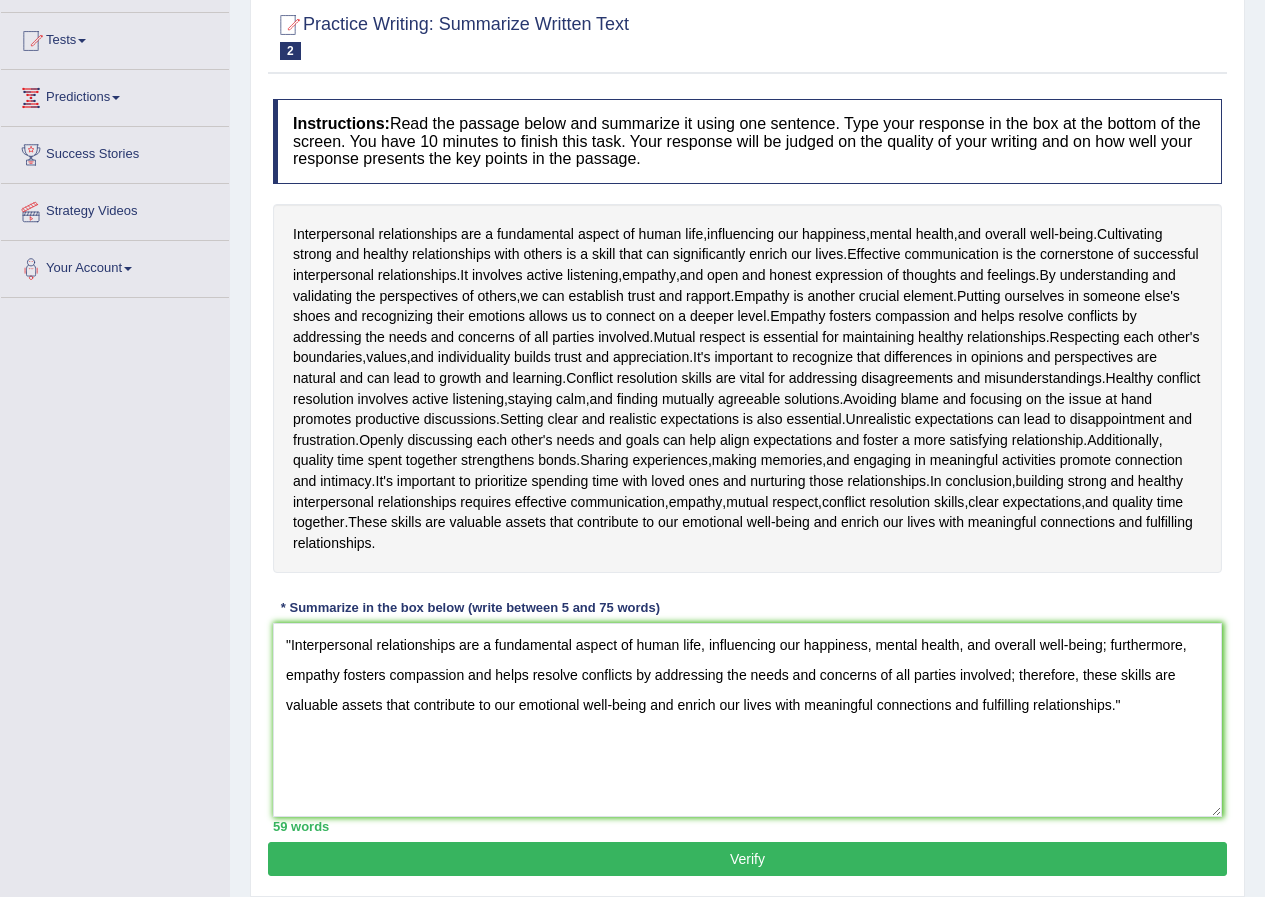click on "Verify" at bounding box center (747, 859) 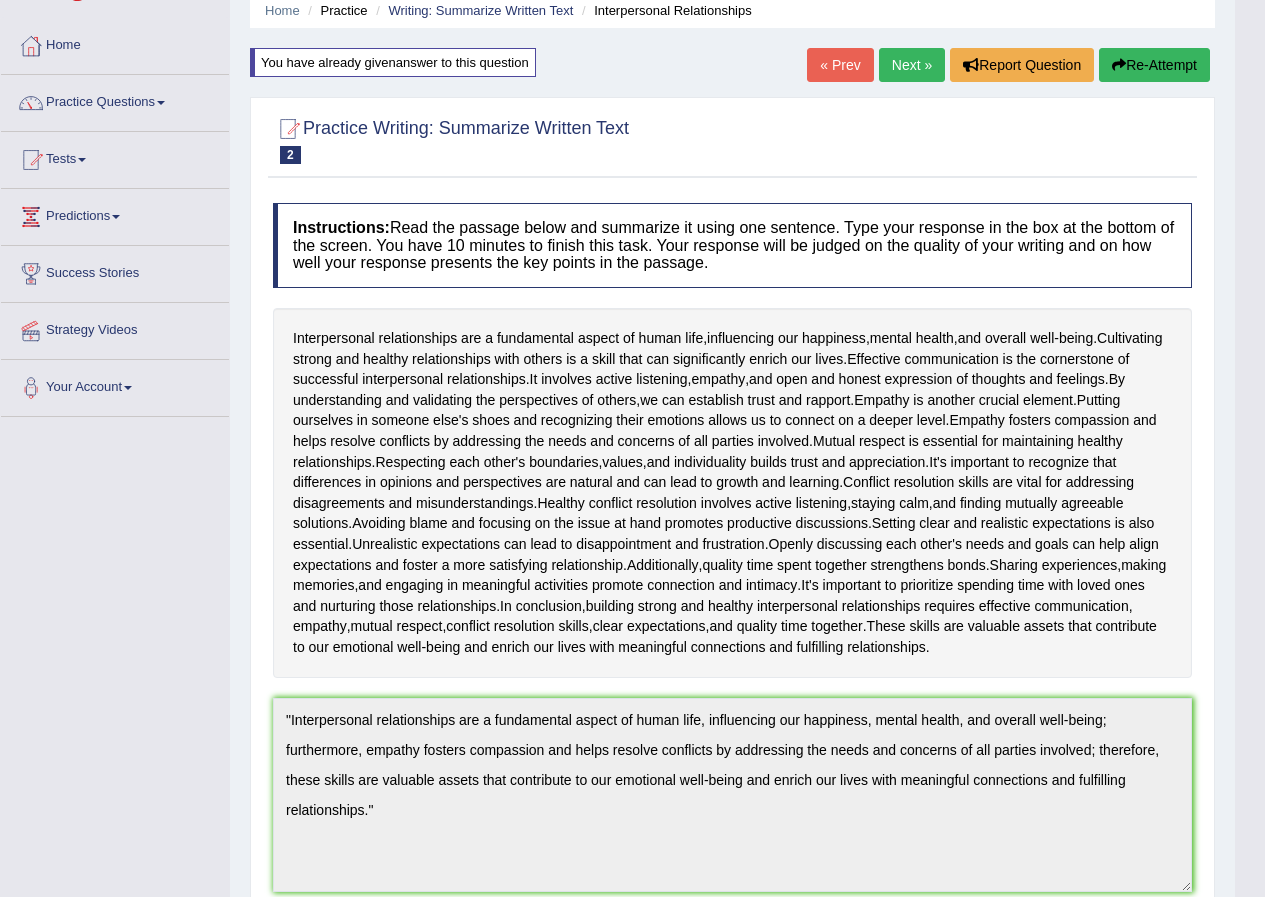scroll, scrollTop: 0, scrollLeft: 0, axis: both 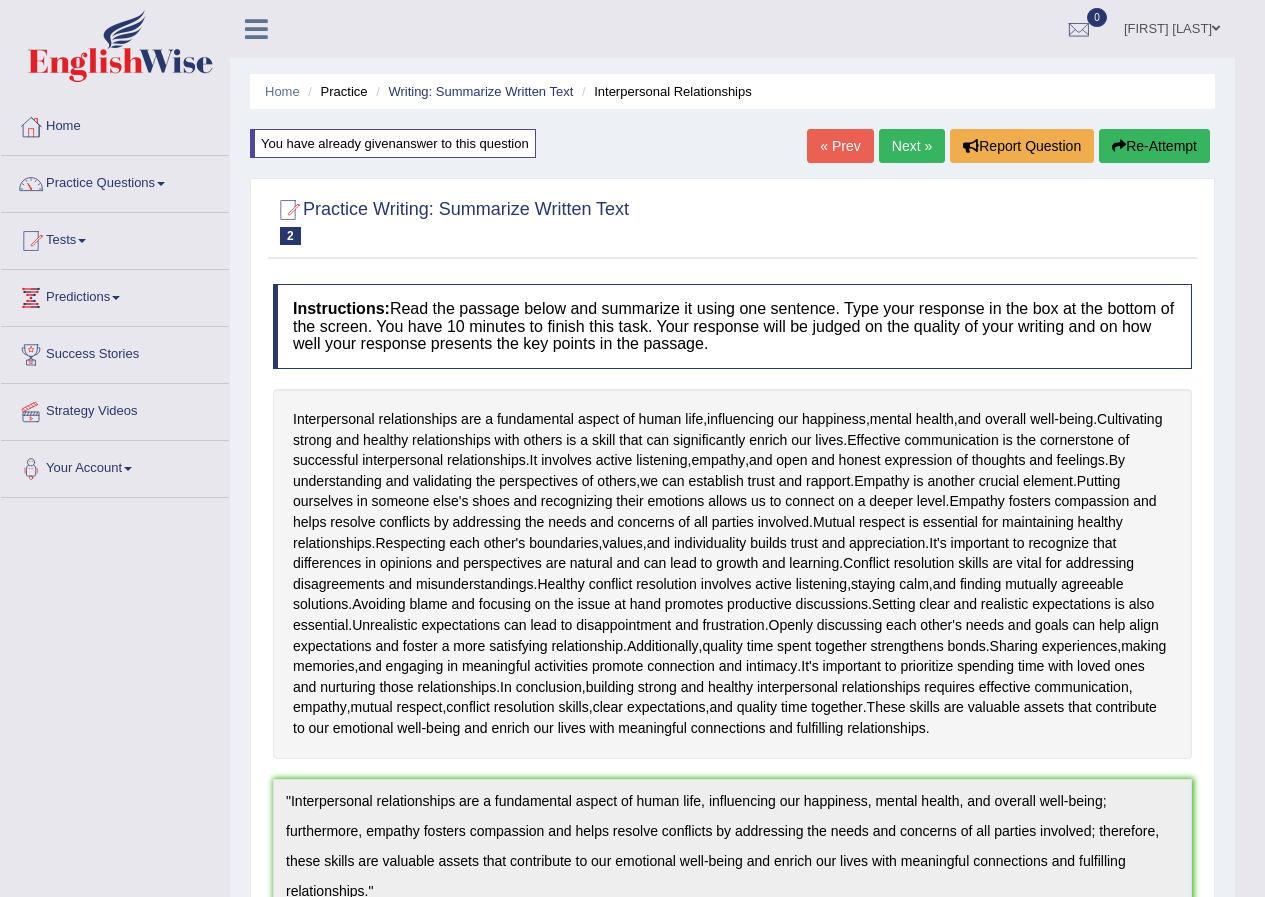 click on "Re-Attempt" at bounding box center [1154, 146] 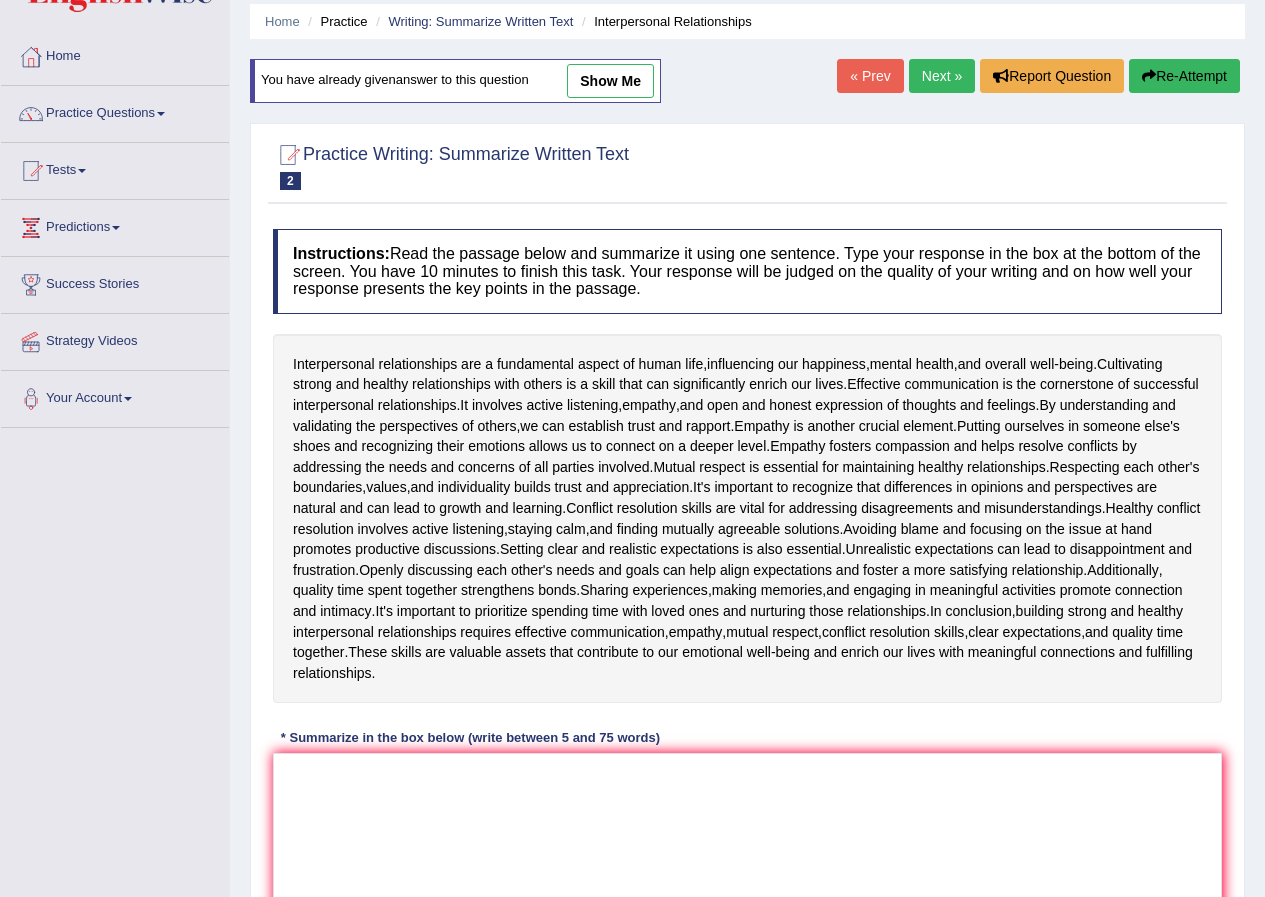 scroll, scrollTop: 200, scrollLeft: 0, axis: vertical 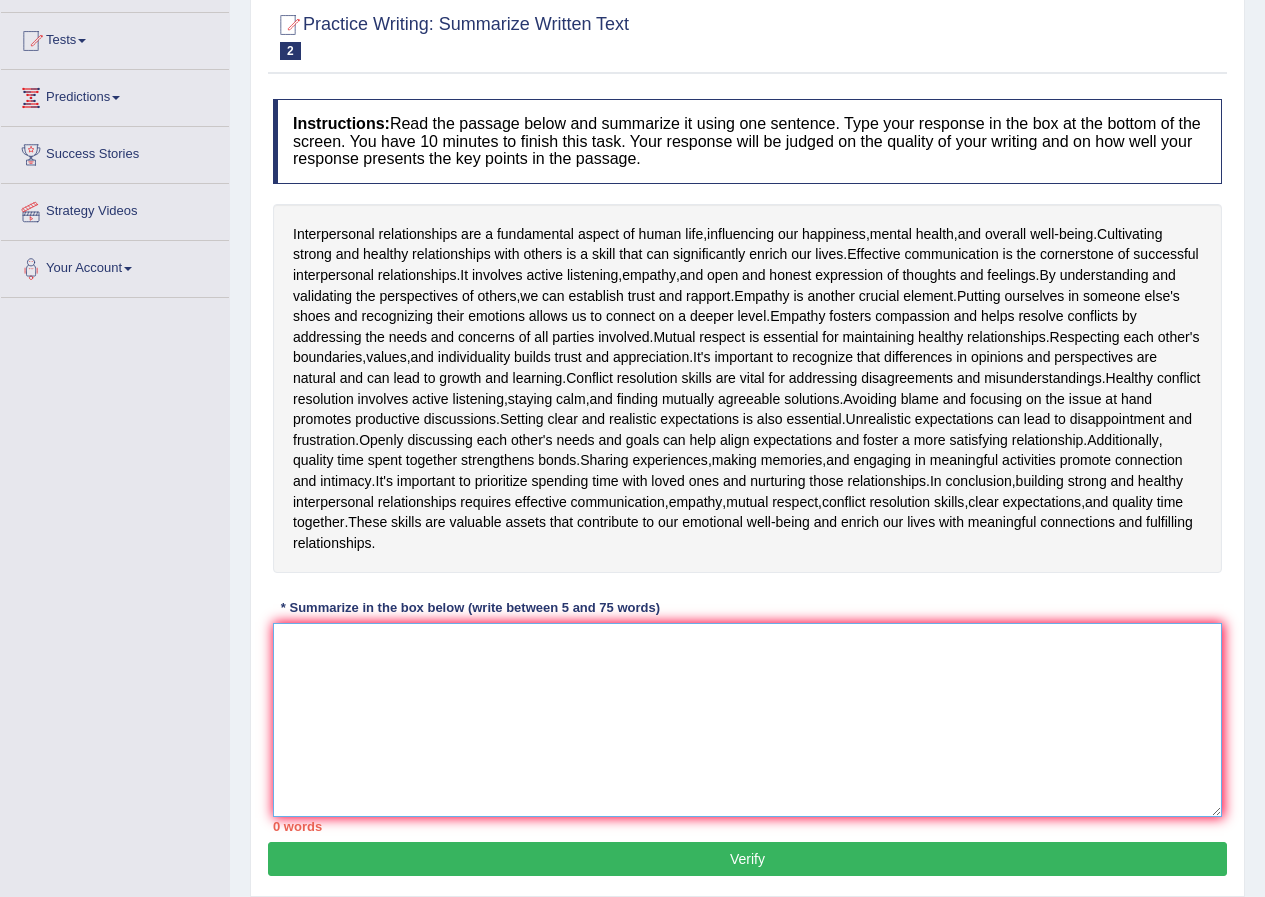 click at bounding box center (747, 720) 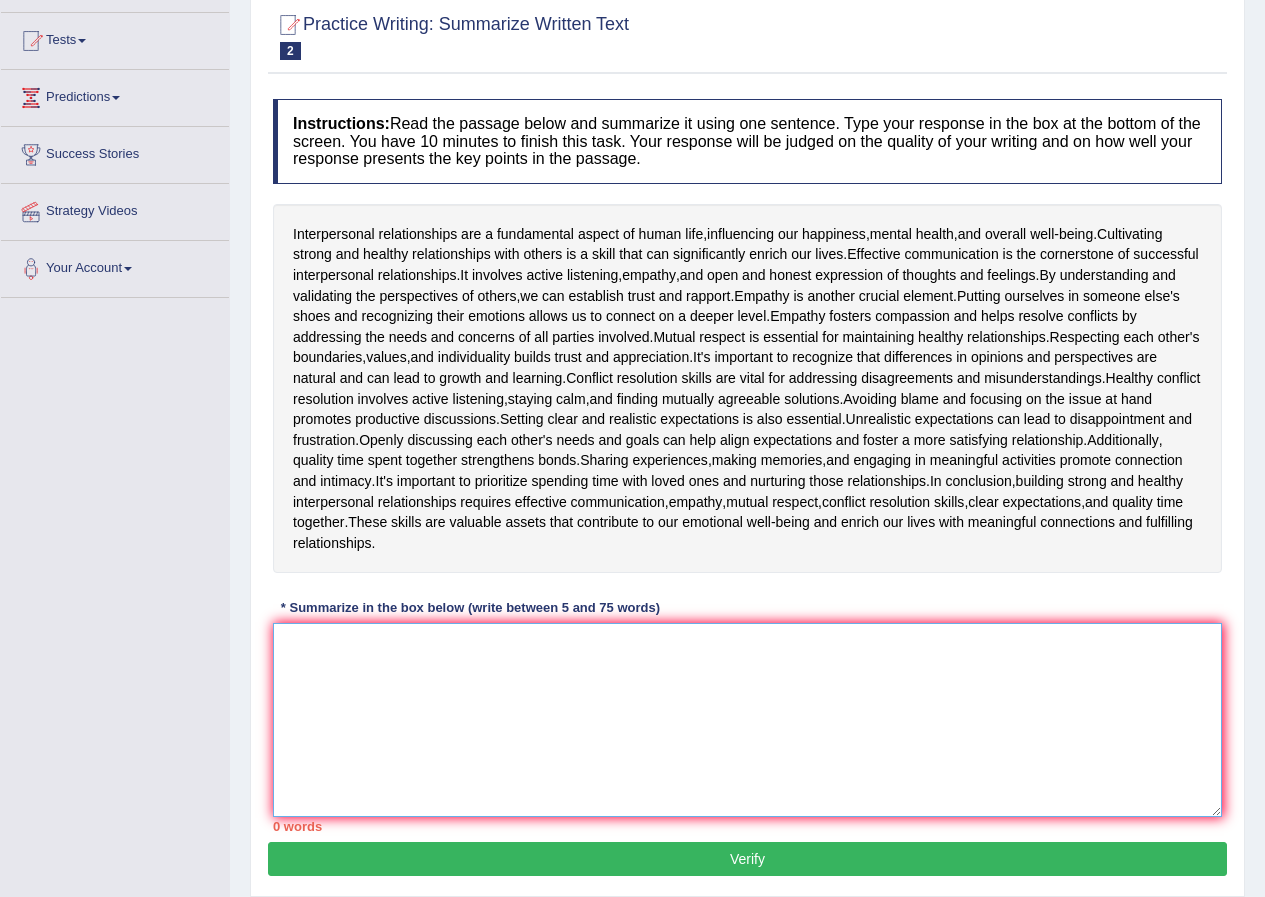 paste on ""Interpersonal relationships are a fundamental aspect of human life, influencing our happiness, mental health, and overall well-being; however, empathy fosters compassion and helps resolve conflicts by addressing the needs and concerns of all parties involved; therefore, these skills are valuable assets that contribute to our emotional well-being and enrich our lives with meaningful connections and fulfilling relationships."" 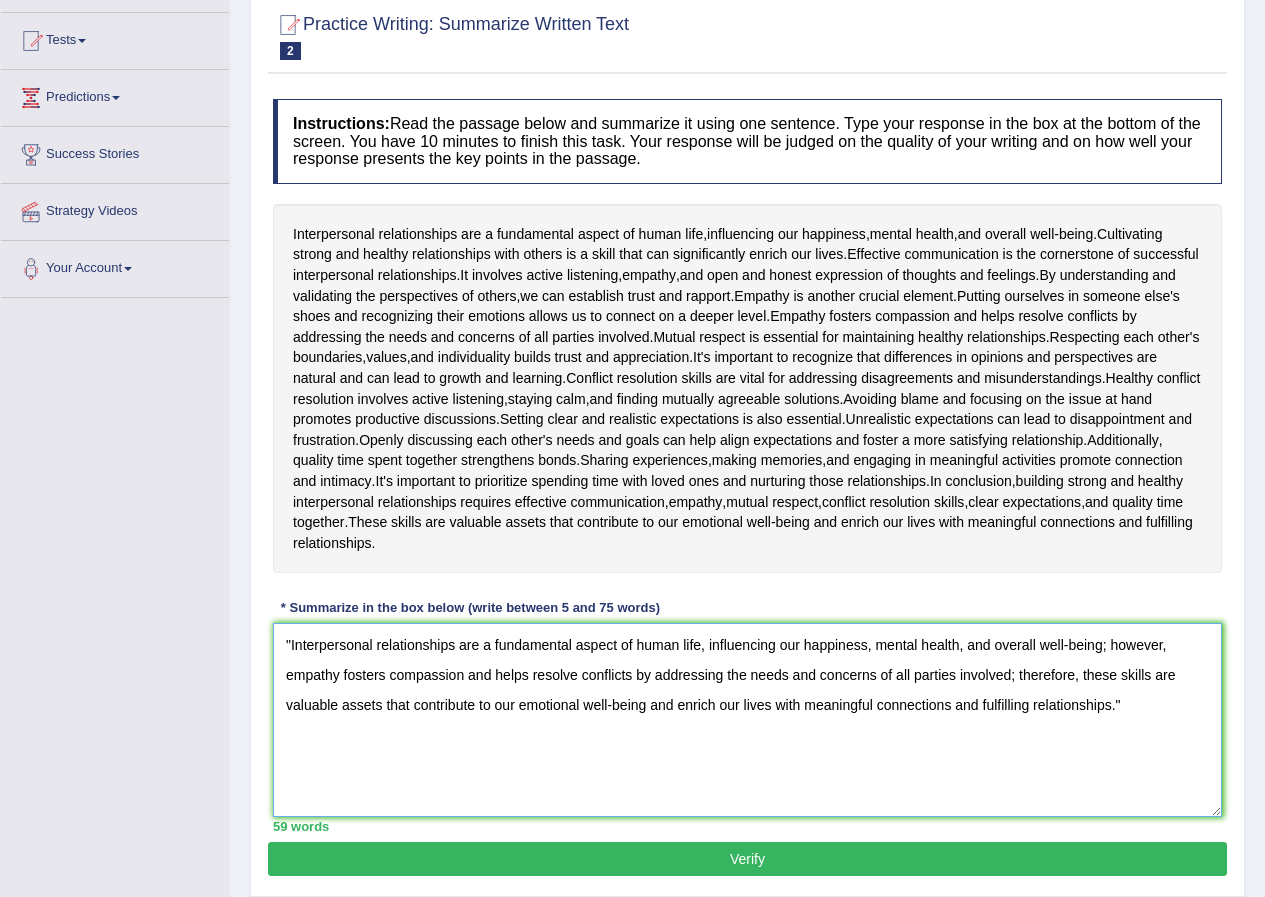 click on ""Interpersonal relationships are a fundamental aspect of human life, influencing our happiness, mental health, and overall well-being; however, empathy fosters compassion and helps resolve conflicts by addressing the needs and concerns of all parties involved; therefore, these skills are valuable assets that contribute to our emotional well-being and enrich our lives with meaningful connections and fulfilling relationships."" at bounding box center (747, 720) 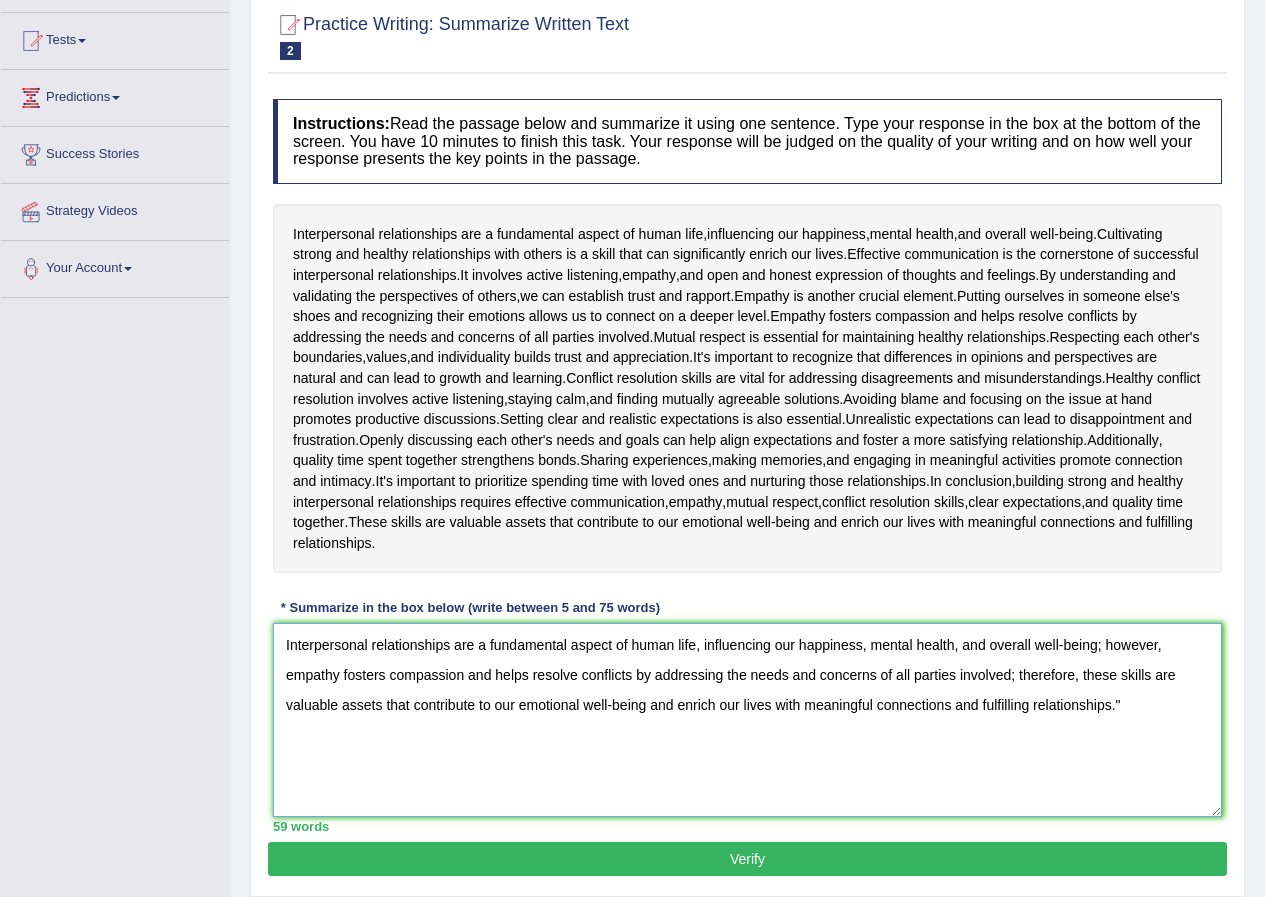 click on "Interpersonal relationships are a fundamental aspect of human life, influencing our happiness, mental health, and overall well-being; however, empathy fosters compassion and helps resolve conflicts by addressing the needs and concerns of all parties involved; therefore, these skills are valuable assets that contribute to our emotional well-being and enrich our lives with meaningful connections and fulfilling relationships."" at bounding box center [747, 720] 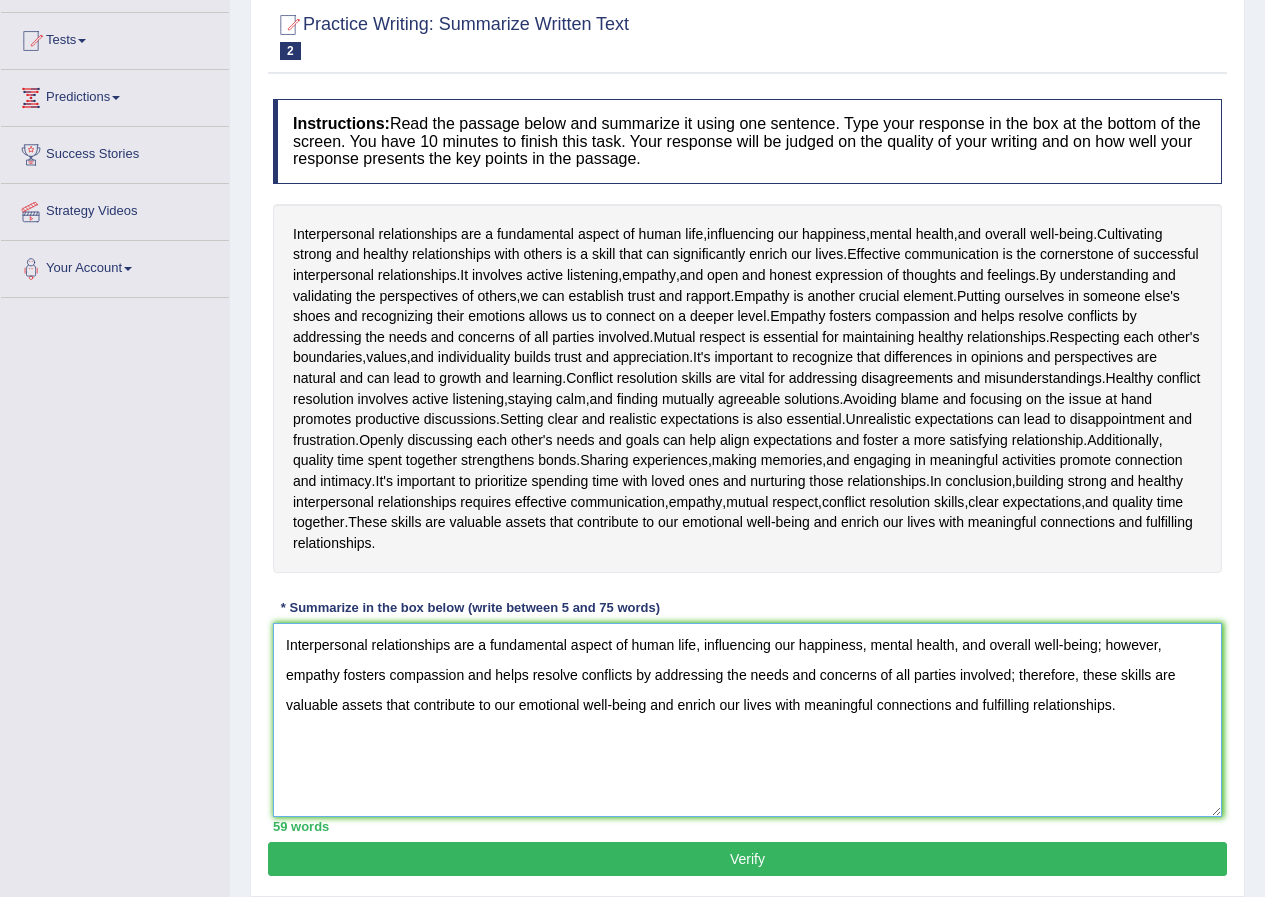 click on "Interpersonal relationships are a fundamental aspect of human life, influencing our happiness, mental health, and overall well-being; however, empathy fosters compassion and helps resolve conflicts by addressing the needs and concerns of all parties involved; therefore, these skills are valuable assets that contribute to our emotional well-being and enrich our lives with meaningful connections and fulfilling relationships." at bounding box center (747, 720) 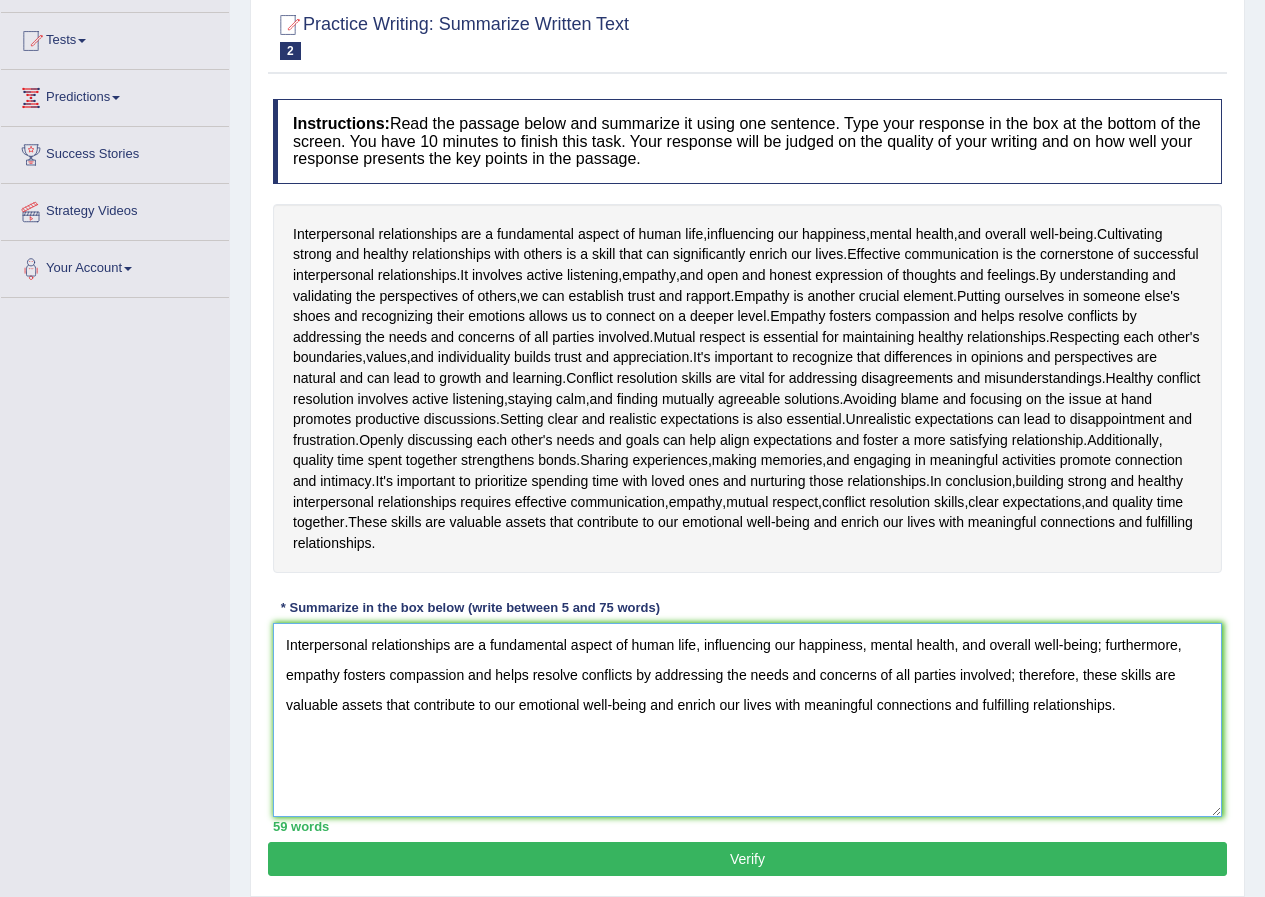 type on "Interpersonal relationships are a fundamental aspect of human life, influencing our happiness, mental health, and overall well-being; furthermore, empathy fosters compassion and helps resolve conflicts by addressing the needs and concerns of all parties involved; therefore, these skills are valuable assets that contribute to our emotional well-being and enrich our lives with meaningful connections and fulfilling relationships." 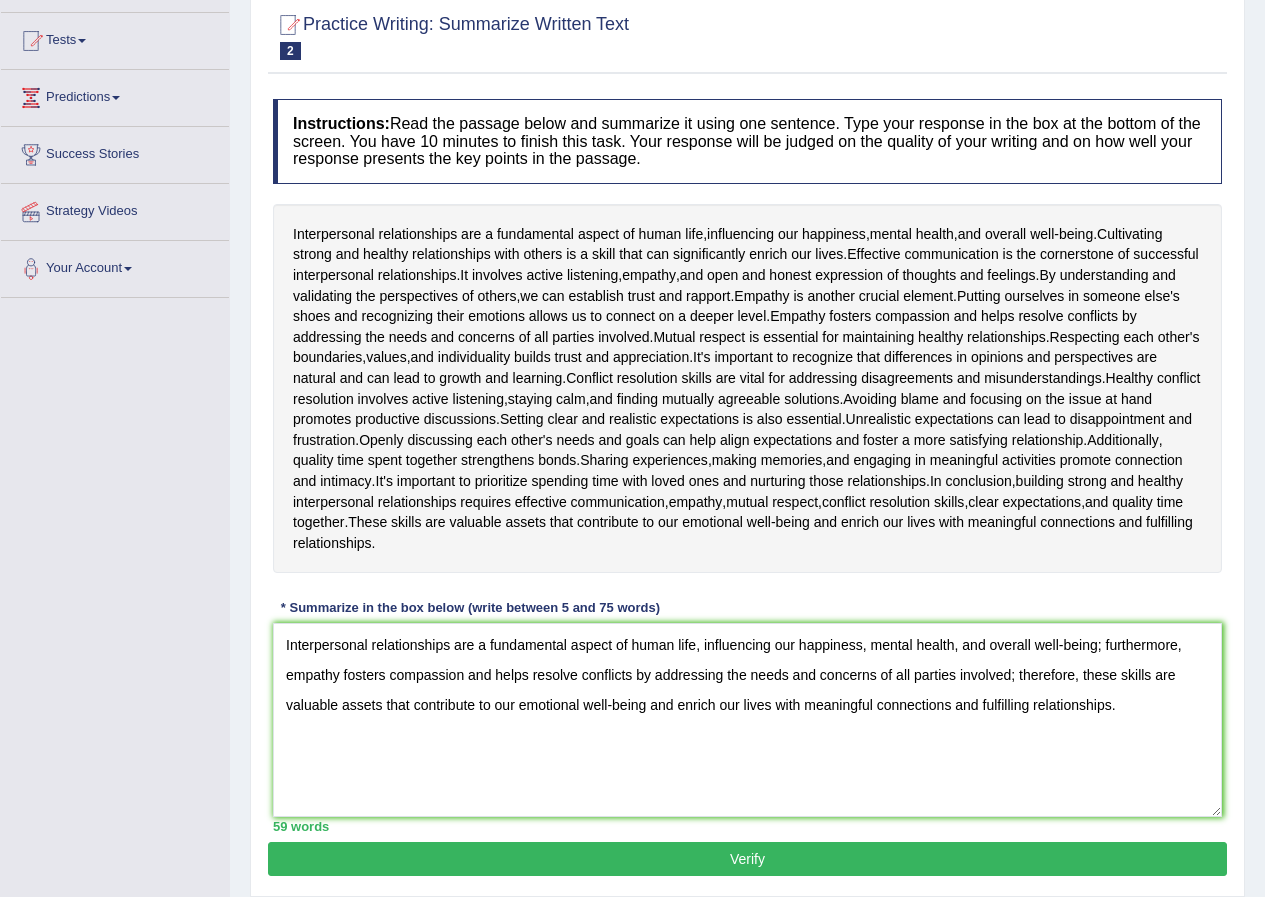 click on "Verify" at bounding box center (747, 859) 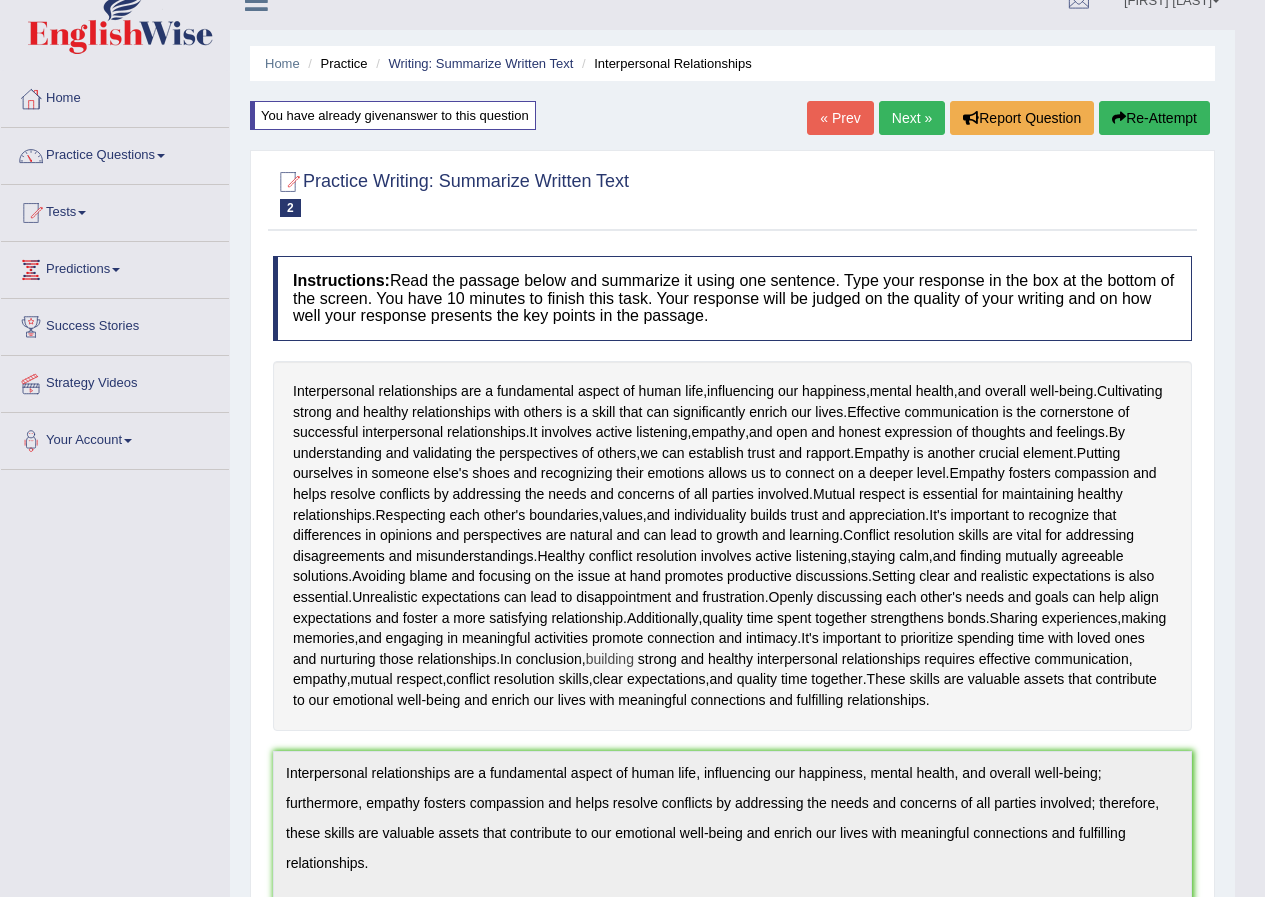 scroll, scrollTop: 0, scrollLeft: 0, axis: both 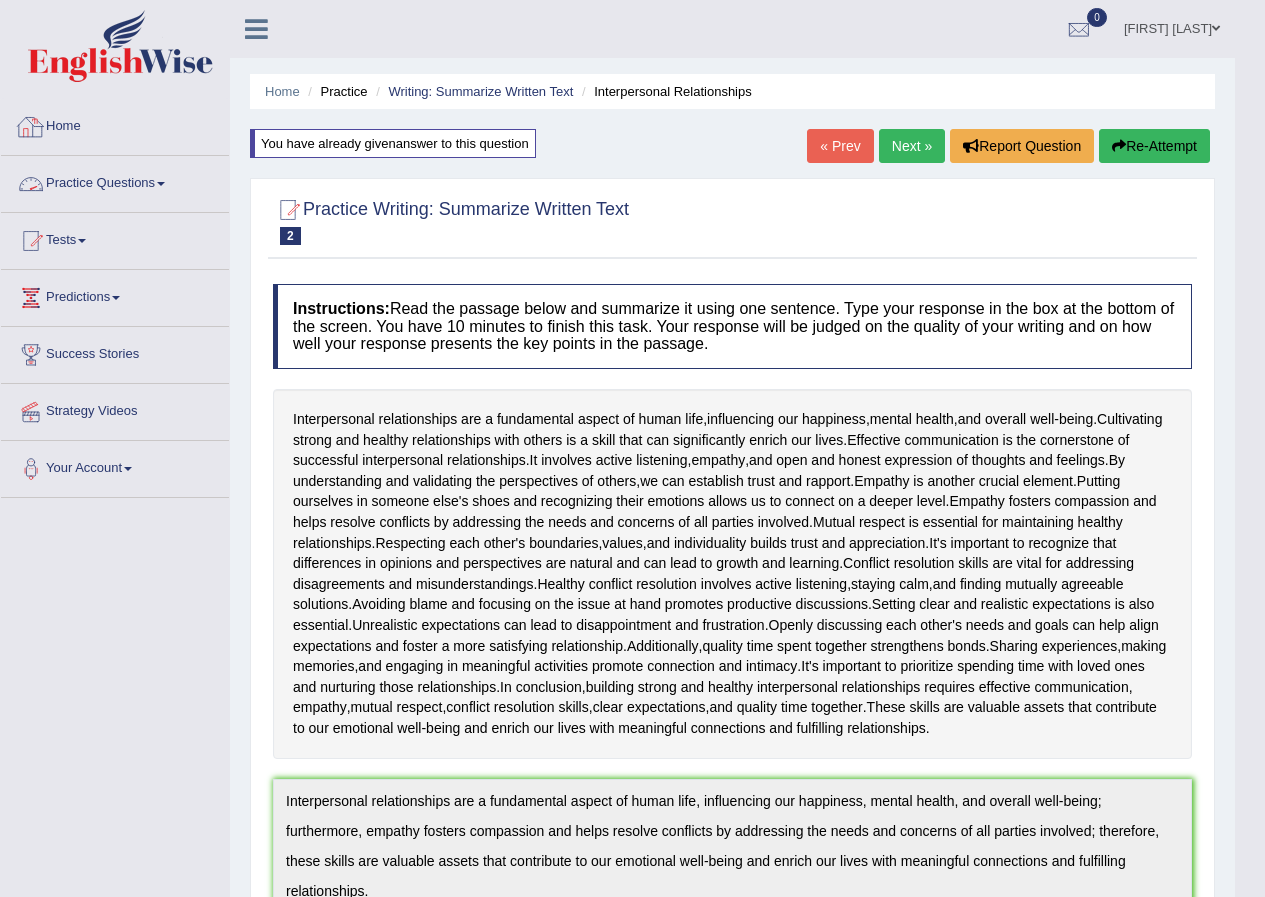 click on "Practice Questions" at bounding box center (115, 181) 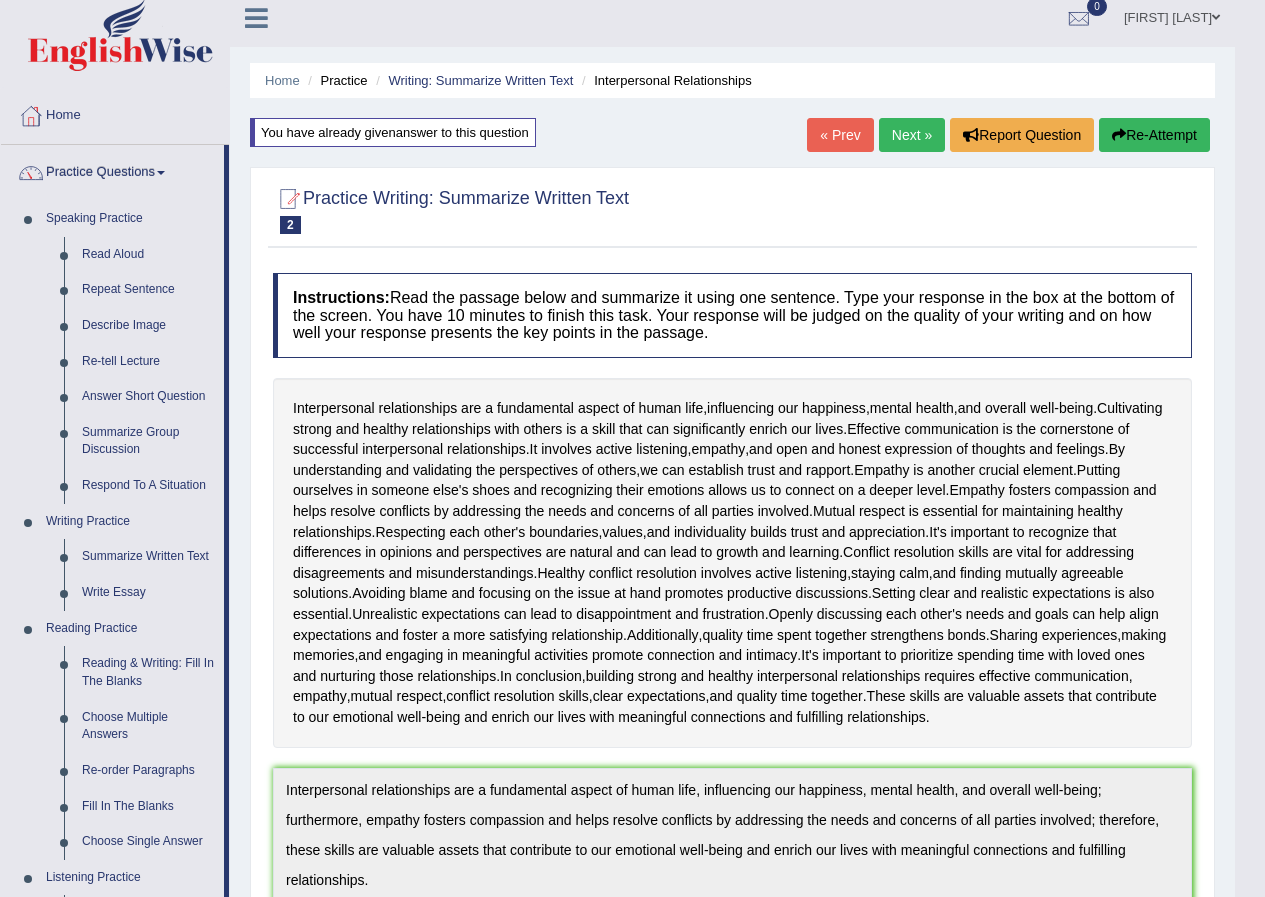 scroll, scrollTop: 0, scrollLeft: 0, axis: both 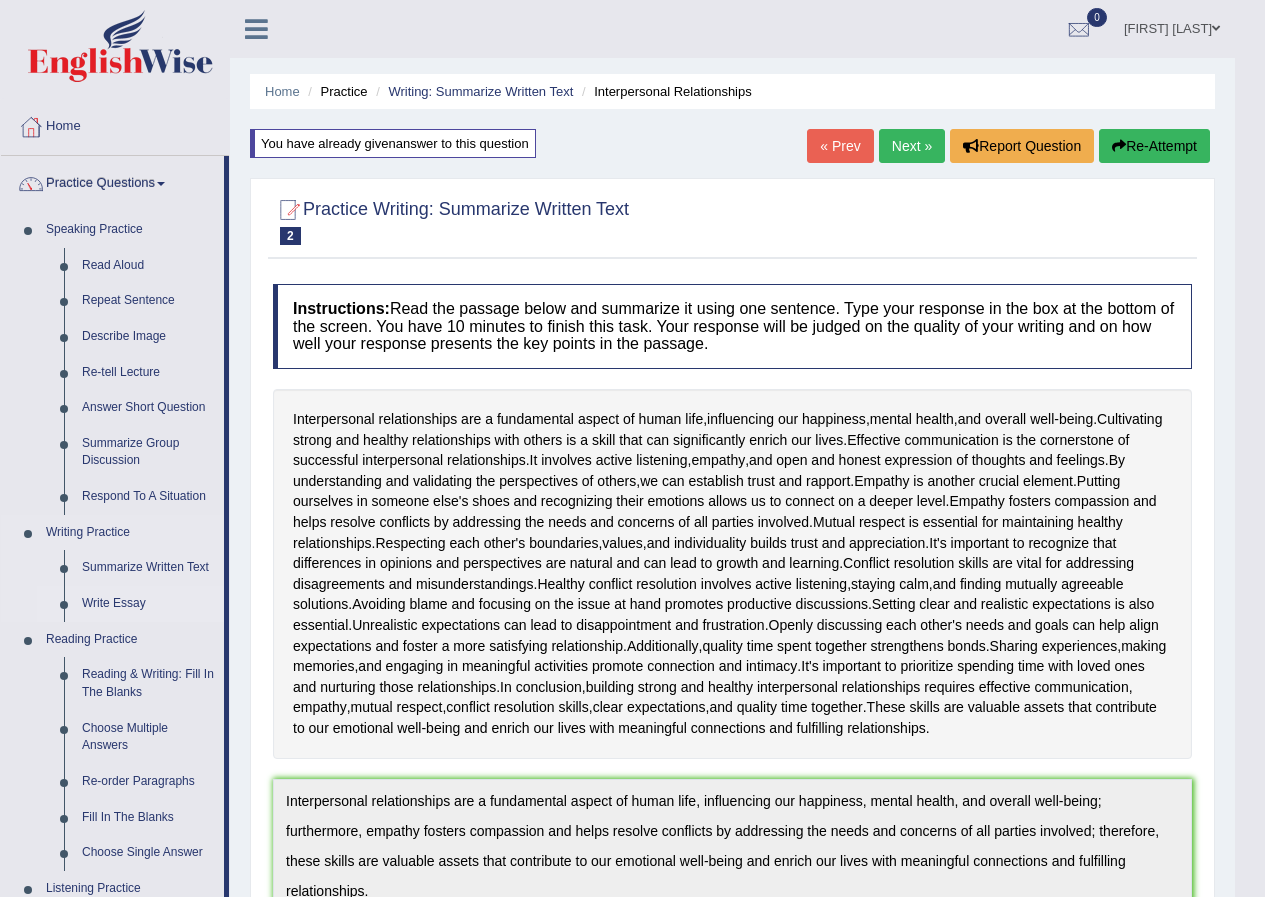 click on "Speaking Practice Read Aloud
Repeat Sentence
Describe Image
Re-tell Lecture
Answer Short Question
Summarize Group Discussion
Respond To A Situation
Writing Practice  Summarize Written Text
Write Essay
Reading Practice  Reading & Writing: Fill In The Blanks
Choose Multiple Answers
Re-order Paragraphs
Fill In The Blanks
Choose Single Answer
Listening Practice  Summarize Spoken Text
Highlight Incorrect Words
Highlight Correct Summary
Select Missing Word
Choose Single Answer
Choose Multiple Answers
Fill In The Blanks
Write From Dictation
Pronunciation" at bounding box center [112, 746] 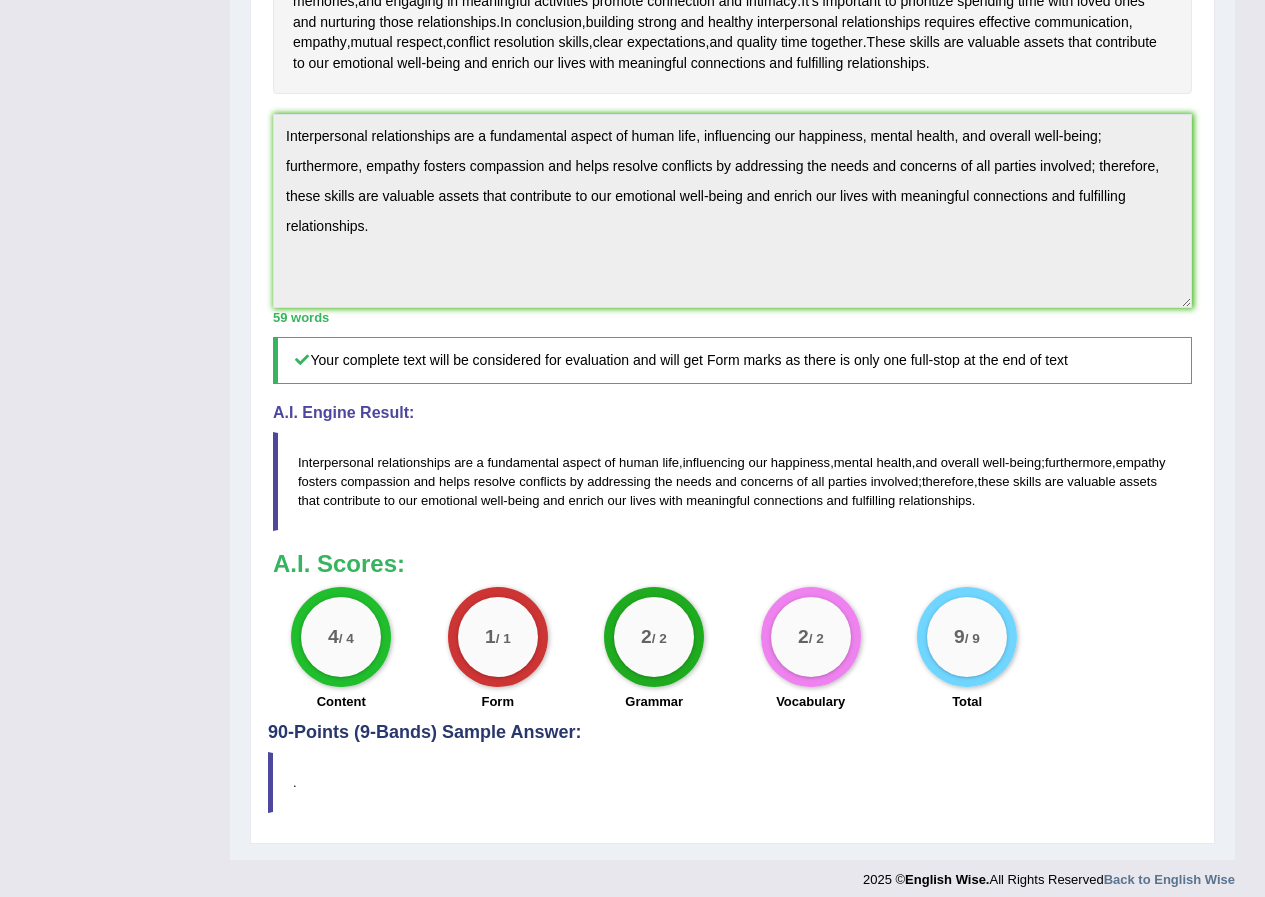 scroll, scrollTop: 78, scrollLeft: 0, axis: vertical 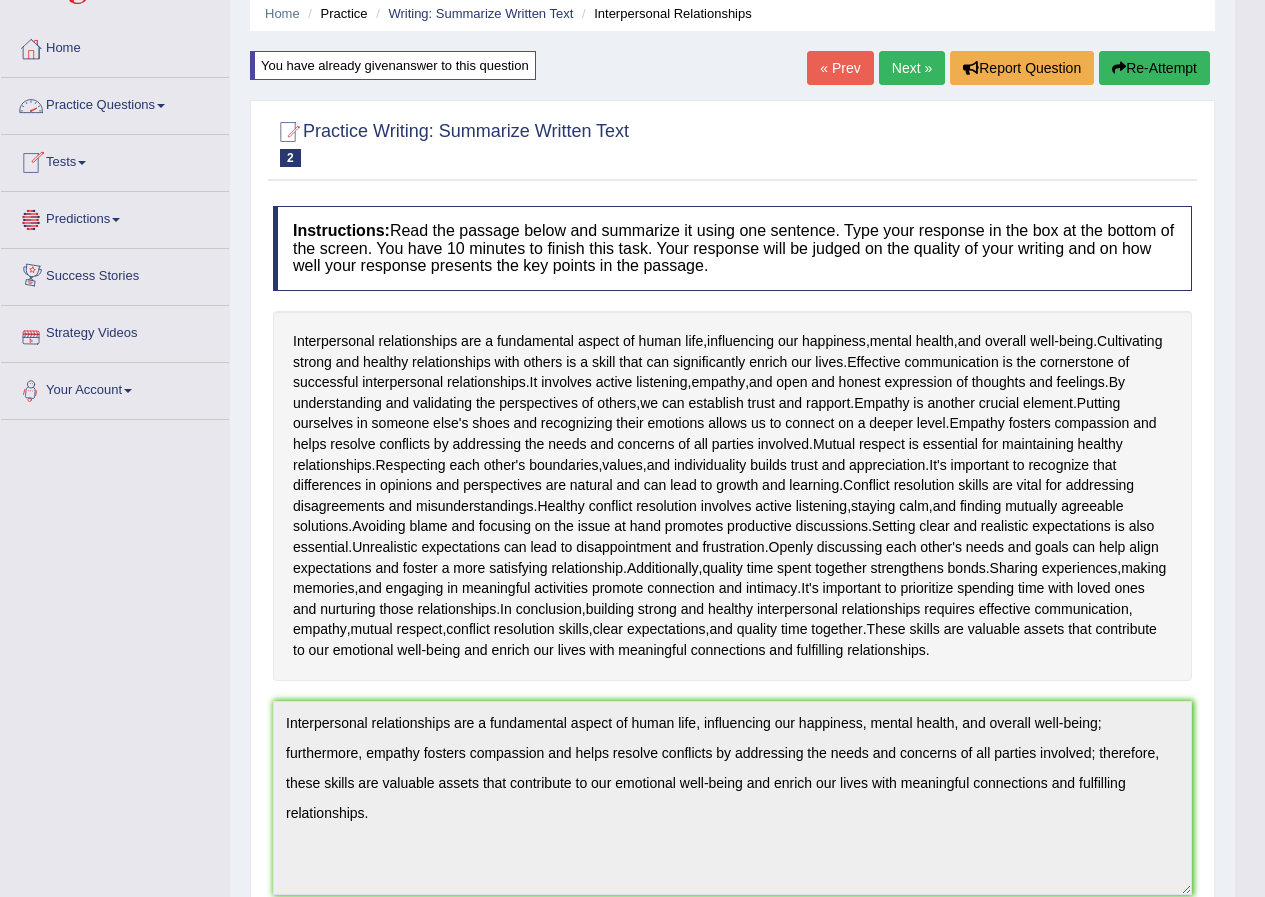 click on "Practice Questions" at bounding box center (115, 103) 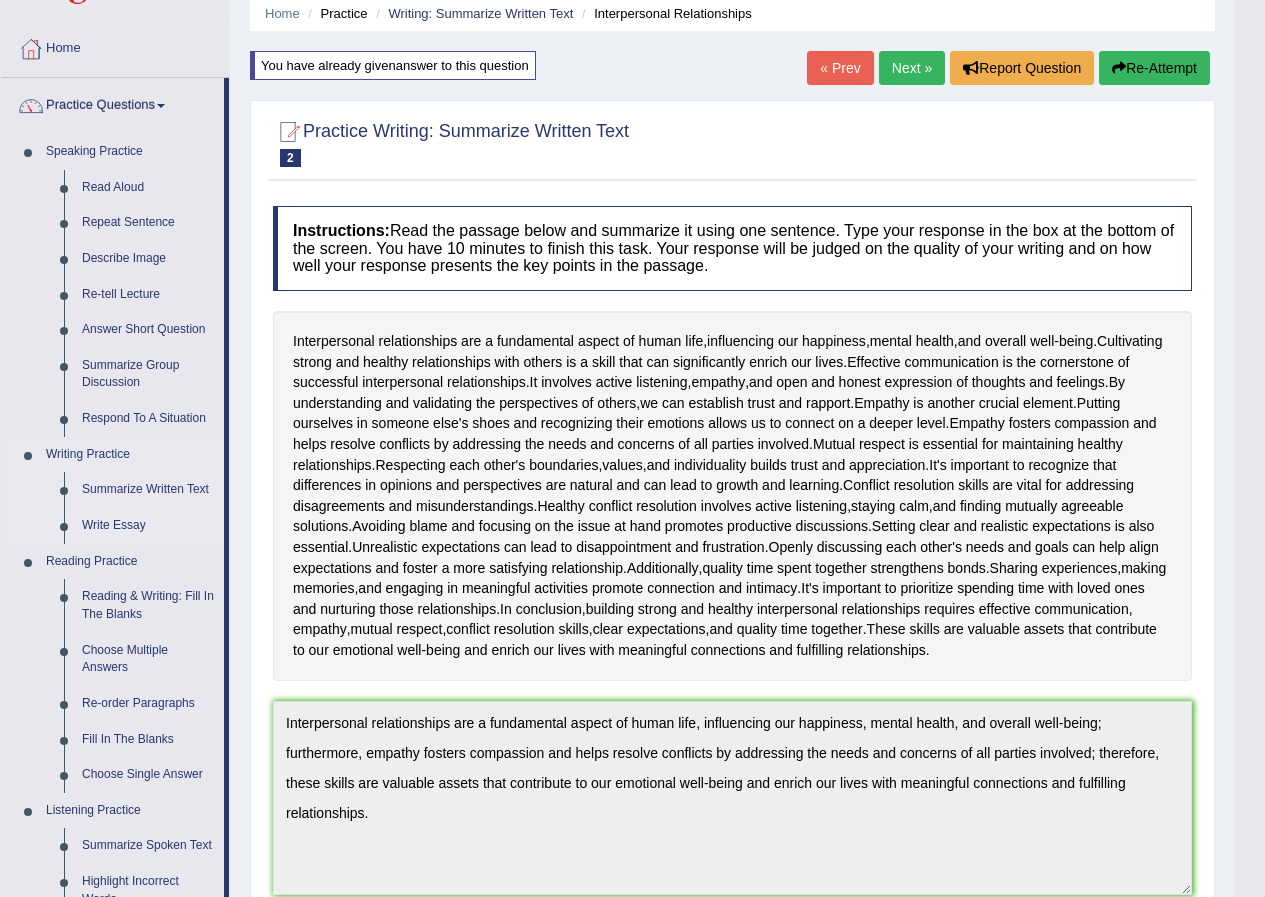 click on "Write Essay" at bounding box center [148, 526] 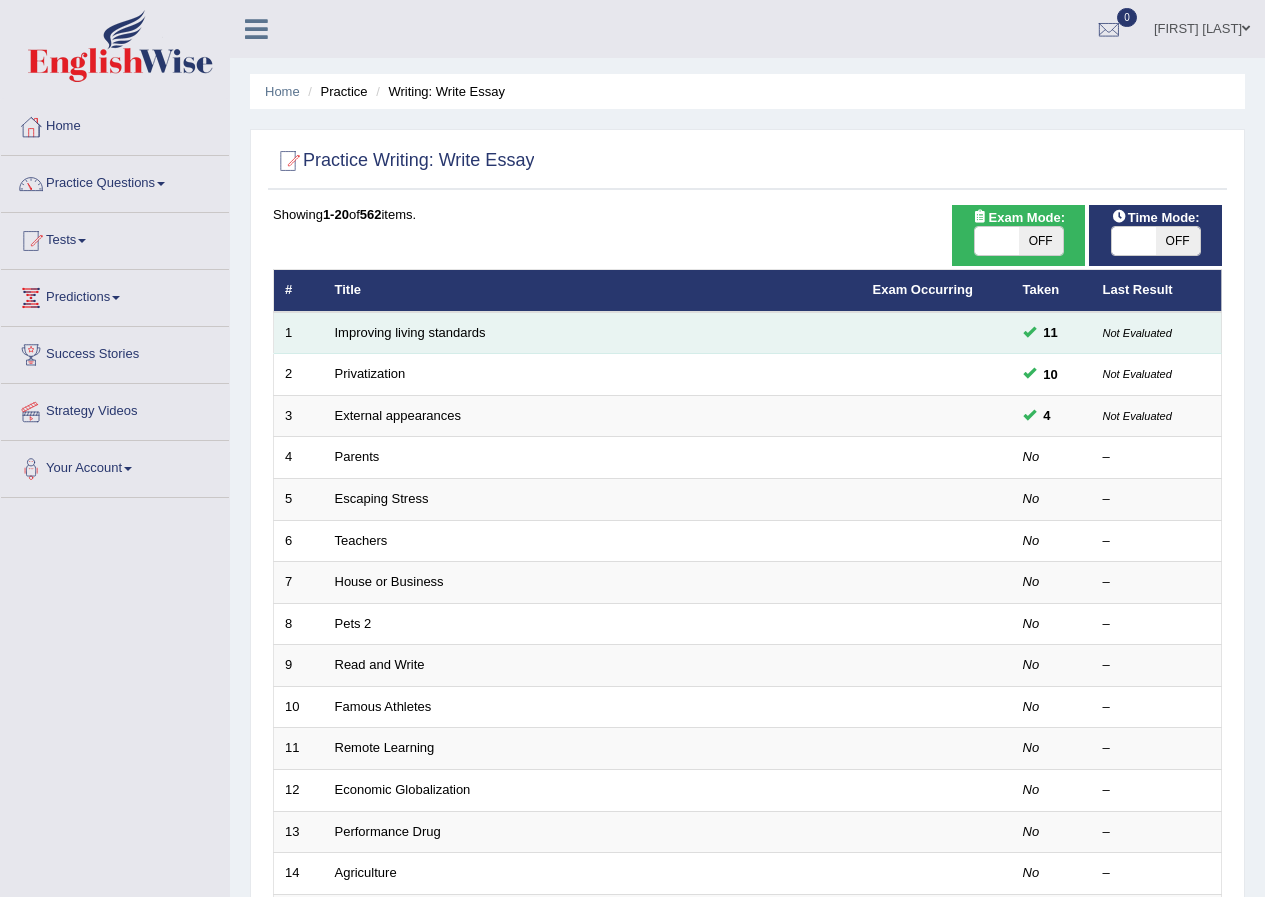scroll, scrollTop: 0, scrollLeft: 0, axis: both 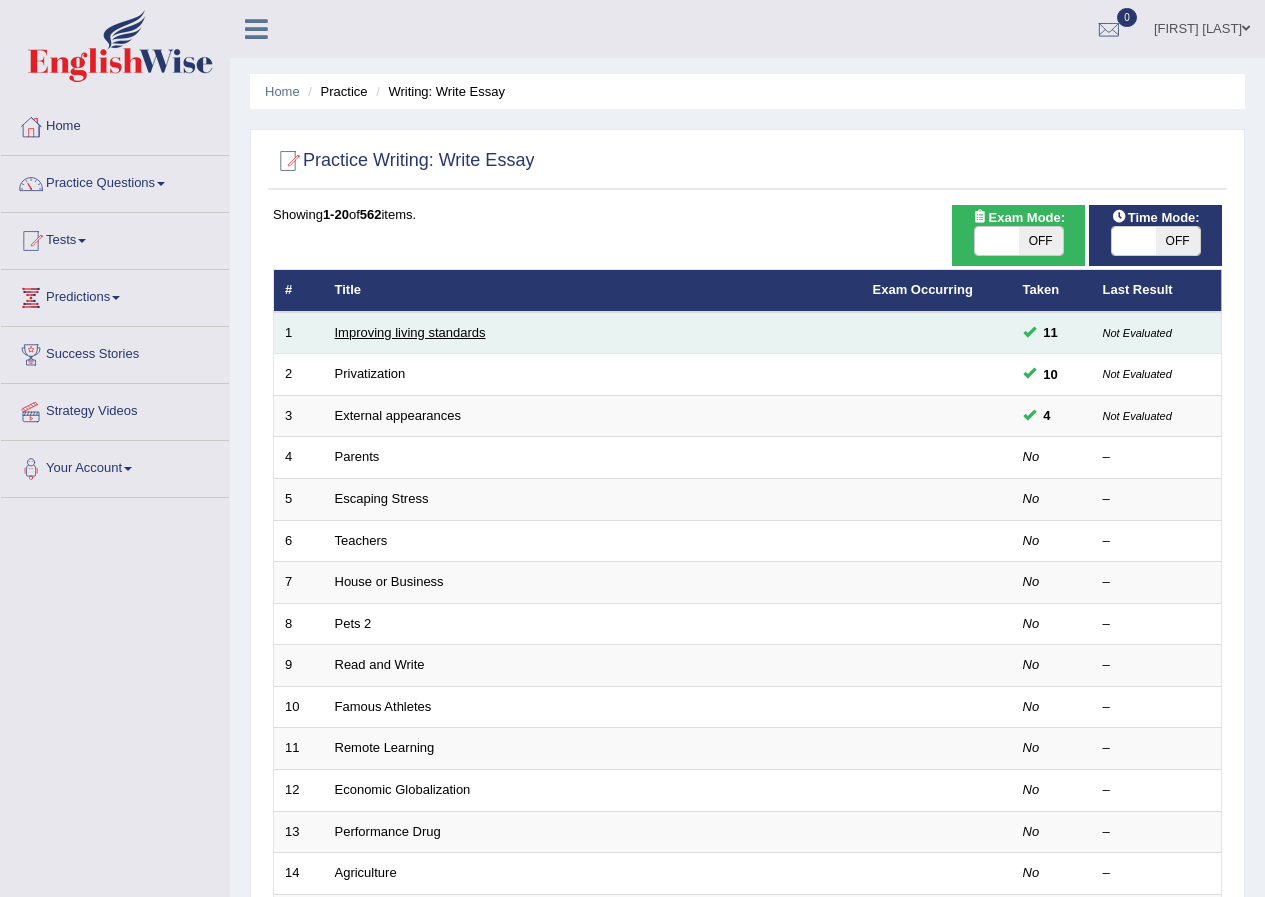 click on "Improving living standards" at bounding box center (410, 332) 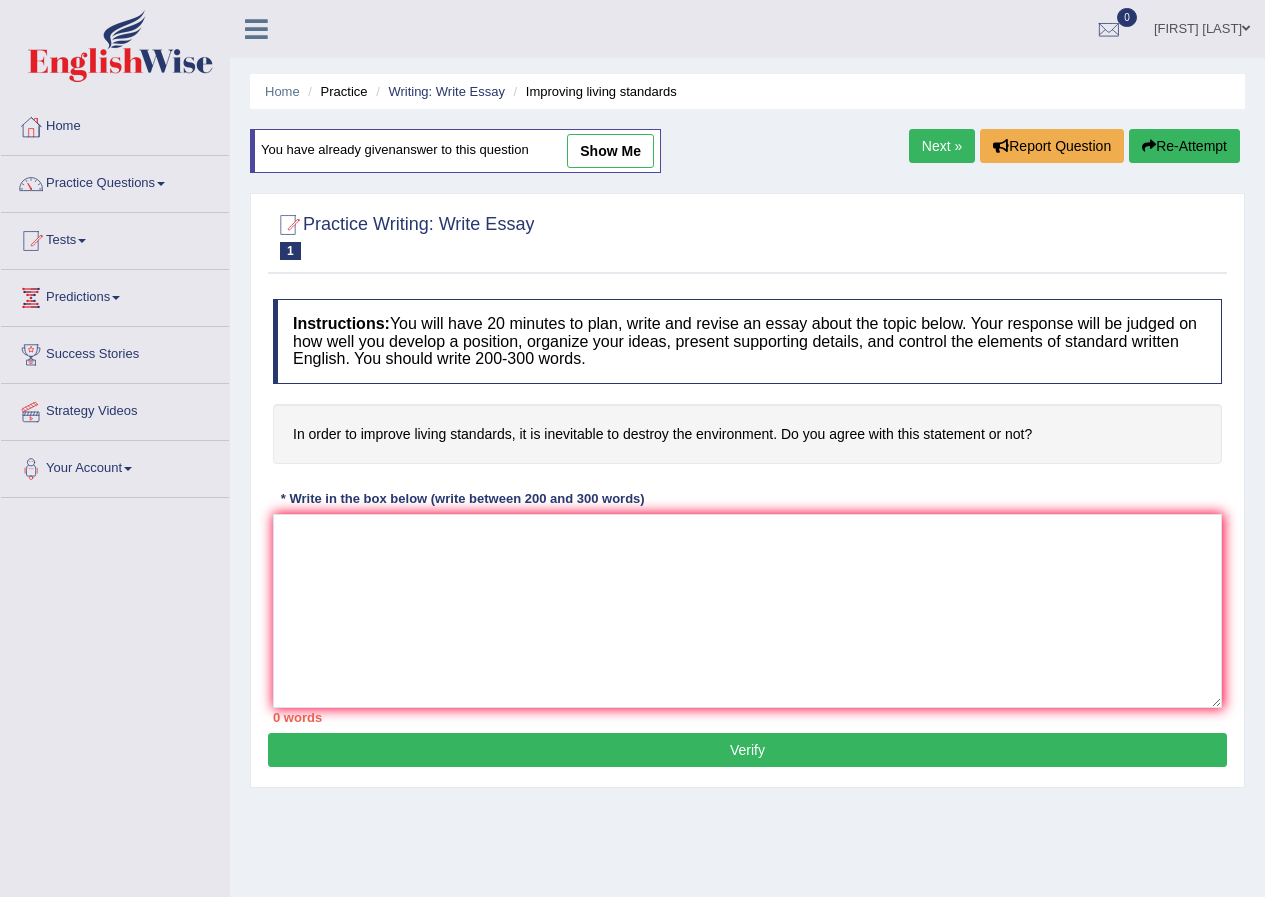 scroll, scrollTop: 0, scrollLeft: 0, axis: both 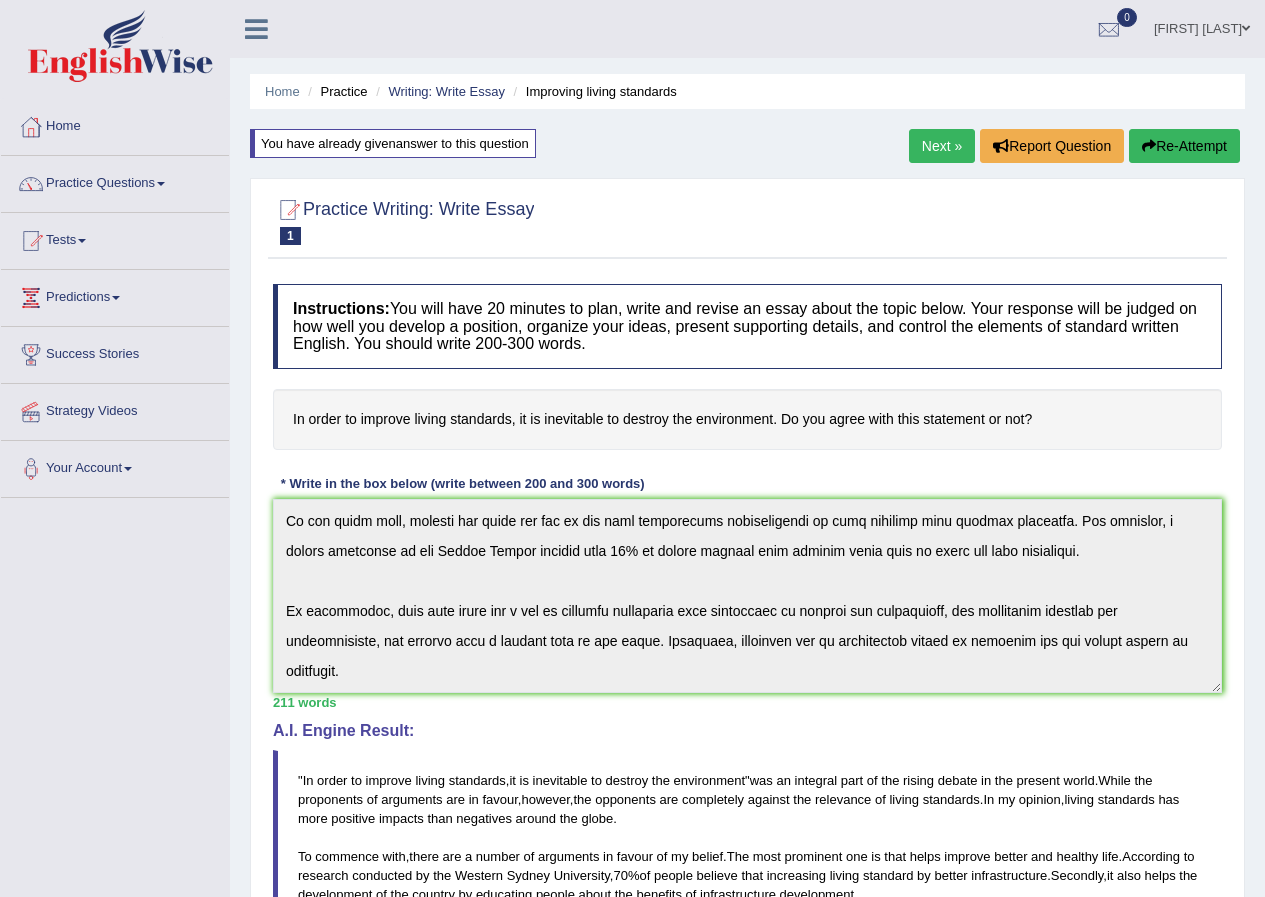 click on "Re-Attempt" at bounding box center [1184, 146] 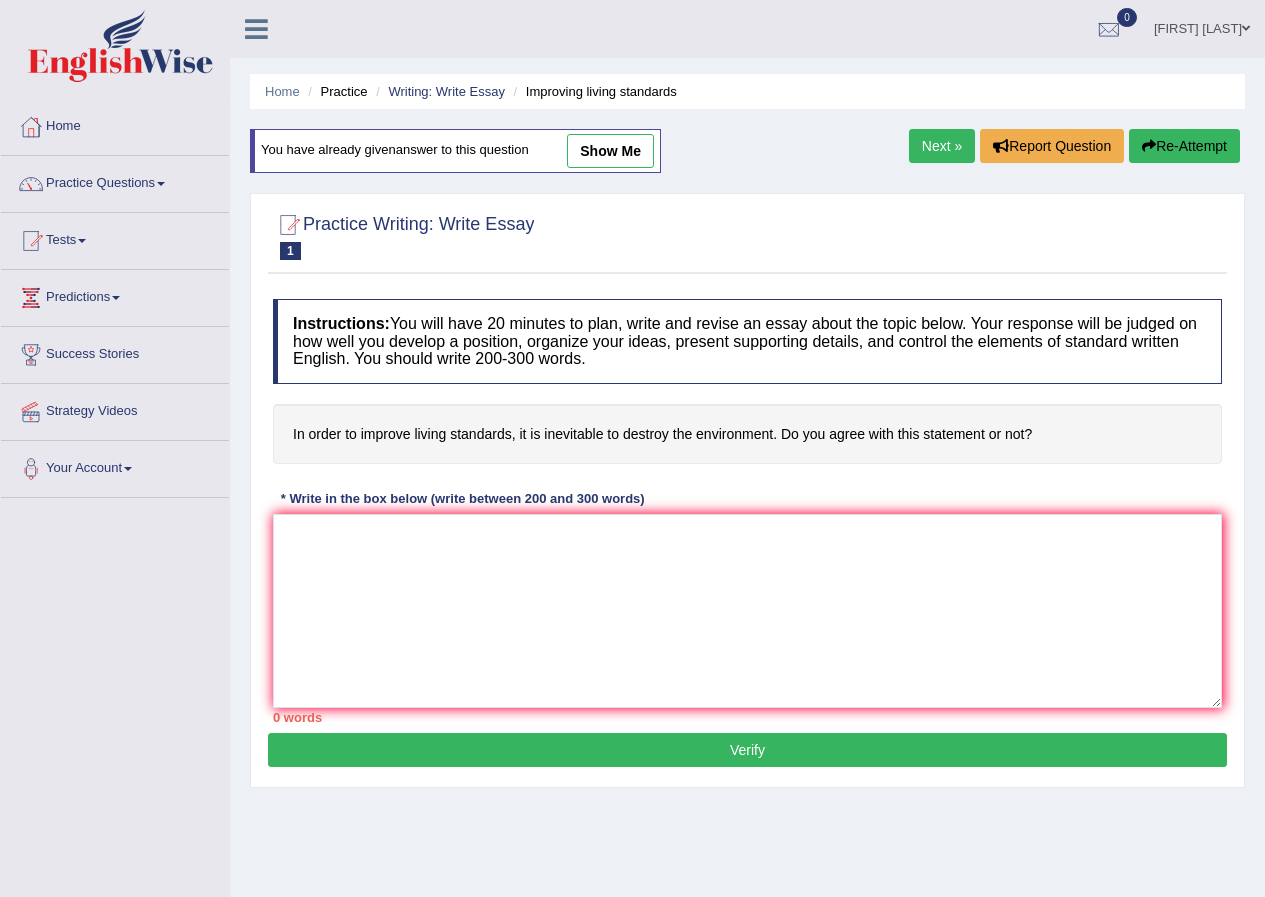 scroll, scrollTop: 0, scrollLeft: 0, axis: both 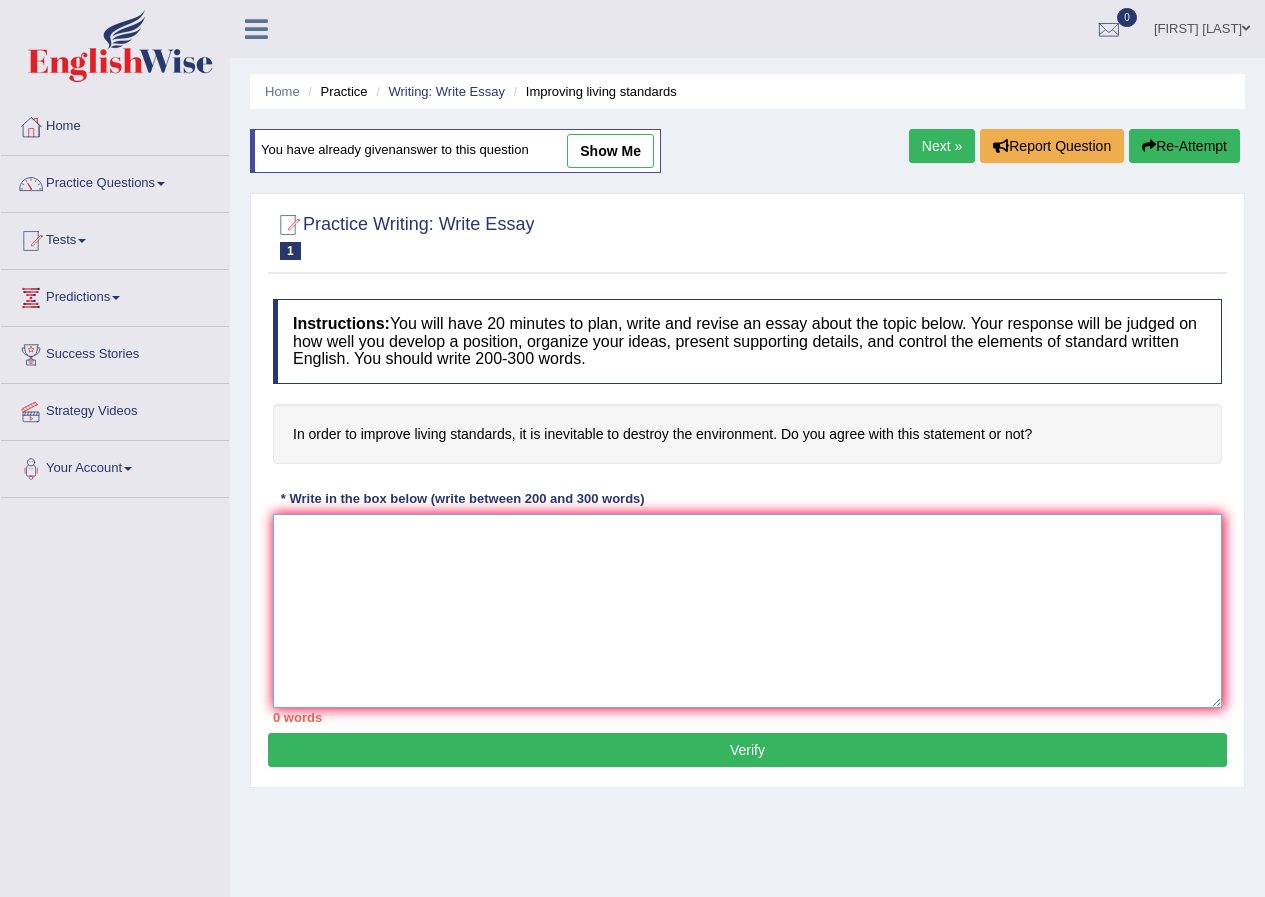 click at bounding box center [747, 611] 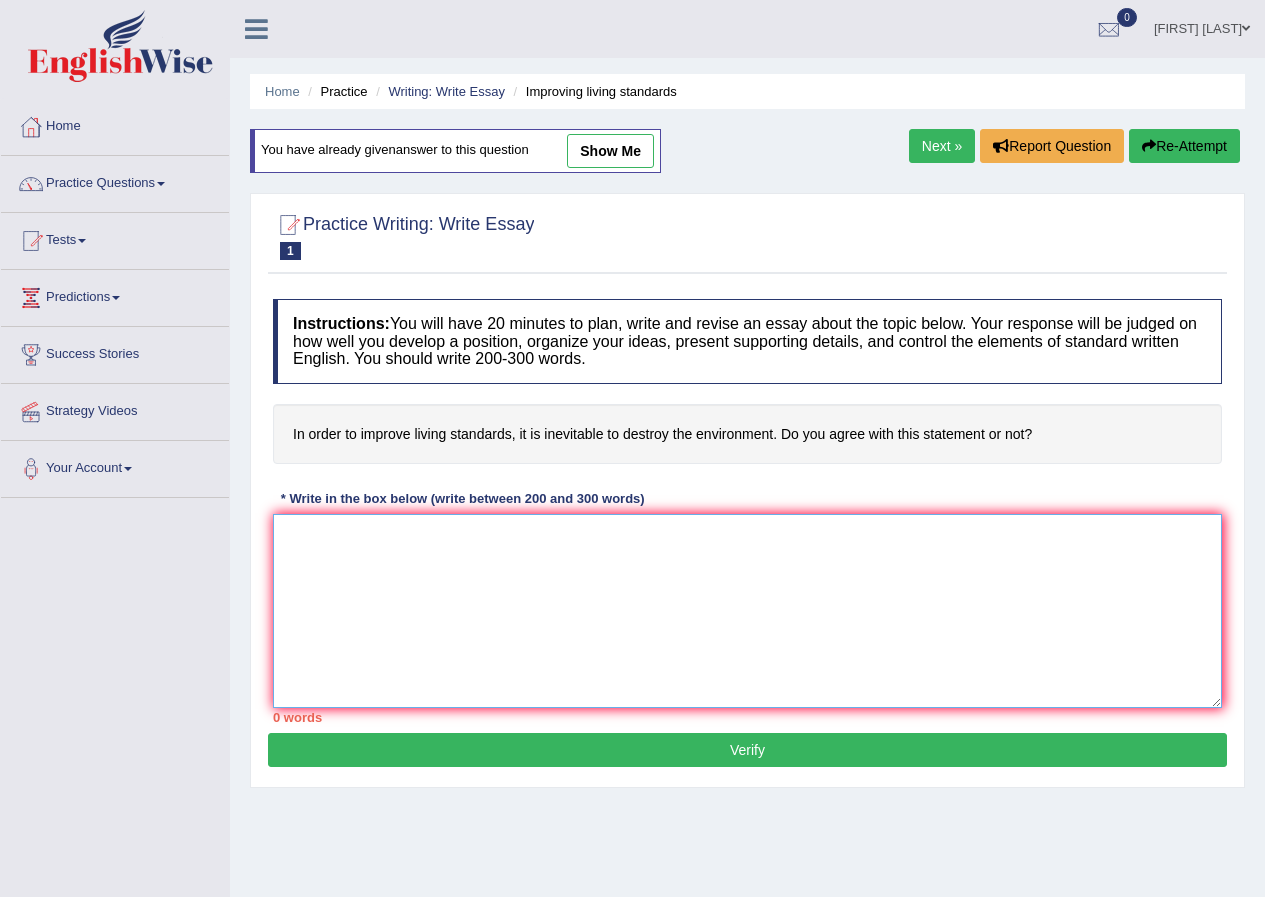 paste on ""In order to improve living standards, it is inevitable to destroy the environment" was an integral part of the rising debate in the present world. While the proponents of arguments are in favour, however, the opponents are completely against the relevance of living standards. In my opinion, living standards has more positive impacts than negatives around the globe.
To commence with, there are a number of arguments in favour of my belief. The most prominent one is that helps improve better and healthy life. According to research conducted by the Western Sydney University, 70% of people believe that increasing living standard by better infrastructure. Secondly, it also helps the development of the country by educating people about the benefits of infrastructure development.
On the other hand, critics may point out one of the most significant disadvantages is that increase many natural disasters. For instance, a survey conducted by the United States reveals that 30% of people believe that cutting trees ten..." 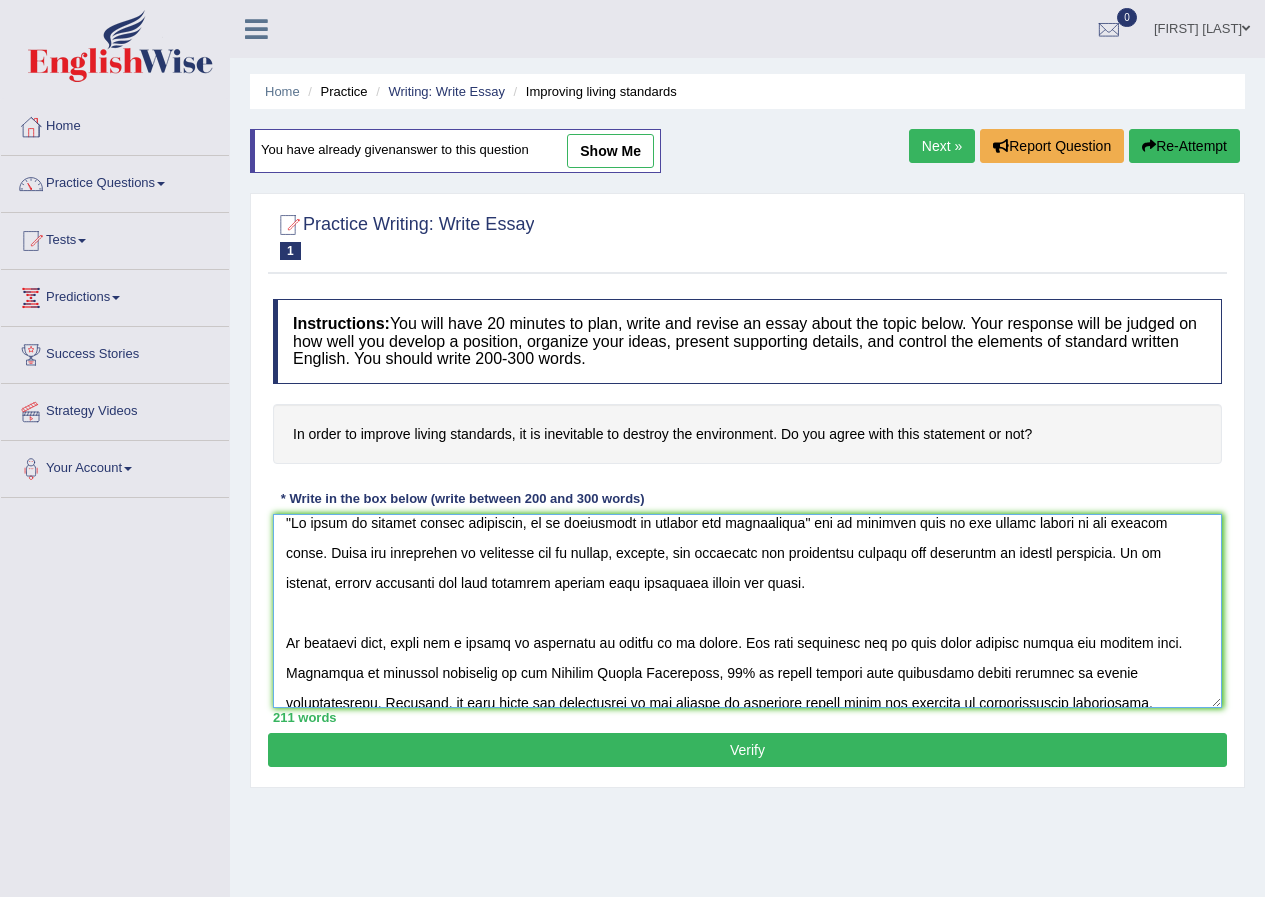 scroll, scrollTop: 0, scrollLeft: 0, axis: both 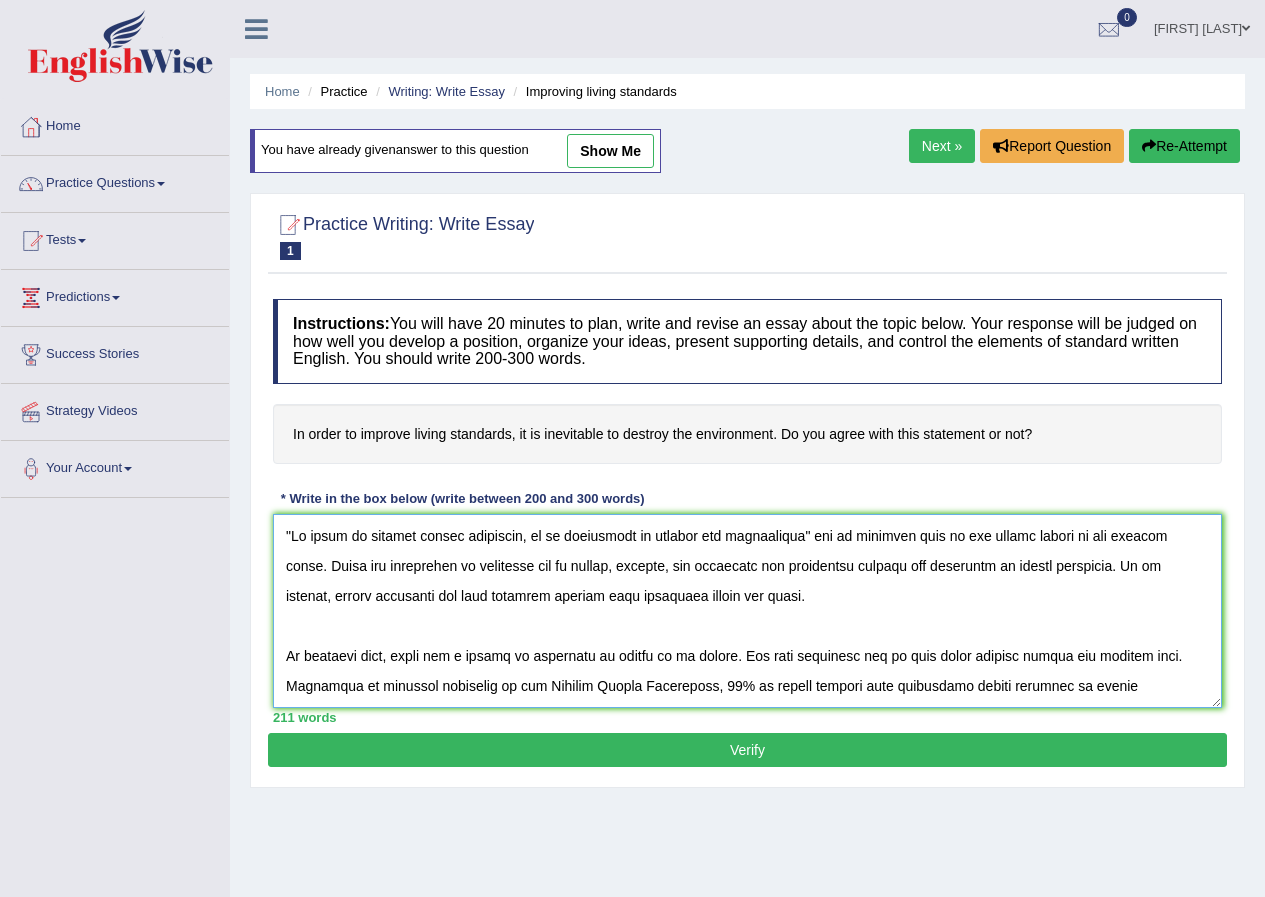 click at bounding box center (747, 611) 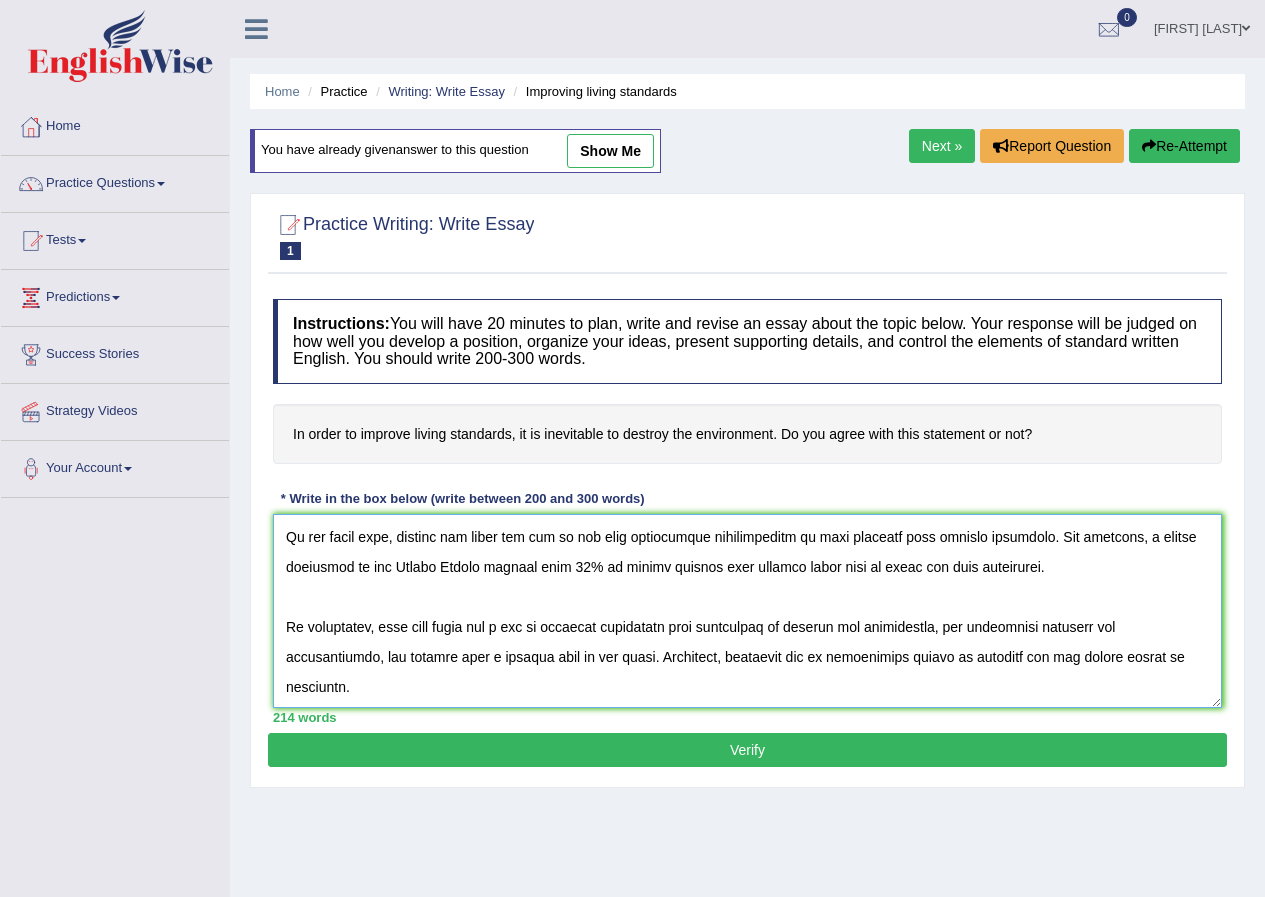 scroll, scrollTop: 240, scrollLeft: 0, axis: vertical 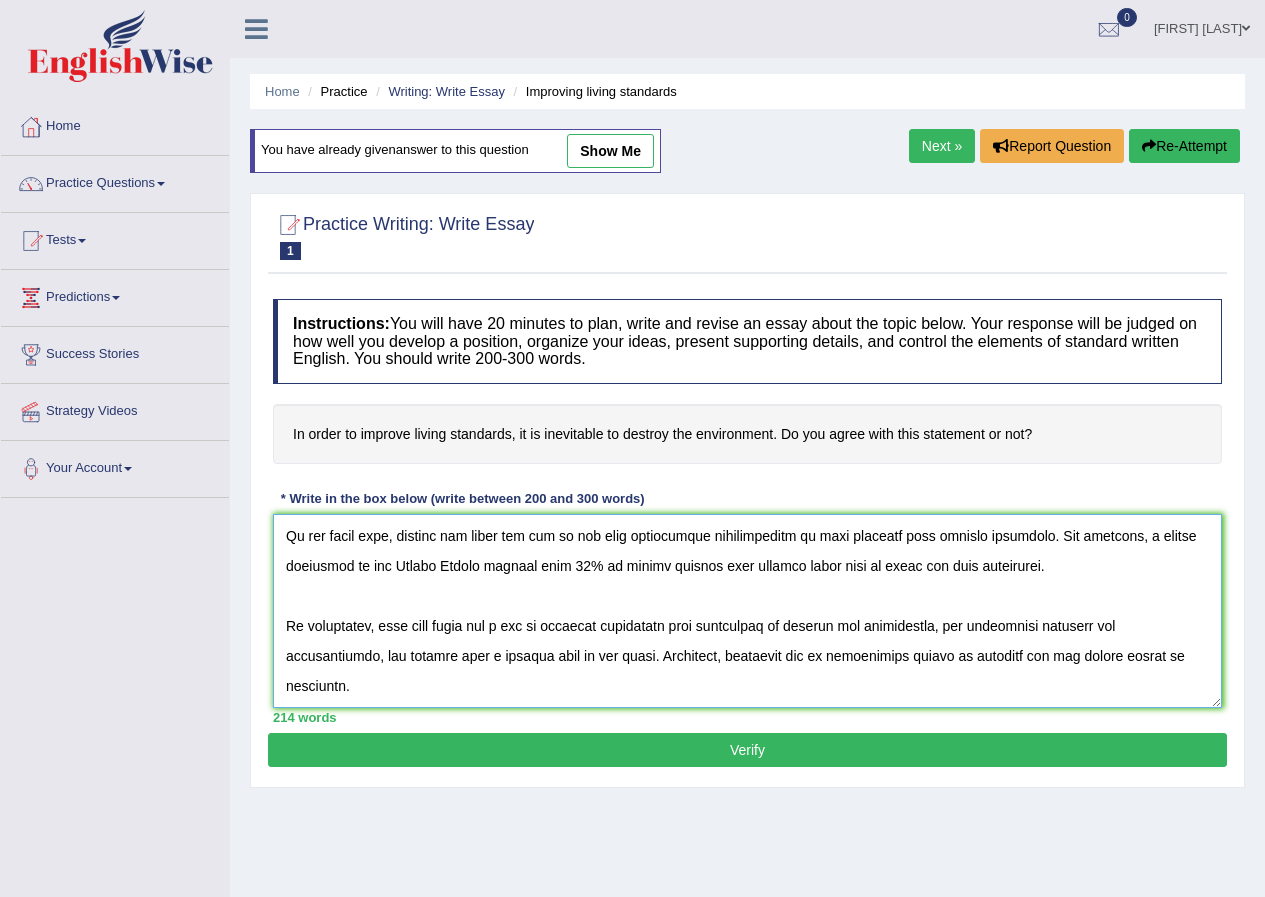 click at bounding box center [747, 611] 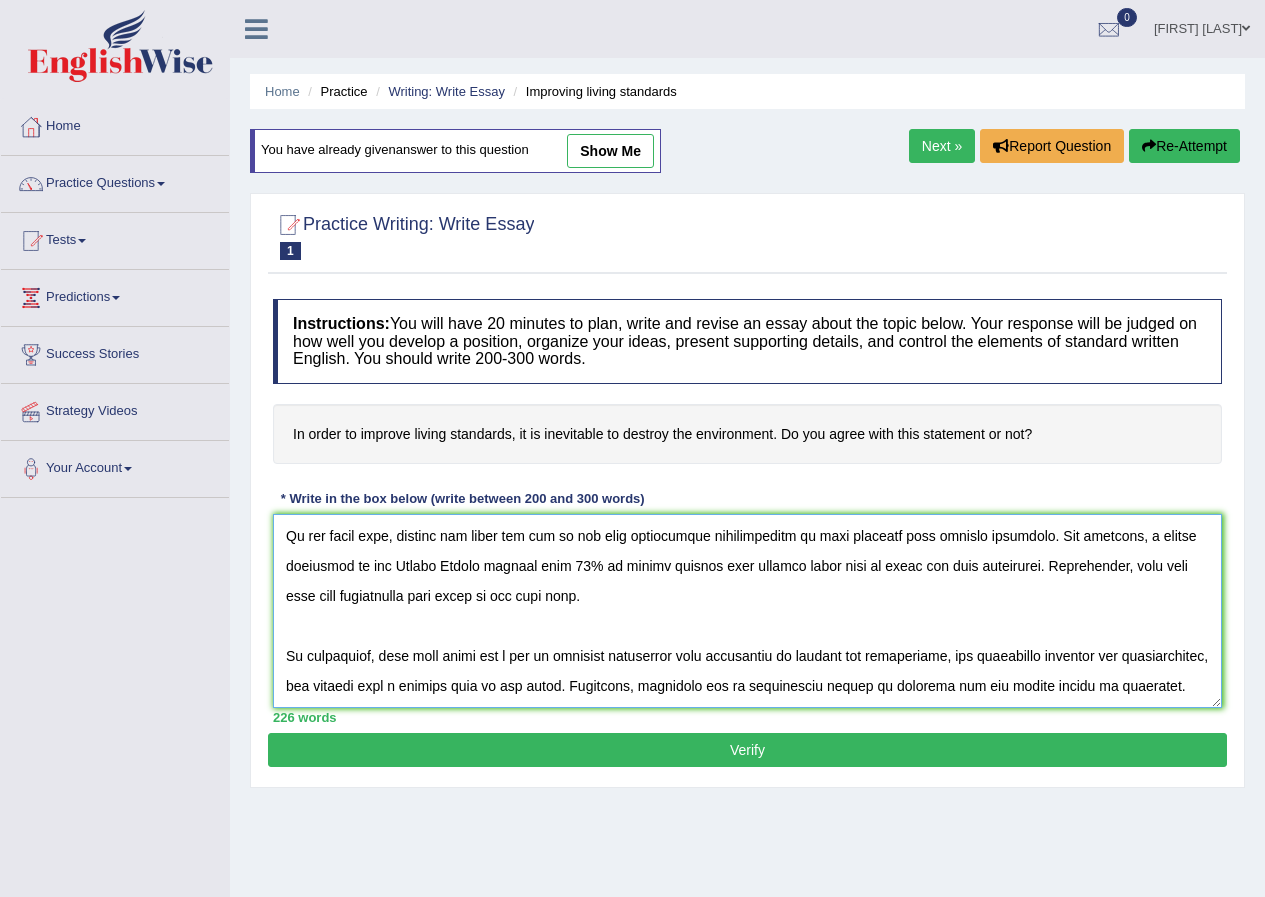 scroll, scrollTop: 270, scrollLeft: 0, axis: vertical 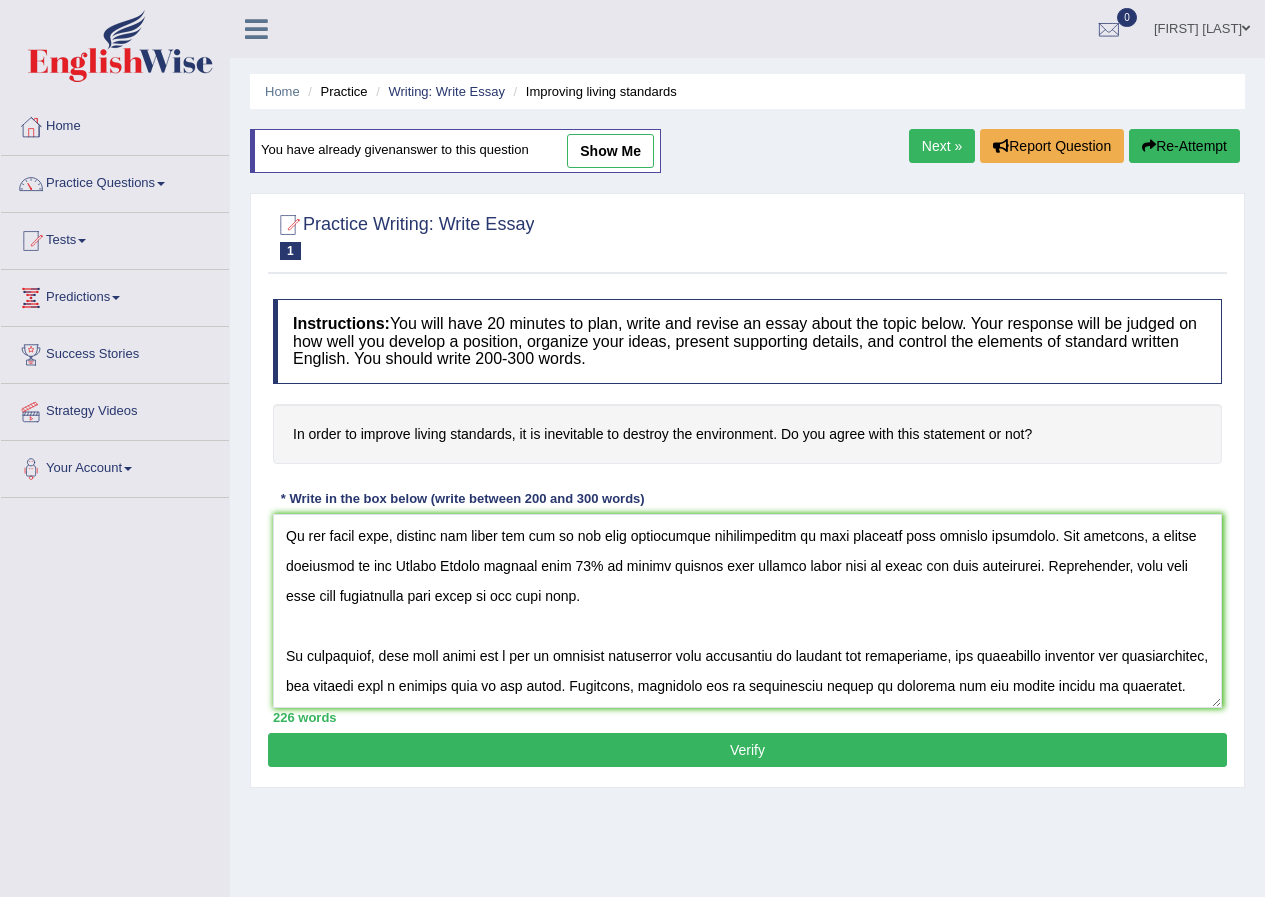 click on "Verify" at bounding box center [747, 750] 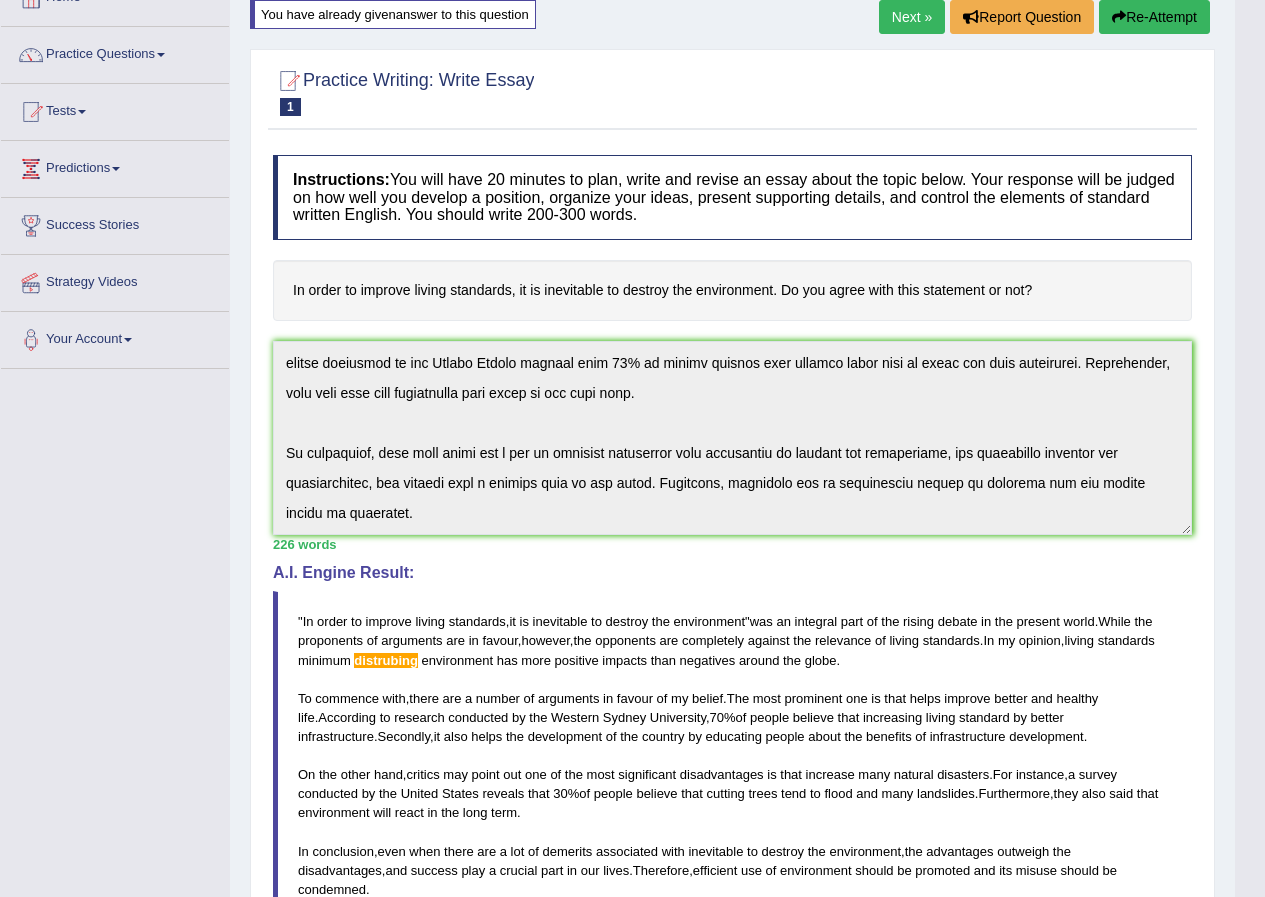scroll, scrollTop: 111, scrollLeft: 0, axis: vertical 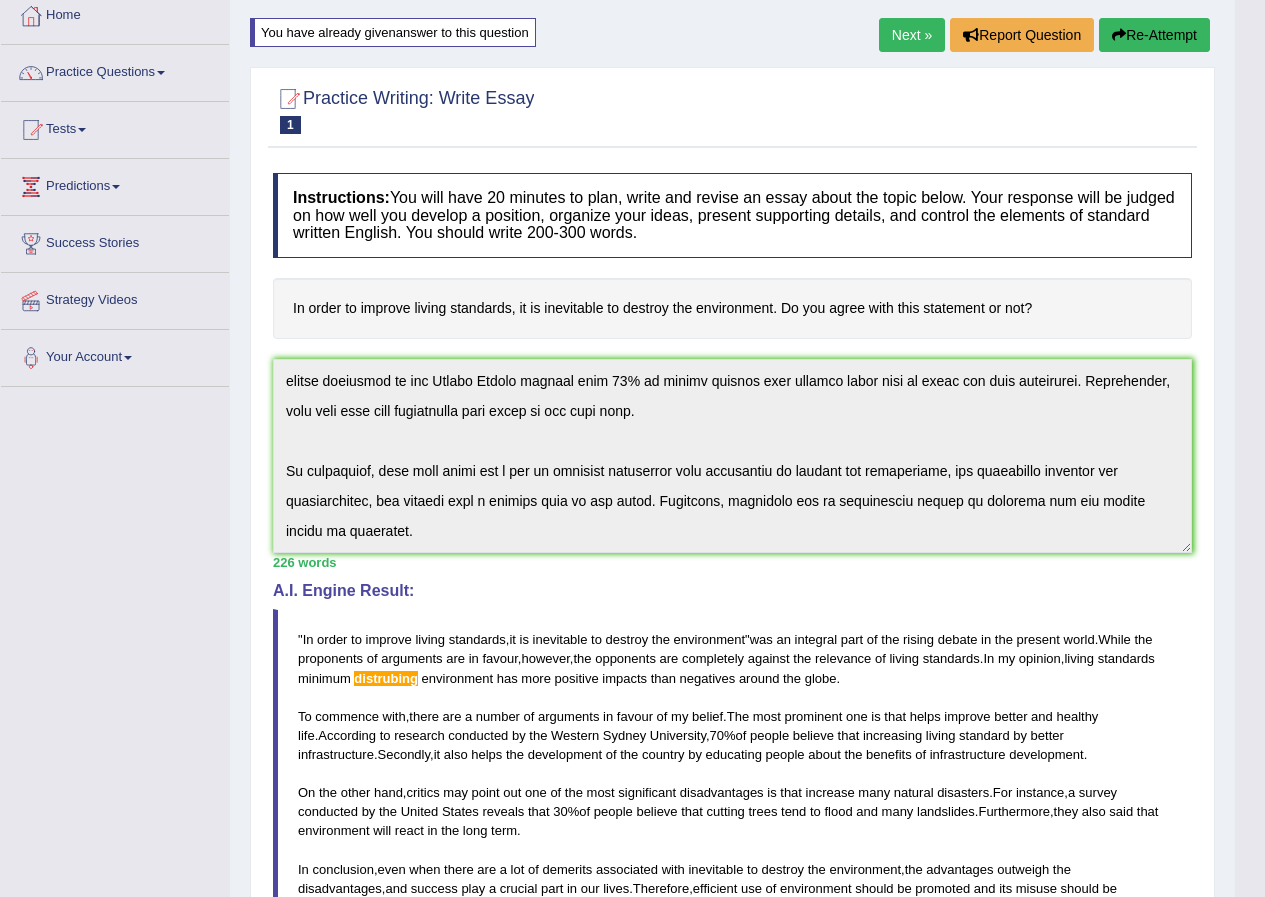 click on "Re-Attempt" at bounding box center [1154, 35] 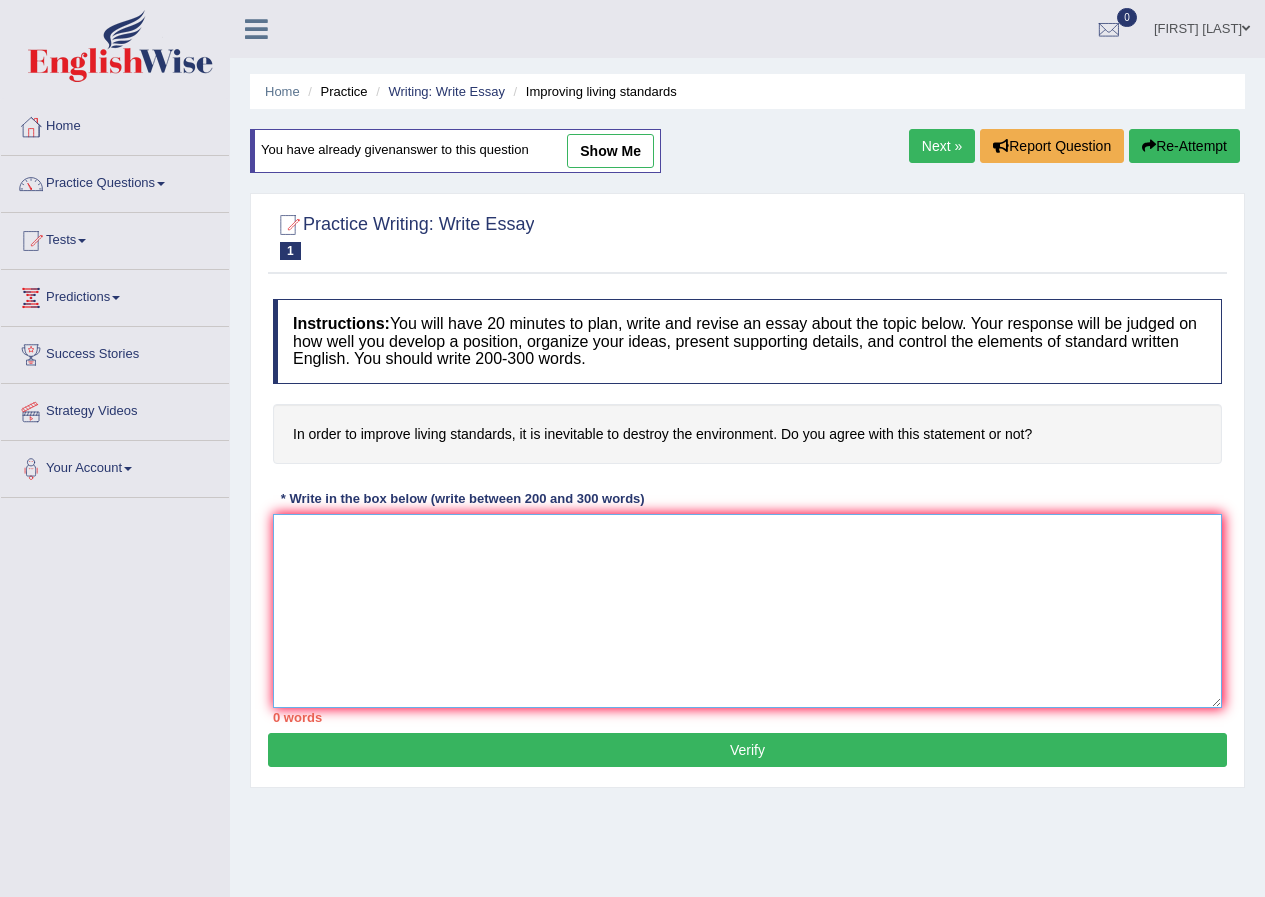 scroll, scrollTop: 111, scrollLeft: 0, axis: vertical 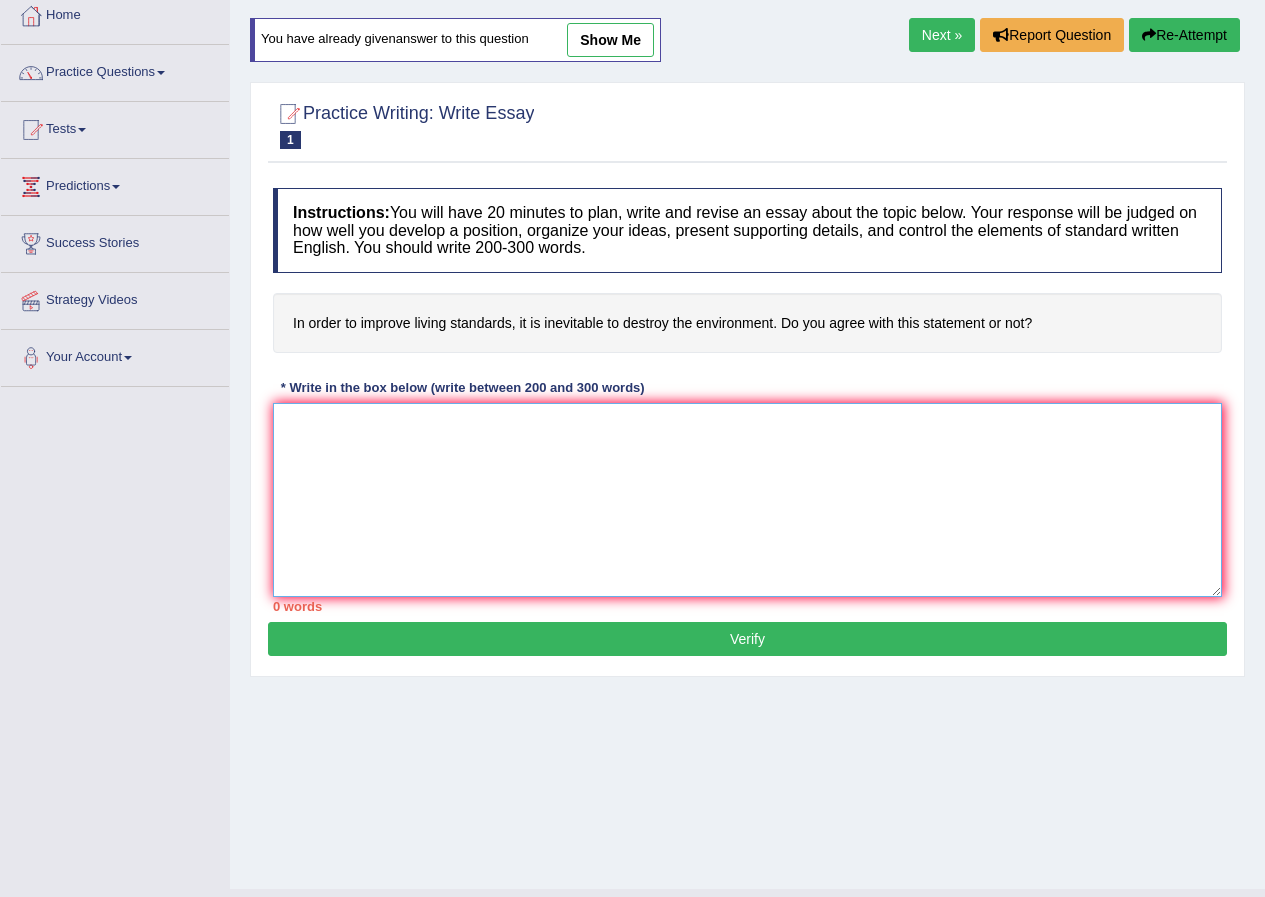 drag, startPoint x: 0, startPoint y: 0, endPoint x: 370, endPoint y: 446, distance: 579.49634 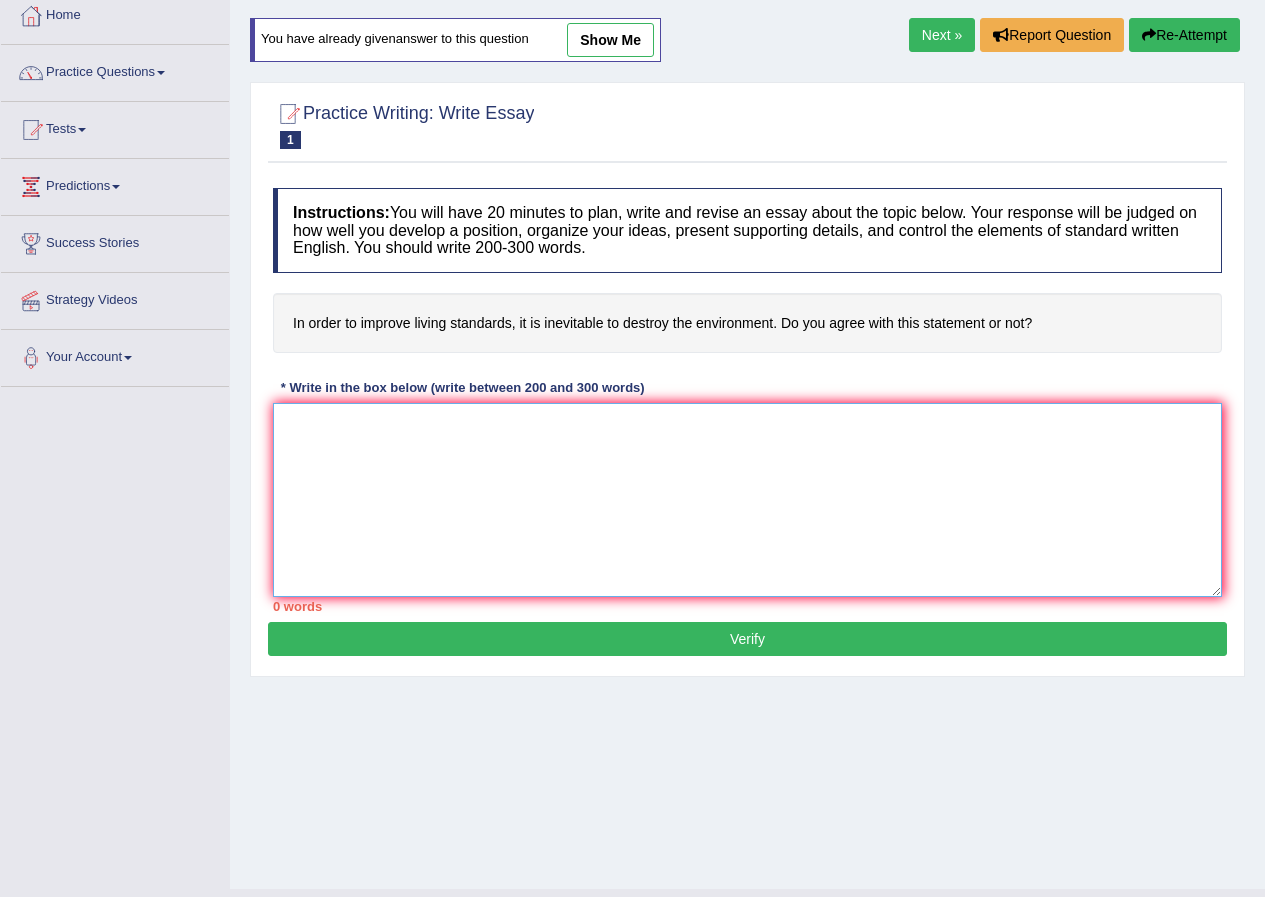 paste on ""In order to improve living standards, it is inevitable to destroy the environment" was an integral part of the rising debate in the present world. While the proponents of arguments are in favour, however, the opponents are completely against the relevance of living standards. In my opinion, living standards has more positive impacts than negatives around the globe.
To commence with, there are a number of arguments in favour of my belief. The most prominent one is that helps improve better and healthy life. According to research conducted by the Western Sydney University, 70% of people believe that increasing living standard by better infrastructure. Secondly, it also helps the development of the country by educating people about the benefits of infrastructure development.
On the other hand, critics may point out one of the most significant disadvantages is that increase many natural disasters. For instance, a survey conducted by the United States reveals that 30% of people believe that cutting trees ten..." 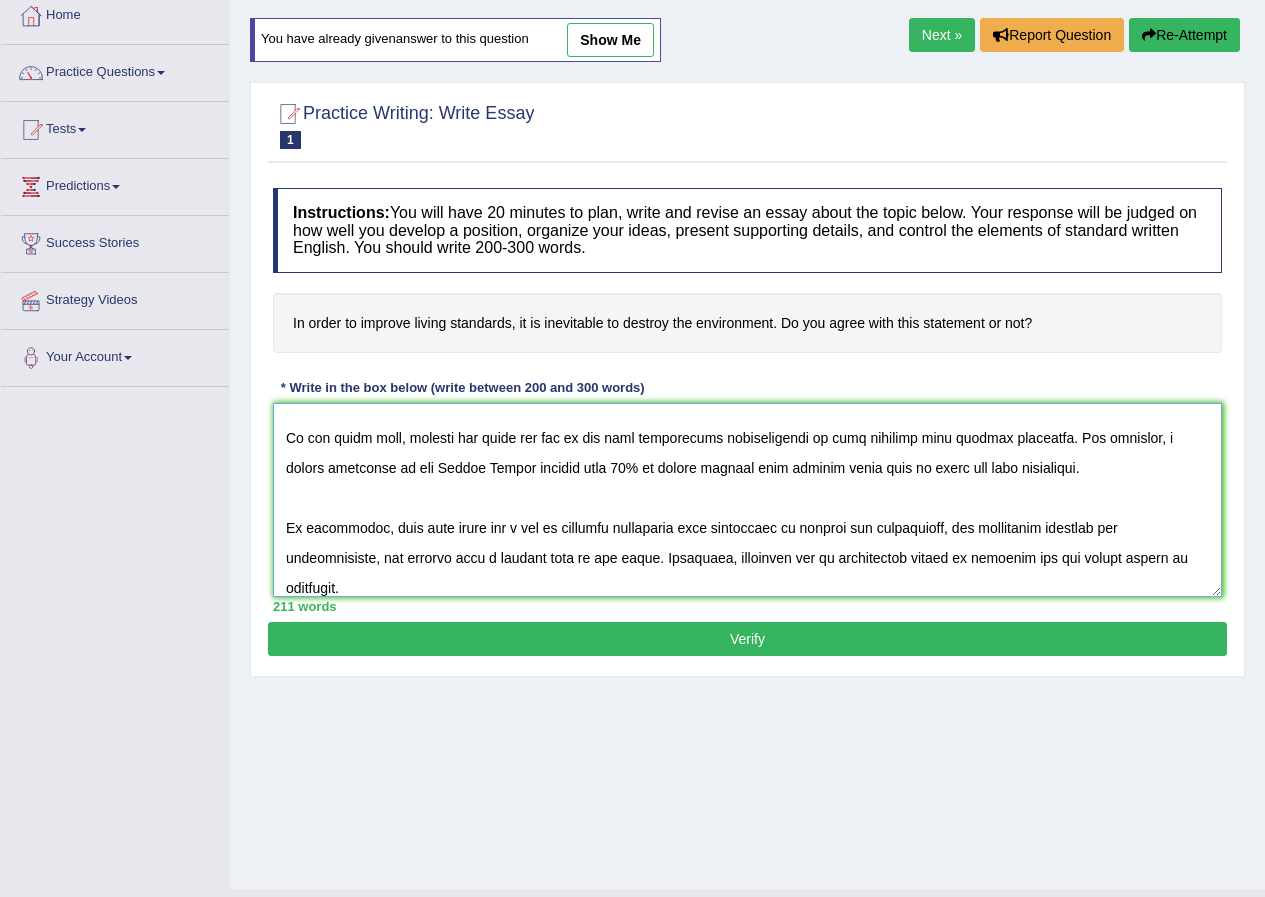 scroll, scrollTop: 0, scrollLeft: 0, axis: both 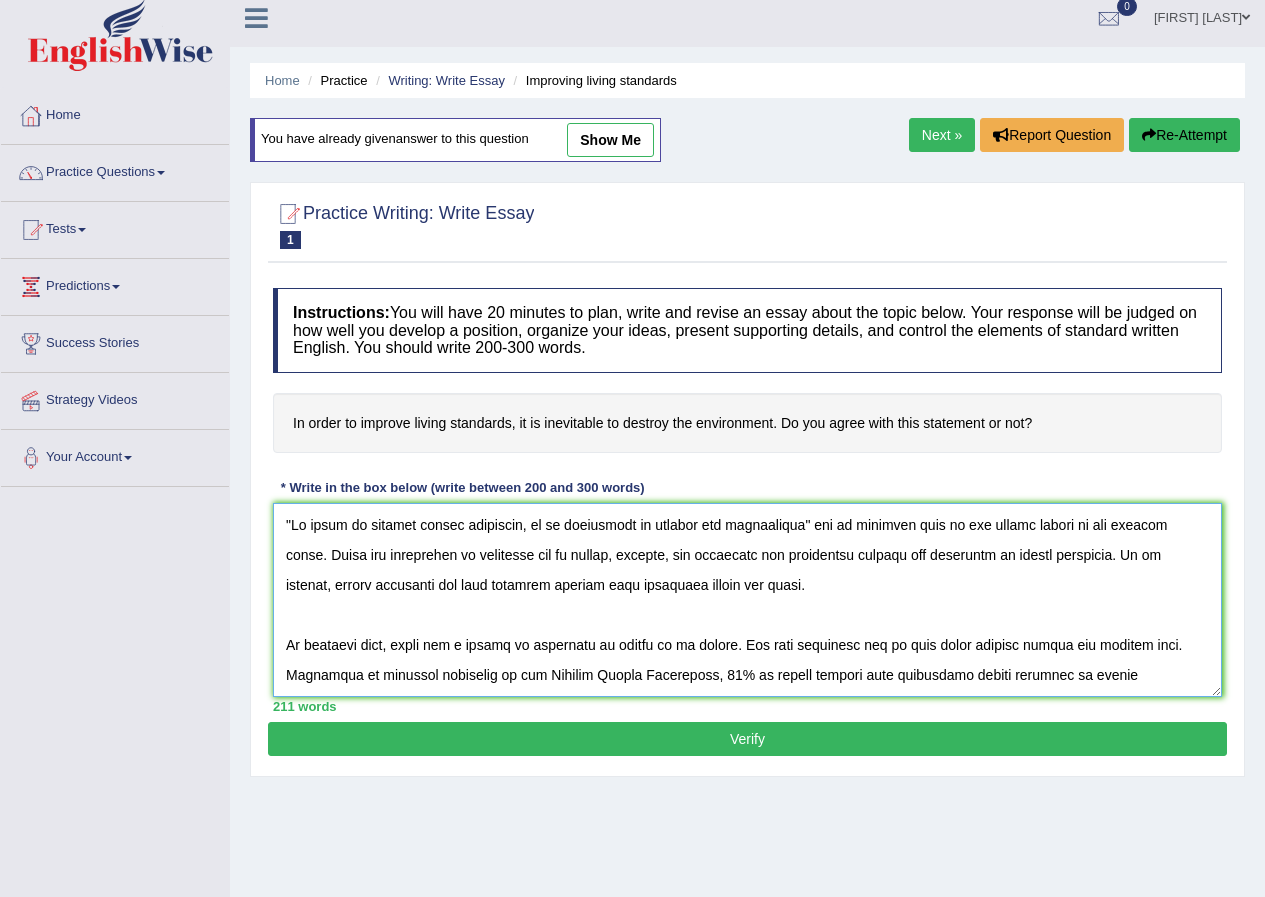 type on ""In order to improve living standards, it is inevitable to destroy the environment" was an integral part of the rising debate in the present world. While the proponents of arguments are in favour, however, the opponents are completely against the relevance of living standards. In my opinion, living standards has more positive impacts than negatives around the globe.
To commence with, there are a number of arguments in favour of my belief. The most prominent one is that helps improve better and healthy life. According to research conducted by the Western Sydney University, 70% of people believe that increasing living standard by better infrastructure. Secondly, it also helps the development of the country by educating people about the benefits of infrastructure development.
On the other hand, critics may point out one of the most significant disadvantages is that increase many natural disasters. For instance, a survey conducted by the United States reveals that 30% of people believe that cutting trees ten..." 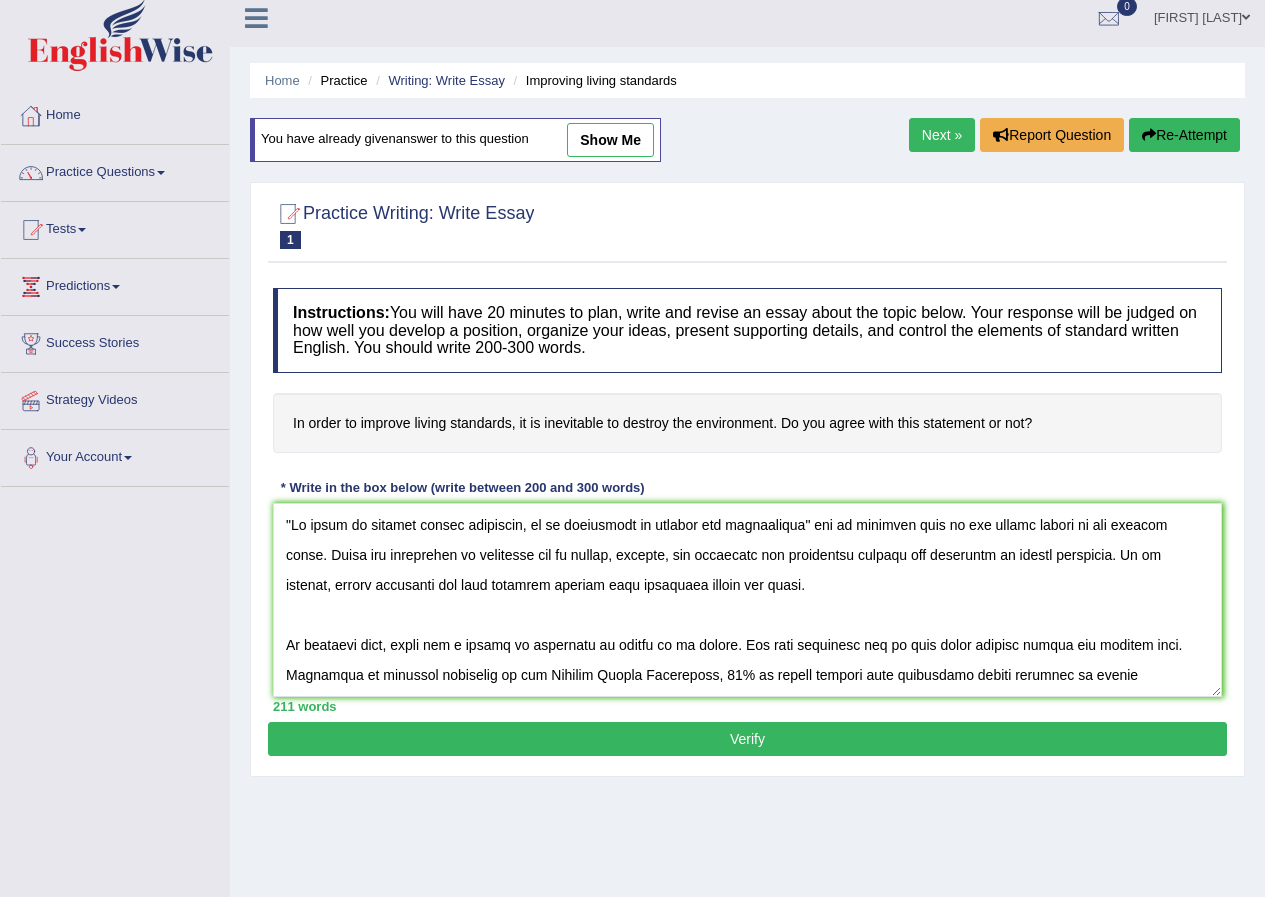 click on "Practice Questions" at bounding box center (115, 170) 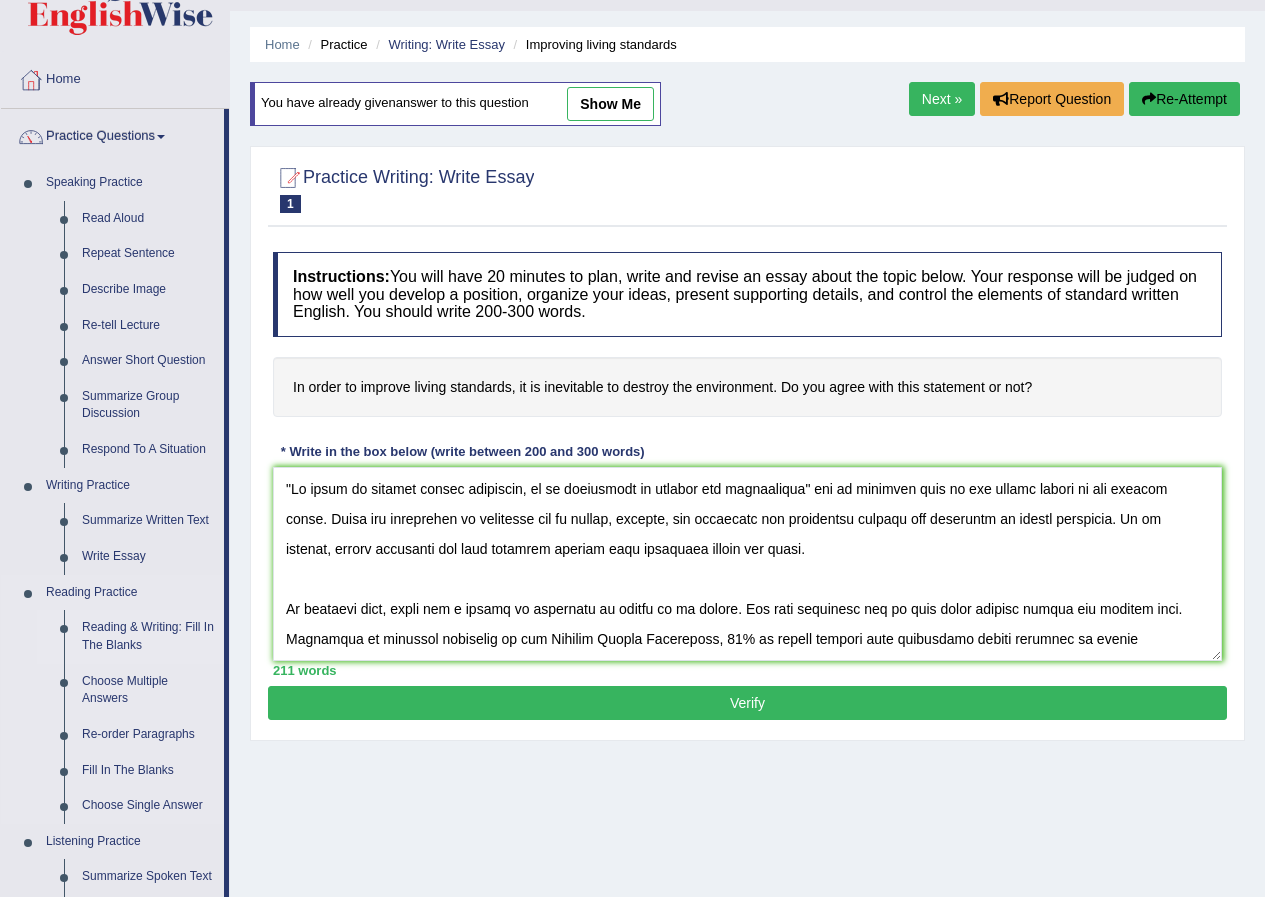 scroll, scrollTop: 111, scrollLeft: 0, axis: vertical 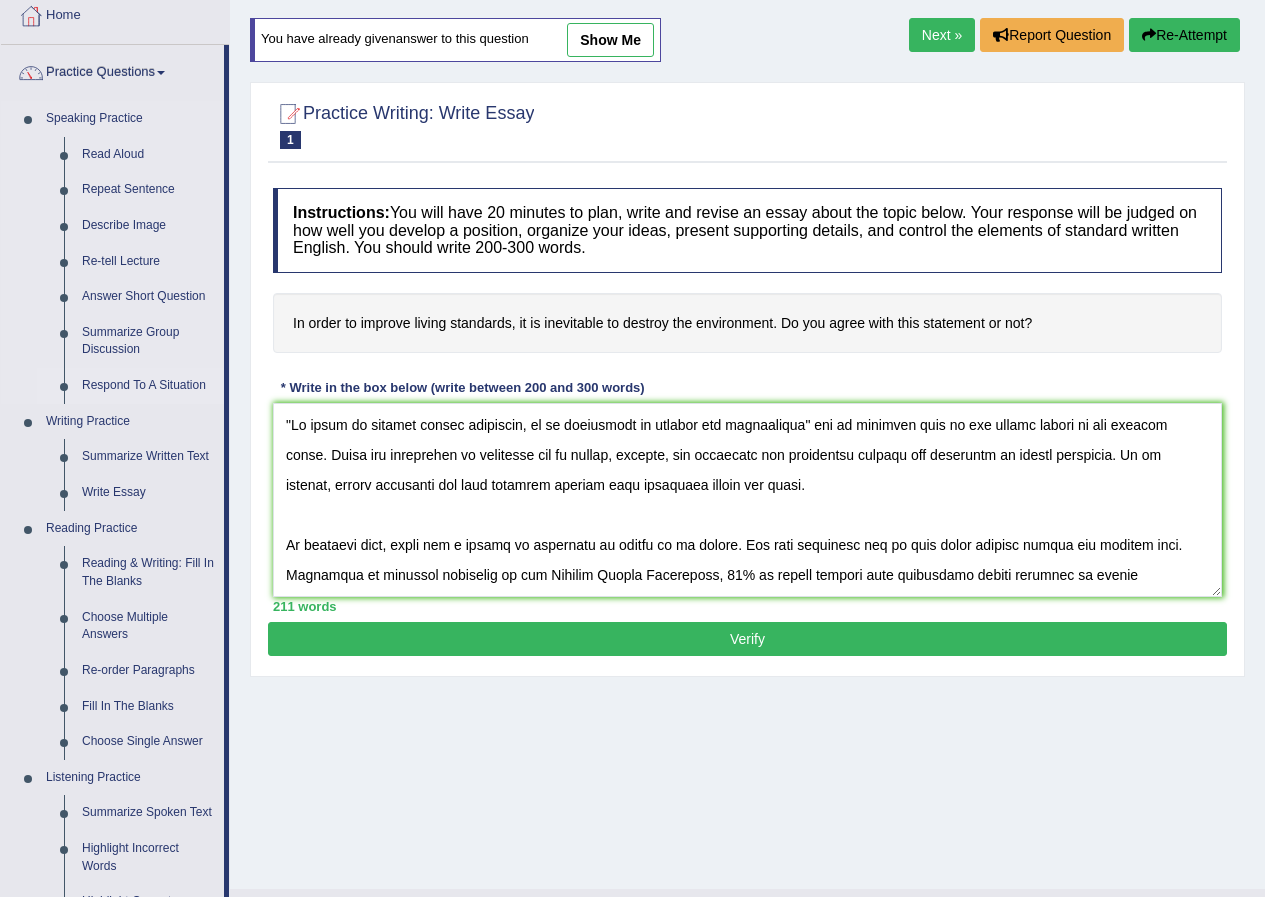 click on "Respond To A Situation" at bounding box center [148, 386] 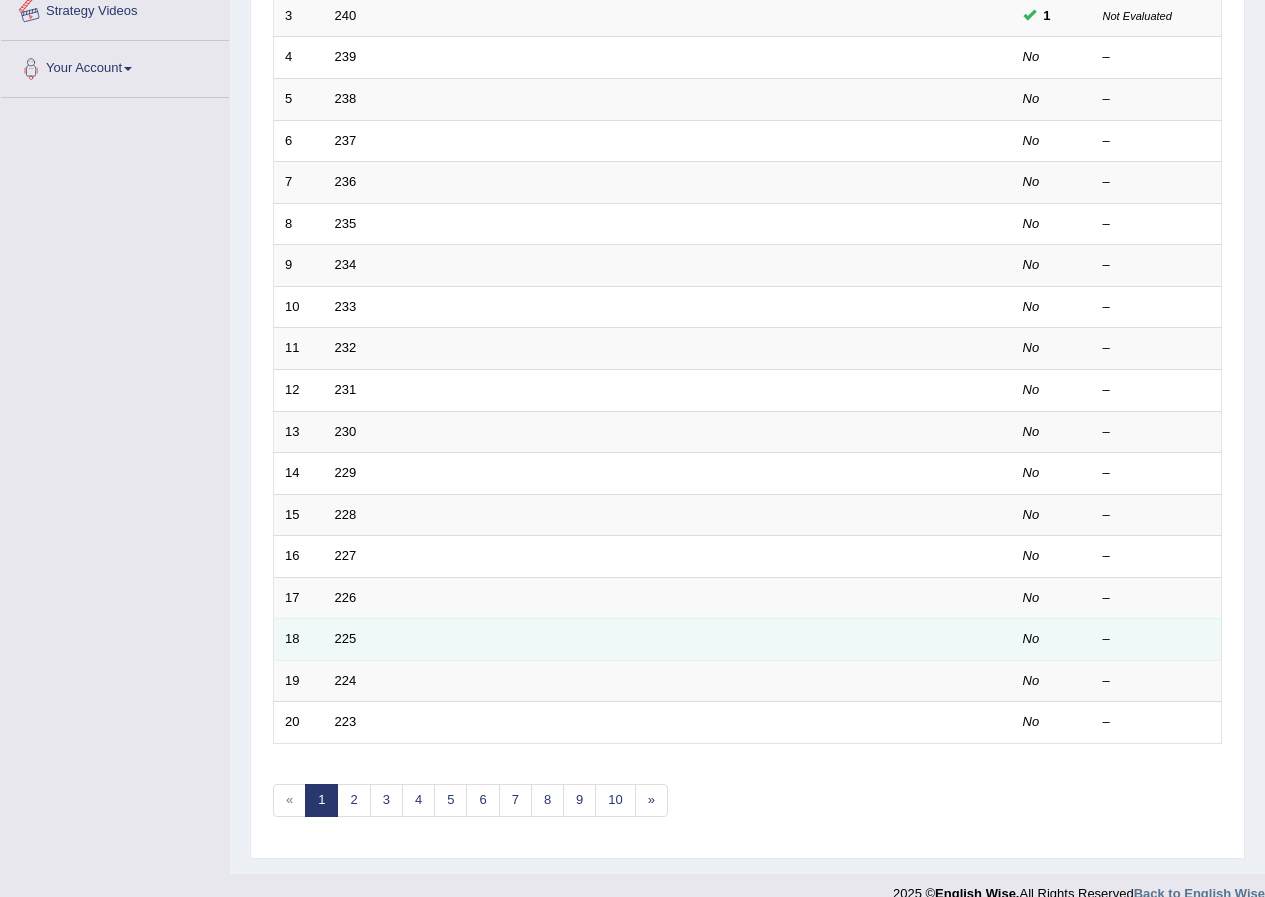 scroll, scrollTop: 400, scrollLeft: 0, axis: vertical 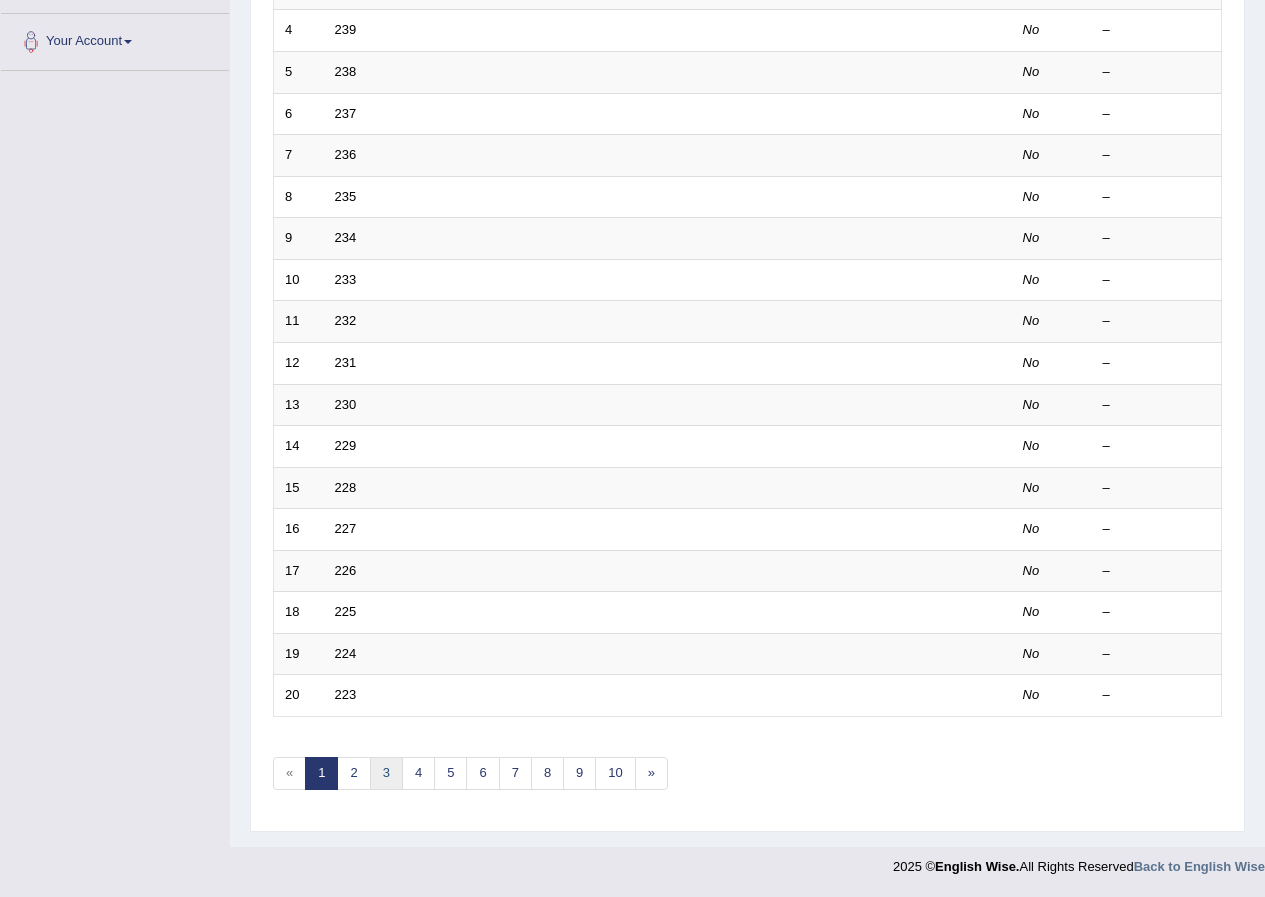 click on "3" at bounding box center [386, 773] 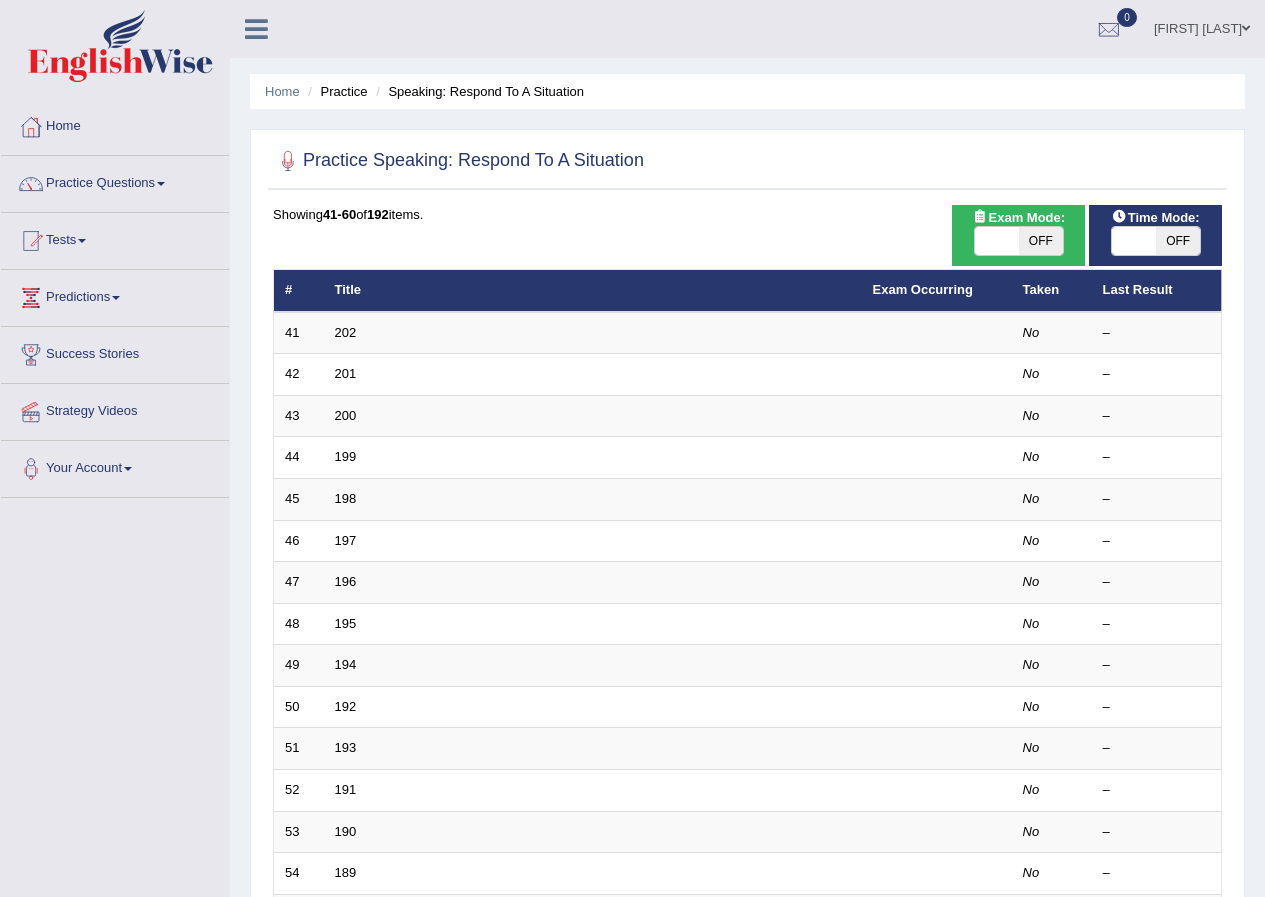 scroll, scrollTop: 427, scrollLeft: 0, axis: vertical 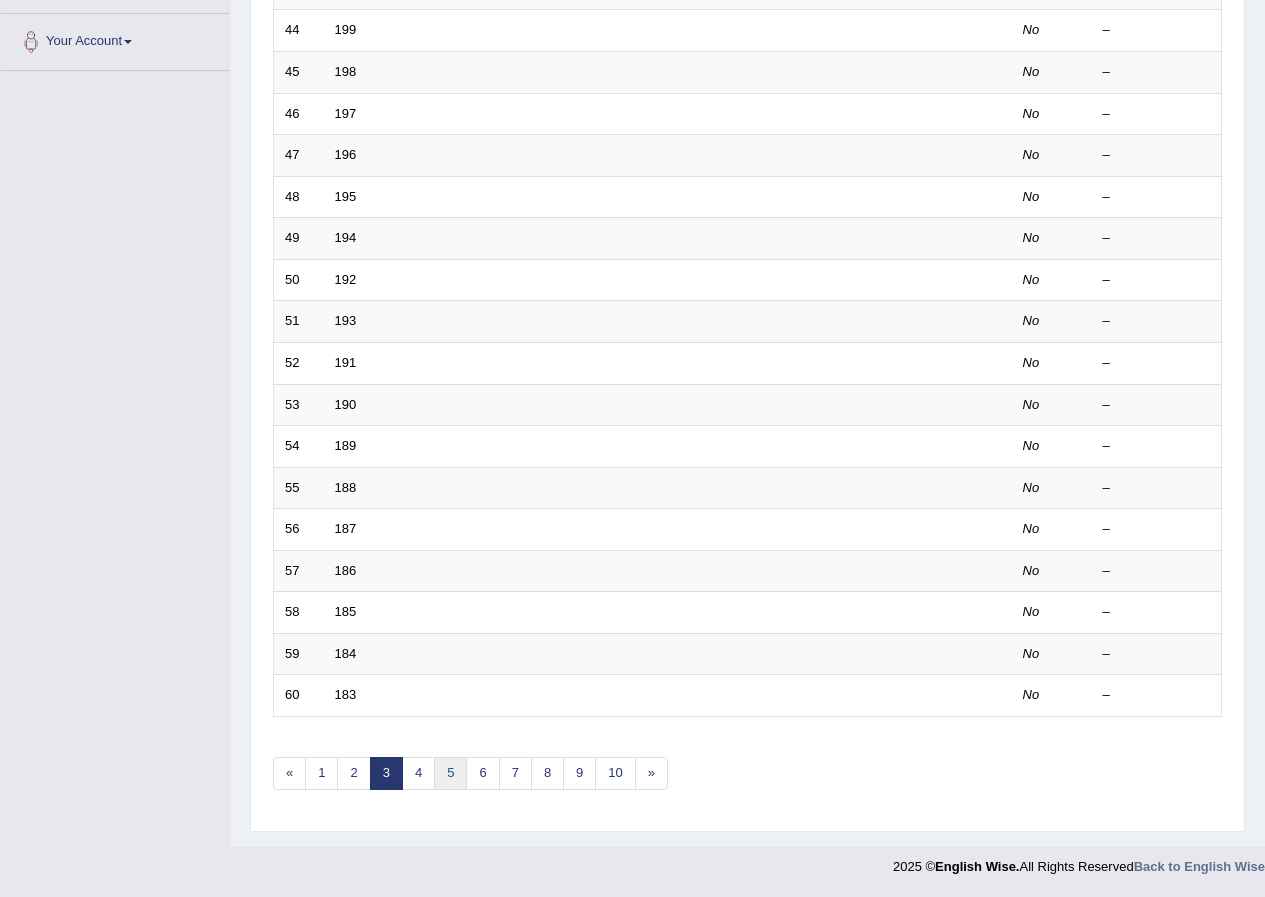 click on "5" at bounding box center [450, 773] 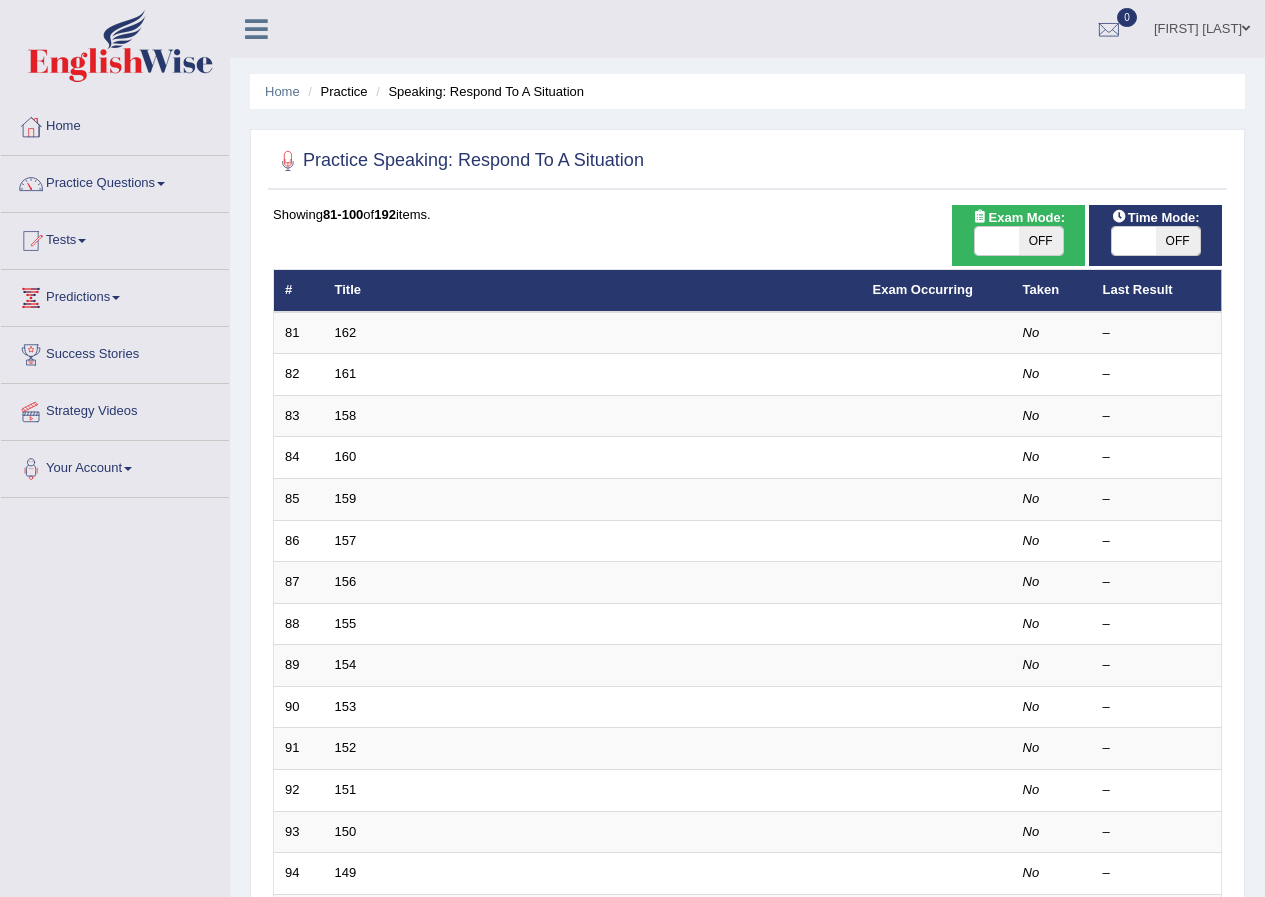 scroll, scrollTop: 0, scrollLeft: 0, axis: both 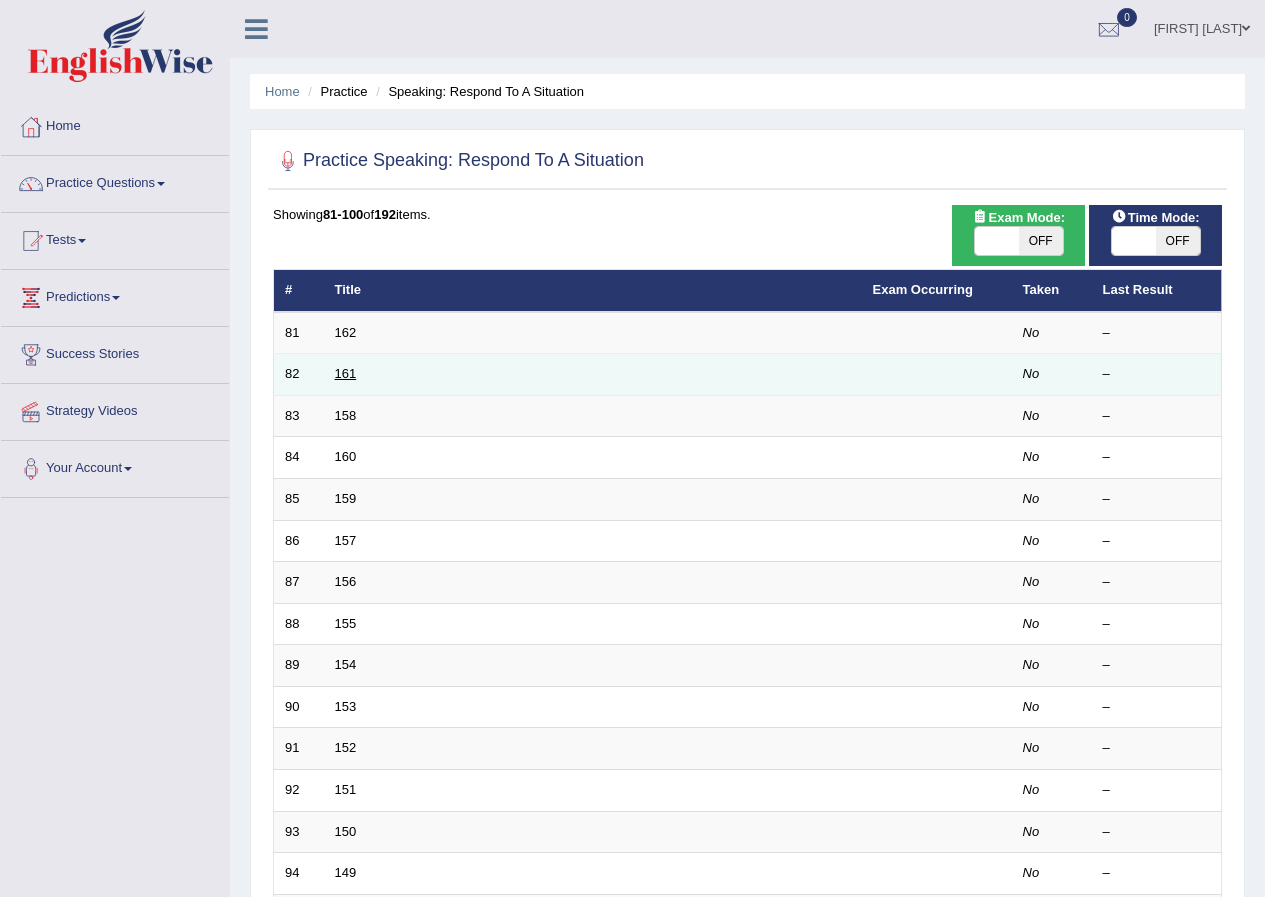 click on "161" at bounding box center [346, 373] 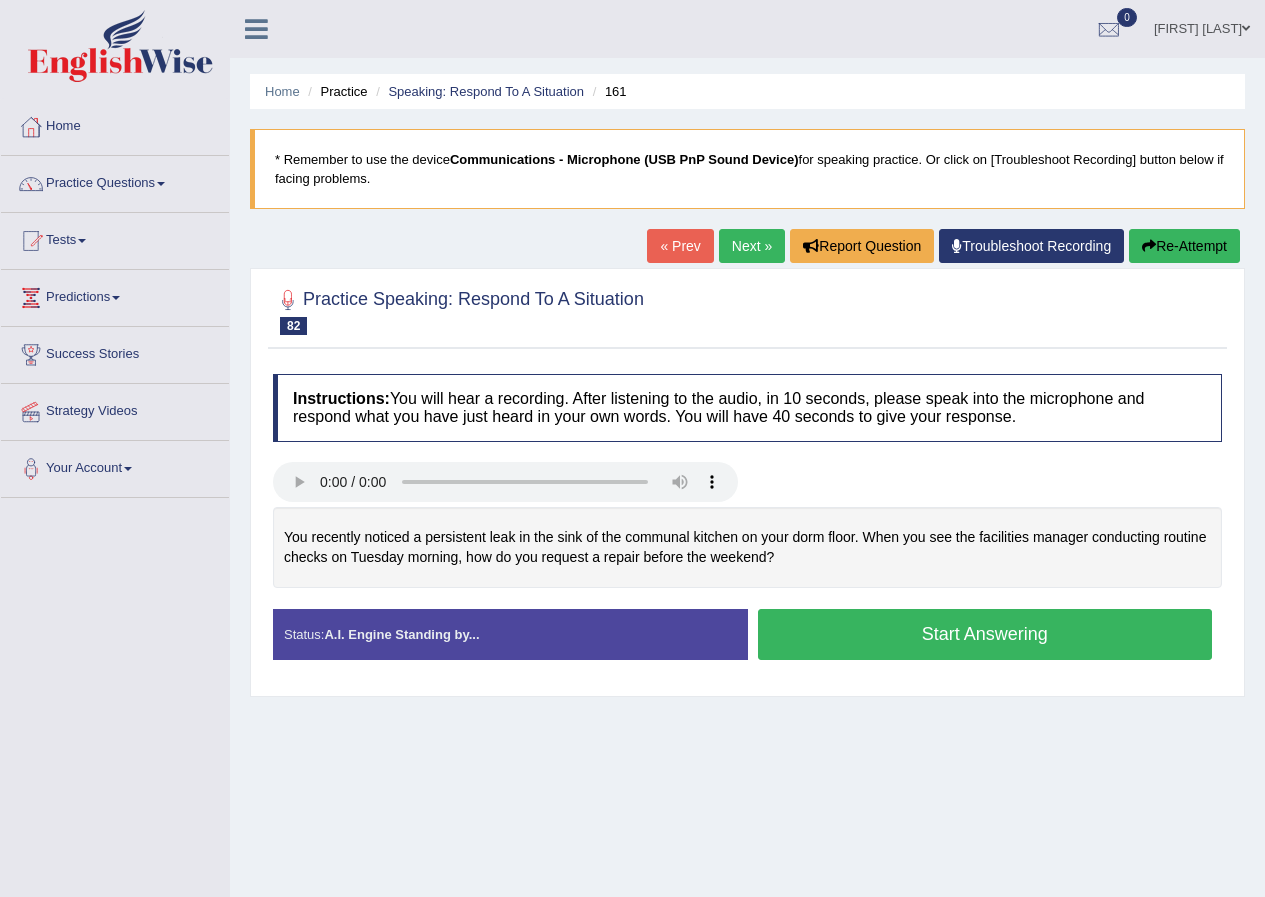 scroll, scrollTop: 0, scrollLeft: 0, axis: both 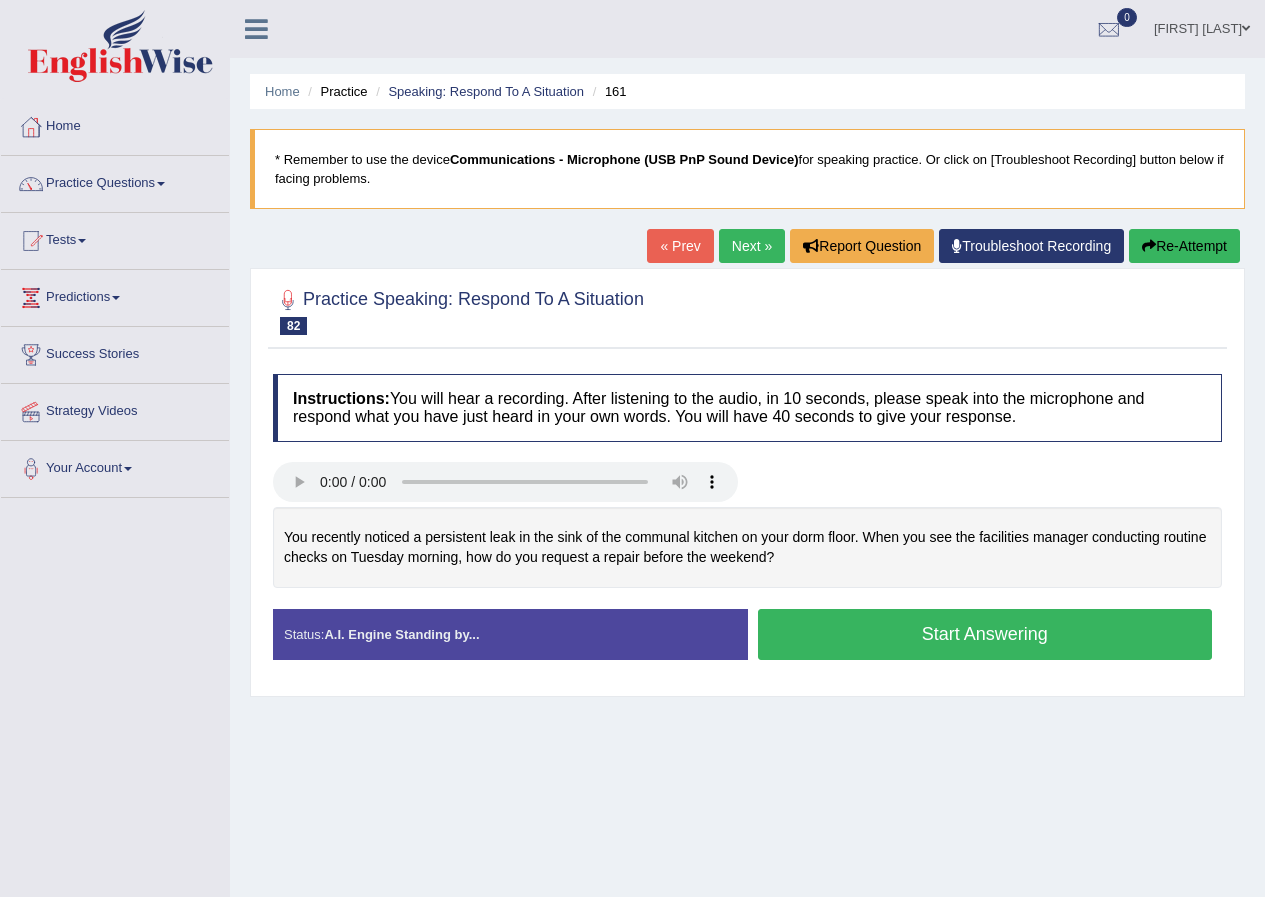type 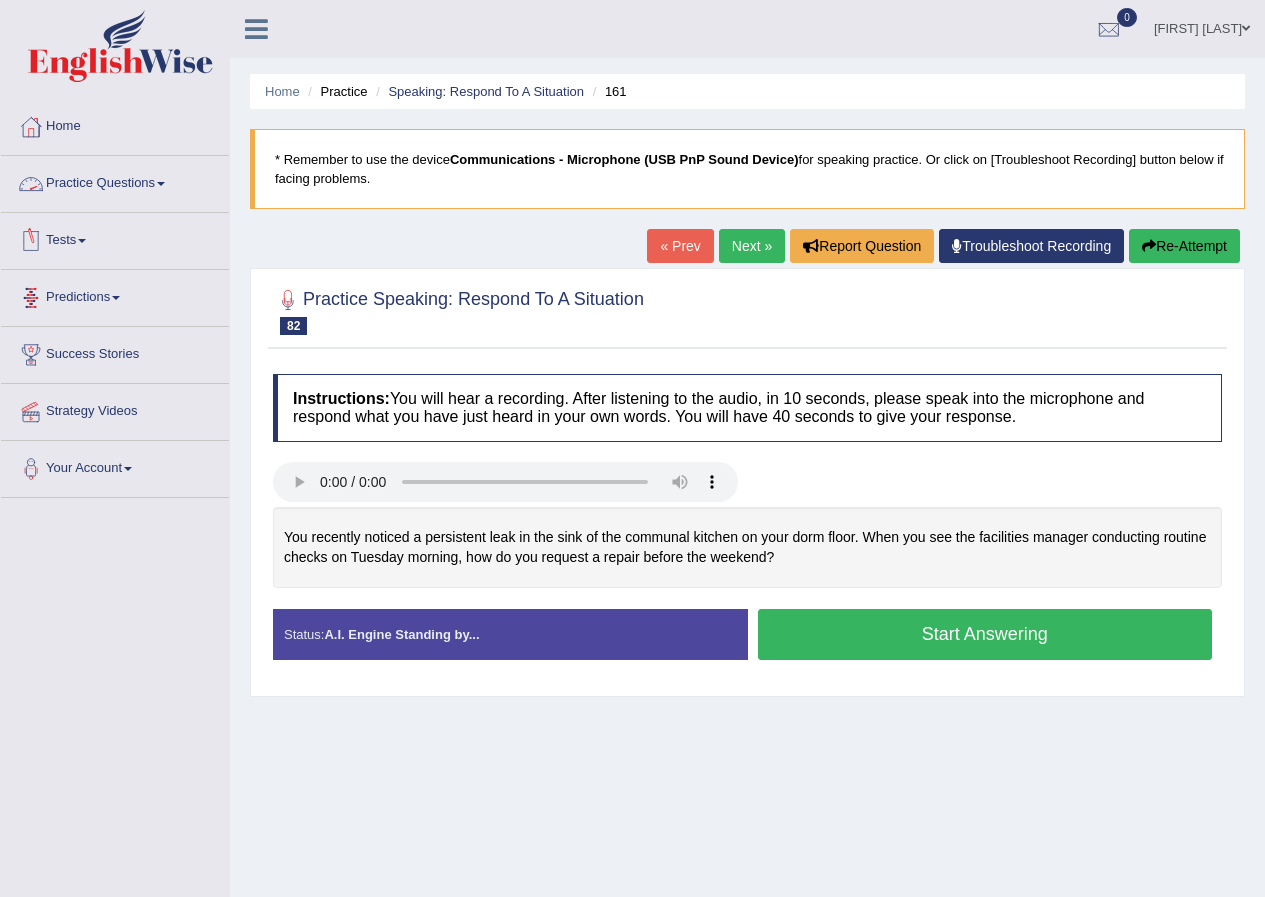 click on "Practice Questions" at bounding box center (115, 181) 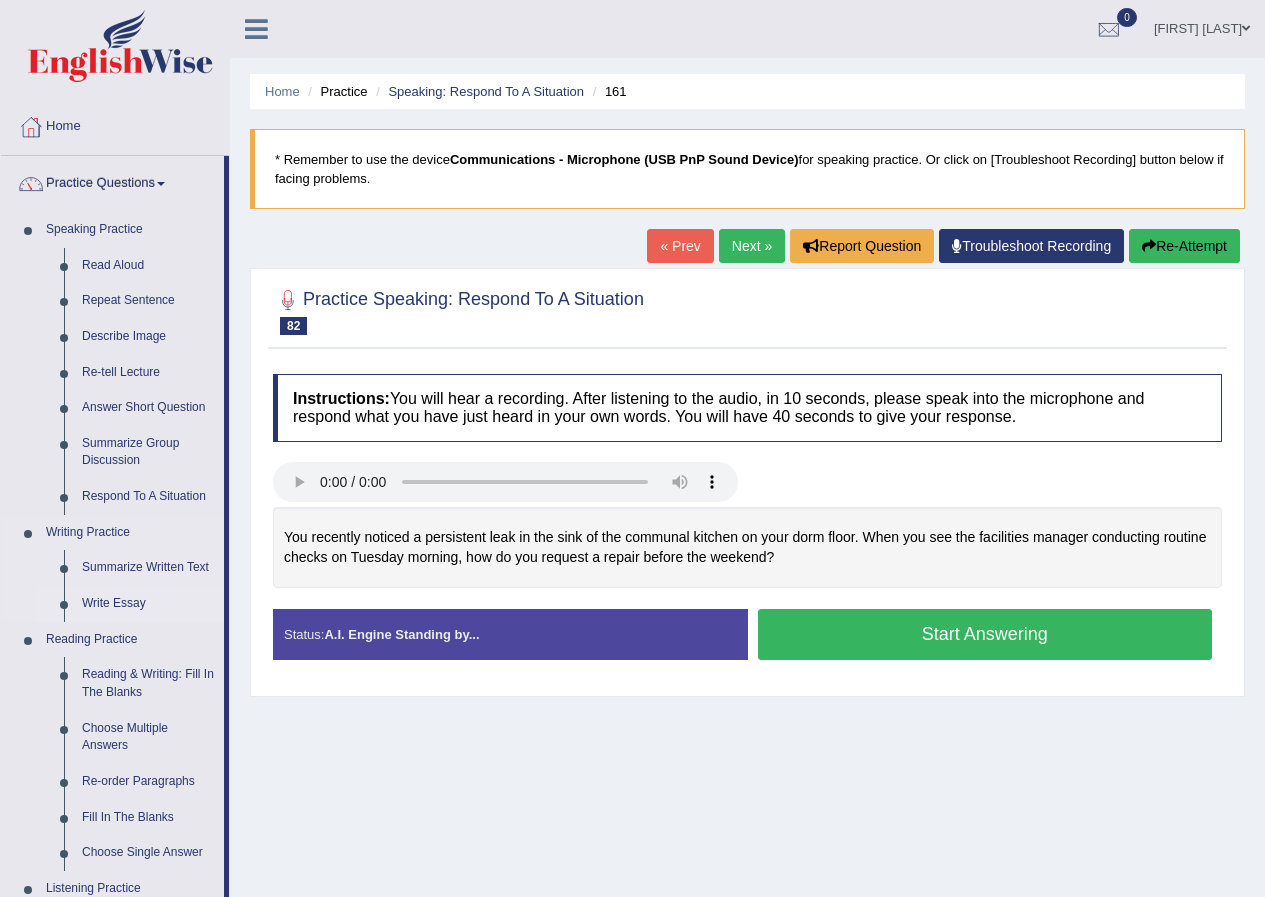 click on "Write Essay" at bounding box center (148, 604) 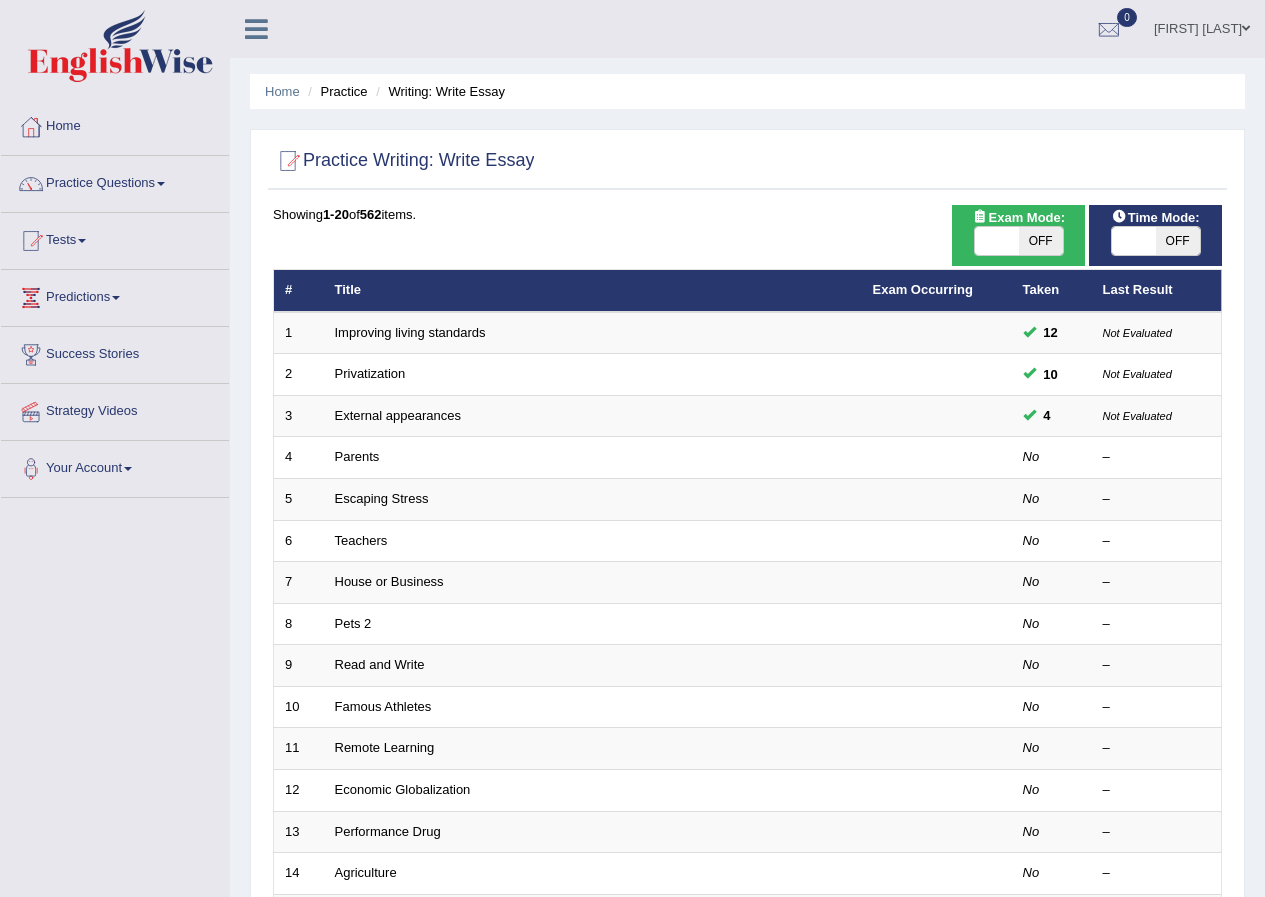 scroll, scrollTop: 0, scrollLeft: 0, axis: both 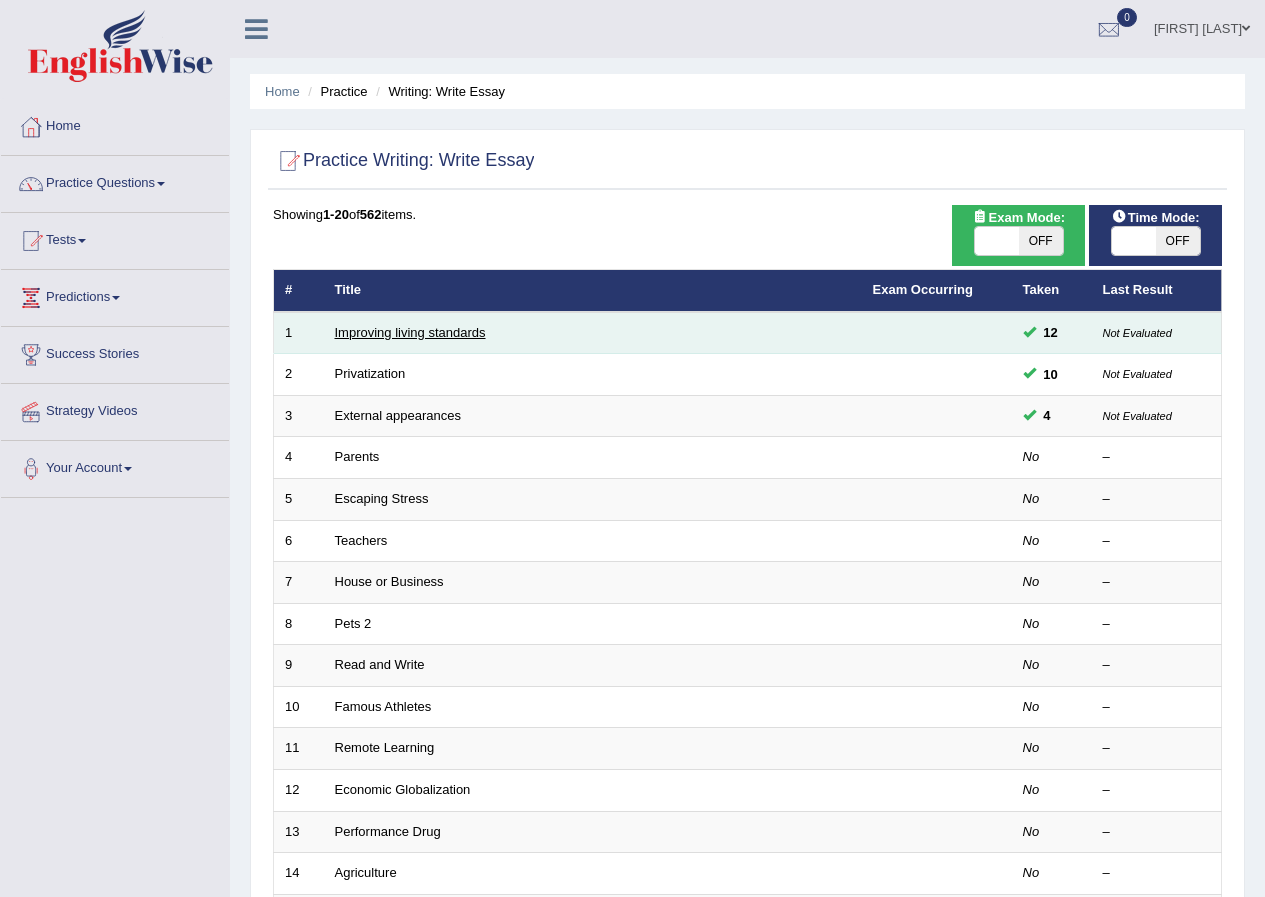 click on "Improving living standards" at bounding box center [410, 332] 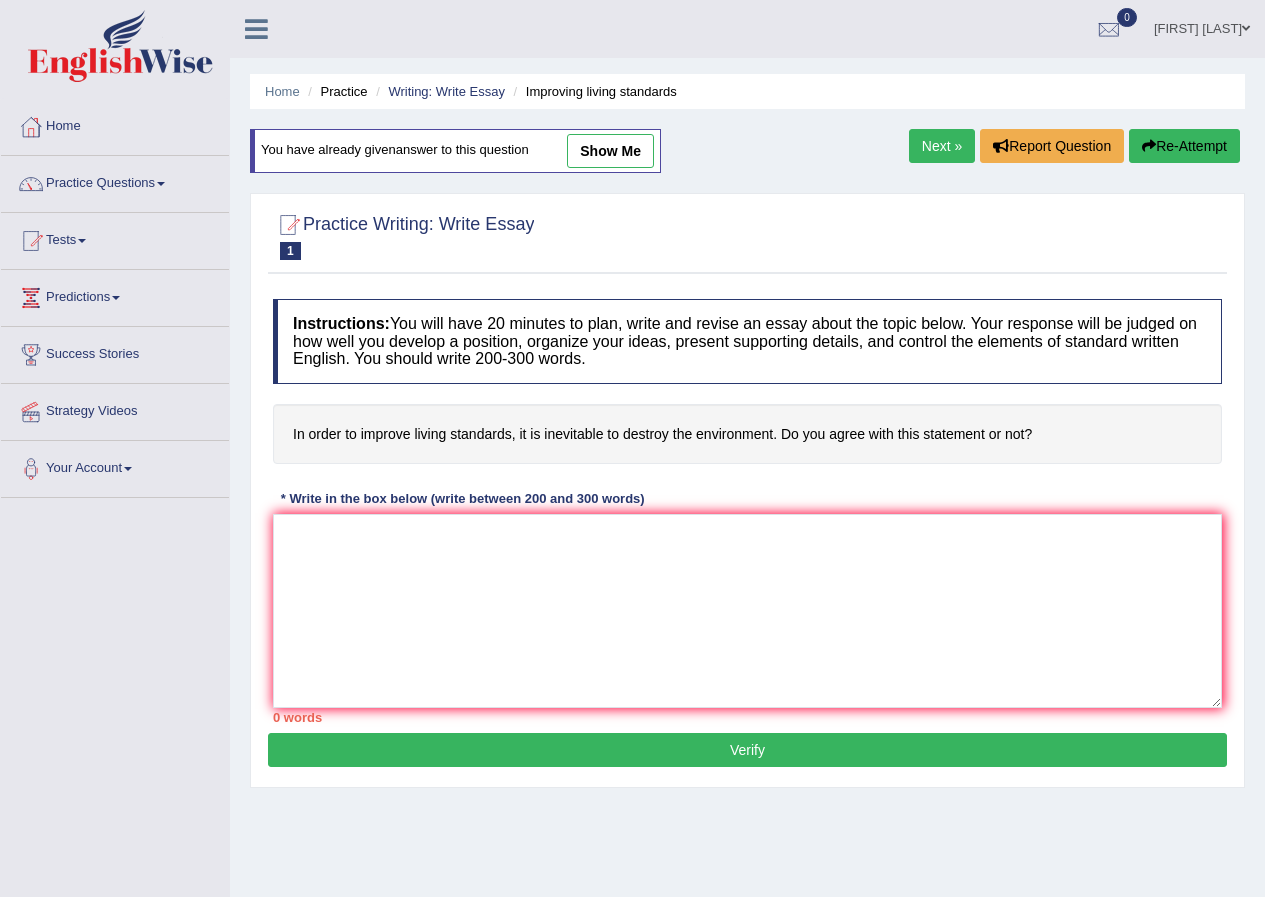 scroll, scrollTop: 0, scrollLeft: 0, axis: both 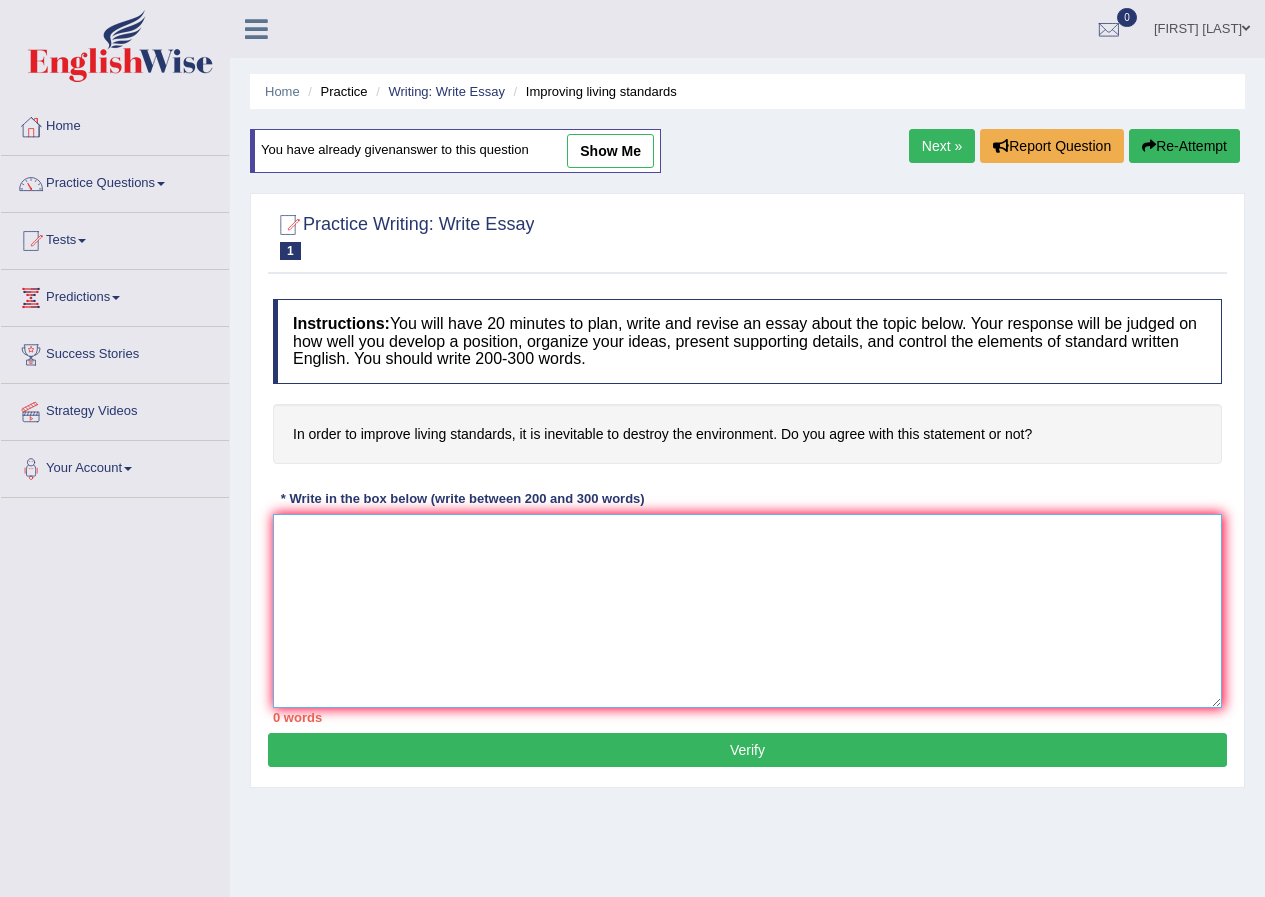 click at bounding box center (747, 611) 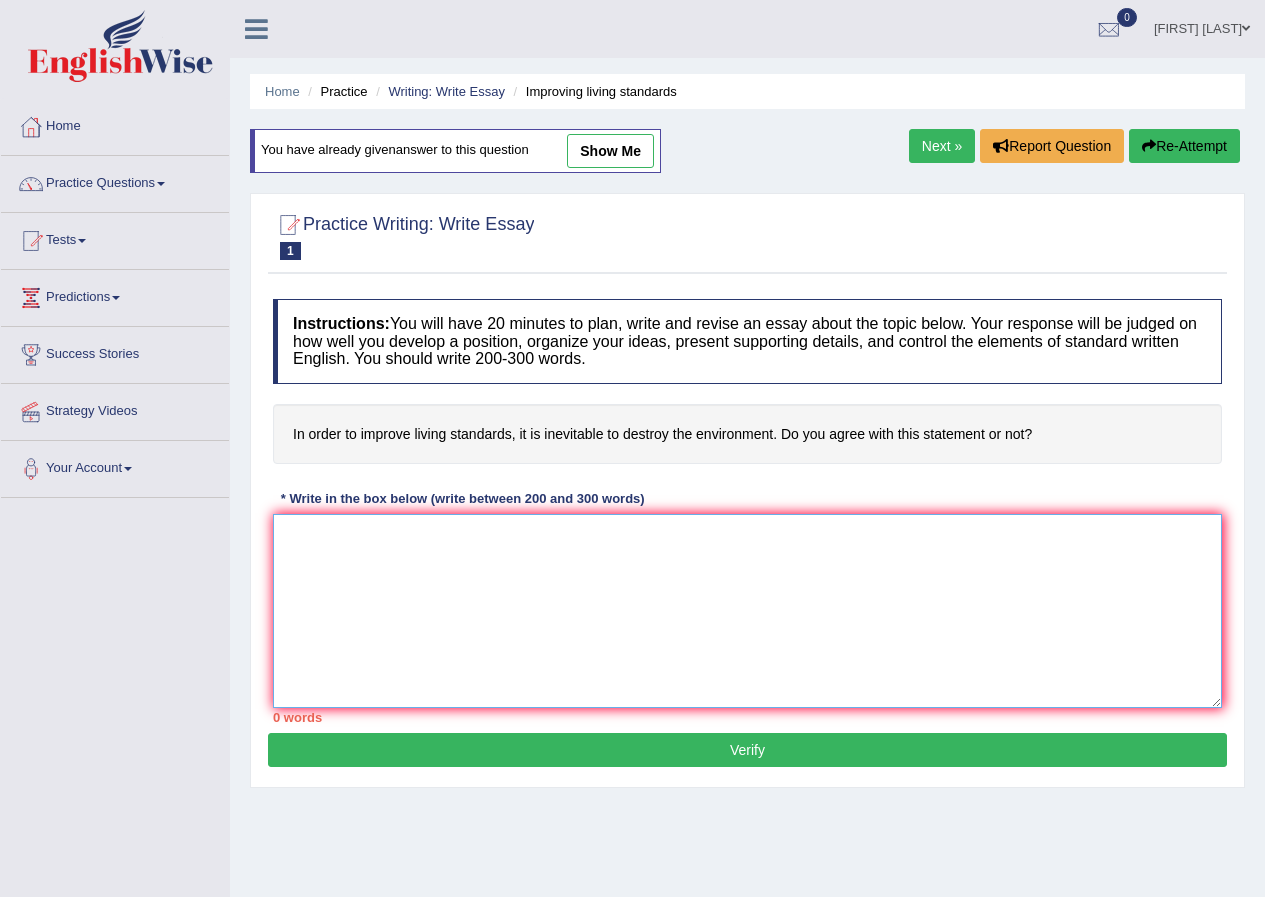 paste on ""In order to improve living standards, it is inevitable to destroy the environment" was an integral part of the rising debate in the present world. While the proponents of arguments are in favour, however, the opponents are completely against the relevance of living standards. In my opinion, living standards has more positive impacts than negatives around the globe.
To commence with, there are a number of arguments in favour of my belief. The most prominent one is that helps improve better and healthy life. According to research conducted by the Western Sydney University, 70% of people believe that increasing living standard by better infrastructure. Secondly, it also helps the development of the country by educating people about the benefits of infrastructure development.
On the other hand, critics may point out one of the most significant disadvantages is that increase many natural disasters. For instance, a survey conducted by the United States reveals that 30% of people believe that cutting trees ten..." 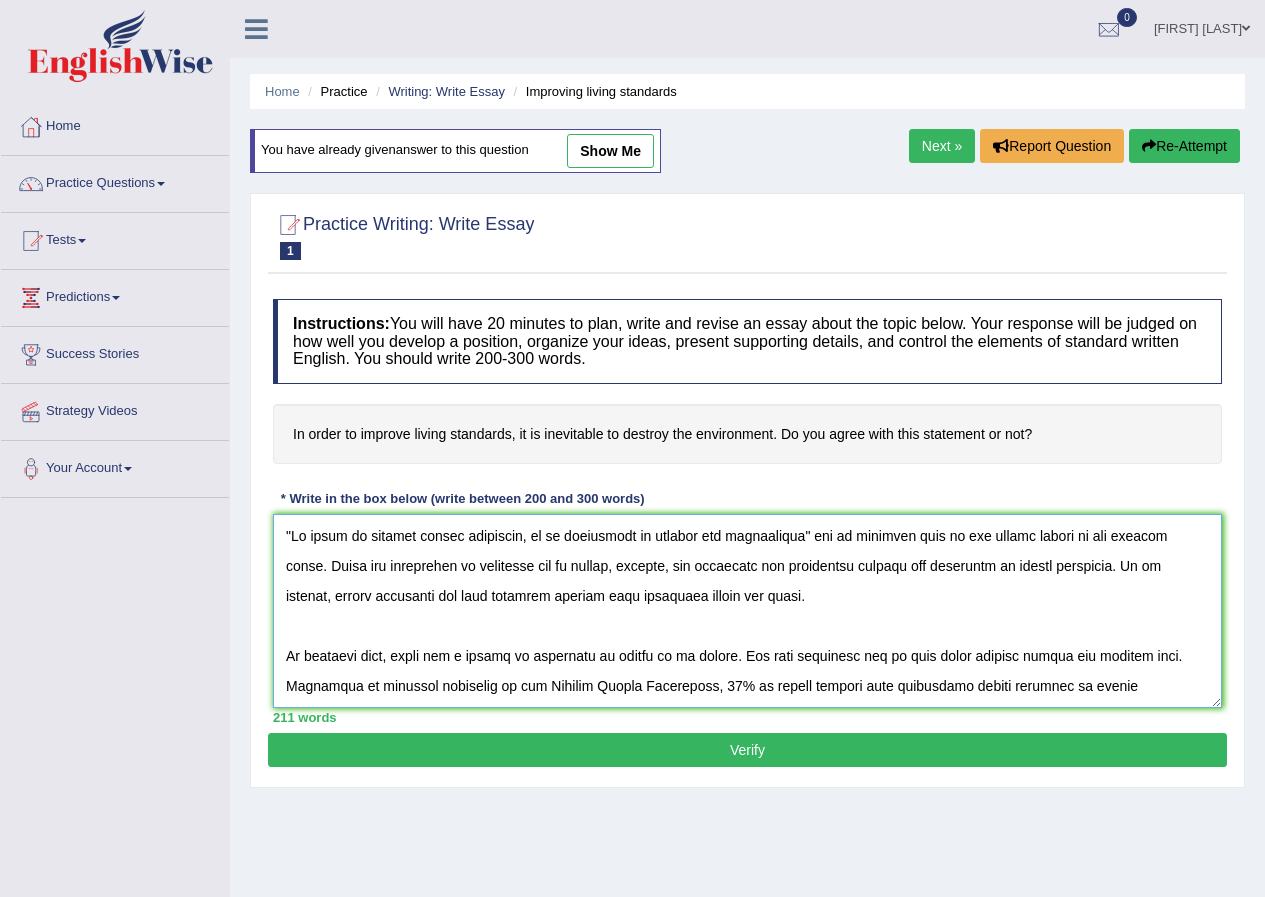 scroll, scrollTop: 240, scrollLeft: 0, axis: vertical 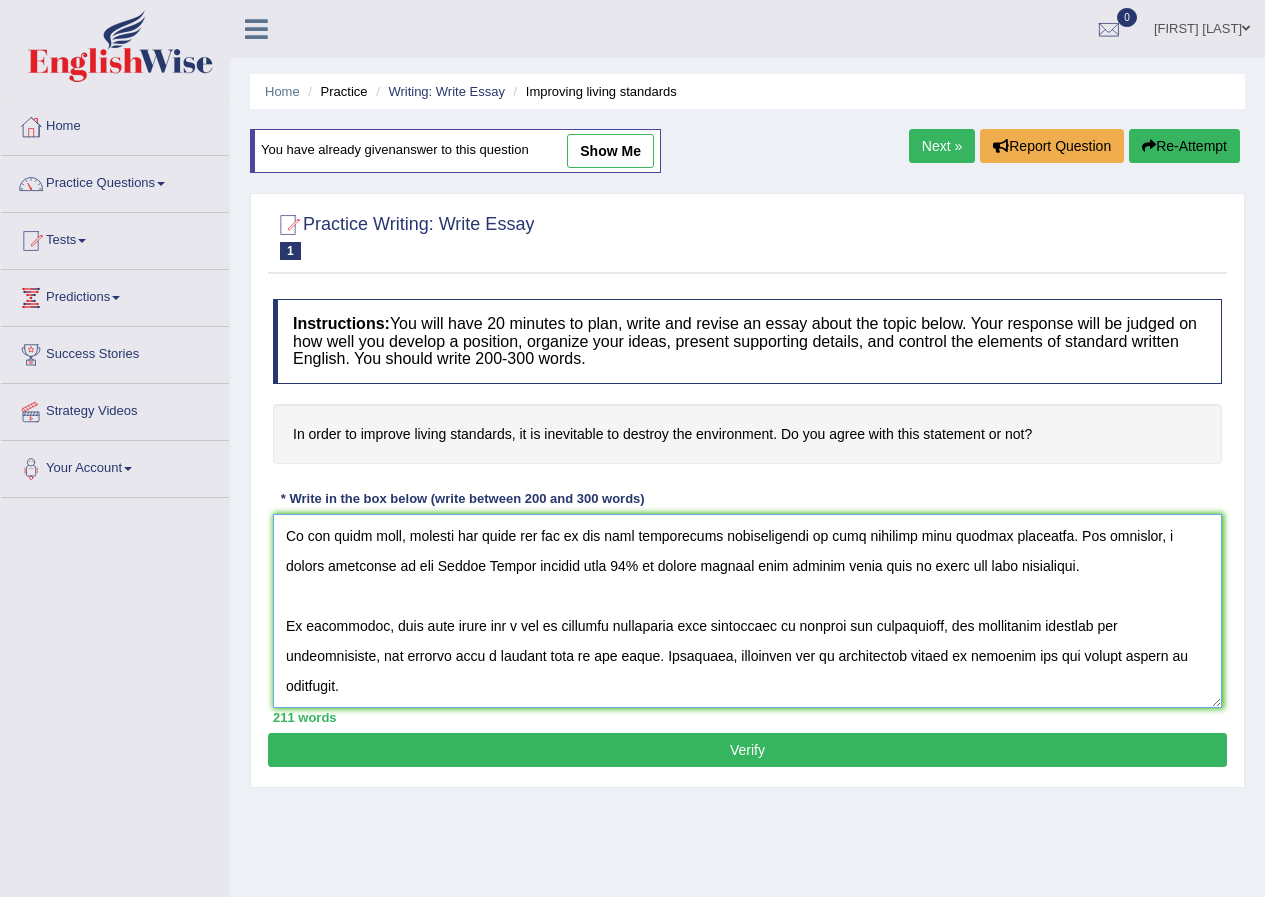 type on ""In order to improve living standards, it is inevitable to destroy the environment" was an integral part of the rising debate in the present world. While the proponents of arguments are in favour, however, the opponents are completely against the relevance of living standards. In my opinion, living standards has more positive impacts than negatives around the globe.
To commence with, there are a number of arguments in favour of my belief. The most prominent one is that helps improve better and healthy life. According to research conducted by the Western Sydney University, 70% of people believe that increasing living standard by better infrastructure. Secondly, it also helps the development of the country by educating people about the benefits of infrastructure development.
On the other hand, critics may point out one of the most significant disadvantages is that increase many natural disasters. For instance, a survey conducted by the United States reveals that 30% of people believe that cutting trees ten..." 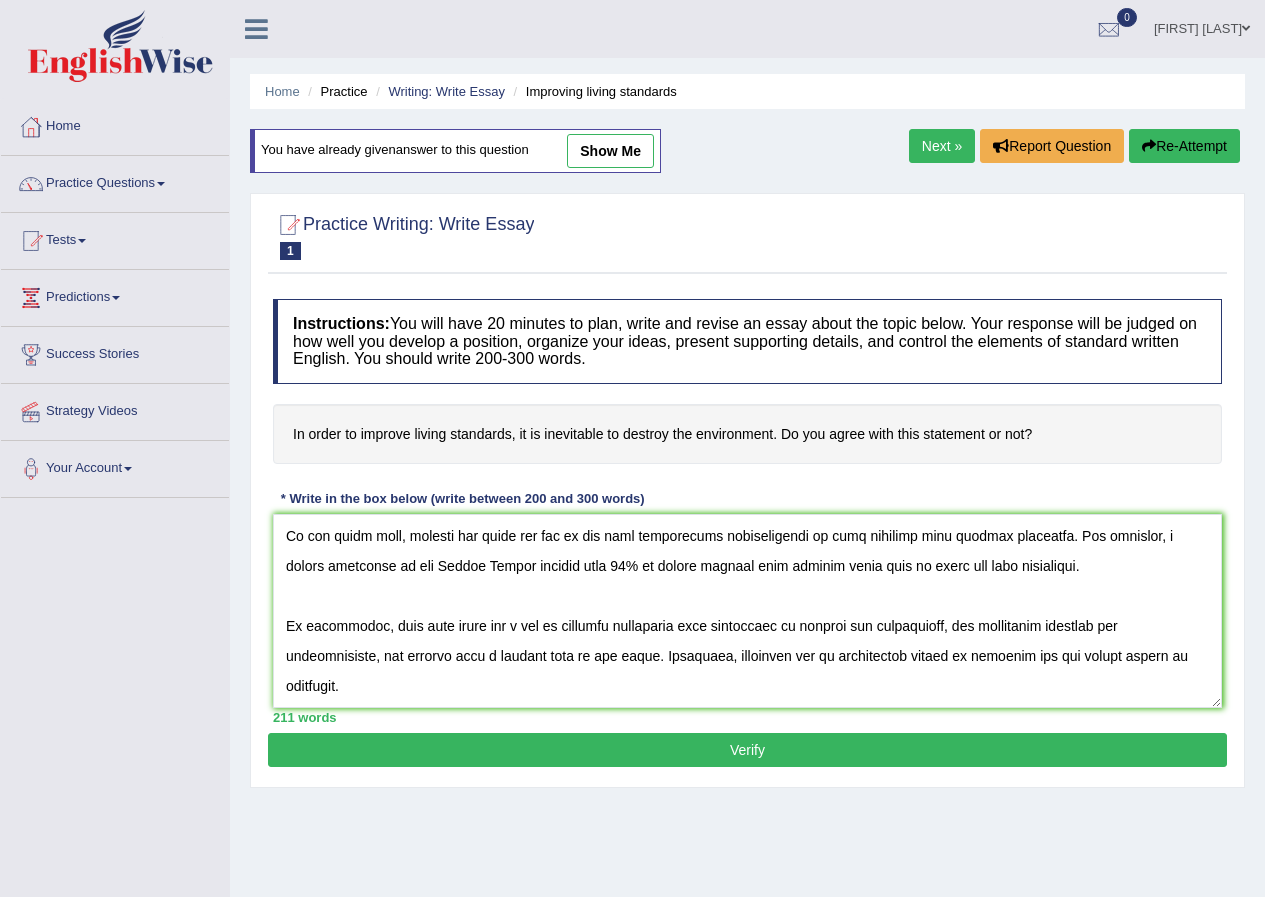 click on "Verify" at bounding box center [747, 750] 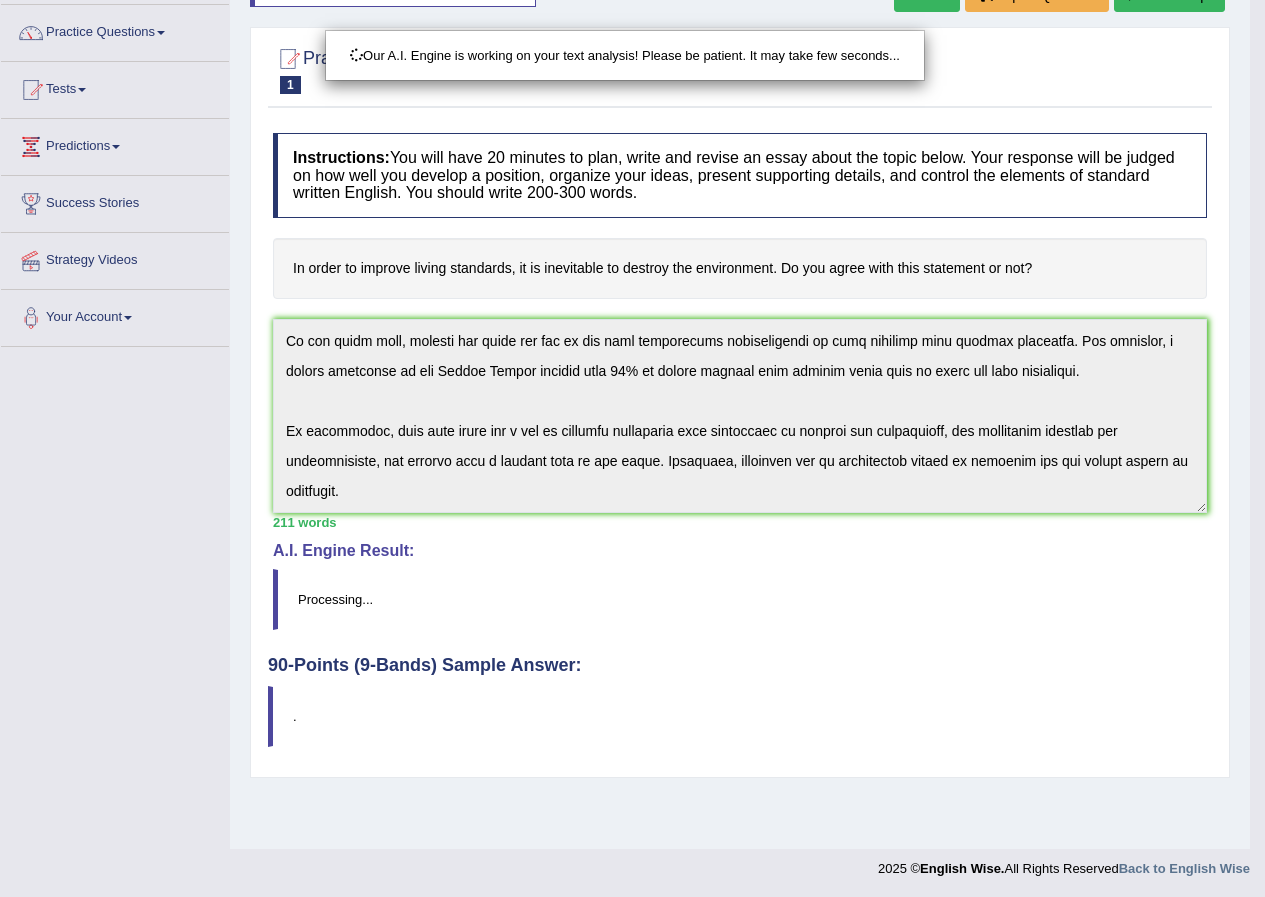 scroll, scrollTop: 153, scrollLeft: 0, axis: vertical 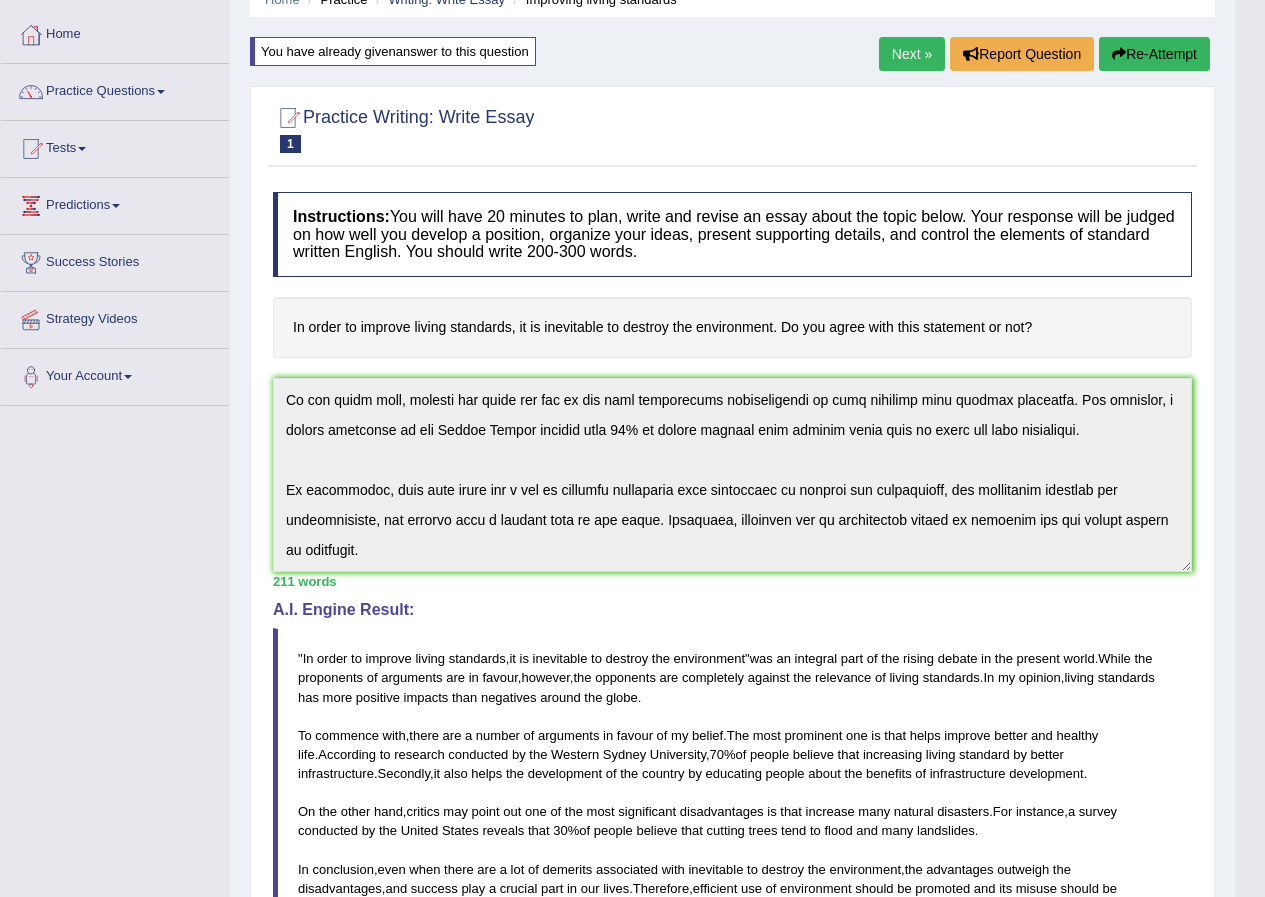 click on "Re-Attempt" at bounding box center (1154, 54) 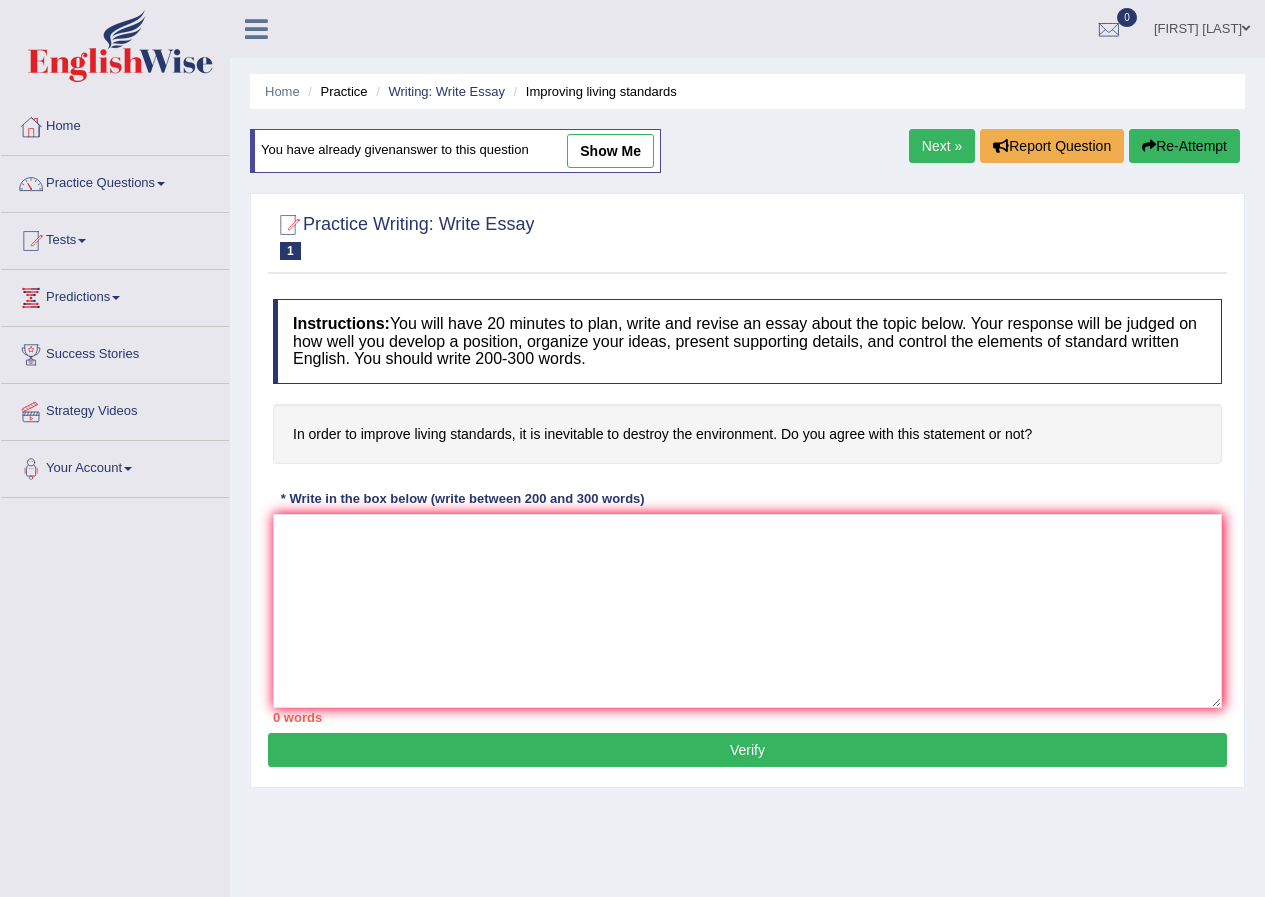 scroll, scrollTop: 92, scrollLeft: 0, axis: vertical 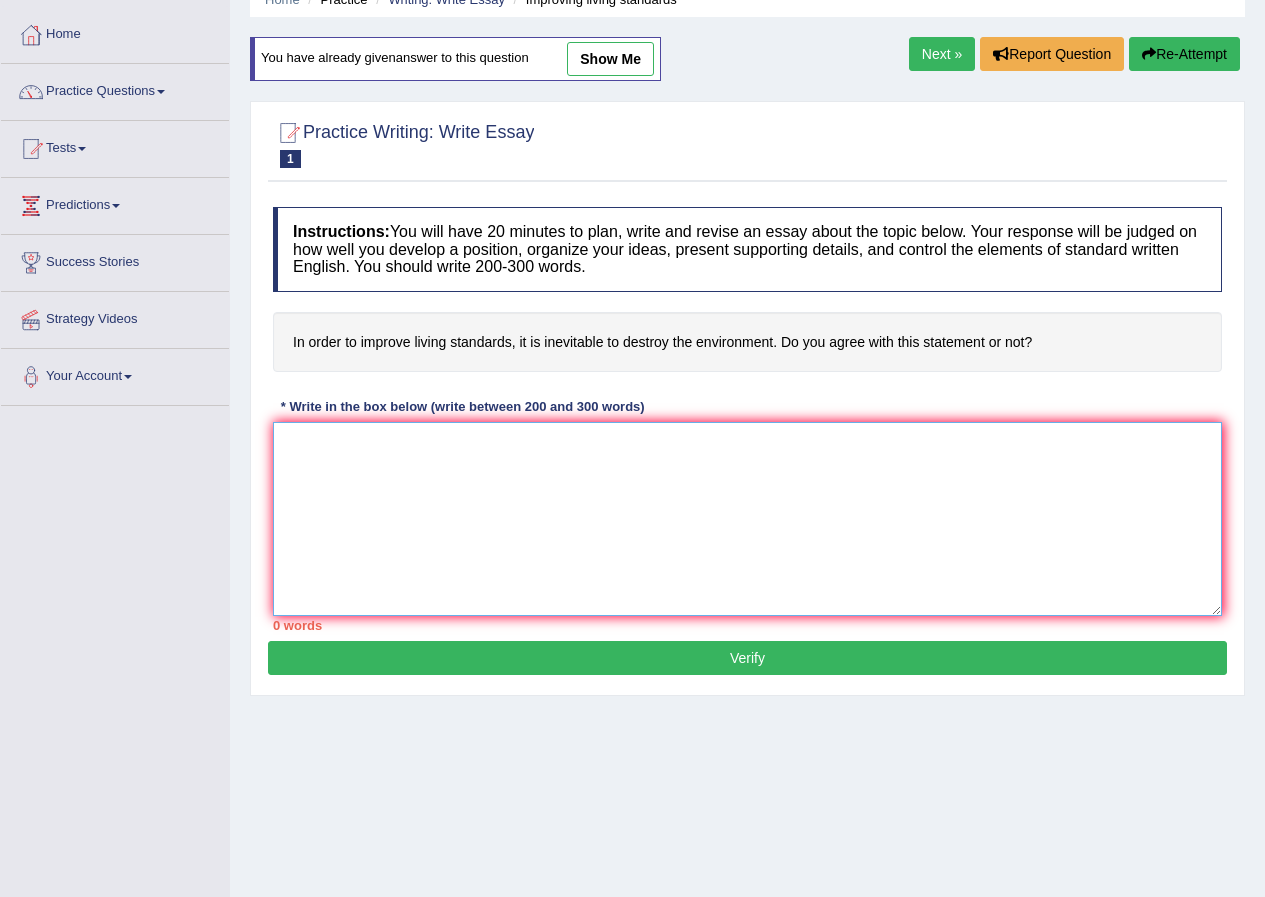 click at bounding box center [747, 519] 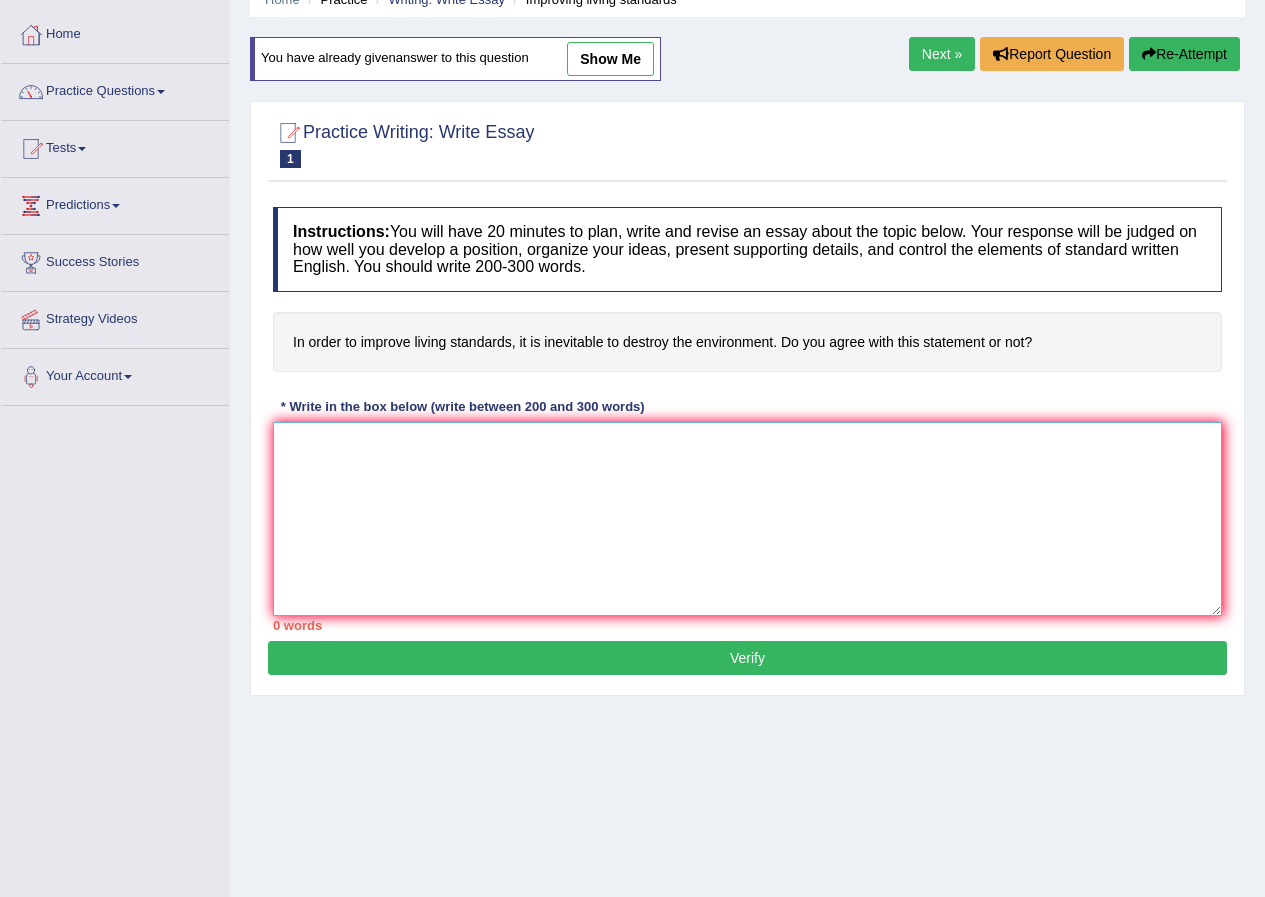 paste on ""In order to improve living standards, it is inevitable to destroy the environment" was an integral part of the rising debate in the present world. While the proponents of arguments are in favour, however, the opponents are completely against the relevance of living standards. In my opinion, living standards has more positive impacts than negatives around the globe.
To commence with, there are a number of arguments in favour of my belief. The most prominent one is that helps improve better and healthy life. According to research conducted by the Western Sydney University, 70% of people believe that increasing living standard by better infrastructure. Secondly, it also helps the development of the country by educating people about the benefits of infrastructure development.
On the other hand, critics may point out one of the most significant disadvantages is that increase many natural disasters. For instance, a survey conducted by the United States reveals that 30% of people believe that cutting trees ten..." 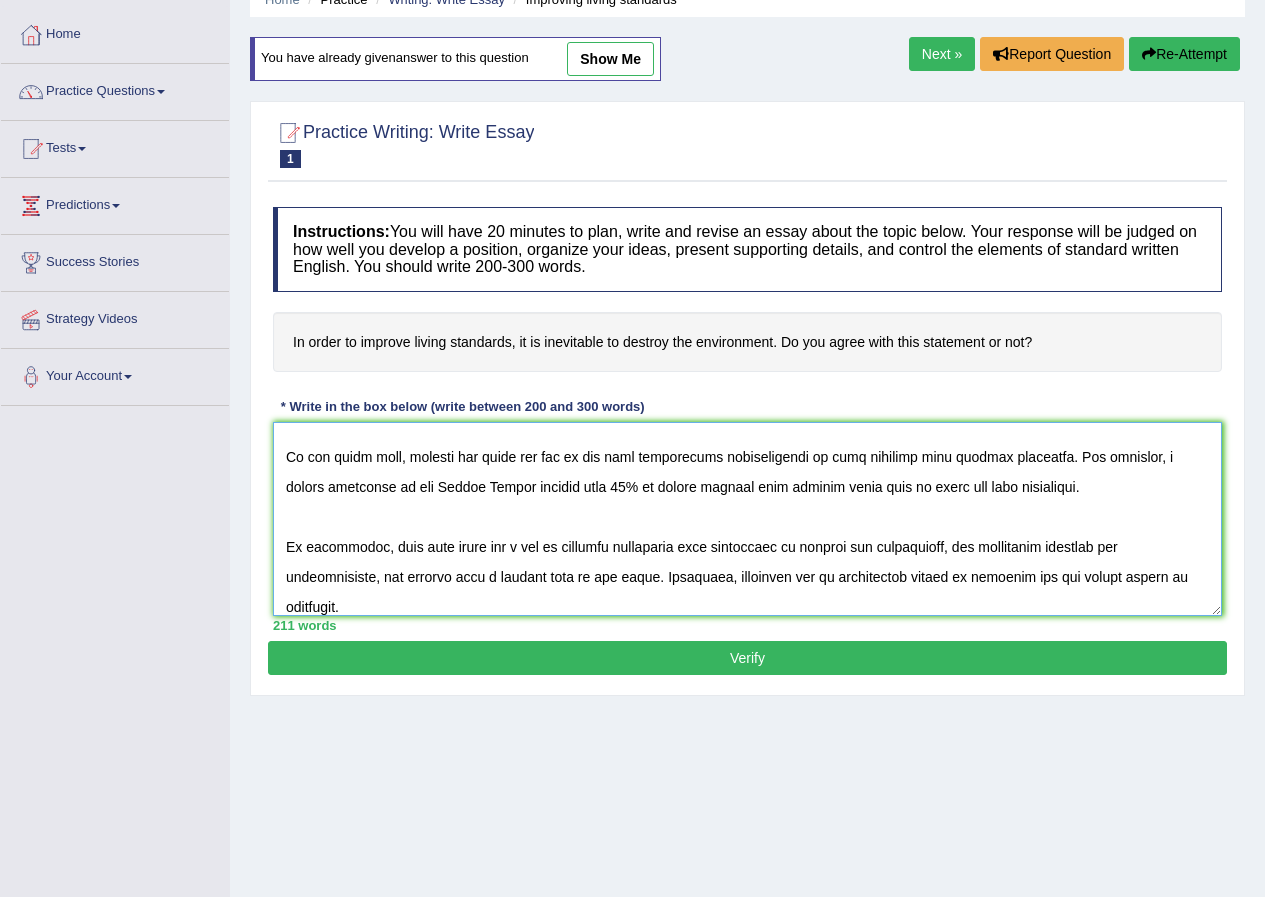 scroll, scrollTop: 240, scrollLeft: 0, axis: vertical 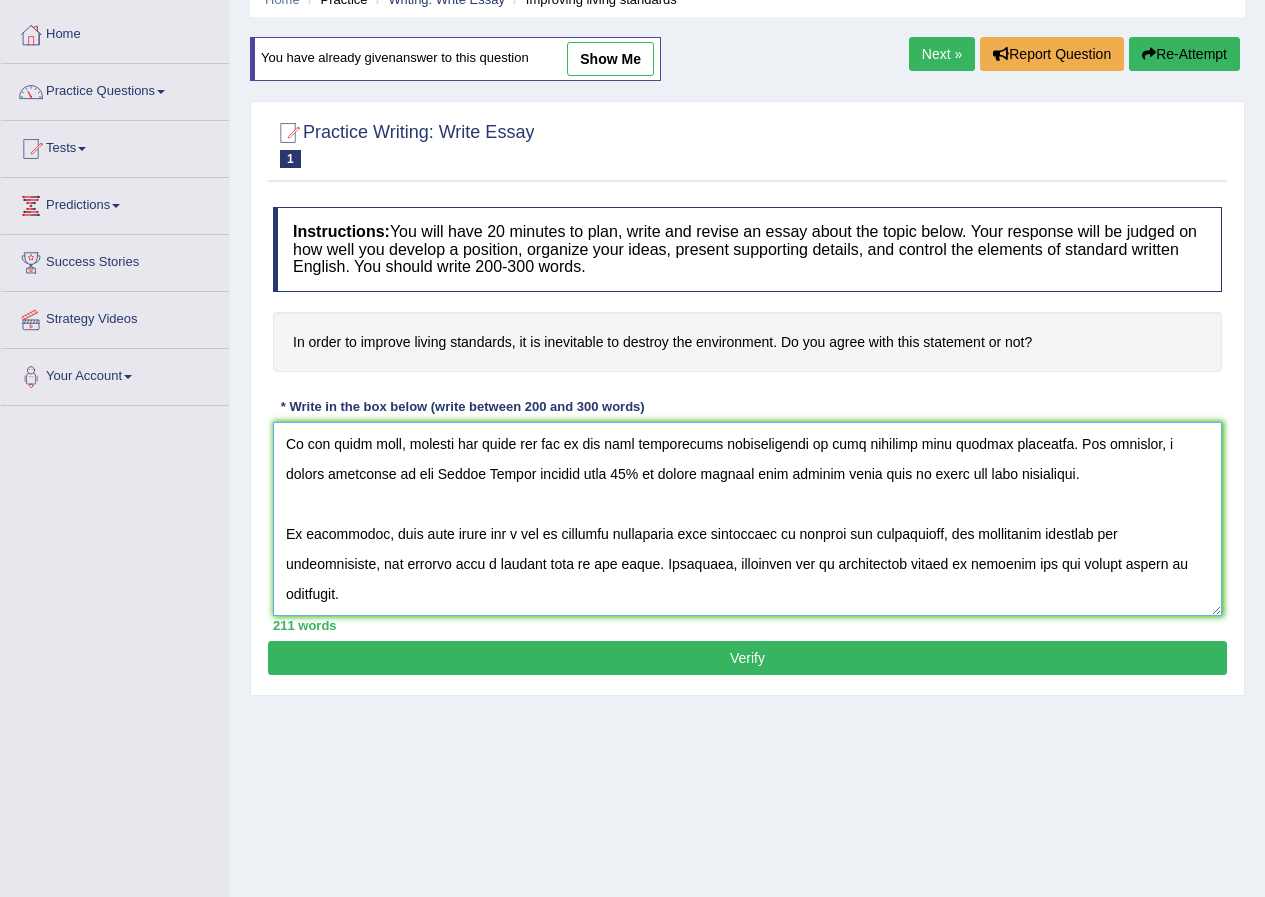 click at bounding box center [747, 519] 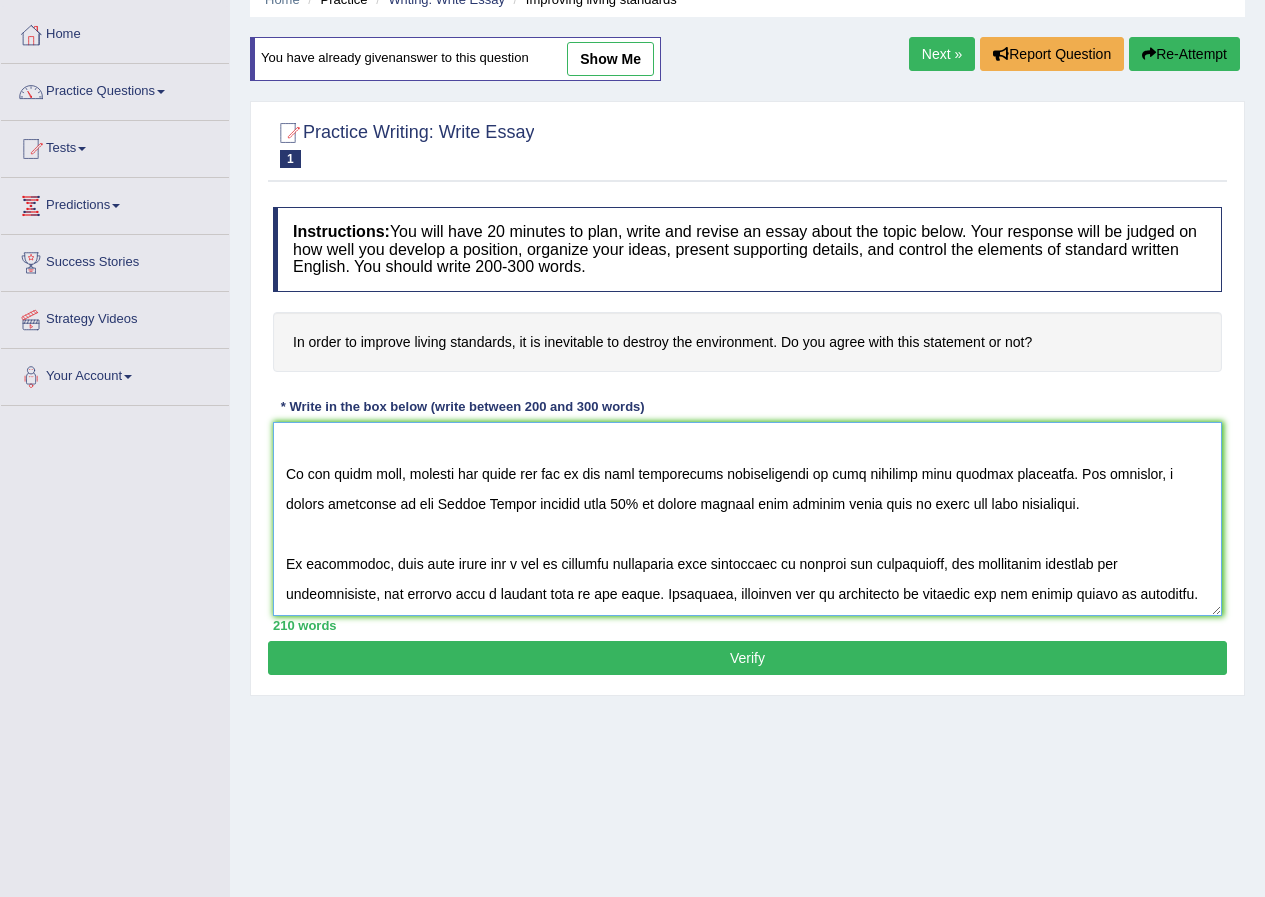 scroll, scrollTop: 240, scrollLeft: 0, axis: vertical 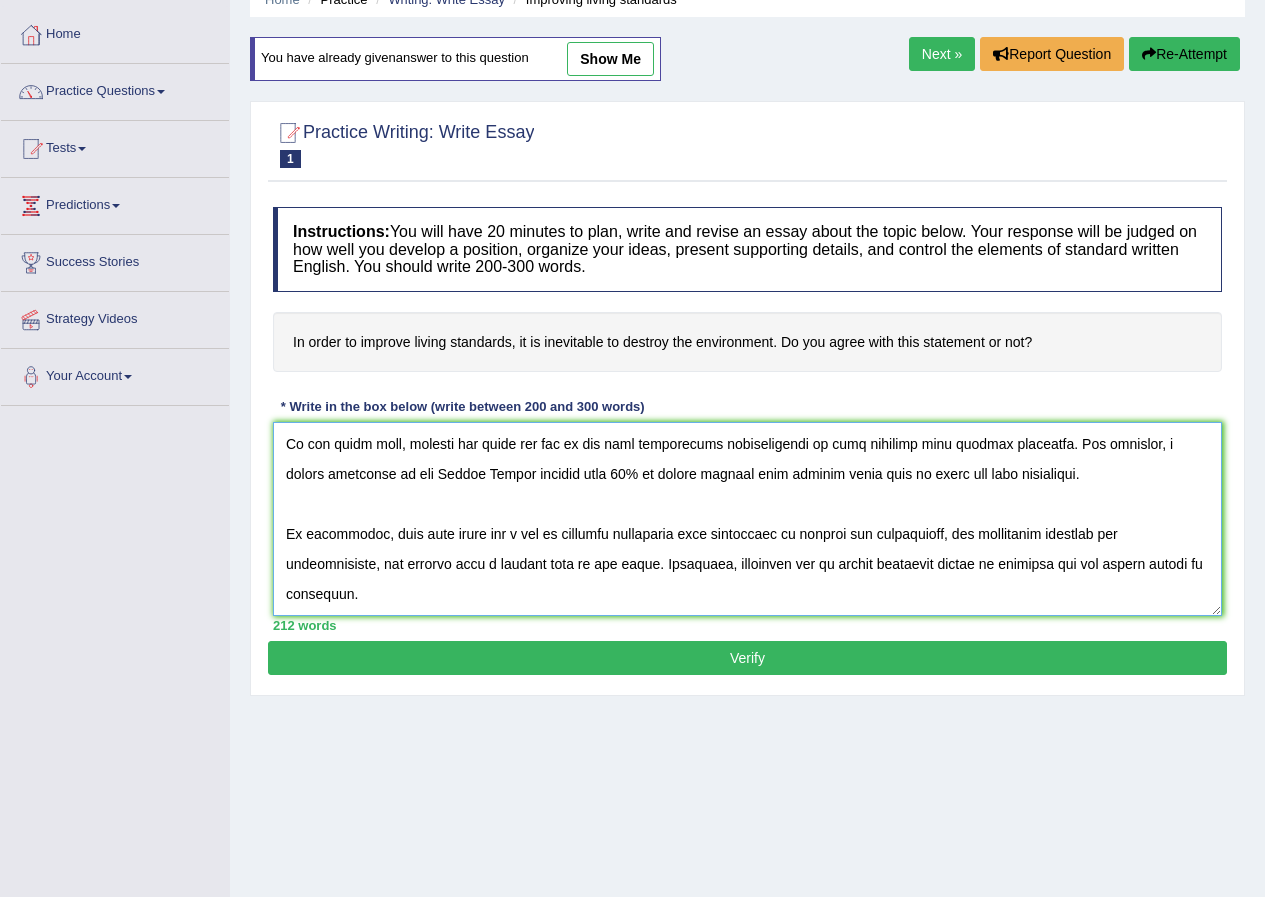 click at bounding box center [747, 519] 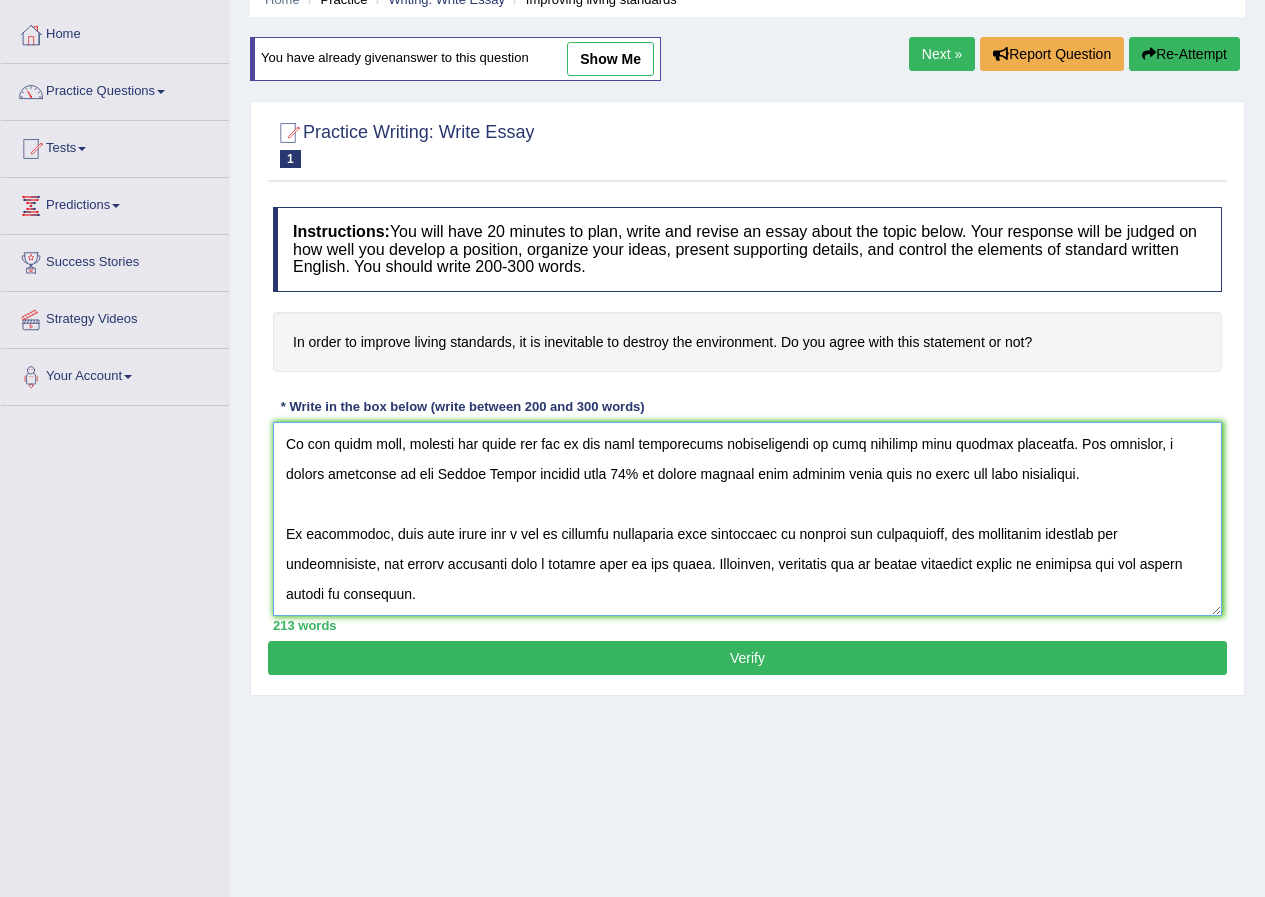 type on ""In order to improve living standards, it is inevitable to destroy the environment" was an integral part of the rising debate in the present world. While the proponents of arguments are in favour, however, the opponents are completely against the relevance of living standards. In my opinion, living standards has more positive impacts than negatives around the globe.
To commence with, there are a number of arguments in favour of my belief. The most prominent one is that helps improve better and healthy life. According to research conducted by the Western Sydney University, 70% of people believe that increasing living standard by better infrastructure. Secondly, it also helps the development of the country by educating people about the benefits of infrastructure development.
On the other hand, critics may point out one of the most significant disadvantages is that increase many natural disasters. For instance, a survey conducted by the United States reveals that 30% of people believe that cutting trees ten..." 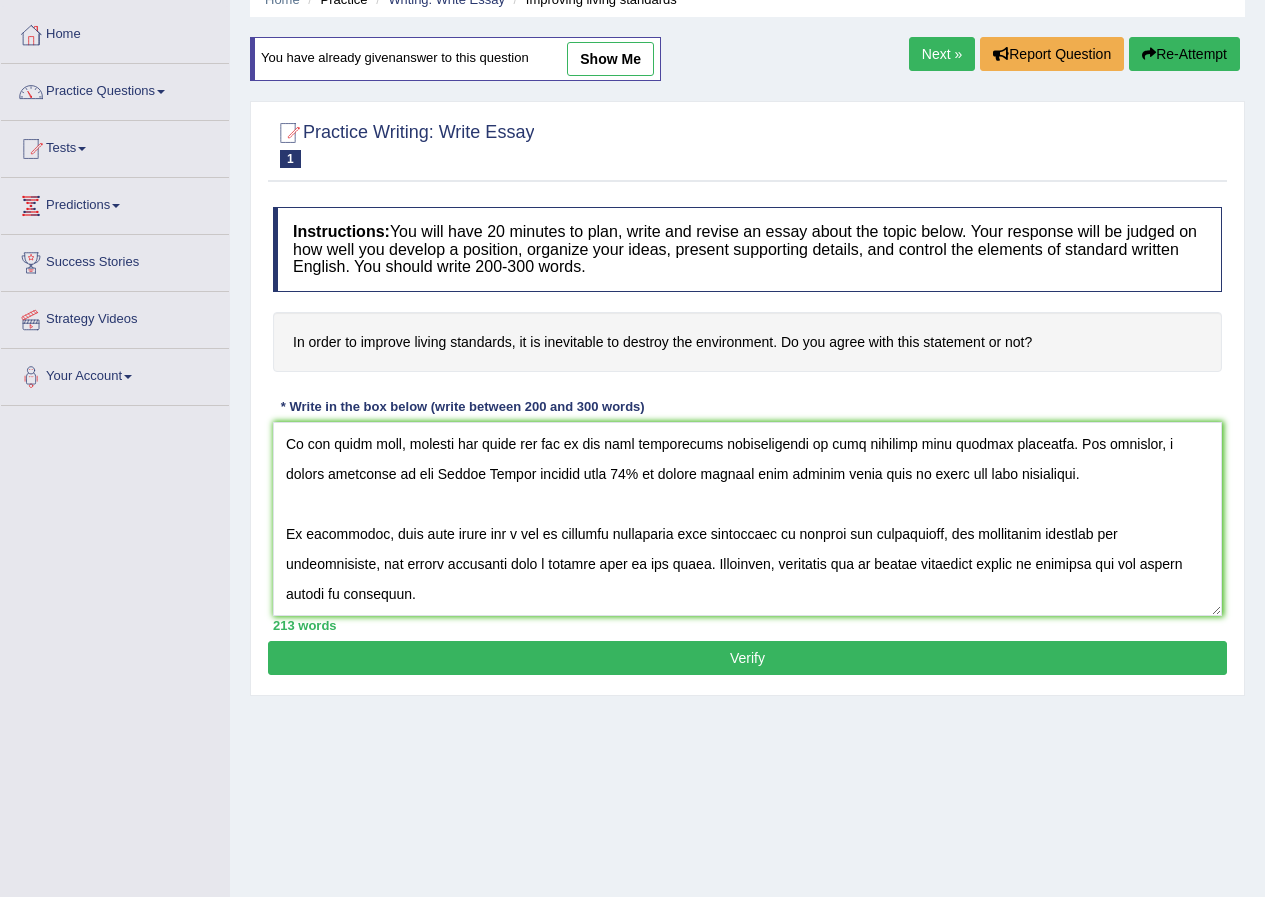 click on "Verify" at bounding box center [747, 658] 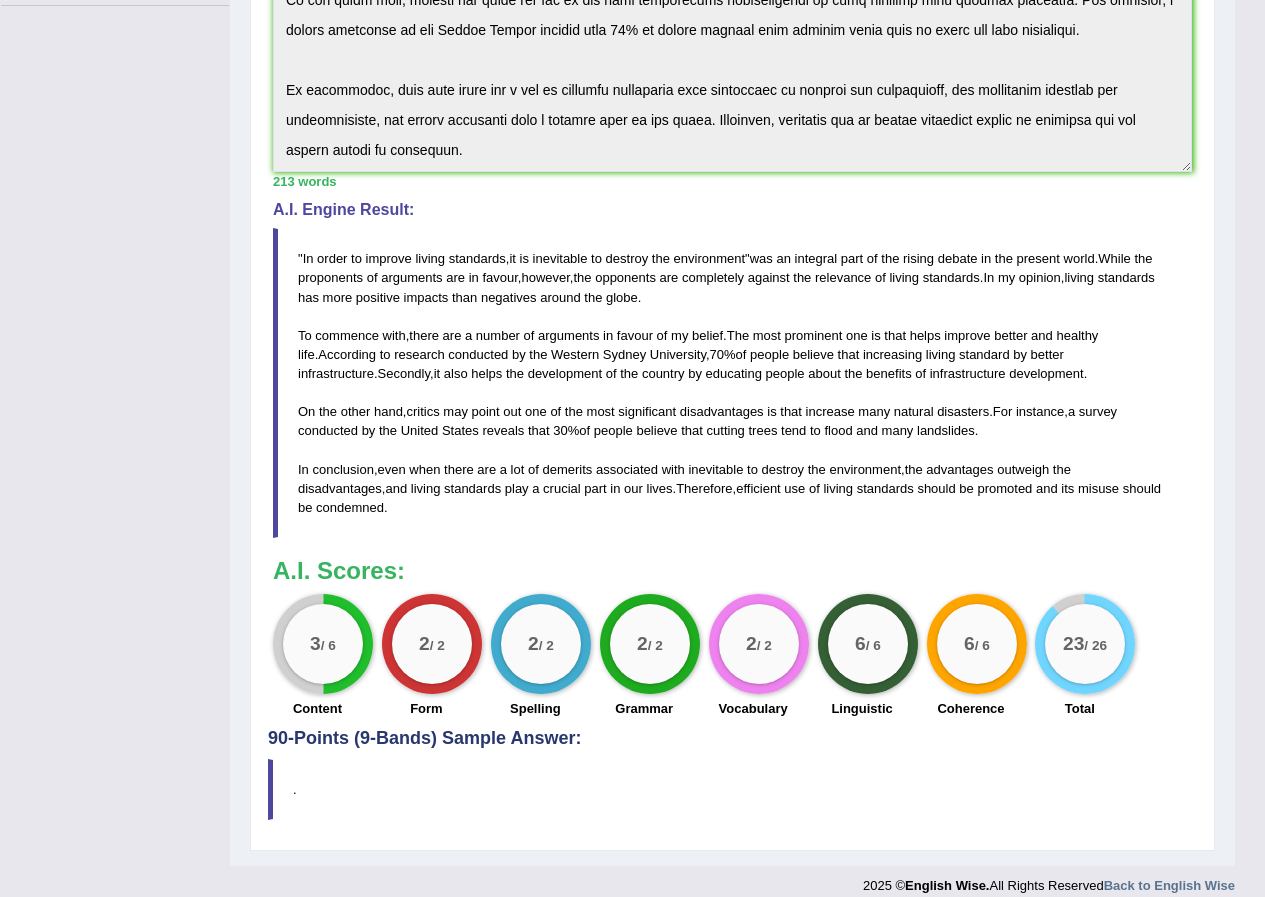 scroll, scrollTop: 0, scrollLeft: 0, axis: both 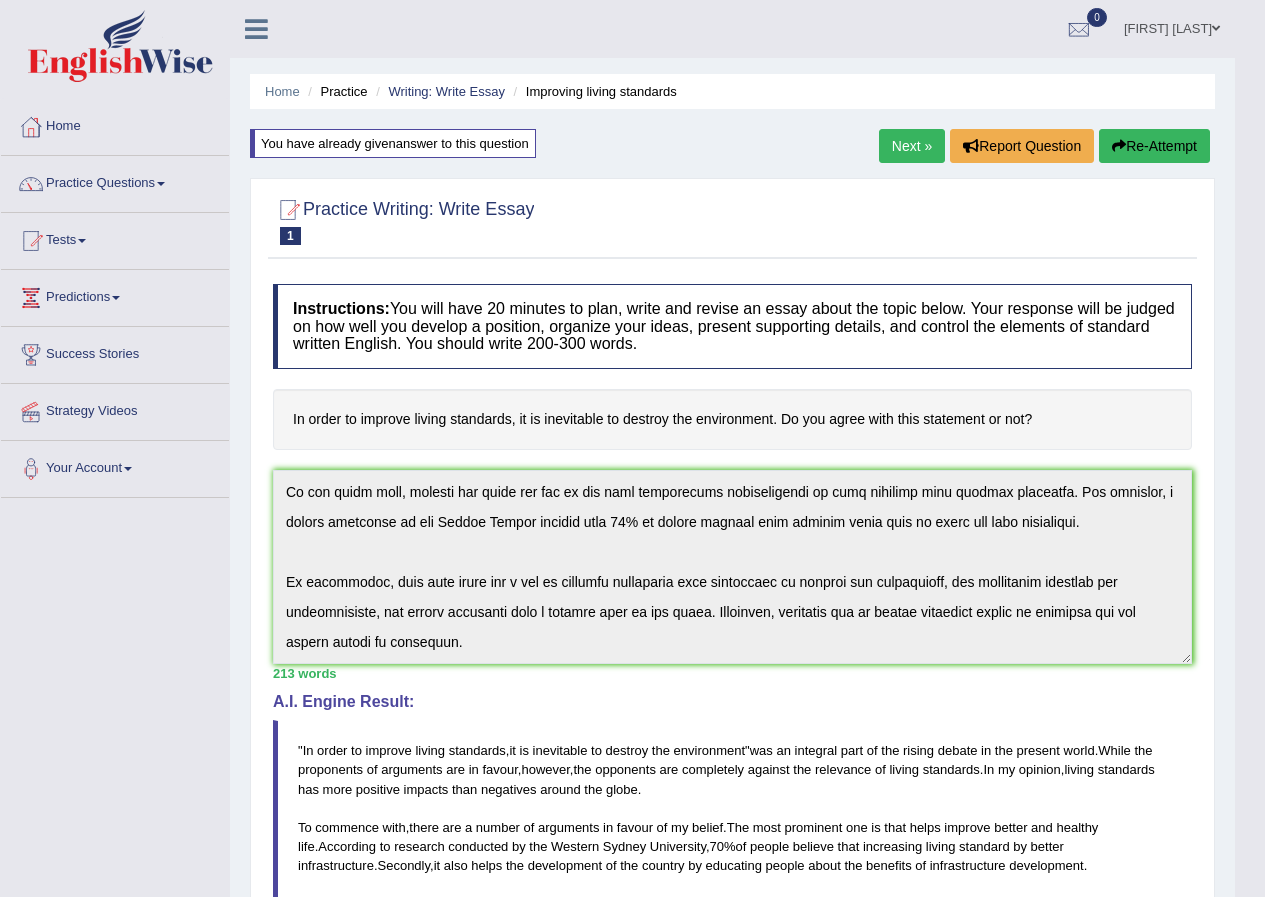 click on "Practice Questions" at bounding box center [115, 181] 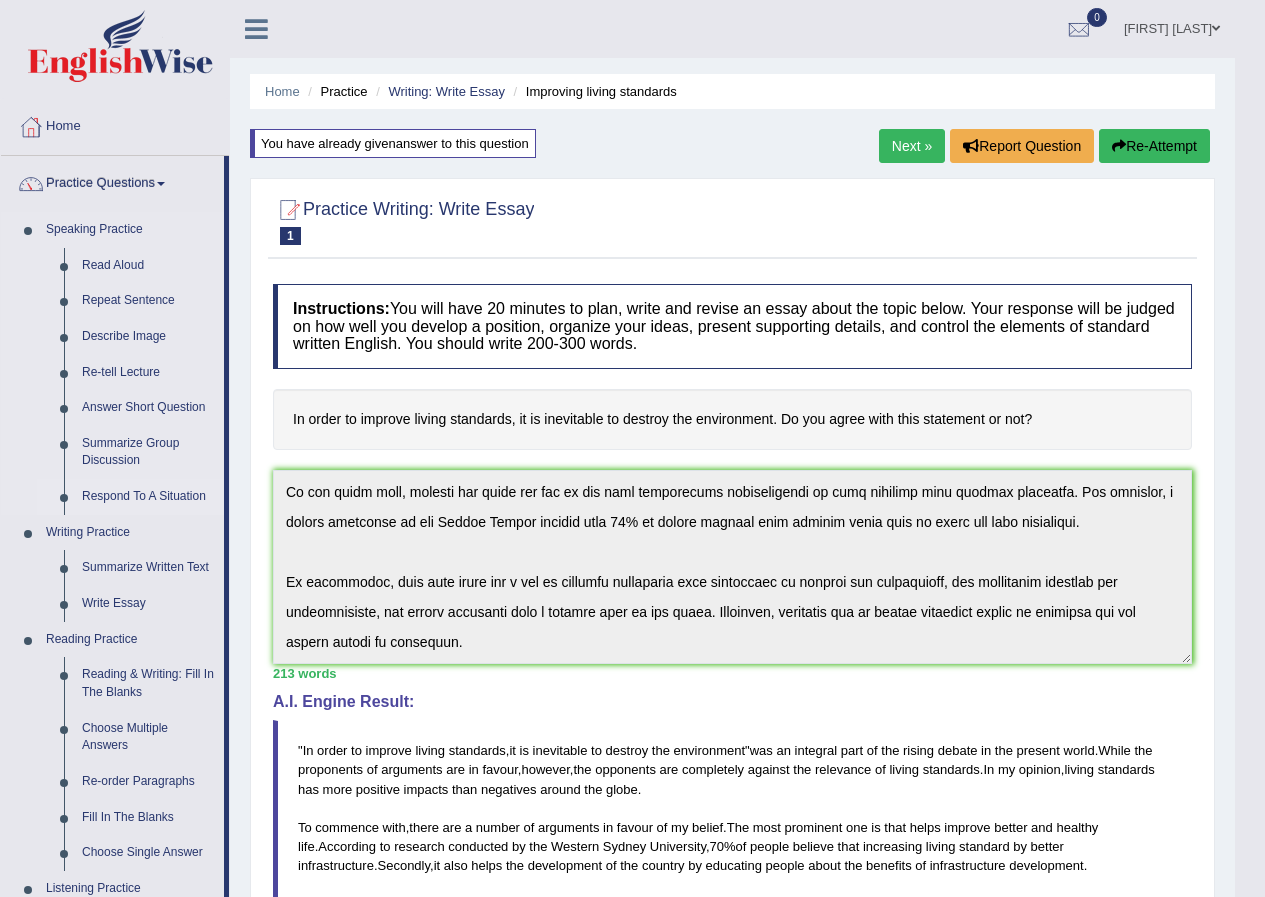 click on "Respond To A Situation" at bounding box center (148, 497) 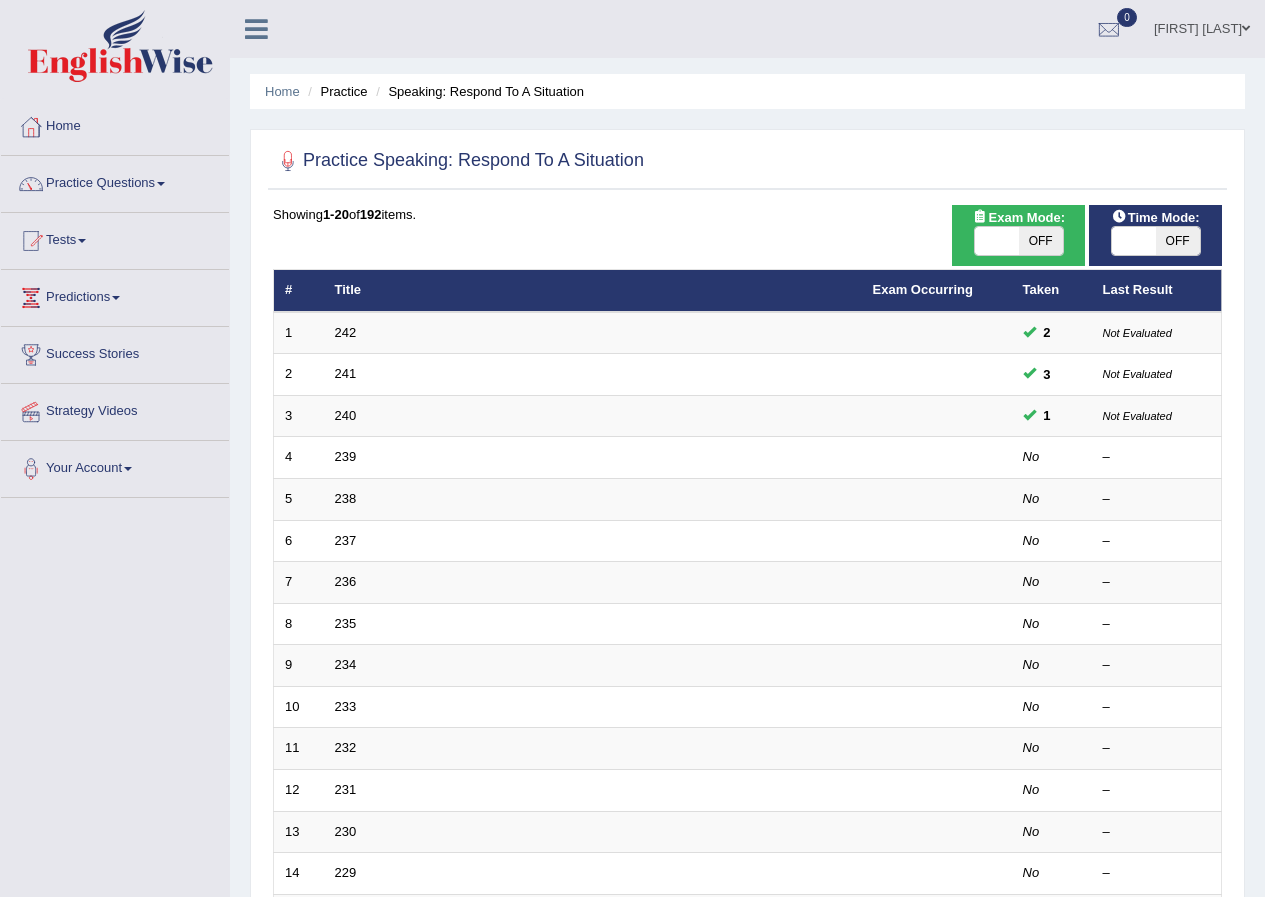 scroll, scrollTop: 0, scrollLeft: 0, axis: both 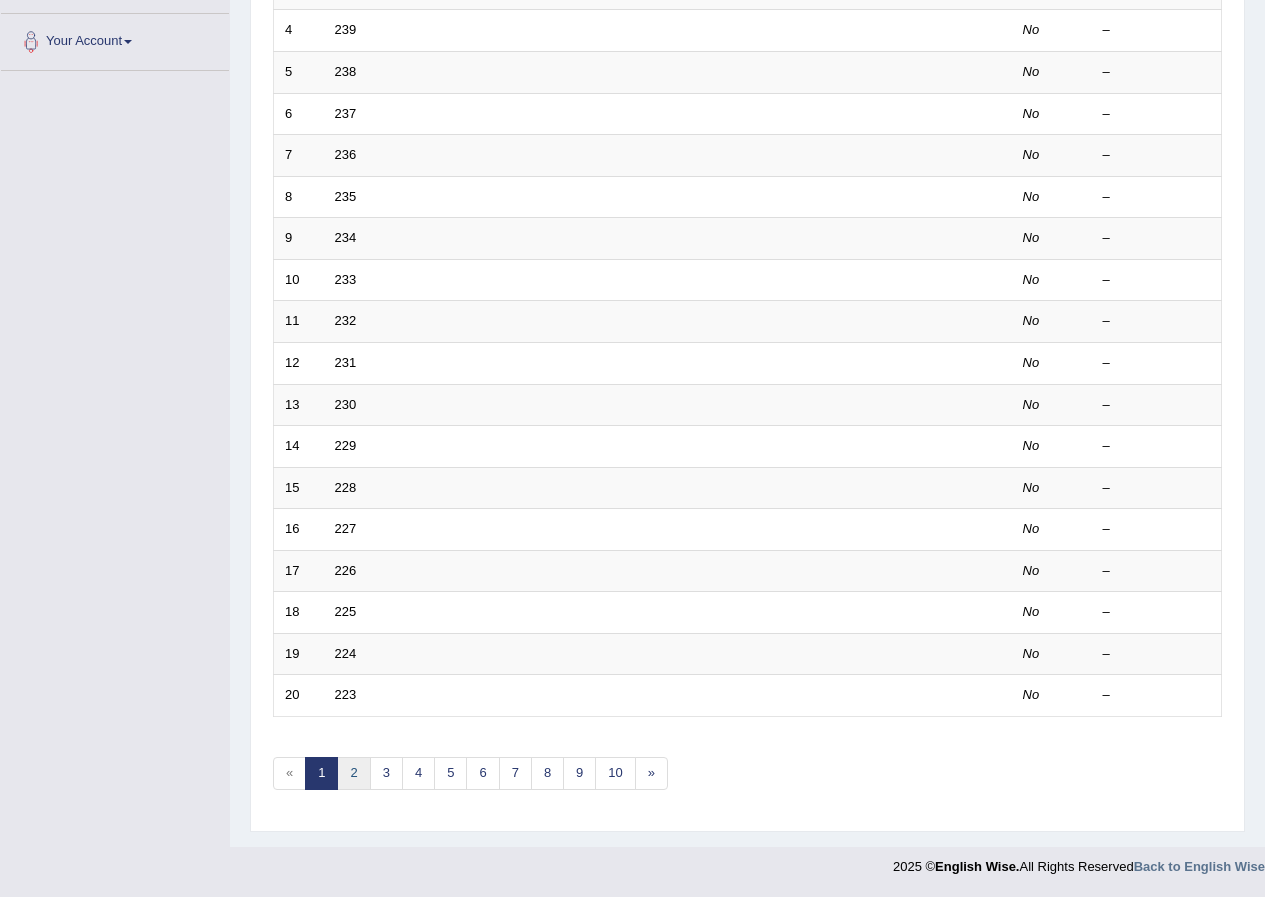 click on "2" at bounding box center [353, 773] 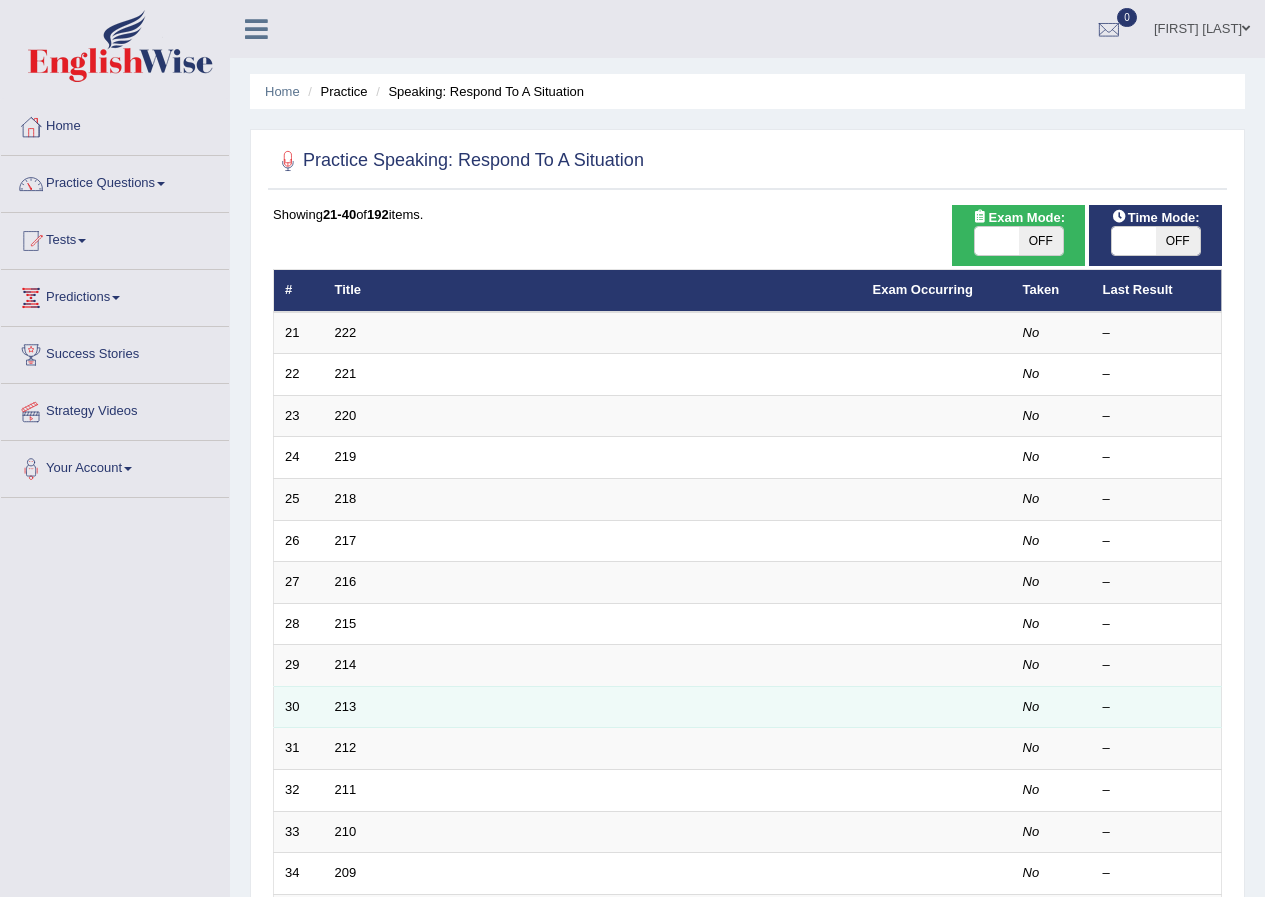 scroll, scrollTop: 0, scrollLeft: 0, axis: both 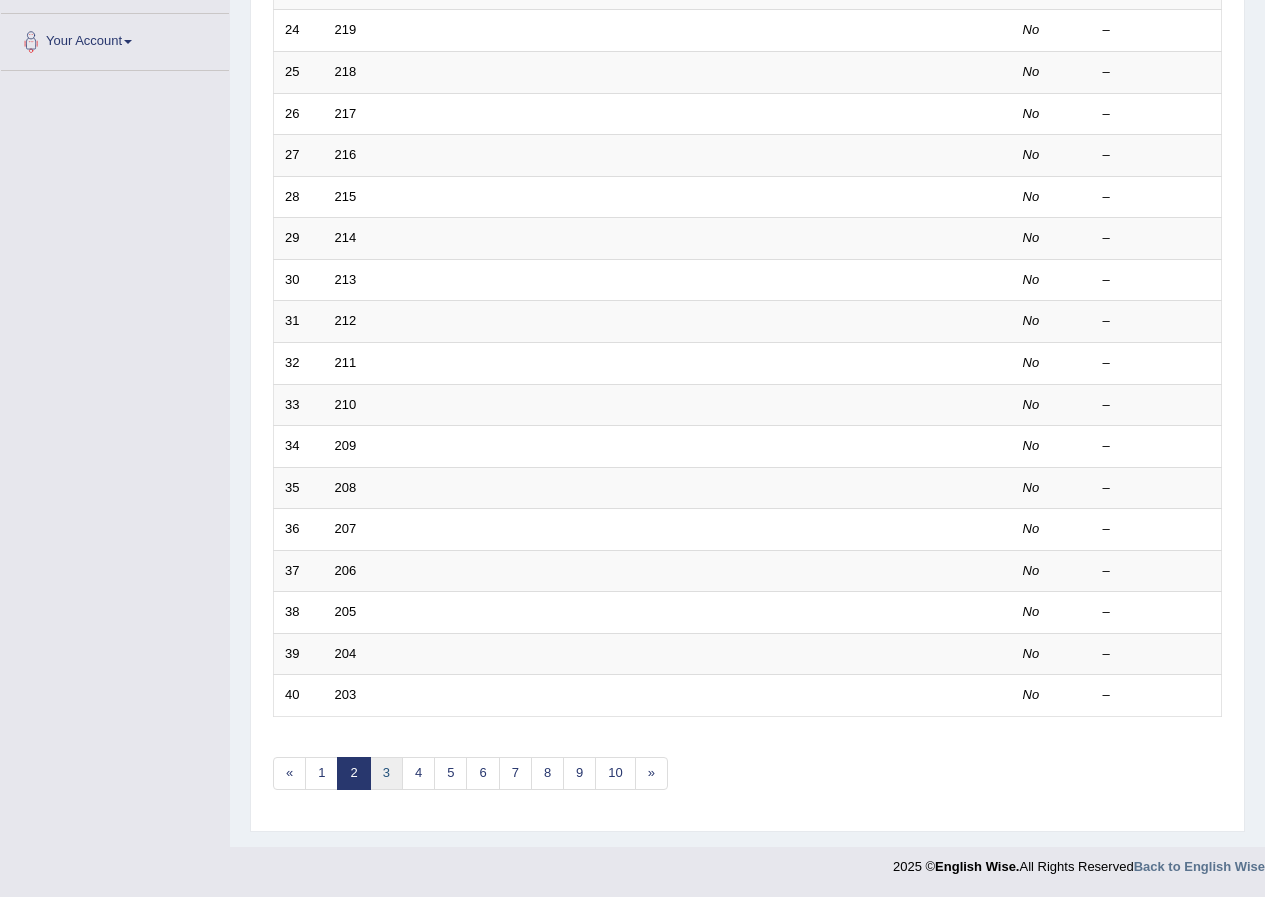 click on "3" at bounding box center [386, 773] 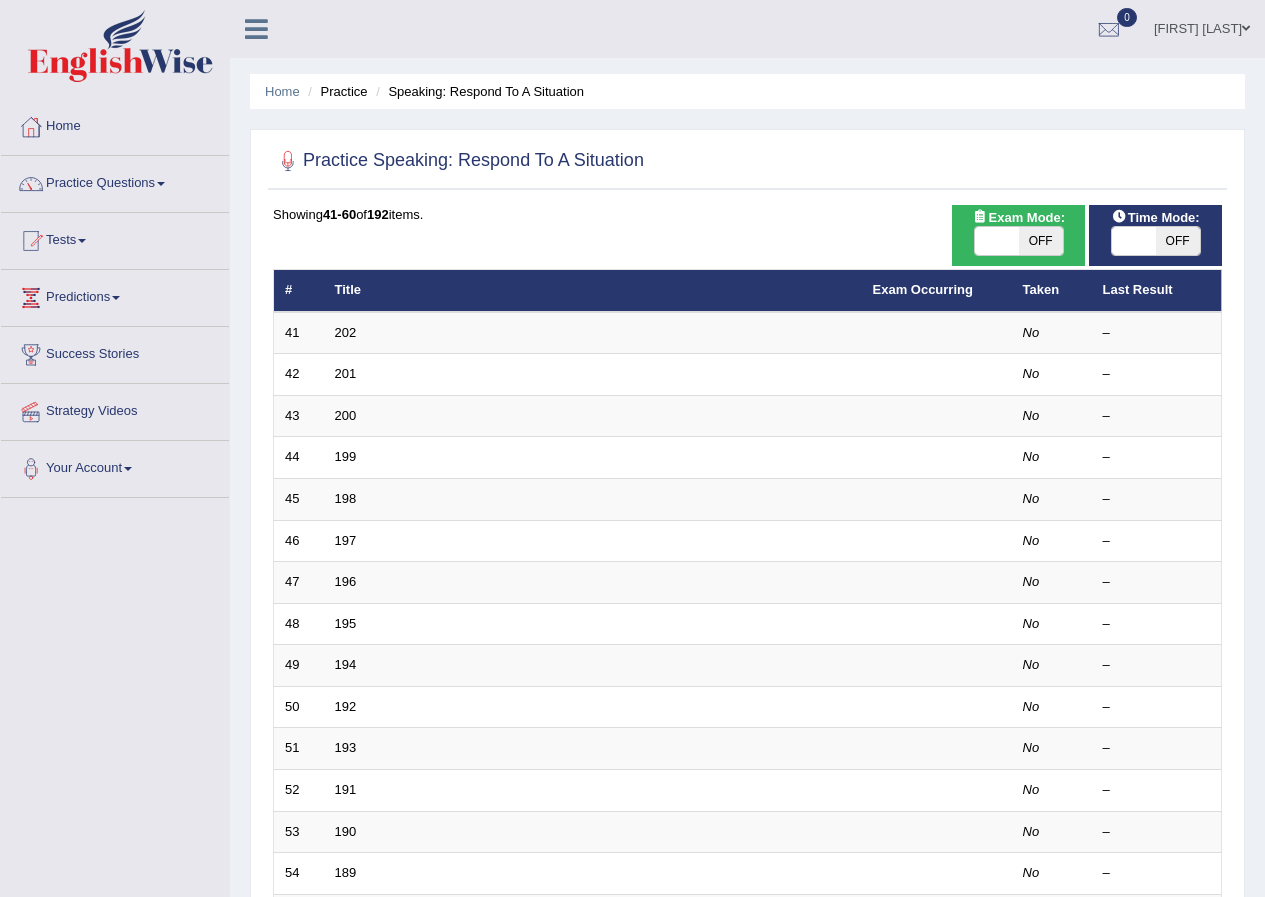 scroll, scrollTop: 0, scrollLeft: 0, axis: both 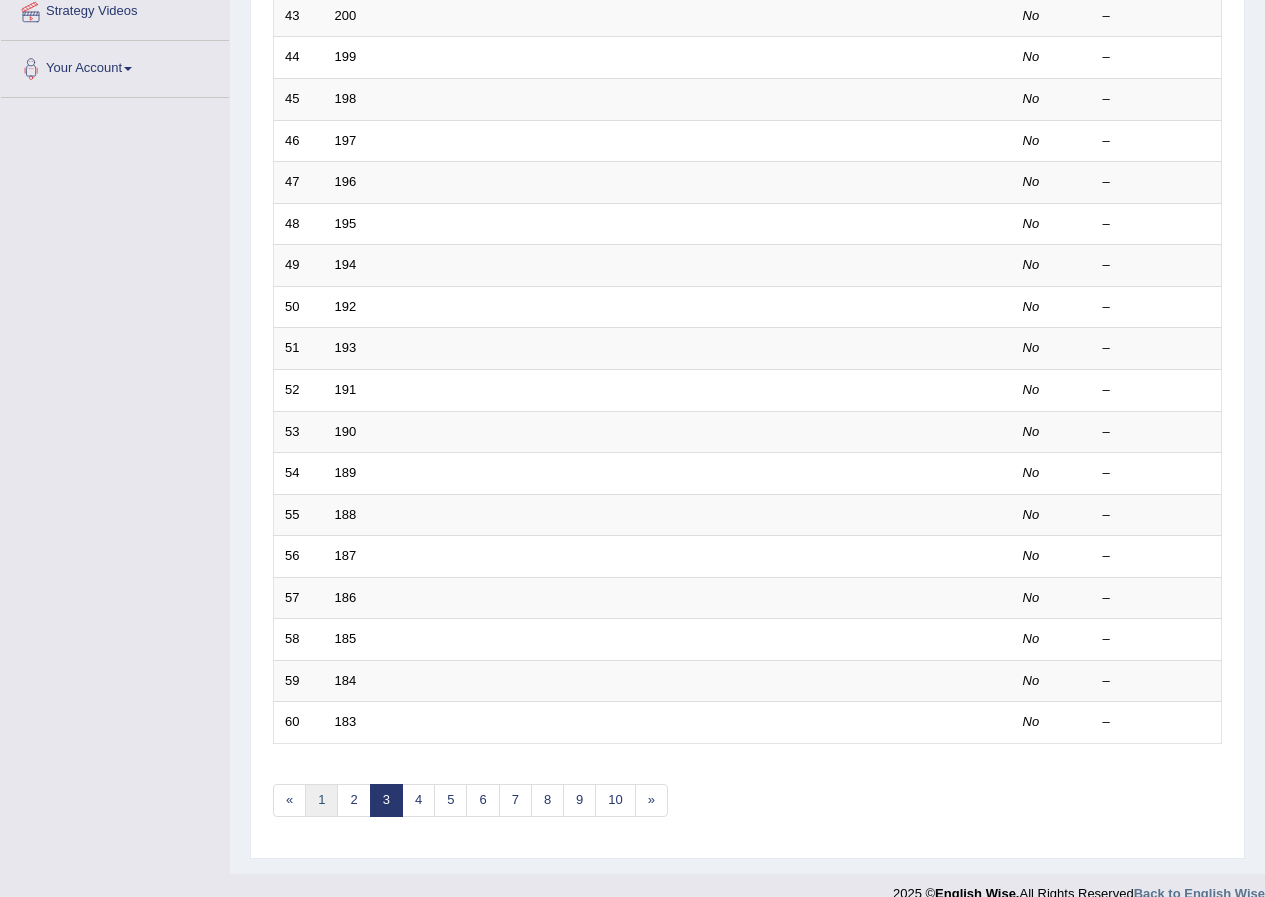 click on "1" at bounding box center (321, 800) 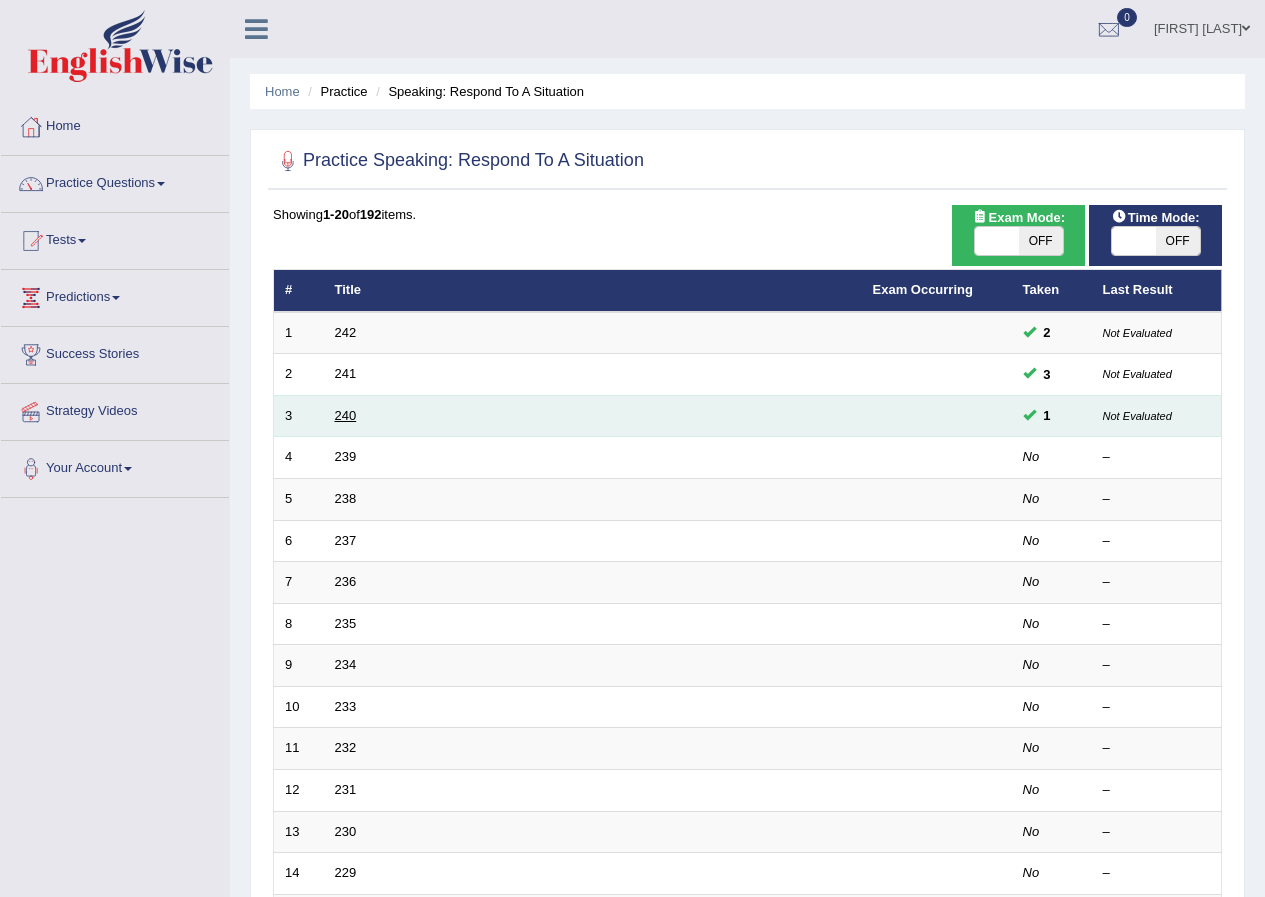 scroll, scrollTop: 0, scrollLeft: 0, axis: both 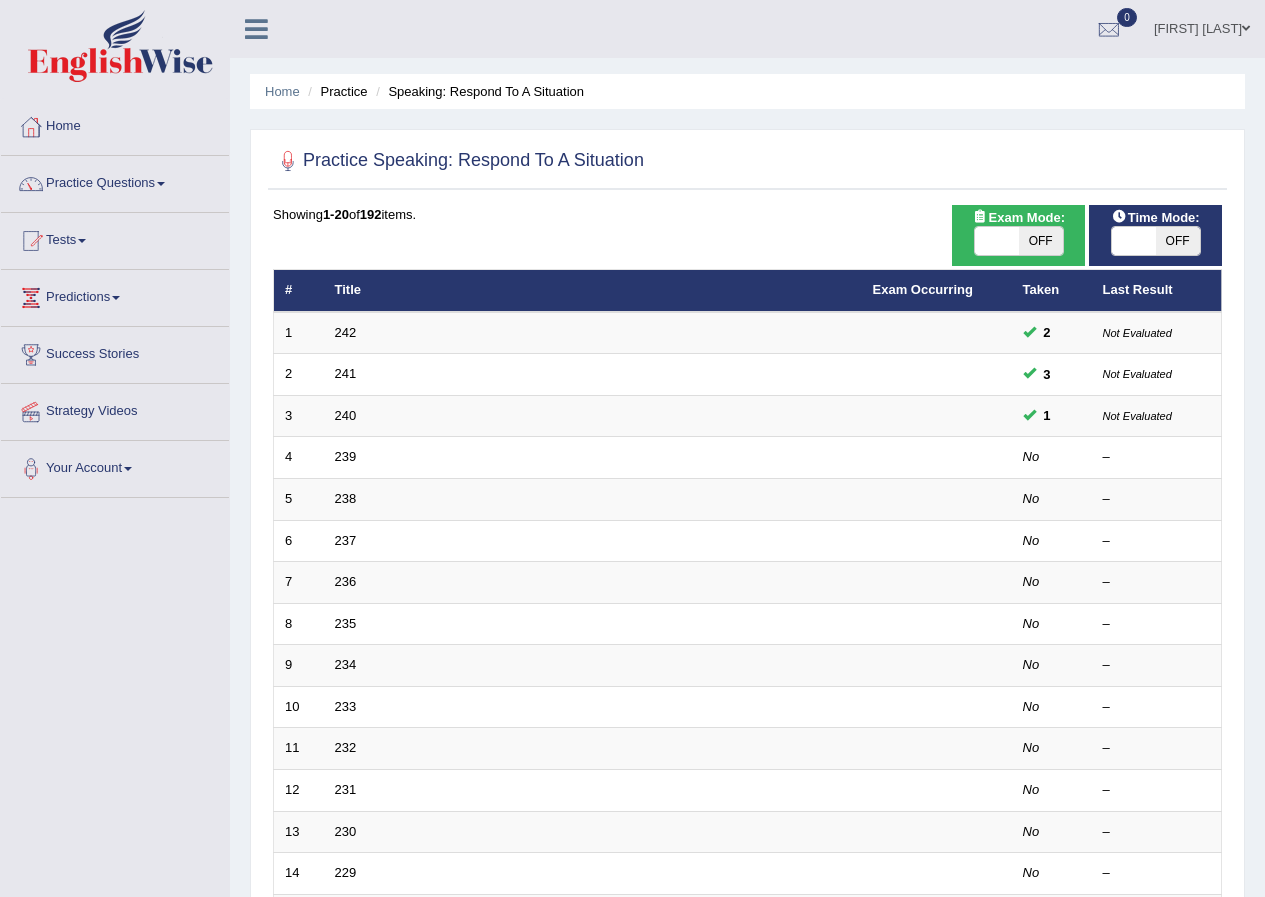 click at bounding box center (997, 241) 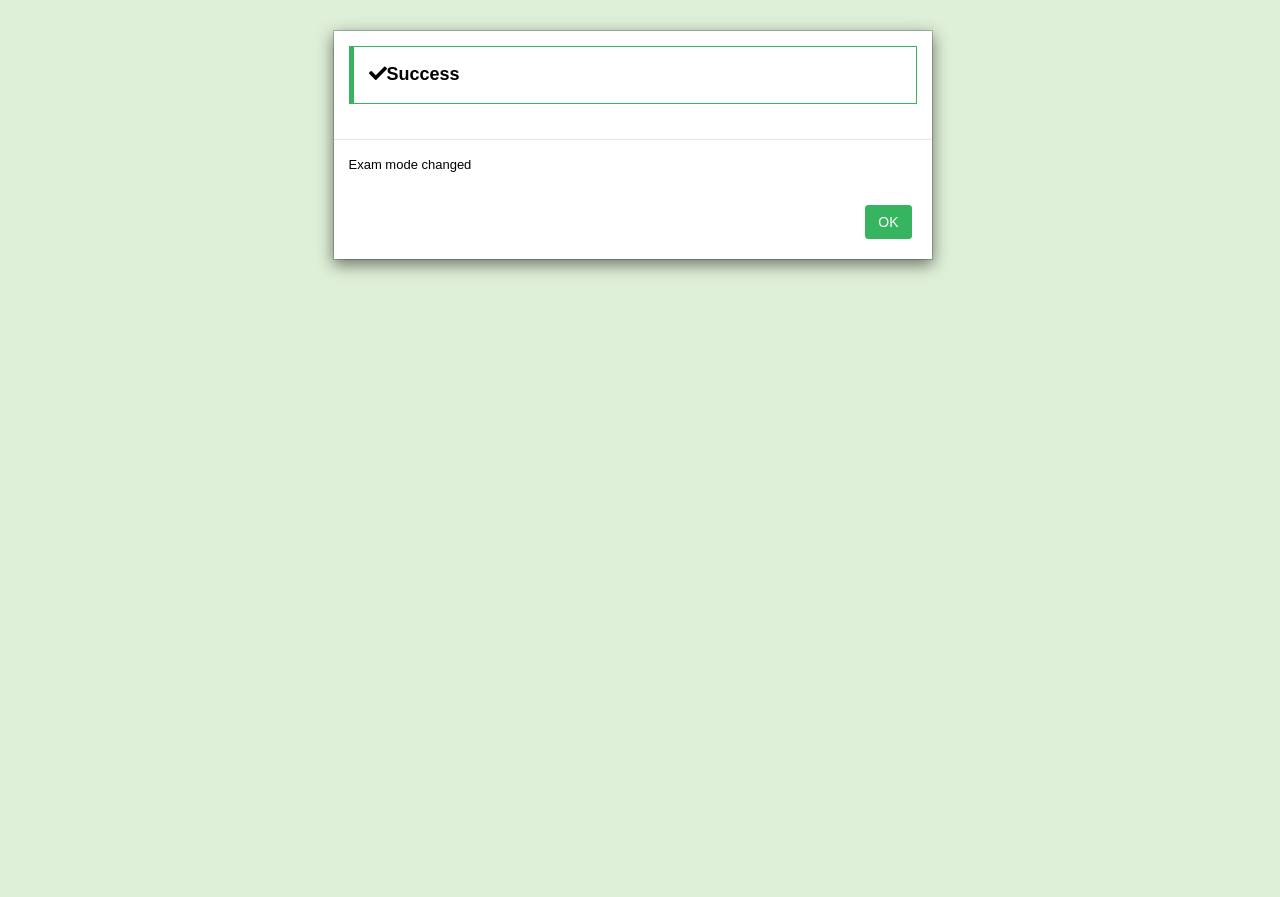 click on "OK" at bounding box center (888, 222) 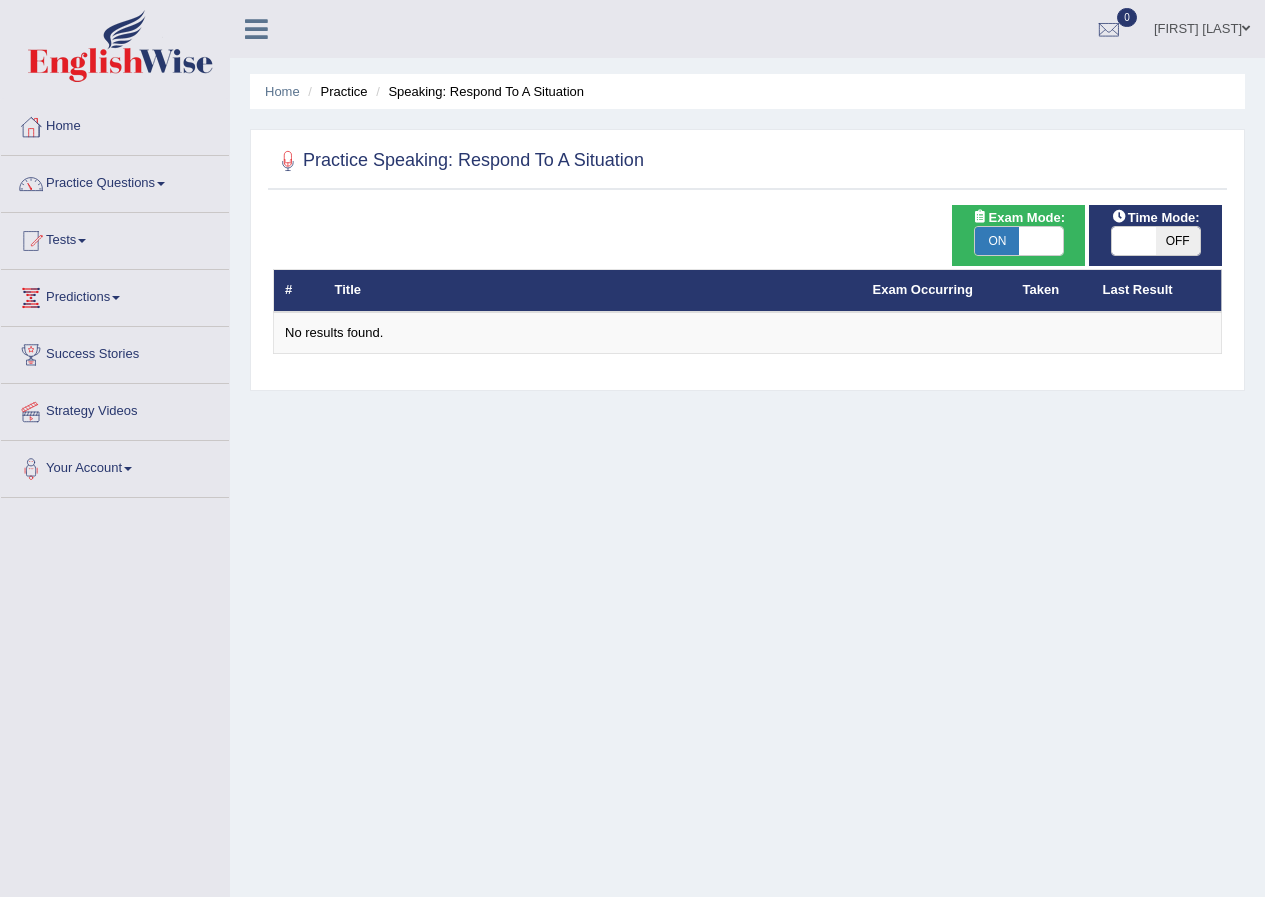 scroll, scrollTop: 0, scrollLeft: 0, axis: both 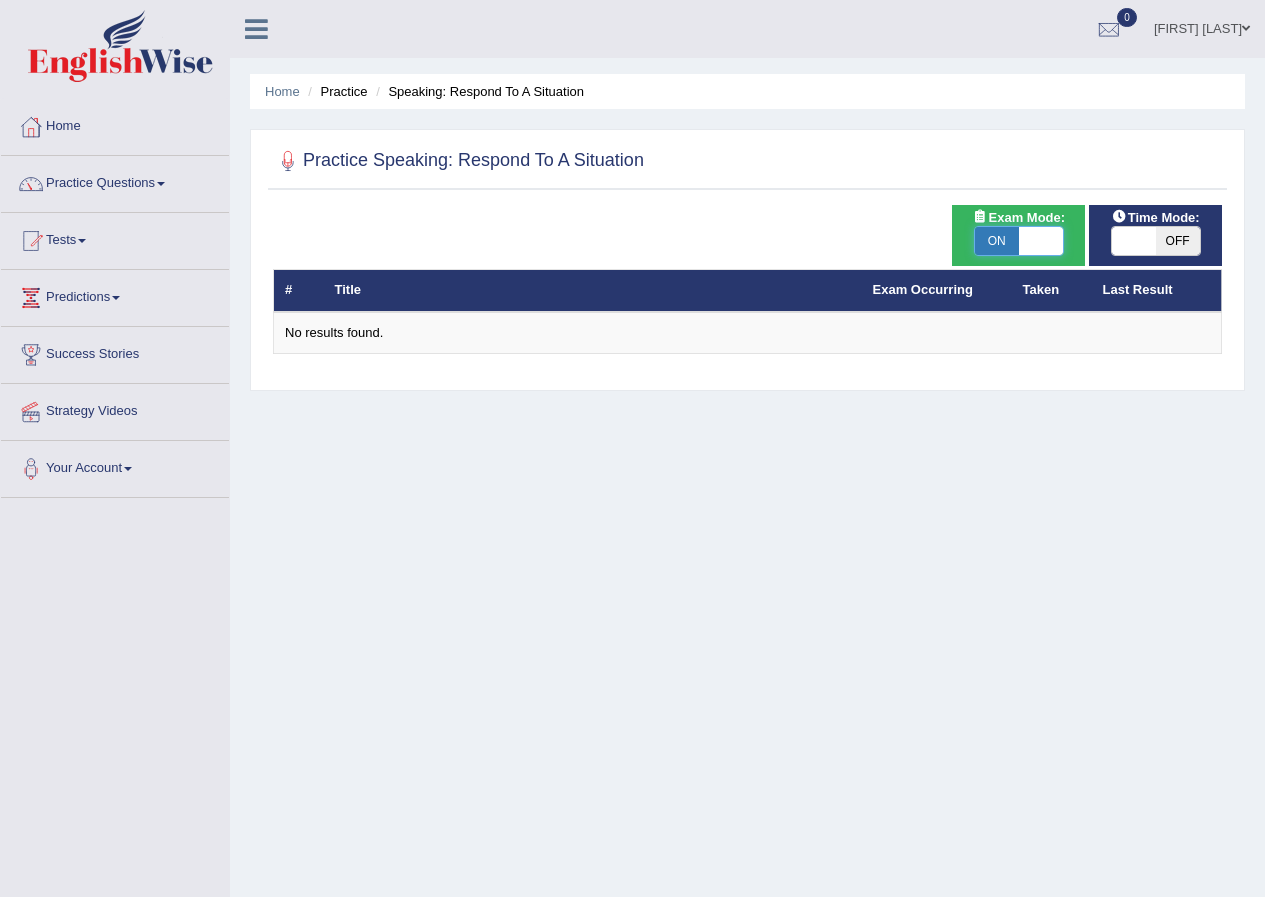 click at bounding box center (1041, 241) 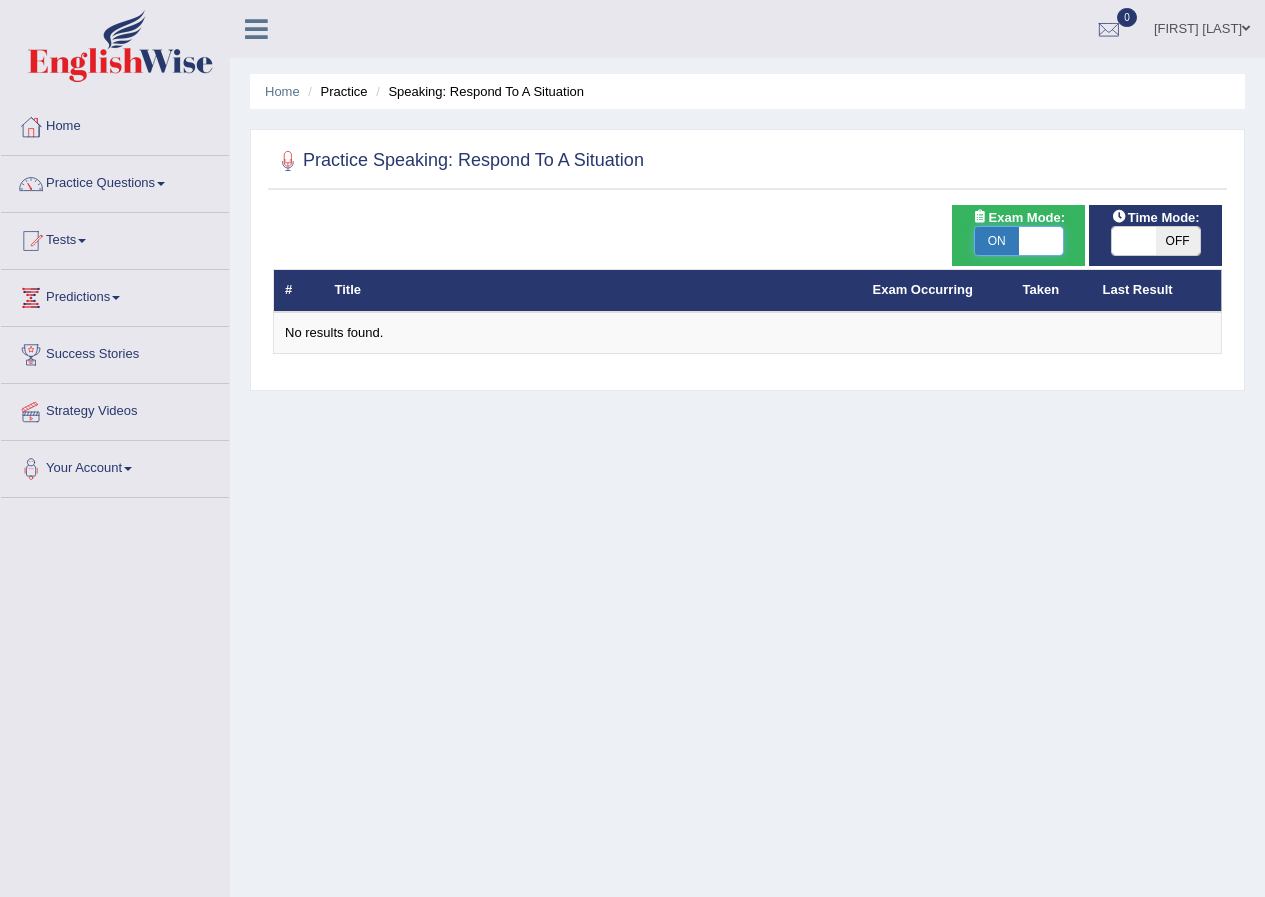 click at bounding box center (1041, 241) 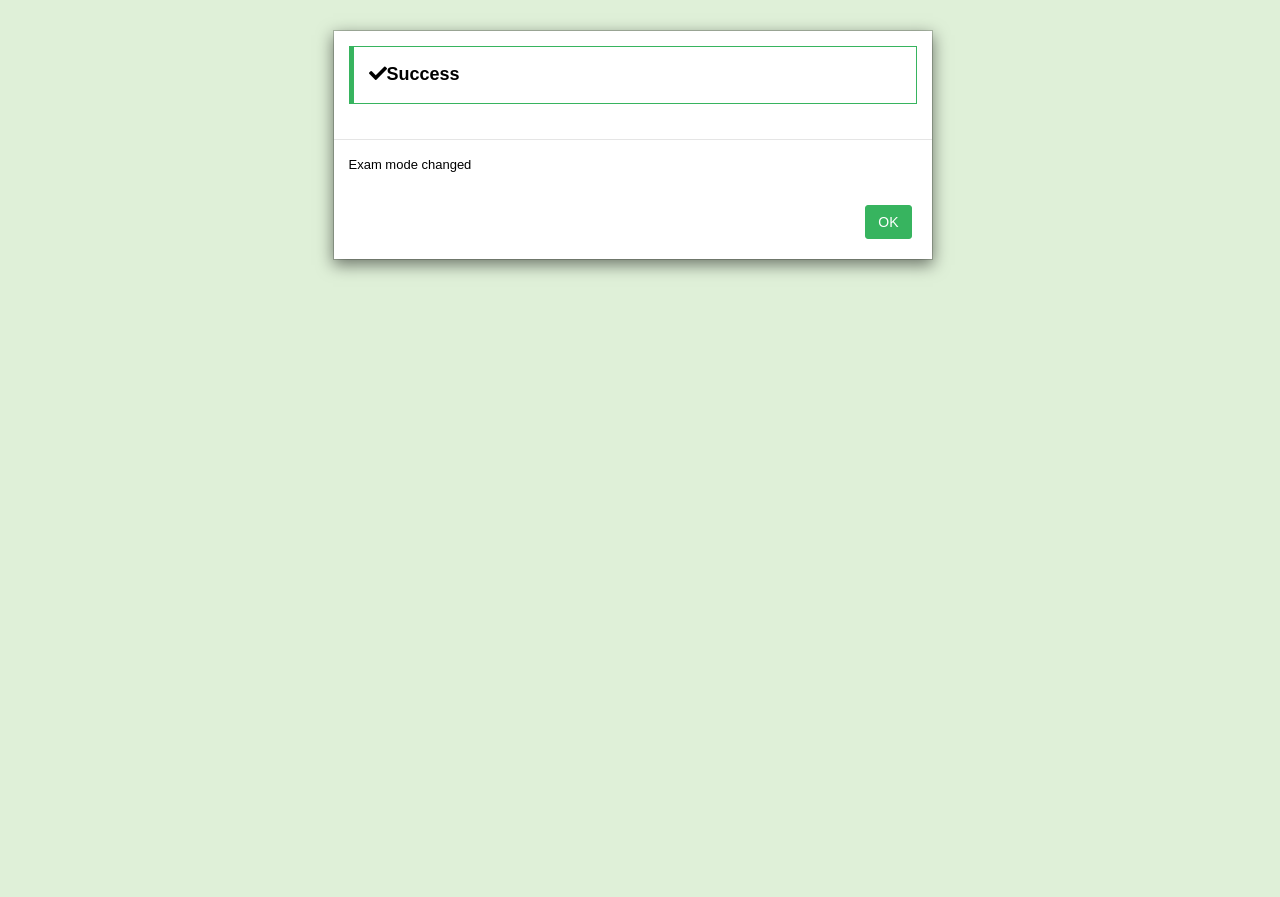click on "OK" at bounding box center (888, 222) 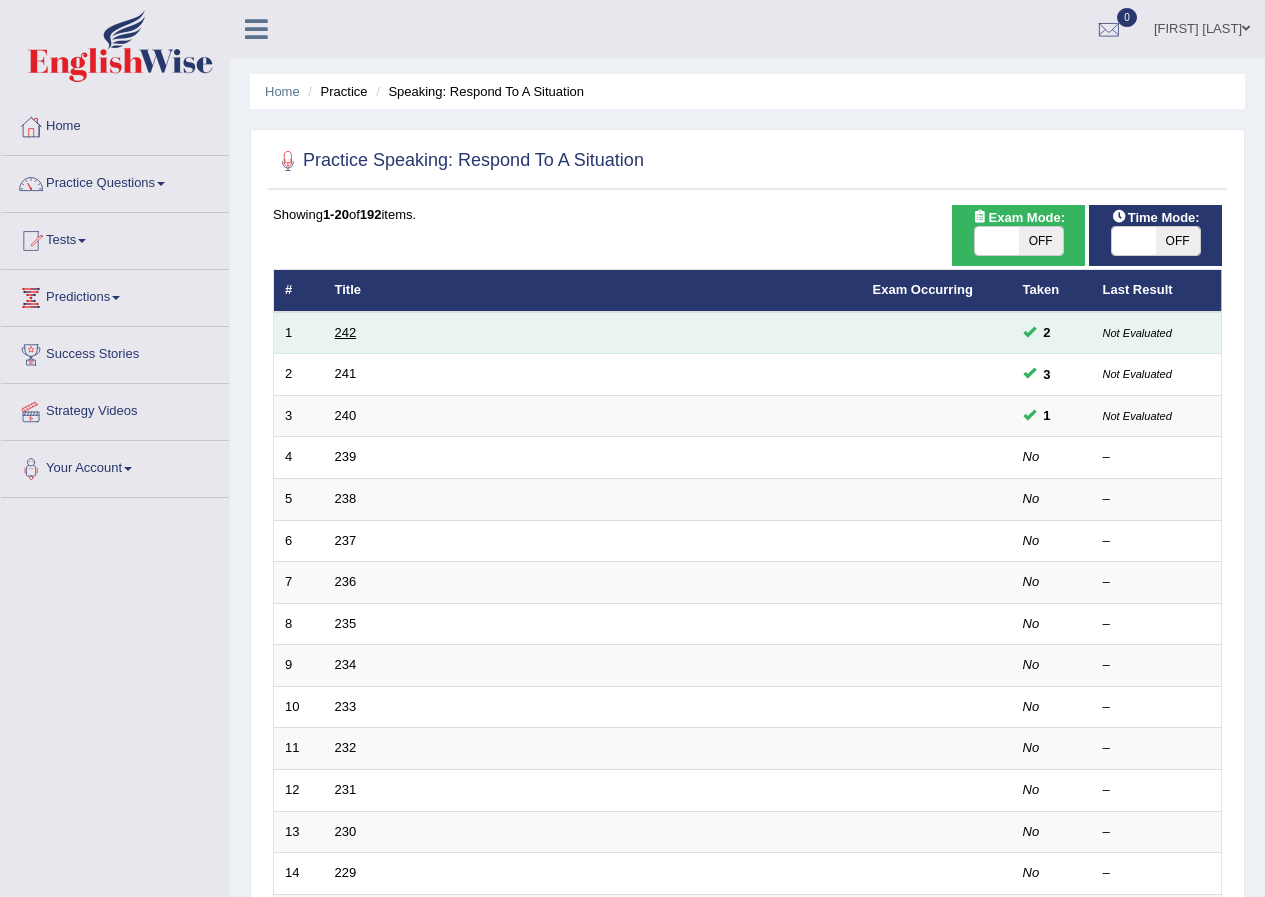 scroll, scrollTop: 0, scrollLeft: 0, axis: both 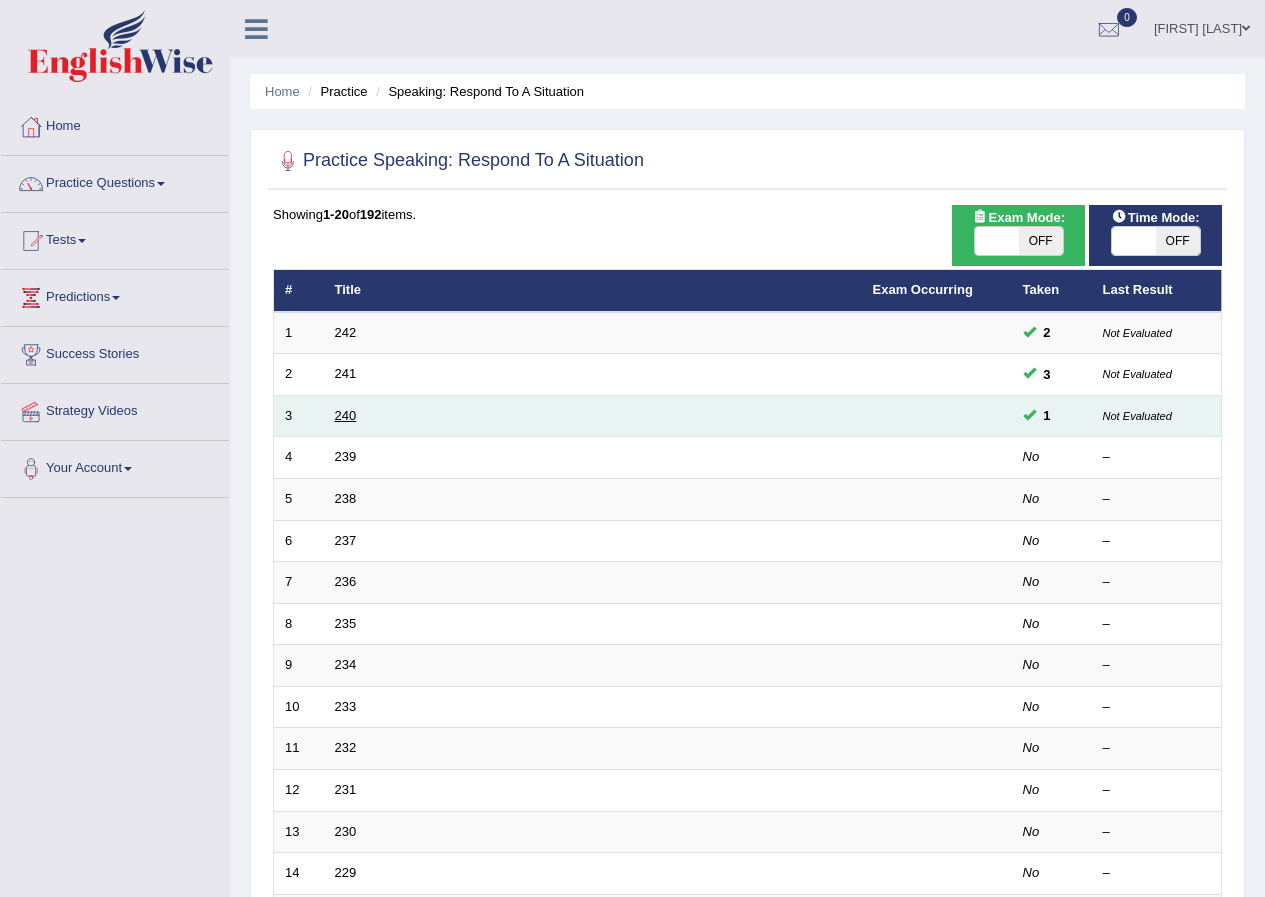click on "240" at bounding box center (346, 415) 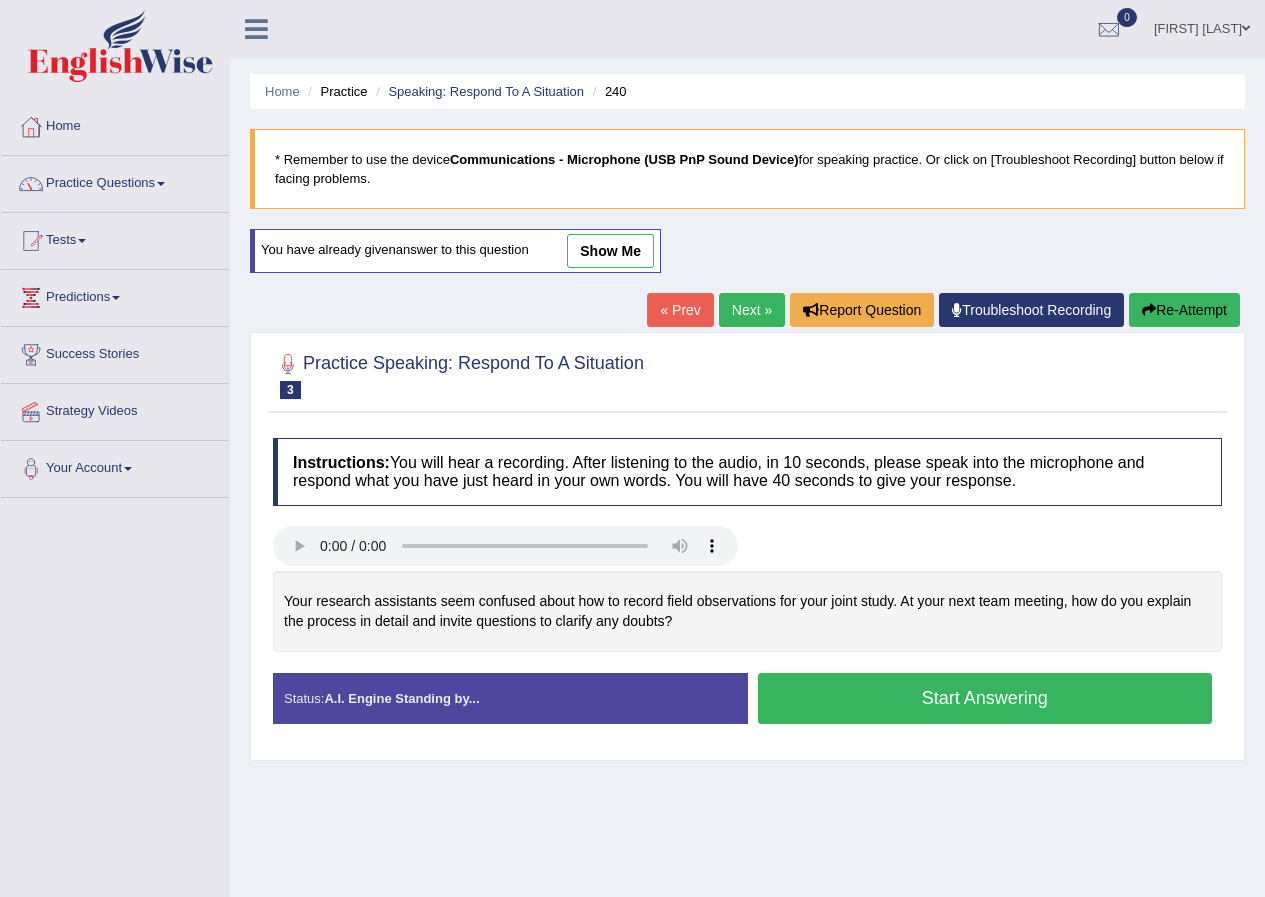 scroll, scrollTop: 0, scrollLeft: 0, axis: both 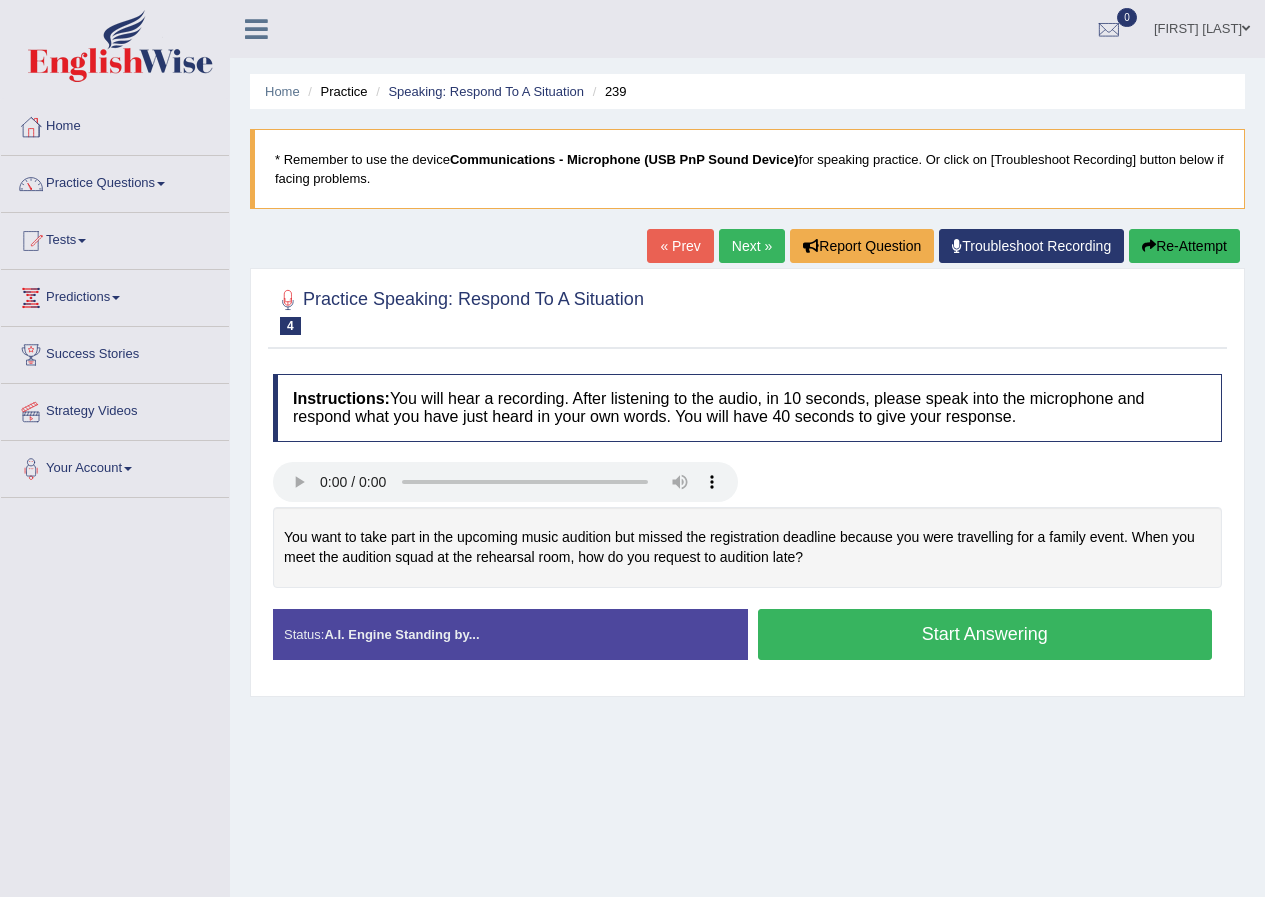 click on "Next »" at bounding box center (752, 246) 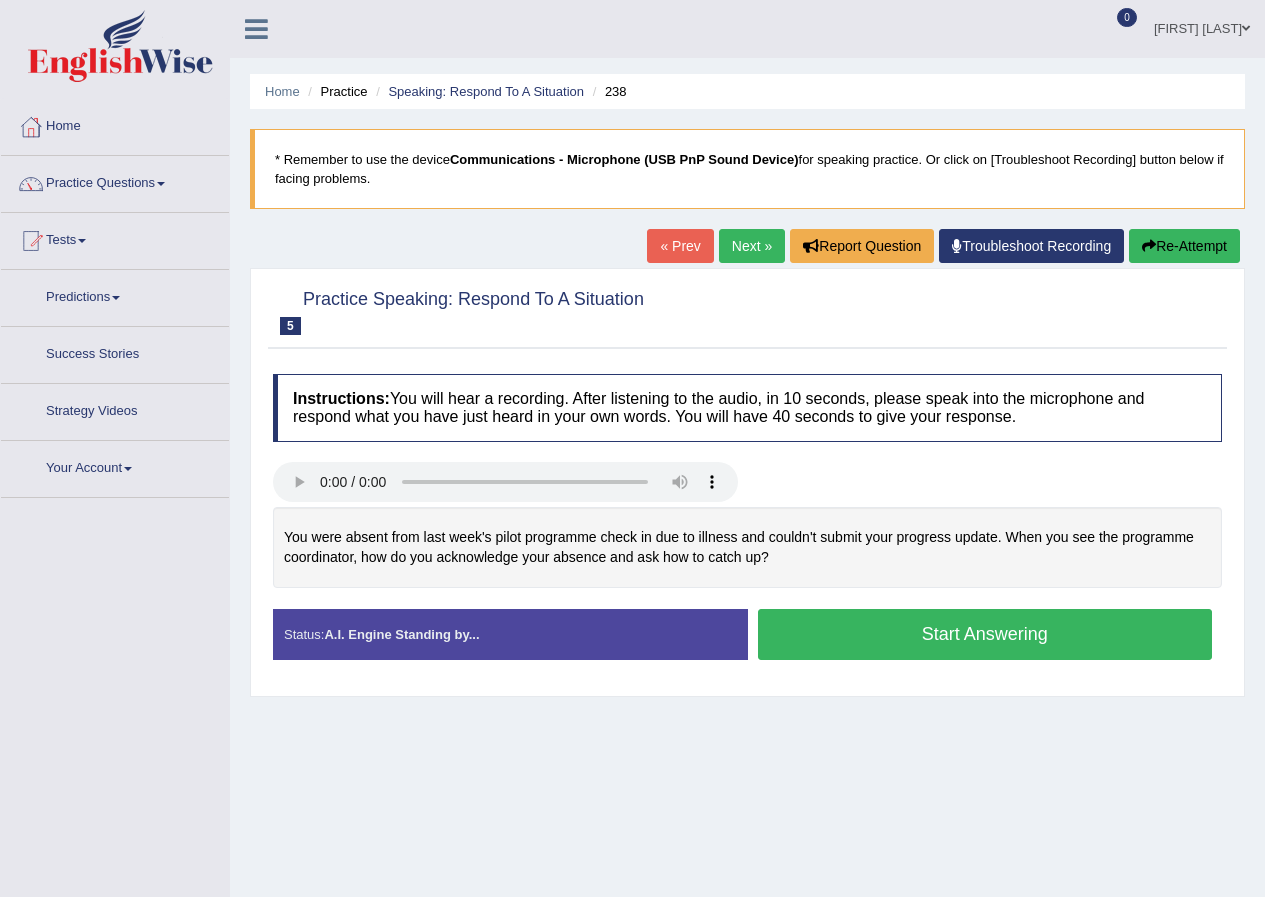 scroll, scrollTop: 0, scrollLeft: 0, axis: both 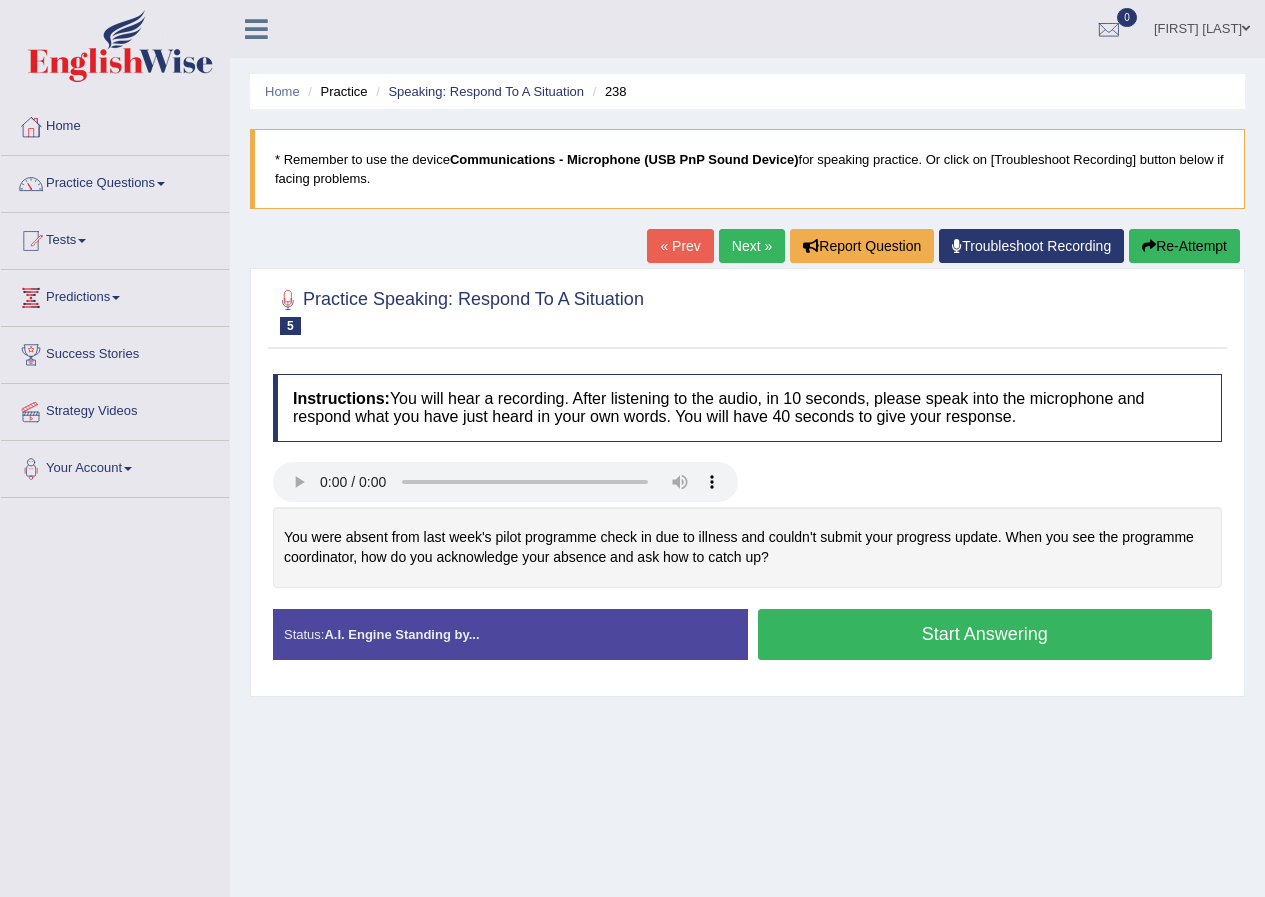 click on "Next »" at bounding box center (752, 246) 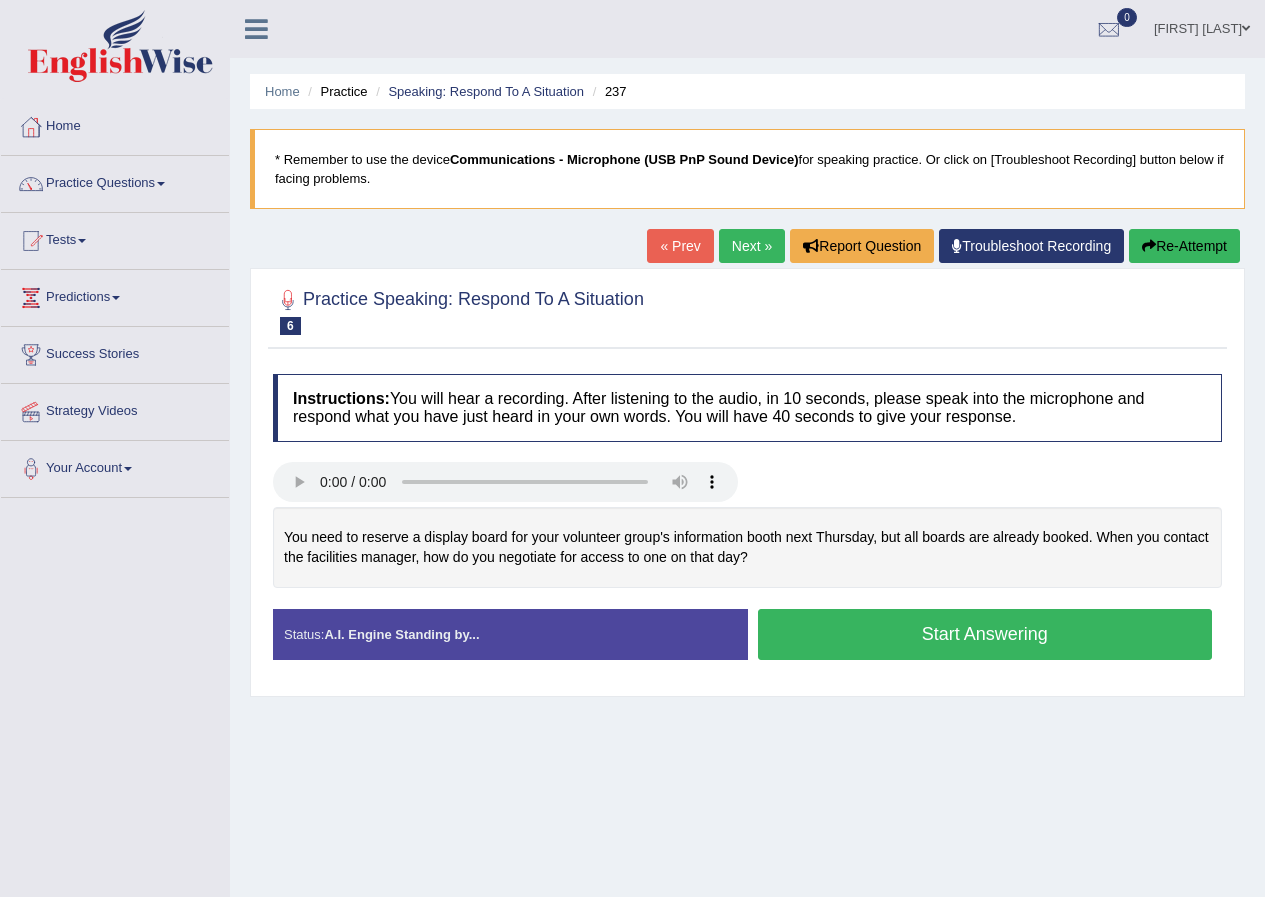 scroll, scrollTop: 0, scrollLeft: 0, axis: both 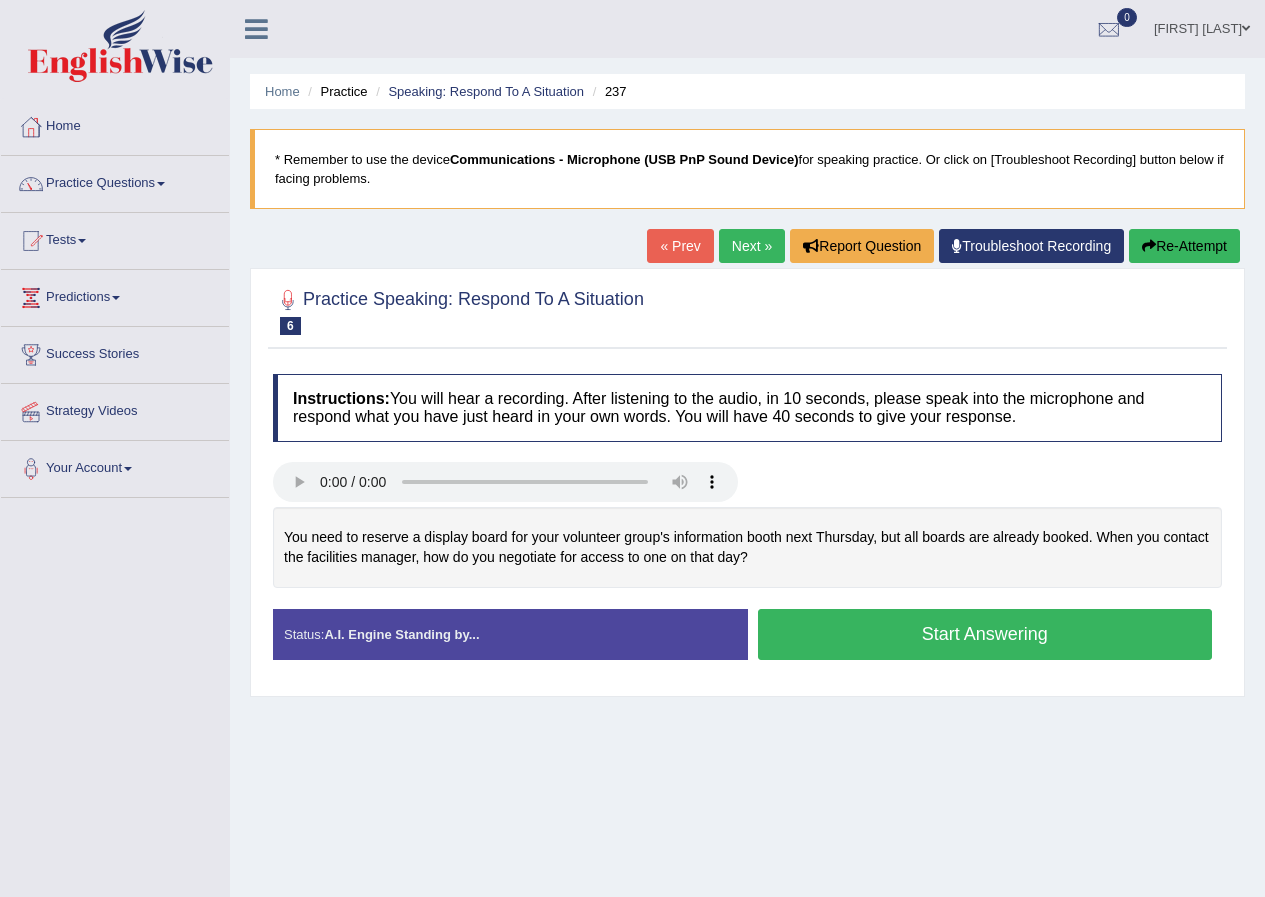 click on "Start Answering" at bounding box center (985, 634) 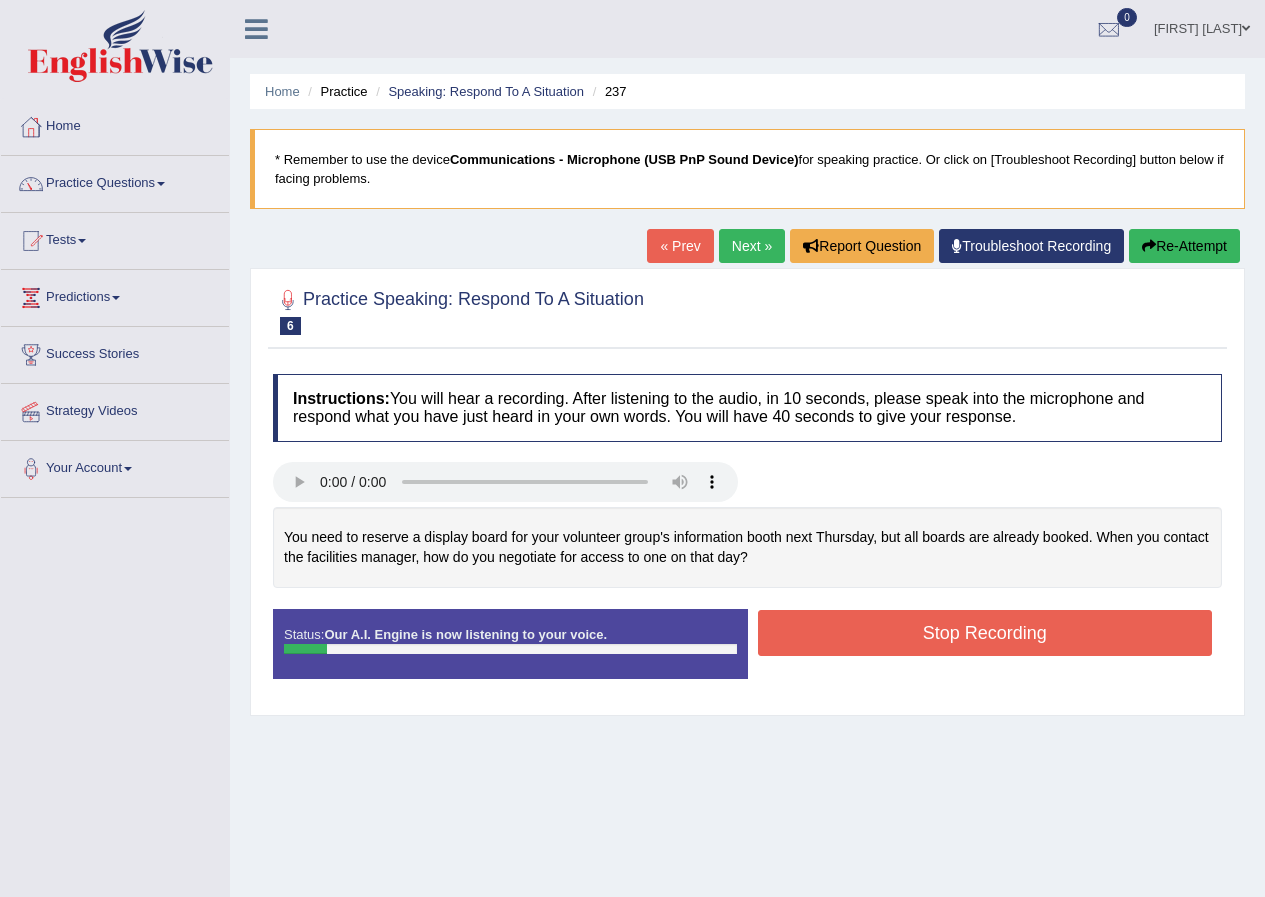 click on "Stop Recording" at bounding box center [985, 633] 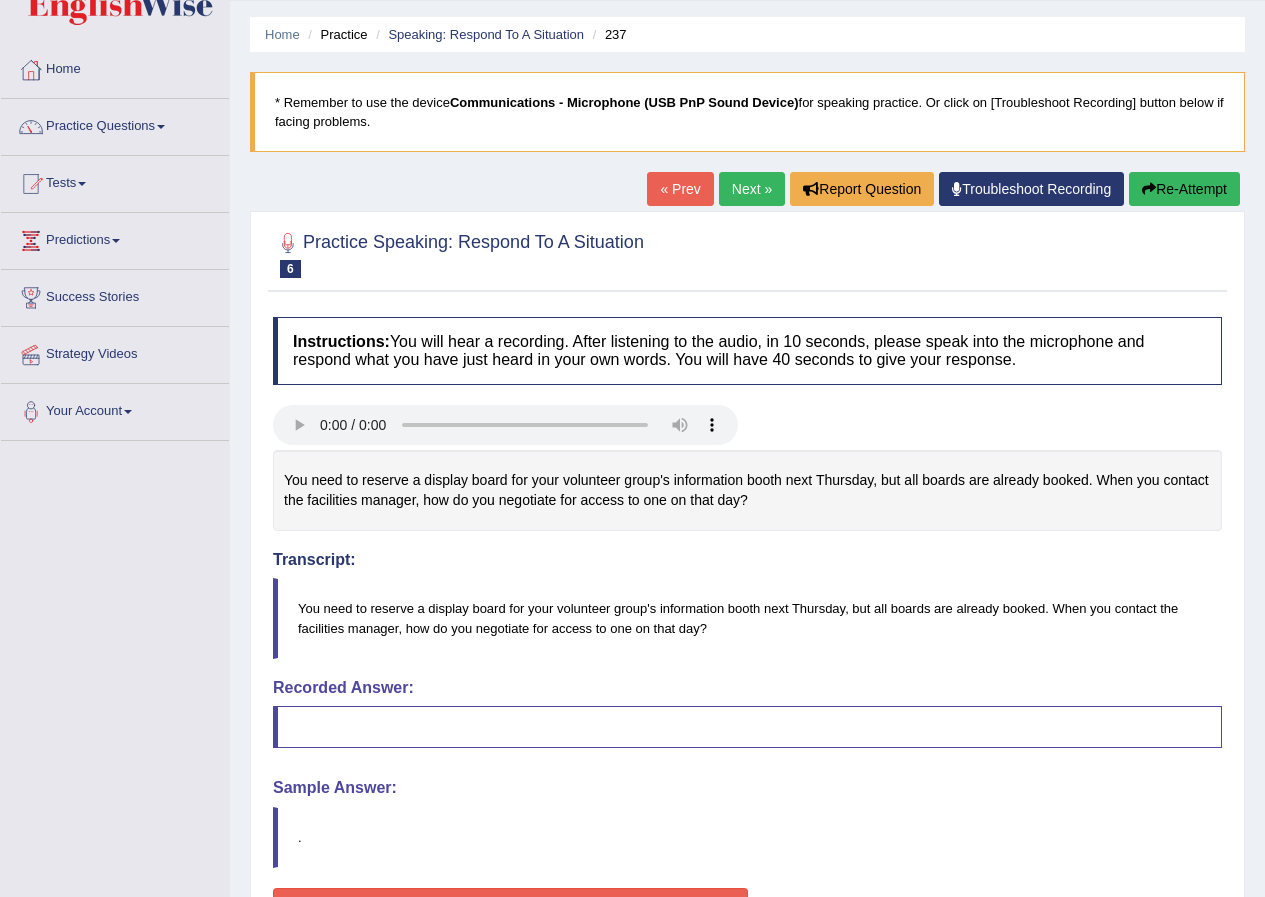 scroll, scrollTop: 0, scrollLeft: 0, axis: both 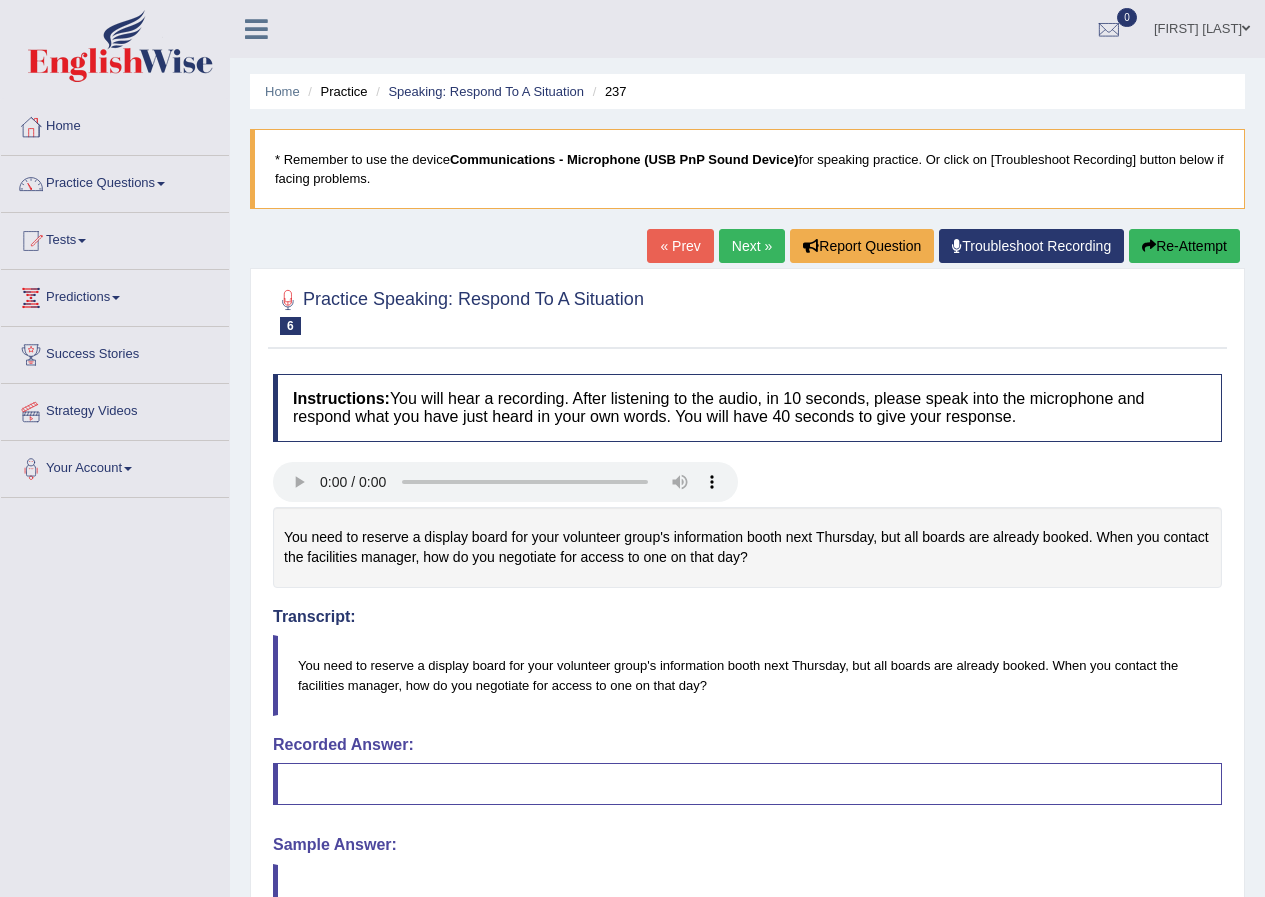 click at bounding box center [1149, 246] 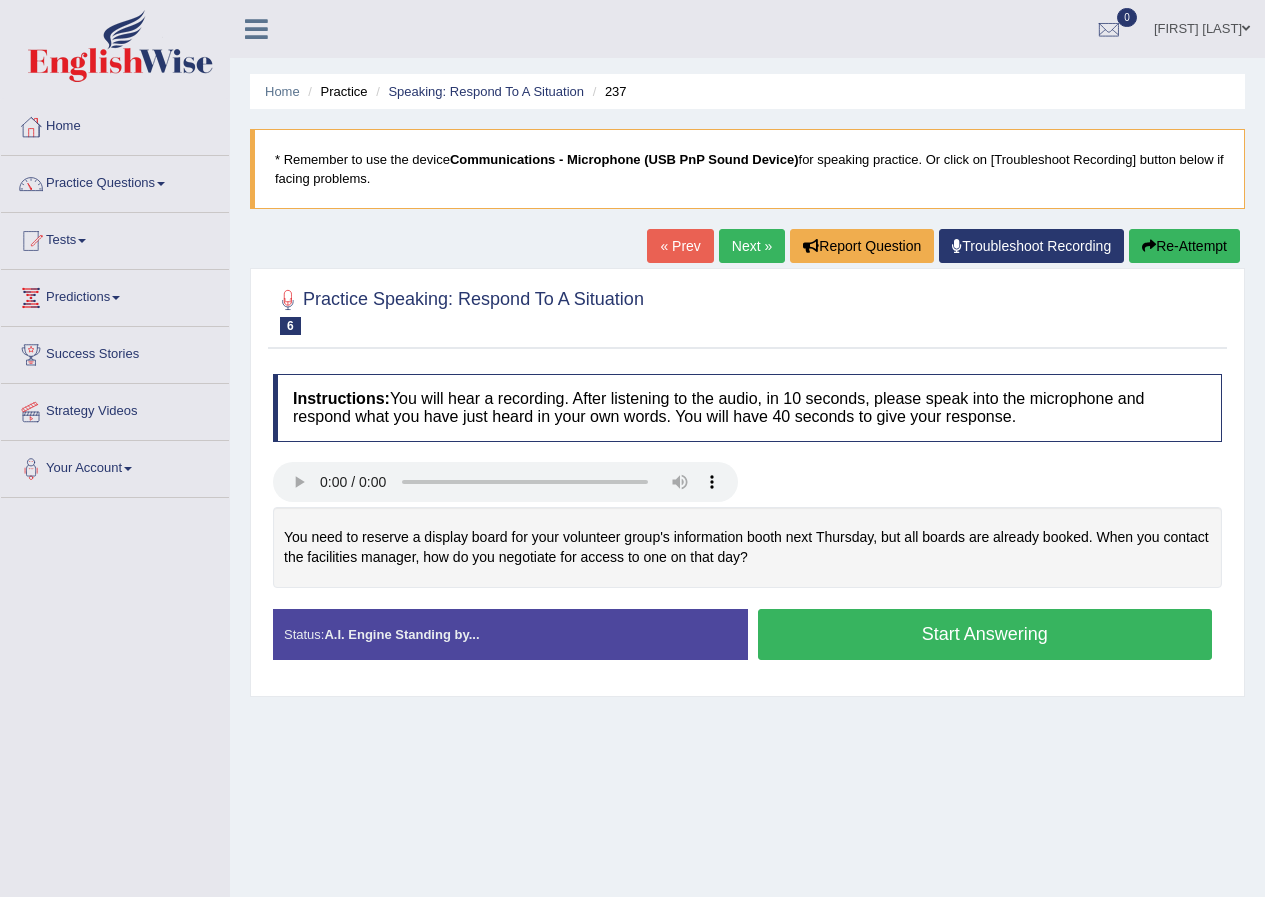 scroll, scrollTop: 0, scrollLeft: 0, axis: both 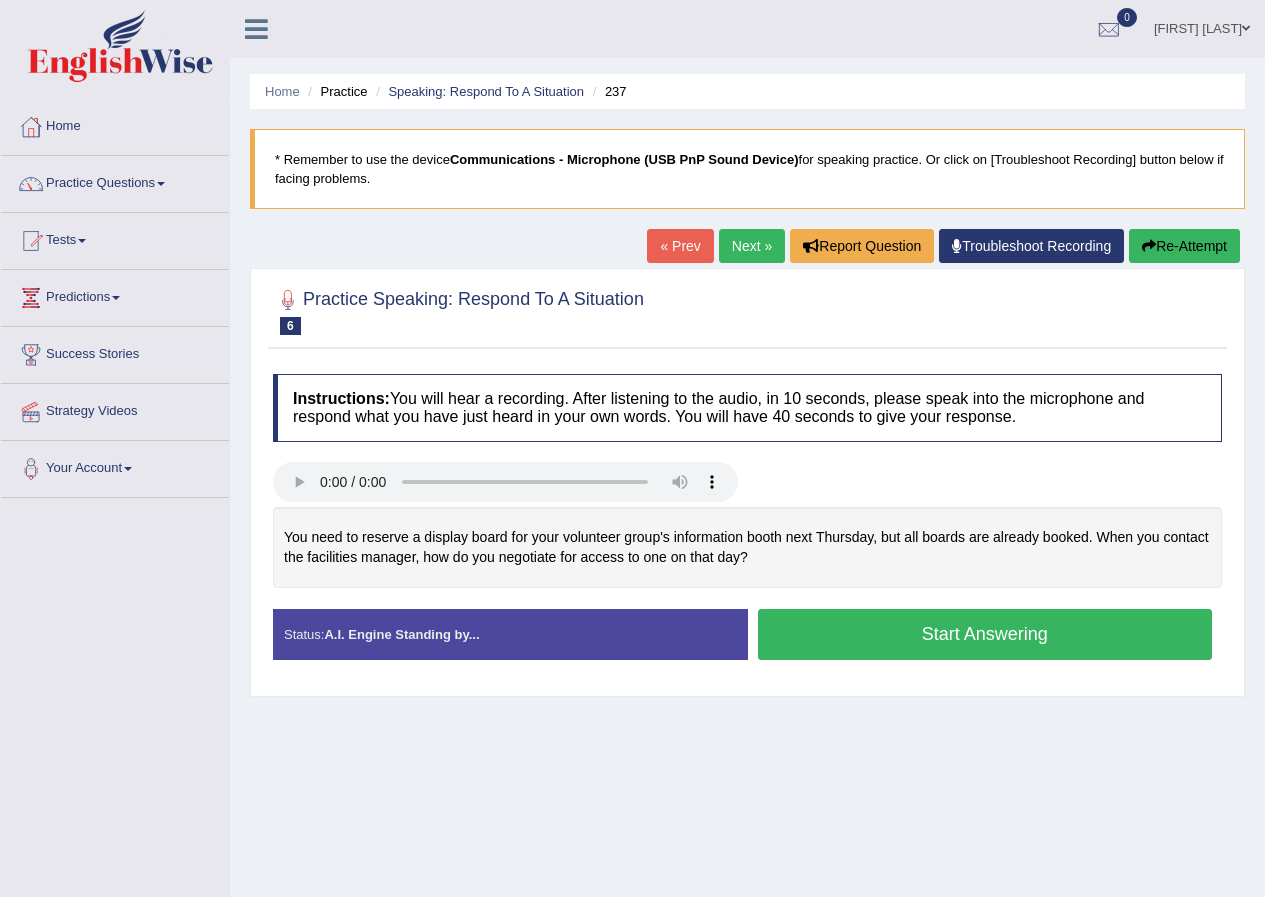 click on "Start Answering" at bounding box center (985, 634) 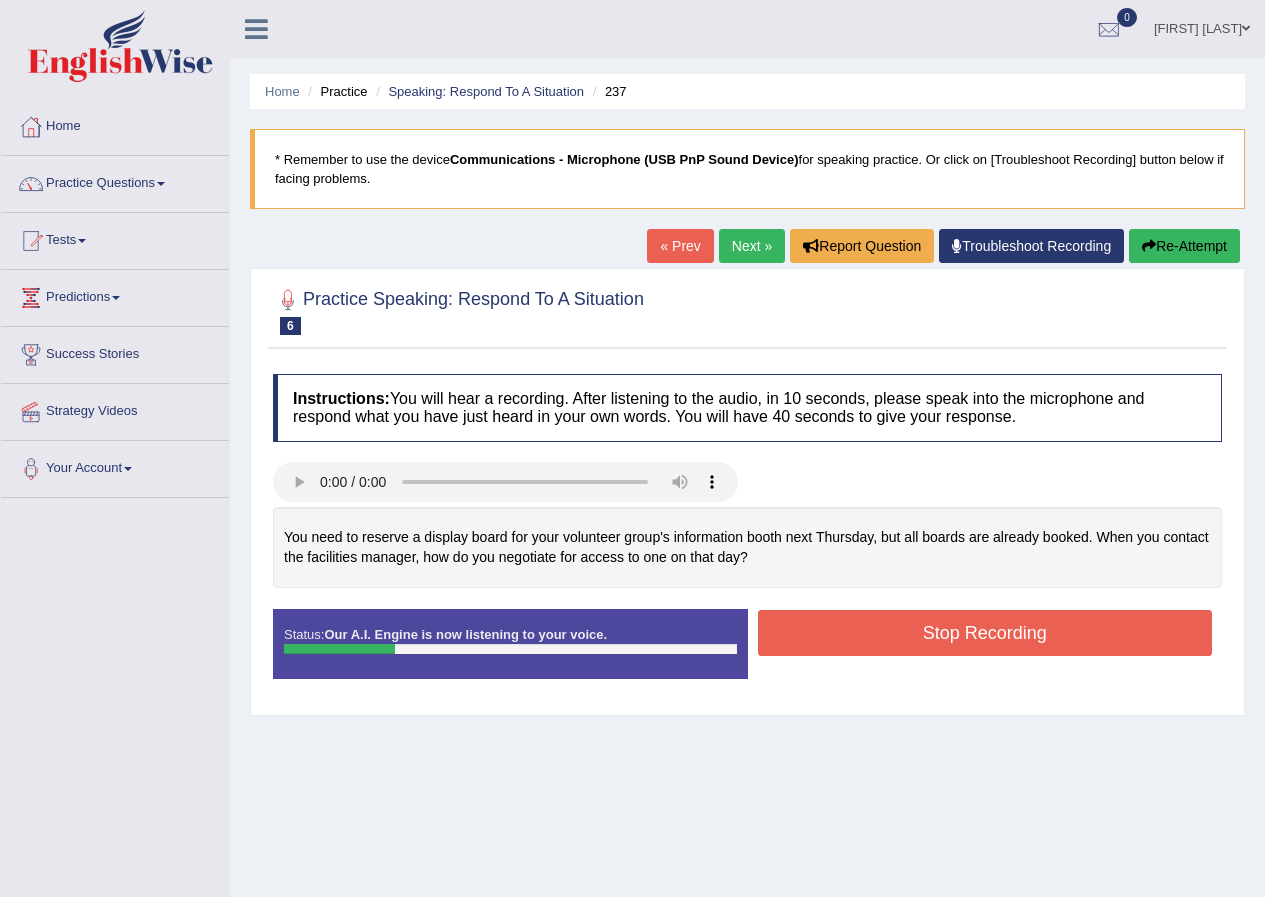 click on "Stop Recording" at bounding box center (985, 633) 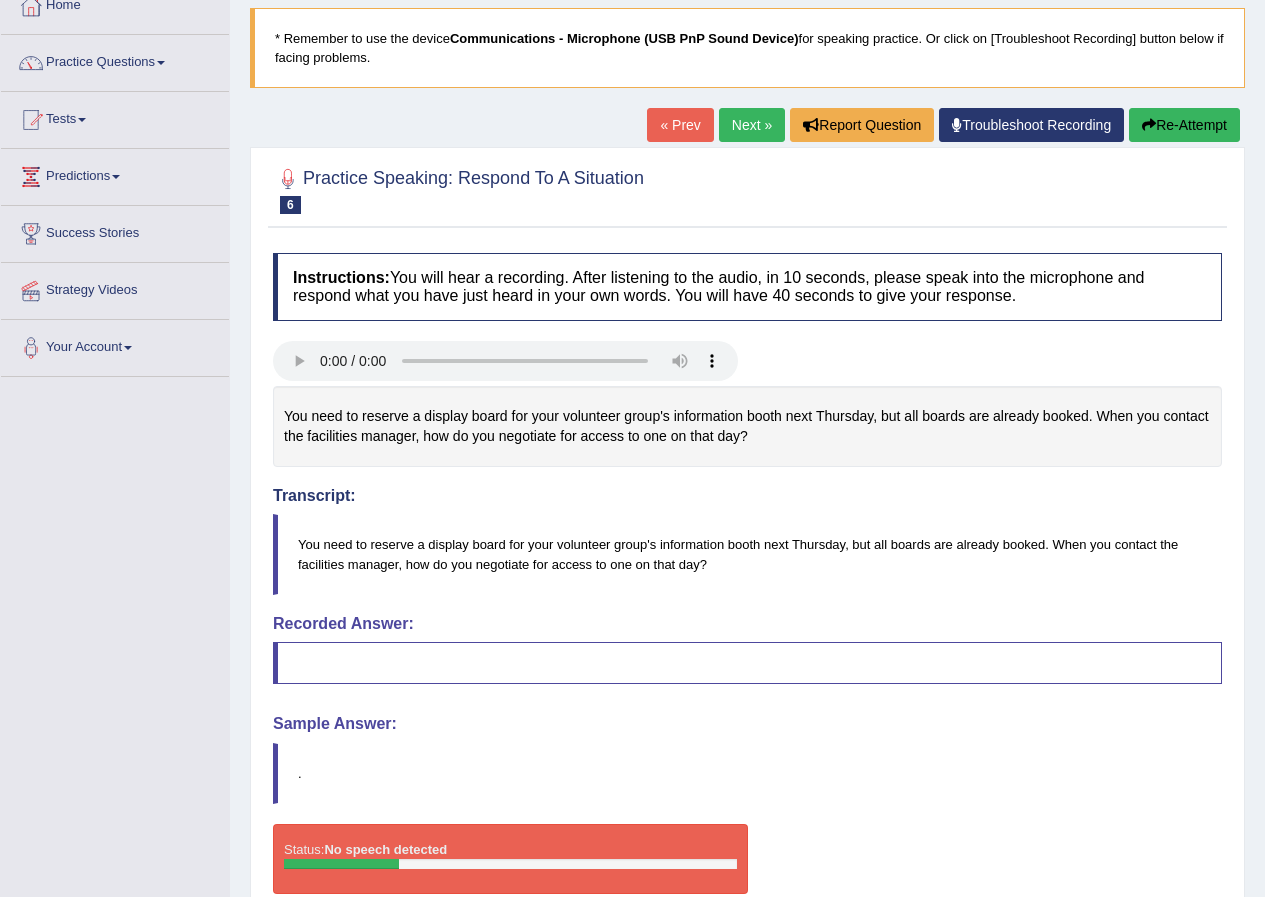 scroll, scrollTop: 120, scrollLeft: 0, axis: vertical 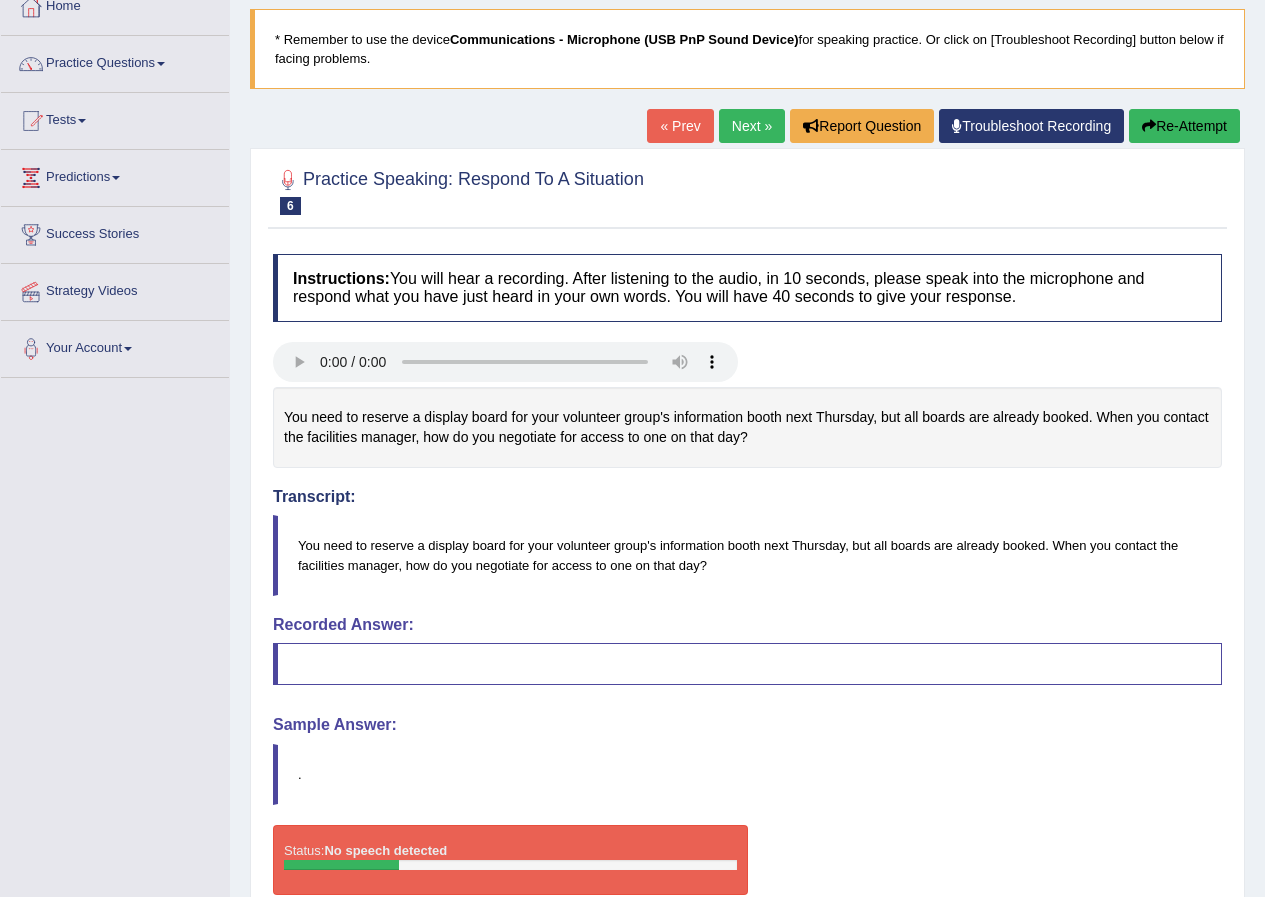 click on "Next »" at bounding box center (752, 126) 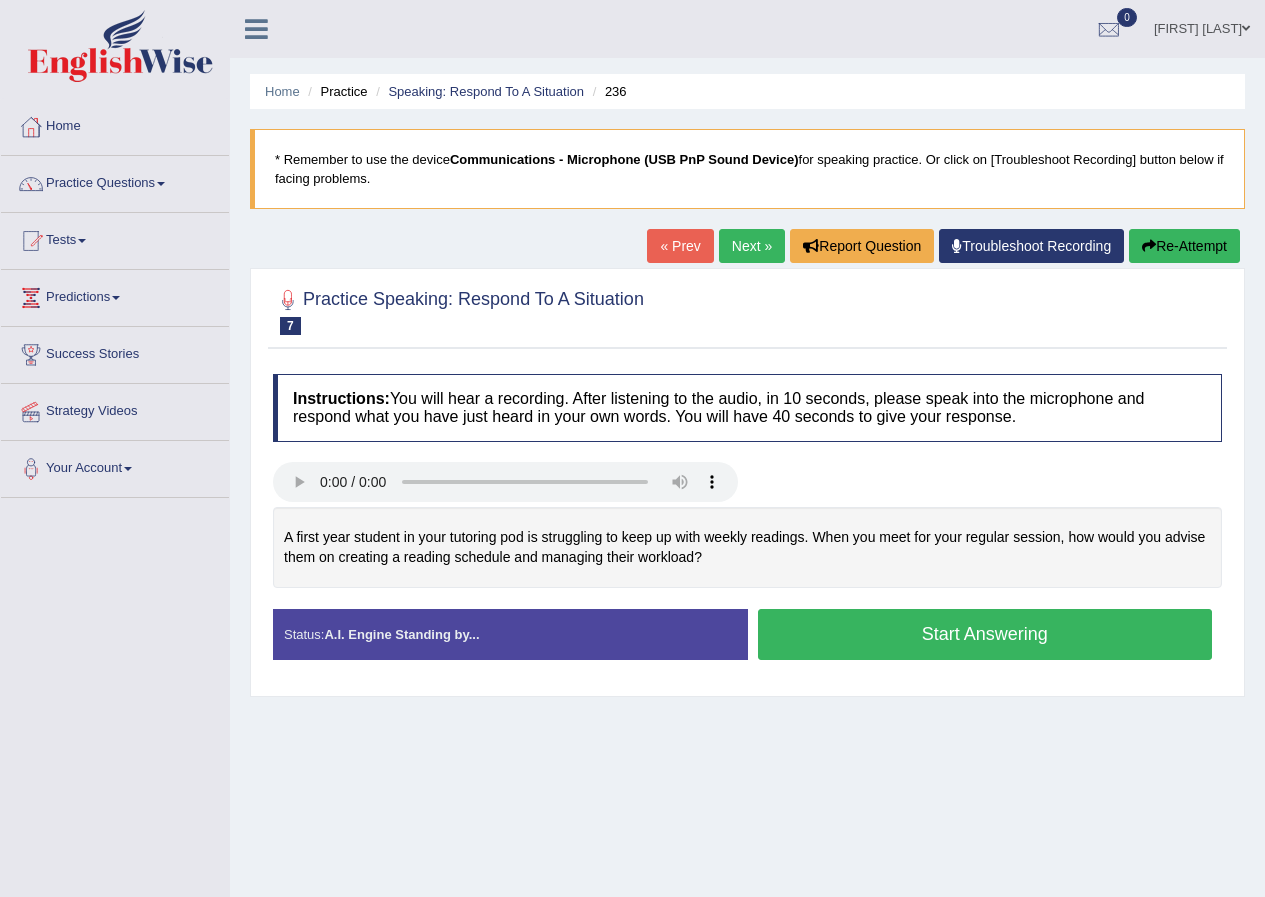 scroll, scrollTop: 0, scrollLeft: 0, axis: both 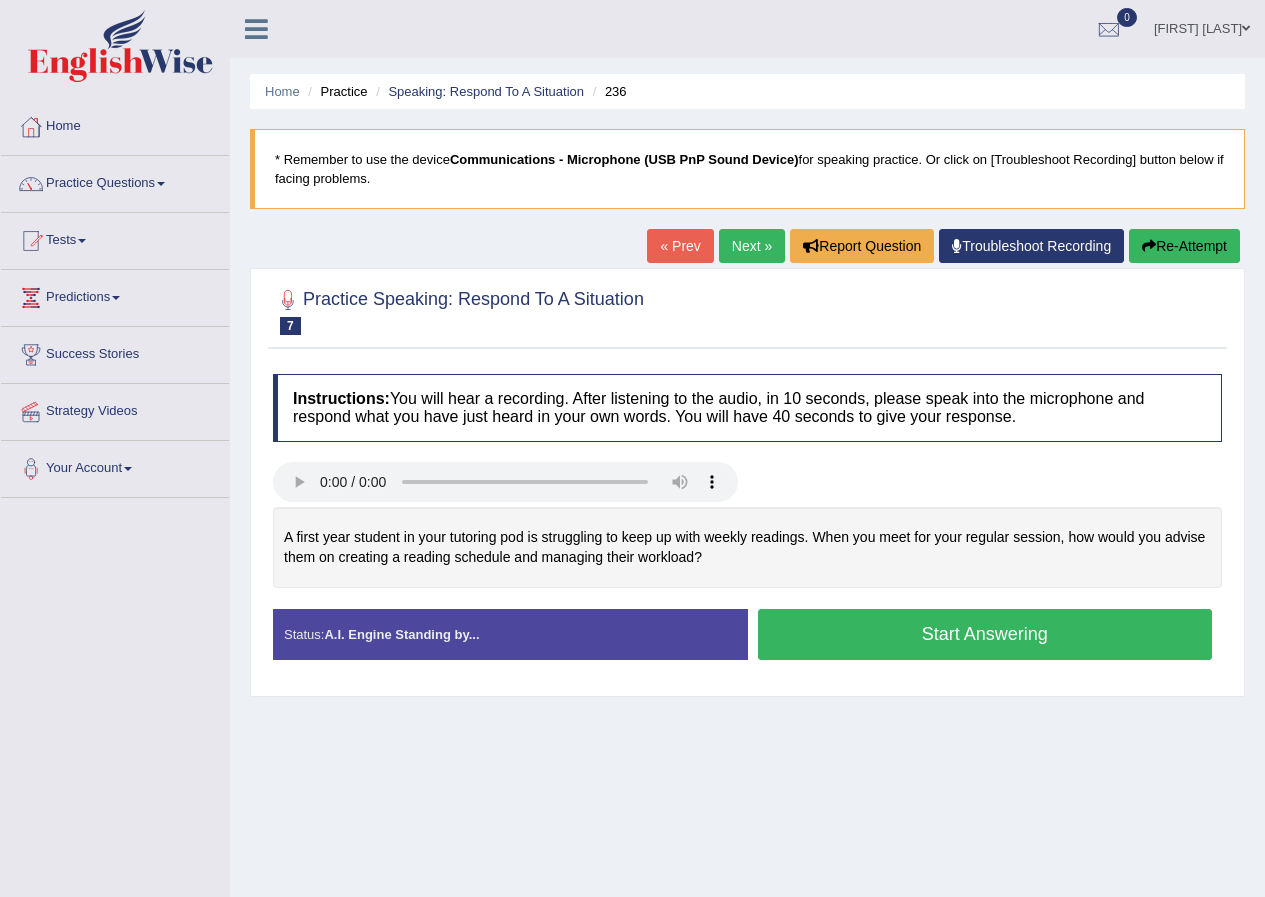 drag, startPoint x: 464, startPoint y: 301, endPoint x: 529, endPoint y: 297, distance: 65.12296 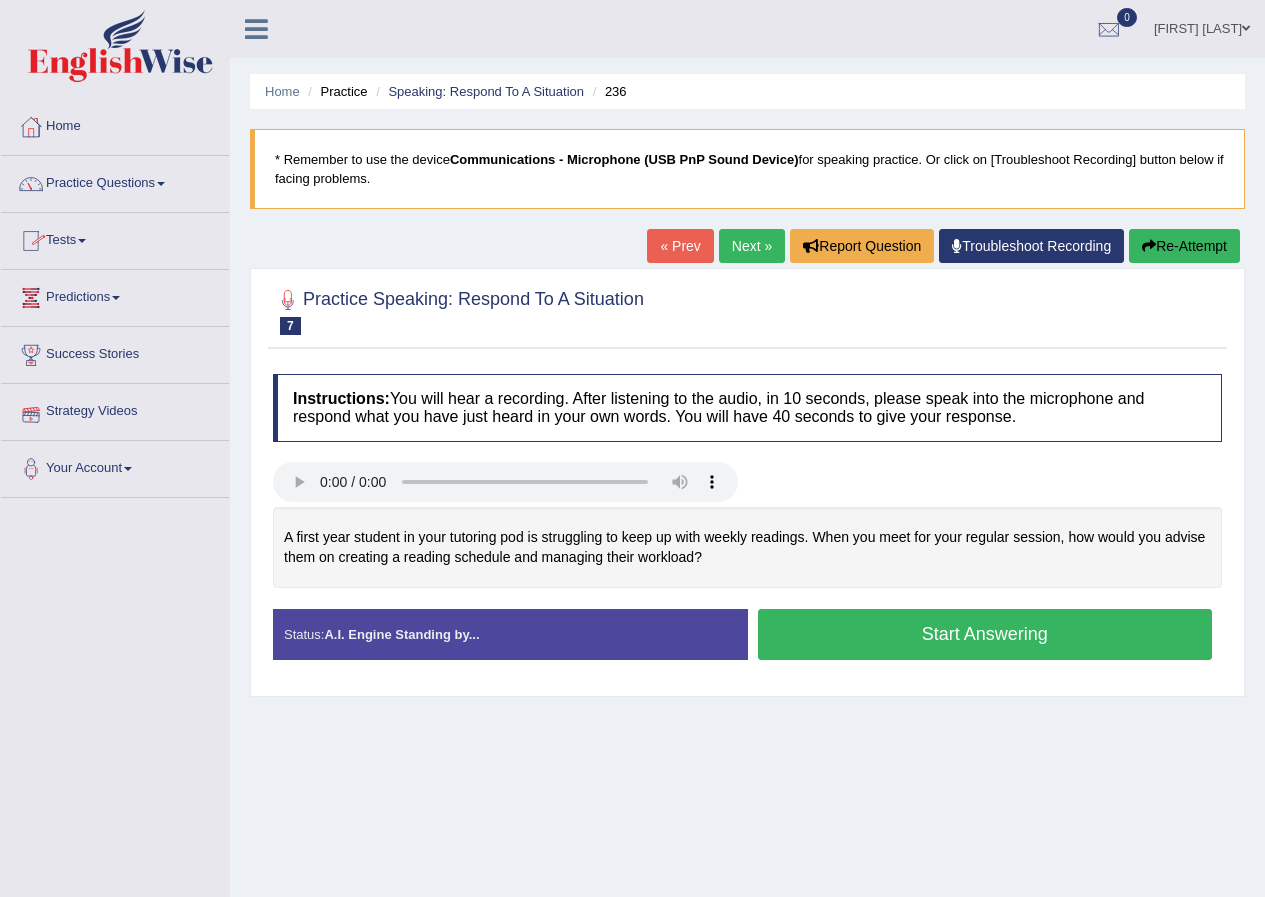 click on "Practice Questions" at bounding box center (115, 181) 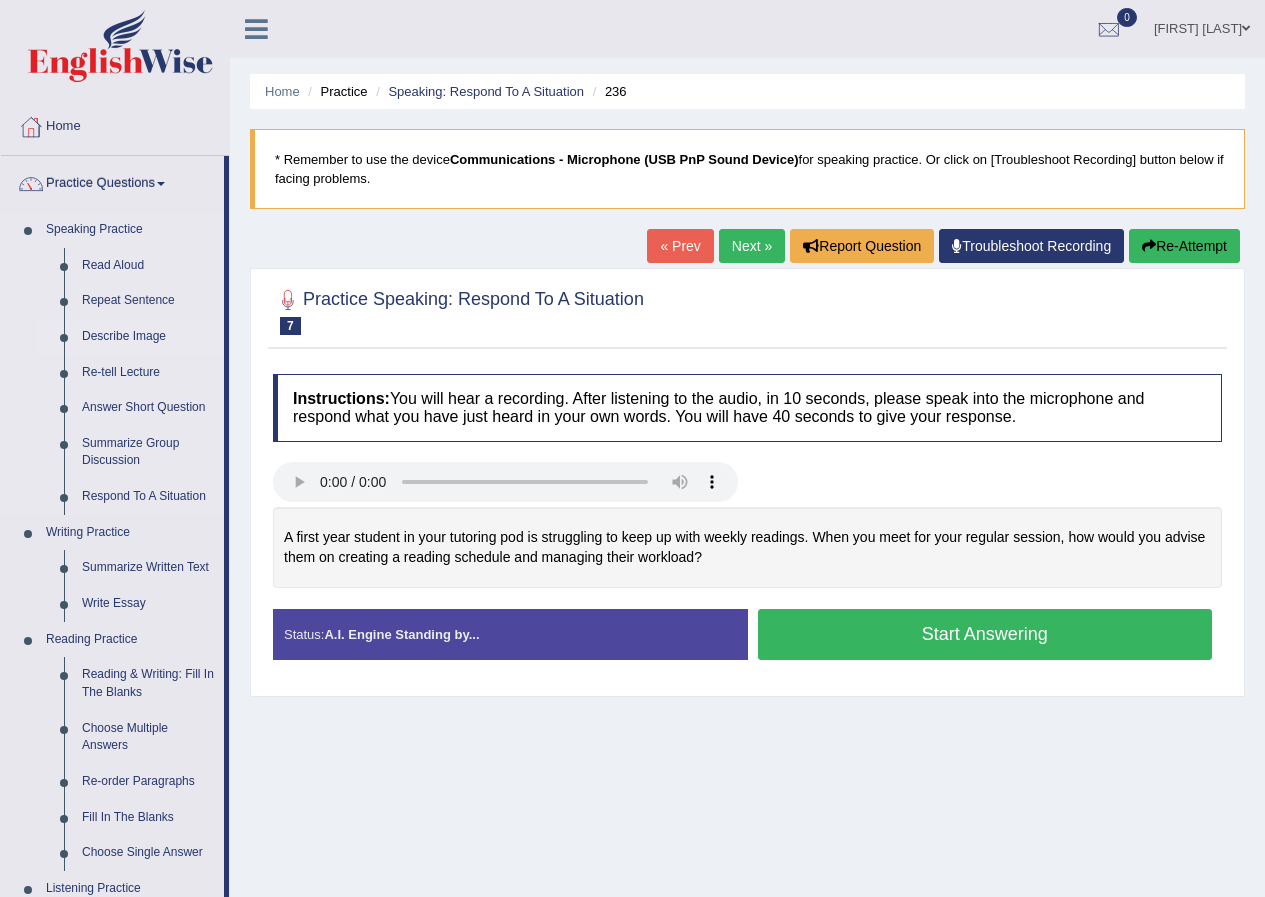 click on "Describe Image" at bounding box center (148, 337) 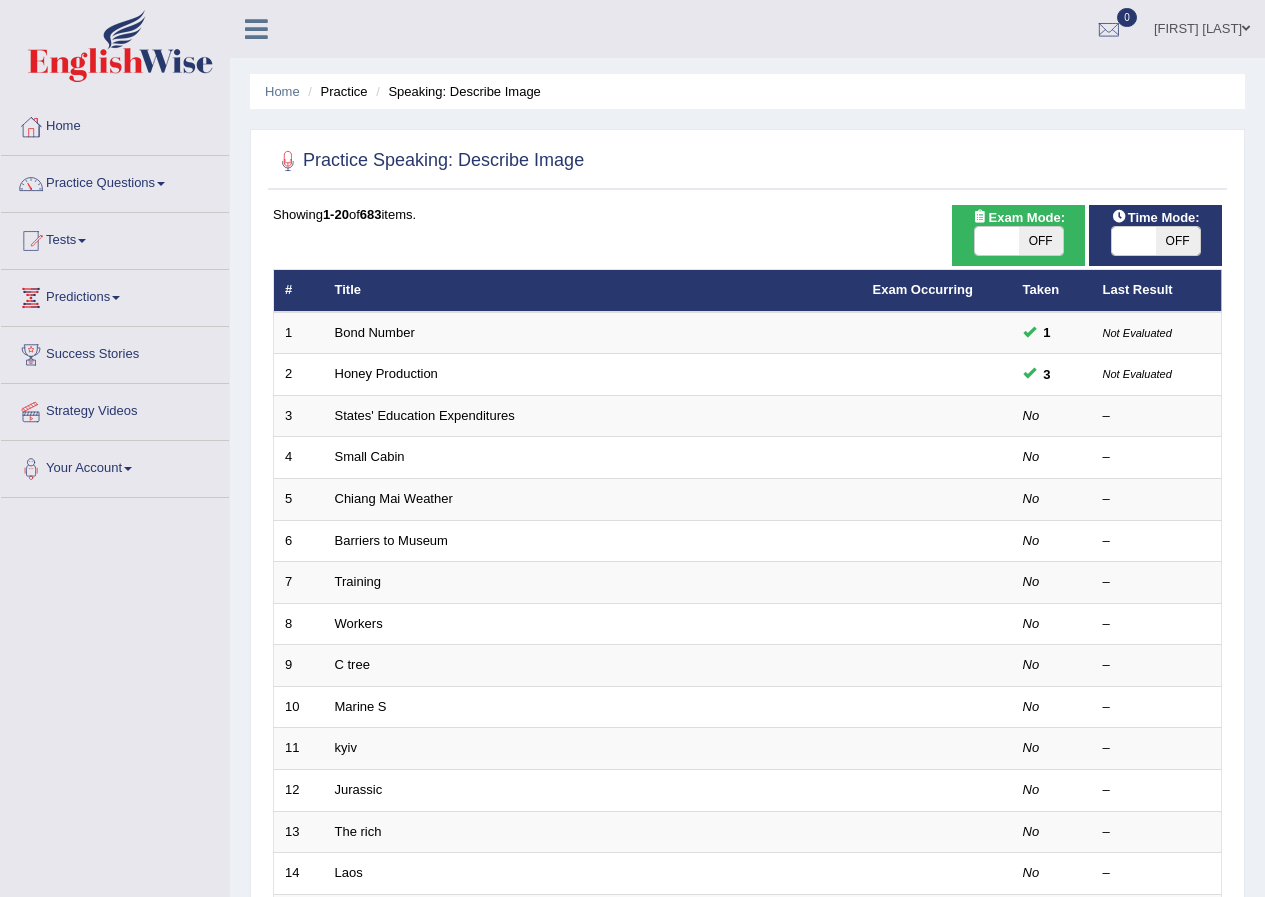 scroll, scrollTop: 0, scrollLeft: 0, axis: both 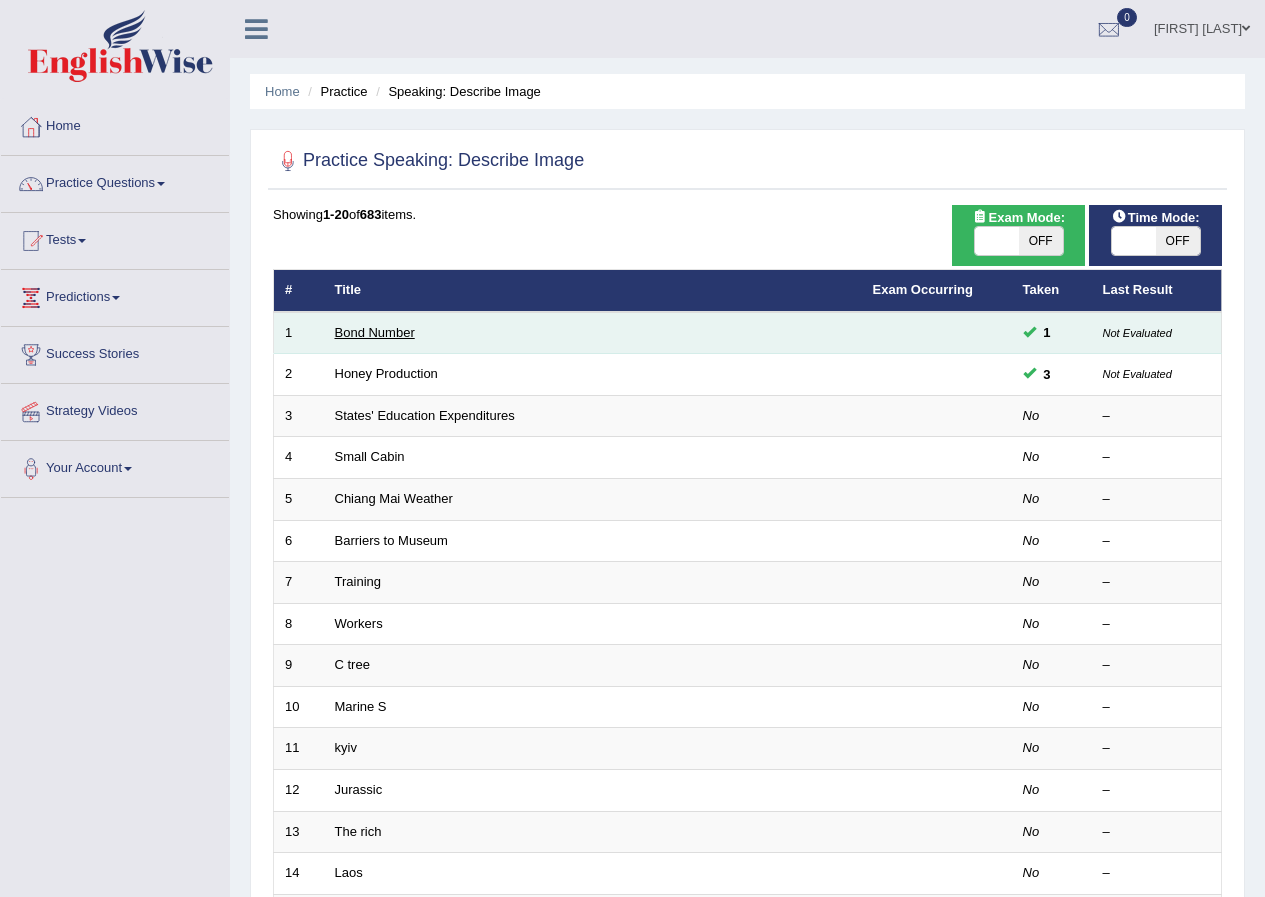 click on "Bond Number" at bounding box center [375, 332] 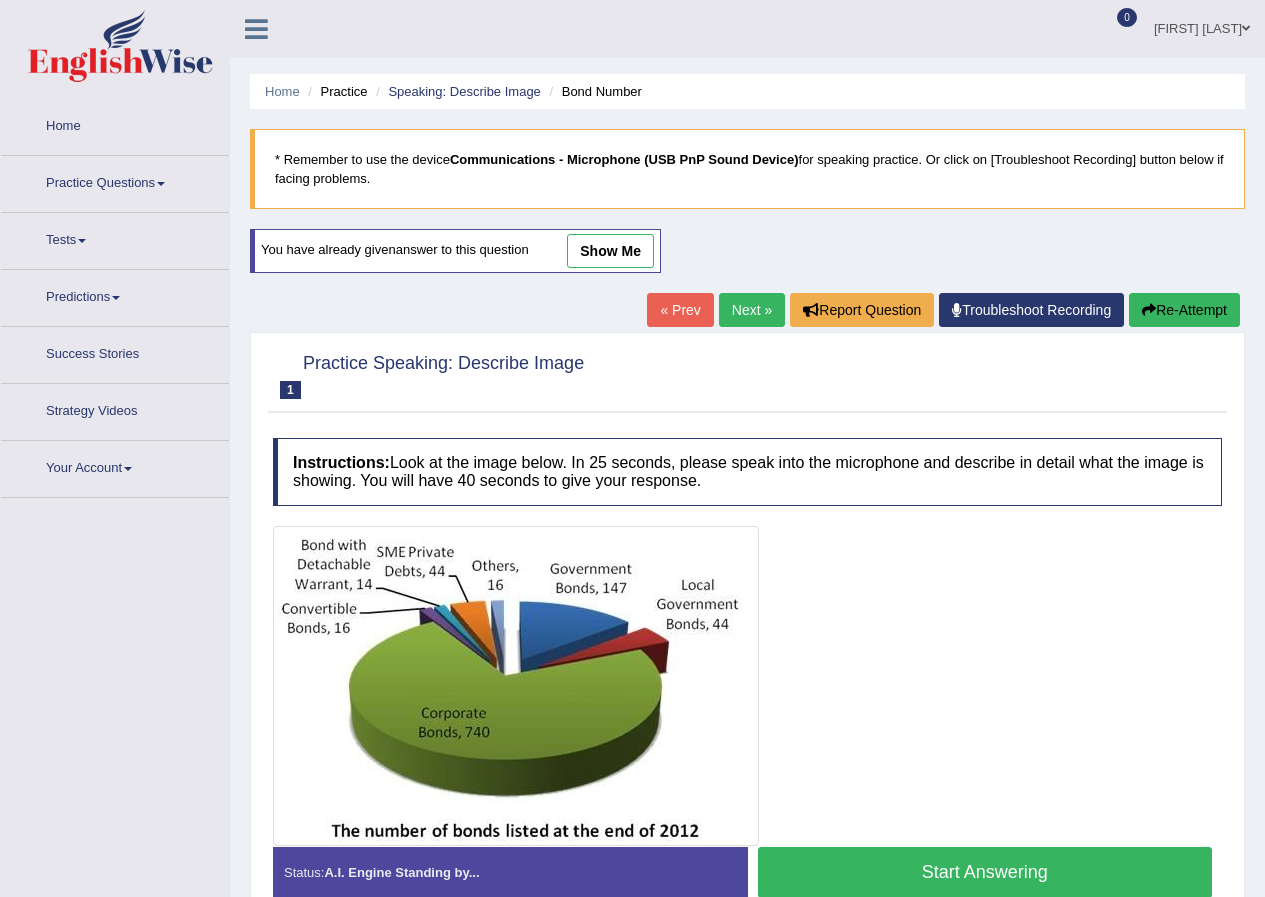 scroll, scrollTop: 0, scrollLeft: 0, axis: both 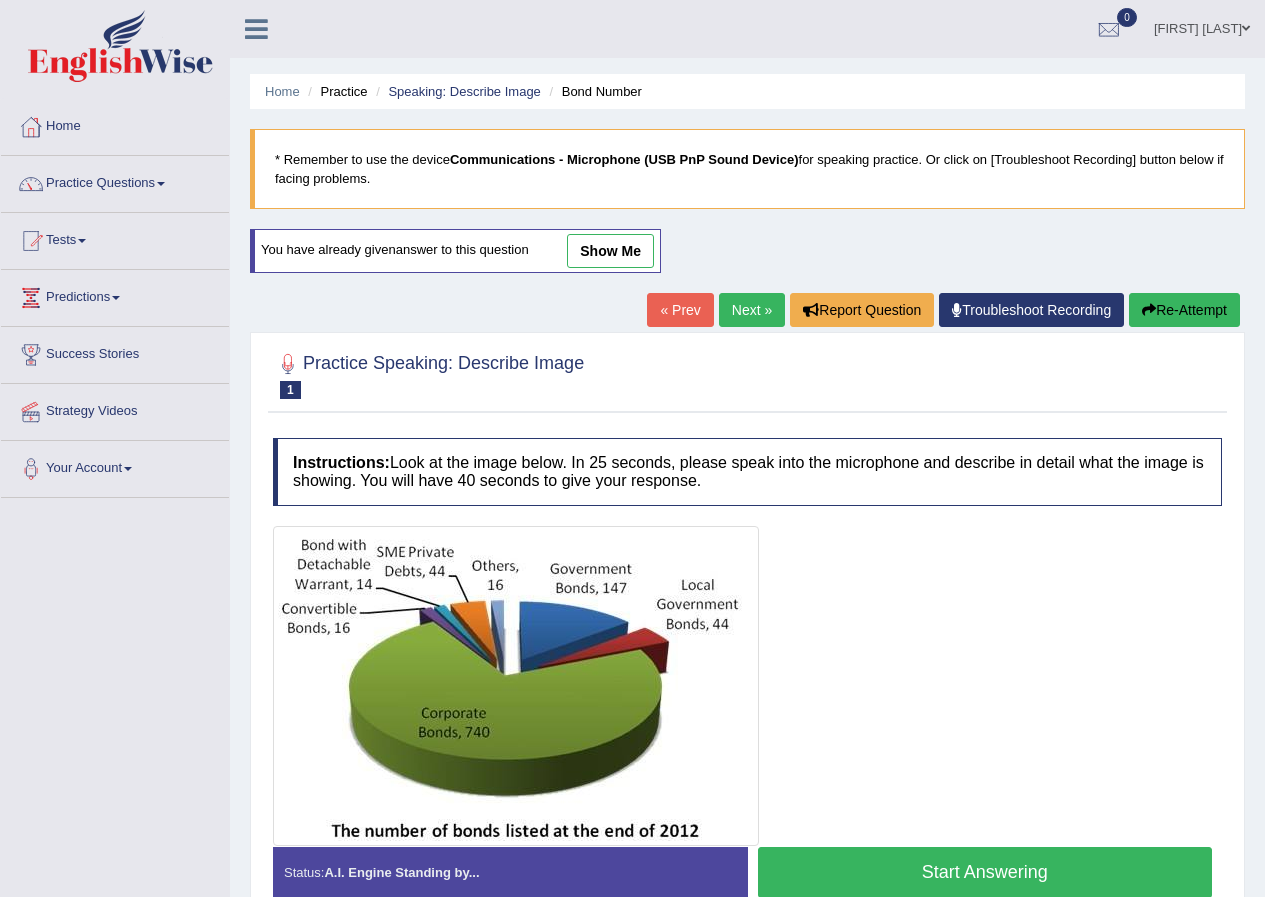drag, startPoint x: 0, startPoint y: 0, endPoint x: 371, endPoint y: 334, distance: 499.19635 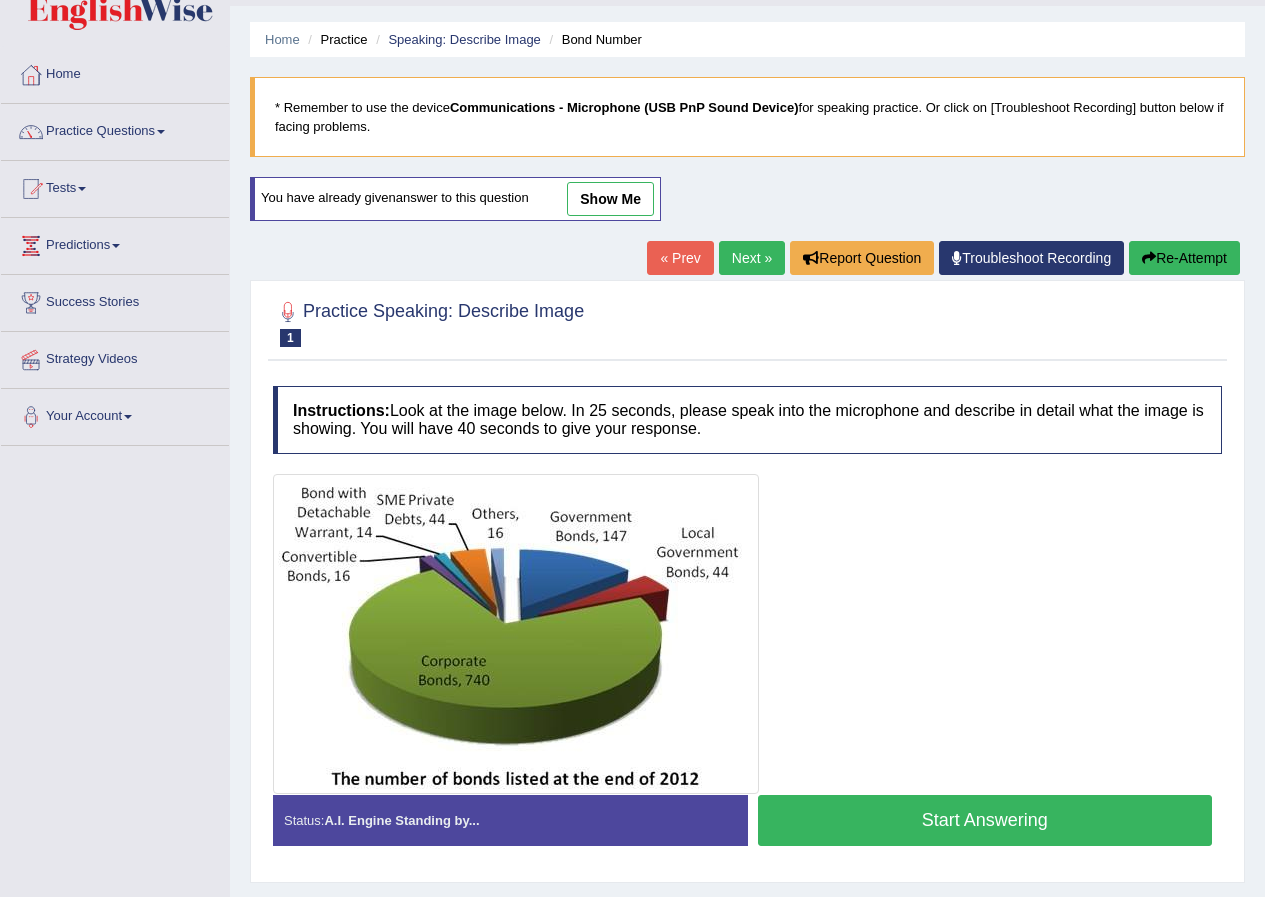 scroll, scrollTop: 100, scrollLeft: 0, axis: vertical 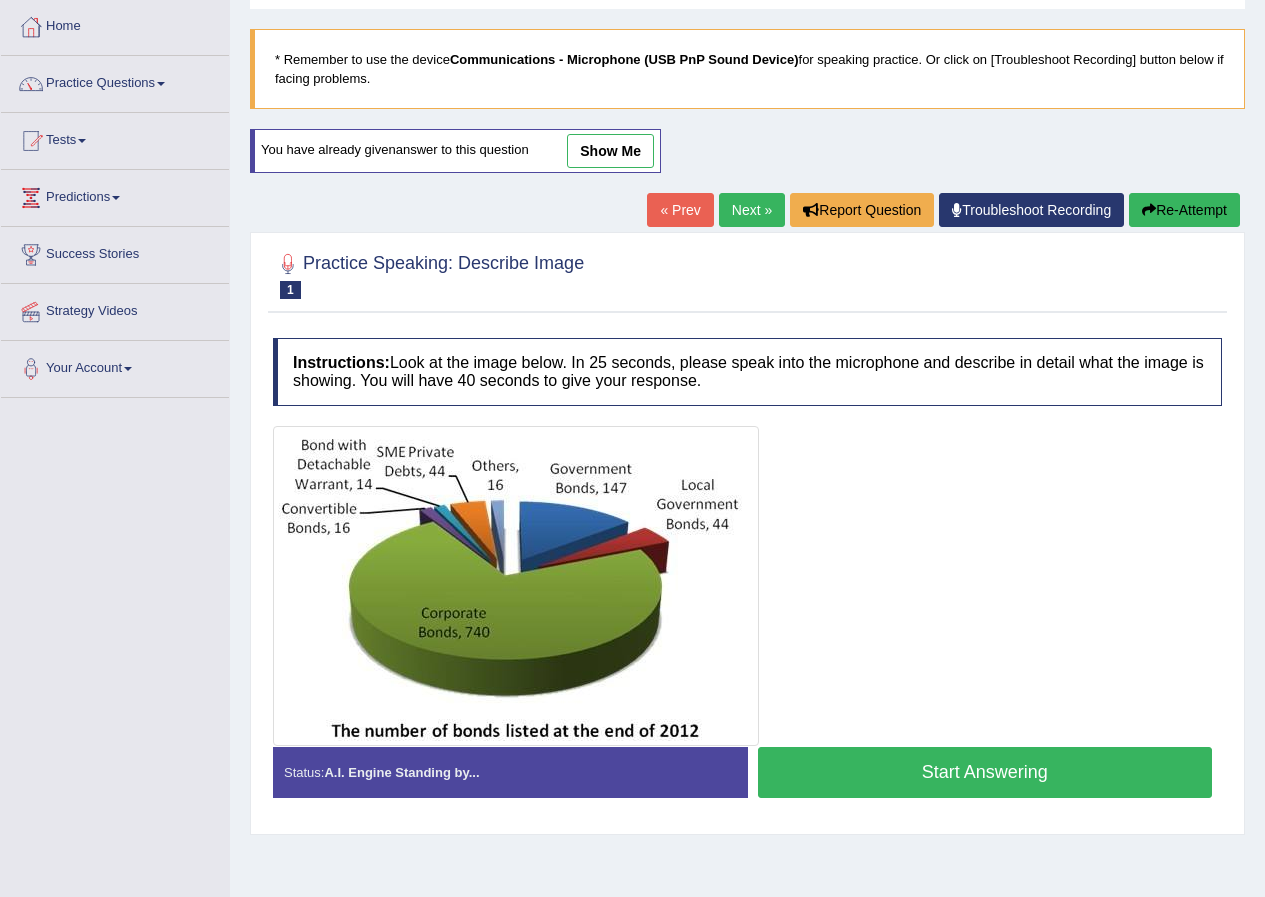 click on "Start Answering" at bounding box center (985, 772) 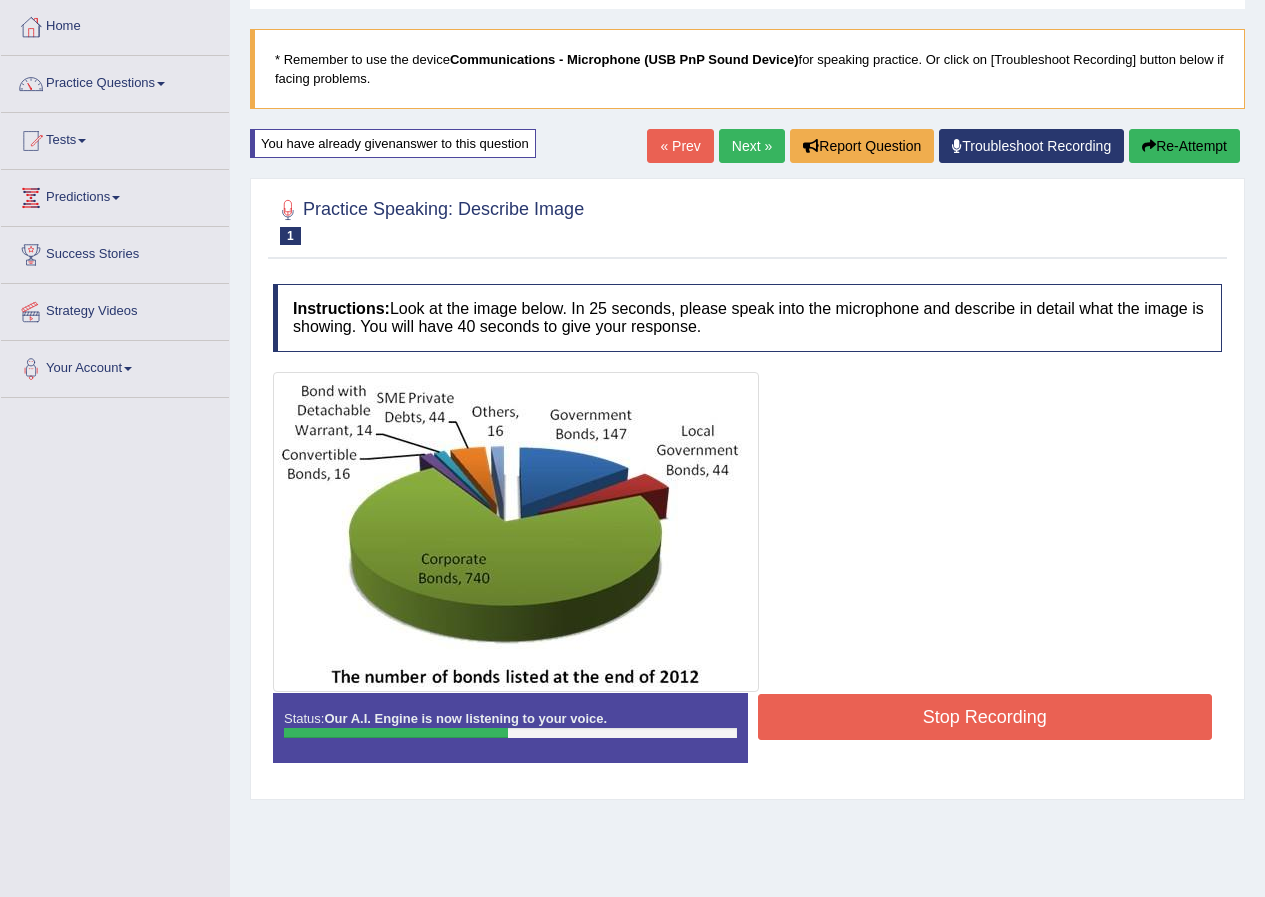 click on "Stop Recording" at bounding box center (985, 717) 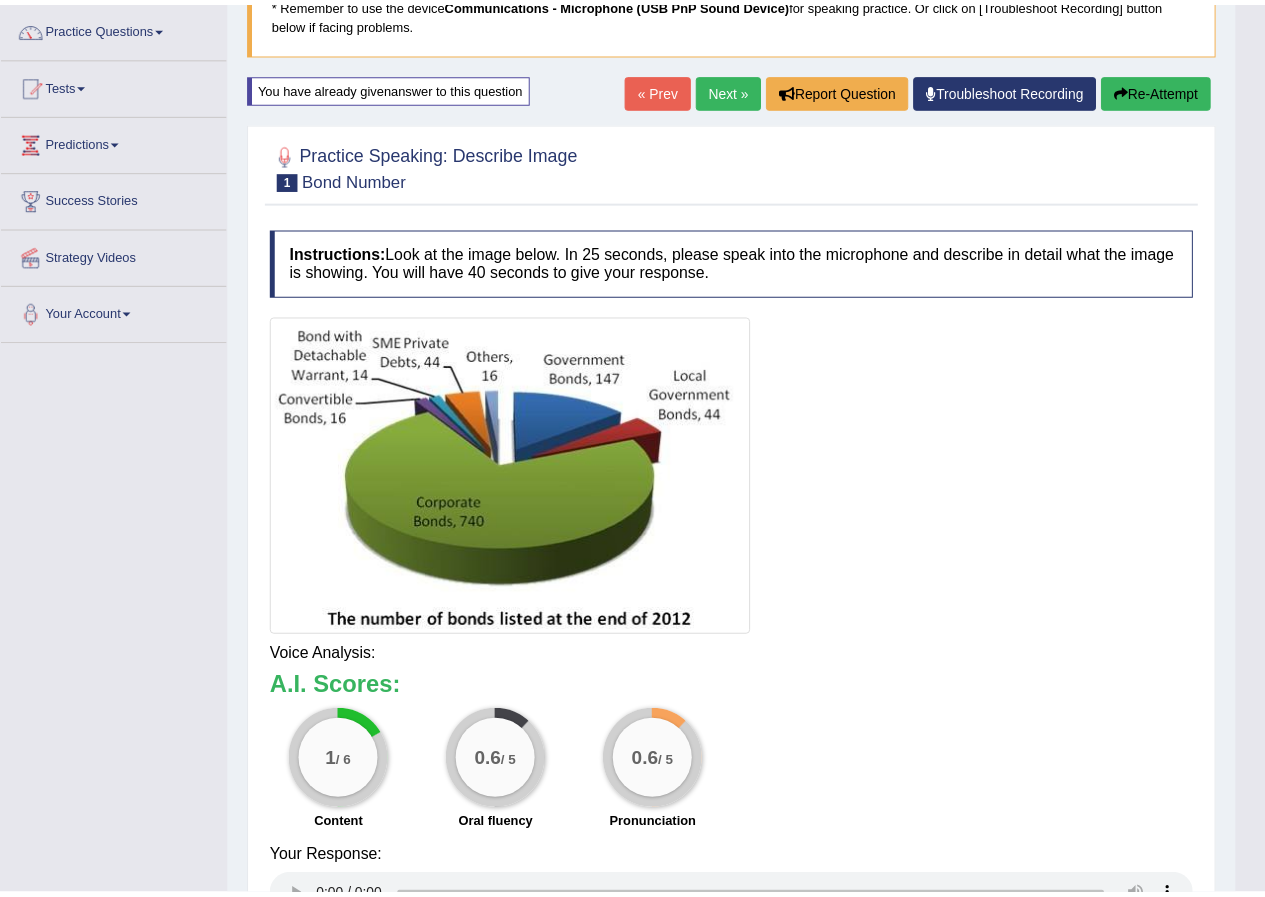 scroll, scrollTop: 187, scrollLeft: 0, axis: vertical 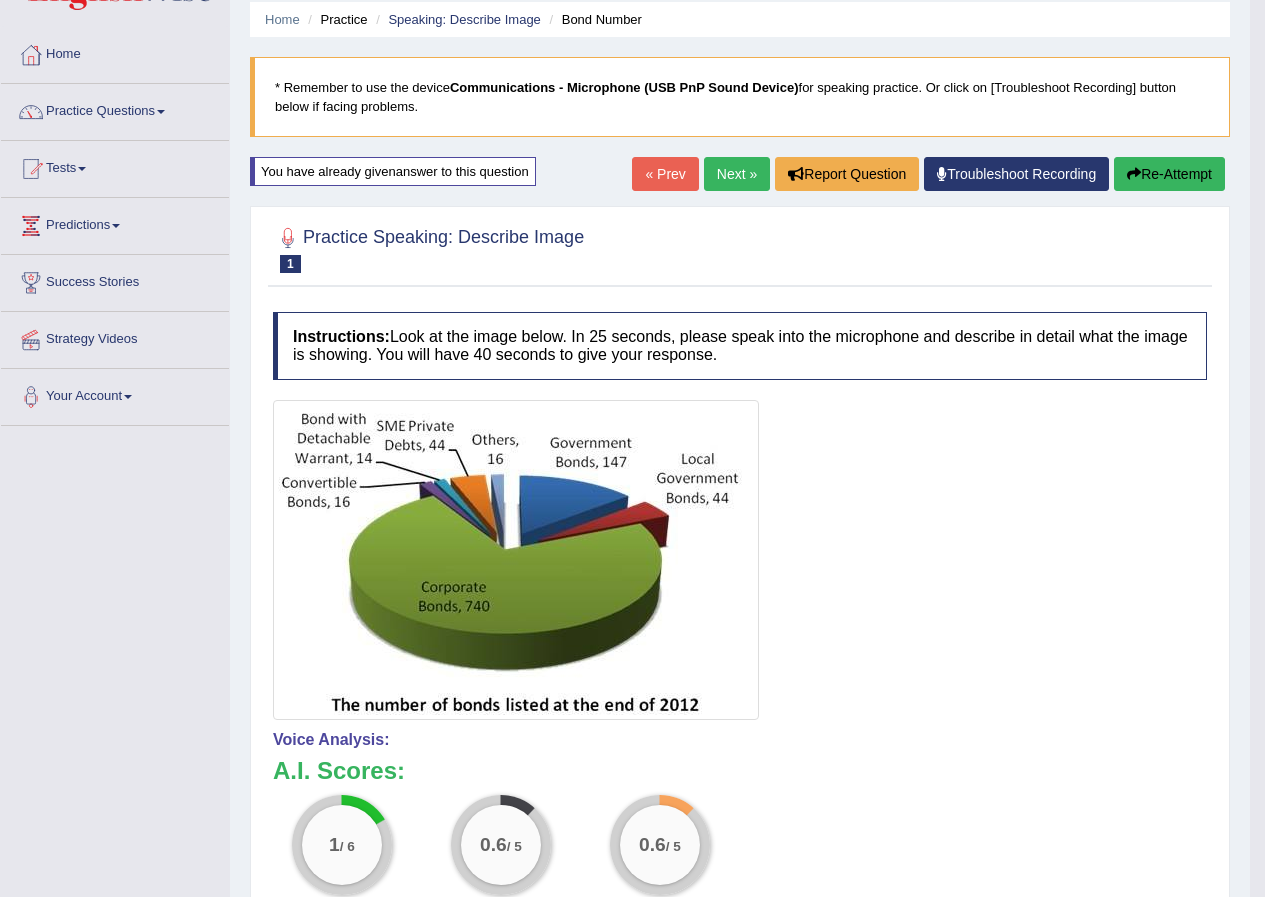 click on "Re-Attempt" at bounding box center [1169, 174] 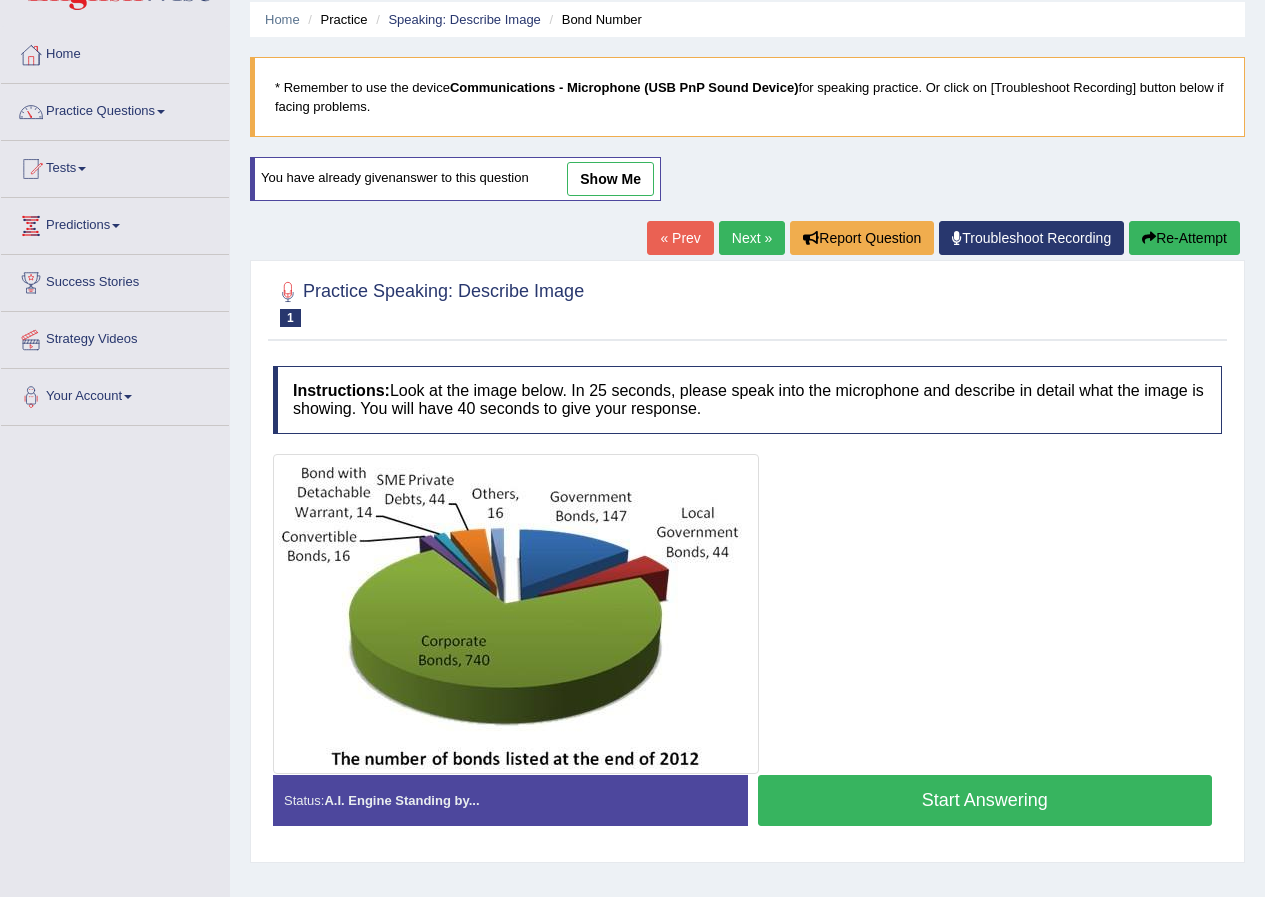 scroll, scrollTop: 72, scrollLeft: 0, axis: vertical 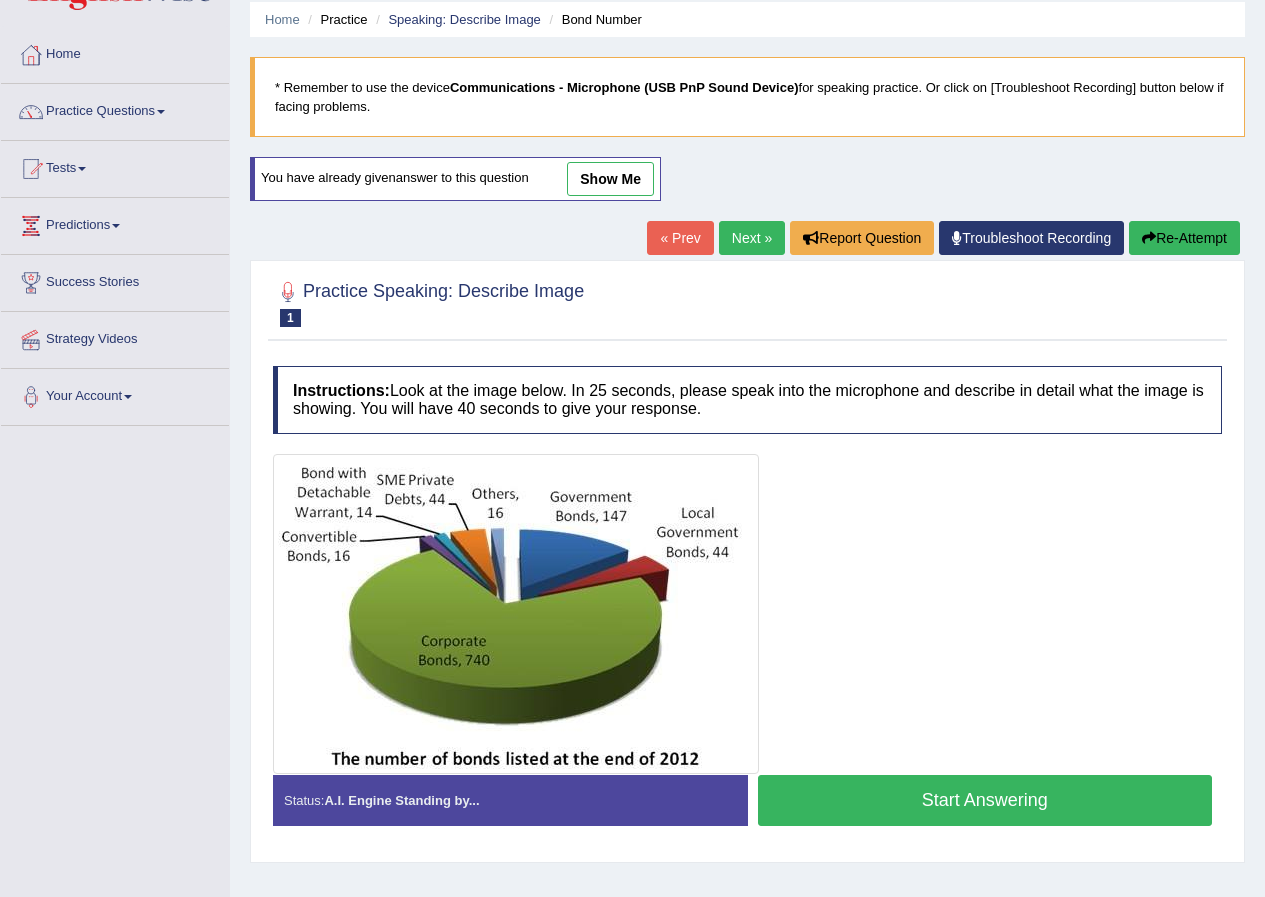 click on "Start Answering" at bounding box center [985, 800] 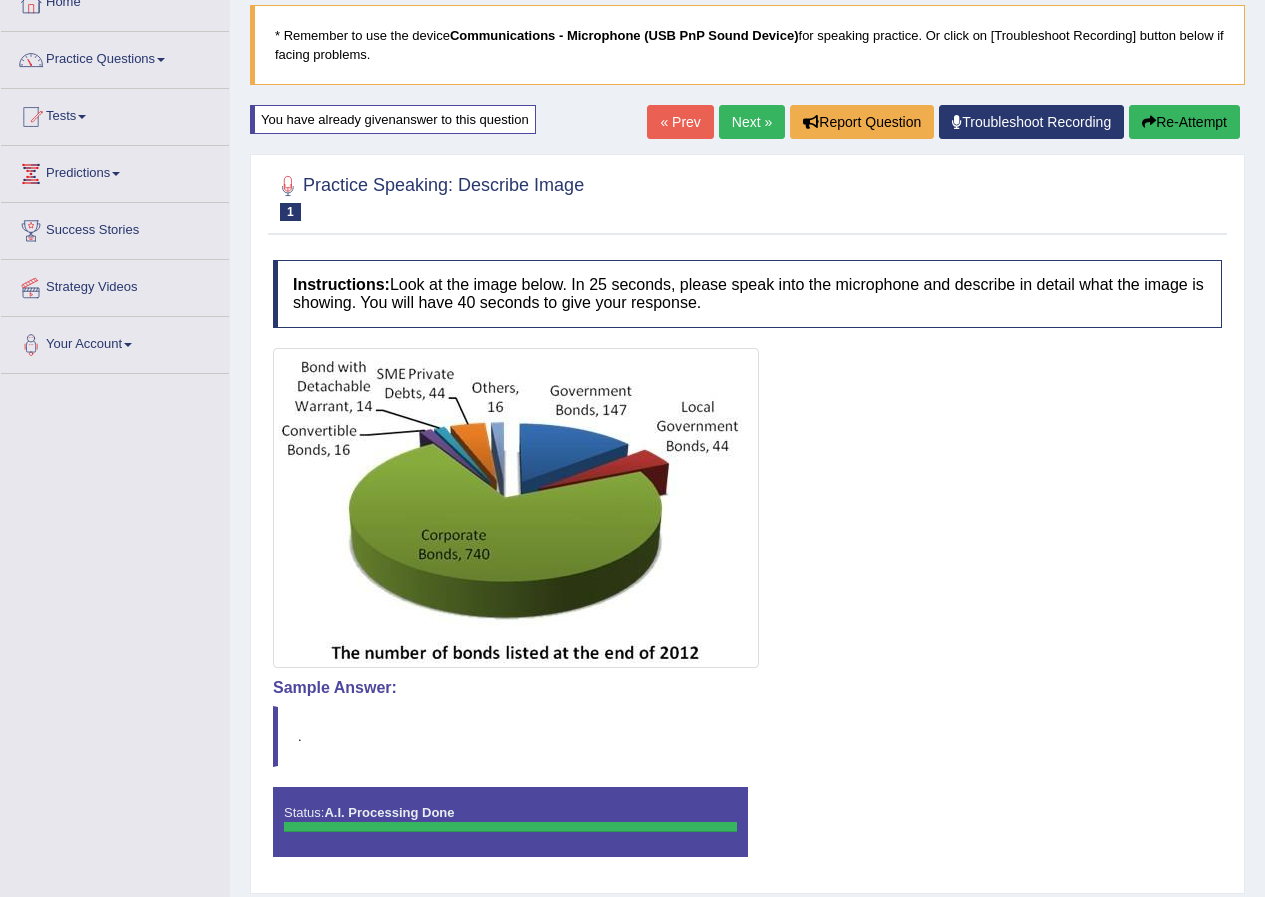 scroll, scrollTop: 172, scrollLeft: 0, axis: vertical 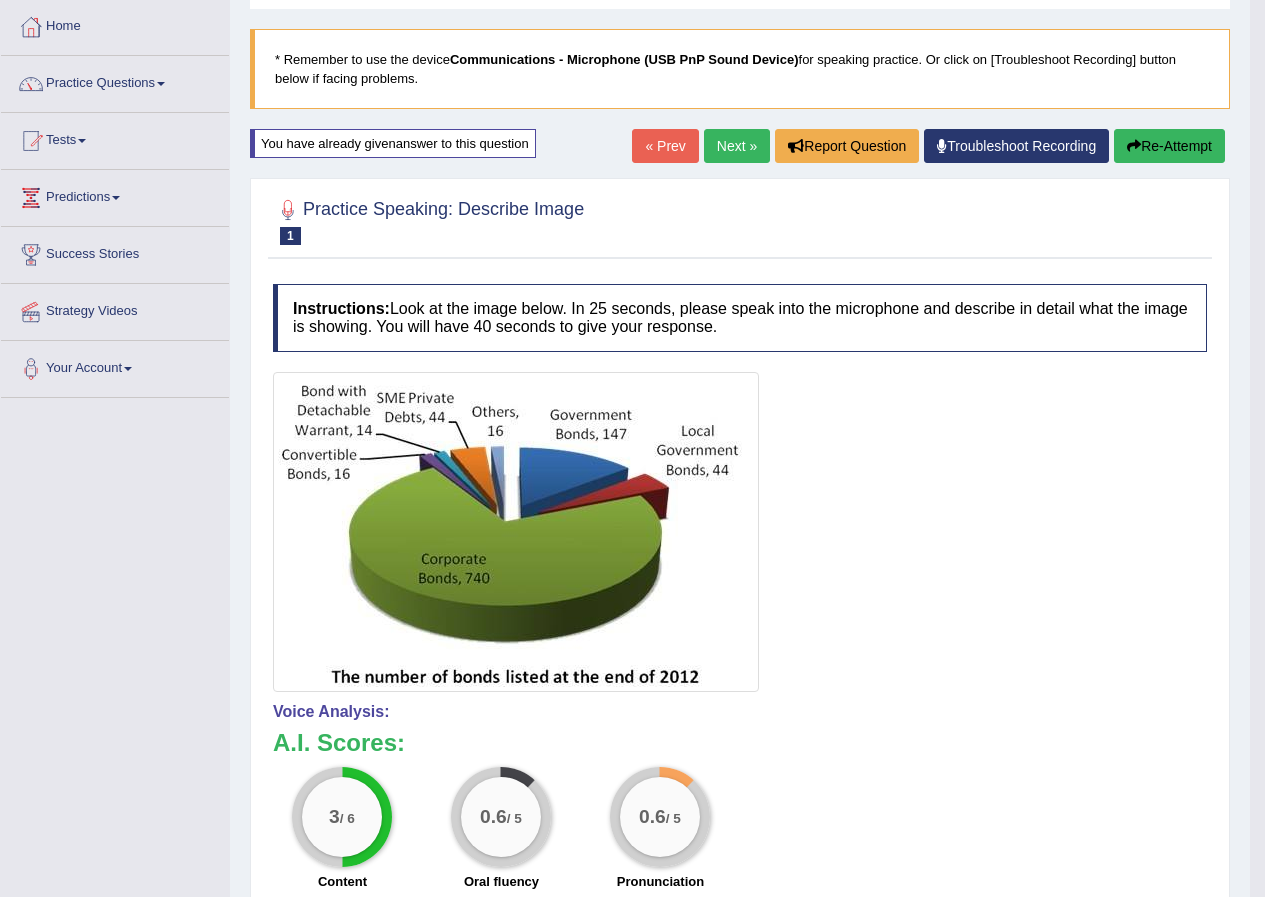 click on "Re-Attempt" at bounding box center (1169, 146) 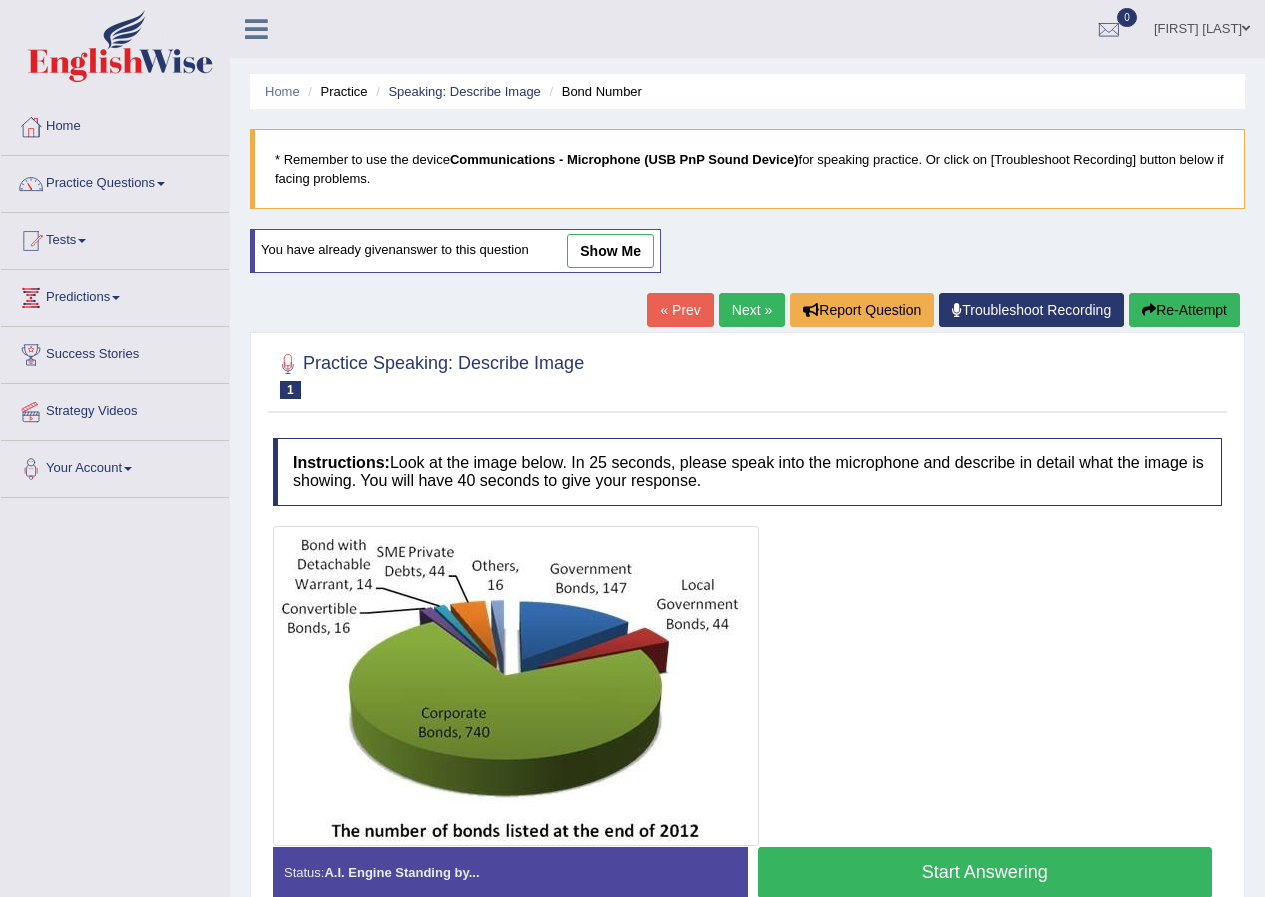 scroll, scrollTop: 153, scrollLeft: 0, axis: vertical 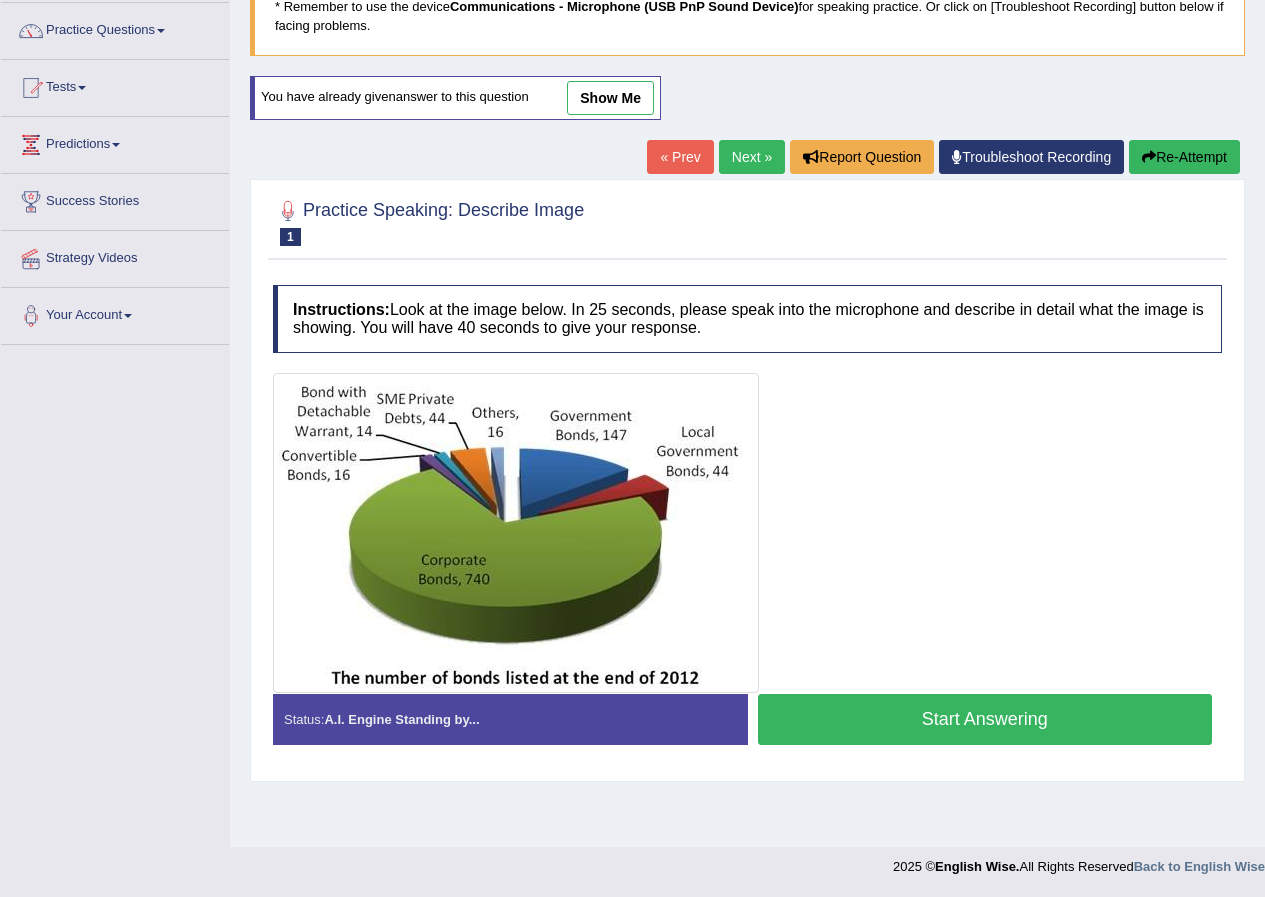click on "Start Answering" at bounding box center [985, 719] 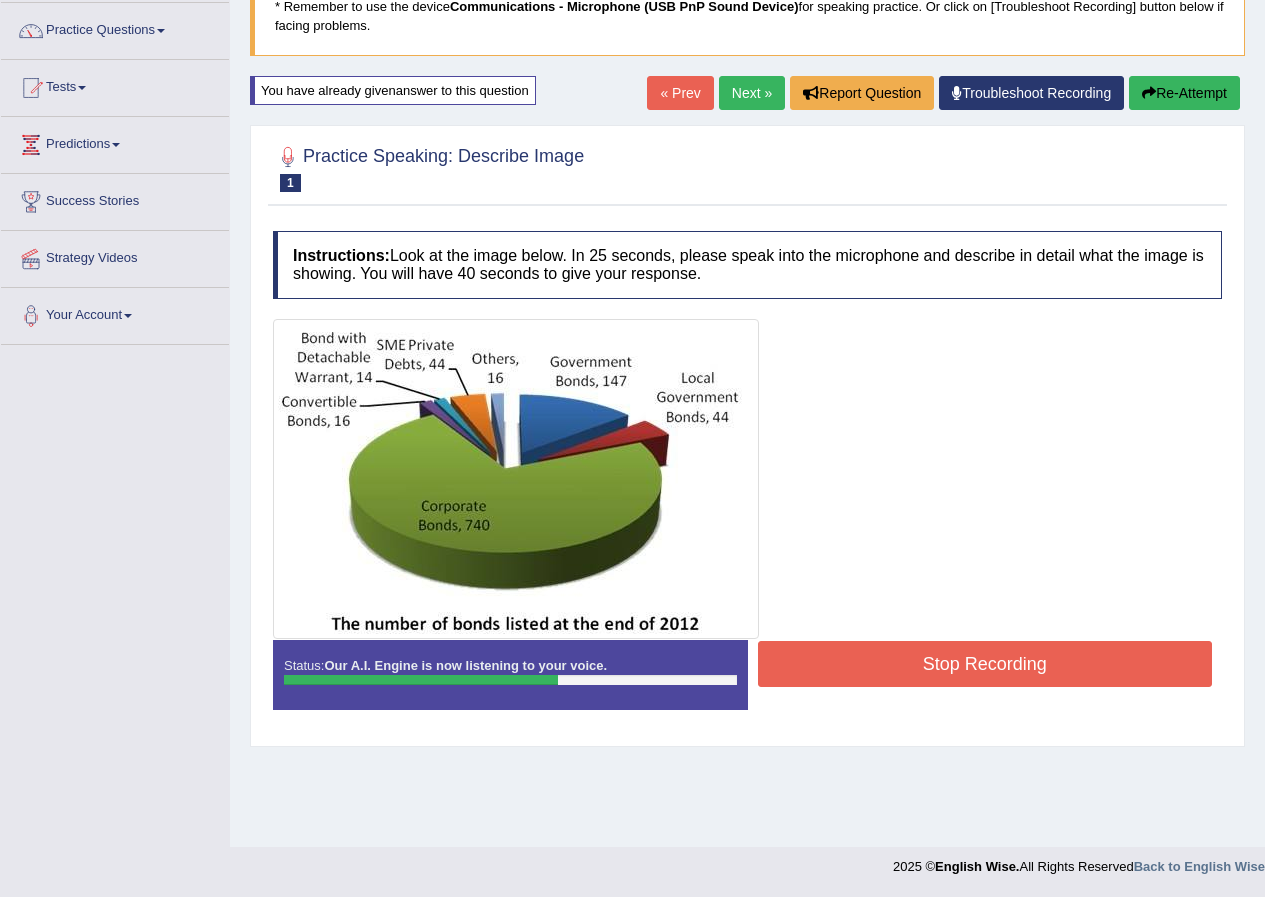 click on "Stop Recording" at bounding box center [985, 664] 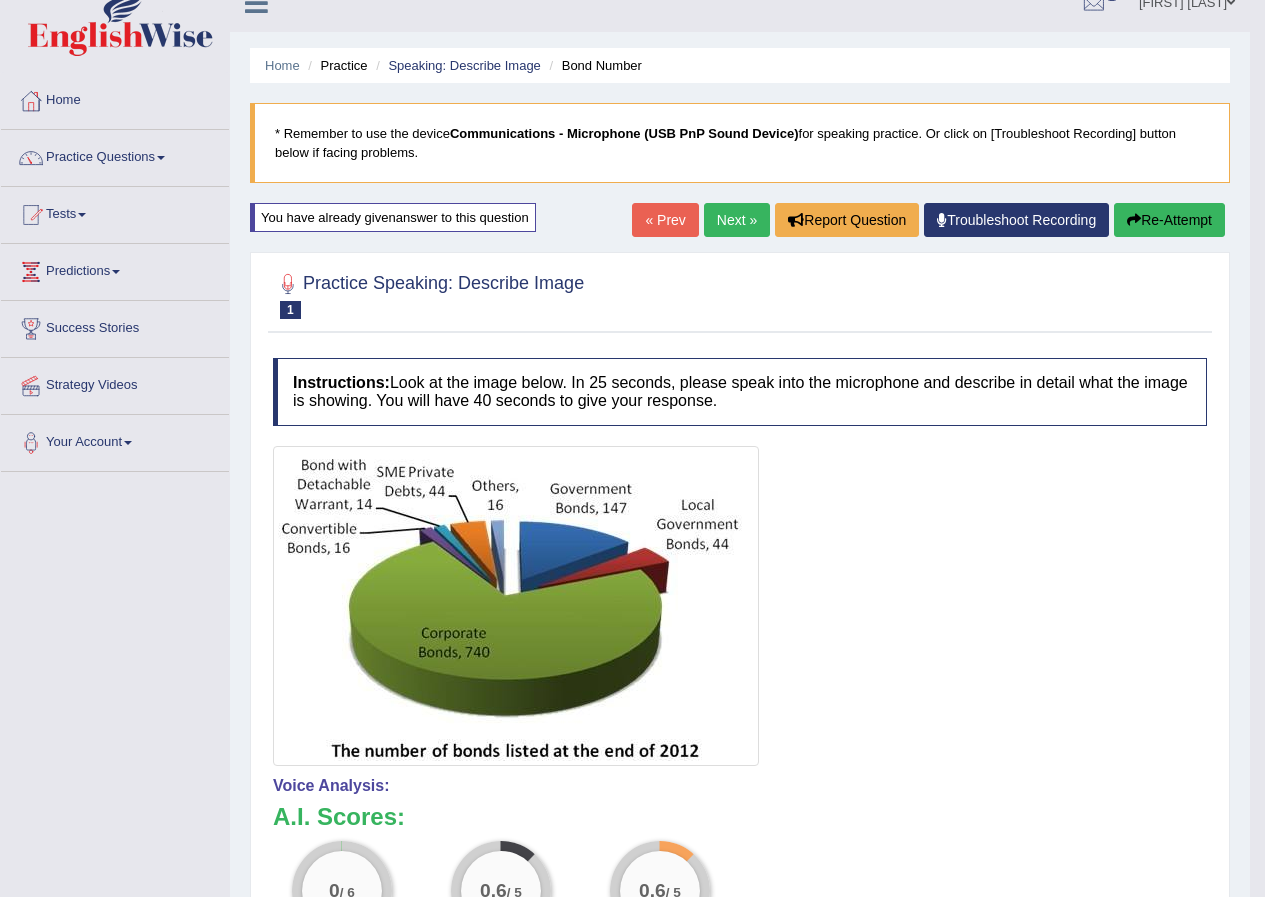 scroll, scrollTop: 100, scrollLeft: 0, axis: vertical 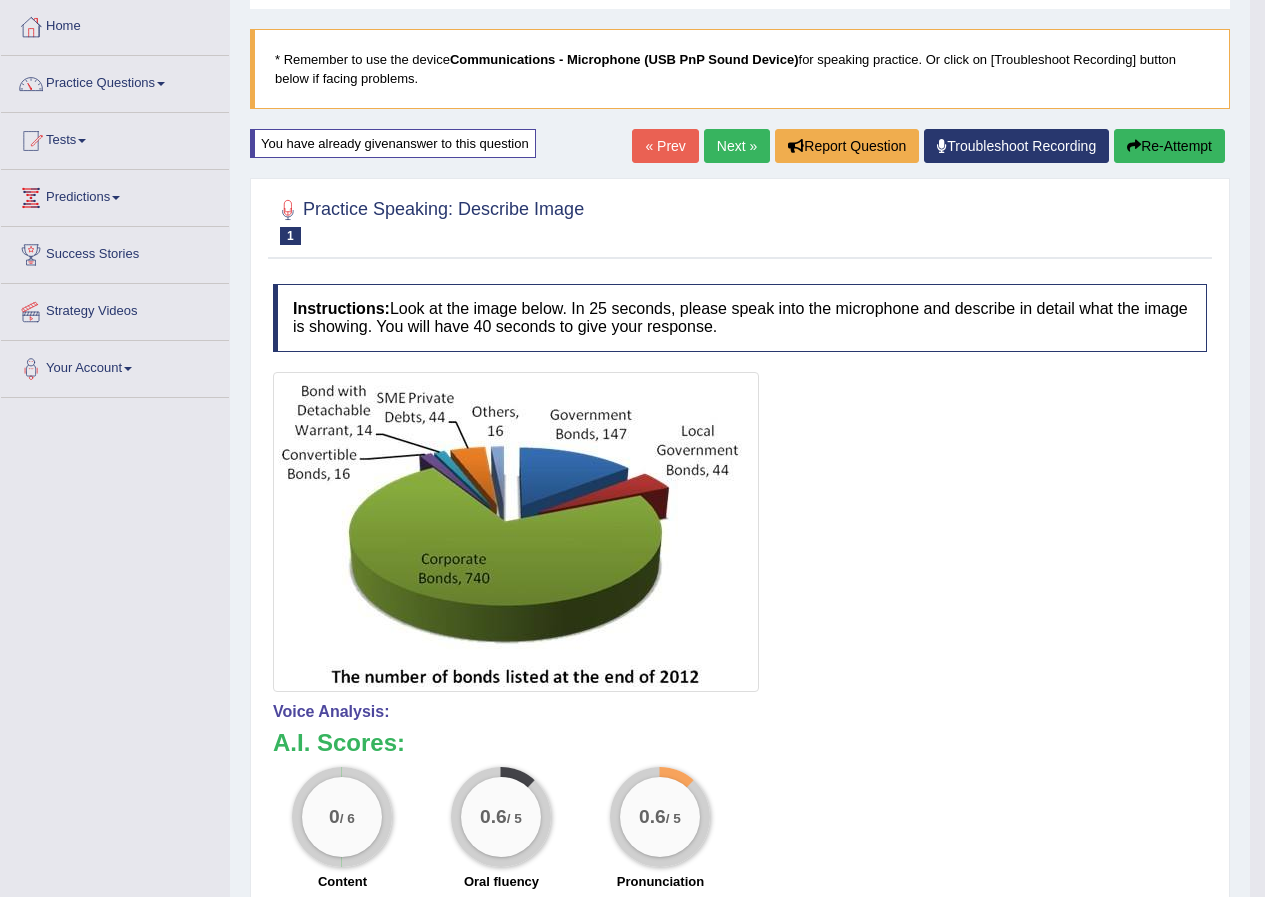 click on "Re-Attempt" at bounding box center [1169, 146] 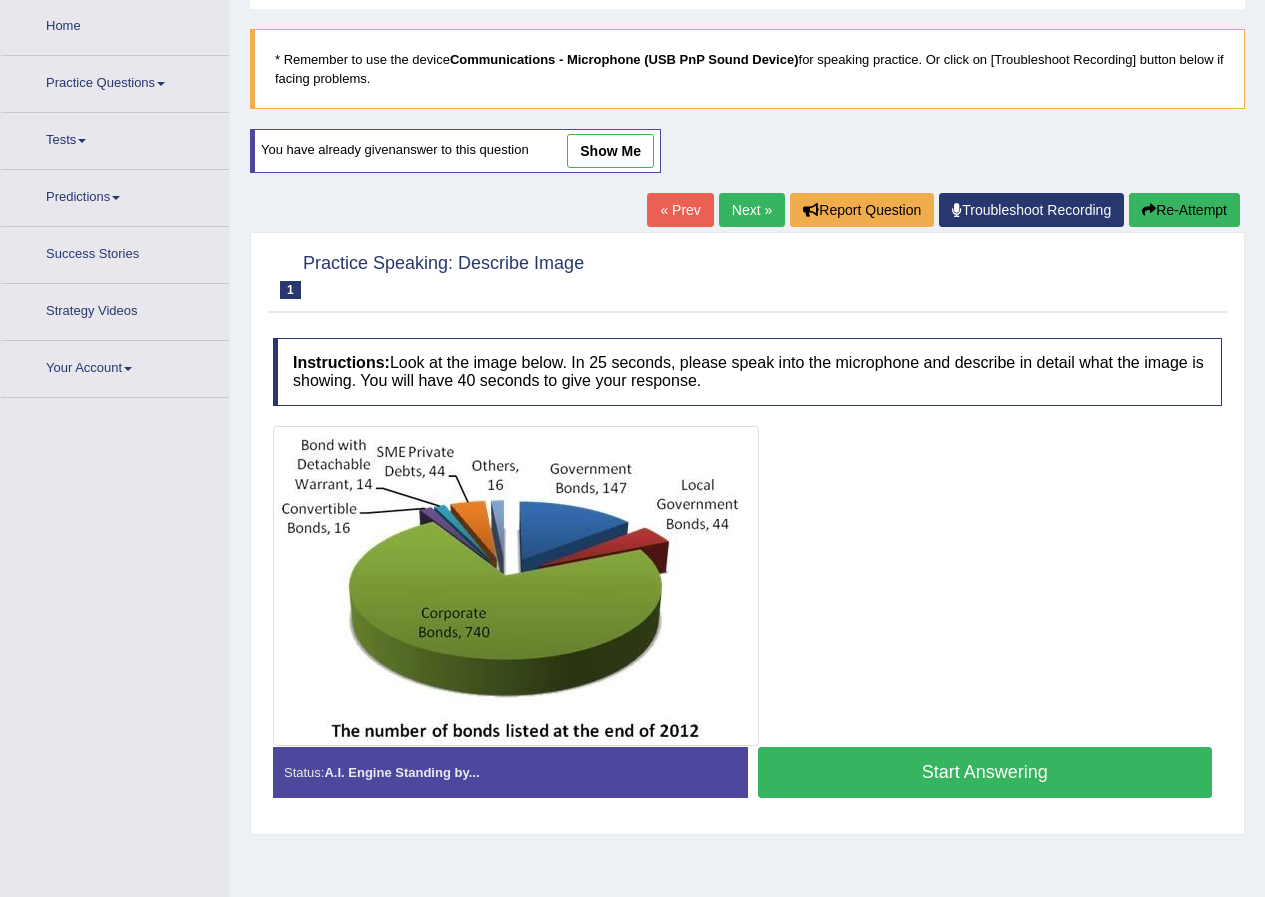 scroll, scrollTop: 100, scrollLeft: 0, axis: vertical 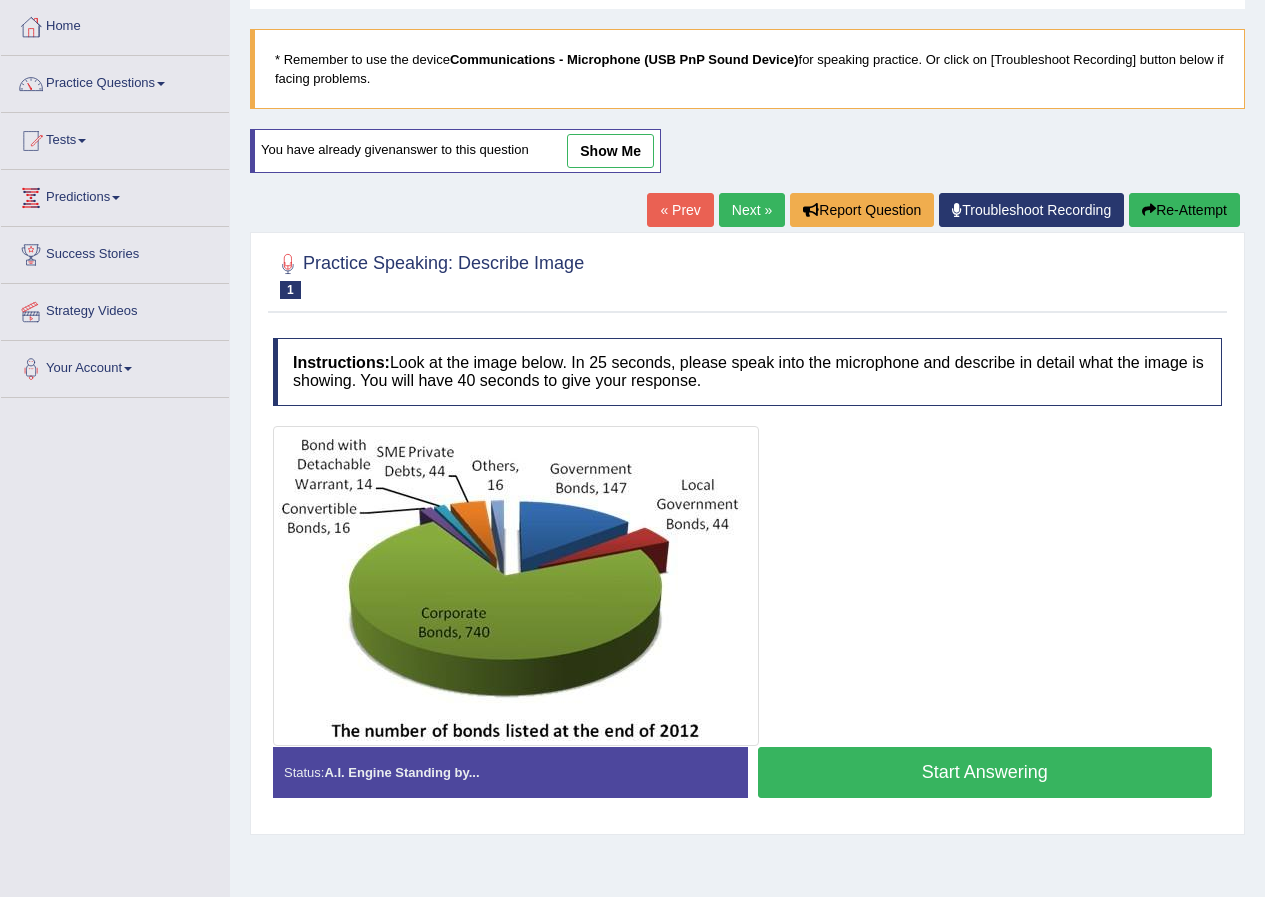 click on "Start Answering" at bounding box center (985, 772) 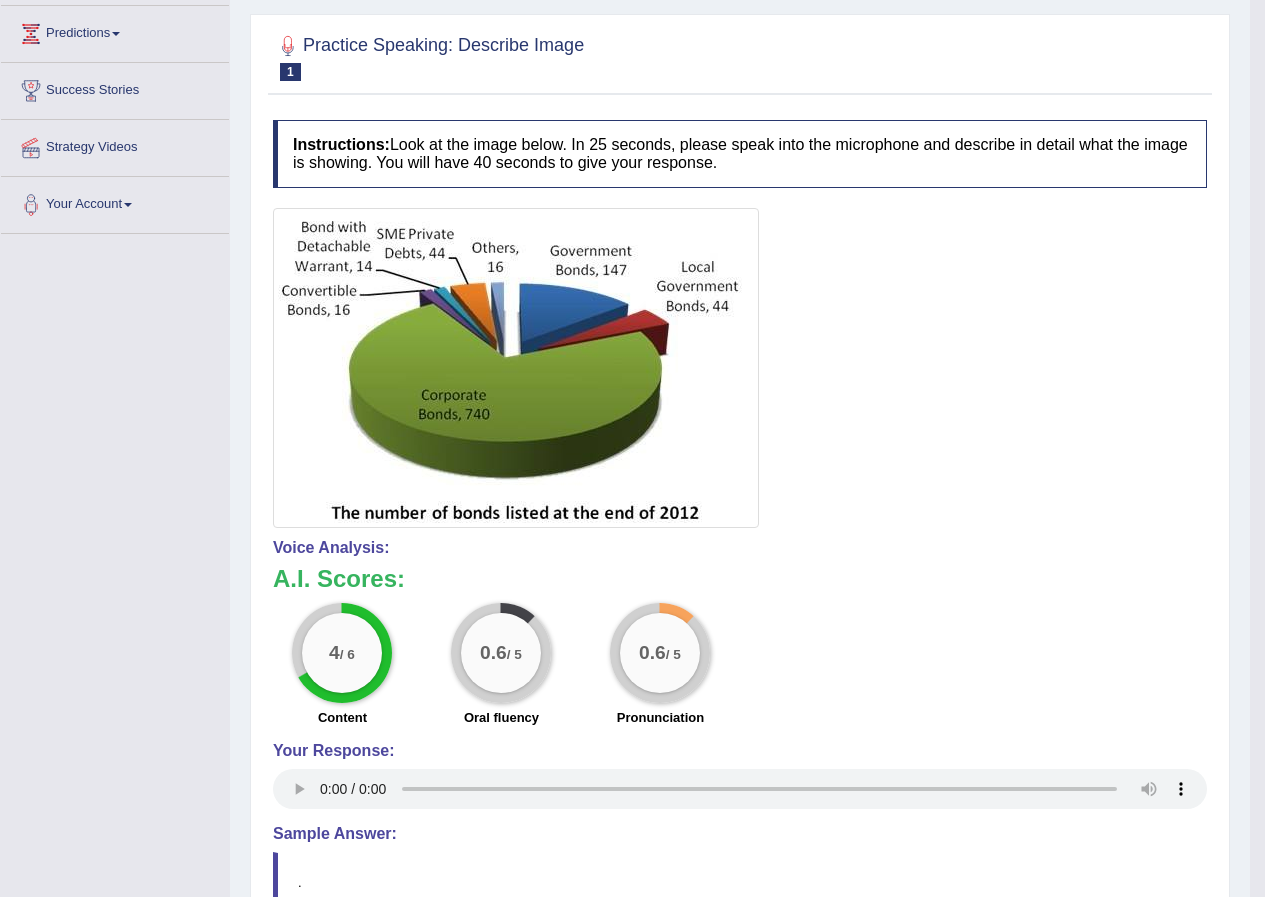scroll, scrollTop: 0, scrollLeft: 0, axis: both 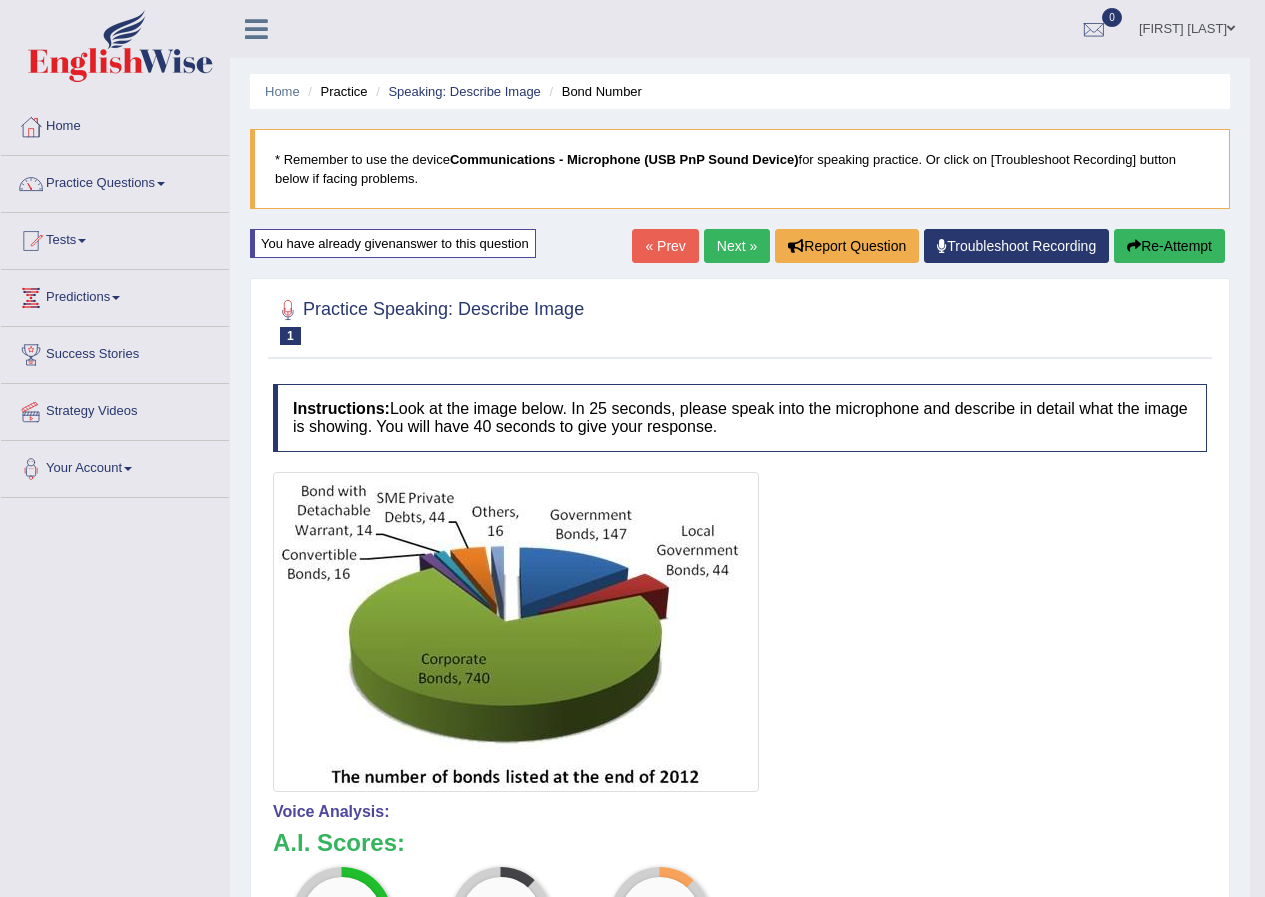 click on "Re-Attempt" at bounding box center (1169, 246) 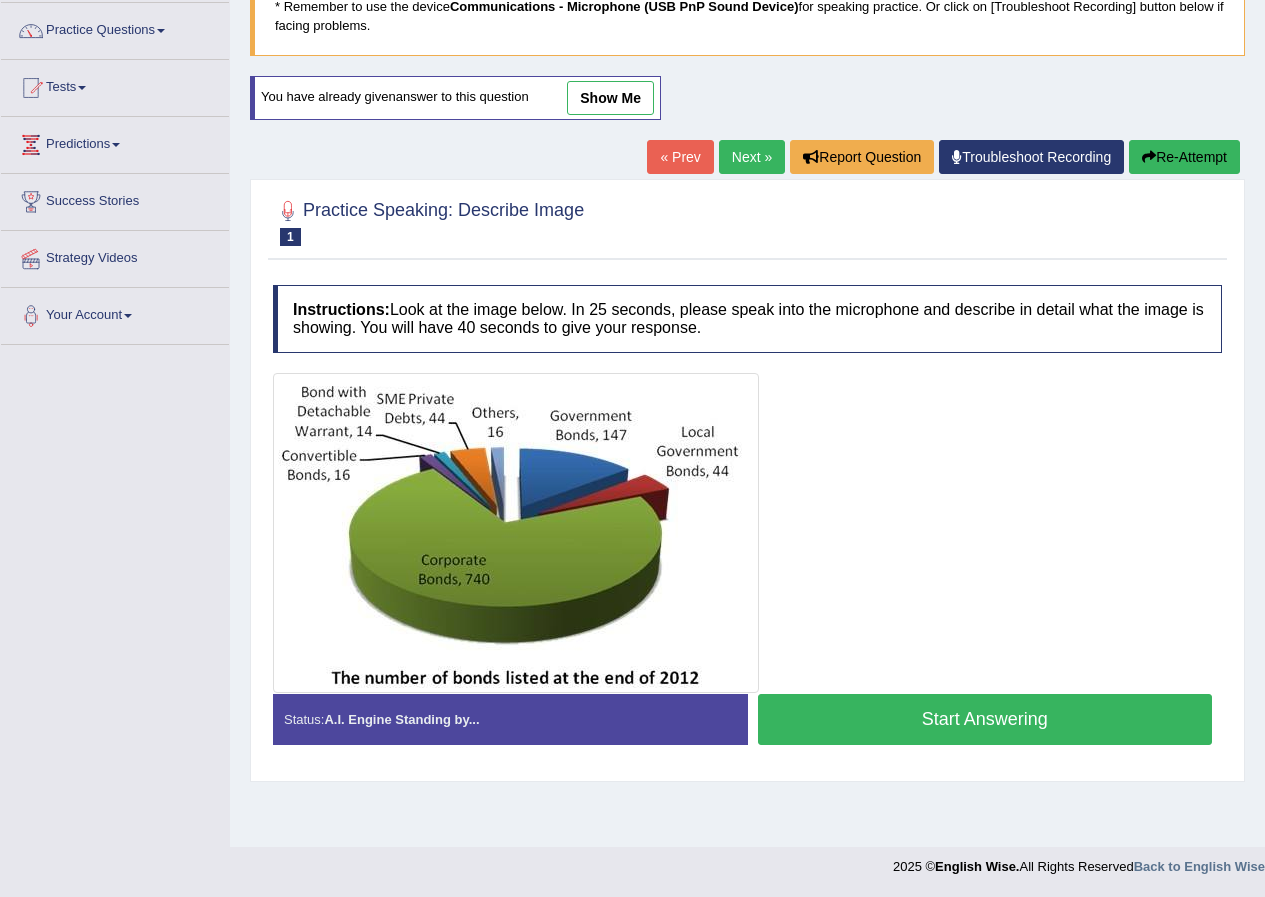 scroll, scrollTop: 0, scrollLeft: 0, axis: both 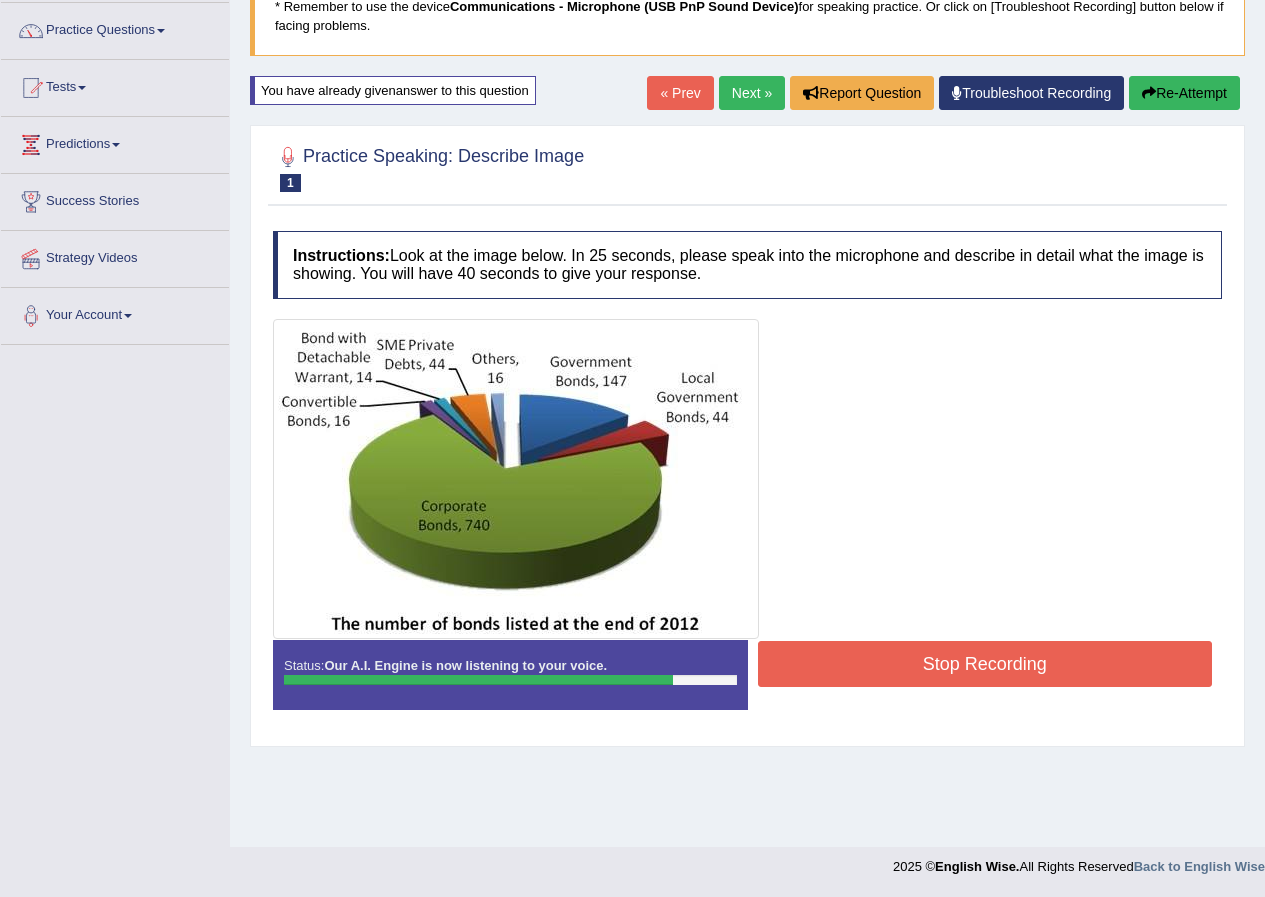 click on "Stop Recording" at bounding box center [985, 664] 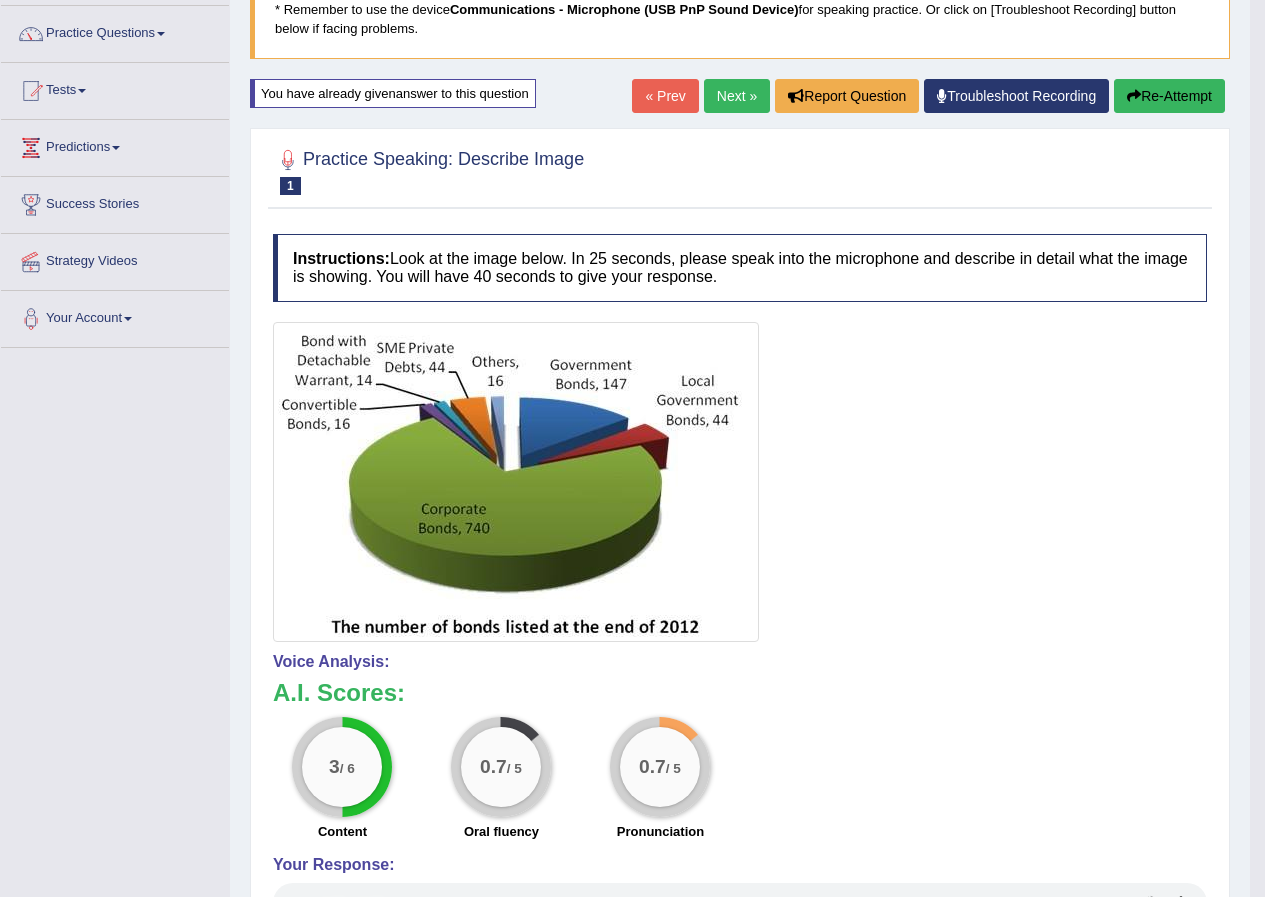 scroll, scrollTop: 53, scrollLeft: 0, axis: vertical 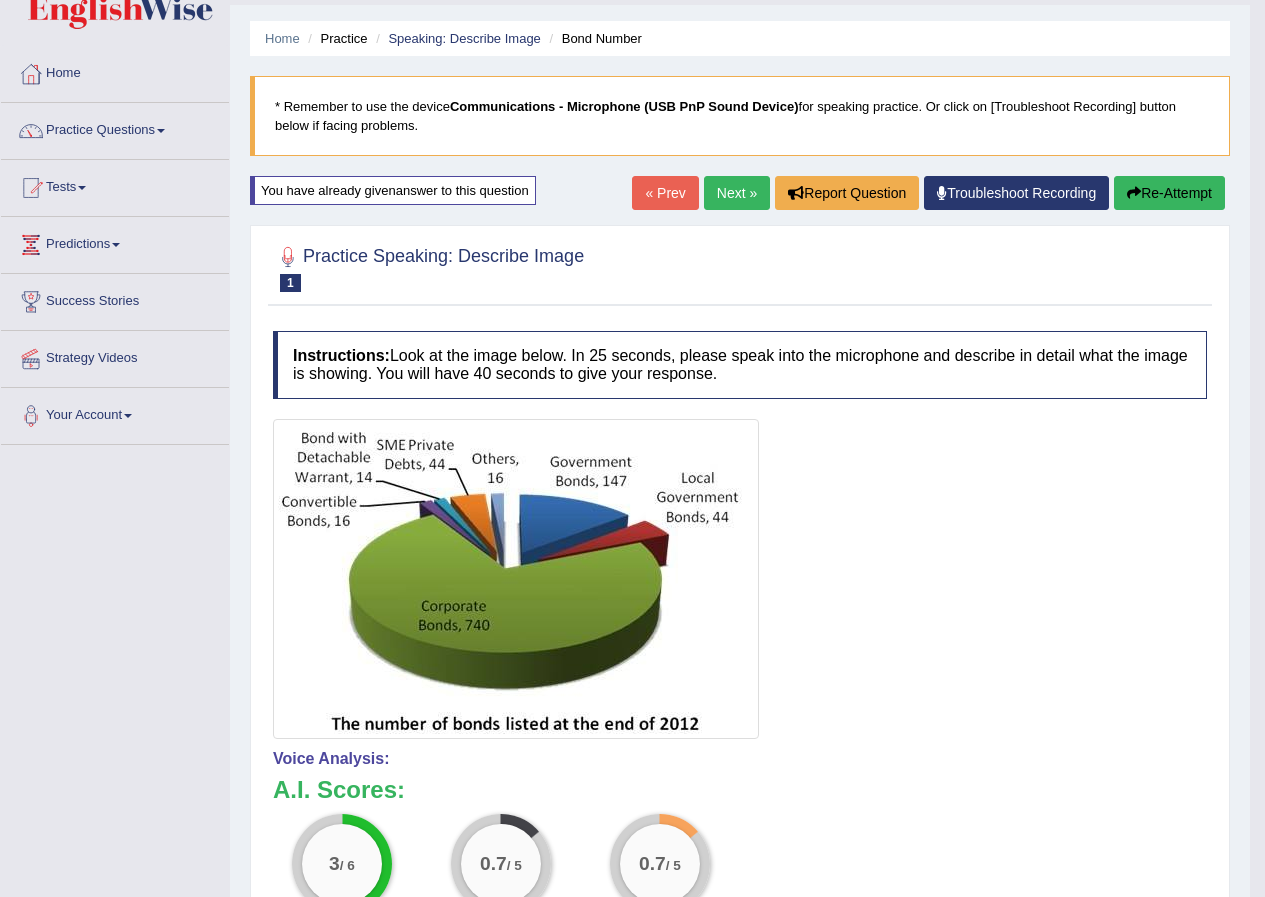 click on "Re-Attempt" at bounding box center (1169, 193) 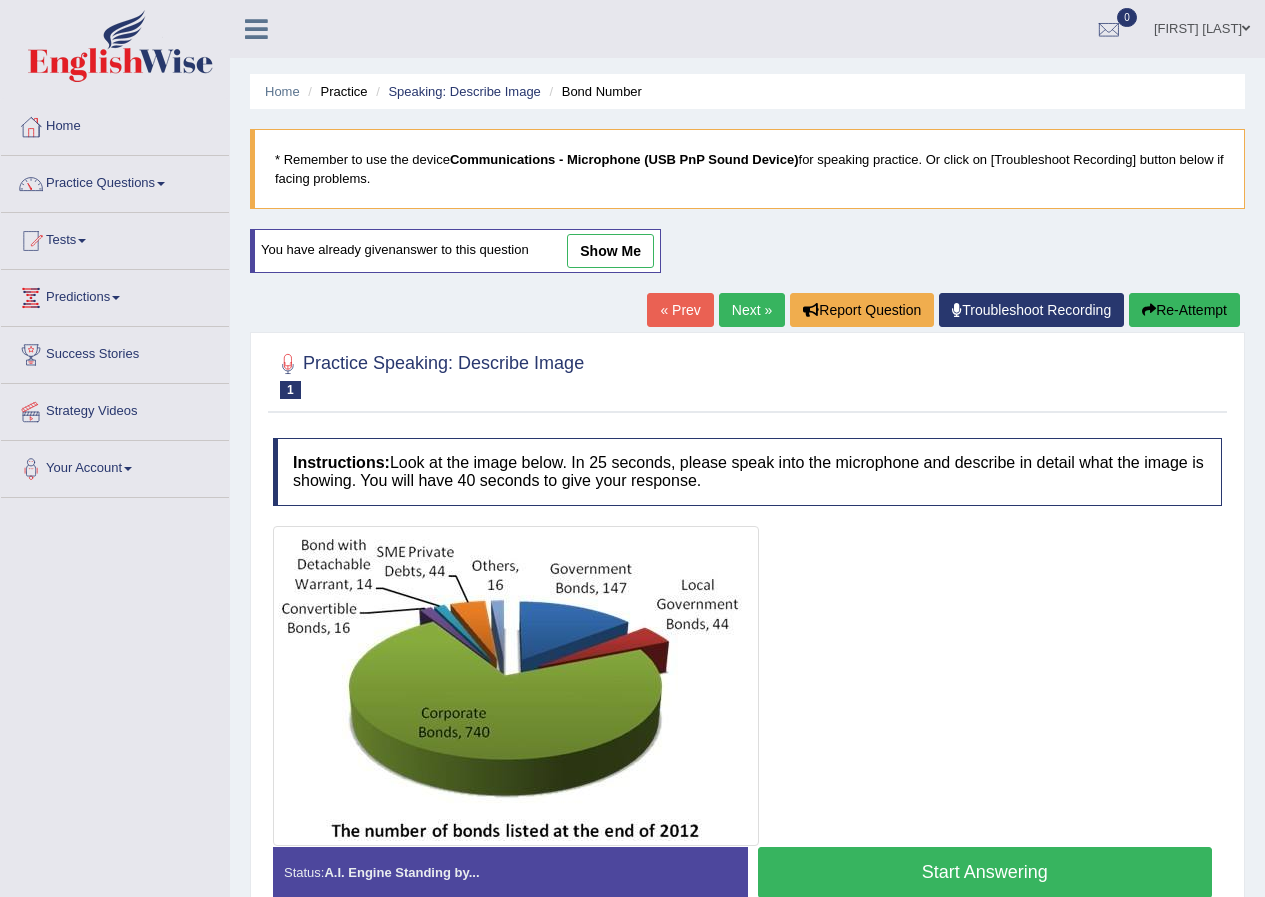 scroll, scrollTop: 153, scrollLeft: 0, axis: vertical 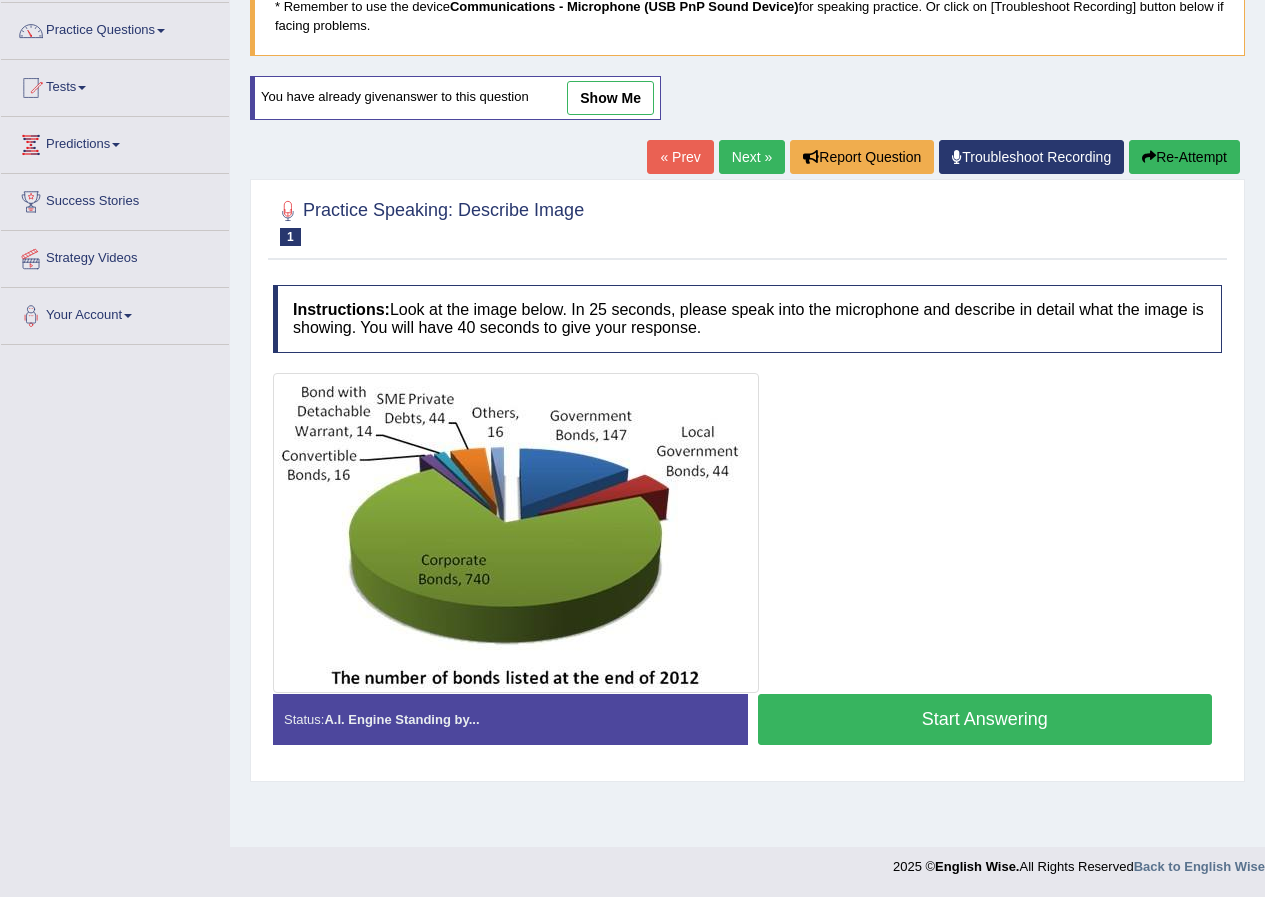 click on "Start Answering" at bounding box center [985, 719] 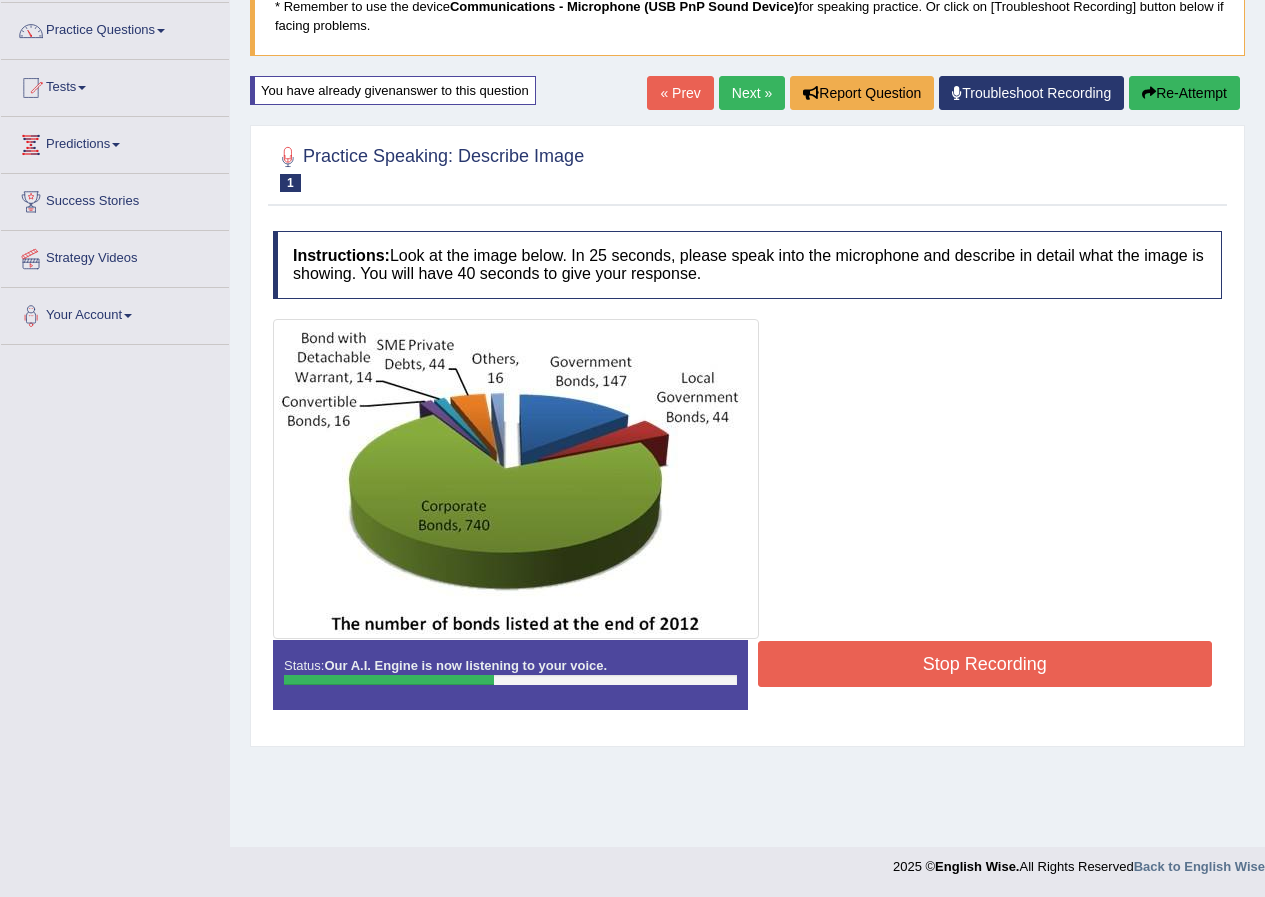 click on "Stop Recording" at bounding box center [985, 664] 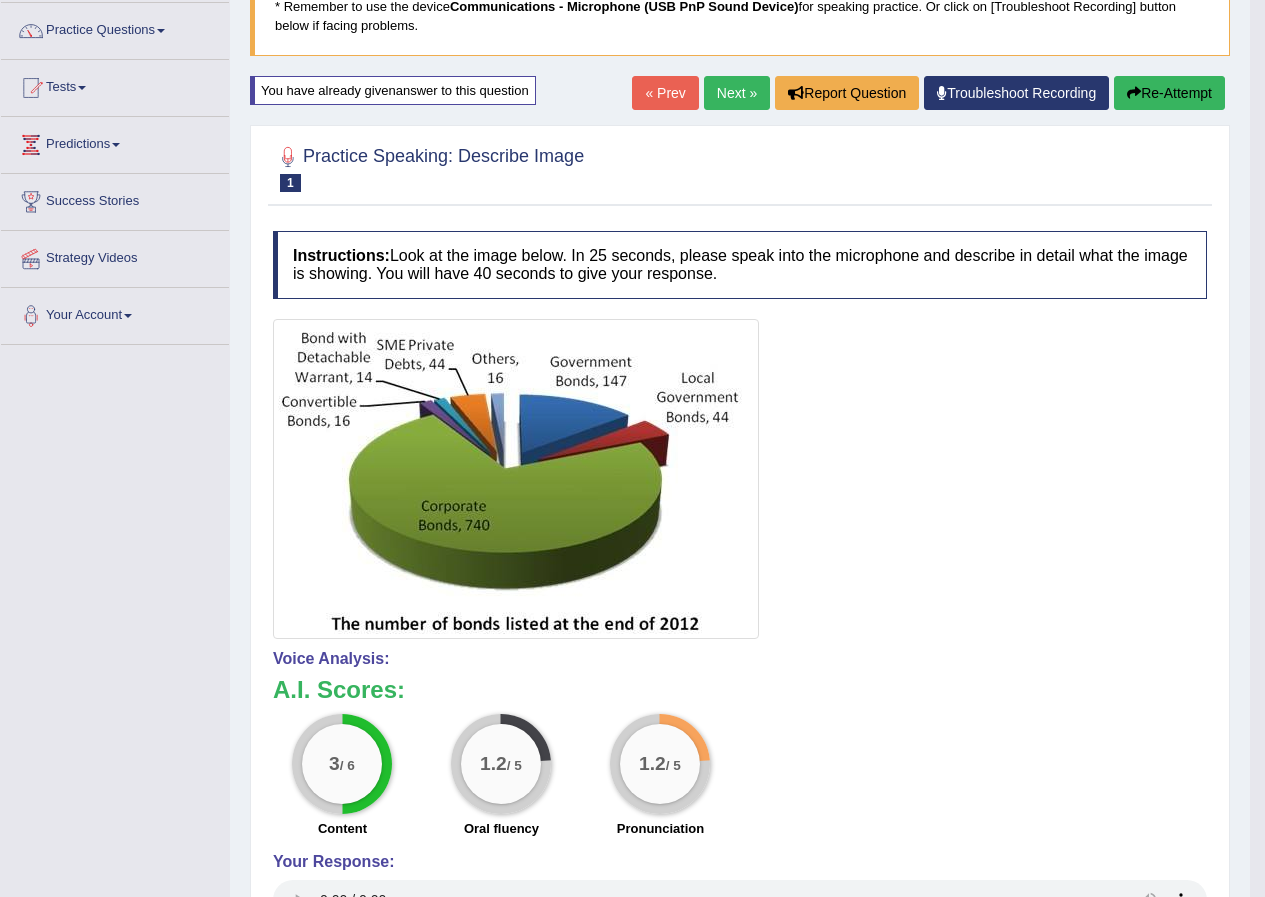 click on "Re-Attempt" at bounding box center [1169, 93] 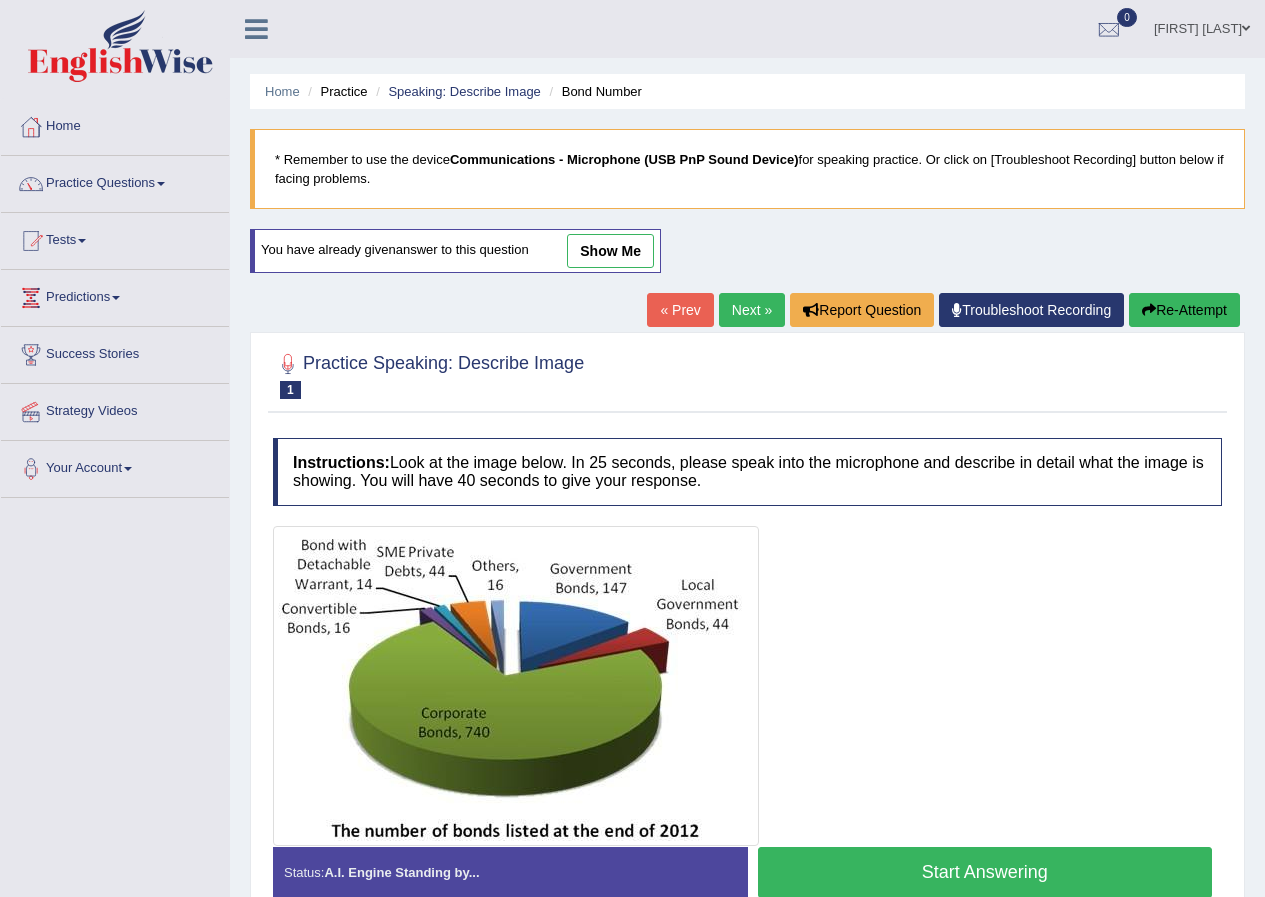 scroll, scrollTop: 153, scrollLeft: 0, axis: vertical 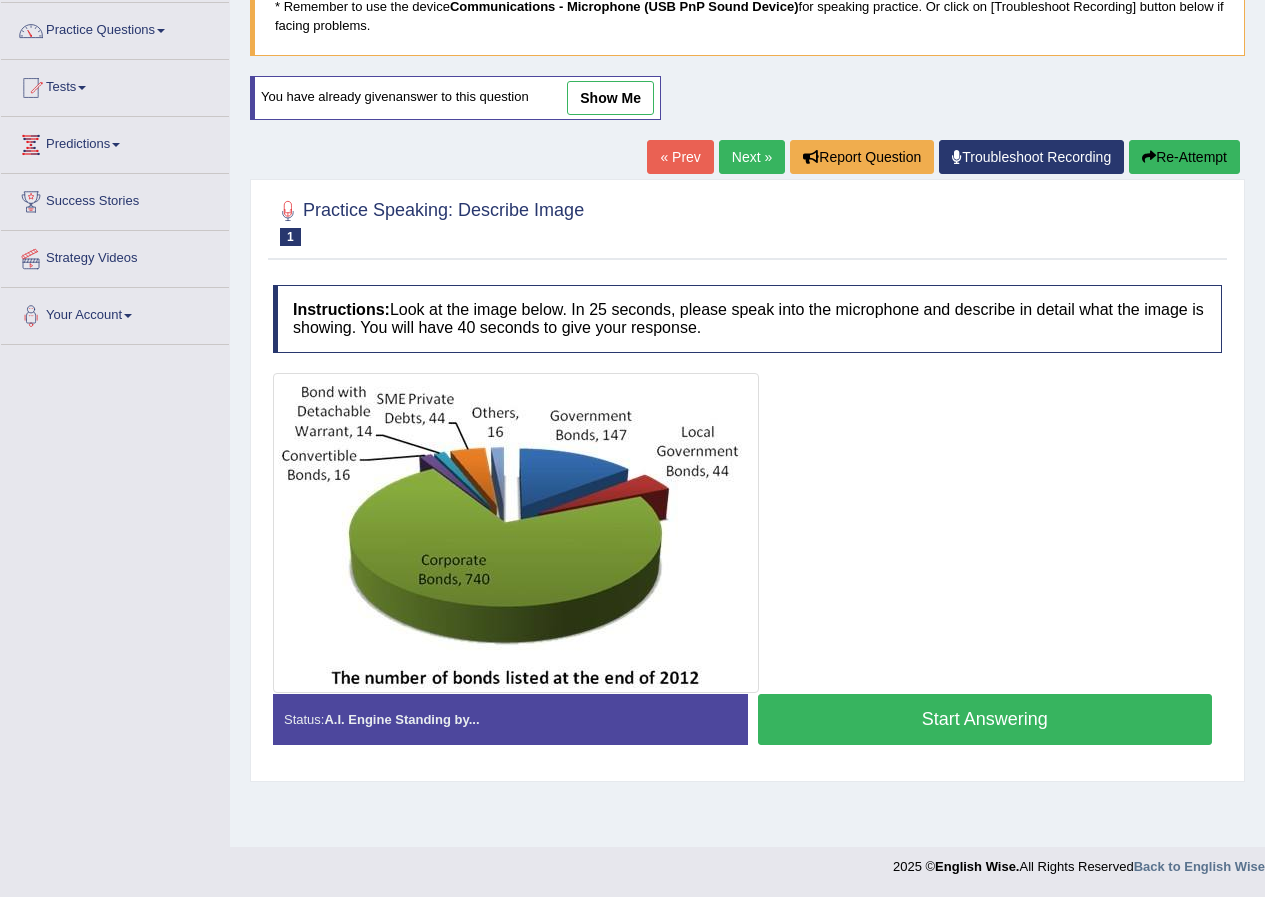 click on "Start Answering" at bounding box center (985, 719) 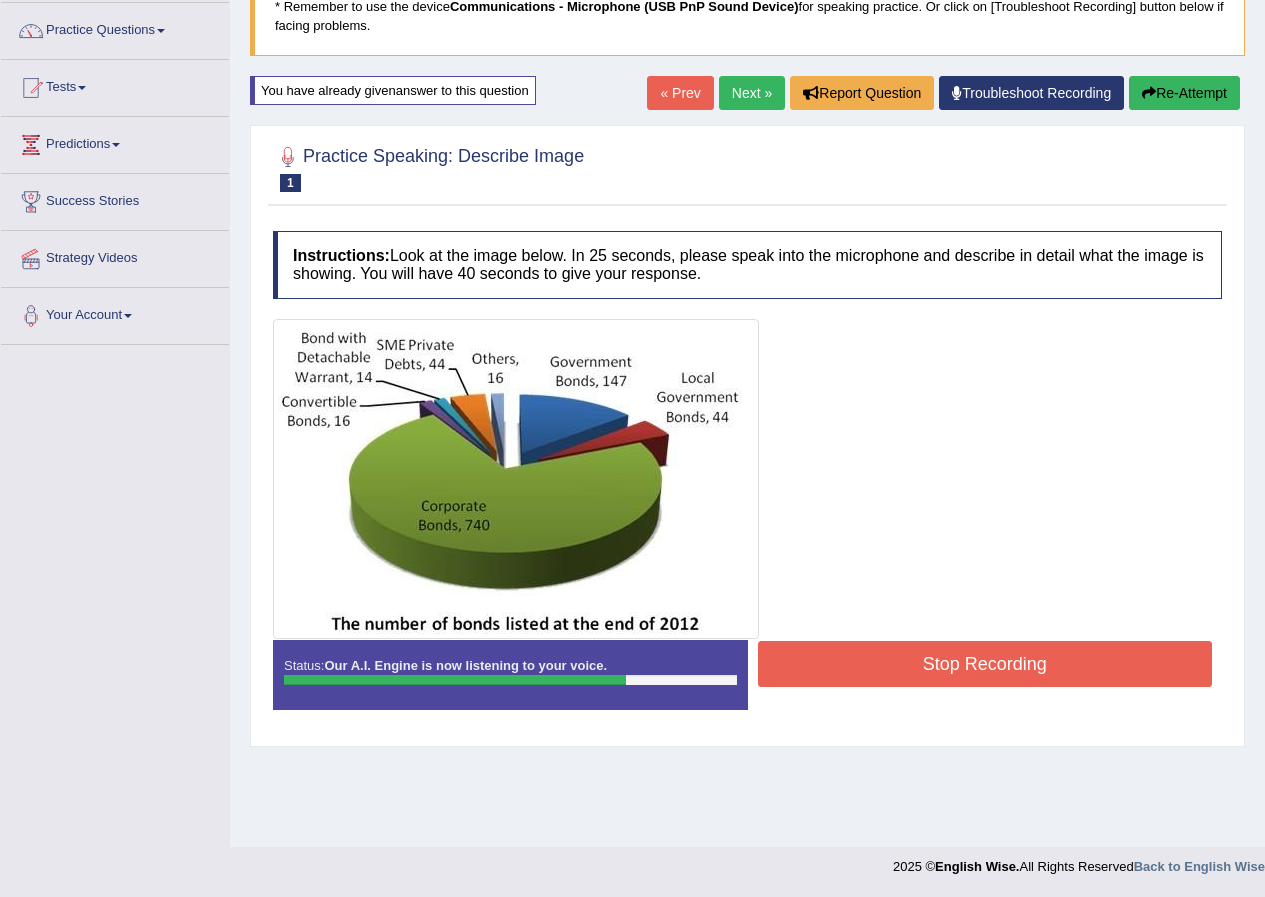 click on "Stop Recording" at bounding box center (985, 664) 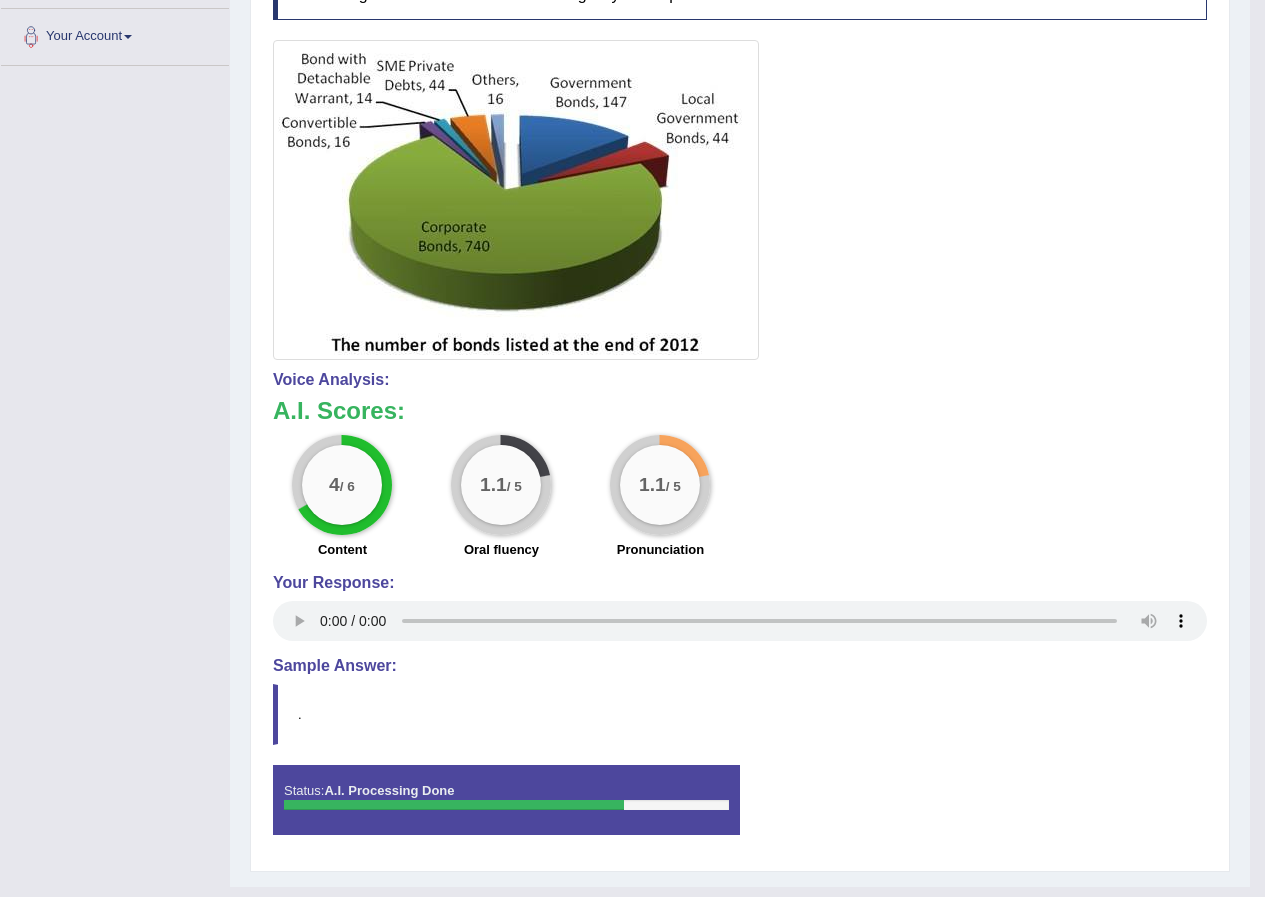 scroll, scrollTop: 472, scrollLeft: 0, axis: vertical 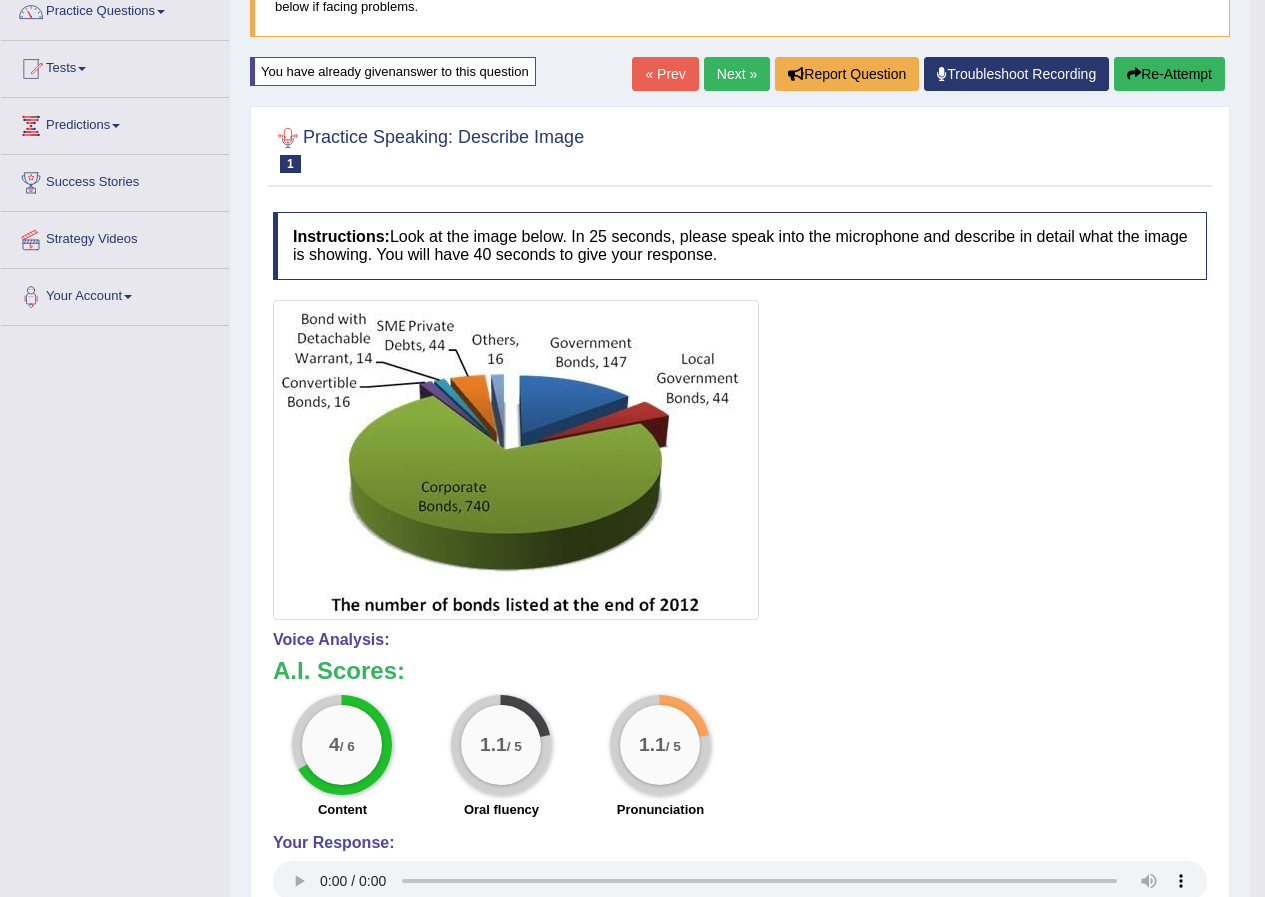 click at bounding box center (288, 138) 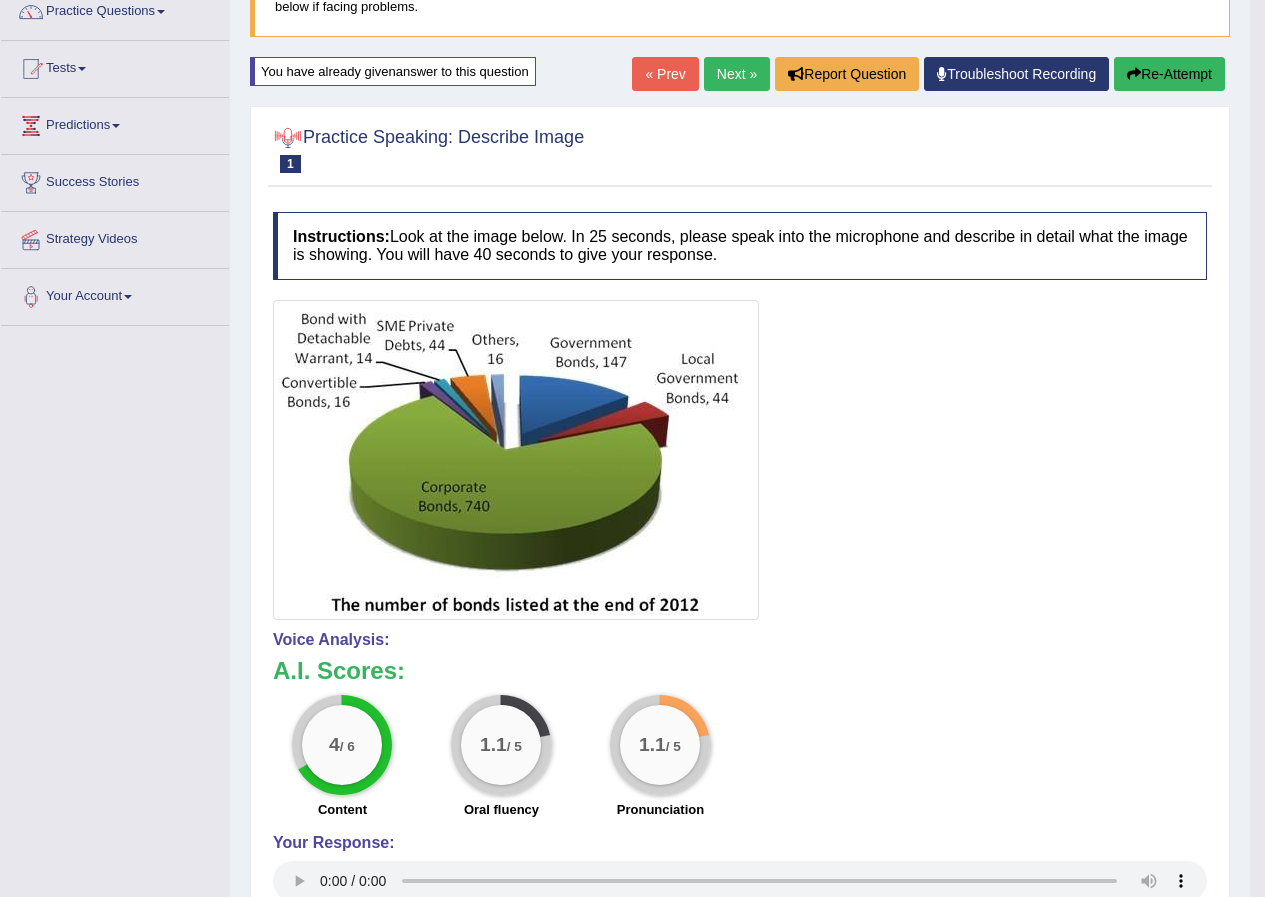 click at bounding box center [288, 138] 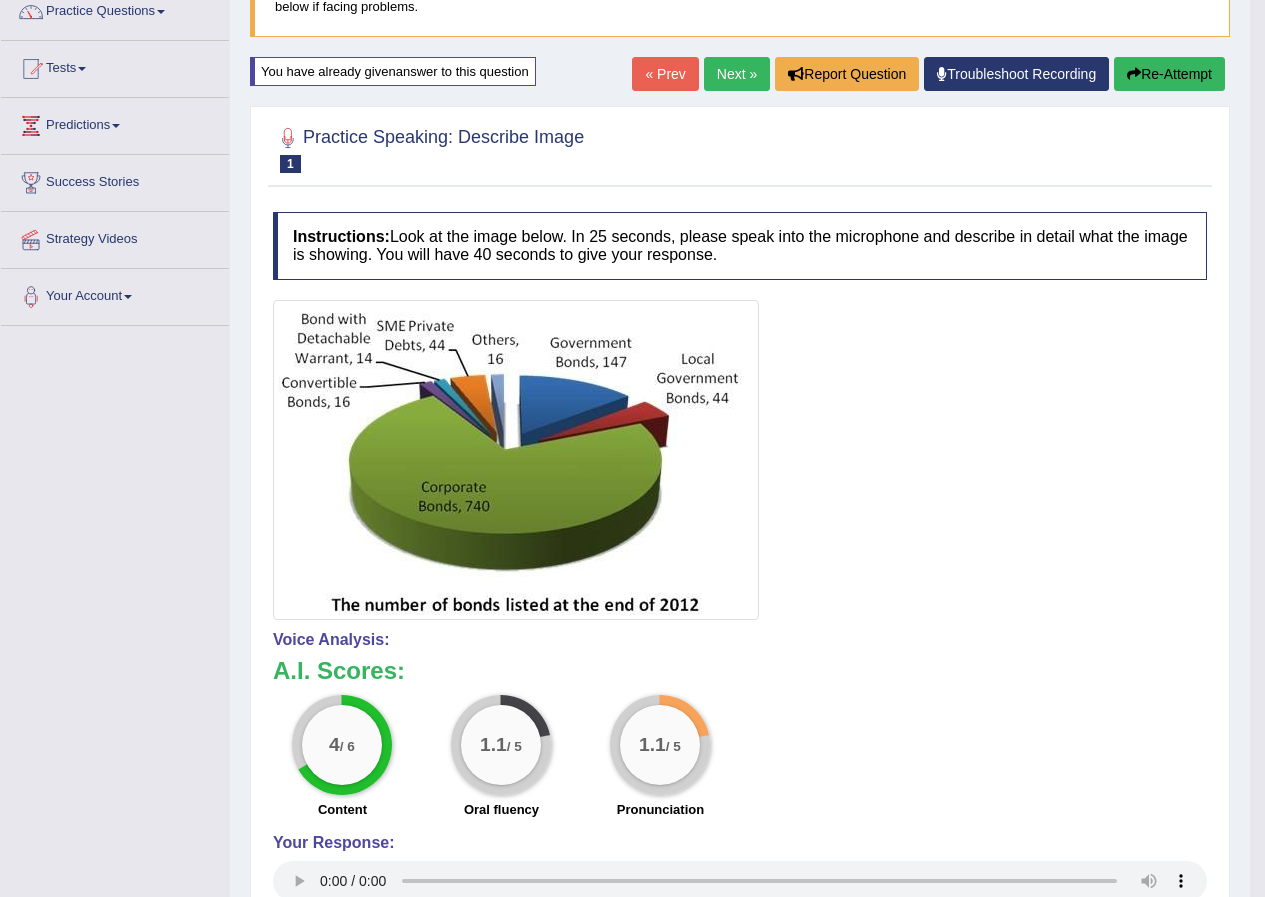 click at bounding box center [288, 138] 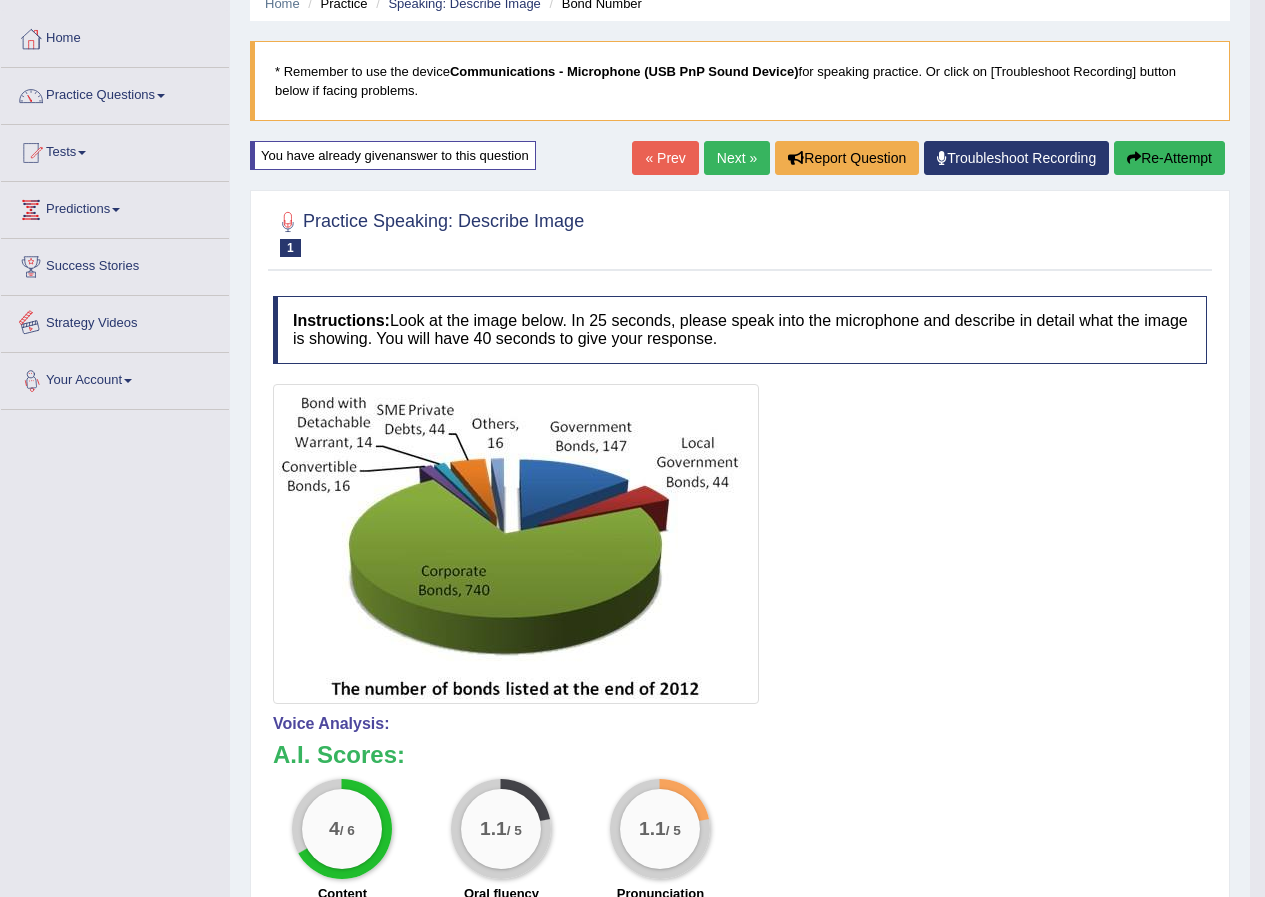 scroll, scrollTop: 0, scrollLeft: 0, axis: both 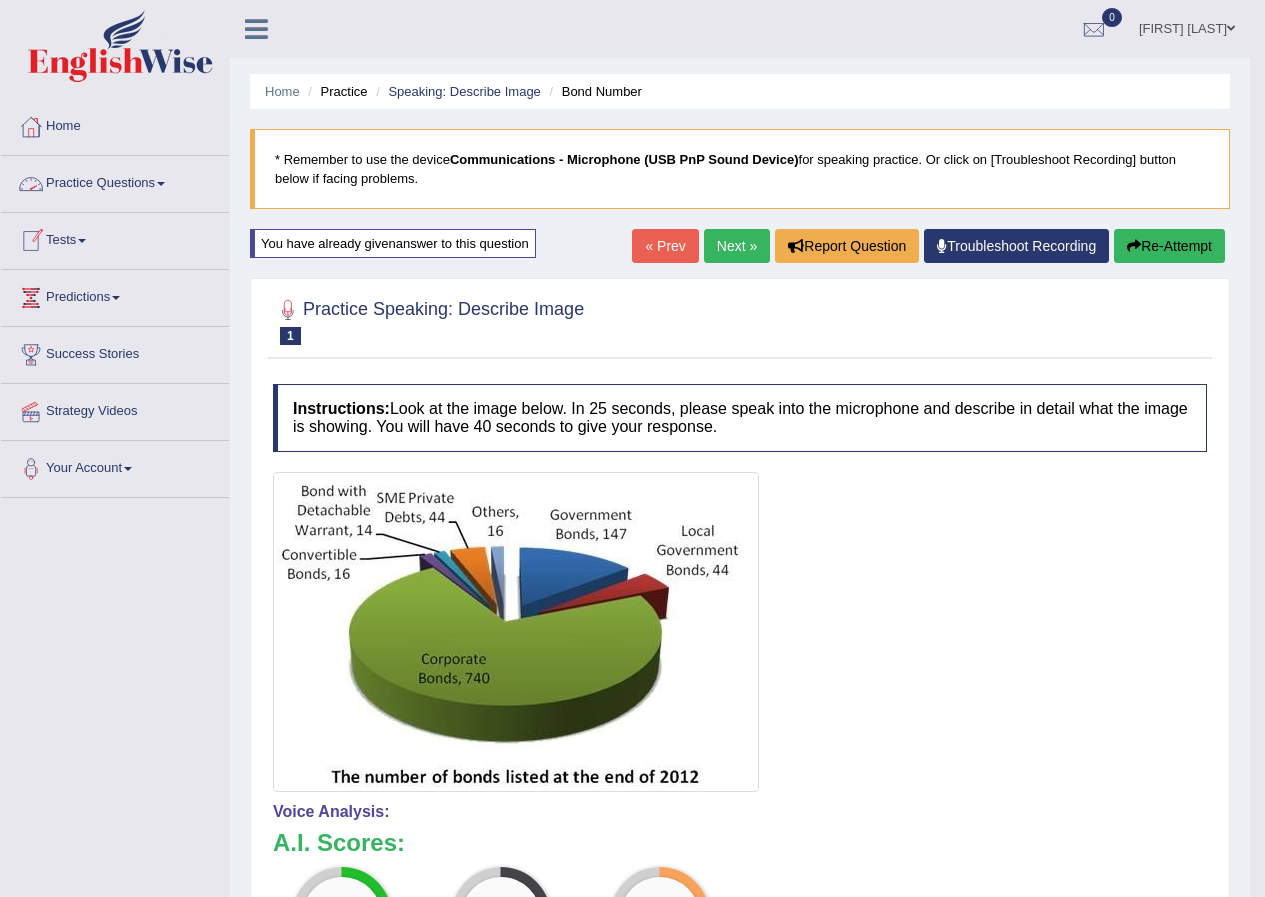 click on "Practice Questions" at bounding box center (115, 181) 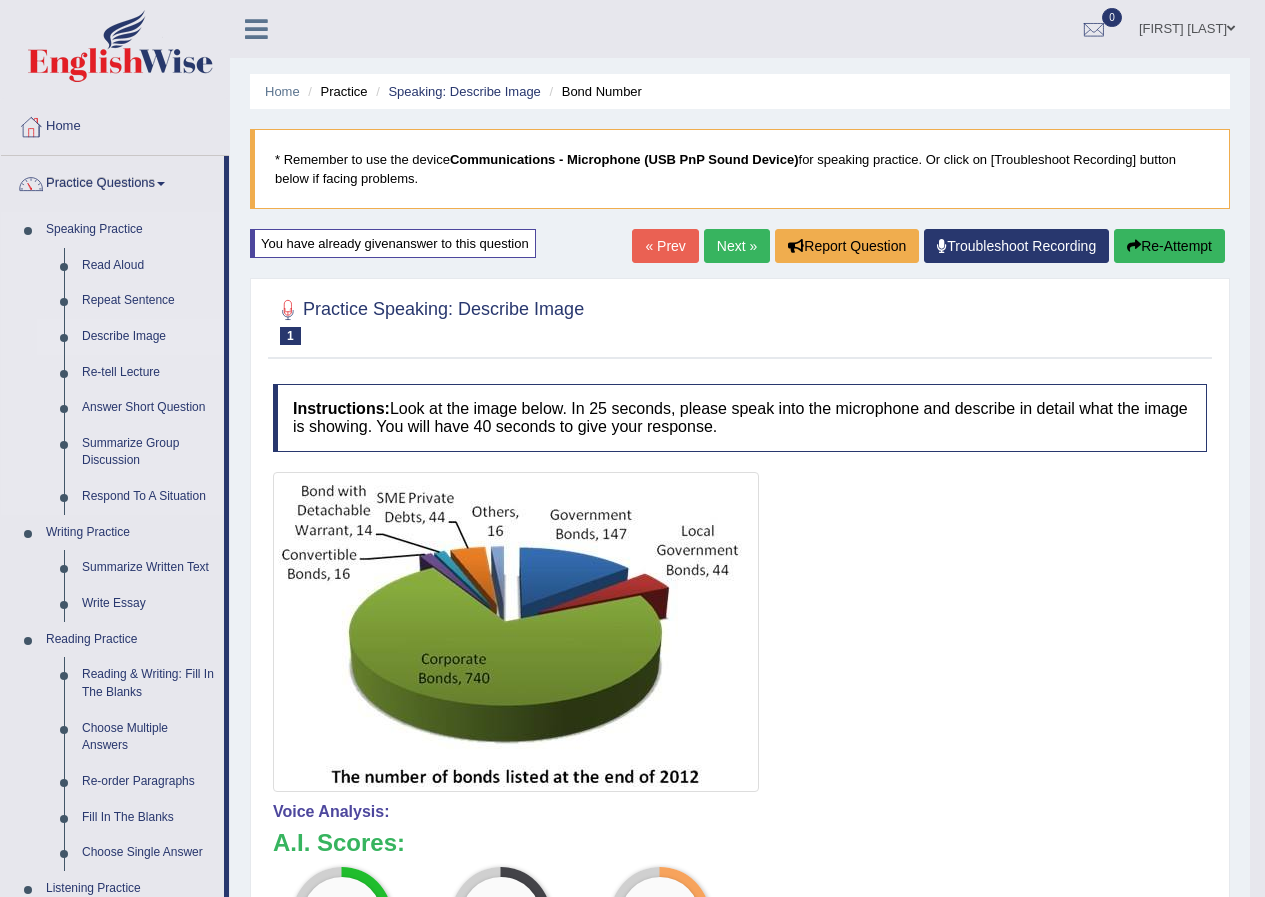 click on "Describe Image" at bounding box center [148, 337] 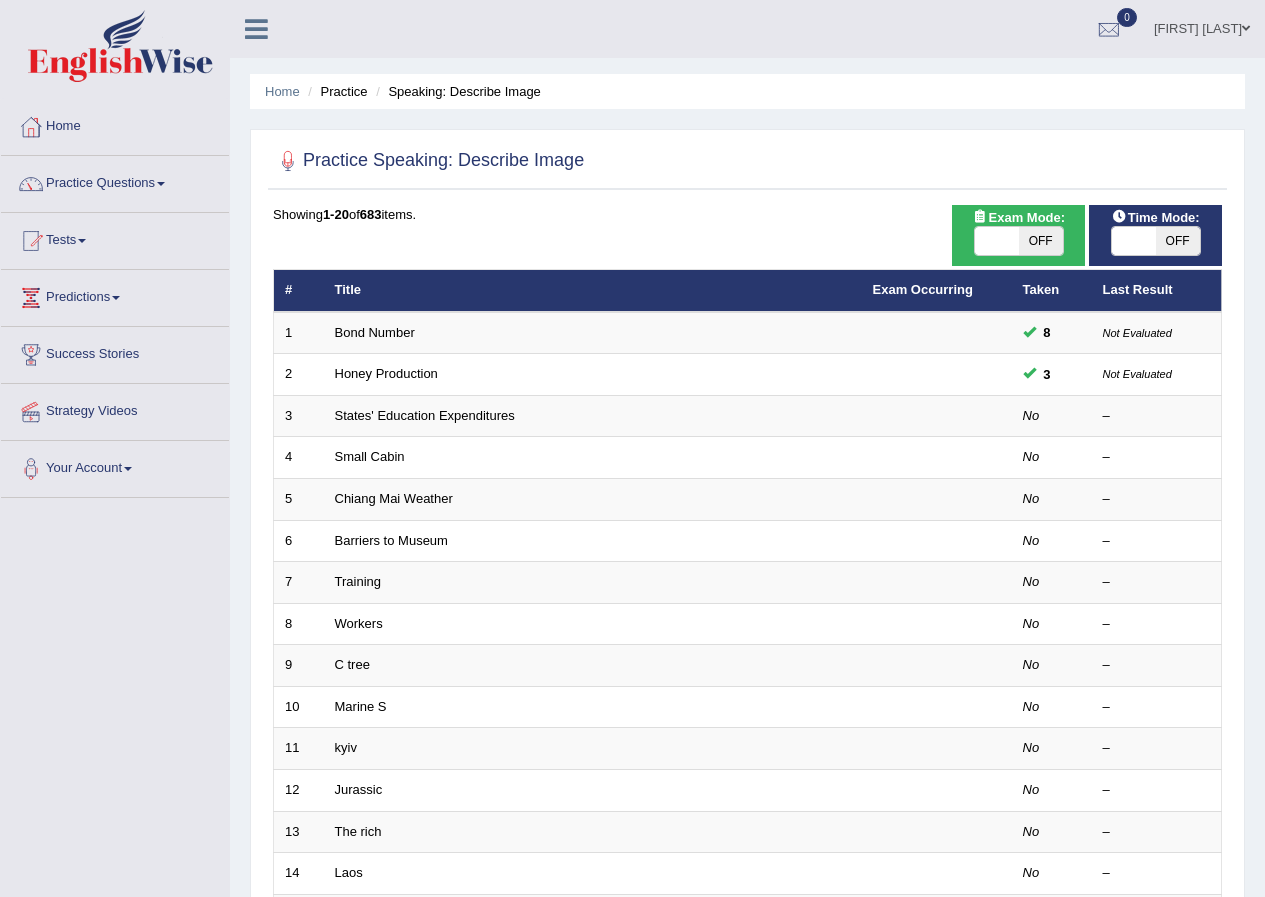 scroll, scrollTop: 0, scrollLeft: 0, axis: both 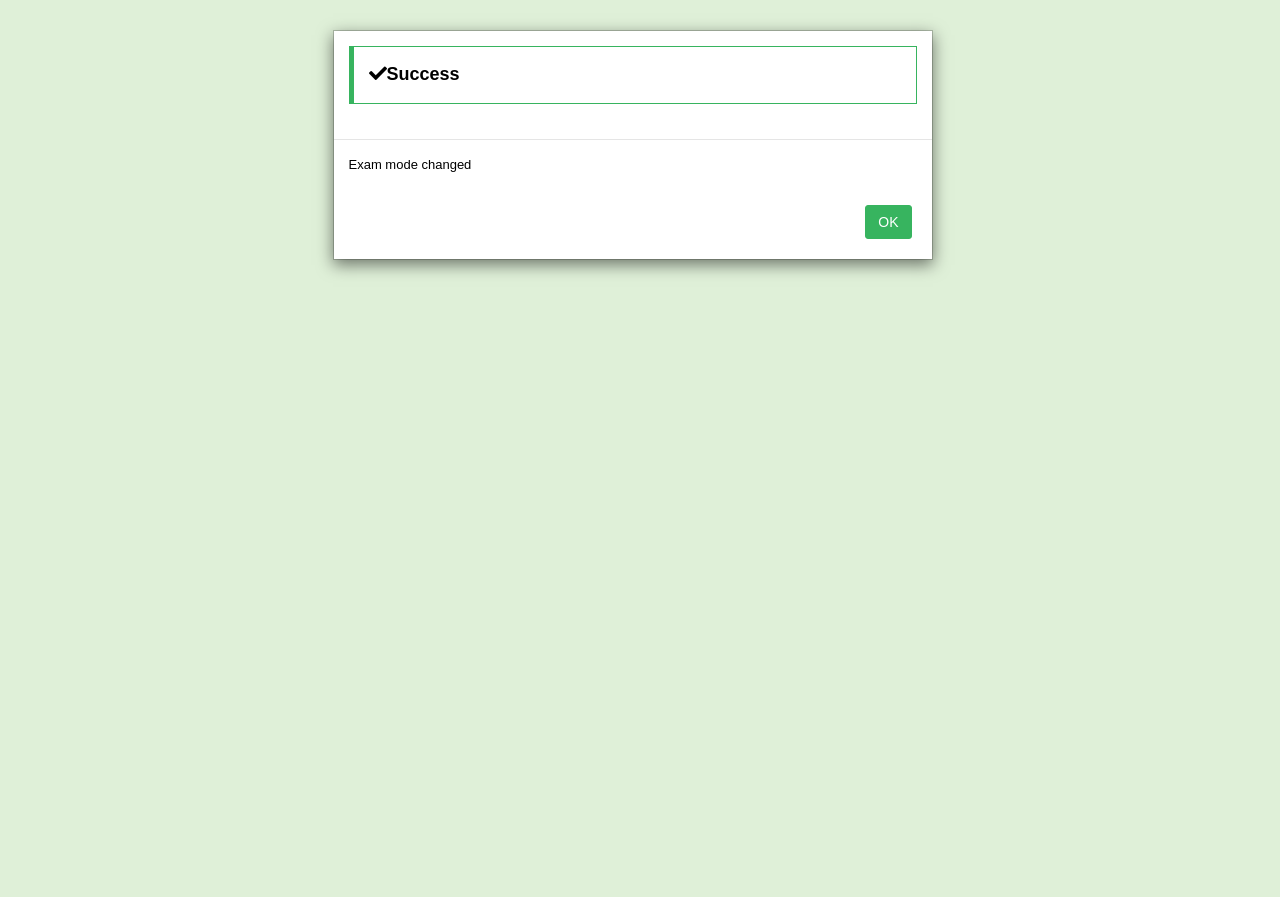 click on "OK" at bounding box center (888, 222) 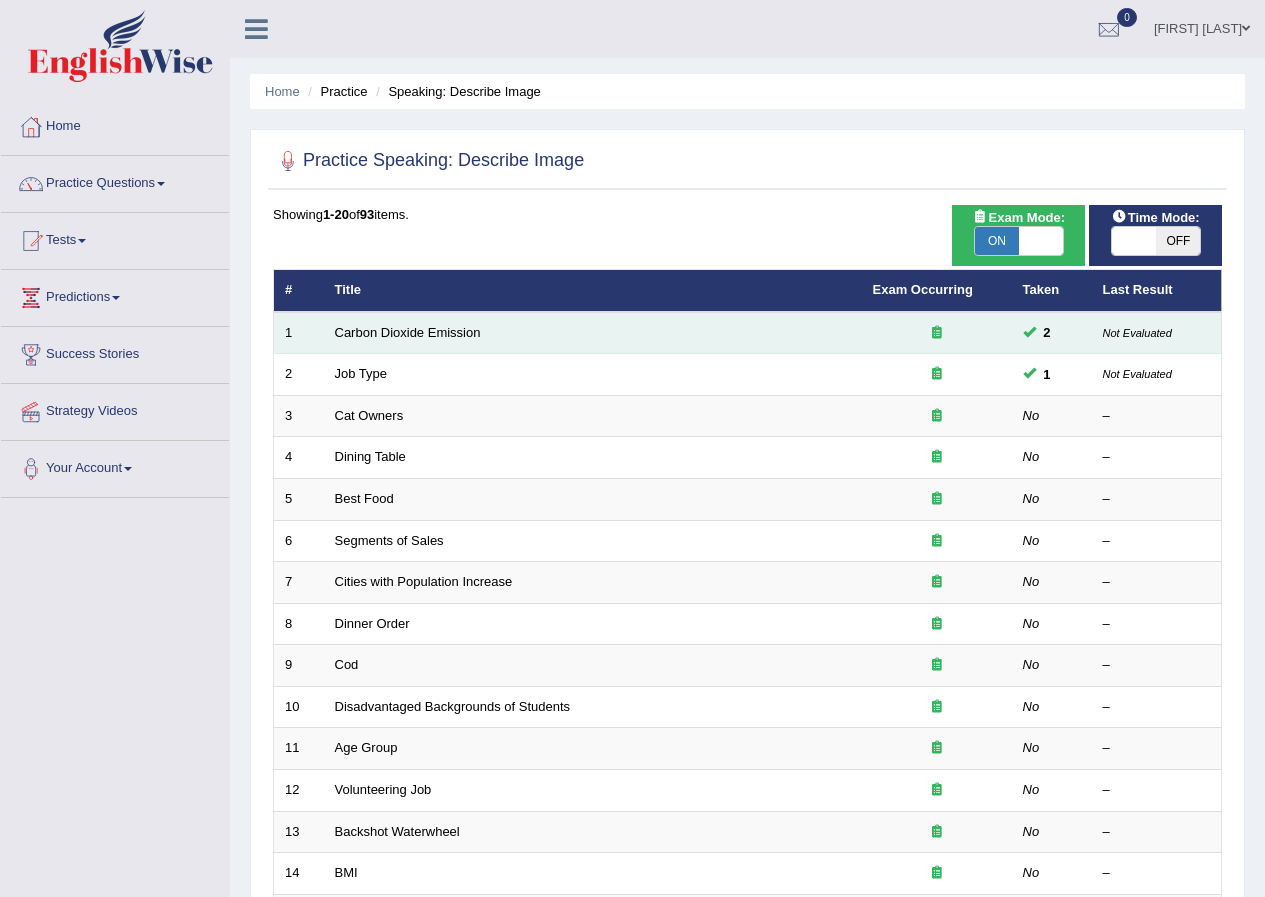 scroll, scrollTop: 0, scrollLeft: 0, axis: both 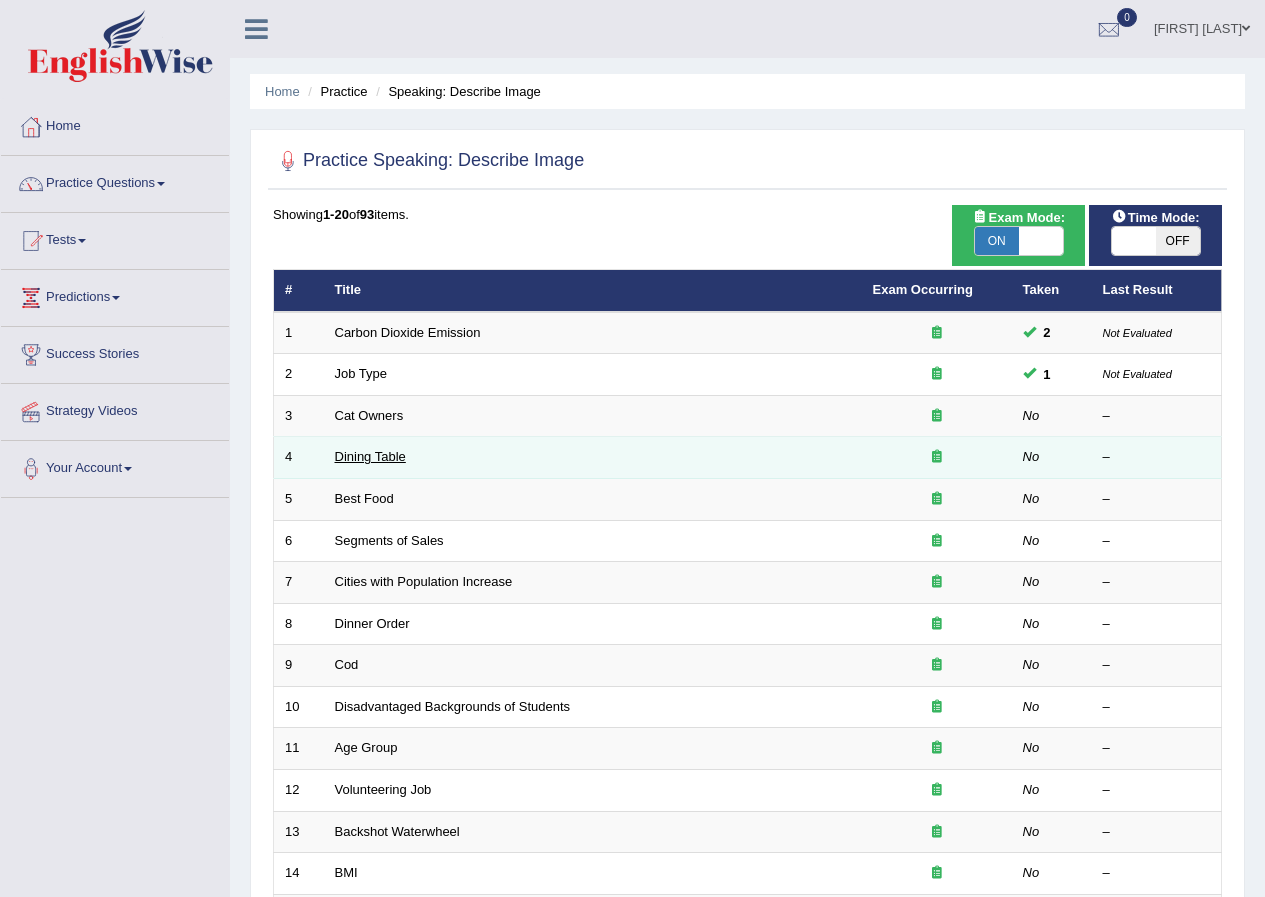 click on "Dining Table" at bounding box center [370, 456] 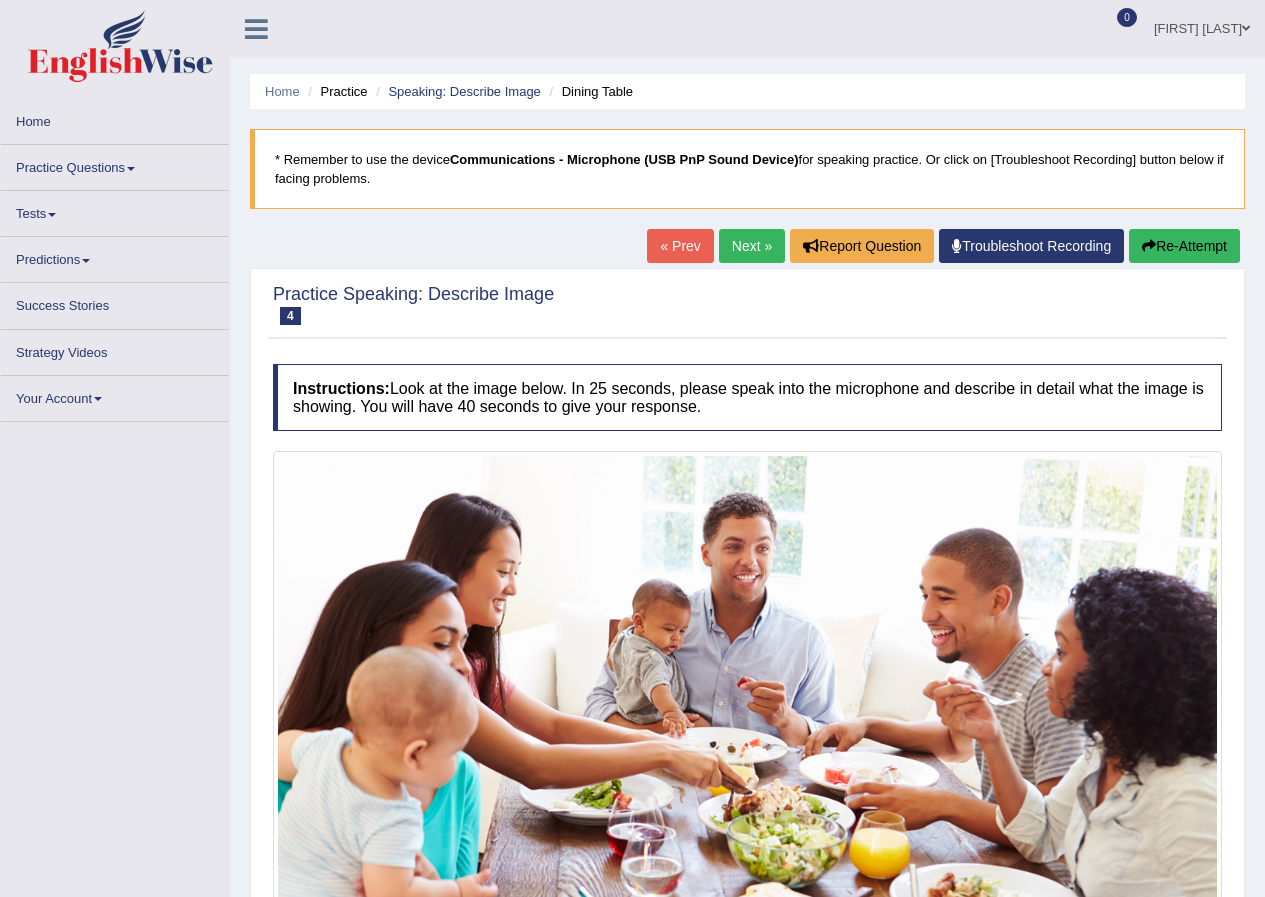 scroll, scrollTop: 0, scrollLeft: 0, axis: both 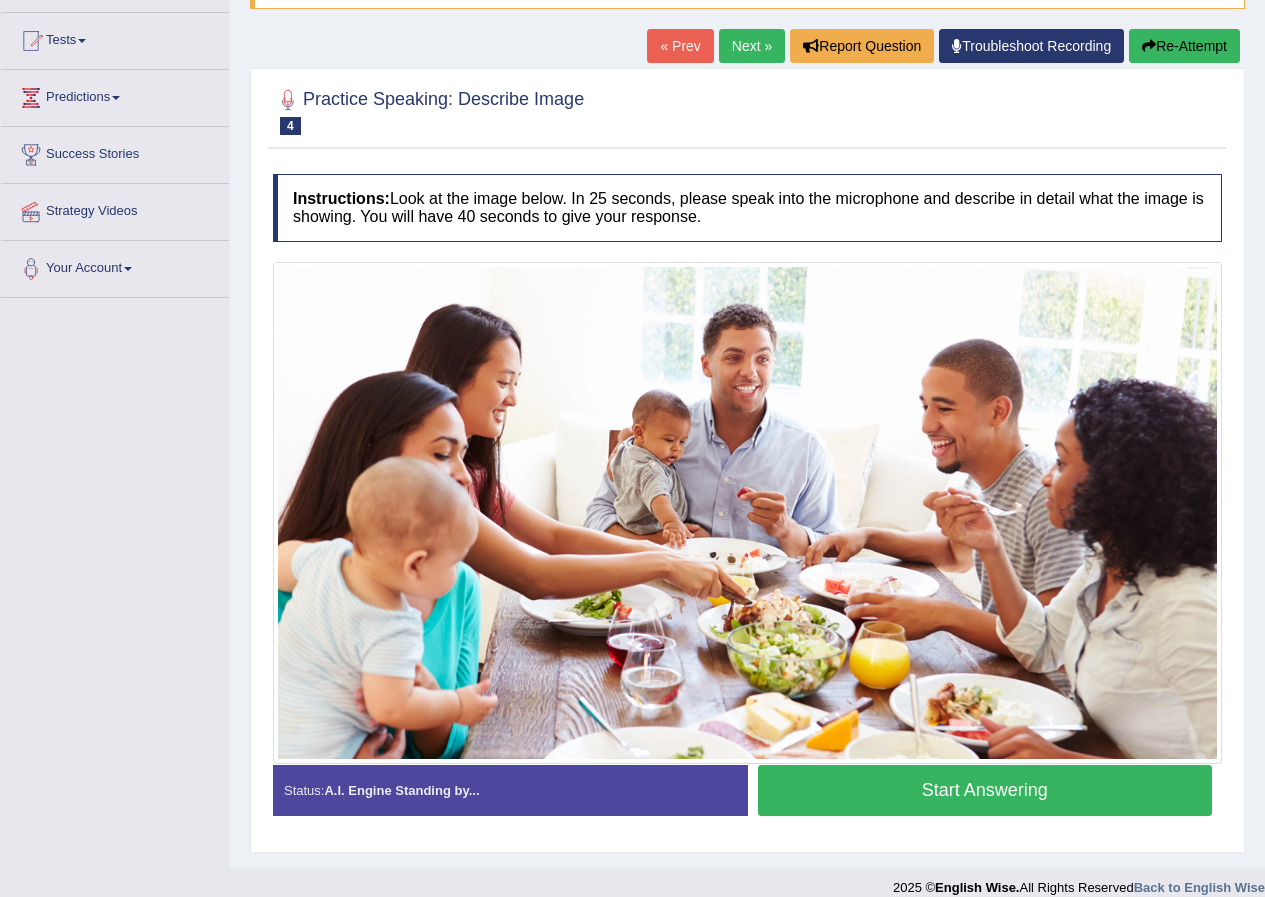 click on "Start Answering" at bounding box center [985, 790] 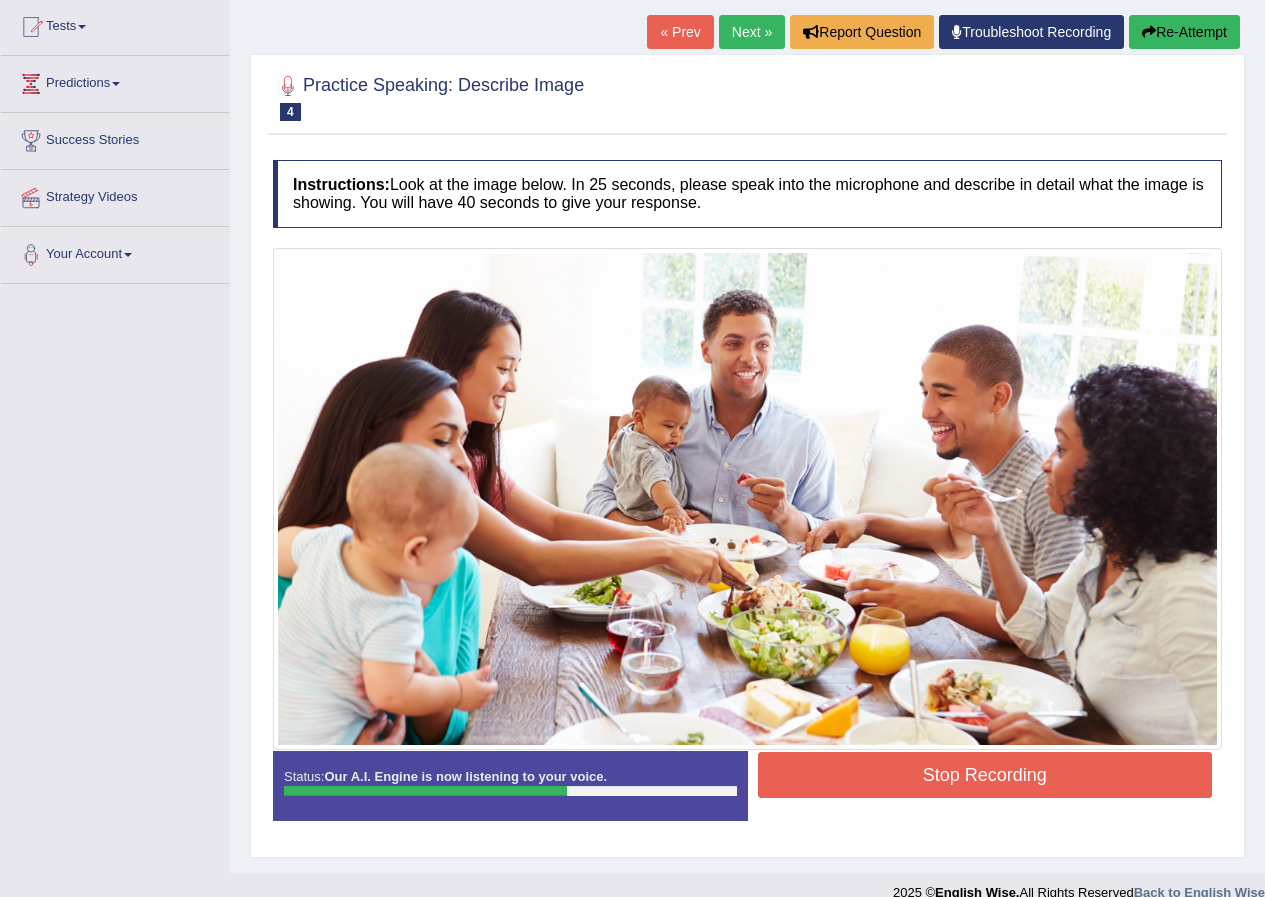 scroll, scrollTop: 240, scrollLeft: 0, axis: vertical 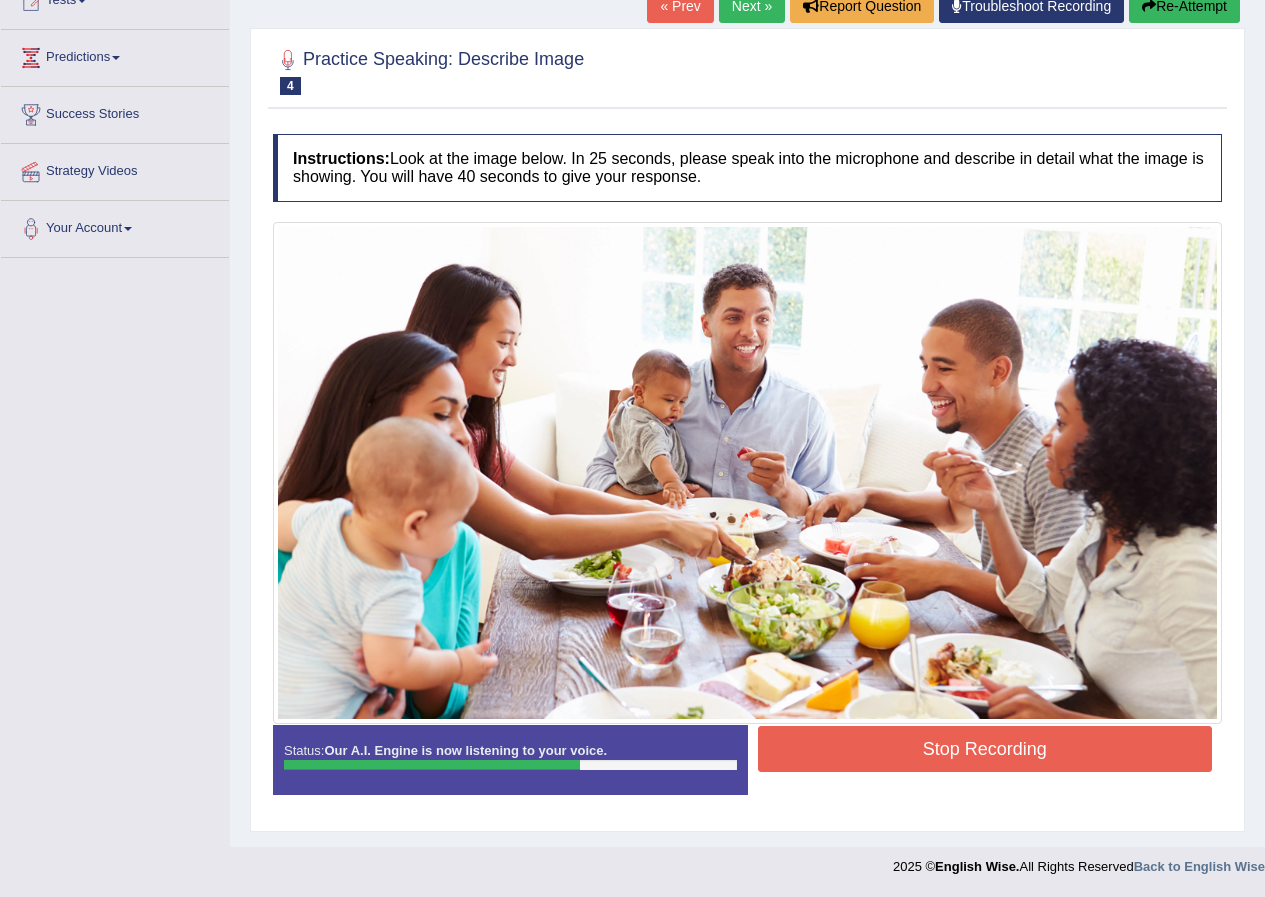 click on "Stop Recording" at bounding box center [985, 749] 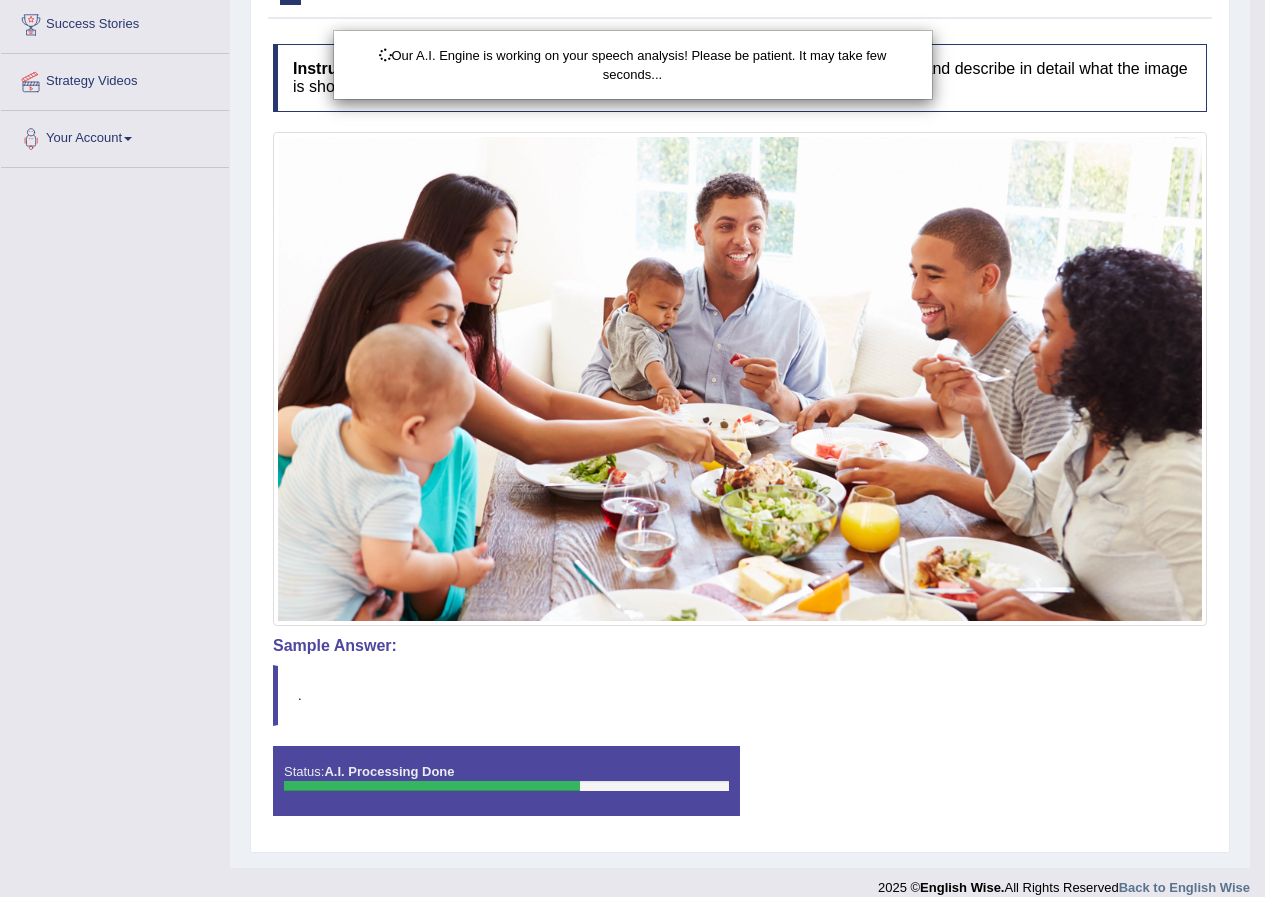 scroll, scrollTop: 351, scrollLeft: 0, axis: vertical 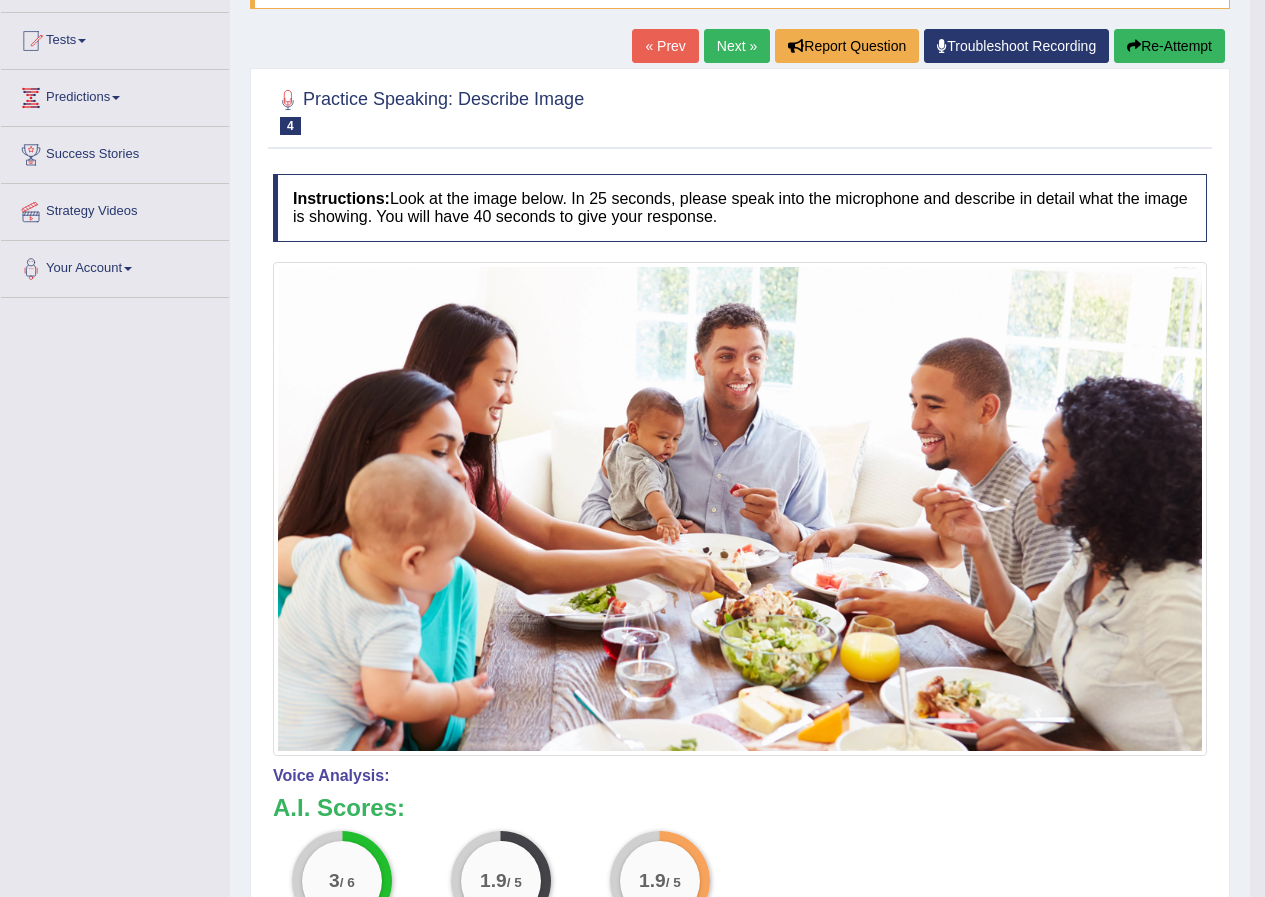 click at bounding box center (1134, 46) 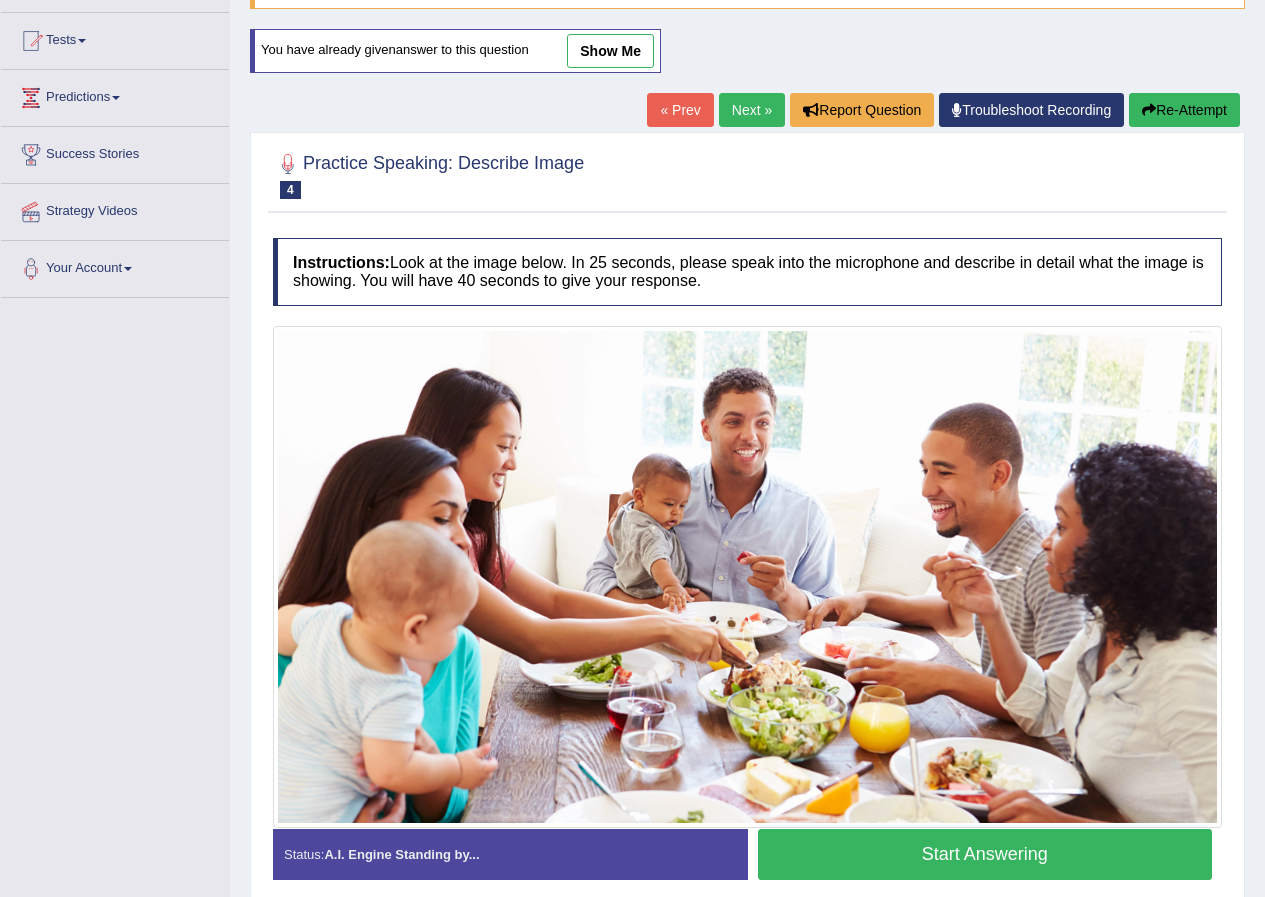 scroll, scrollTop: 0, scrollLeft: 0, axis: both 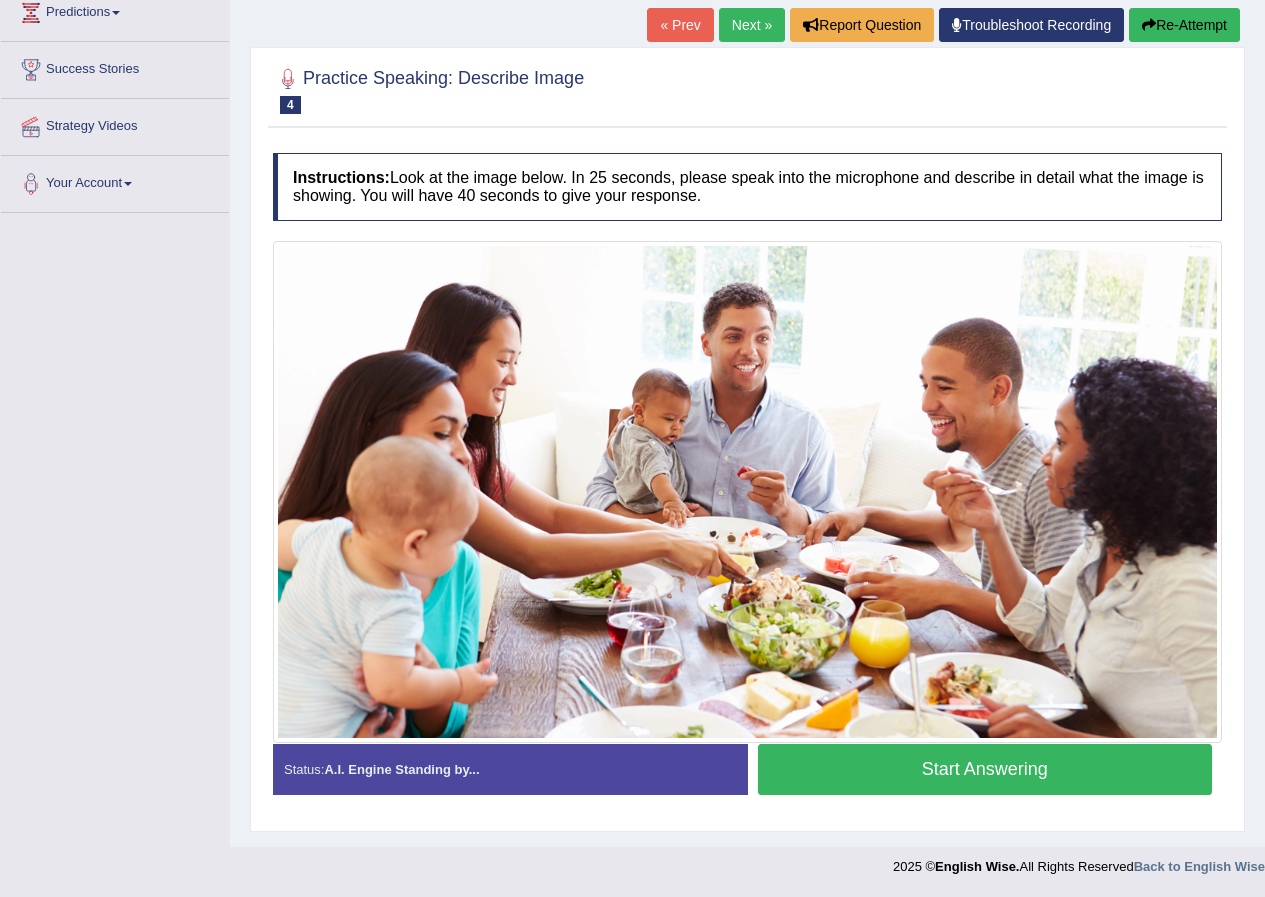 click on "Start Answering" at bounding box center (985, 769) 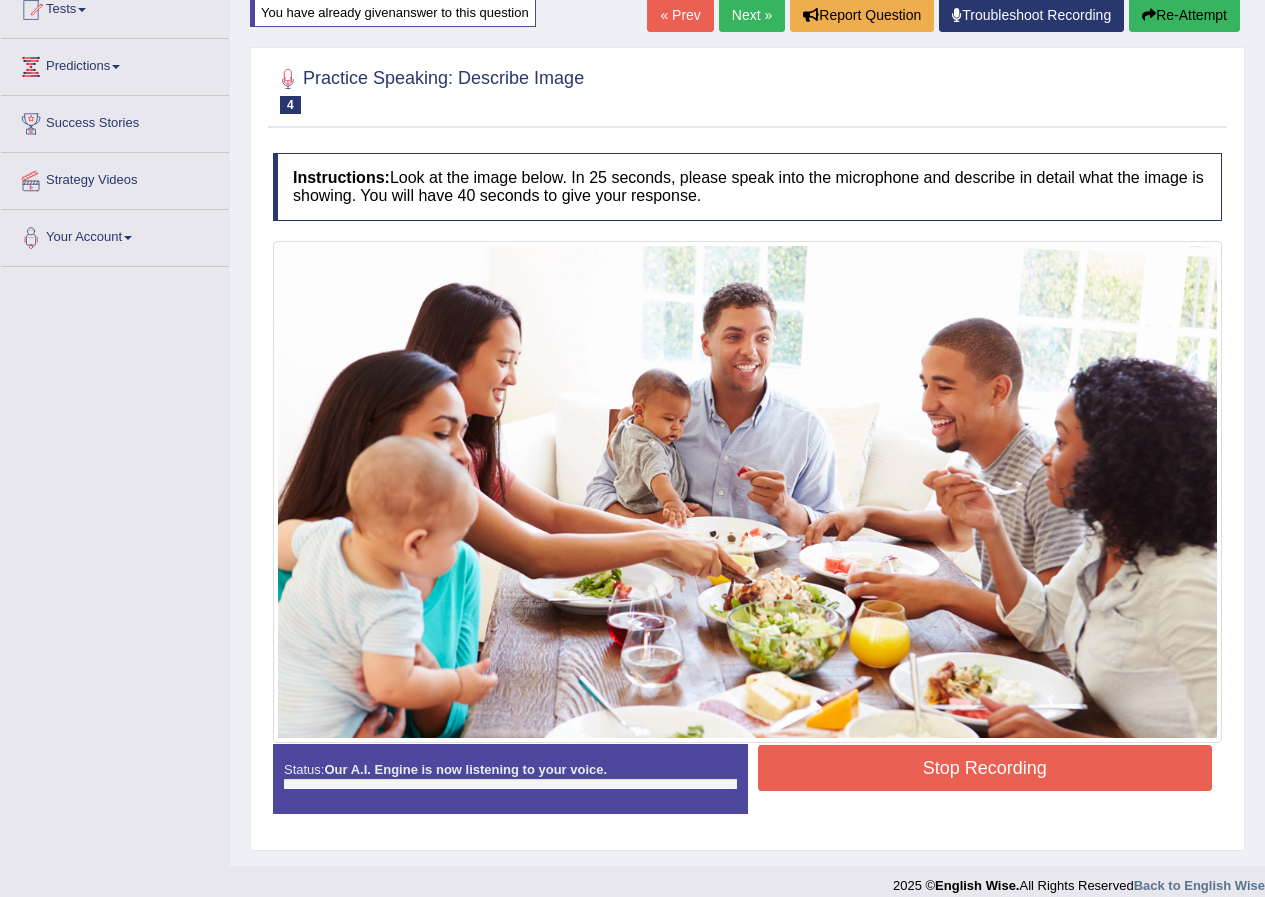 scroll, scrollTop: 250, scrollLeft: 0, axis: vertical 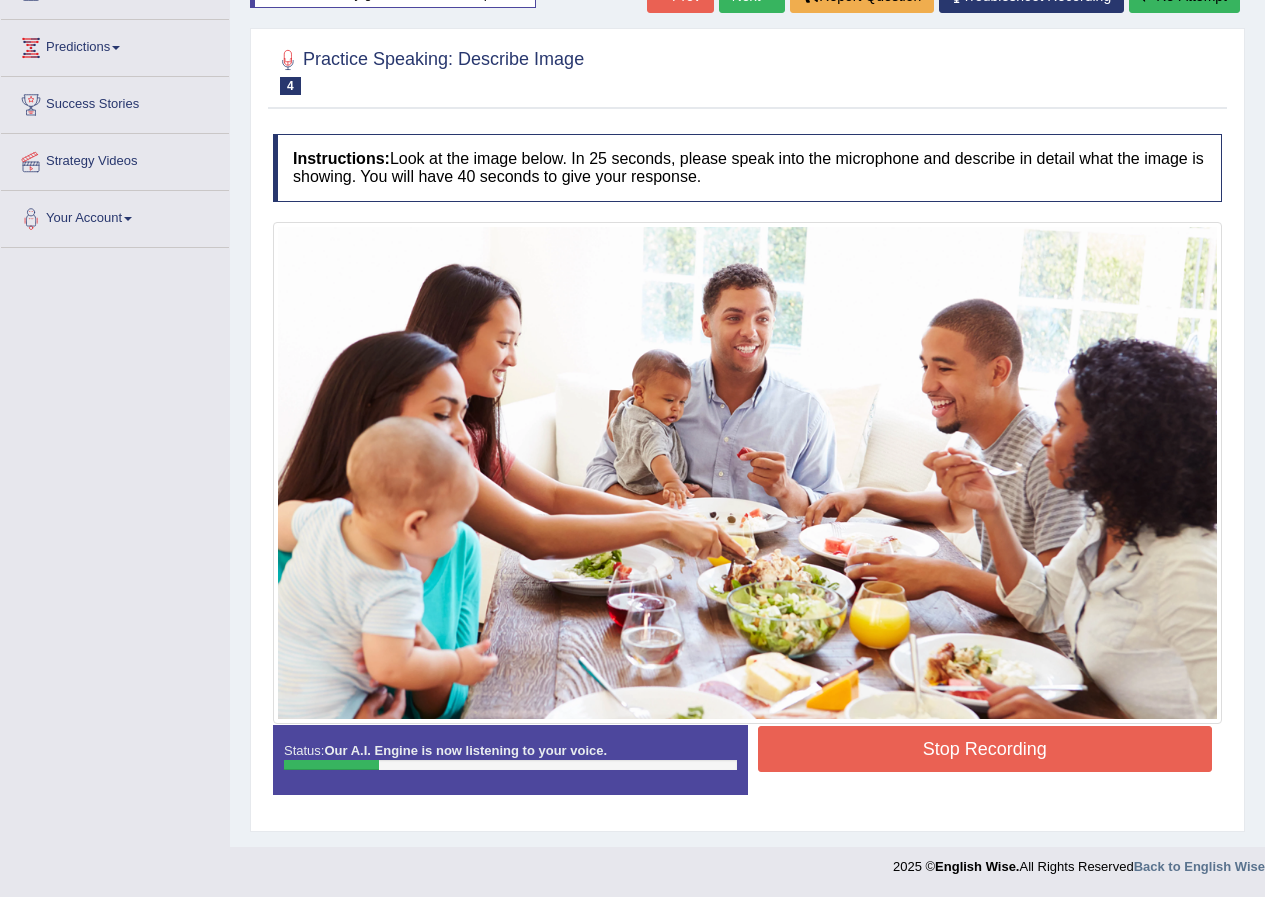 click on "Stop Recording" at bounding box center [985, 749] 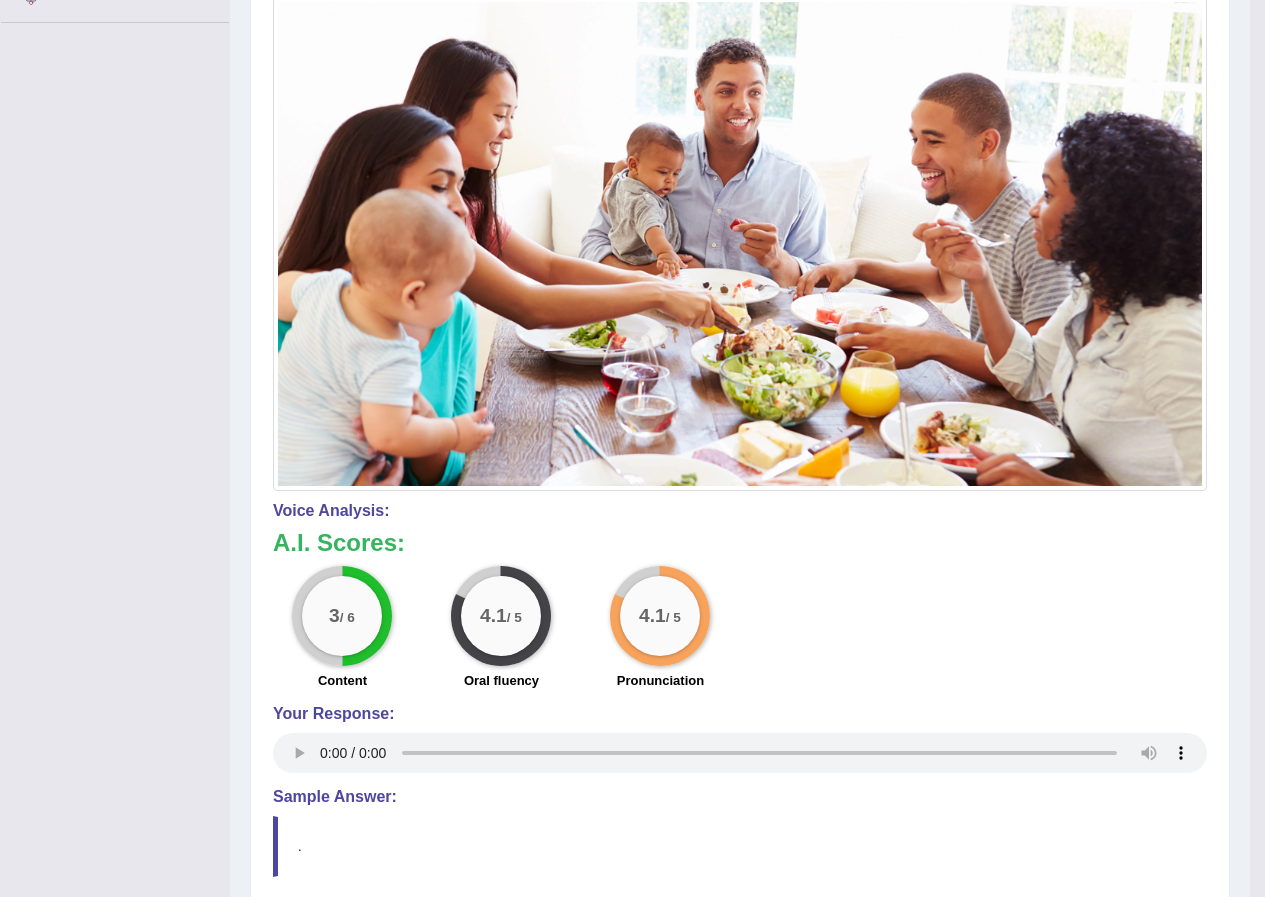 scroll, scrollTop: 347, scrollLeft: 0, axis: vertical 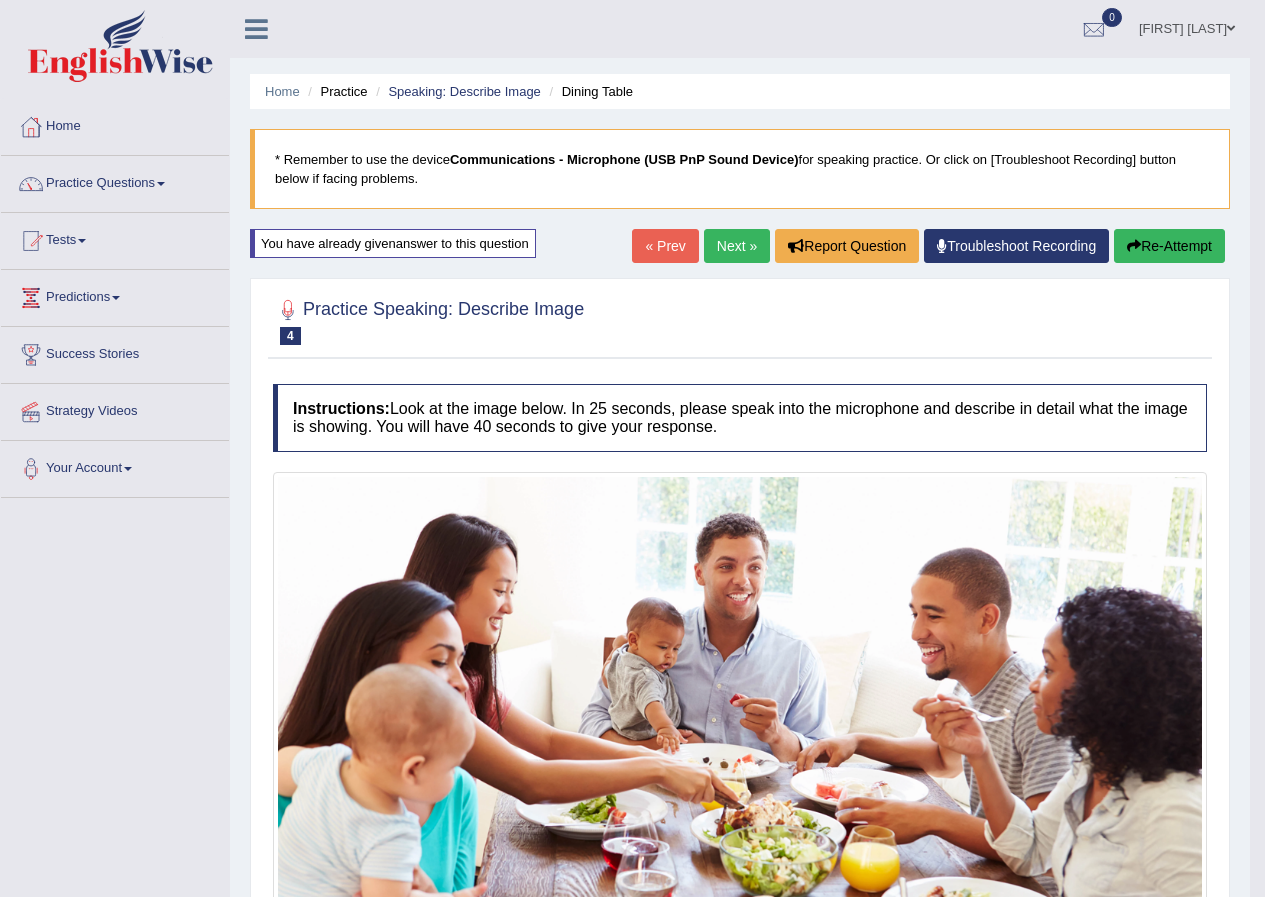 click on "Re-Attempt" at bounding box center [1169, 246] 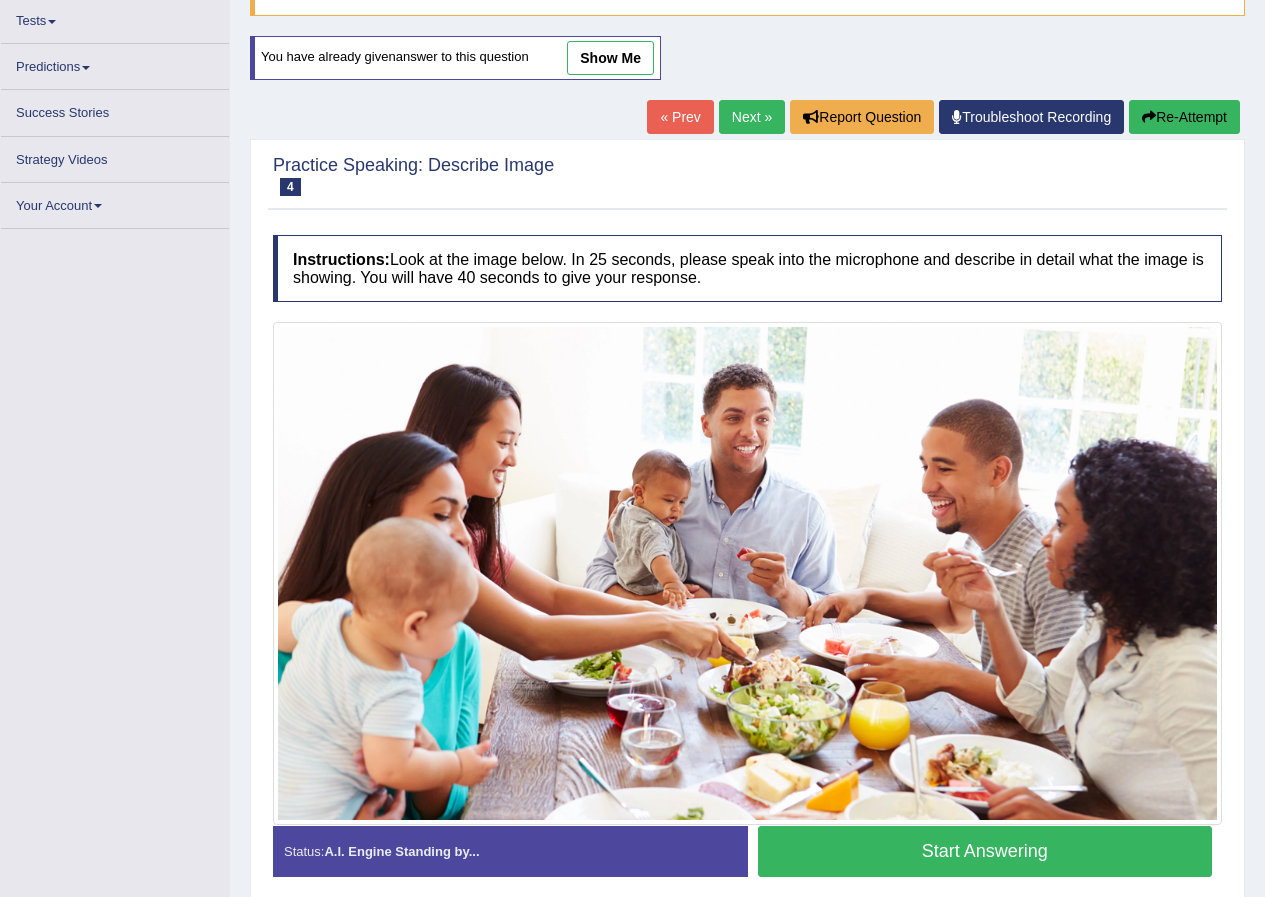 scroll, scrollTop: 281, scrollLeft: 0, axis: vertical 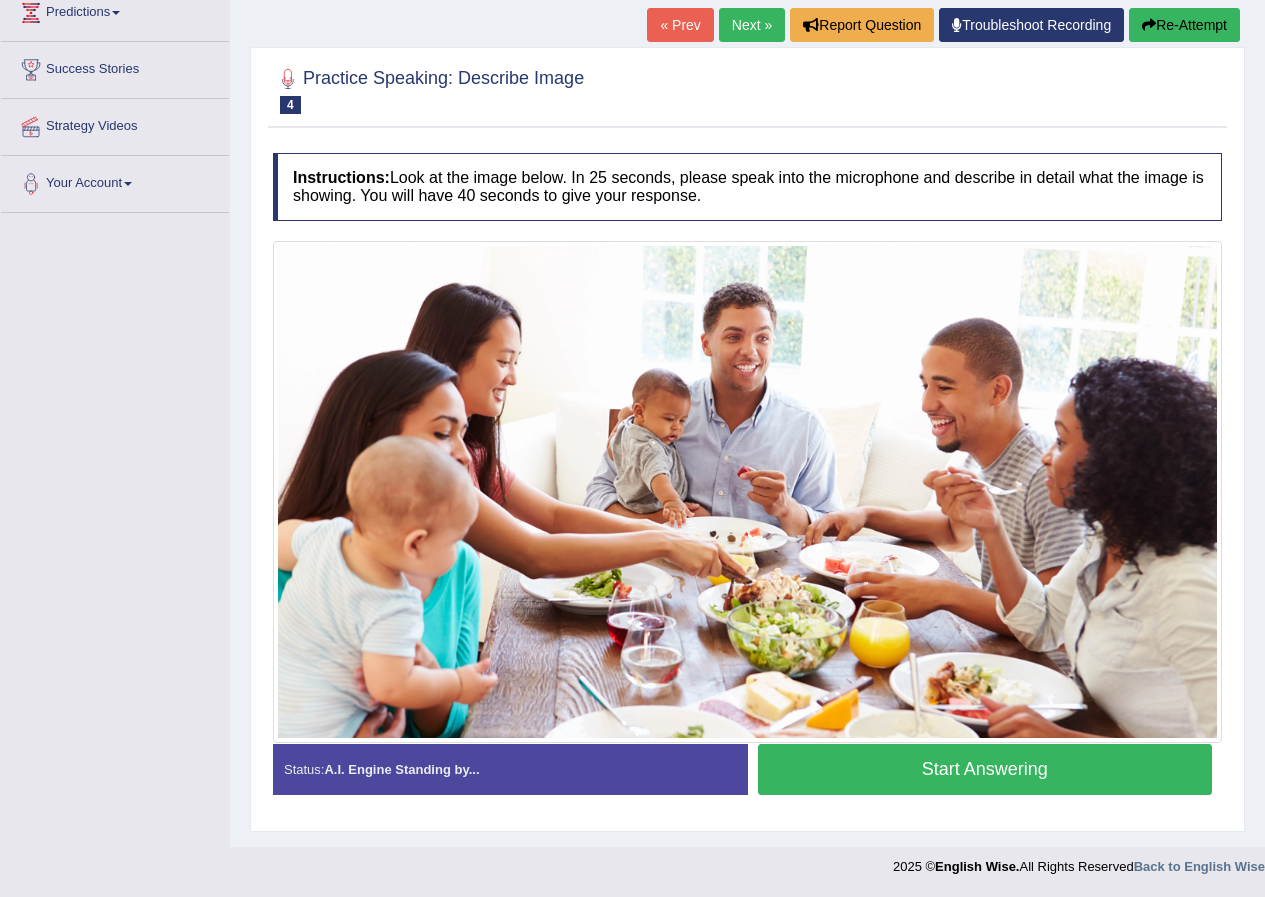 click on "Start Answering" at bounding box center [985, 769] 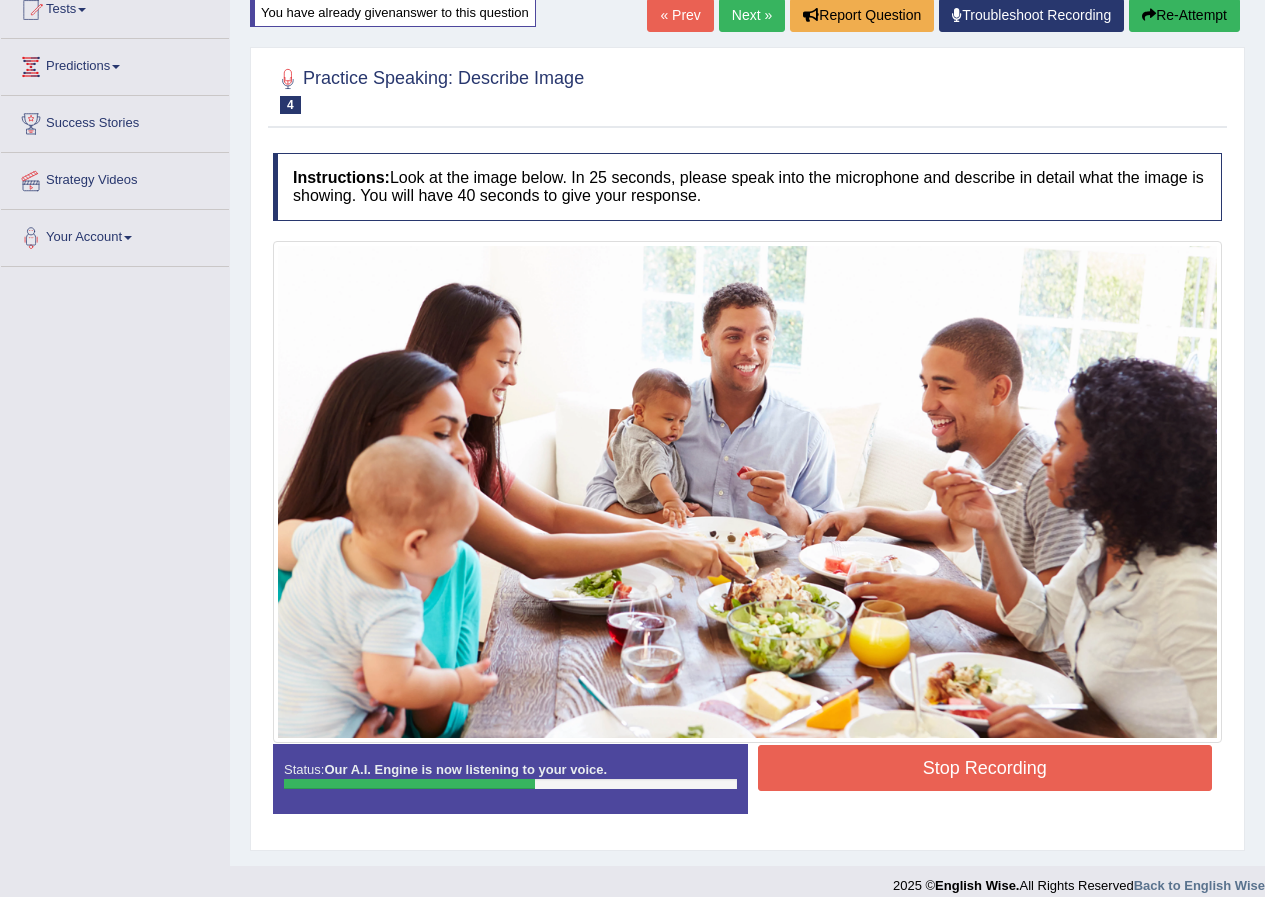 click on "Stop Recording" at bounding box center [985, 768] 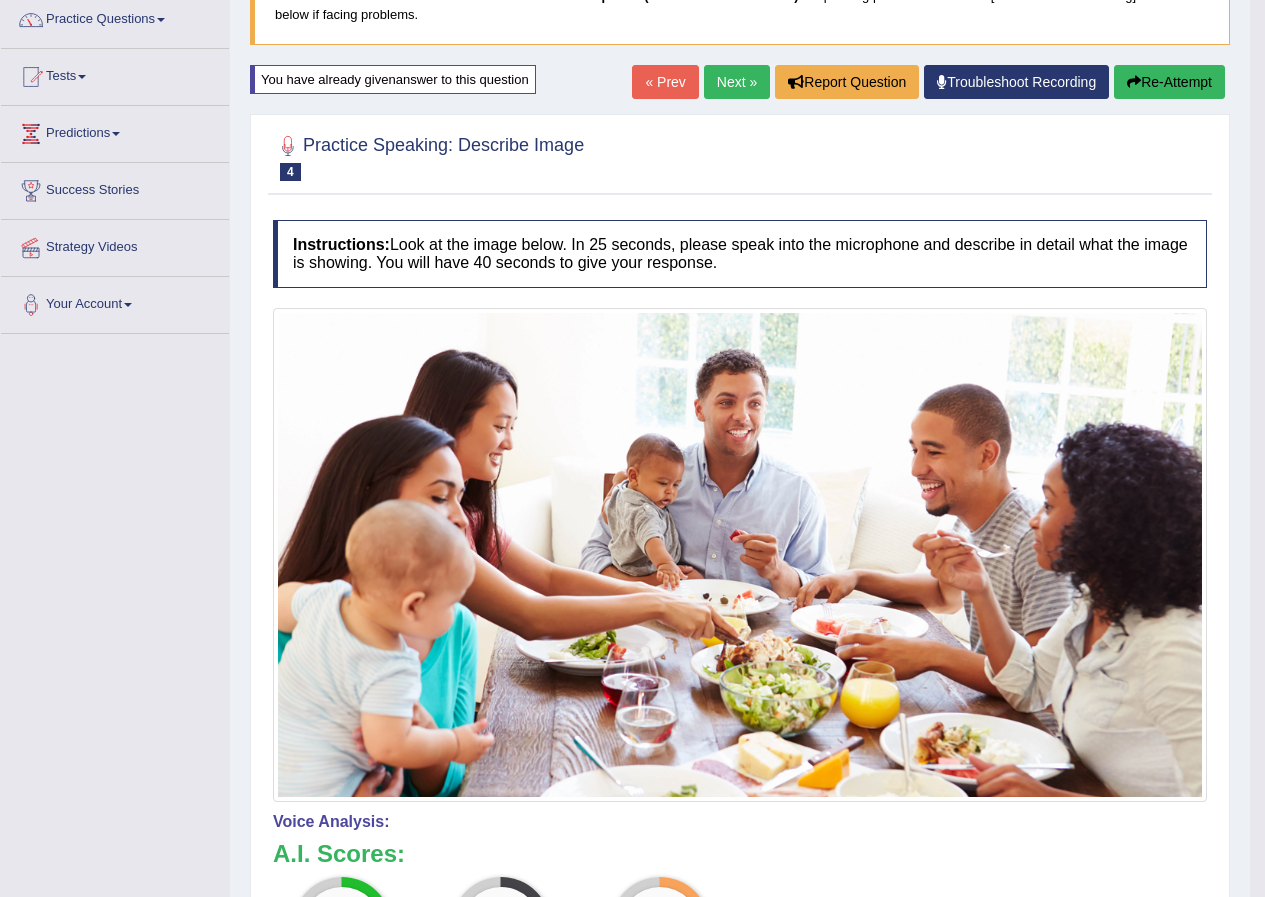 scroll, scrollTop: 131, scrollLeft: 0, axis: vertical 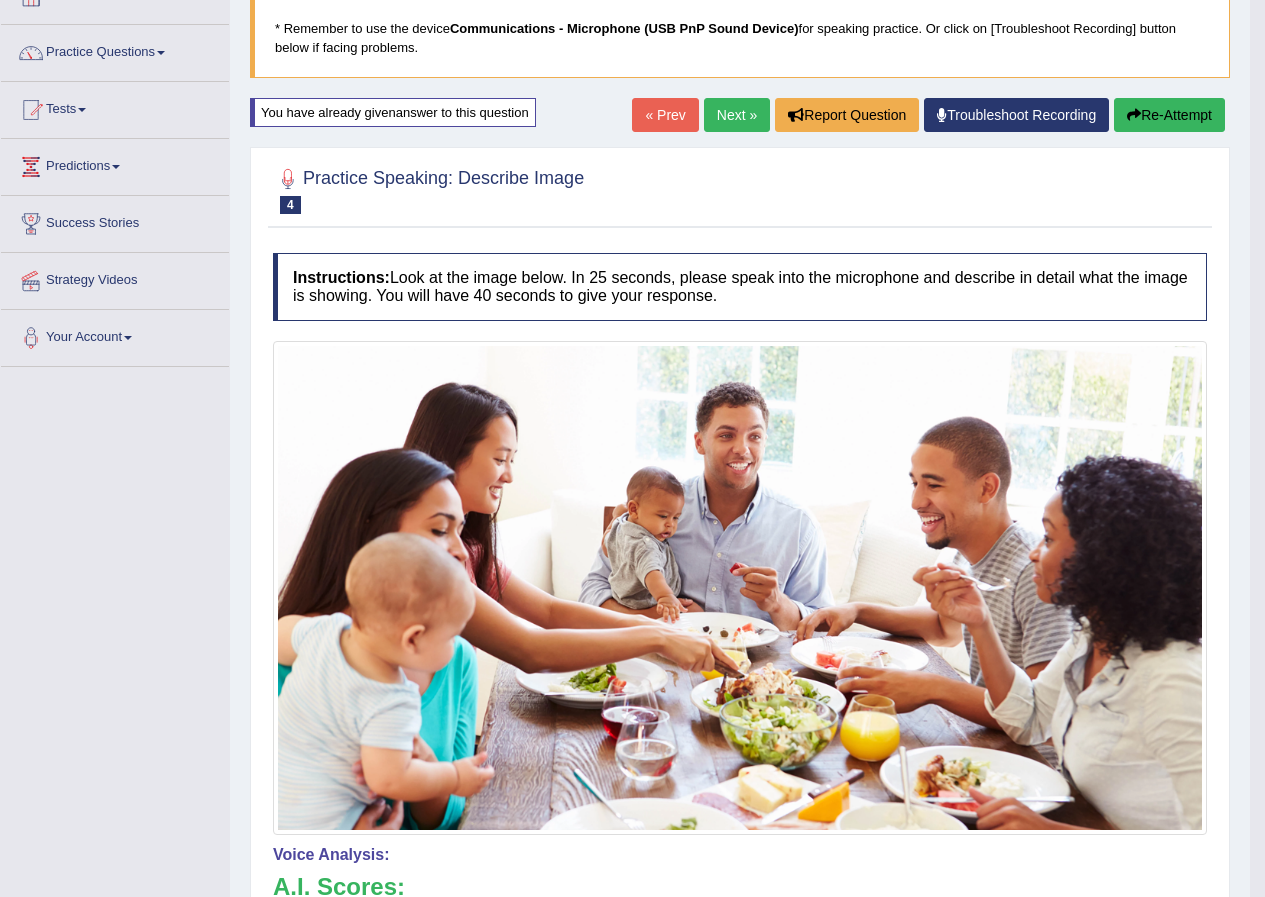 click on "Re-Attempt" at bounding box center (1169, 115) 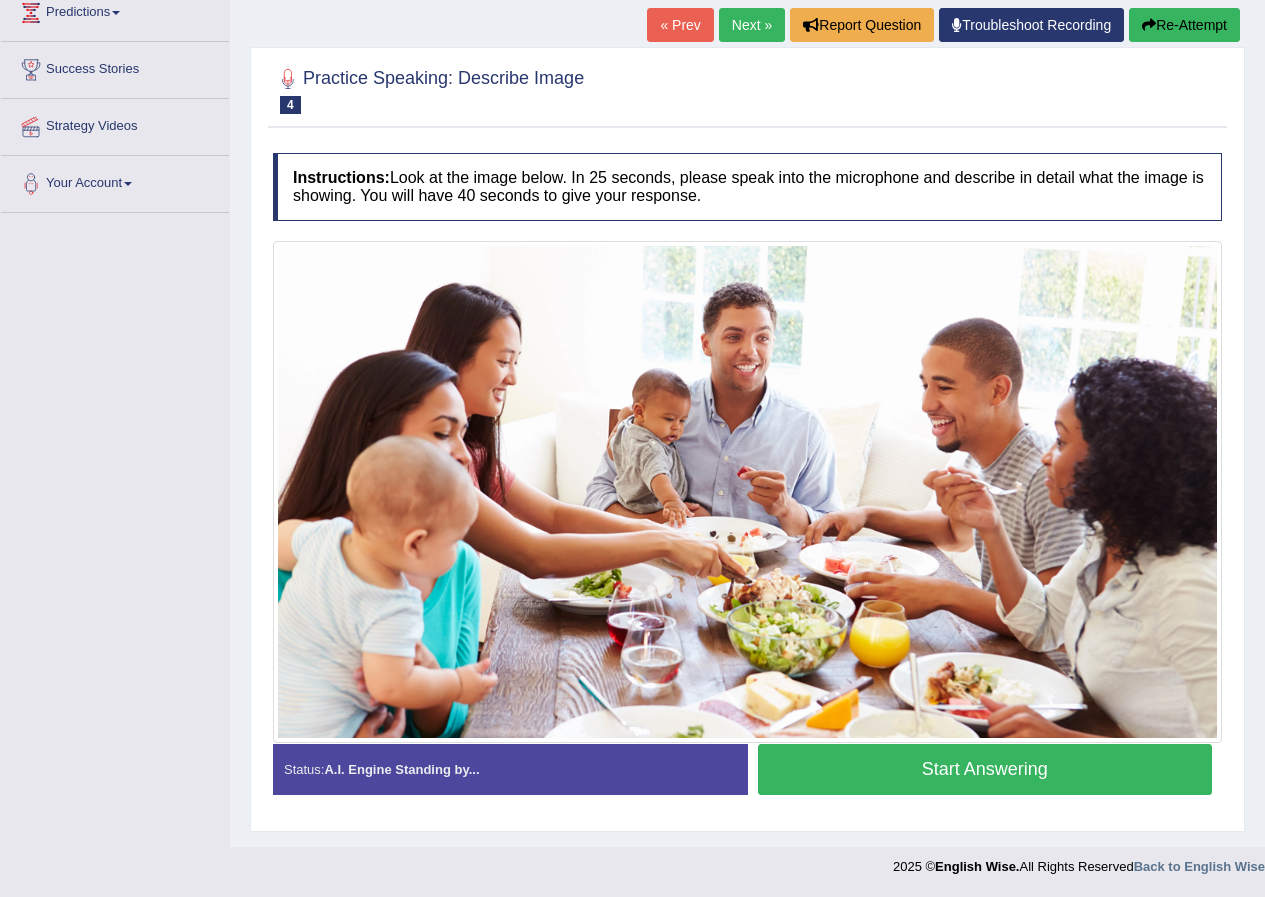 scroll, scrollTop: 0, scrollLeft: 0, axis: both 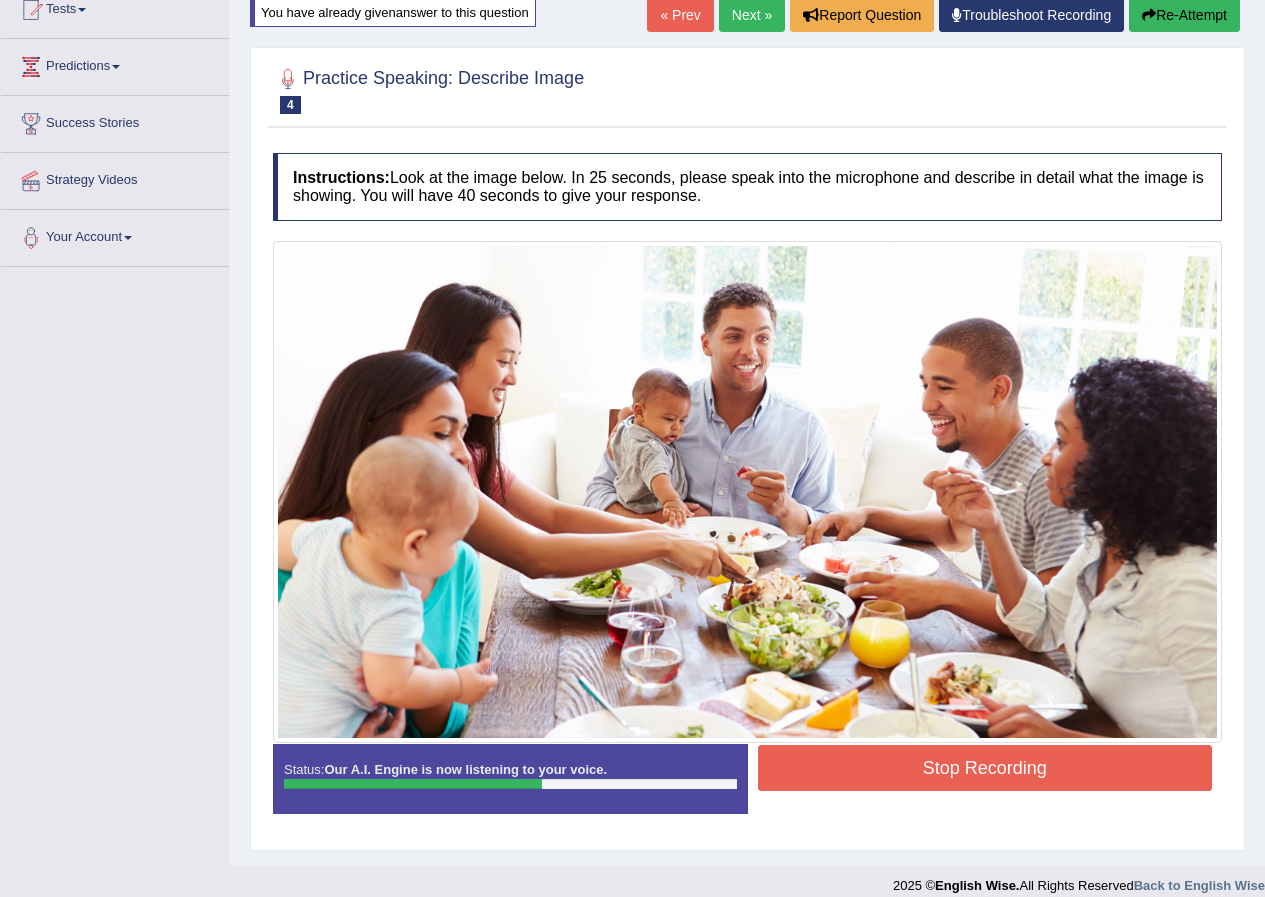 click on "Stop Recording" at bounding box center [985, 768] 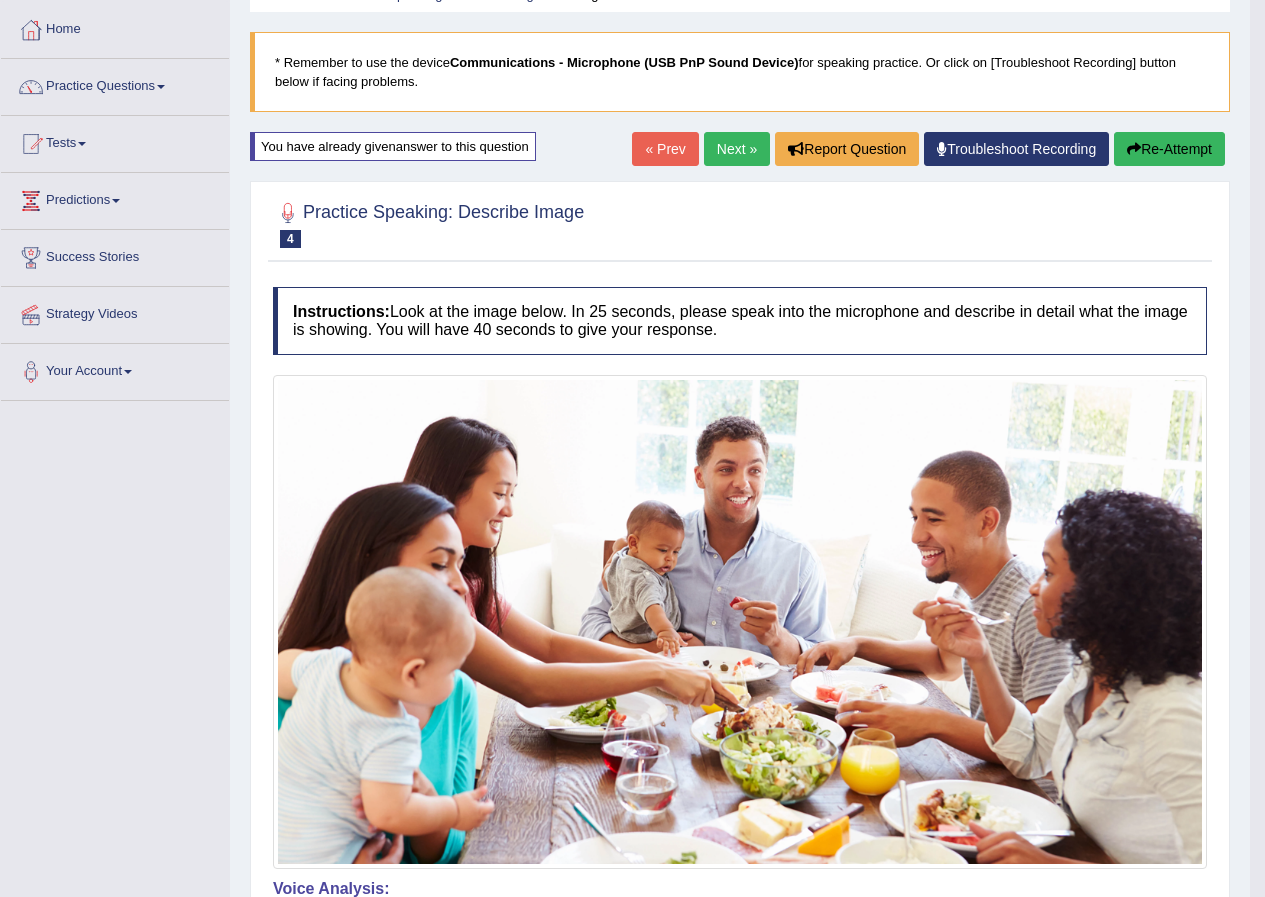 scroll, scrollTop: 100, scrollLeft: 0, axis: vertical 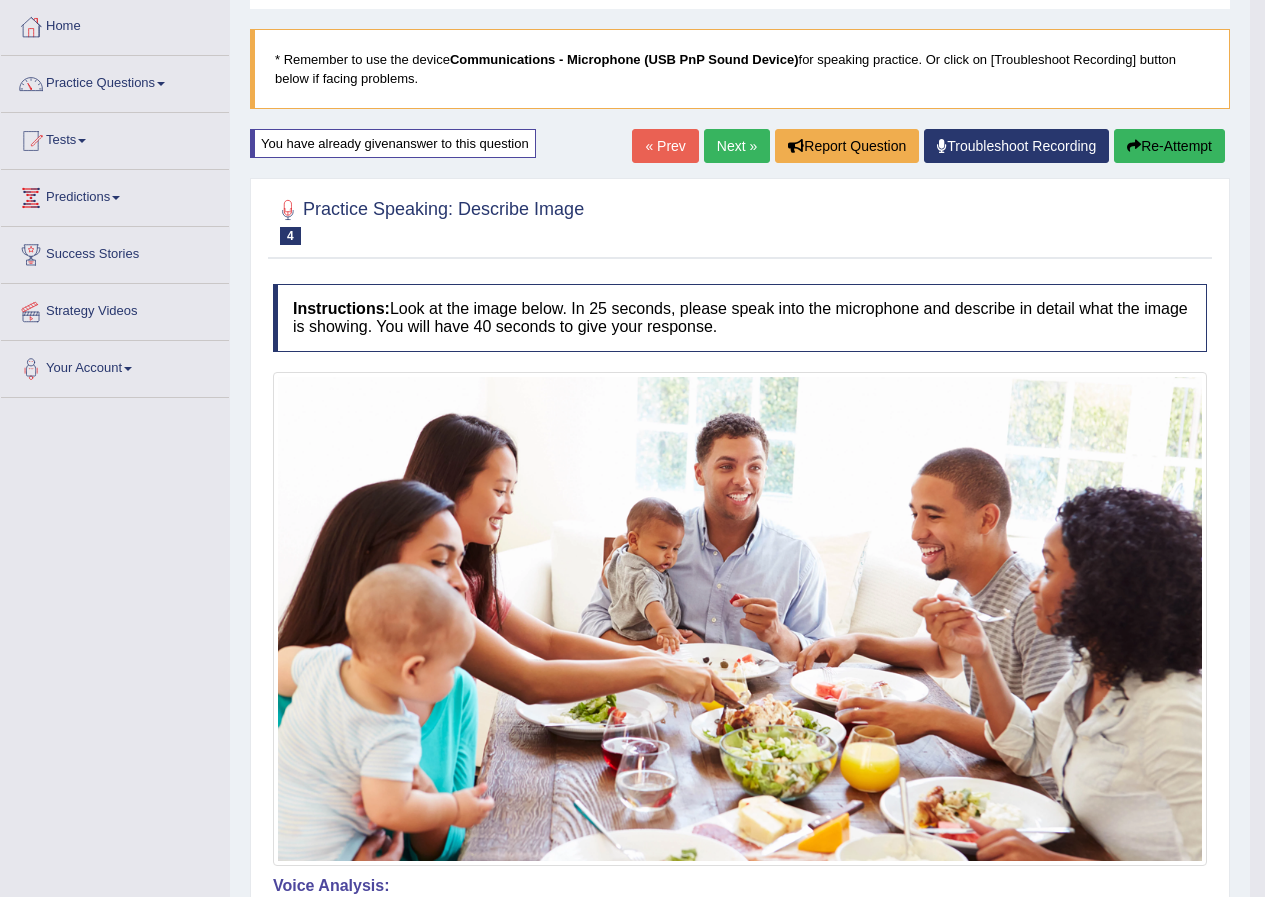 click on "Re-Attempt" at bounding box center [1169, 146] 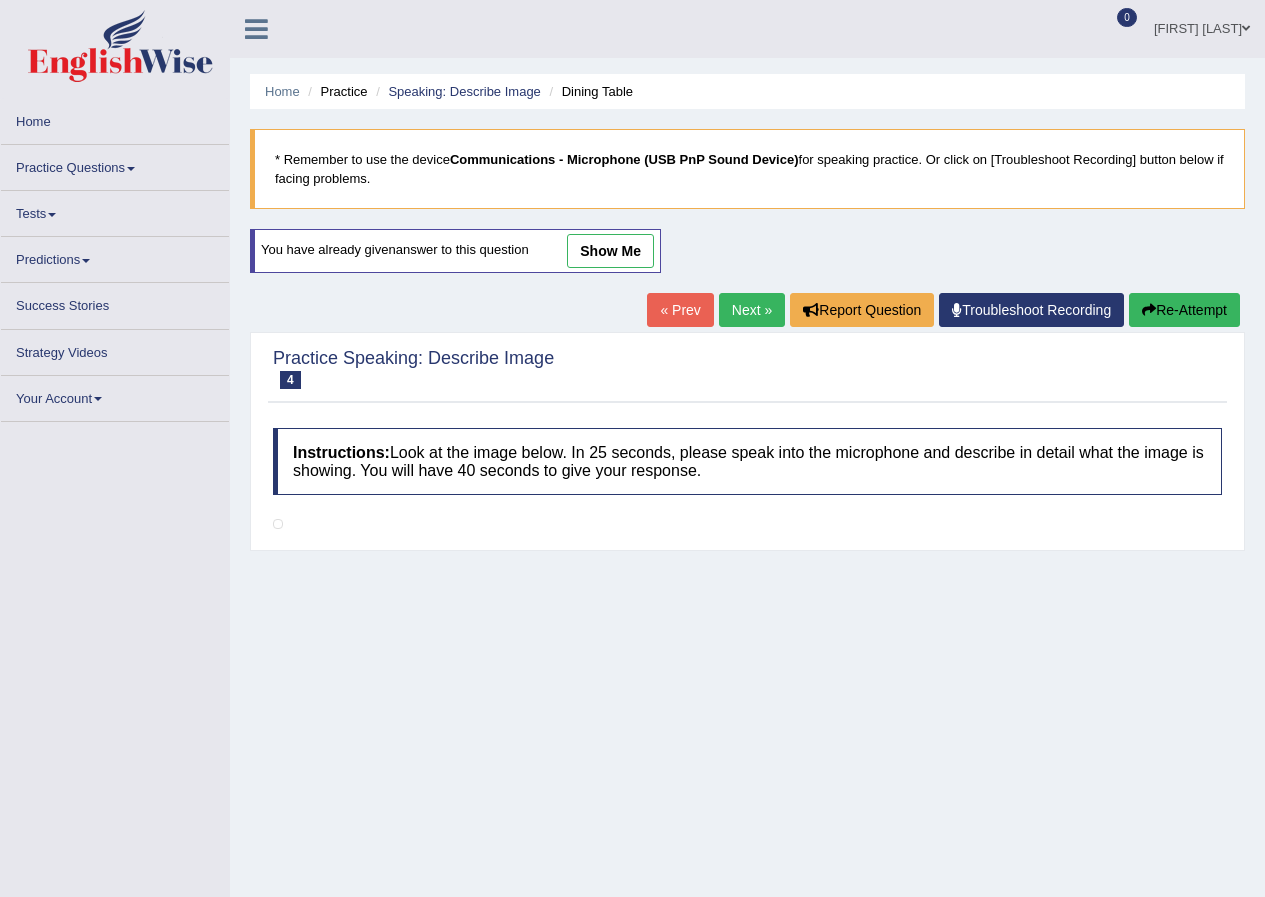scroll, scrollTop: 100, scrollLeft: 0, axis: vertical 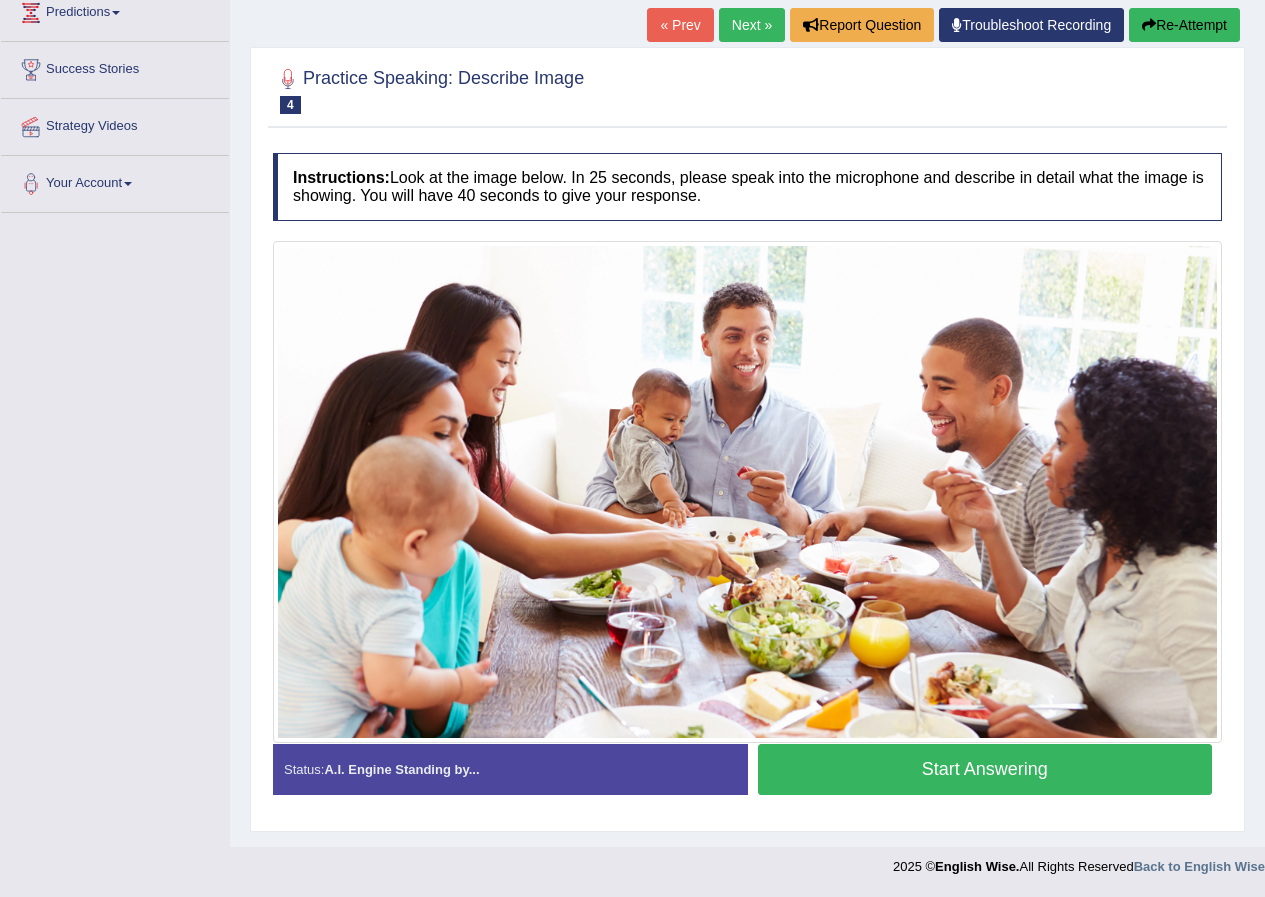 click on "Start Answering" at bounding box center [985, 769] 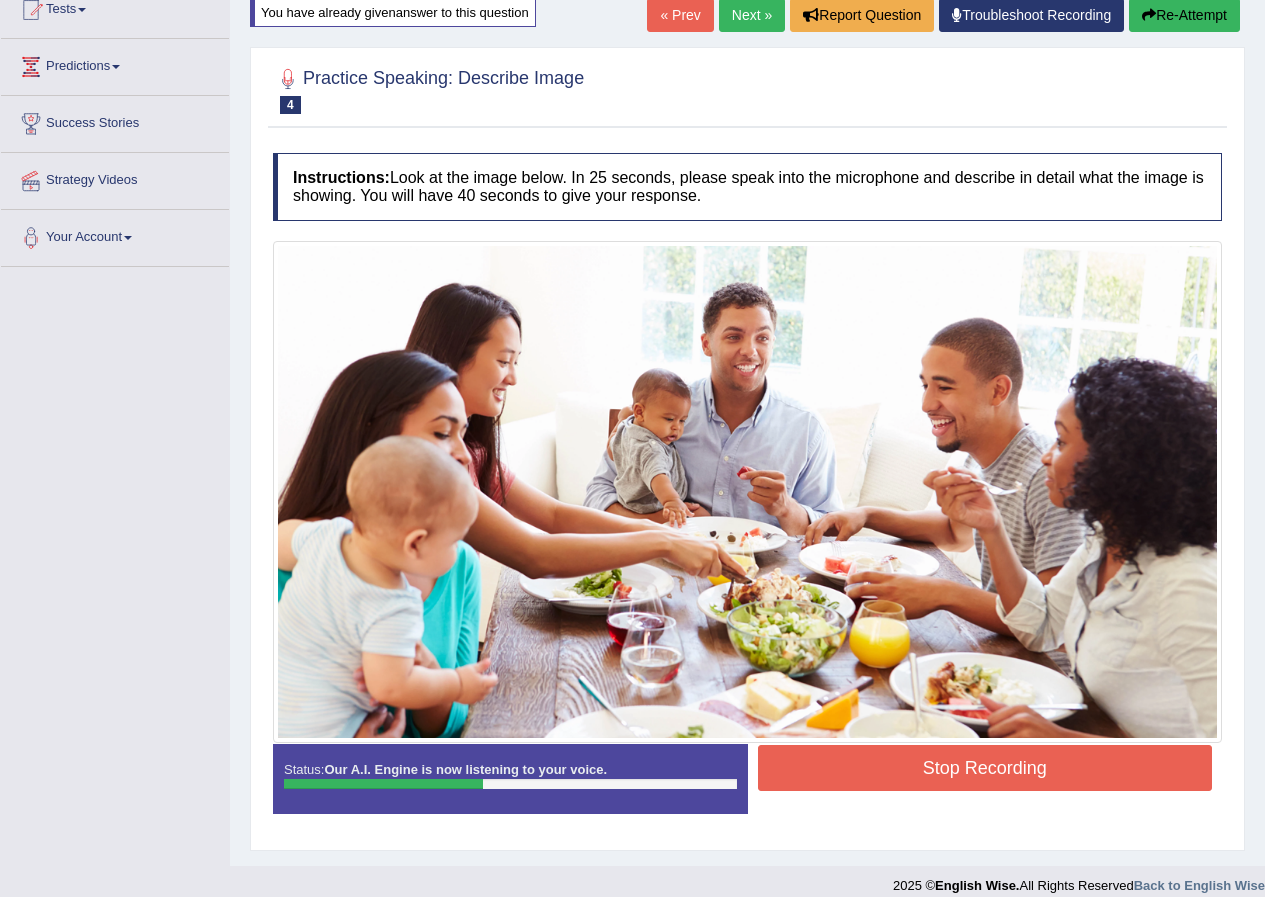 click on "Stop Recording" at bounding box center (985, 768) 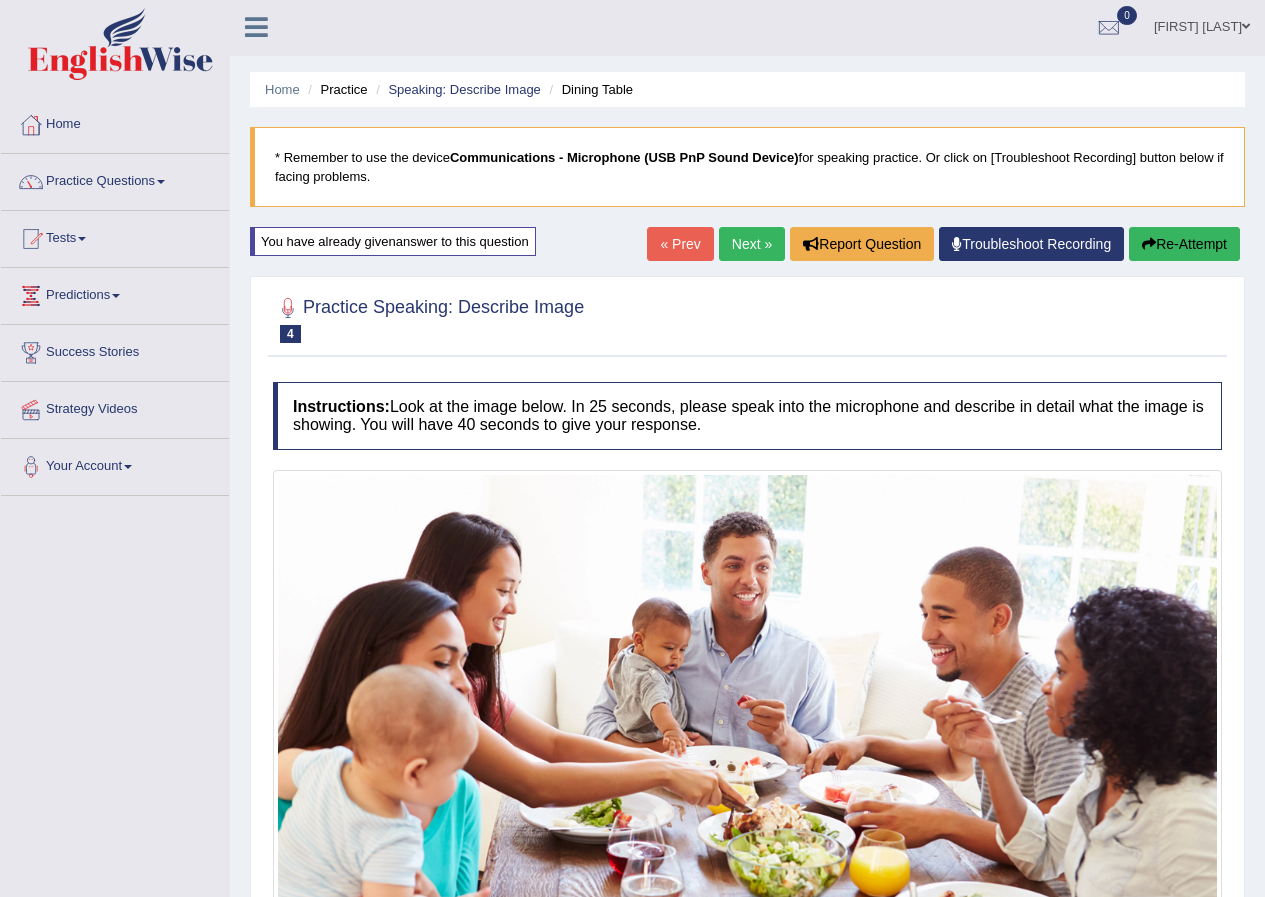 scroll, scrollTop: 0, scrollLeft: 0, axis: both 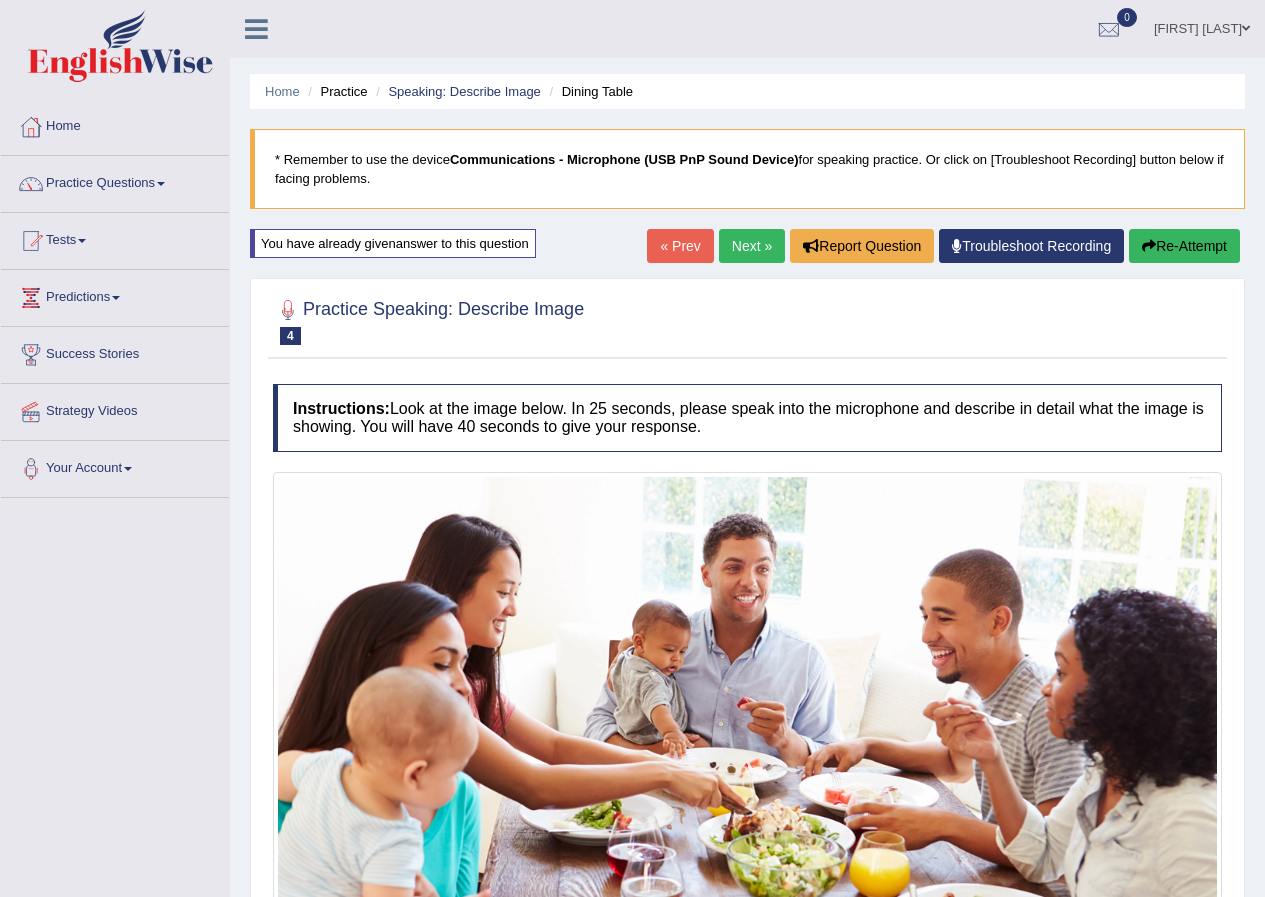 click at bounding box center (1149, 246) 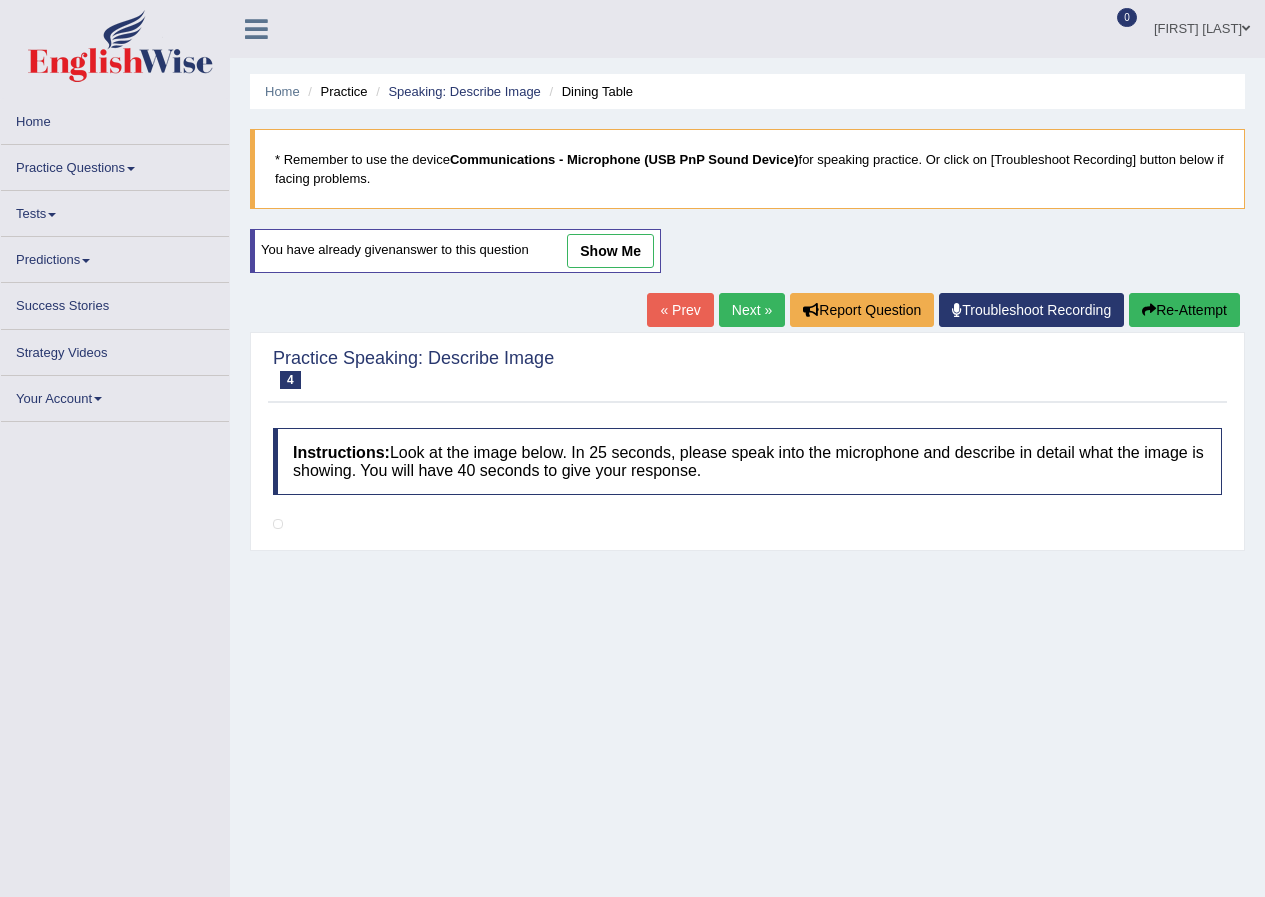 scroll, scrollTop: 0, scrollLeft: 0, axis: both 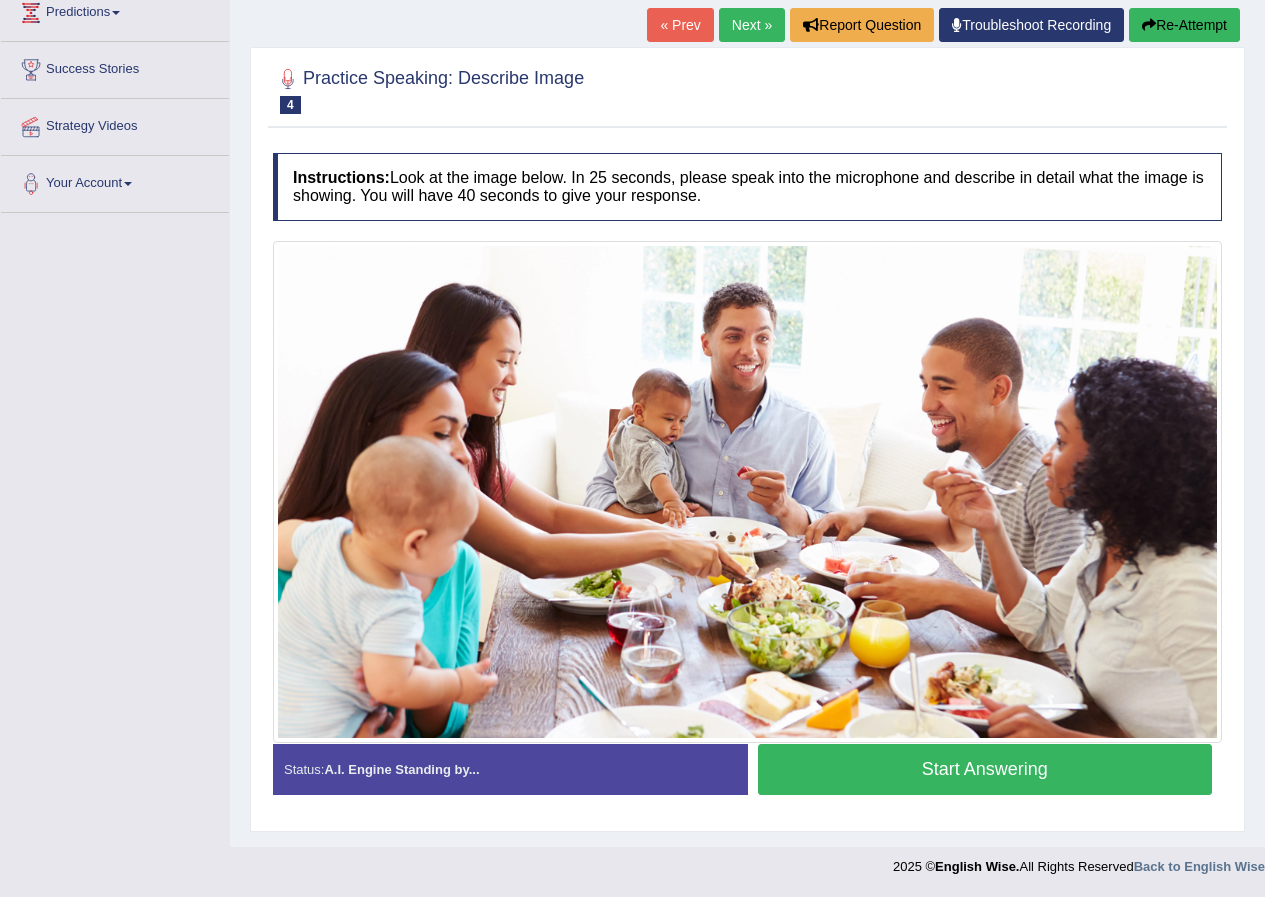 click on "Start Answering" at bounding box center [985, 769] 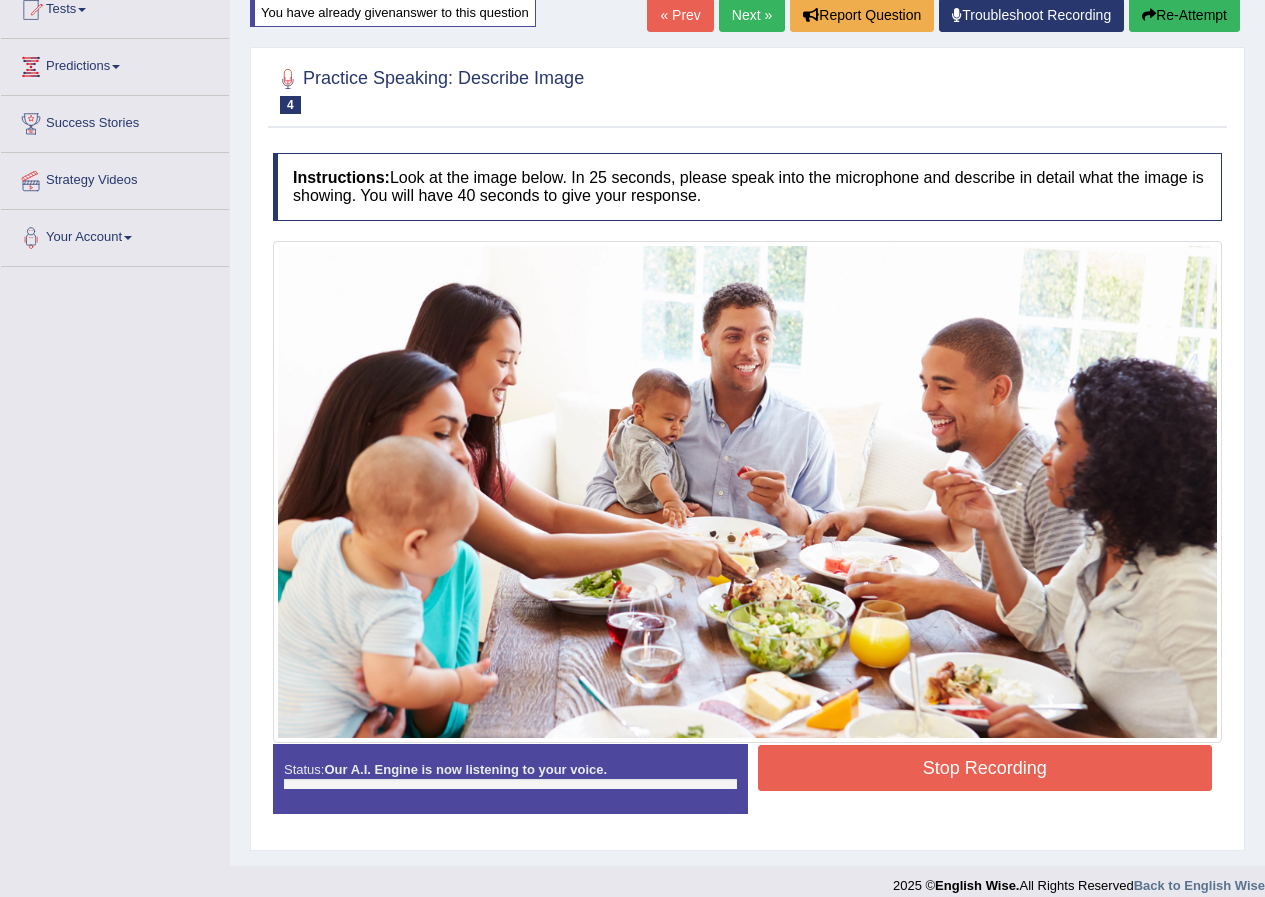 scroll, scrollTop: 250, scrollLeft: 0, axis: vertical 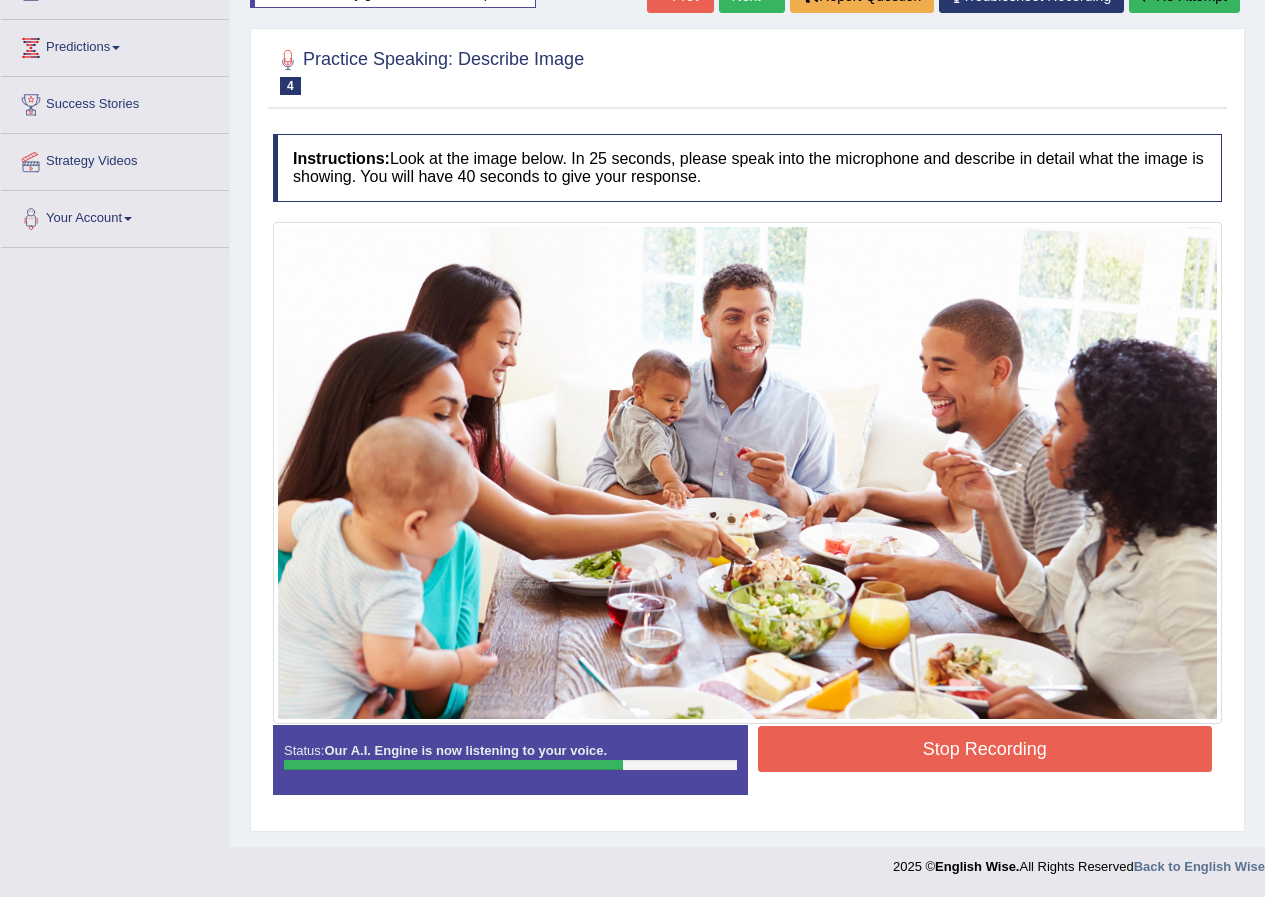 click on "Stop Recording" at bounding box center (985, 749) 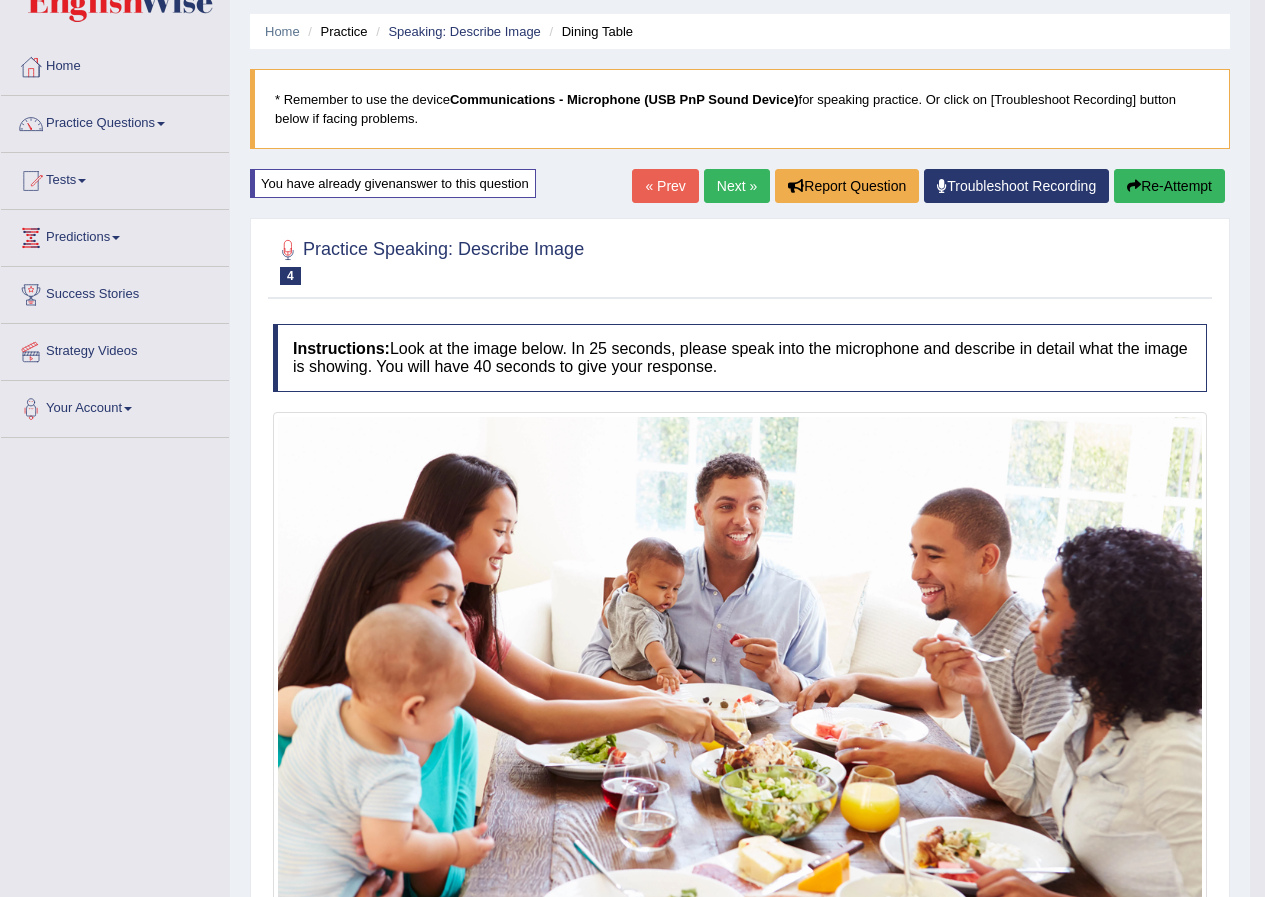 scroll, scrollTop: 147, scrollLeft: 0, axis: vertical 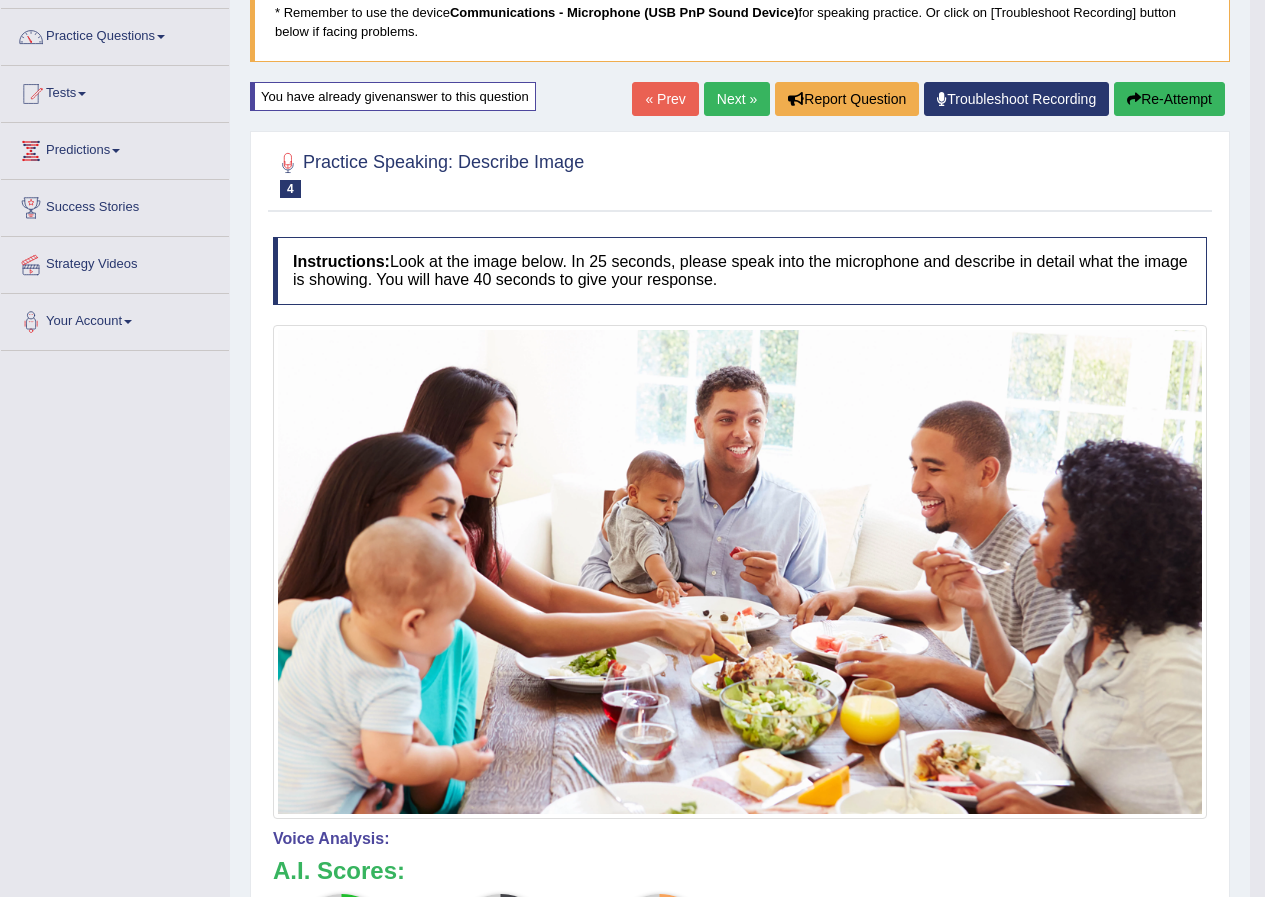 click on "Re-Attempt" at bounding box center (1169, 99) 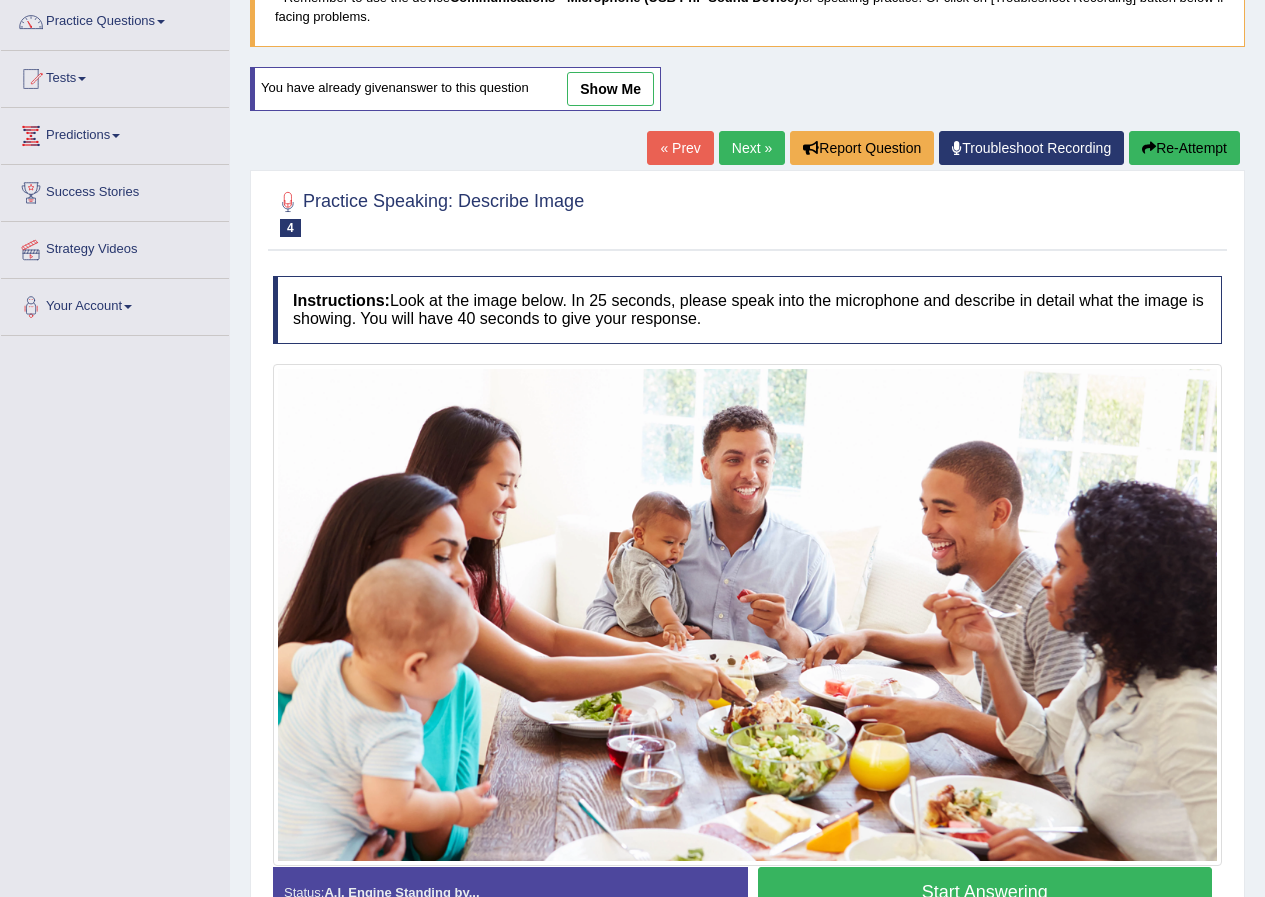 scroll, scrollTop: 262, scrollLeft: 0, axis: vertical 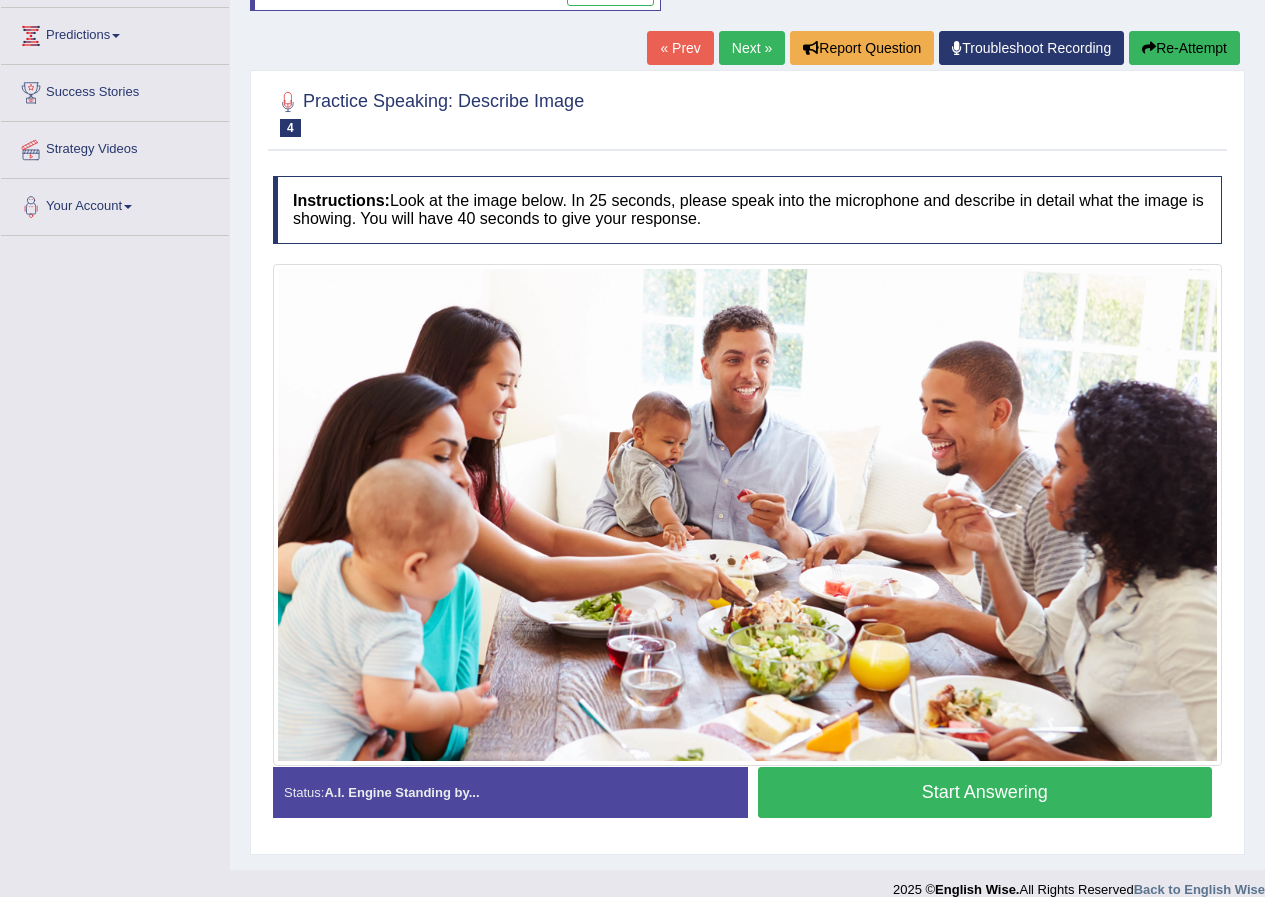 click on "Start Answering" at bounding box center [985, 792] 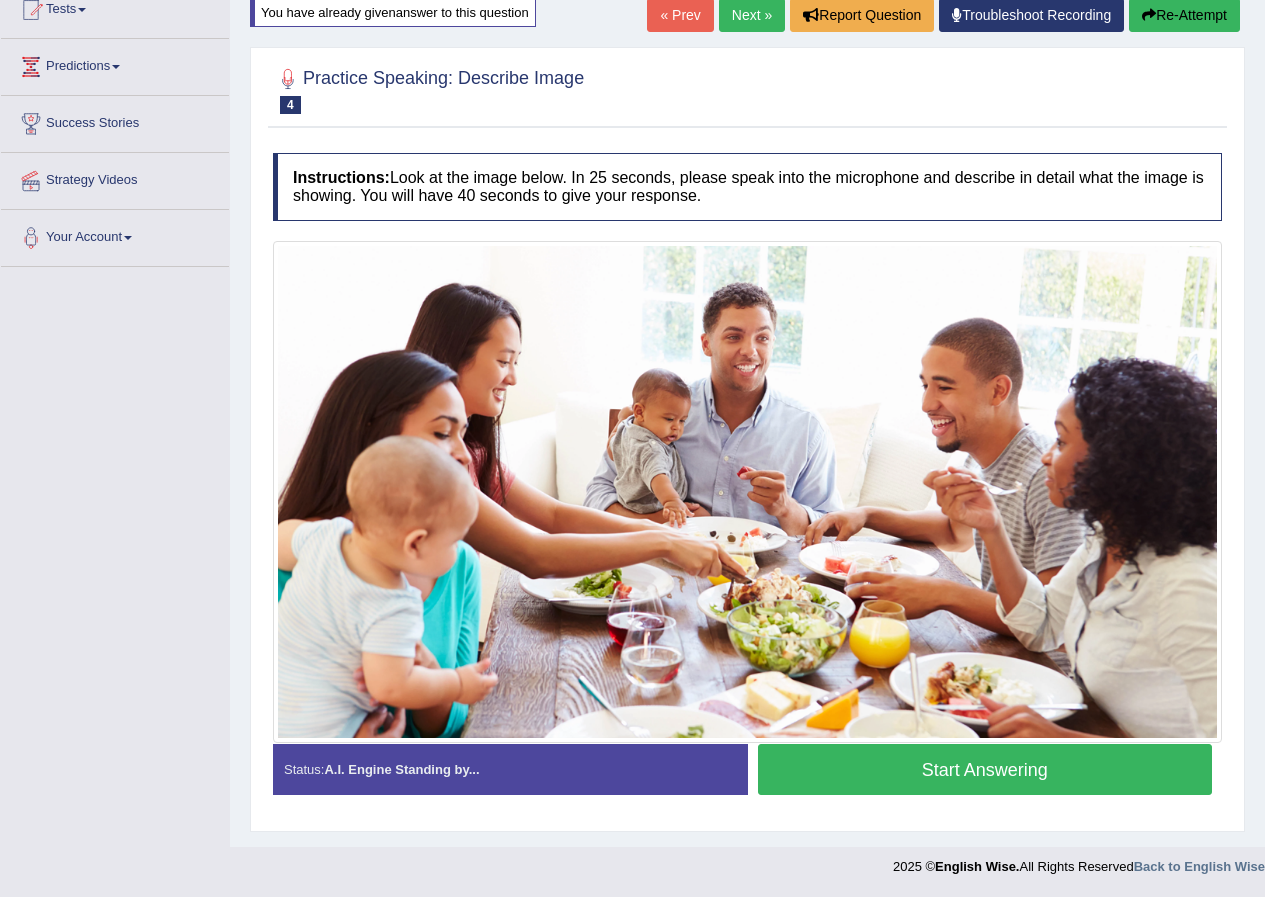 scroll, scrollTop: 231, scrollLeft: 0, axis: vertical 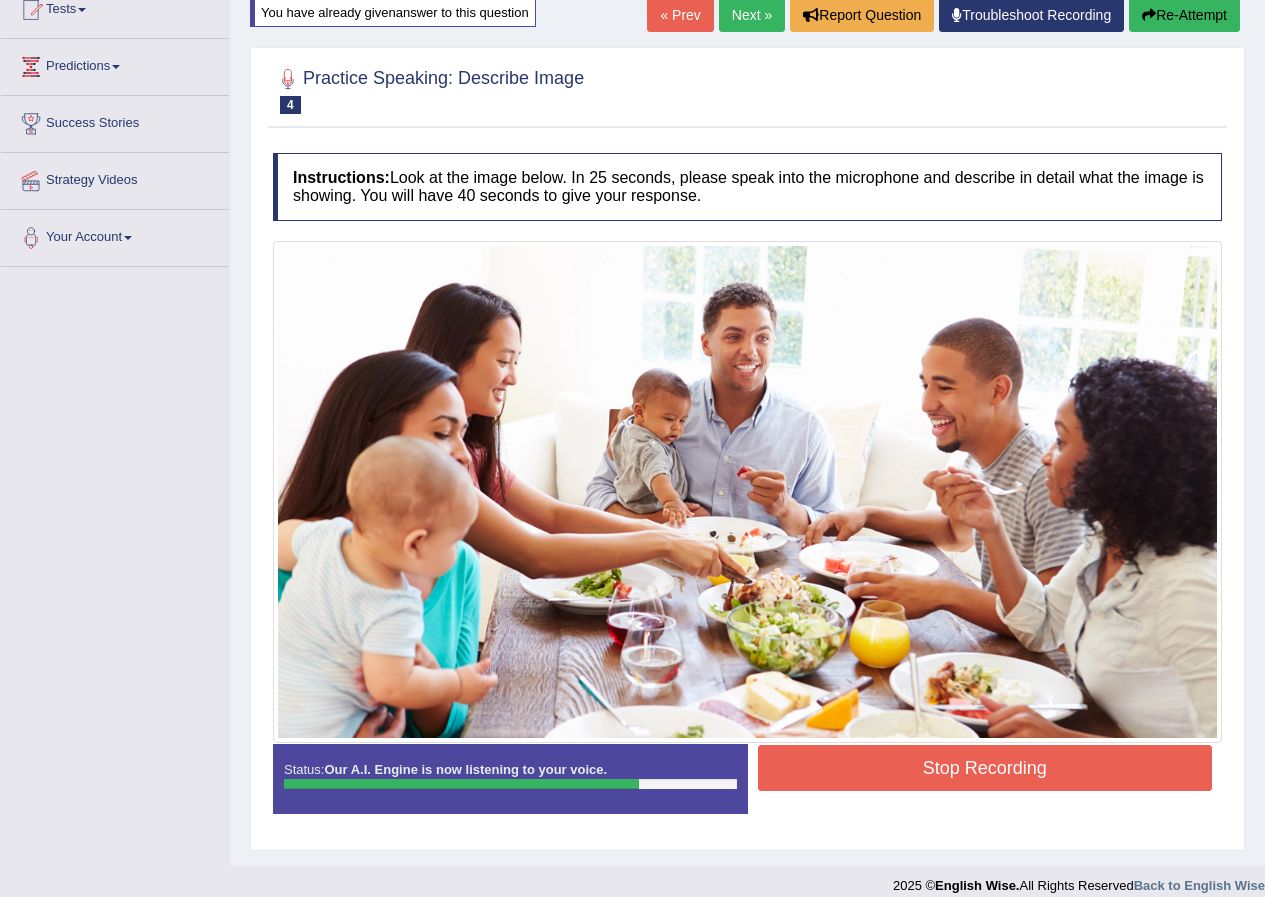 click on "Stop Recording" at bounding box center (985, 768) 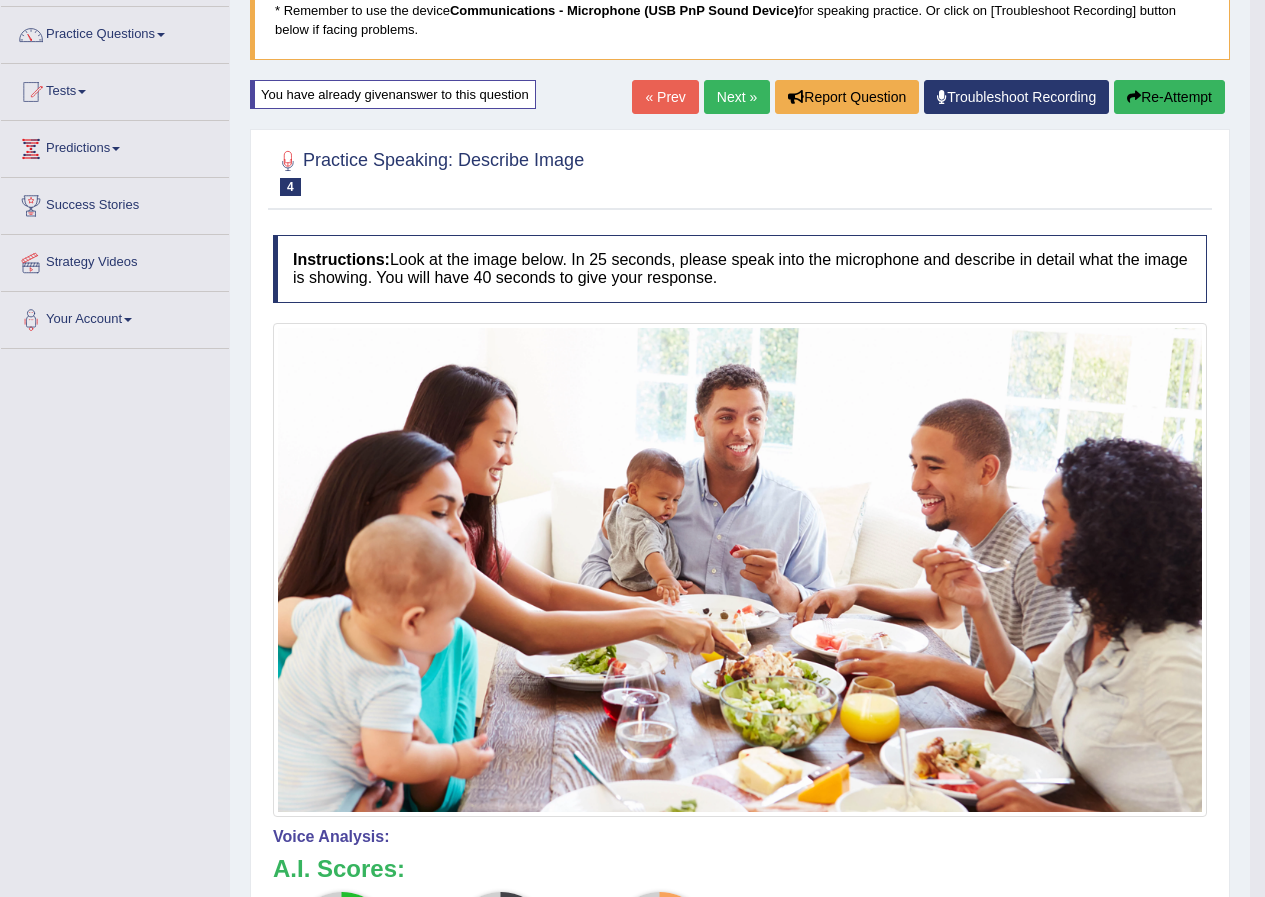 scroll, scrollTop: 147, scrollLeft: 0, axis: vertical 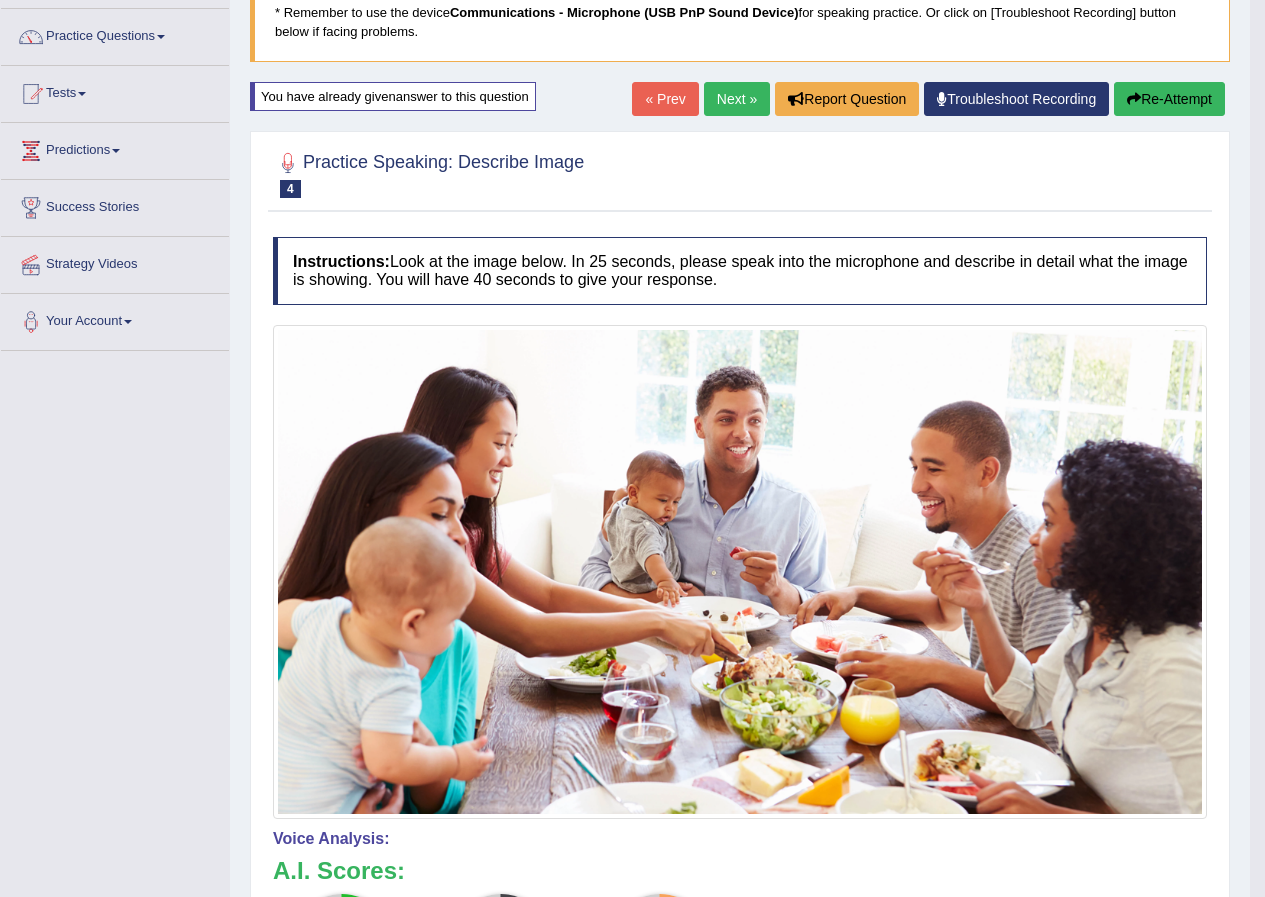 click on "Re-Attempt" at bounding box center (1169, 99) 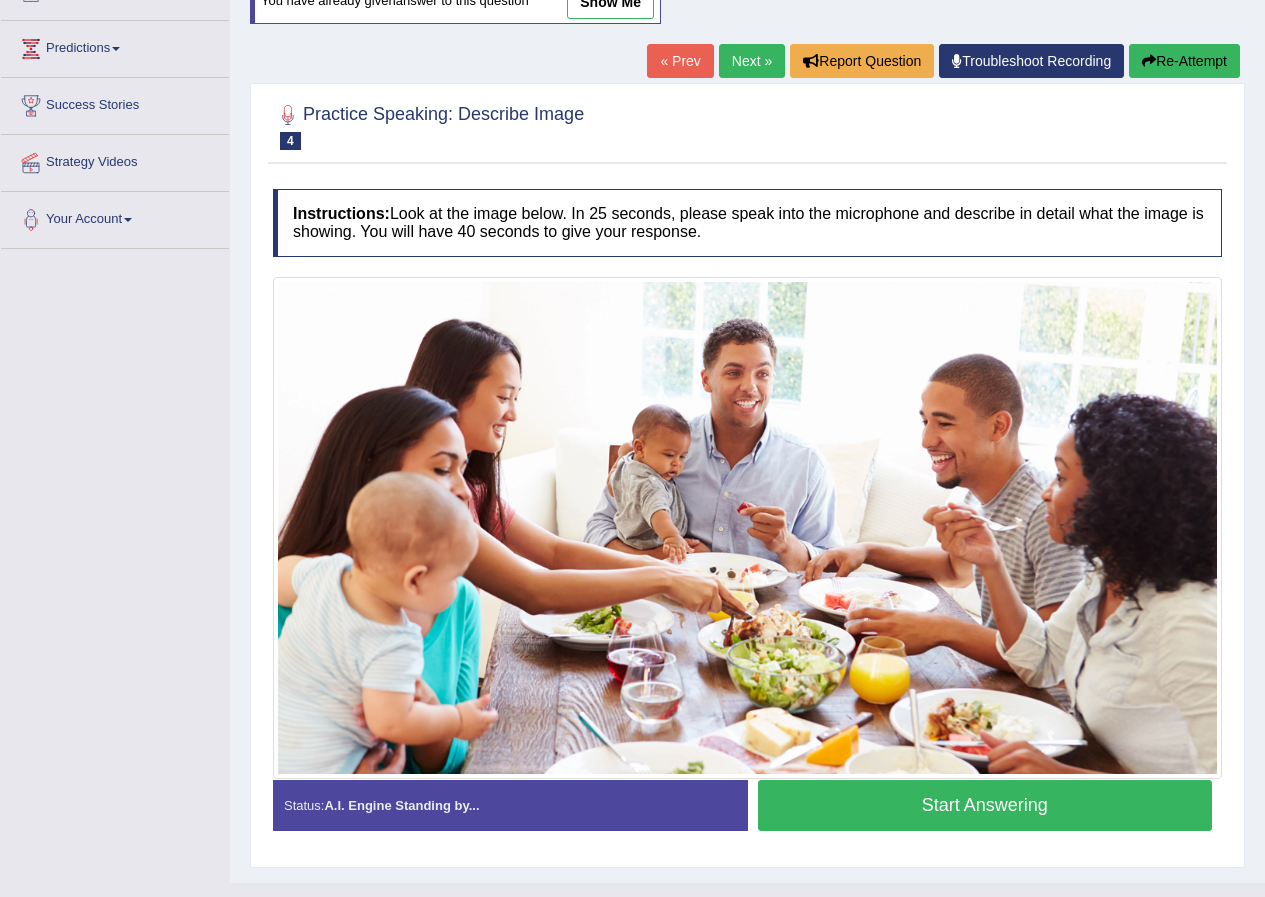 scroll, scrollTop: 185, scrollLeft: 0, axis: vertical 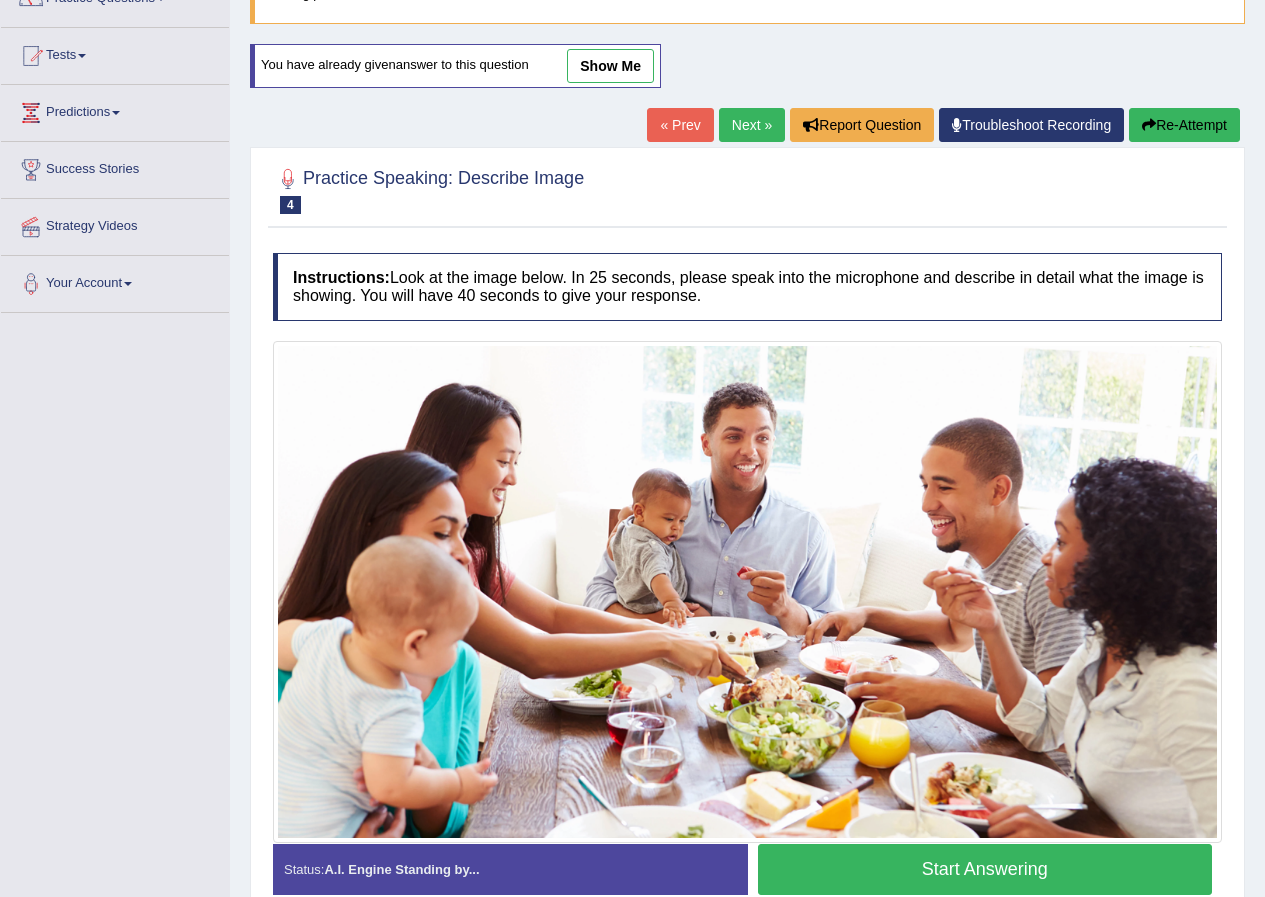 click on "Start Answering" at bounding box center [985, 869] 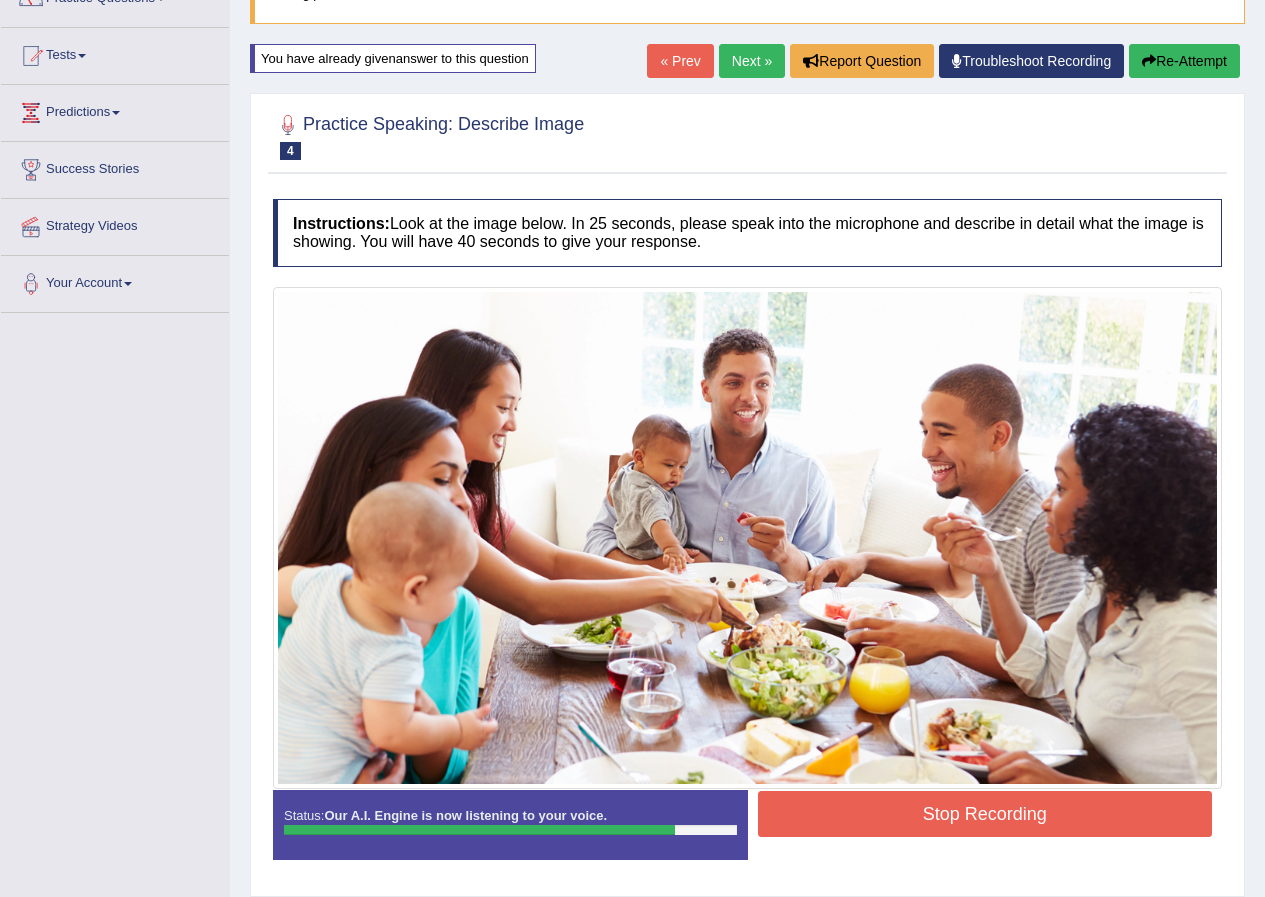 click on "Stop Recording" at bounding box center [985, 814] 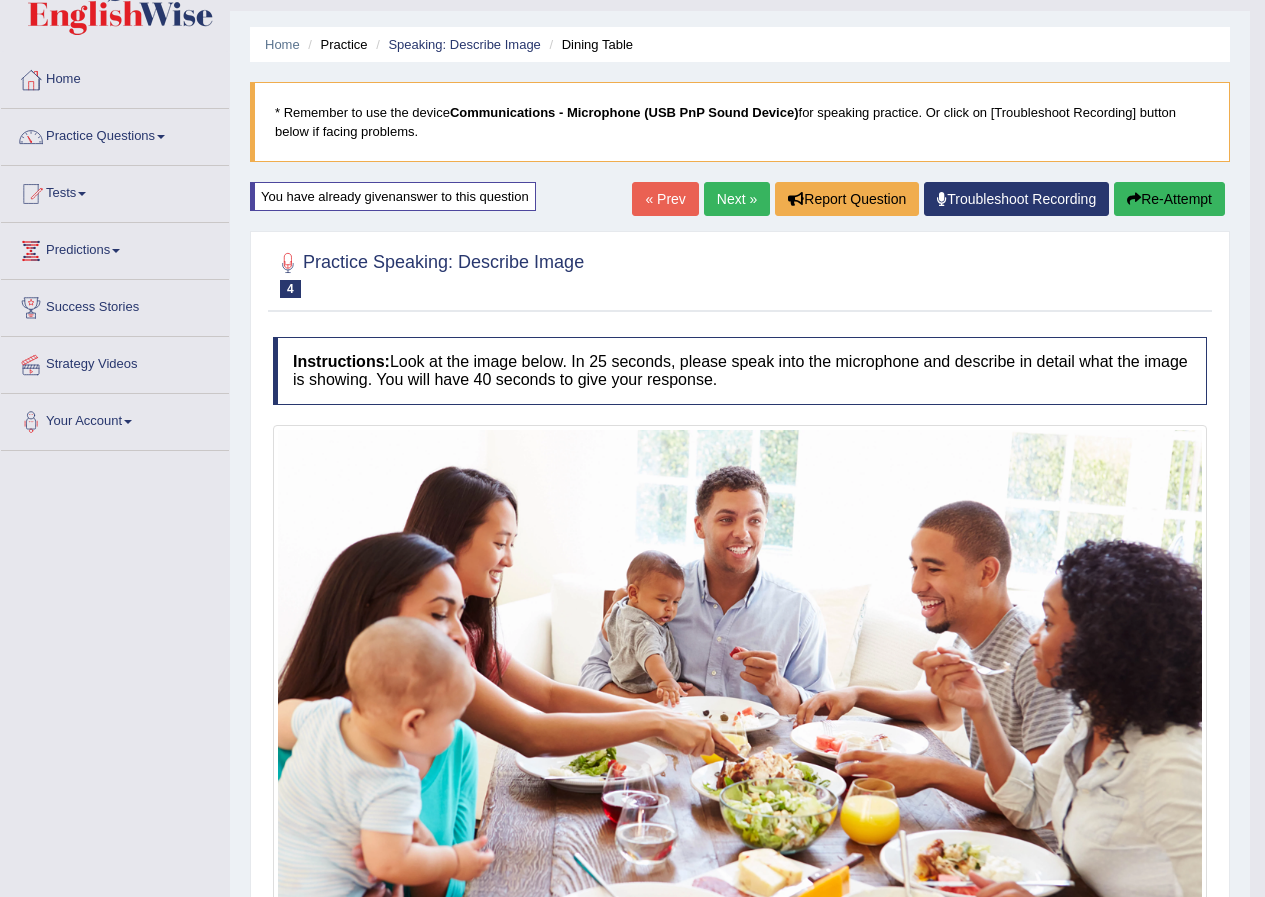 scroll, scrollTop: 0, scrollLeft: 0, axis: both 